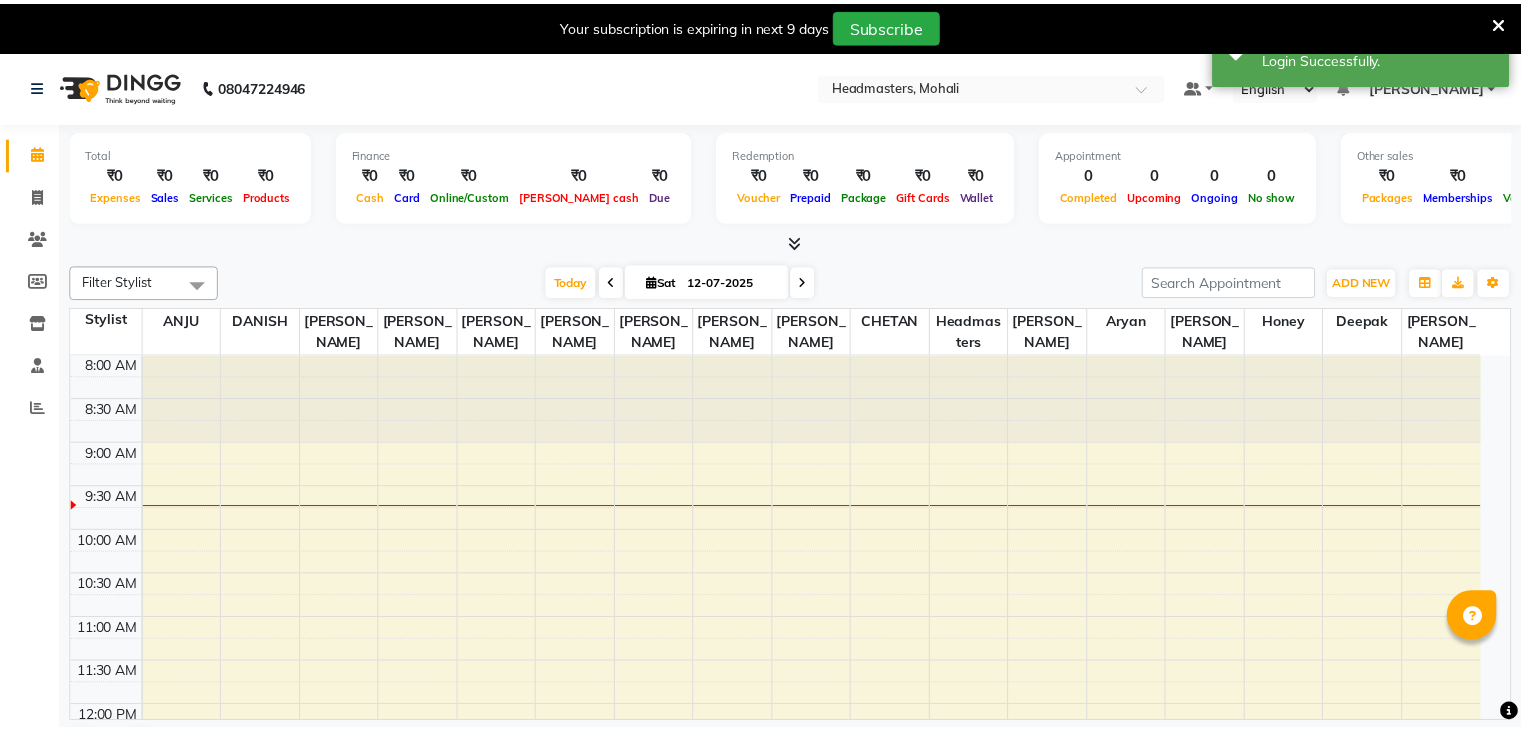 scroll, scrollTop: 0, scrollLeft: 0, axis: both 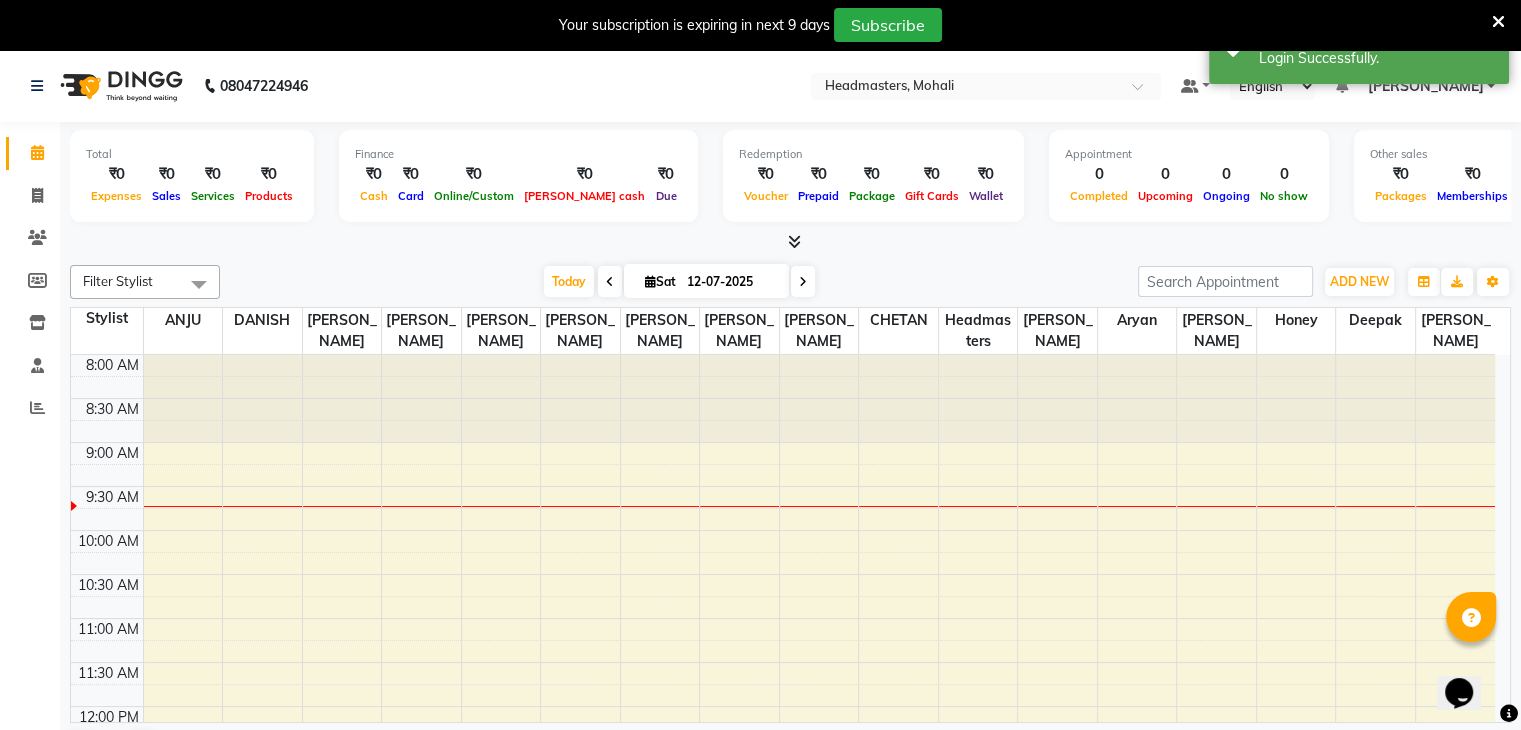 click at bounding box center (1498, 22) 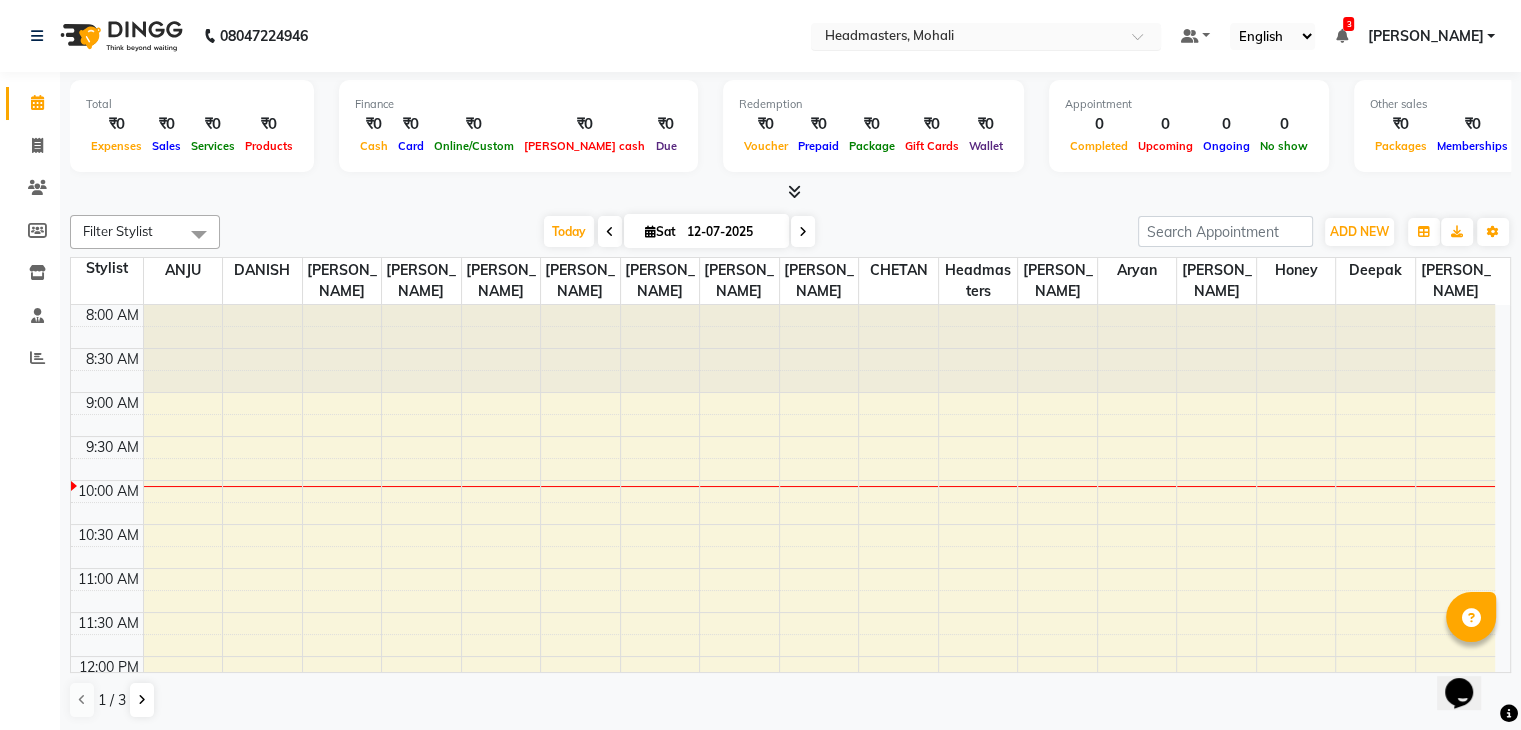 click at bounding box center [966, 38] 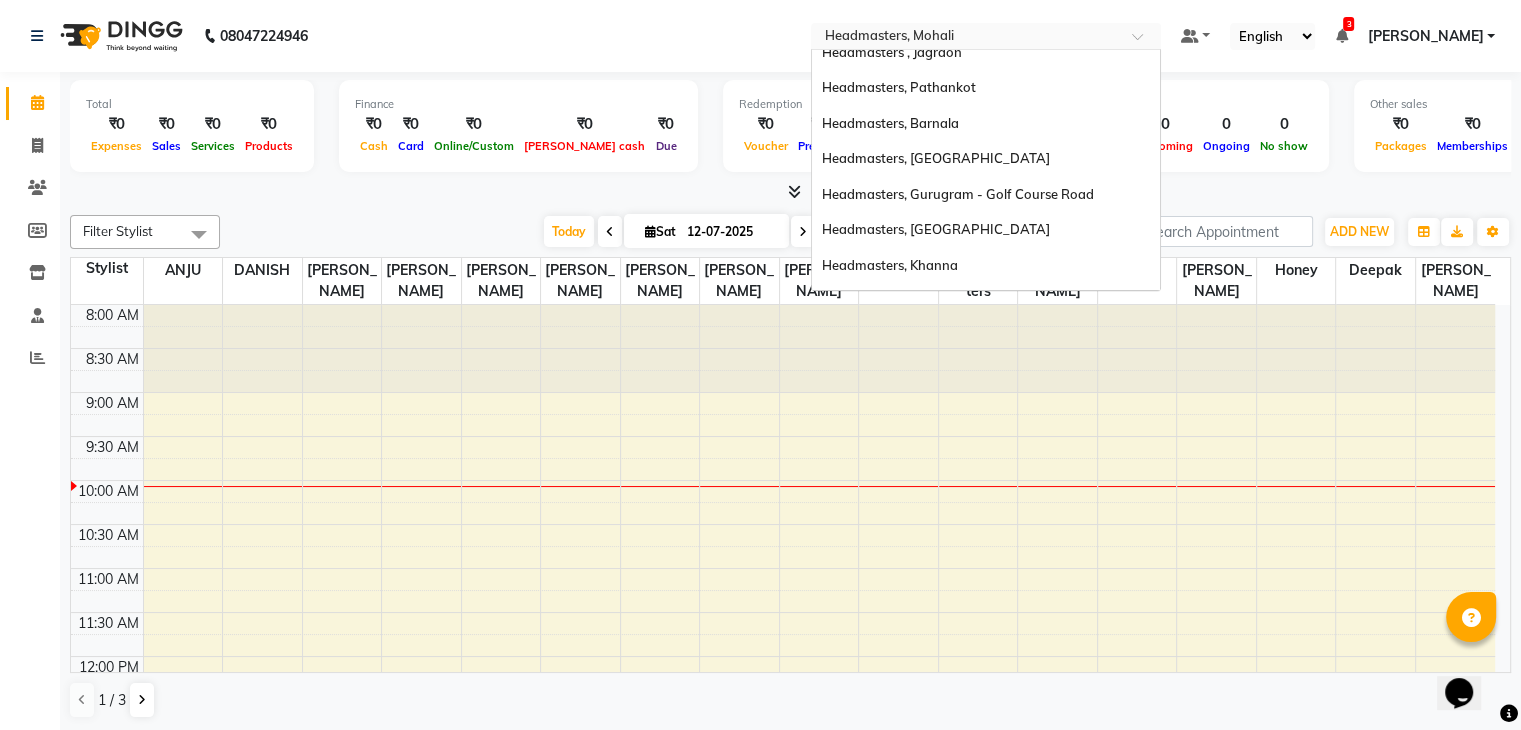 scroll, scrollTop: 328, scrollLeft: 0, axis: vertical 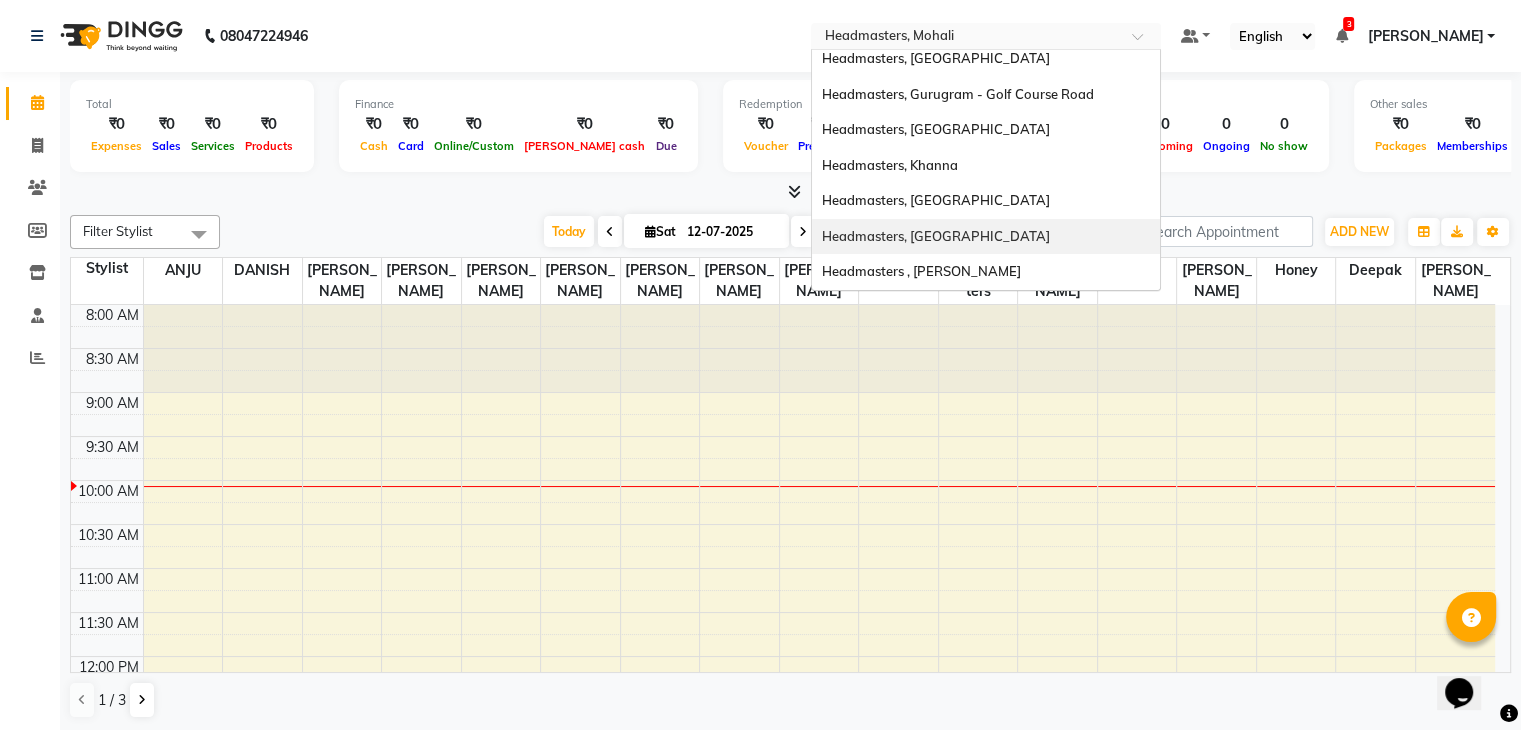 click on "Headmasters, [GEOGRAPHIC_DATA]" at bounding box center [936, 236] 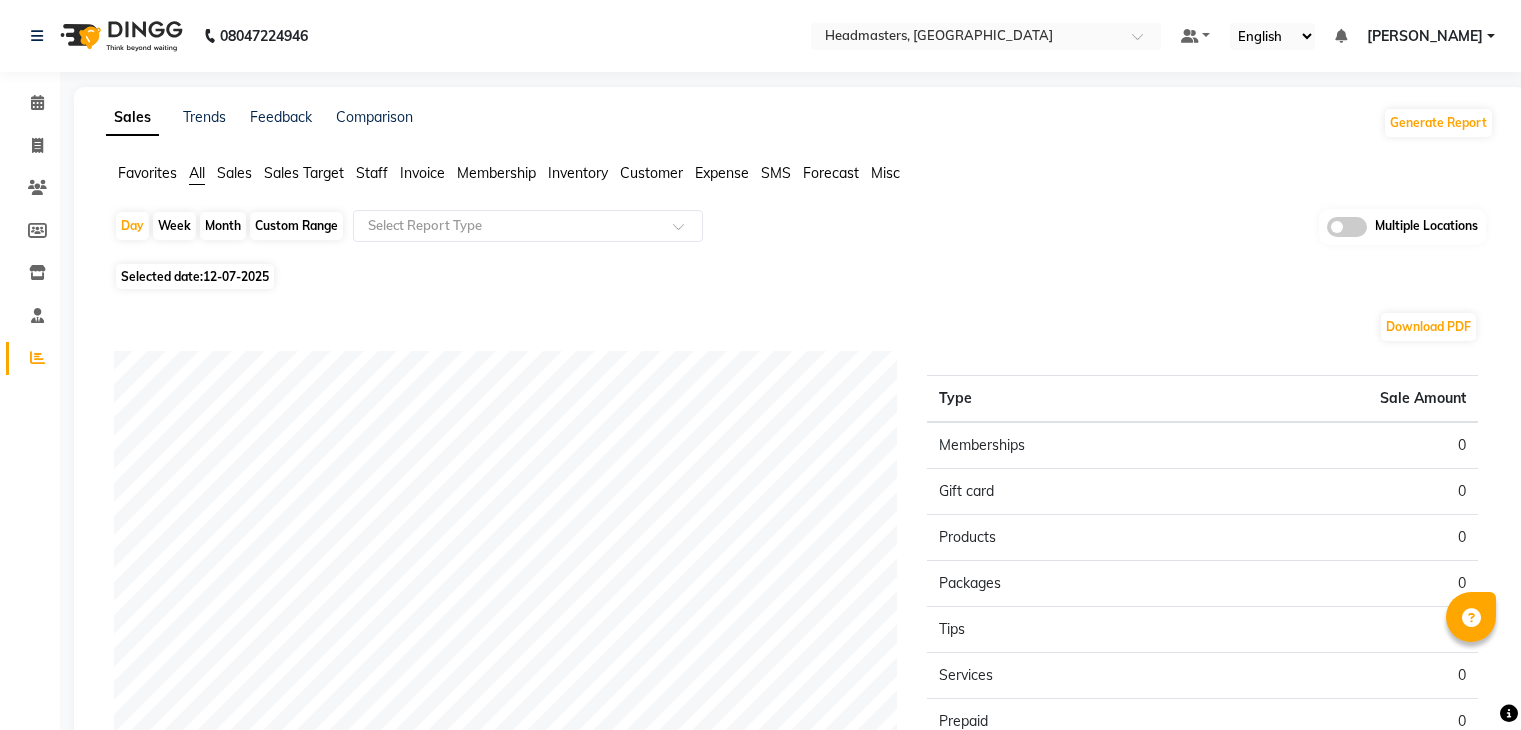 scroll, scrollTop: 0, scrollLeft: 0, axis: both 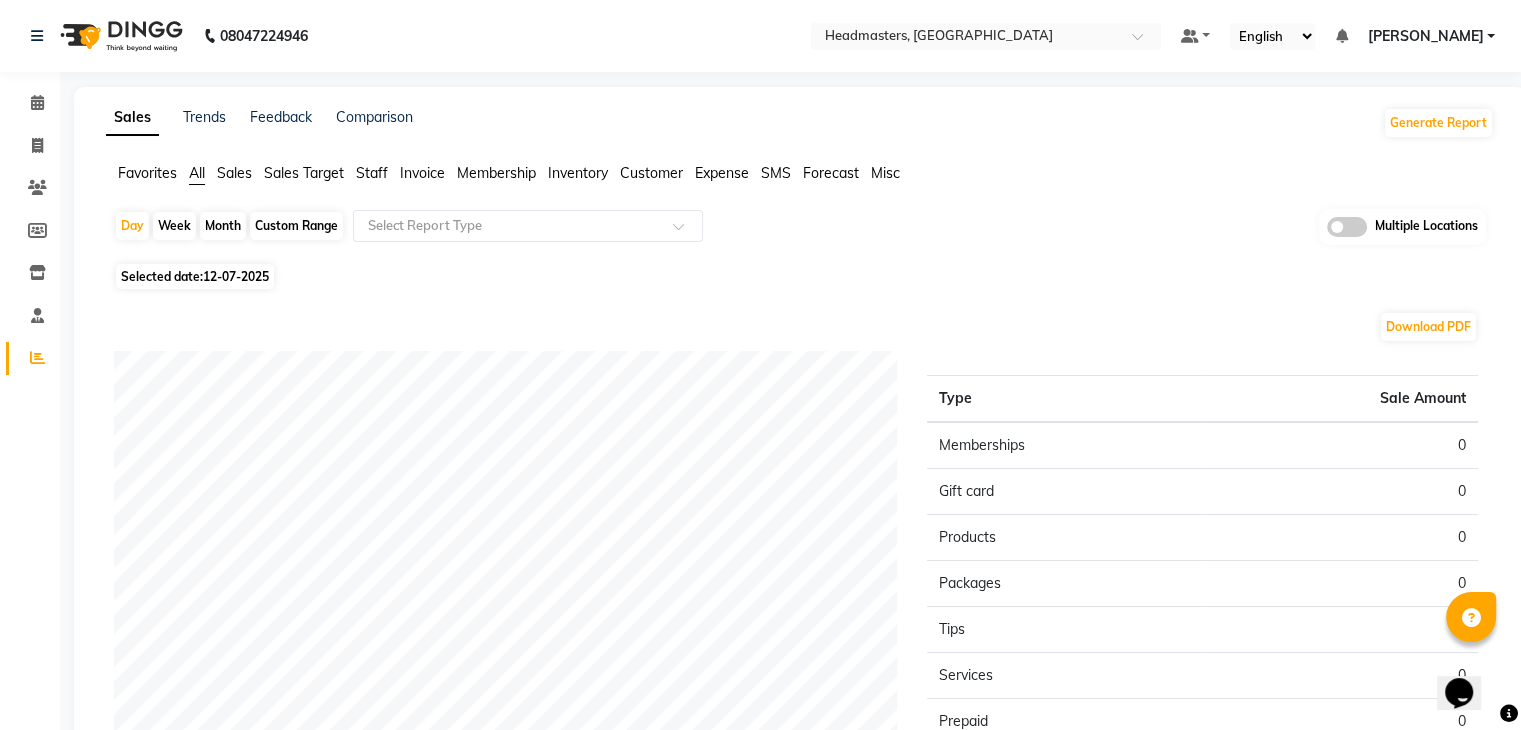 click on "Sales" 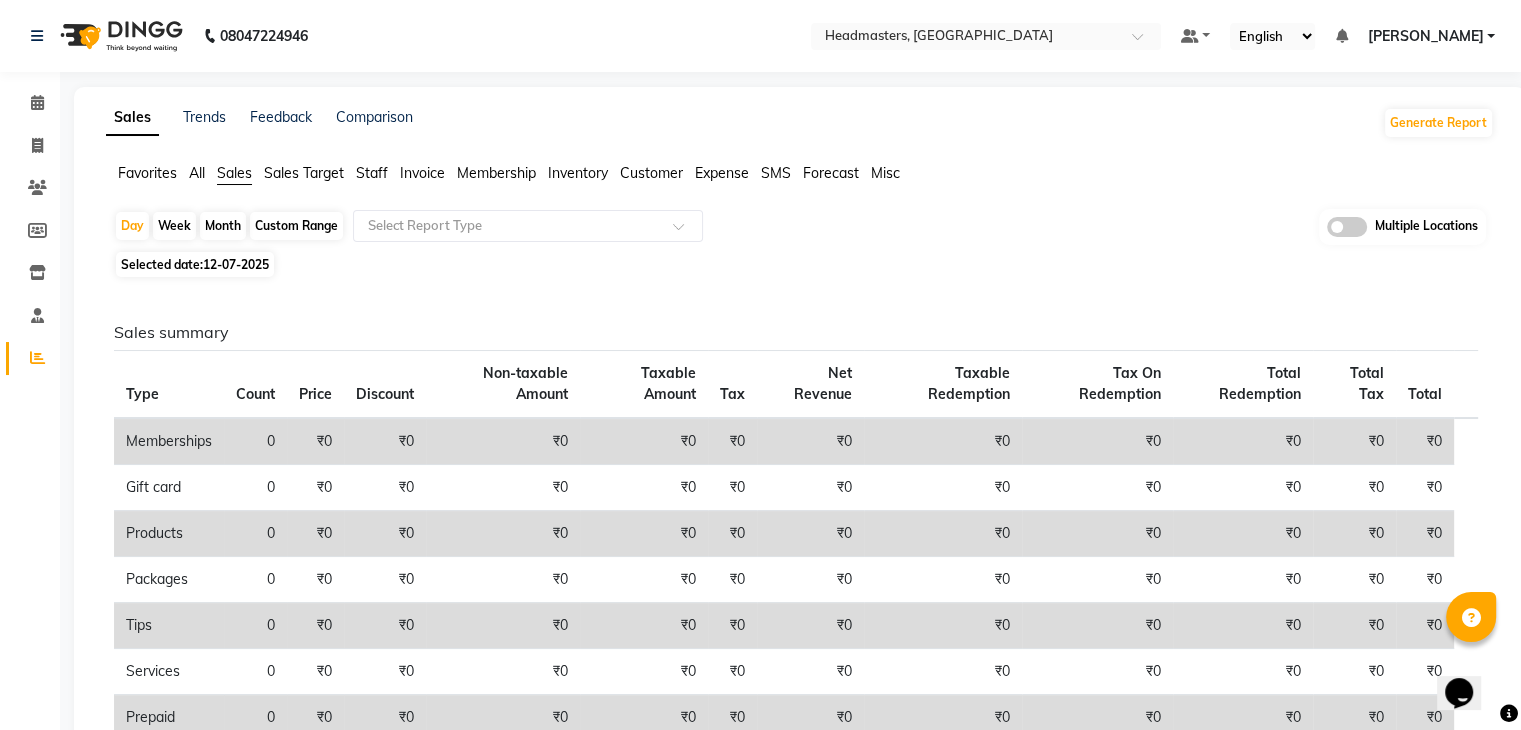 click on "12-07-2025" 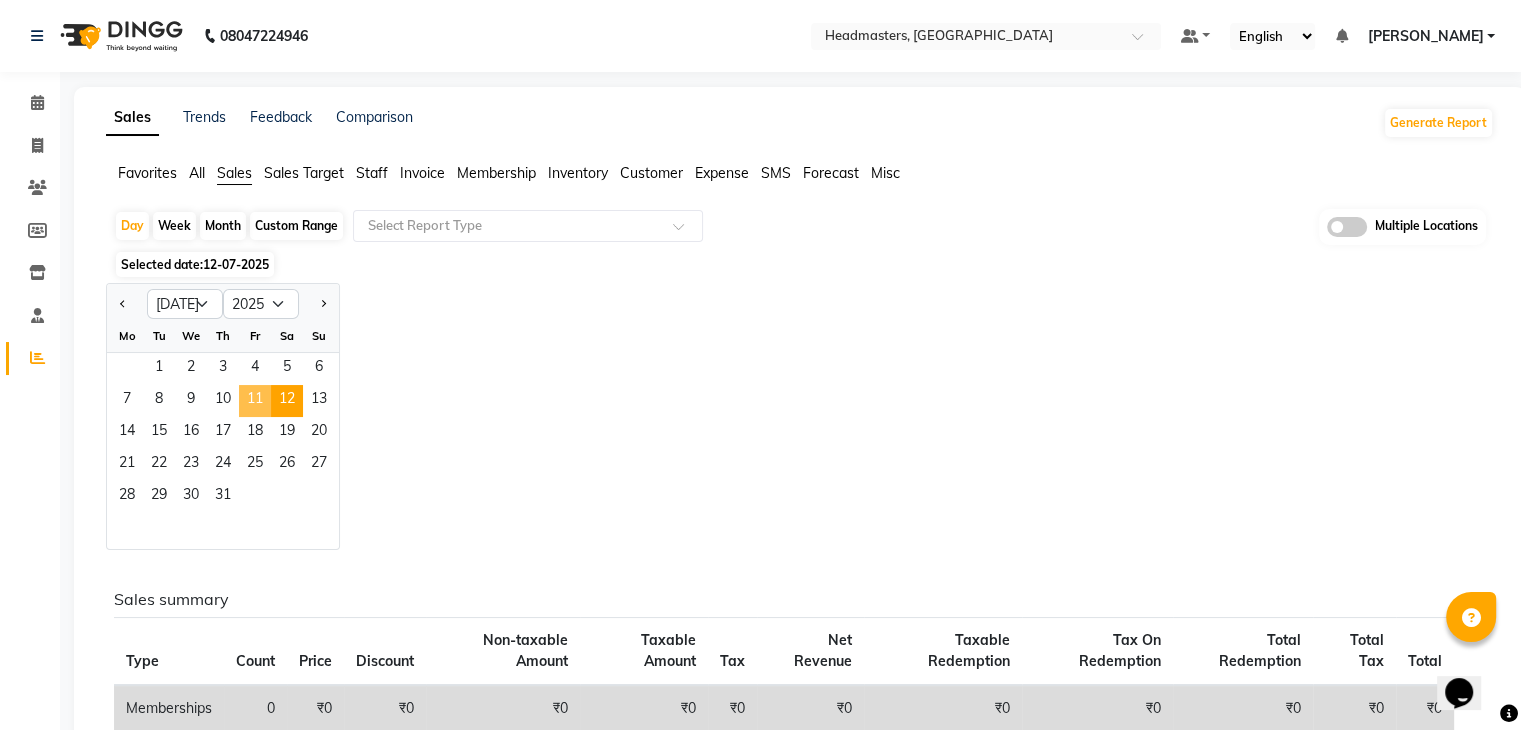 click on "11" 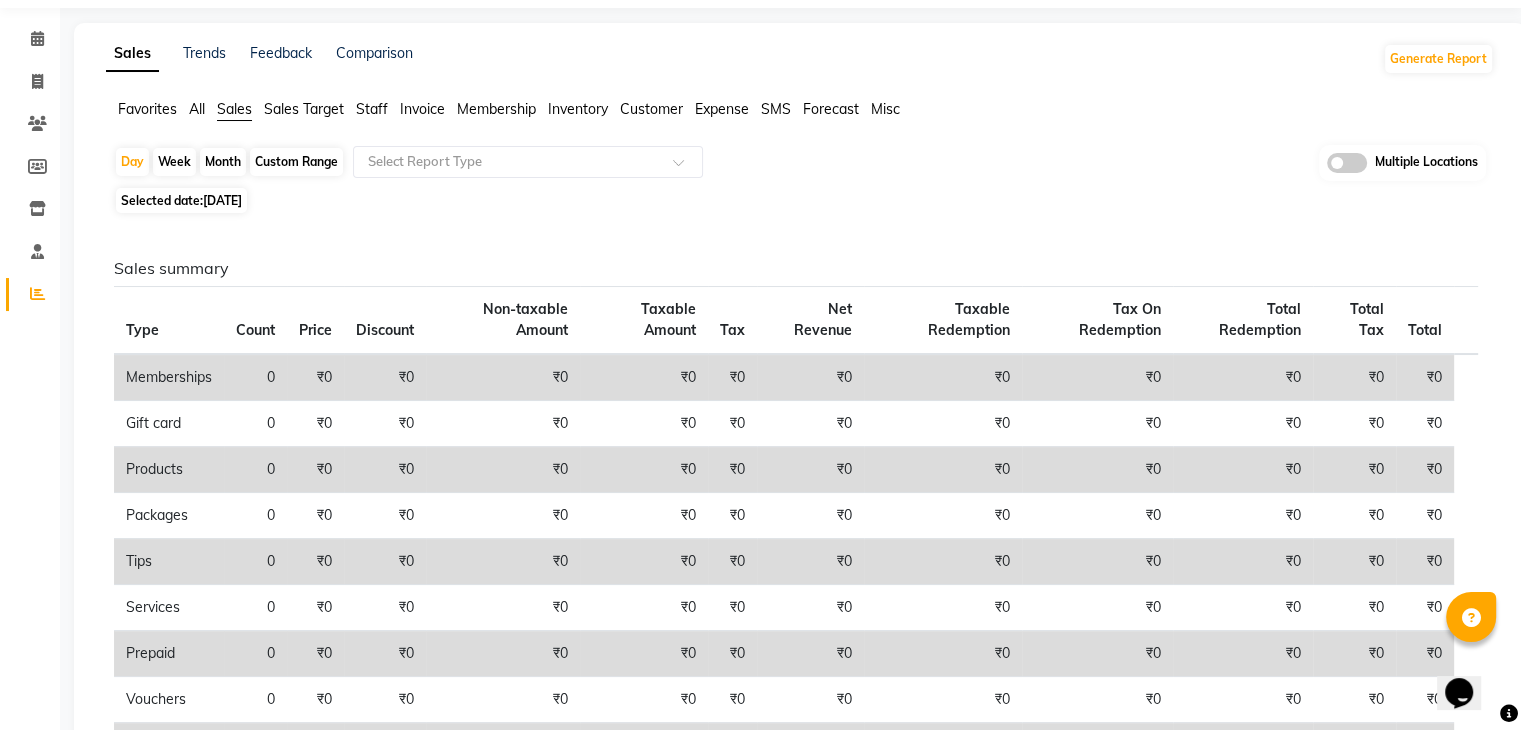 scroll, scrollTop: 0, scrollLeft: 0, axis: both 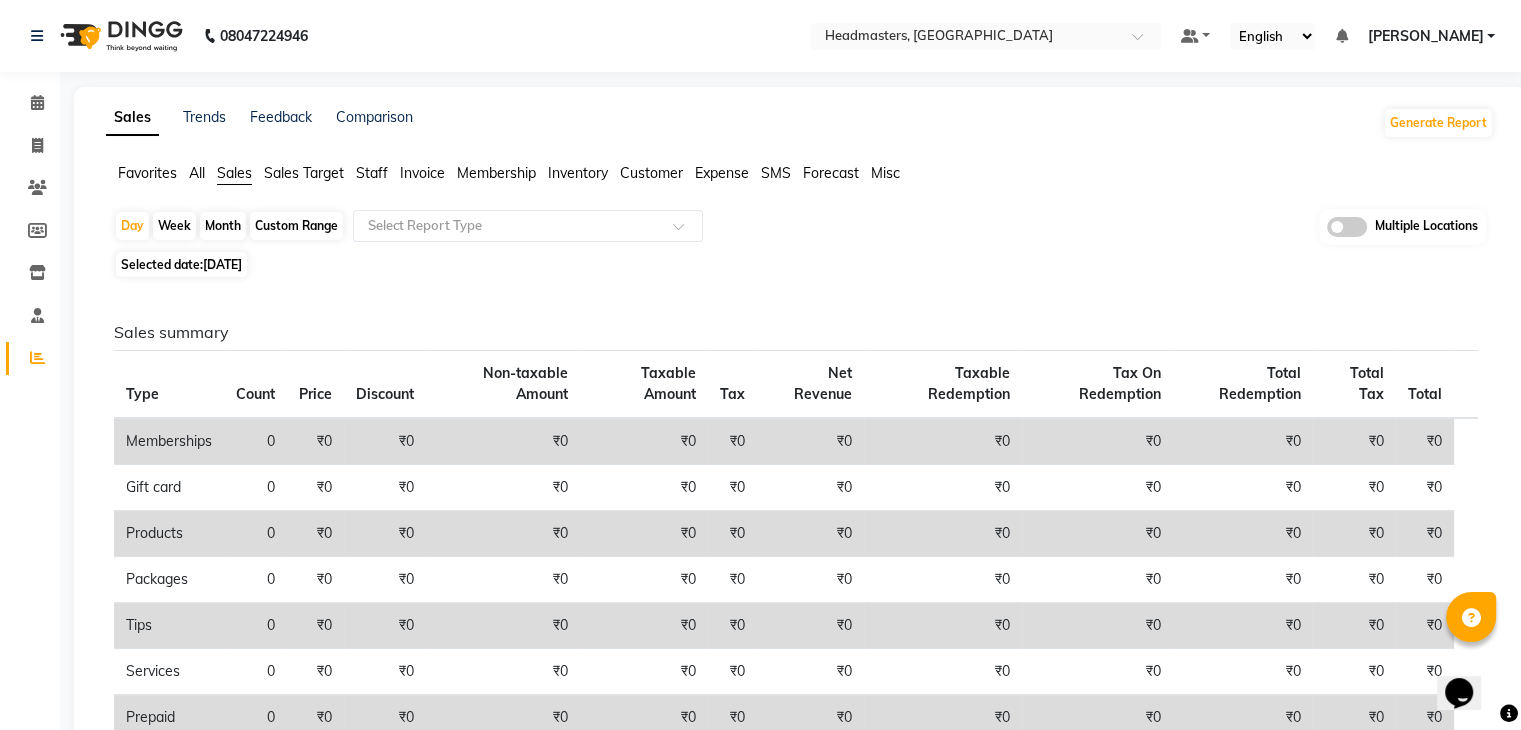 click on "Selected date:  11-07-2025" 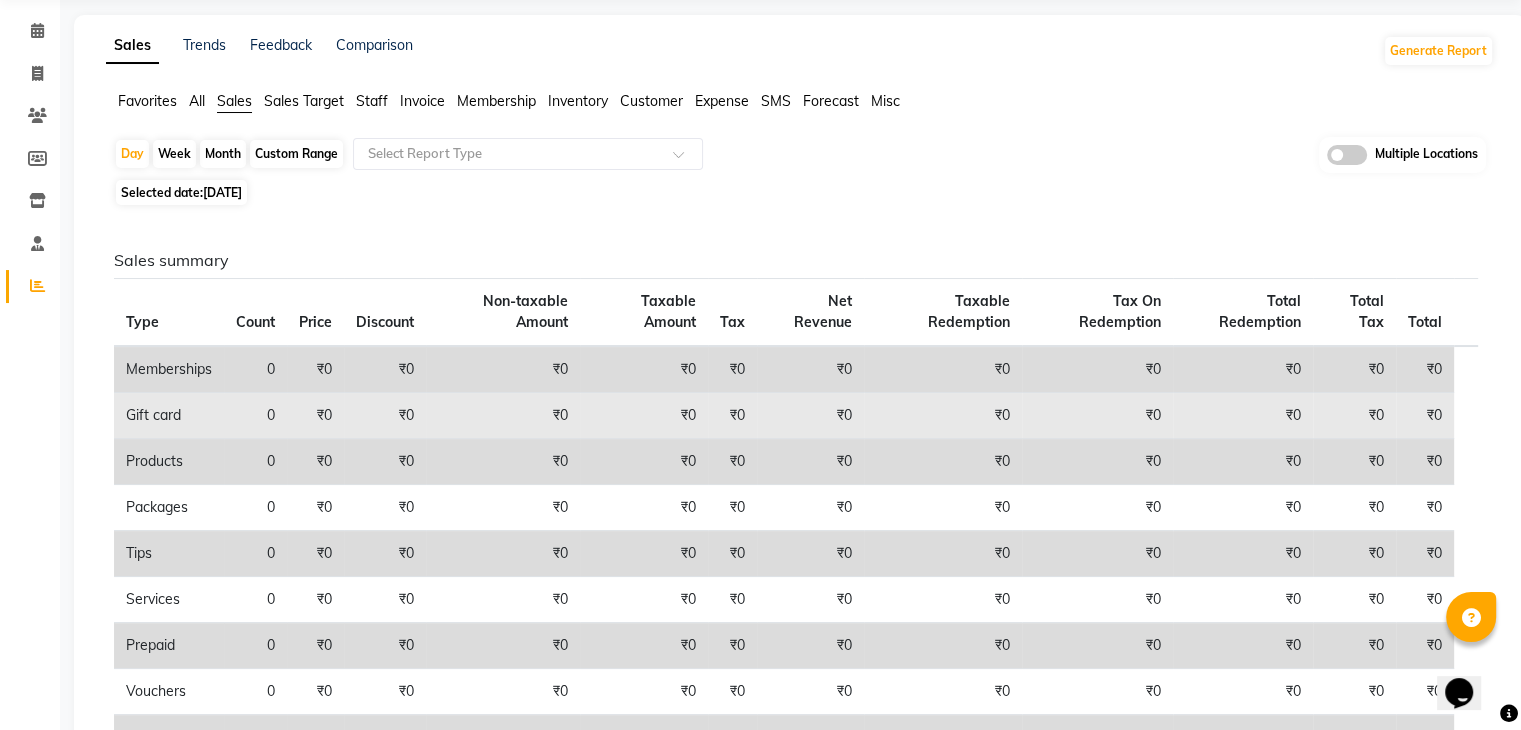 scroll, scrollTop: 0, scrollLeft: 0, axis: both 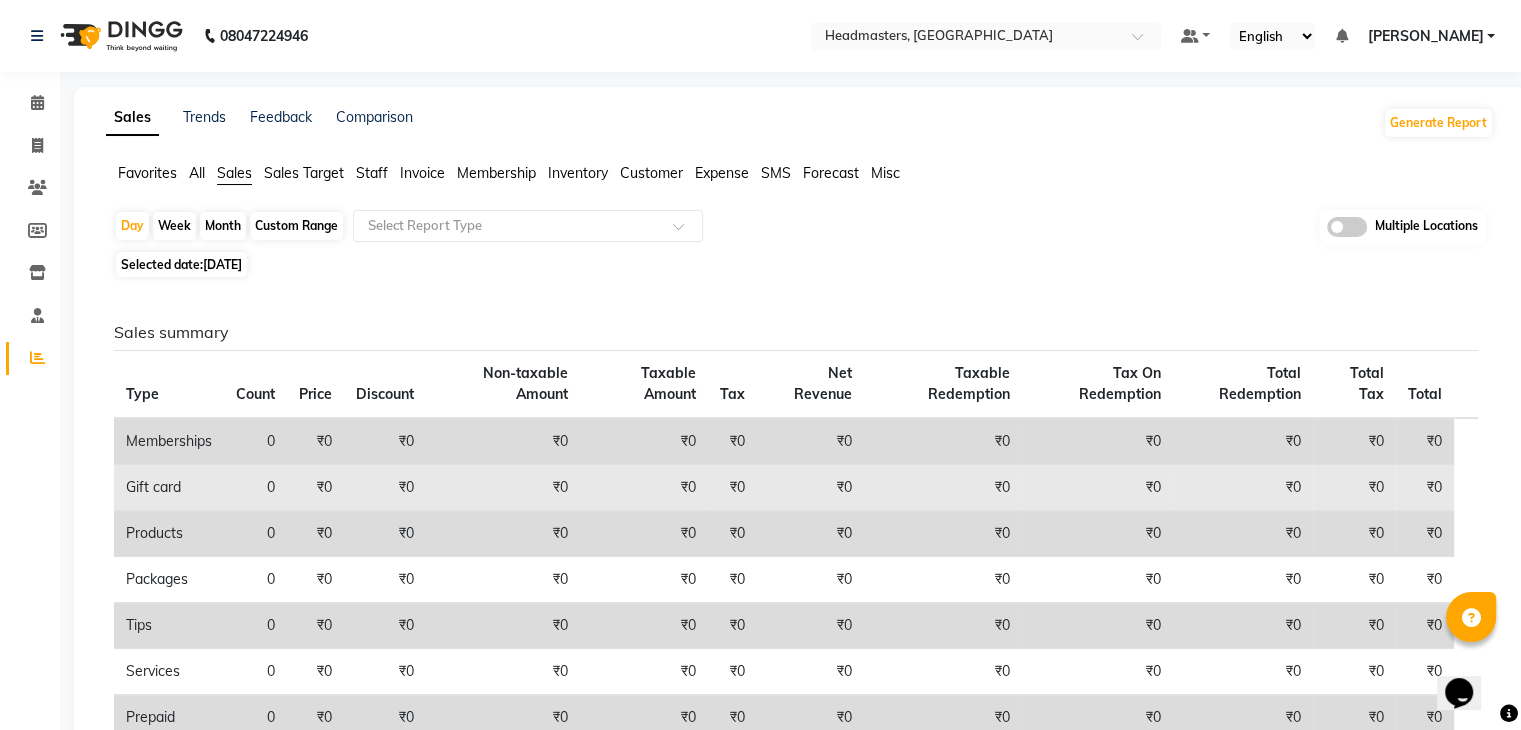click on "Selected date:  11-07-2025" 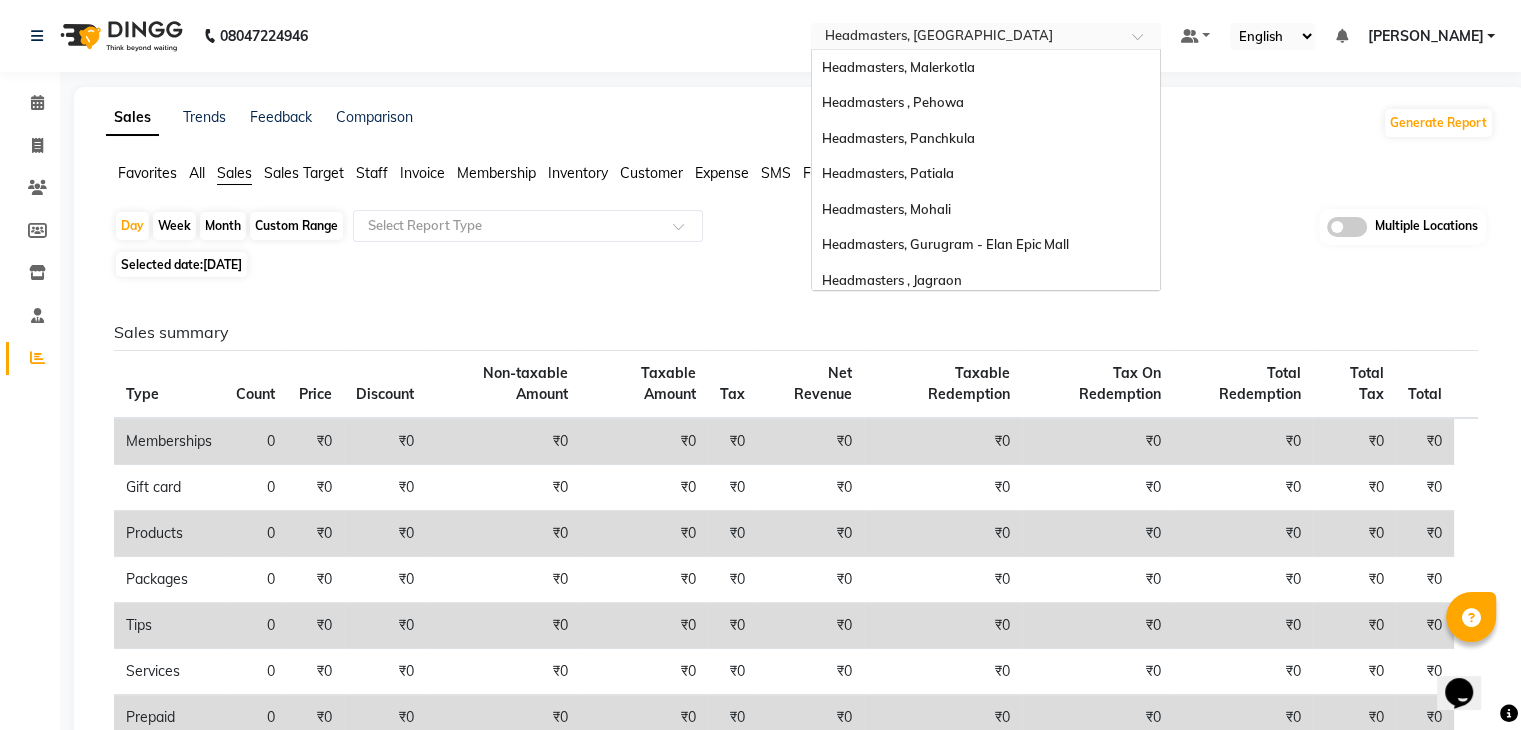 click at bounding box center [966, 38] 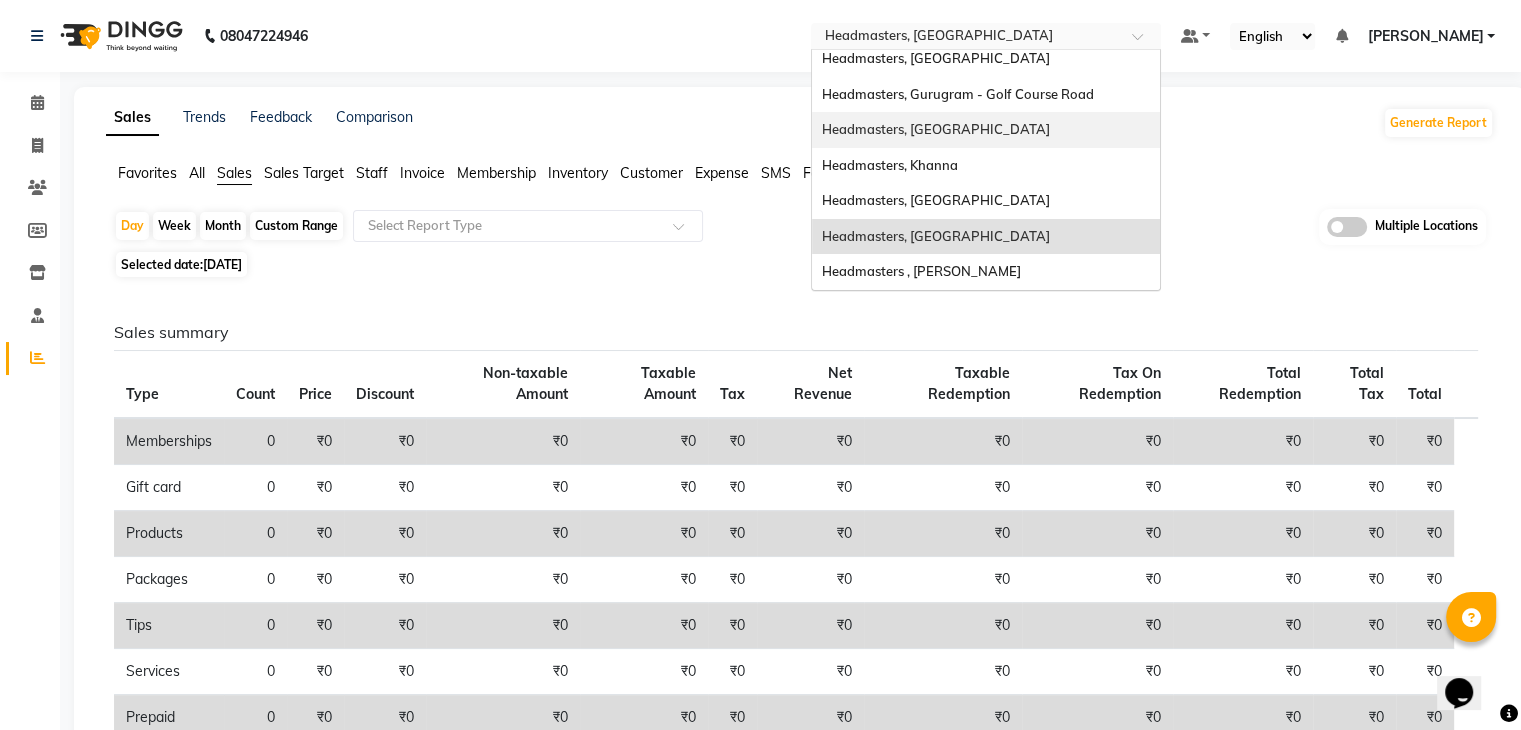 click on "Headmasters, [GEOGRAPHIC_DATA]" at bounding box center [986, 130] 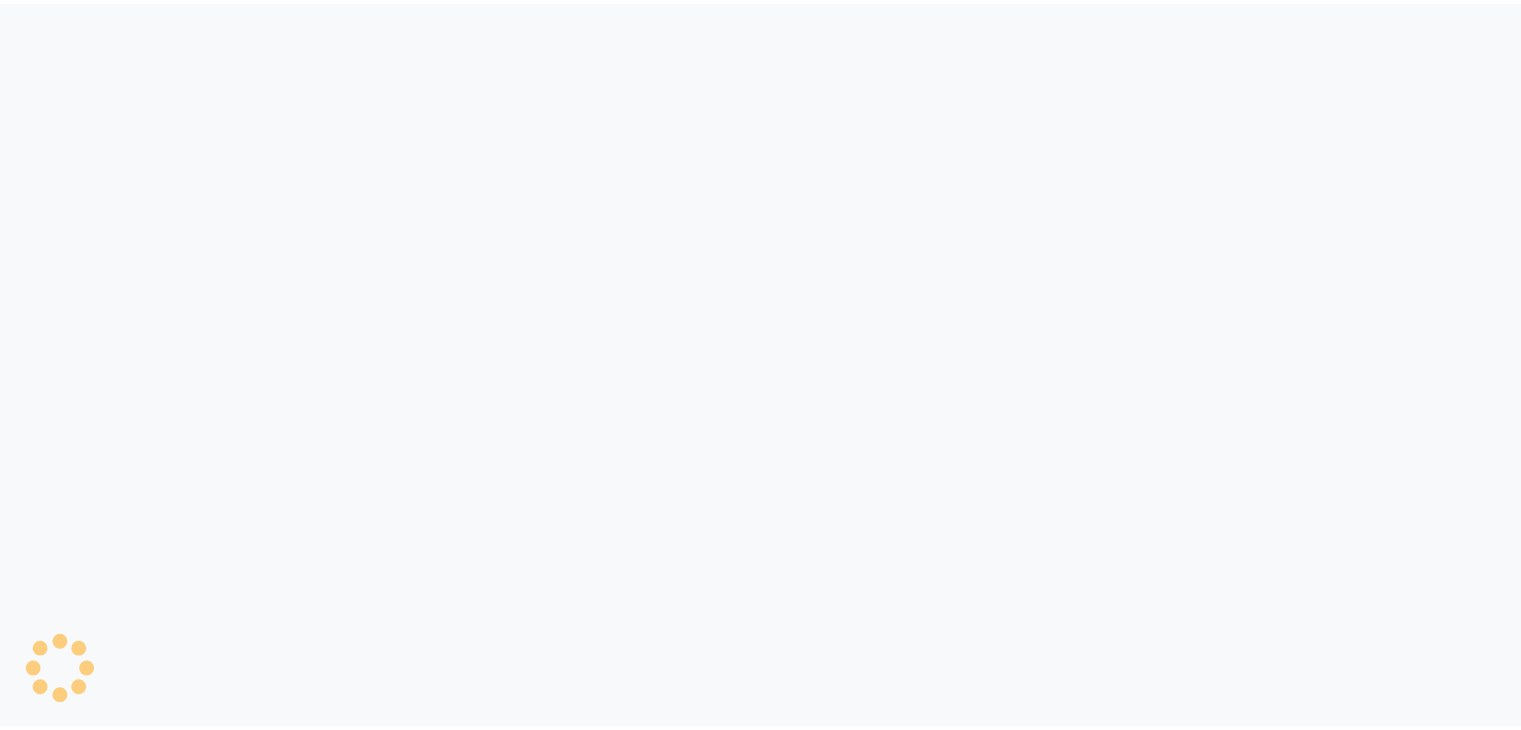 scroll, scrollTop: 0, scrollLeft: 0, axis: both 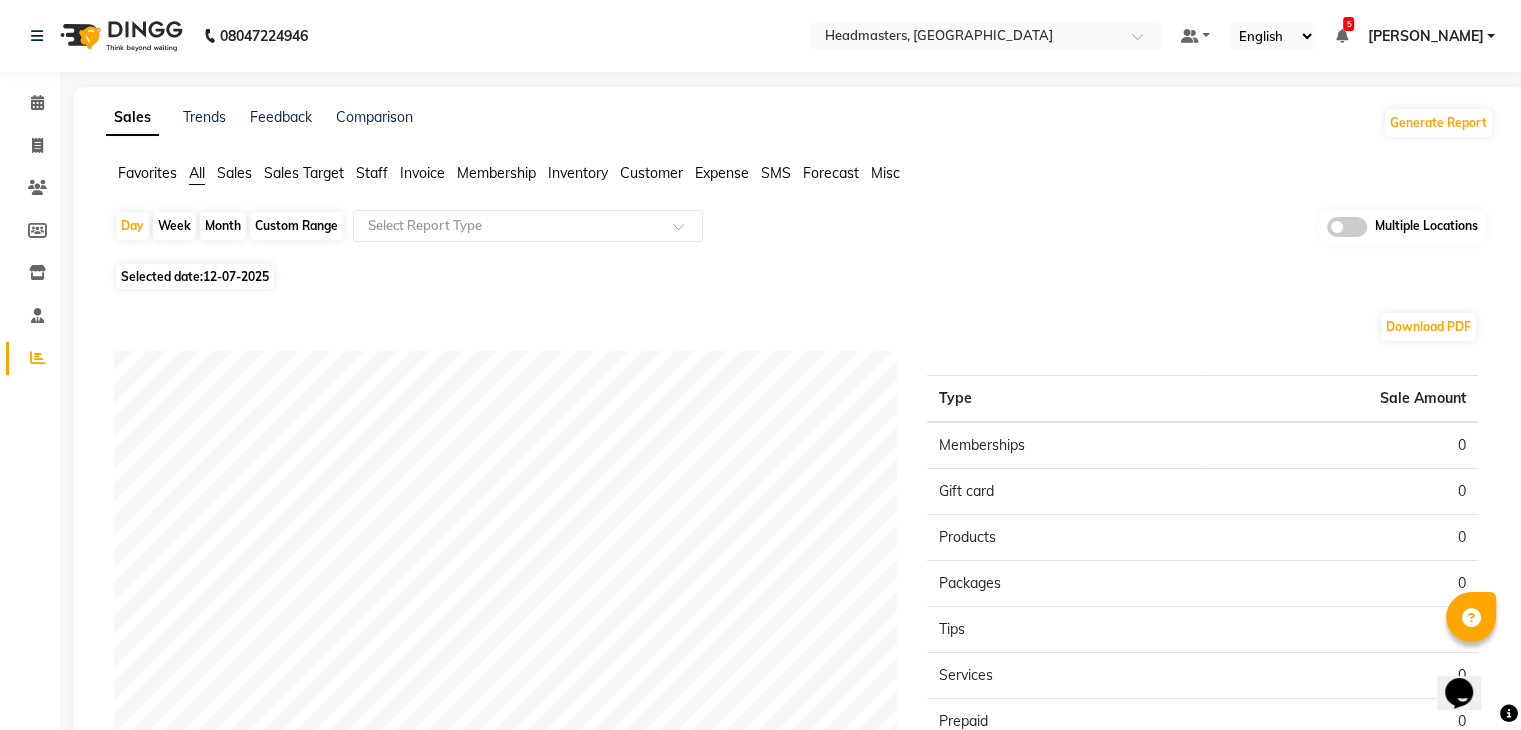 click on "Sales" 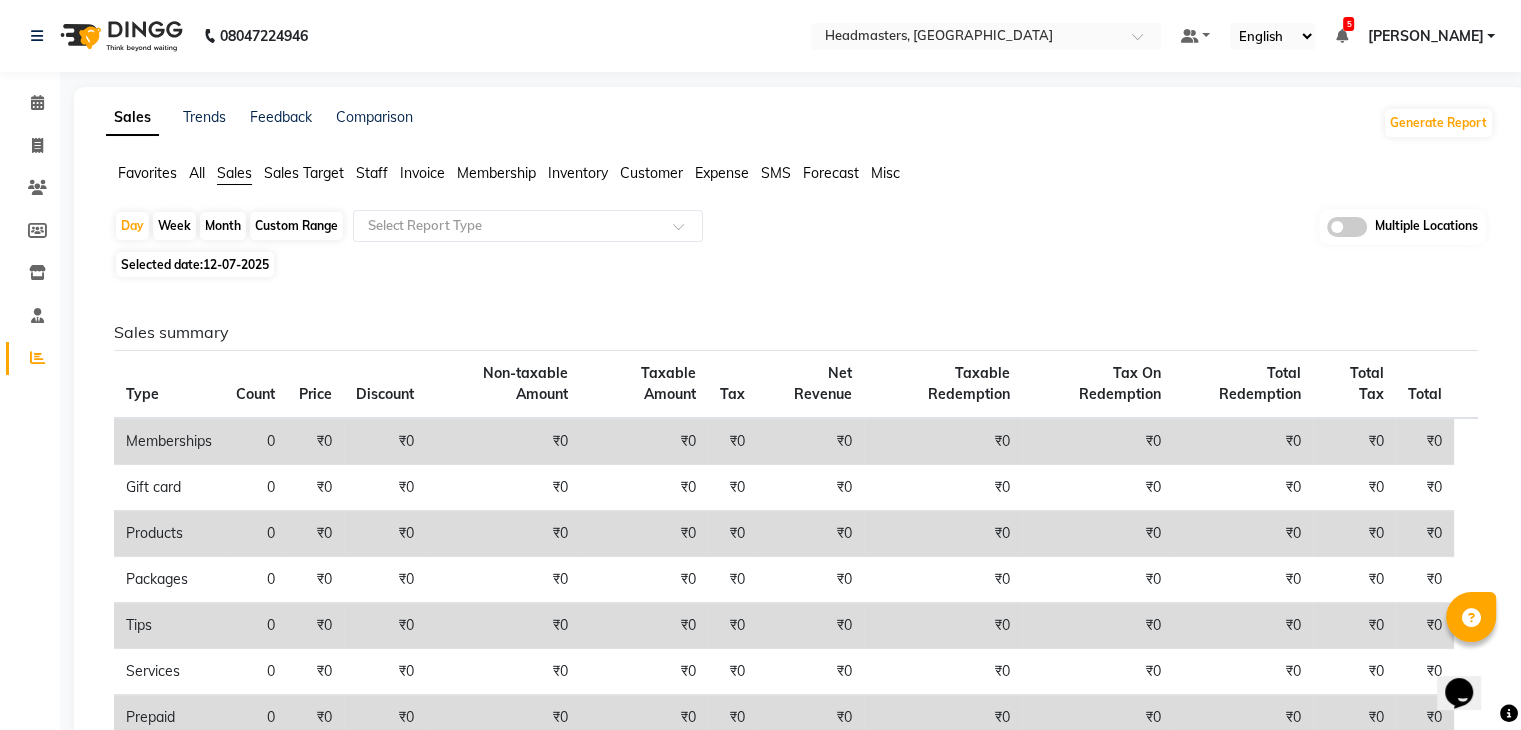 click on "12-07-2025" 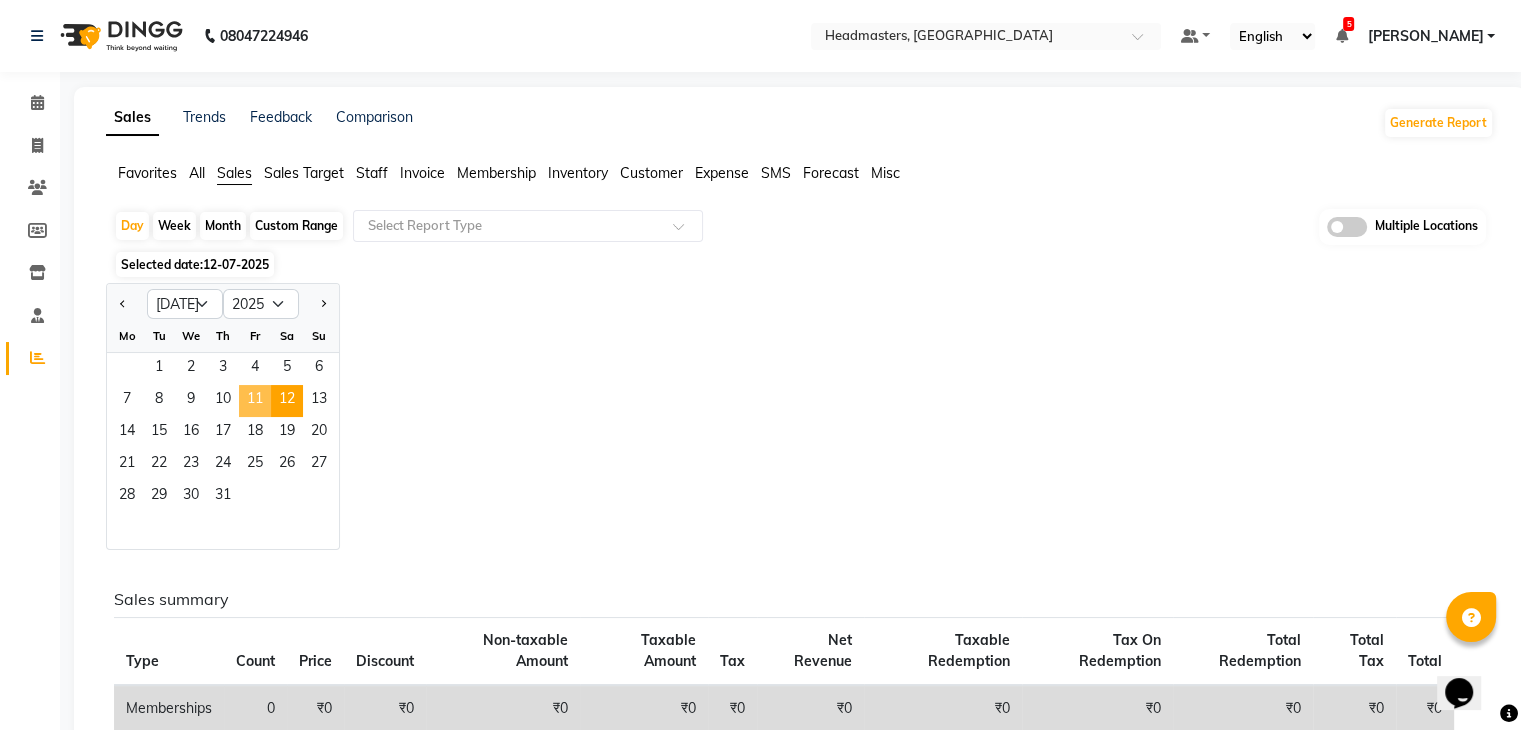 click on "11" 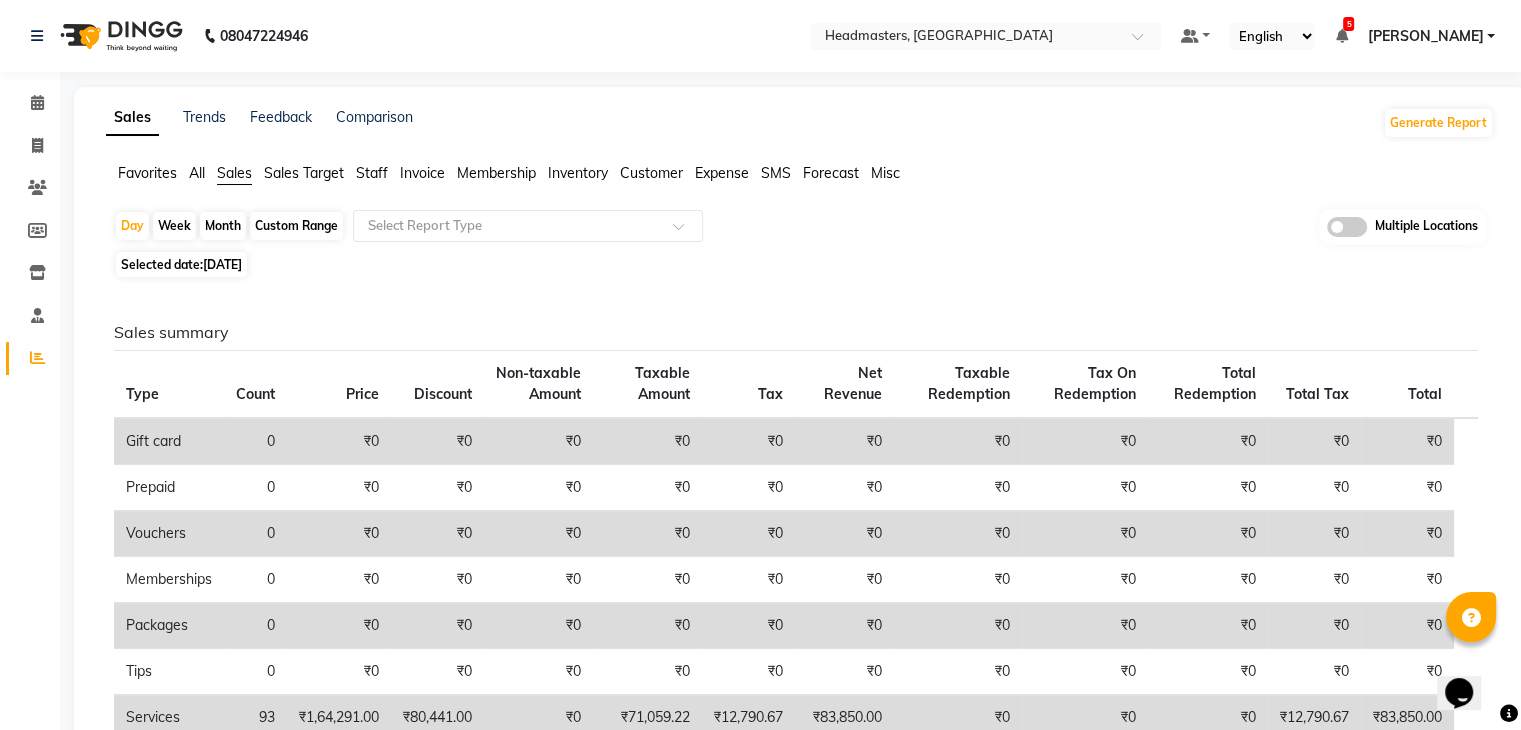 click on "Sales summary Type Count Price Discount Non-taxable Amount Taxable Amount Tax Net Revenue Taxable Redemption Tax On Redemption Total Redemption Total Tax Total  Gift card 0 ₹0 ₹0 ₹0 ₹0 ₹0 ₹0 ₹0 ₹0 ₹0 ₹0 ₹0  Prepaid 0 ₹0 ₹0 ₹0 ₹0 ₹0 ₹0 ₹0 ₹0 ₹0 ₹0 ₹0  Vouchers 0 ₹0 ₹0 ₹0 ₹0 ₹0 ₹0 ₹0 ₹0 ₹0 ₹0 ₹0  Memberships 0 ₹0 ₹0 ₹0 ₹0 ₹0 ₹0 ₹0 ₹0 ₹0 ₹0 ₹0  Packages 0 ₹0 ₹0 ₹0 ₹0 ₹0 ₹0 ₹0 ₹0 ₹0 ₹0 ₹0  Tips 0 ₹0 ₹0 ₹0 ₹0 ₹0 ₹0 ₹0 ₹0 ₹0 ₹0 ₹0  Services 93 ₹1,64,291.00 ₹80,441.00 ₹0 ₹71,059.22 ₹12,790.67 ₹83,850.00 ₹0 ₹0 ₹0 ₹12,790.67 ₹83,850.00  Products 5 ₹6,350.00 ₹500.00 ₹0 ₹4,957.63 ₹892.37 ₹5,850.00 ₹0 ₹0 ₹0 ₹892.37 ₹5,850.00  Fee 0 ₹0 ₹0 ₹0 ₹0 ₹0 ₹0 ₹0 ₹0 ₹0 ₹0 ₹0 Payment mode Payment Mode Count Total Redemption Tip Fee Advance Amount Invoice Amount  NT CASH 21 ₹57,550.00 ₹0 ₹0 ₹0 ₹0 ₹57,550.00  UPI 13 ₹19,700.00" 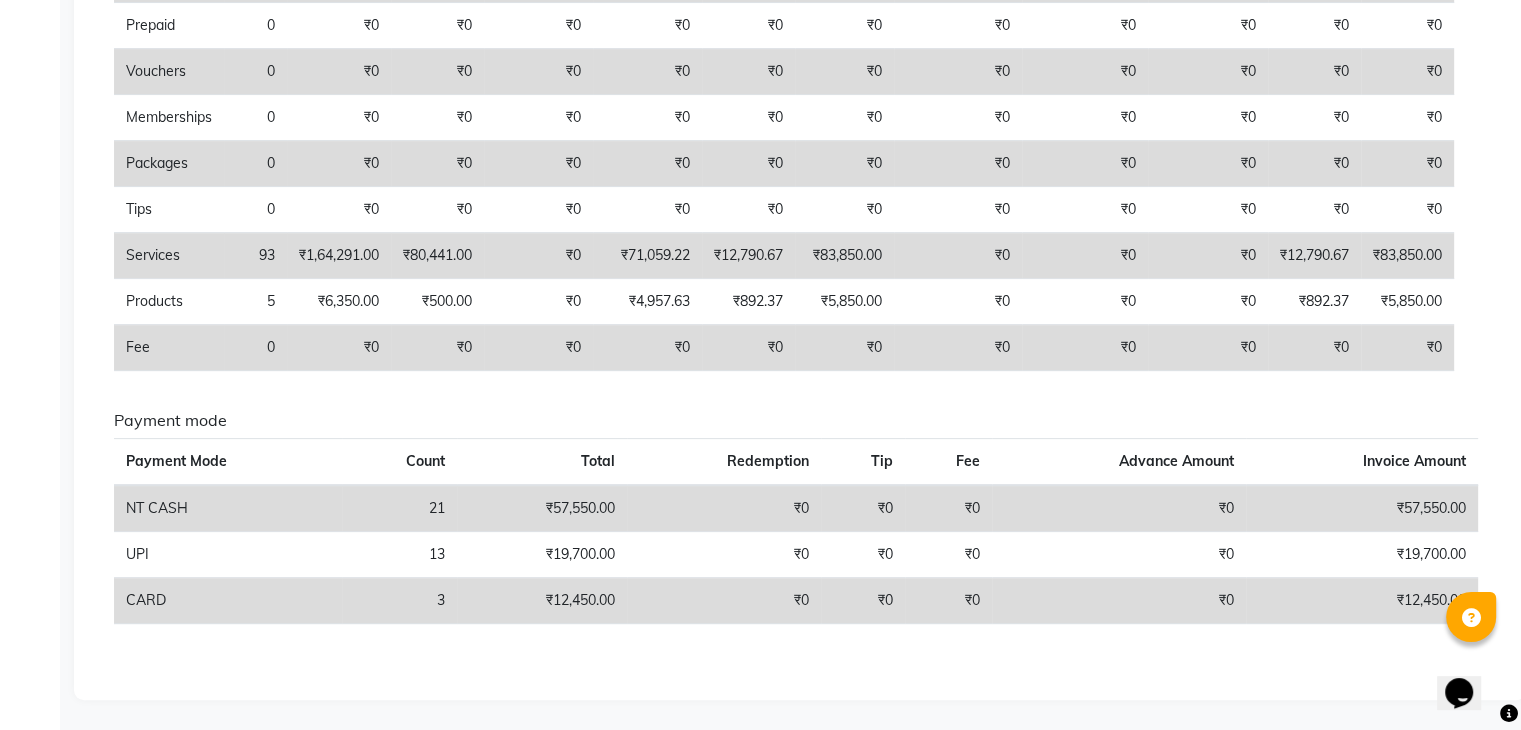 scroll, scrollTop: 0, scrollLeft: 0, axis: both 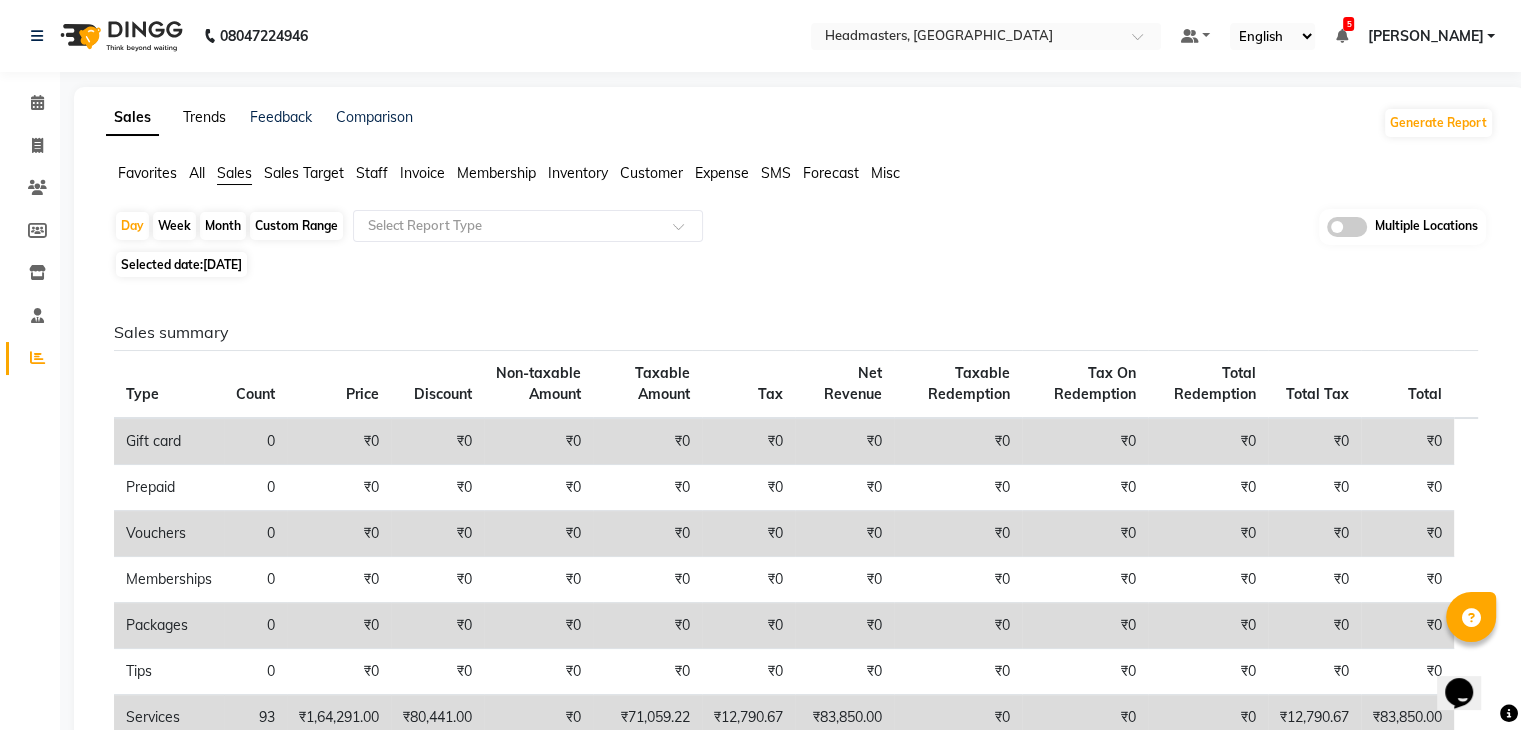 click on "Trends" 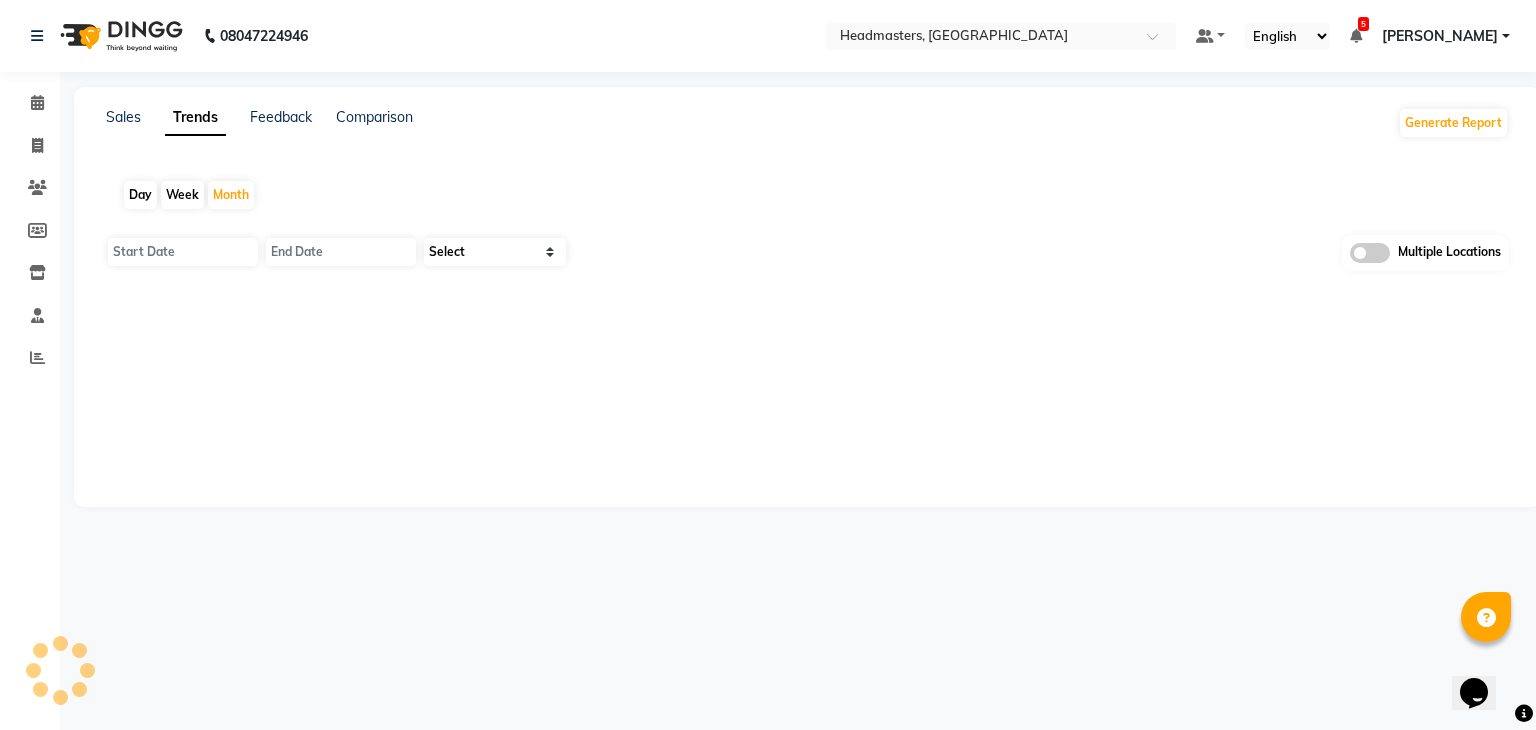 type on "01-07-2025" 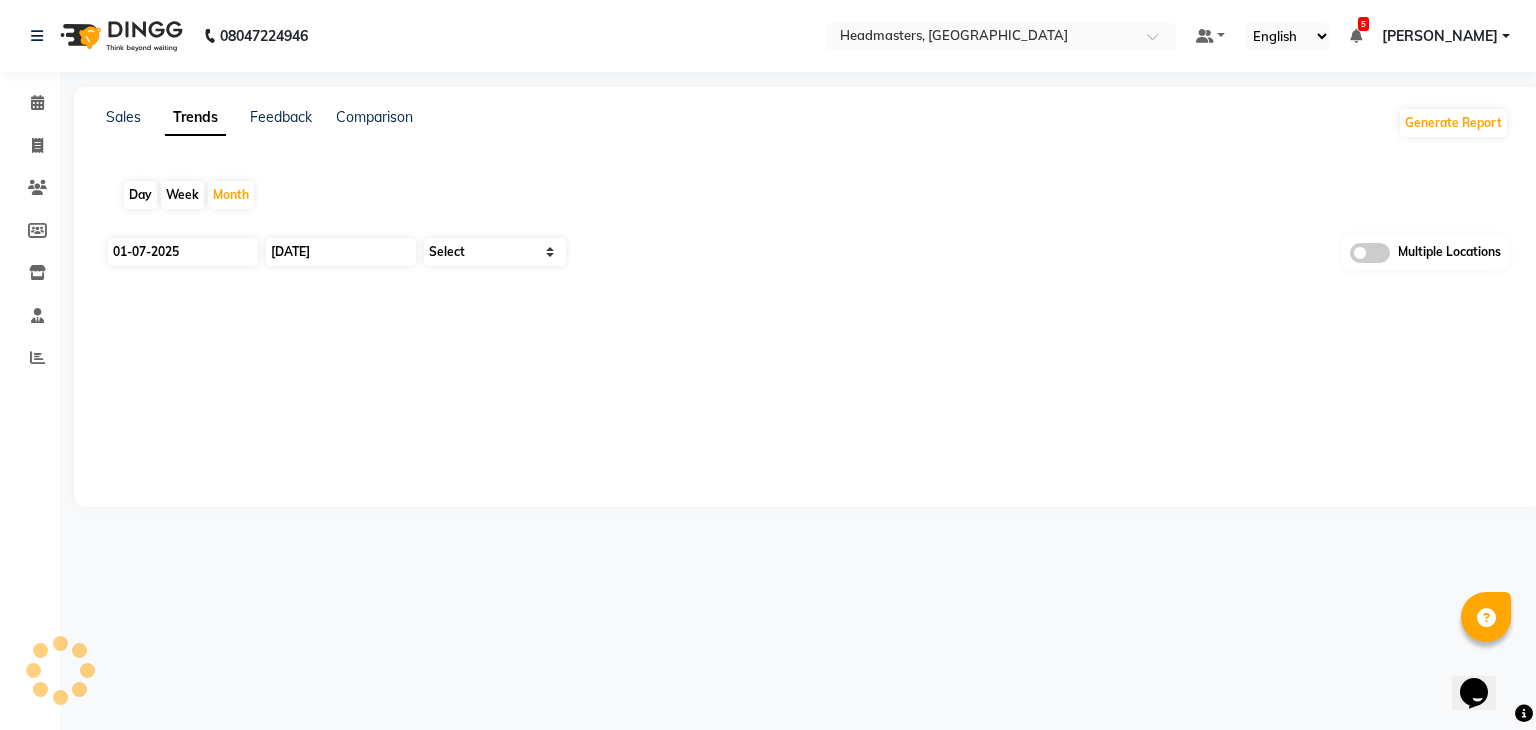 select on "by_client" 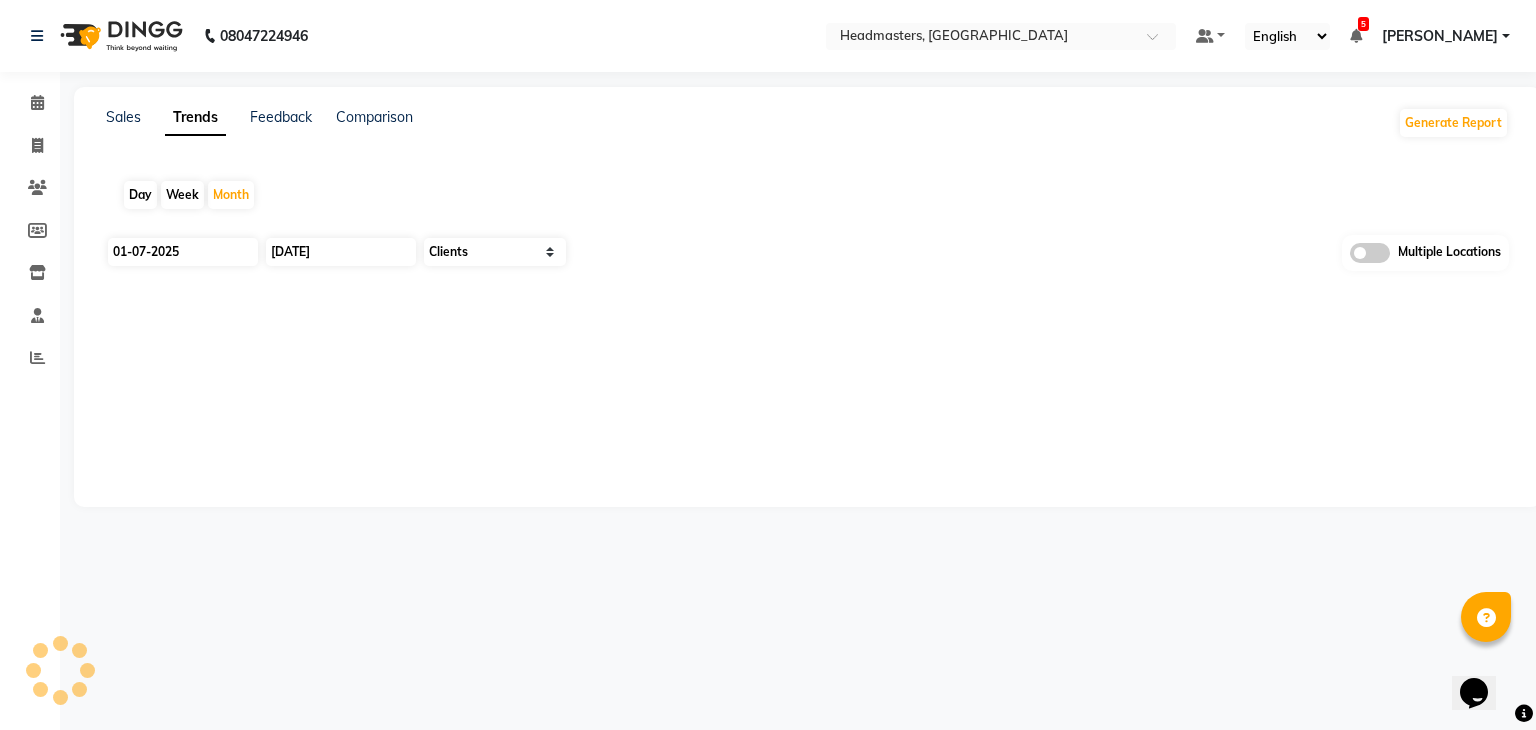 click on "Day" 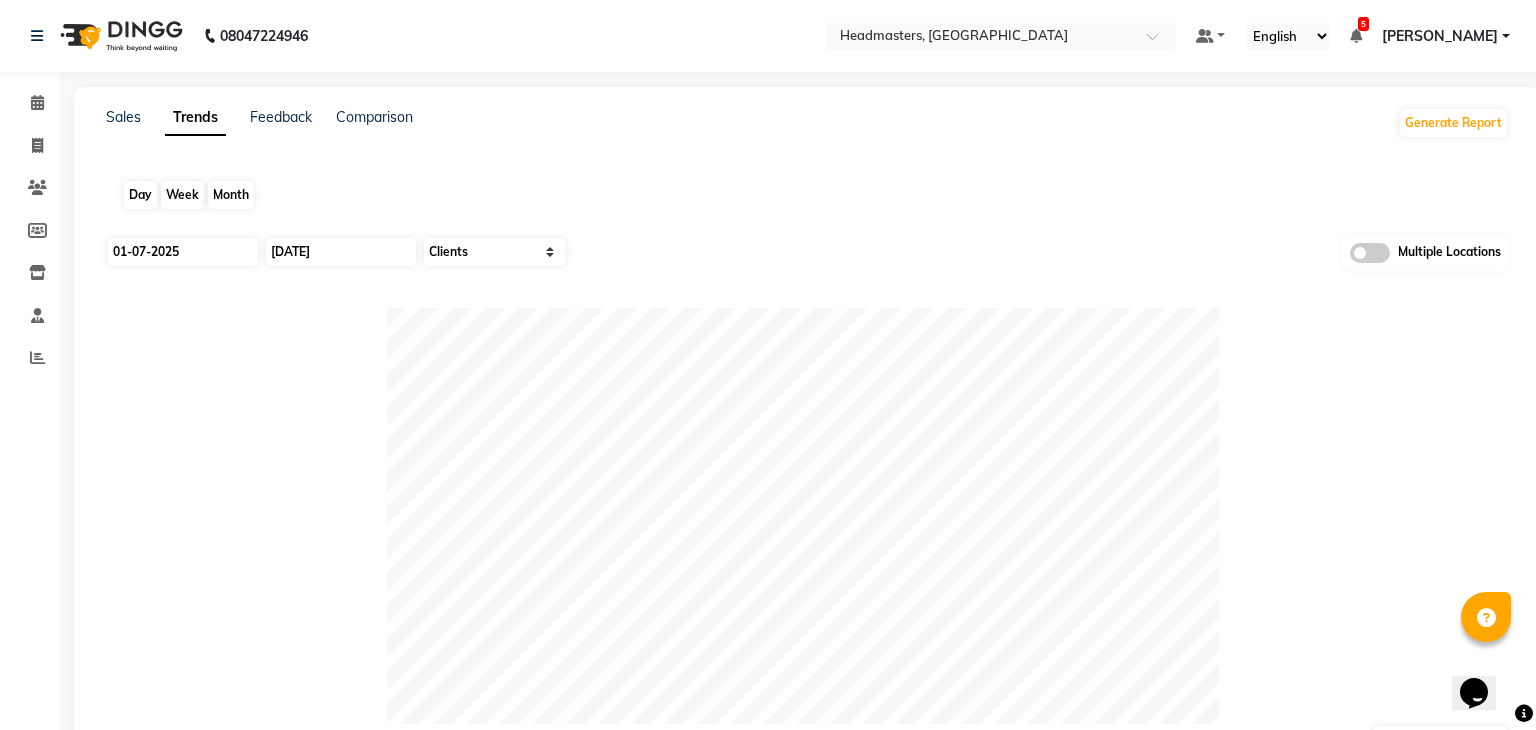type on "12-07-2025" 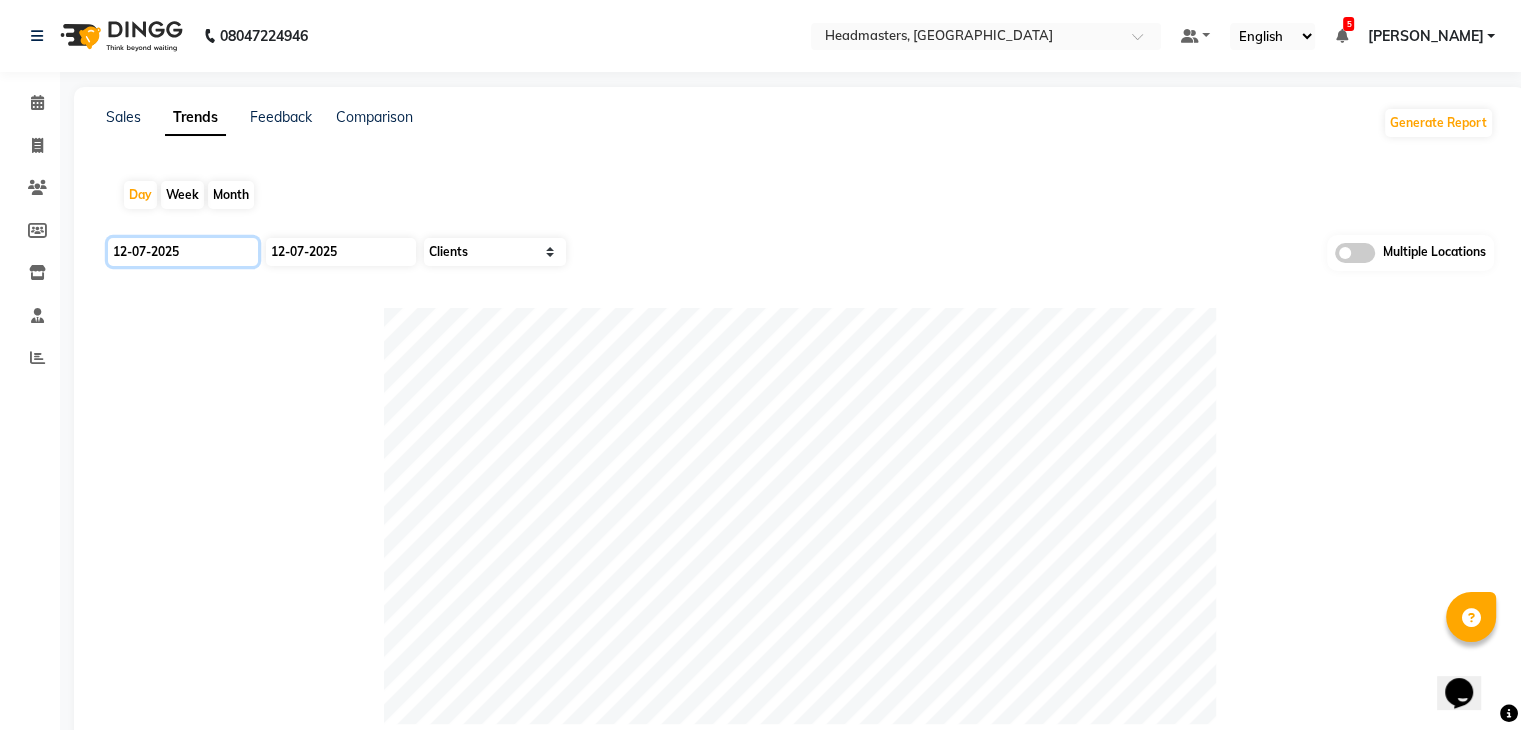 click on "12-07-2025" 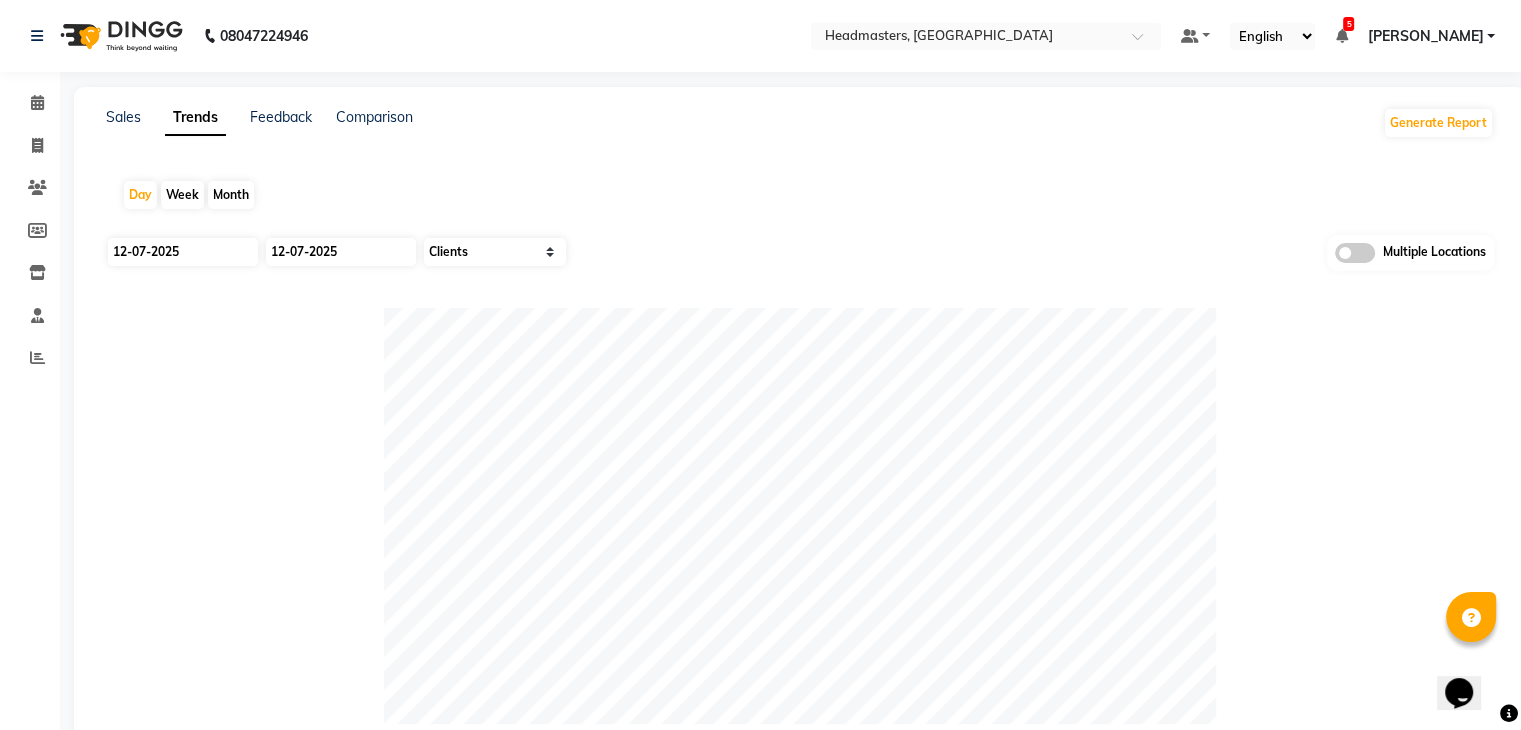 select on "7" 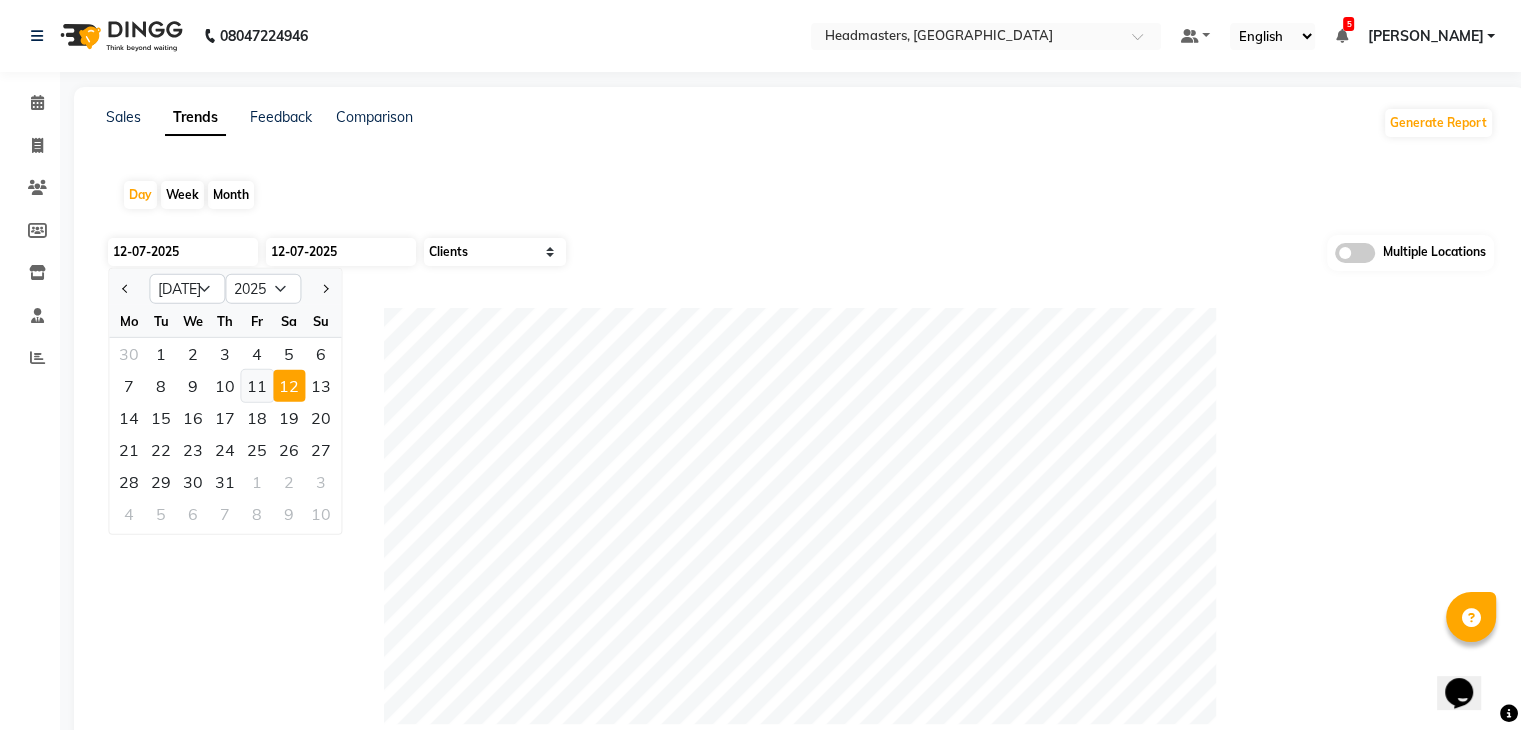 click on "11" 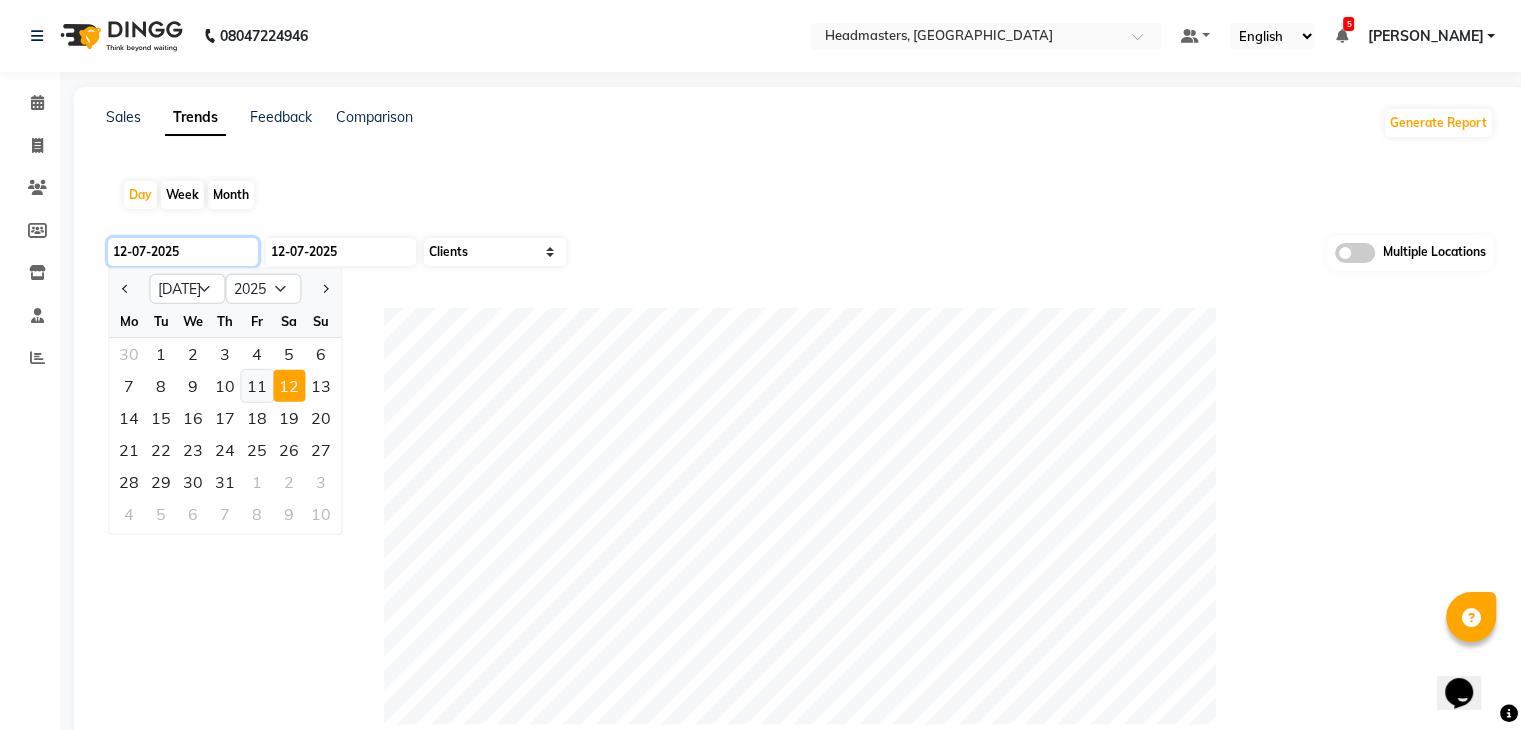 type on "[DATE]" 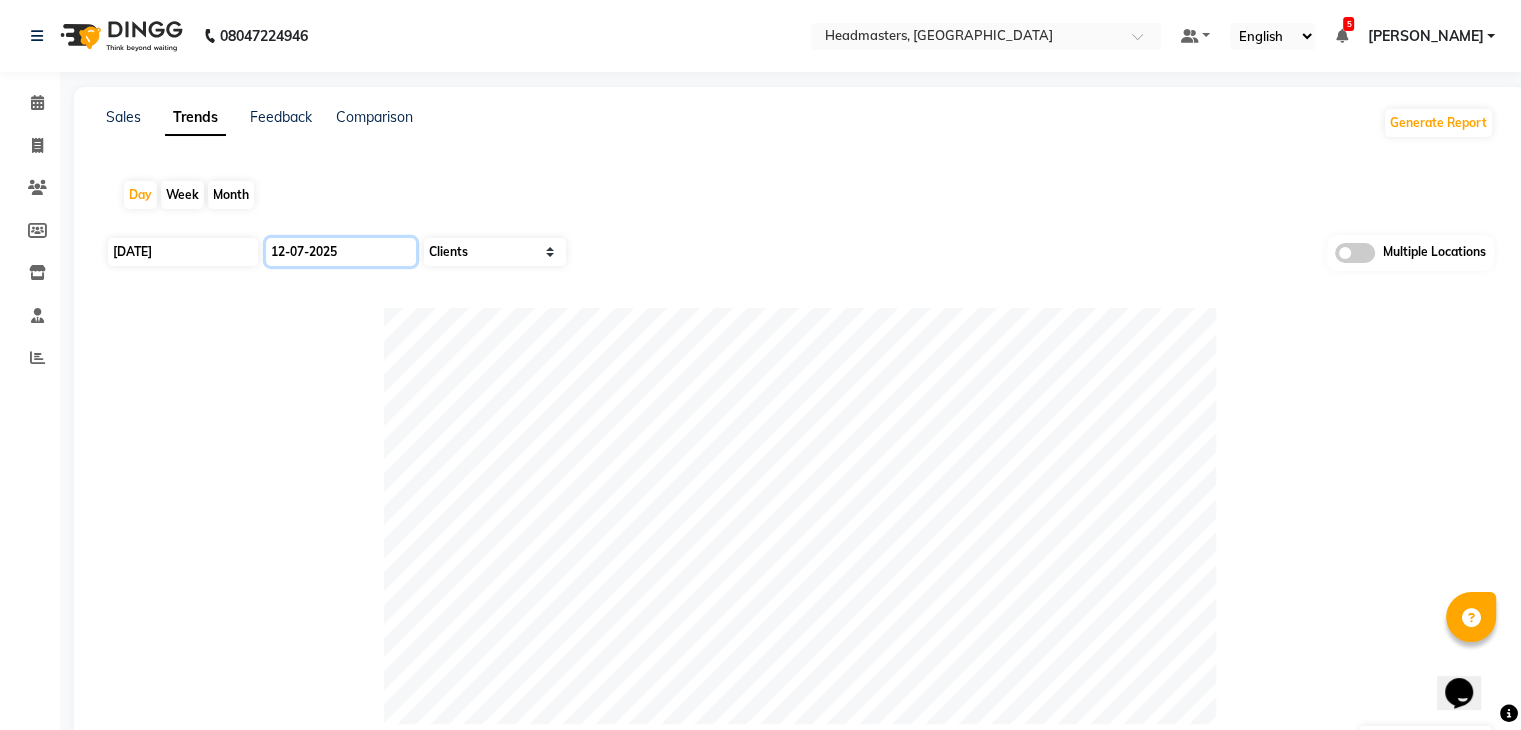 click on "12-07-2025" 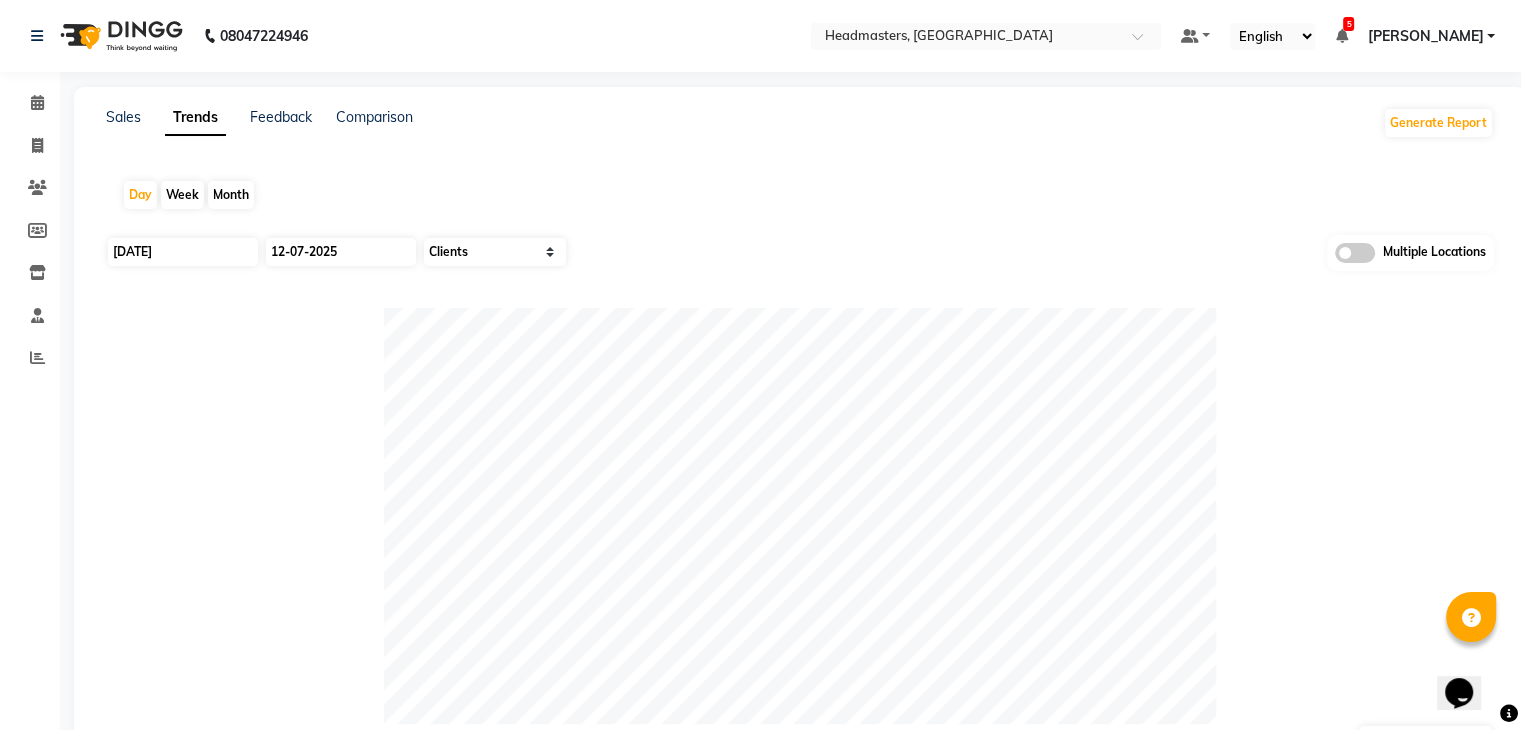 select on "7" 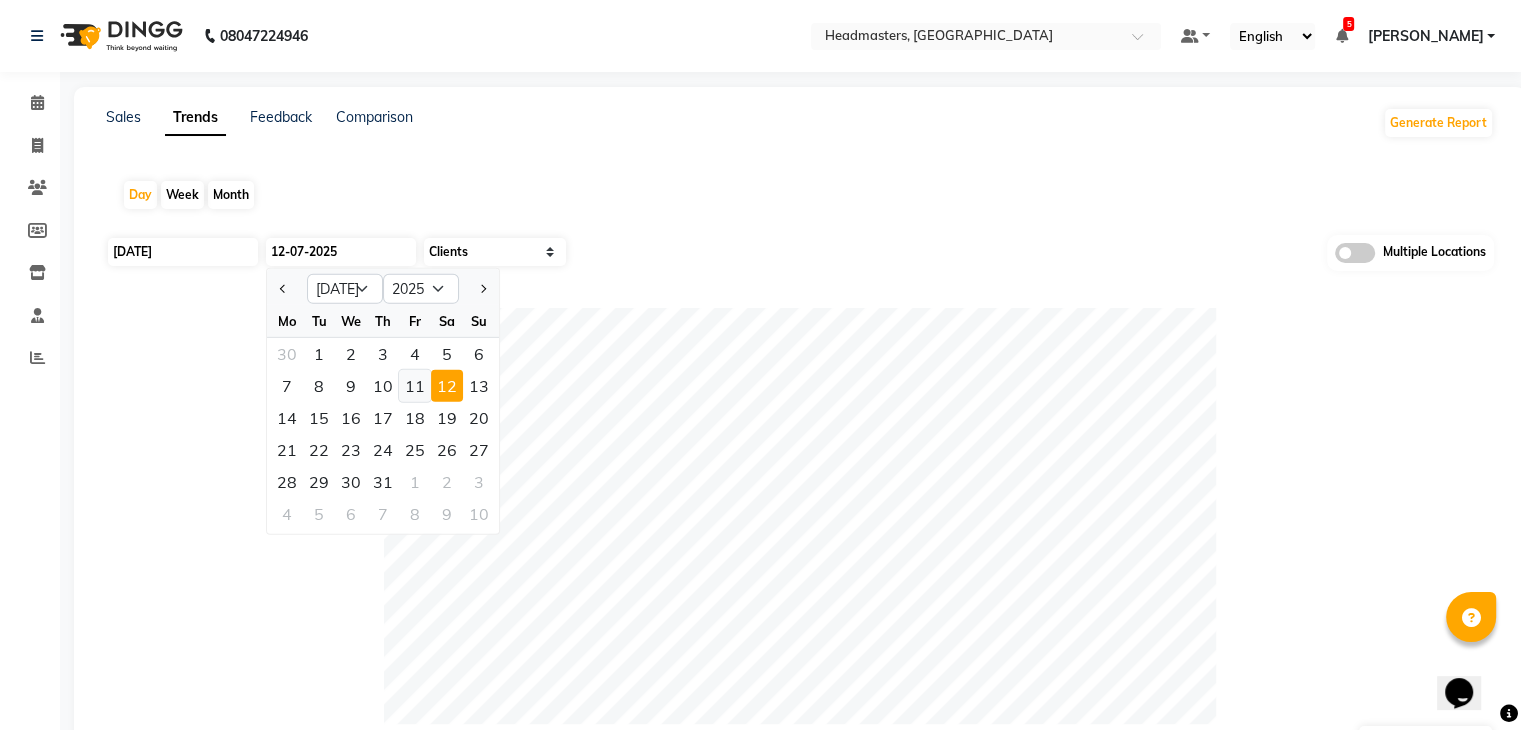click on "11" 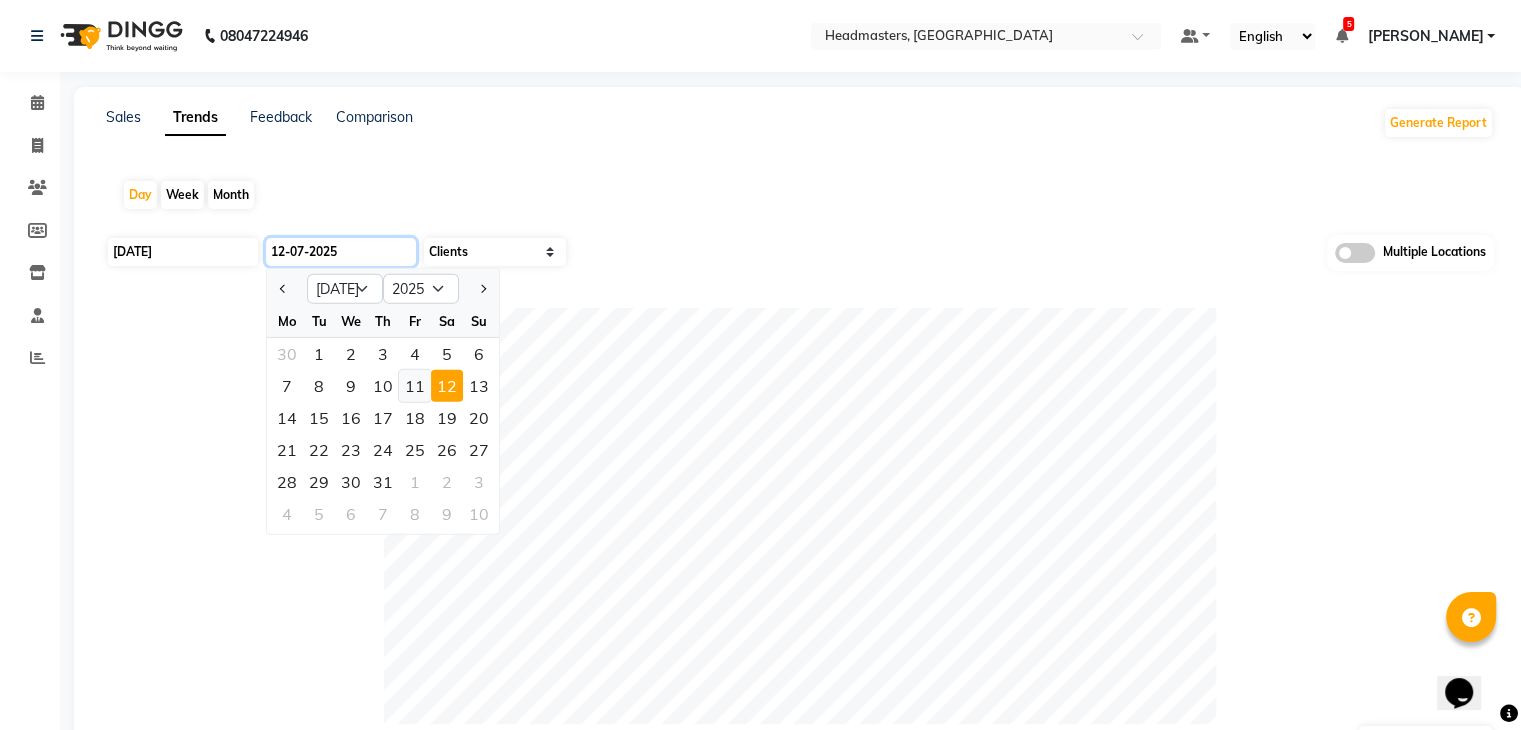 type on "[DATE]" 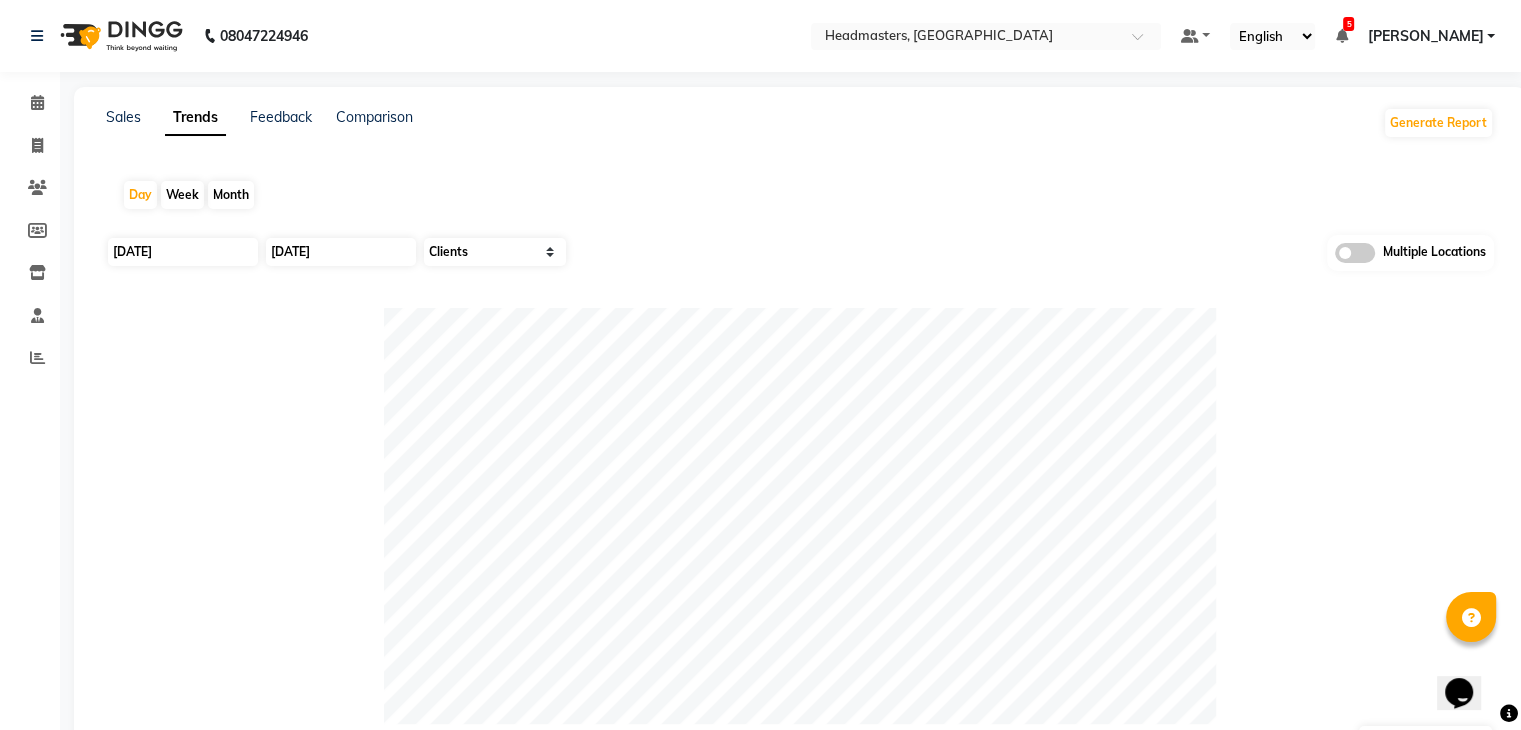click 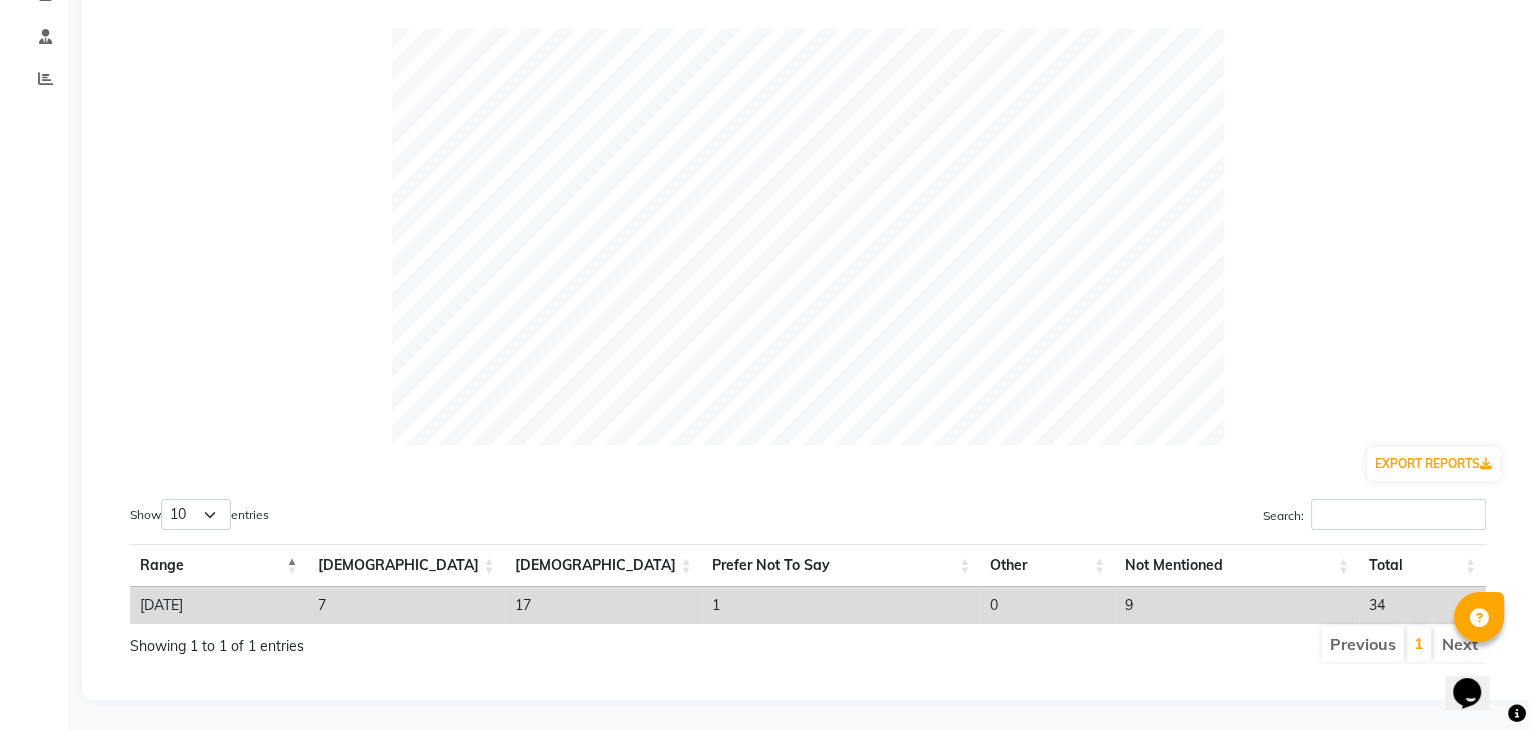 scroll, scrollTop: 0, scrollLeft: 0, axis: both 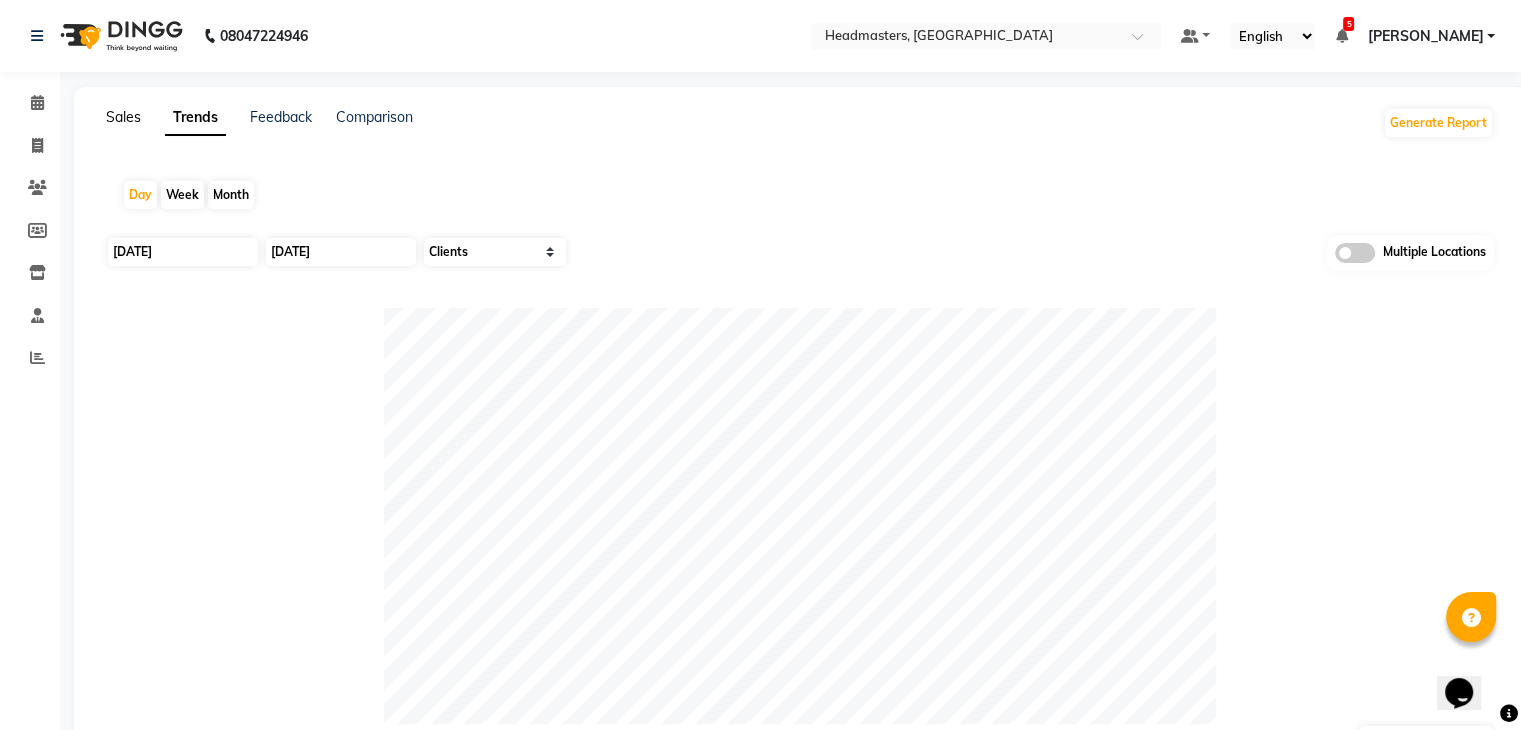 click on "Sales" 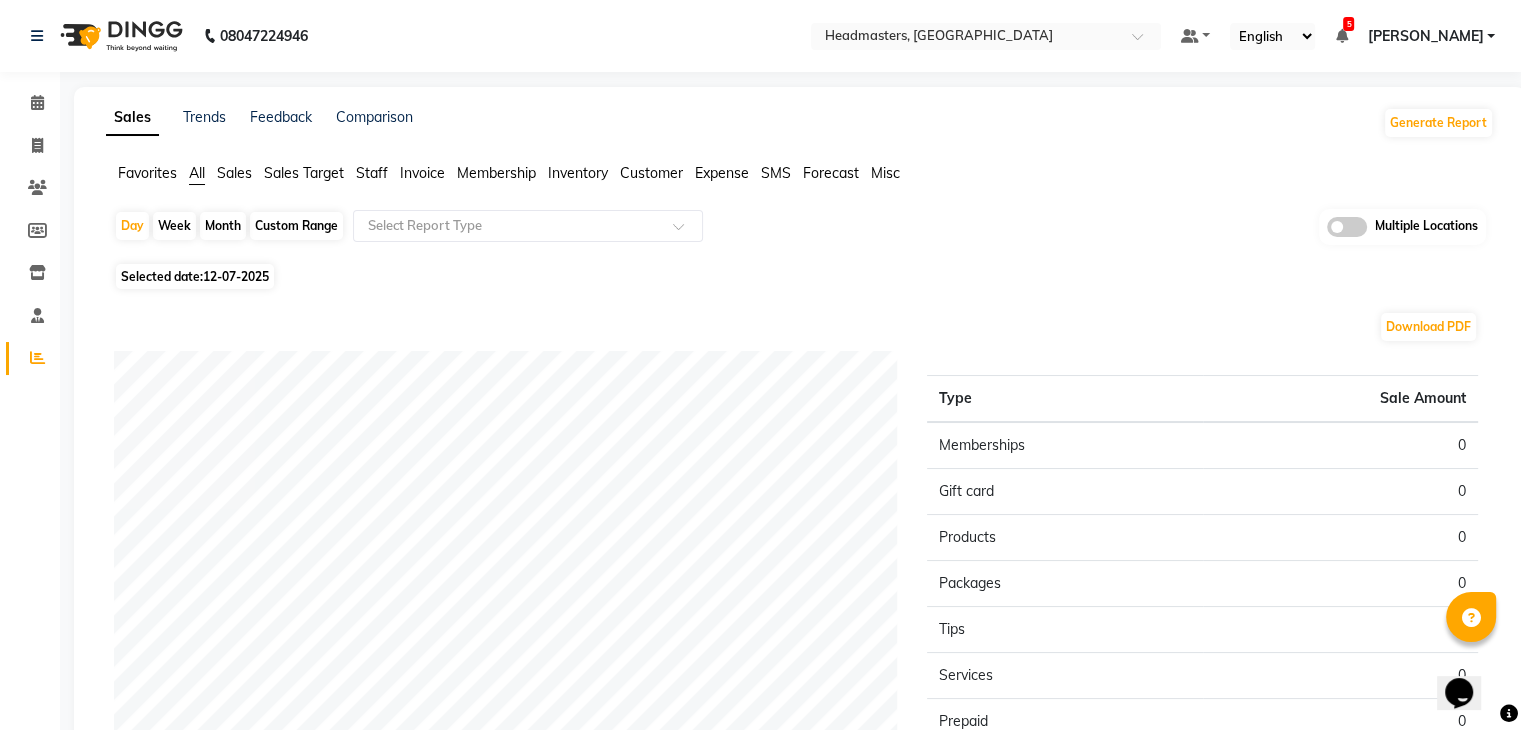 click on "Favorites" 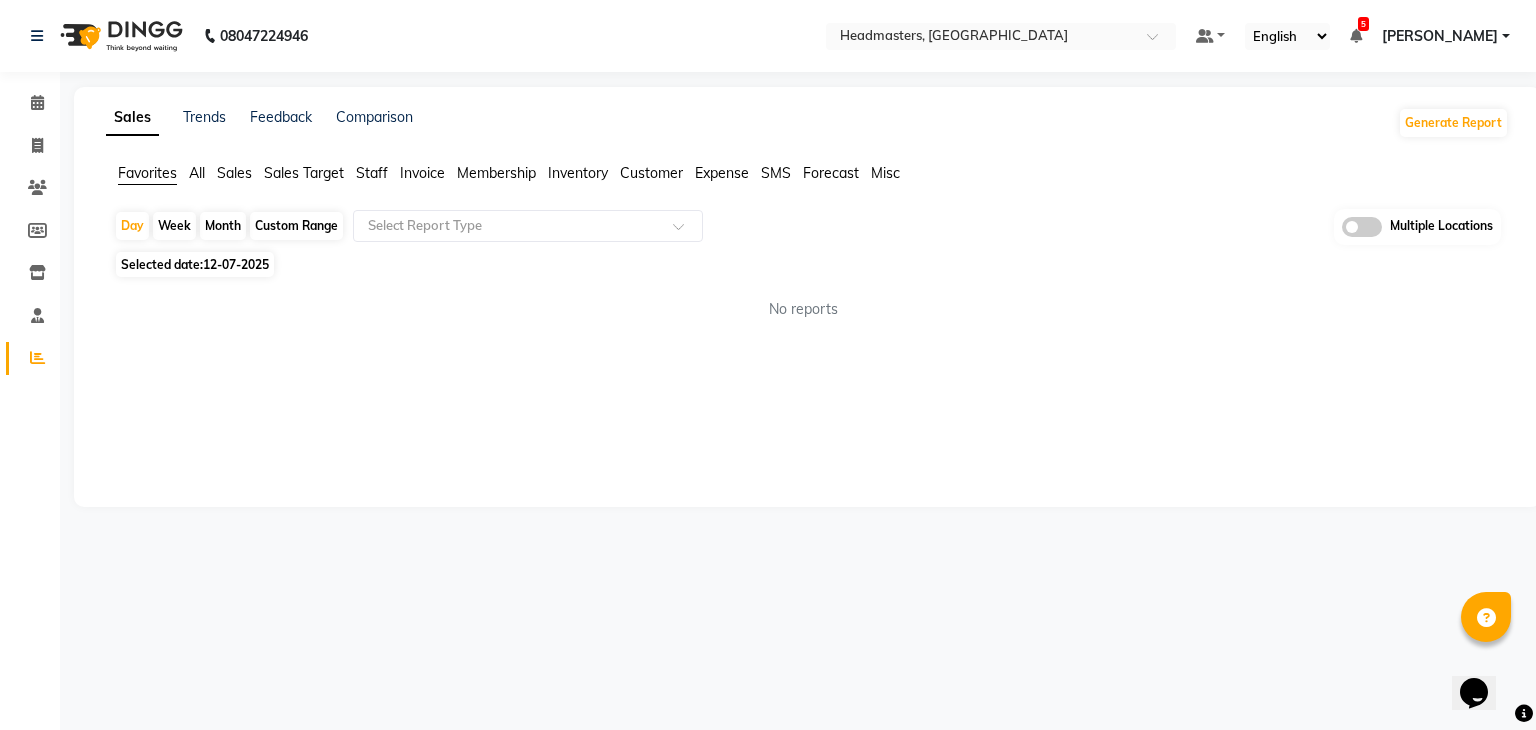 click on "12-07-2025" 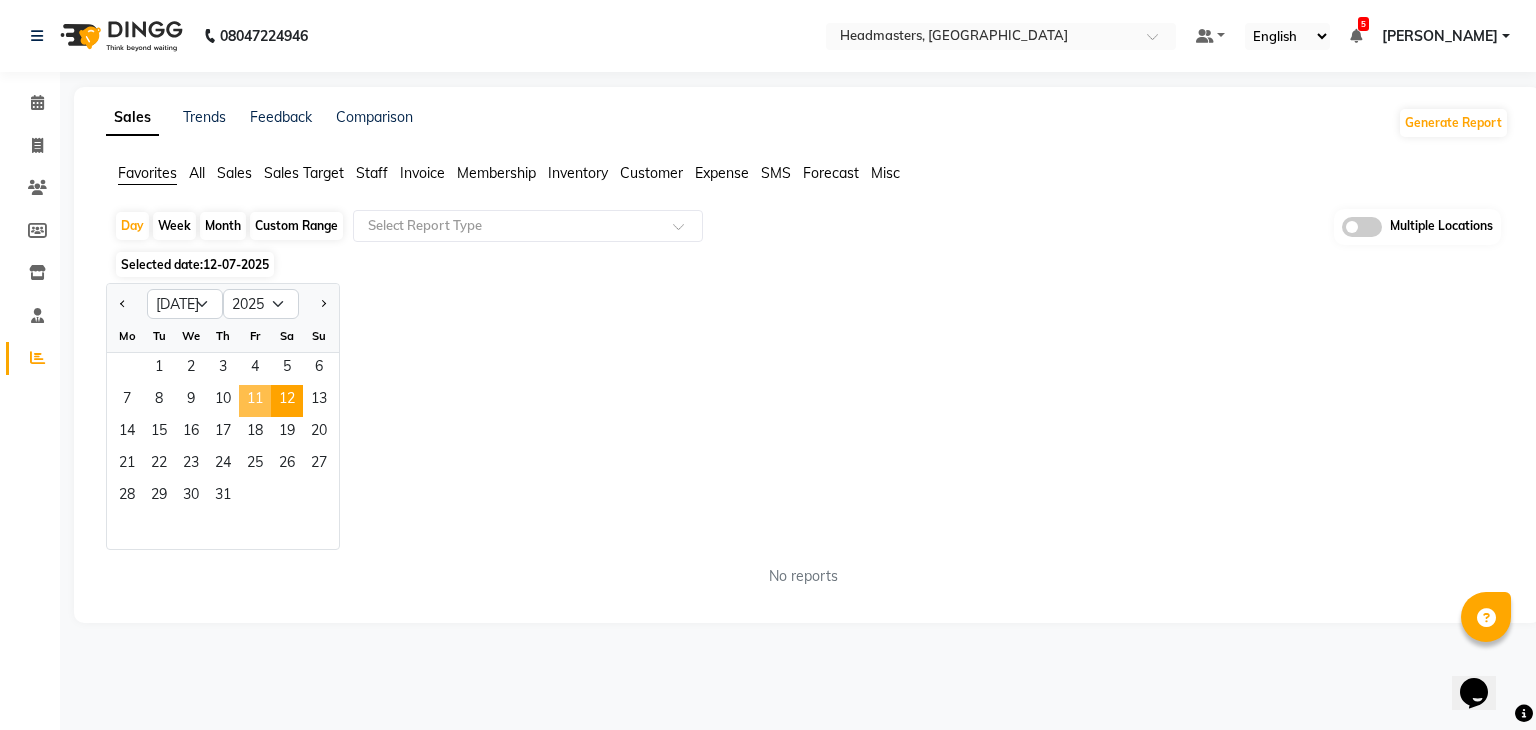 click on "11" 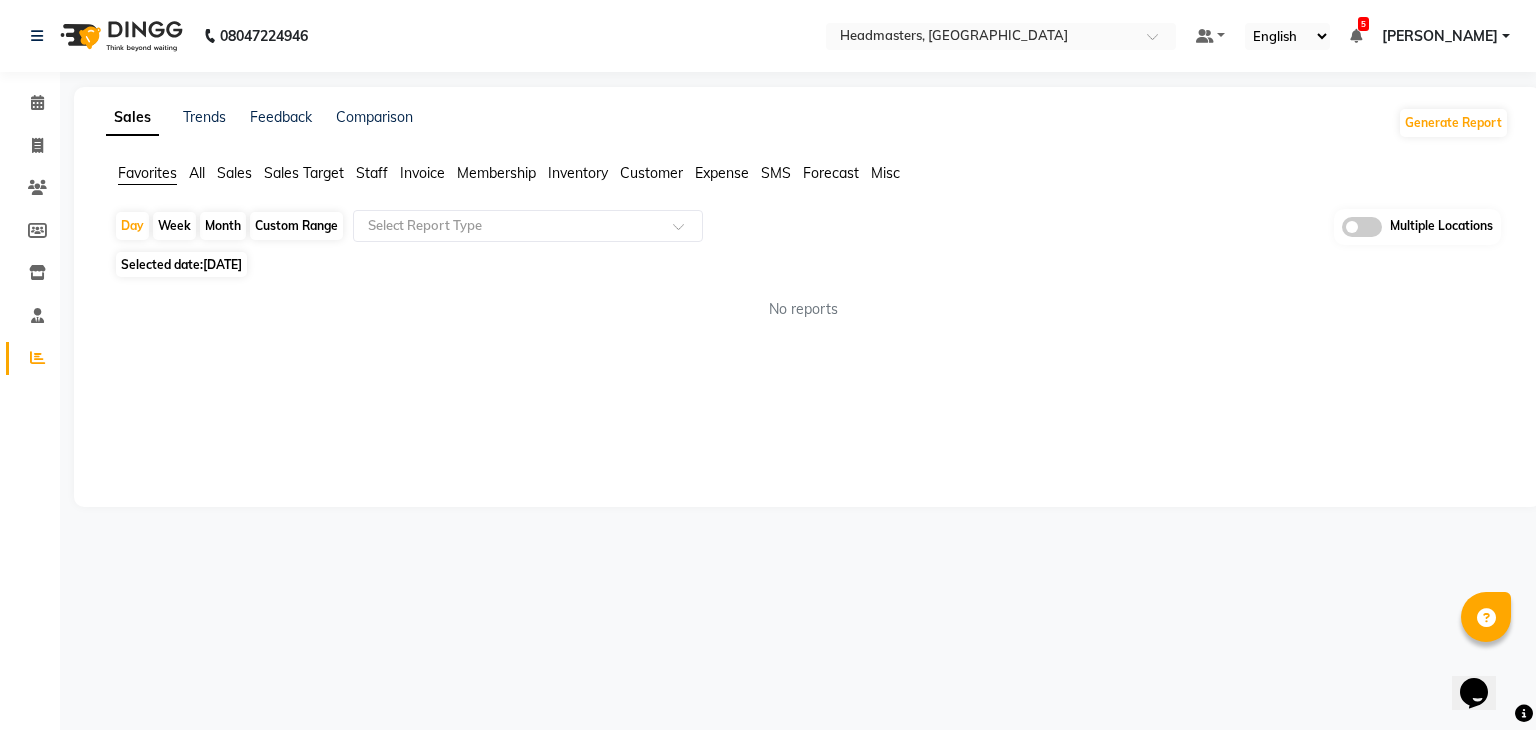 click on "No reports" 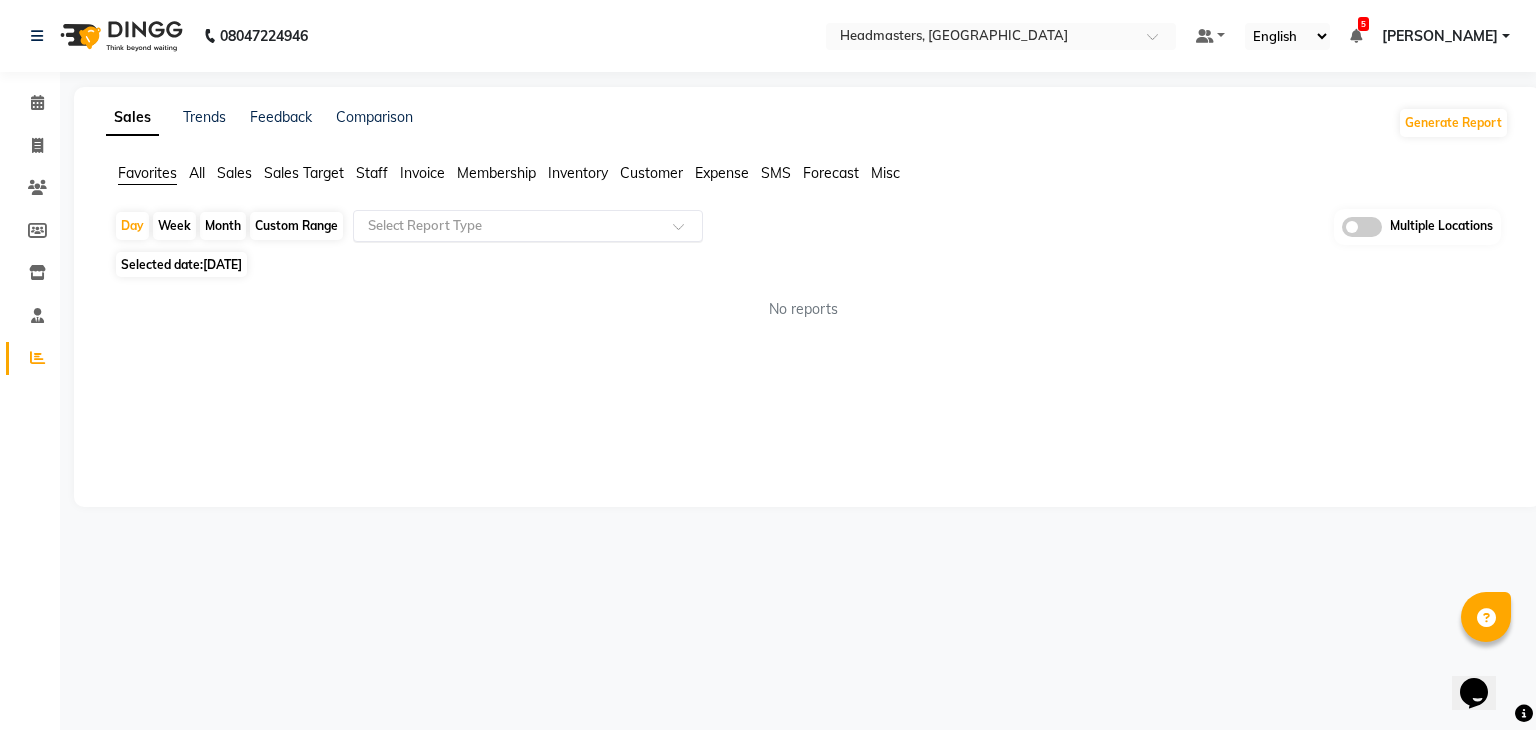 click 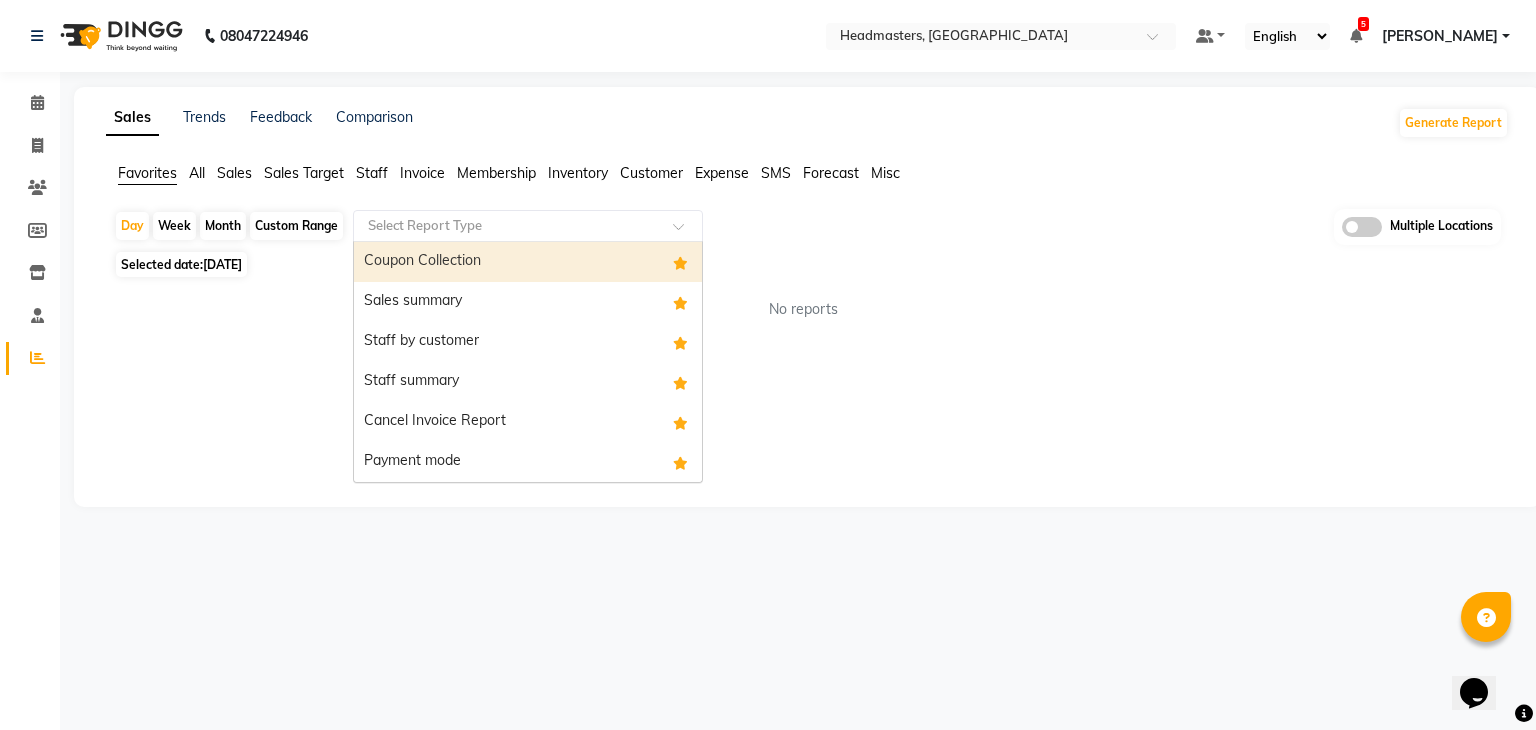click on "Coupon Collection" at bounding box center [528, 262] 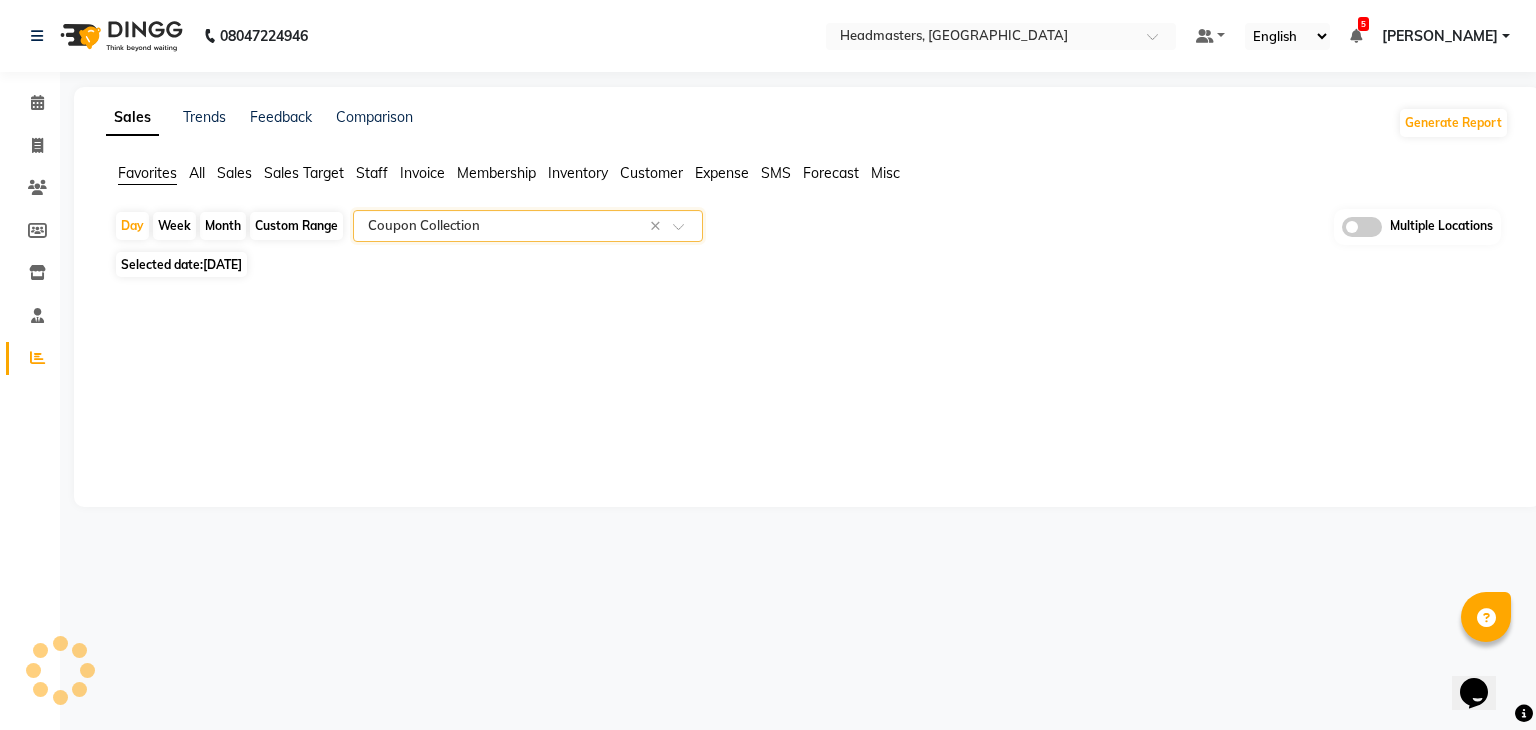 select on "full_report" 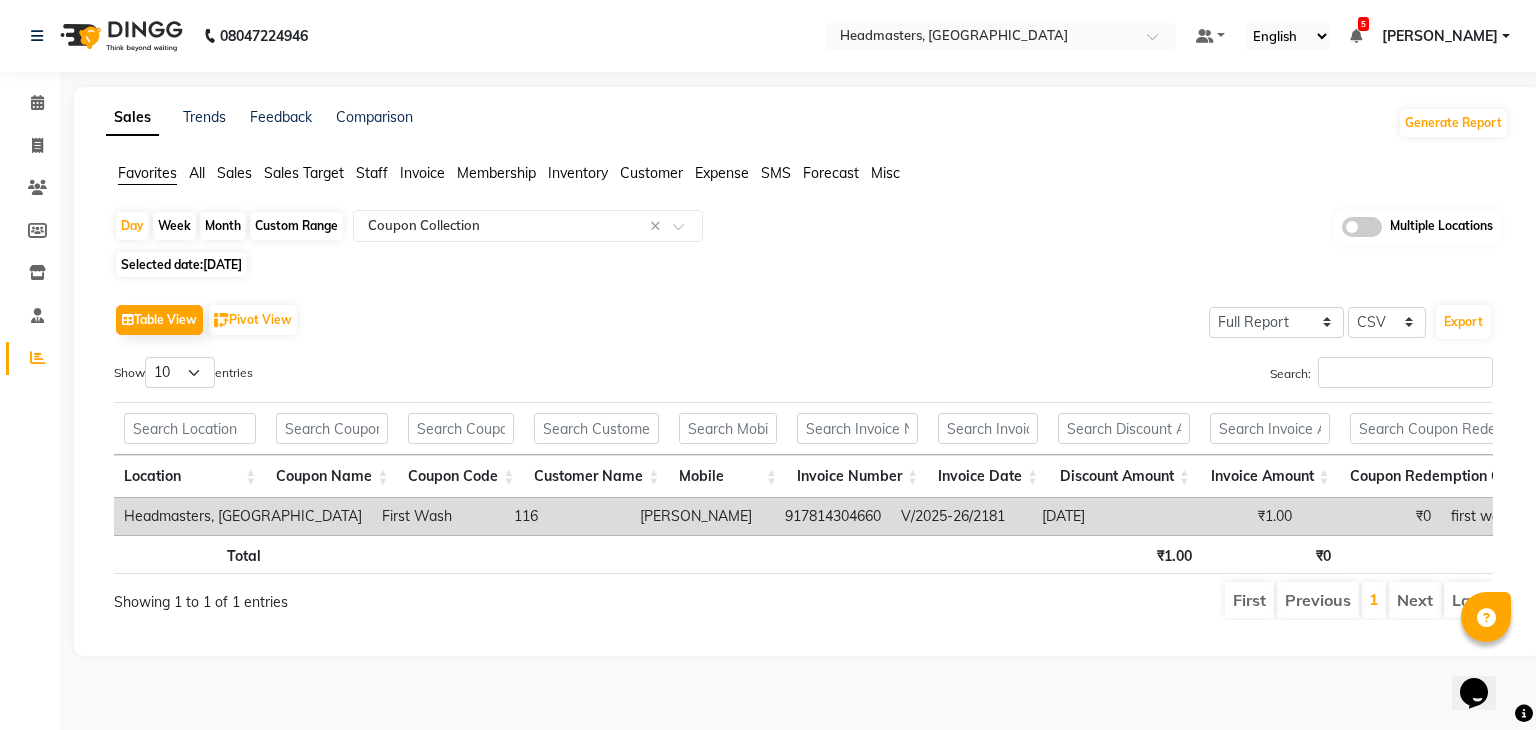 click on "Table View   Pivot View  Select Full Report Filtered Report Select CSV PDF  Export  Show  10 25 50 100  entries Search: Location Coupon Name Coupon Code Customer Name Mobile Invoice Number Invoice Date Discount Amount Invoice Amount Coupon Redemption Comment Location Coupon Name Coupon Code Customer Name Mobile Invoice Number Invoice Date Discount Amount Invoice Amount Coupon Redemption Comment Total ₹1.00 ₹0 Headmasters, Batala First Wash  116 Kawaljit  917814304660 V/2025-26/2181 2025-07-11 ₹1.00 ₹0 first wash Total ₹1.00 ₹0 Showing 1 to 1 of 1 entries First Previous 1 Next Last" 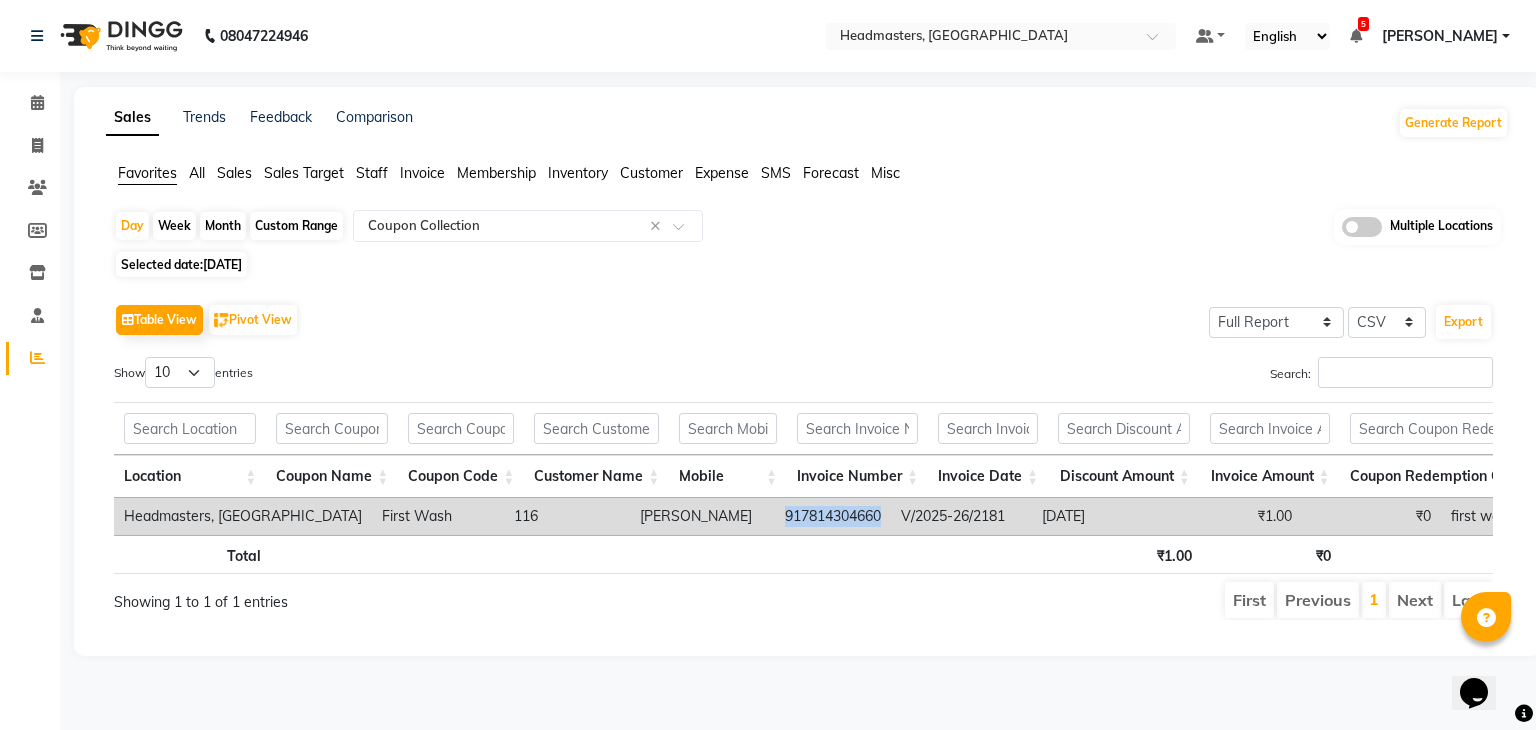 drag, startPoint x: 780, startPoint y: 515, endPoint x: 671, endPoint y: 520, distance: 109.11462 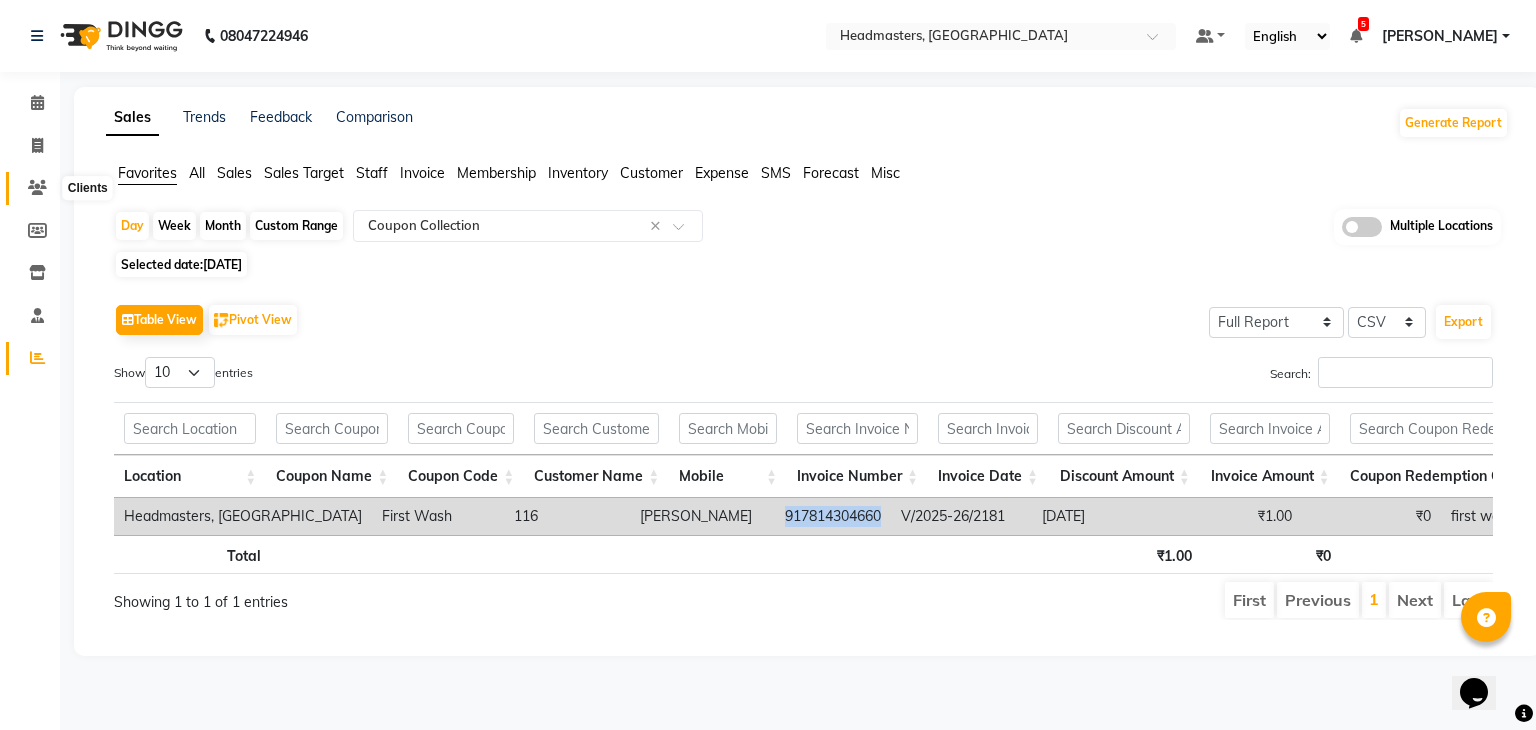 click 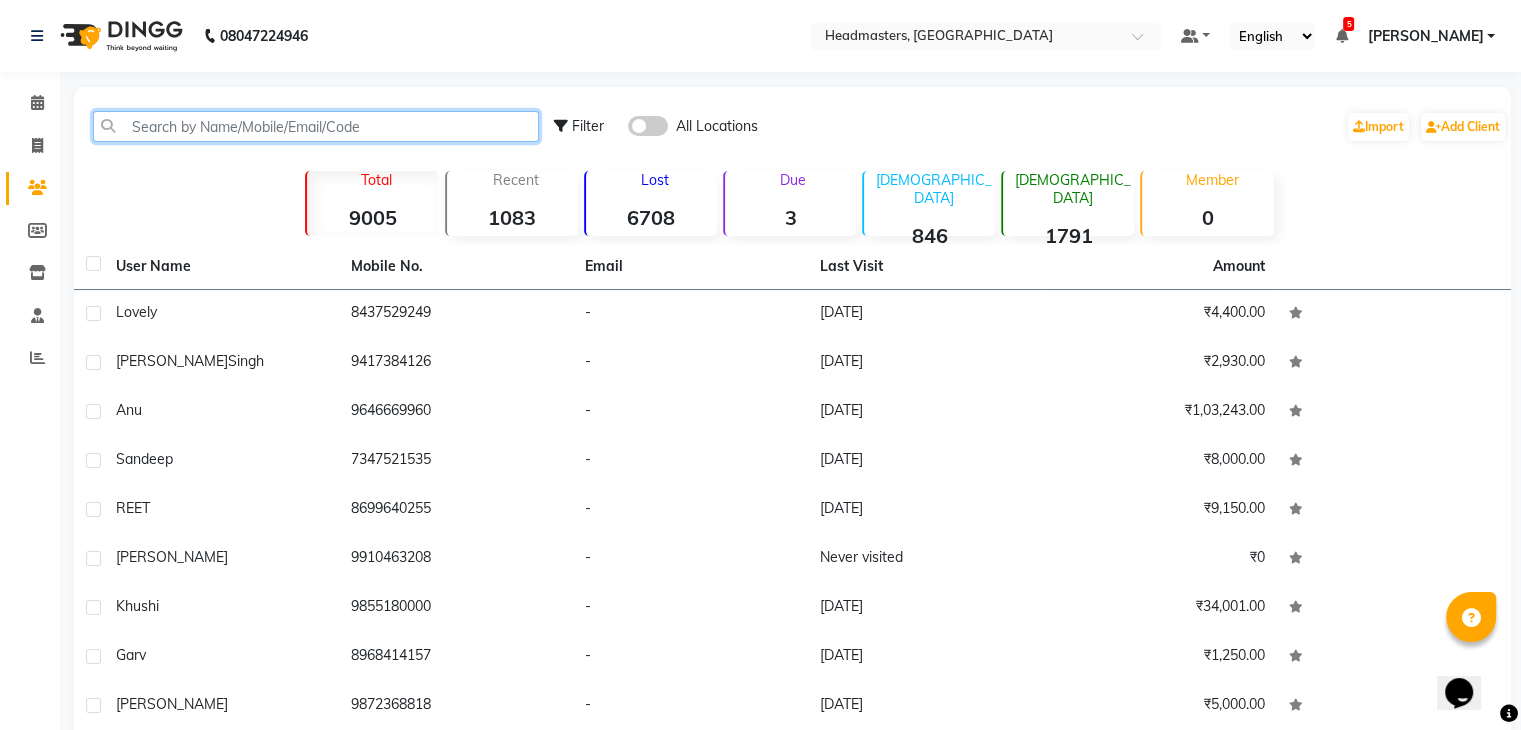 click 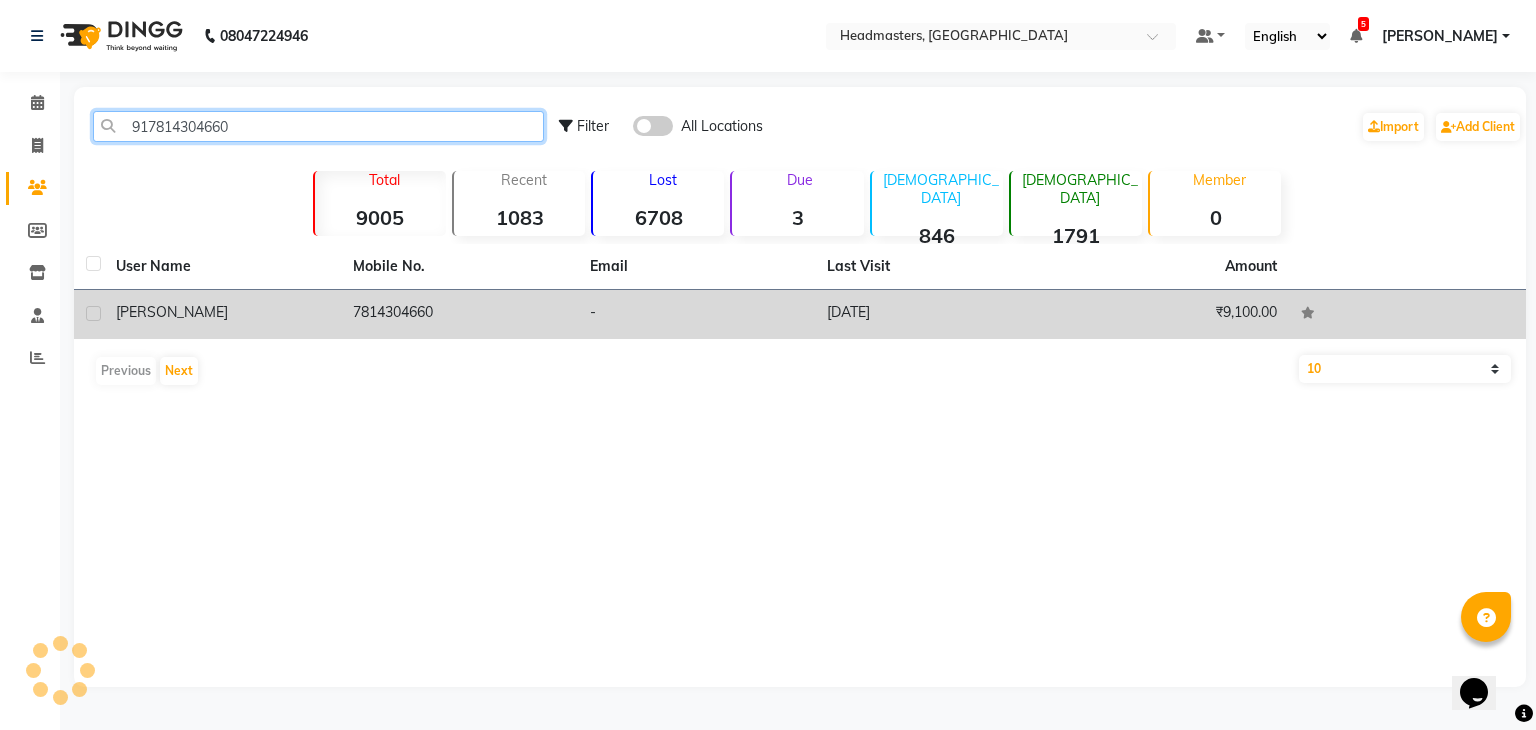 type on "917814304660" 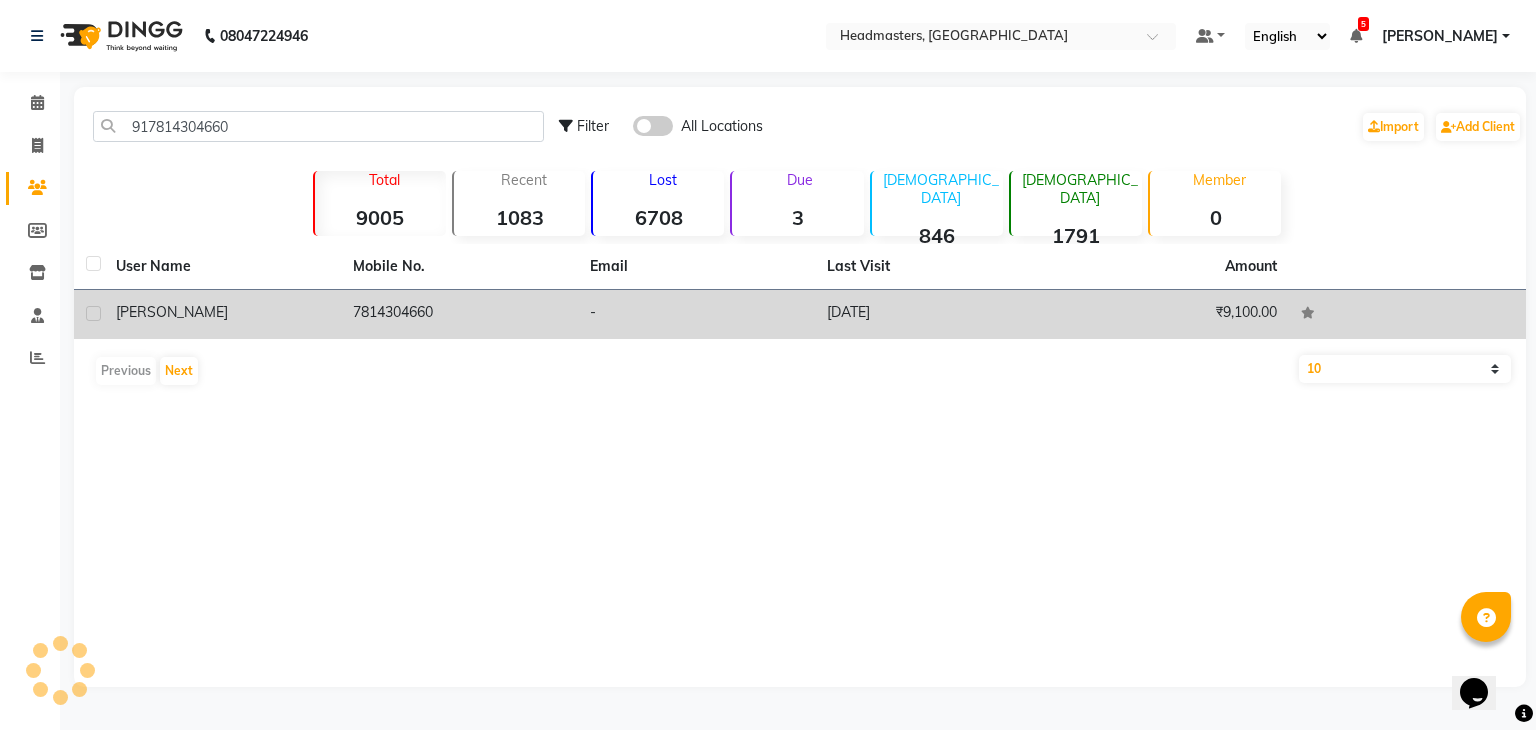 click on "7814304660" 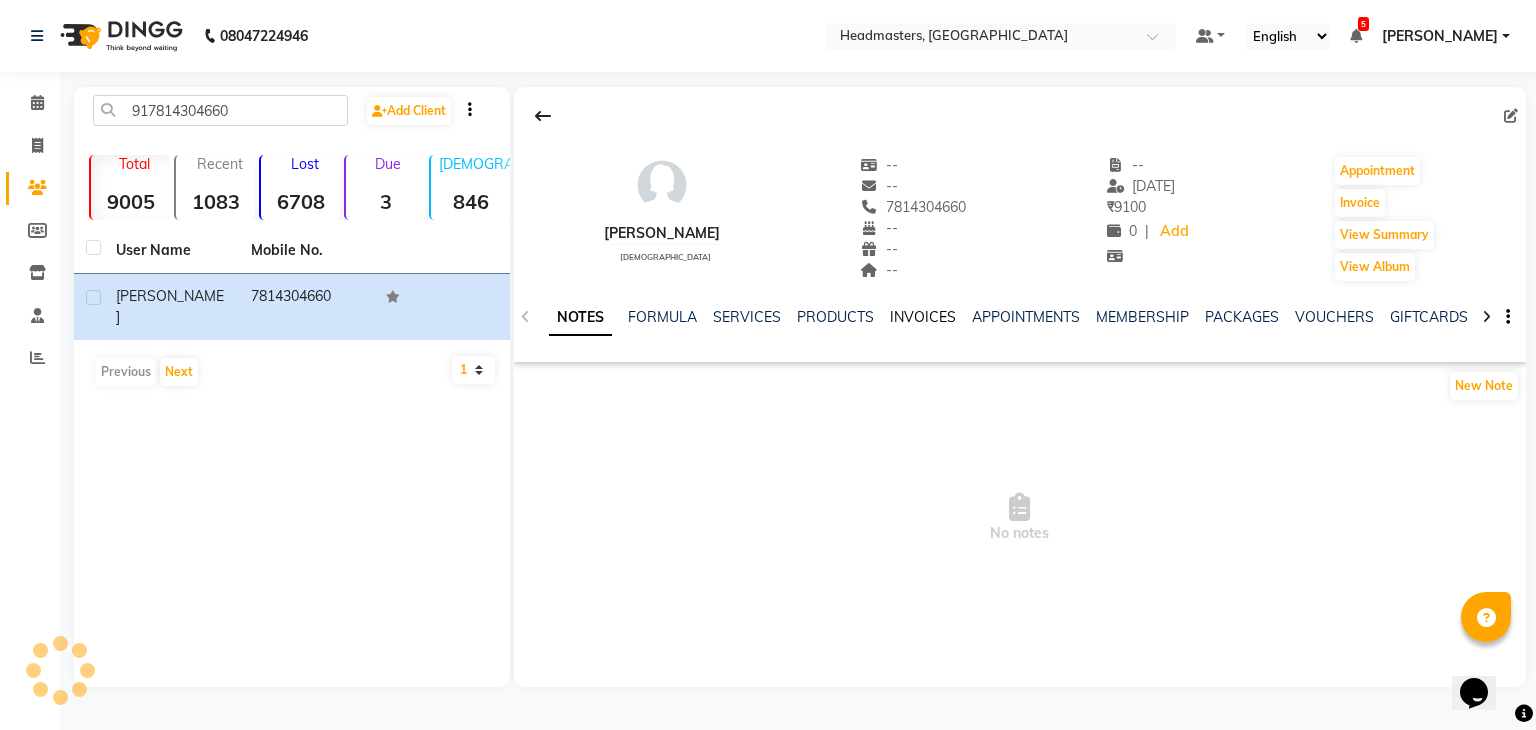click on "INVOICES" 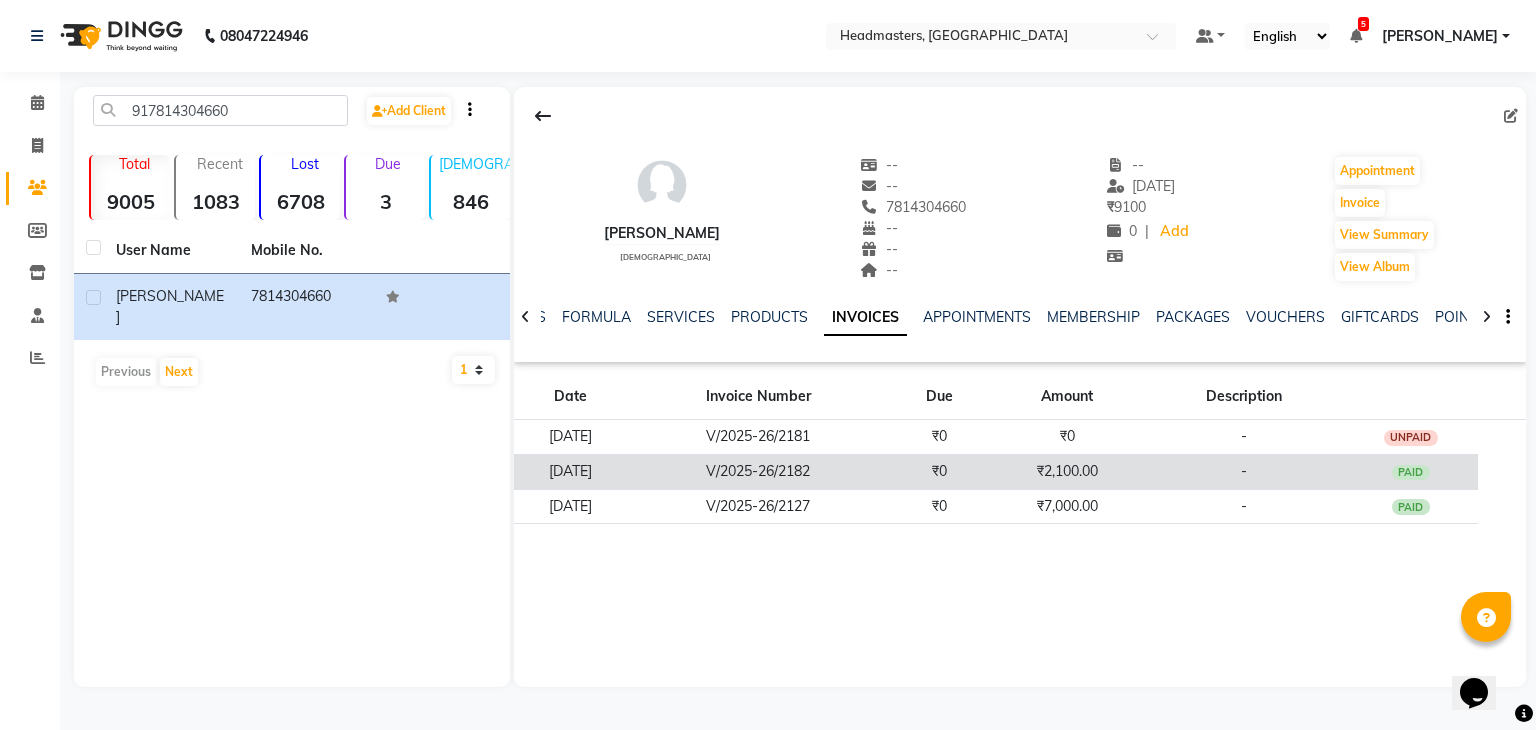 click on "V/2025-26/2182" 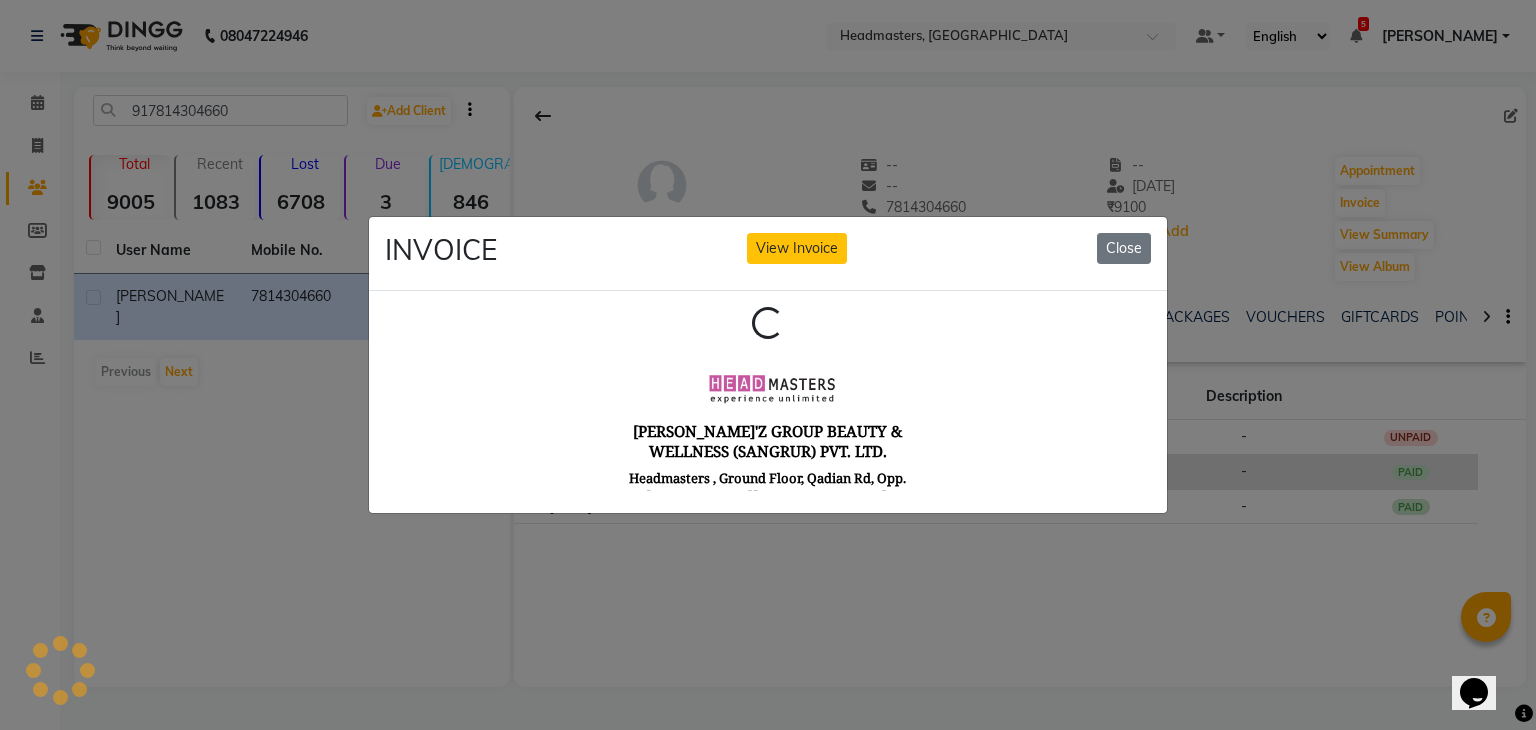 scroll, scrollTop: 0, scrollLeft: 0, axis: both 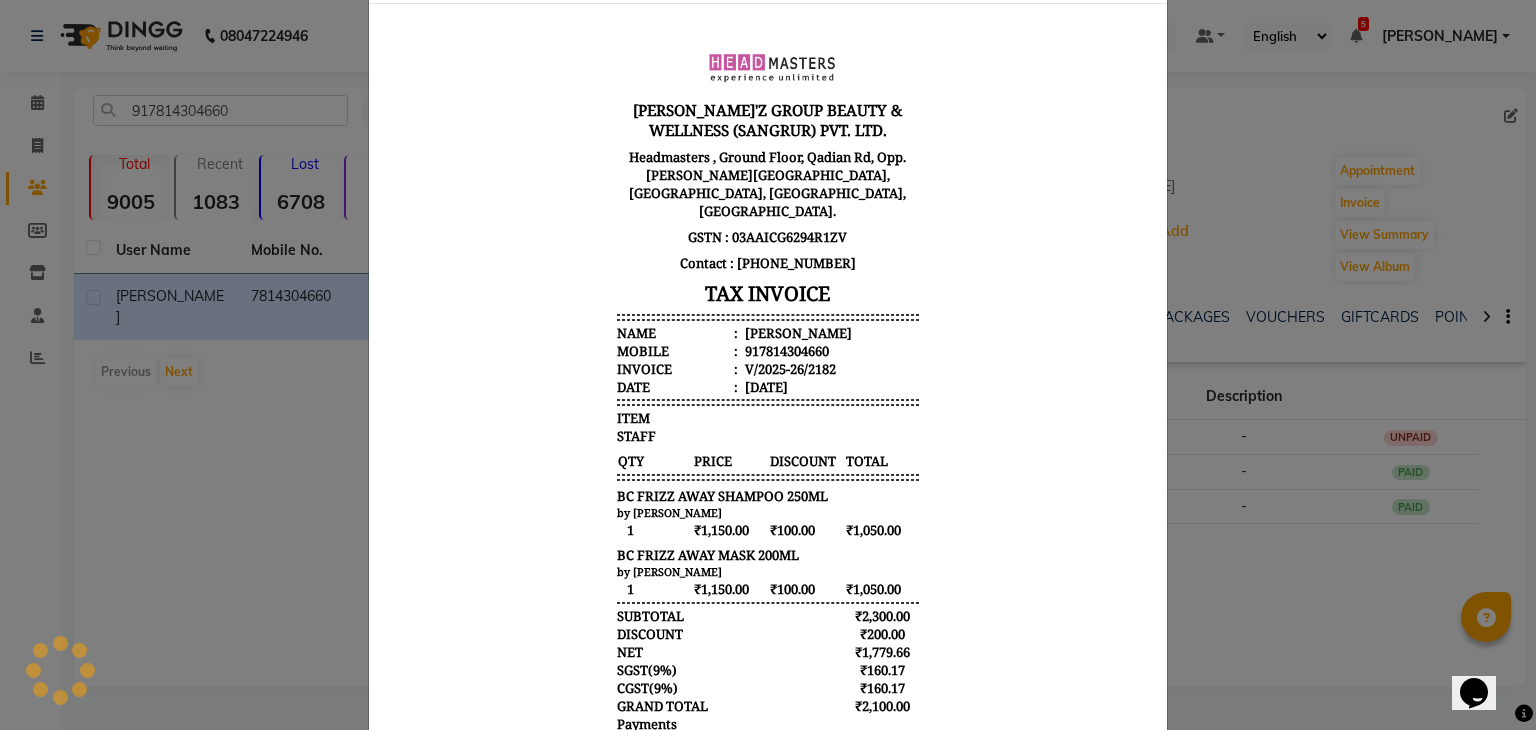 click on "INVOICE View Invoice Close" 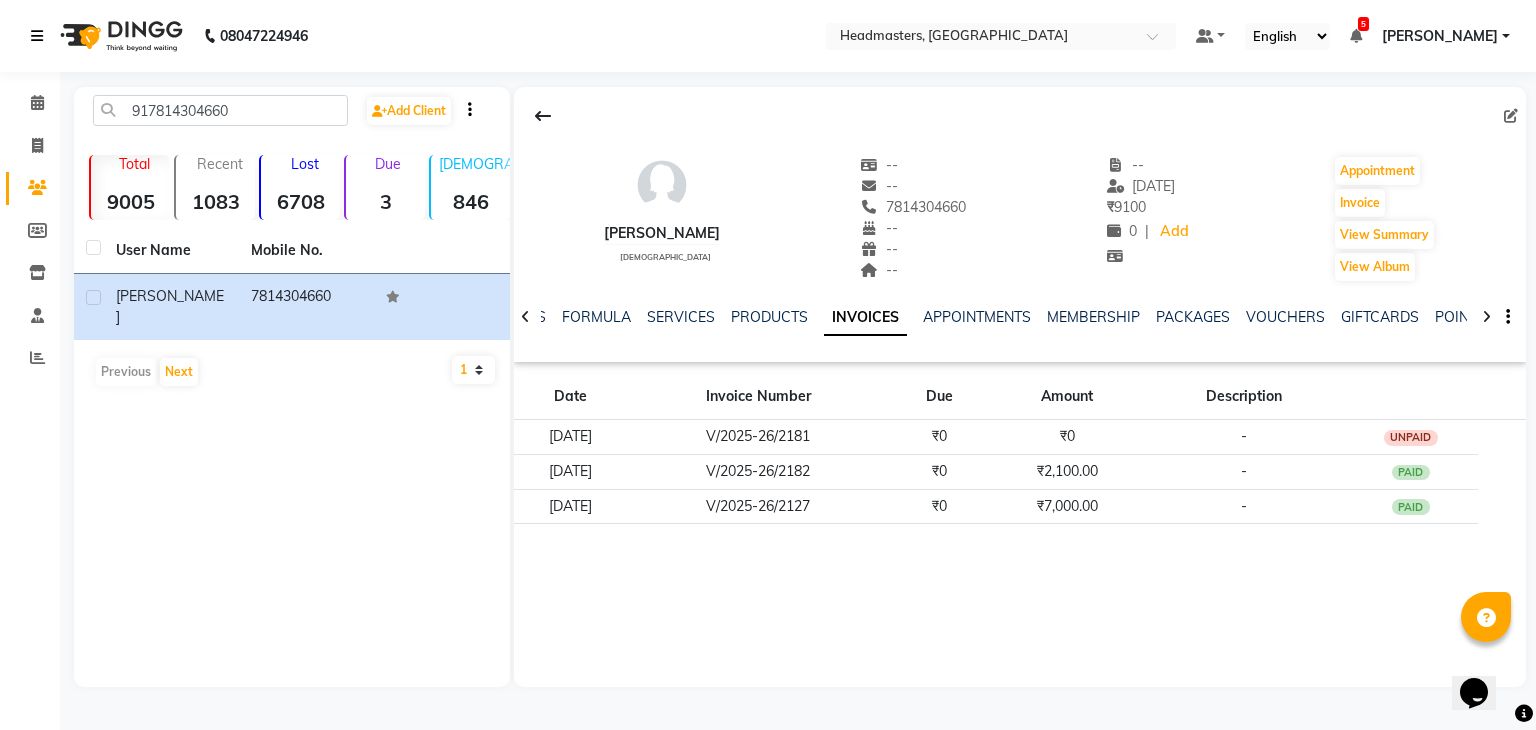 click at bounding box center [37, 36] 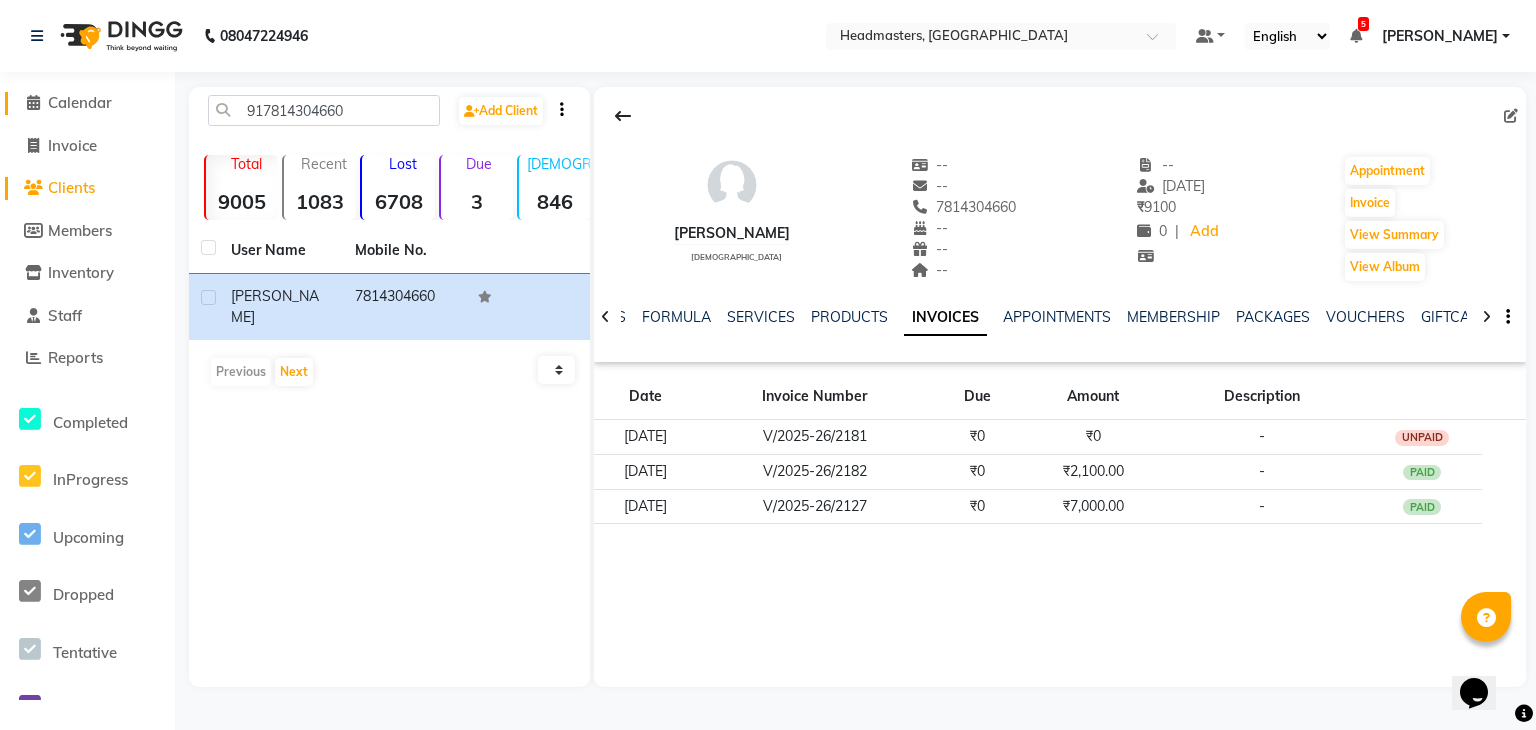 click on "Calendar" 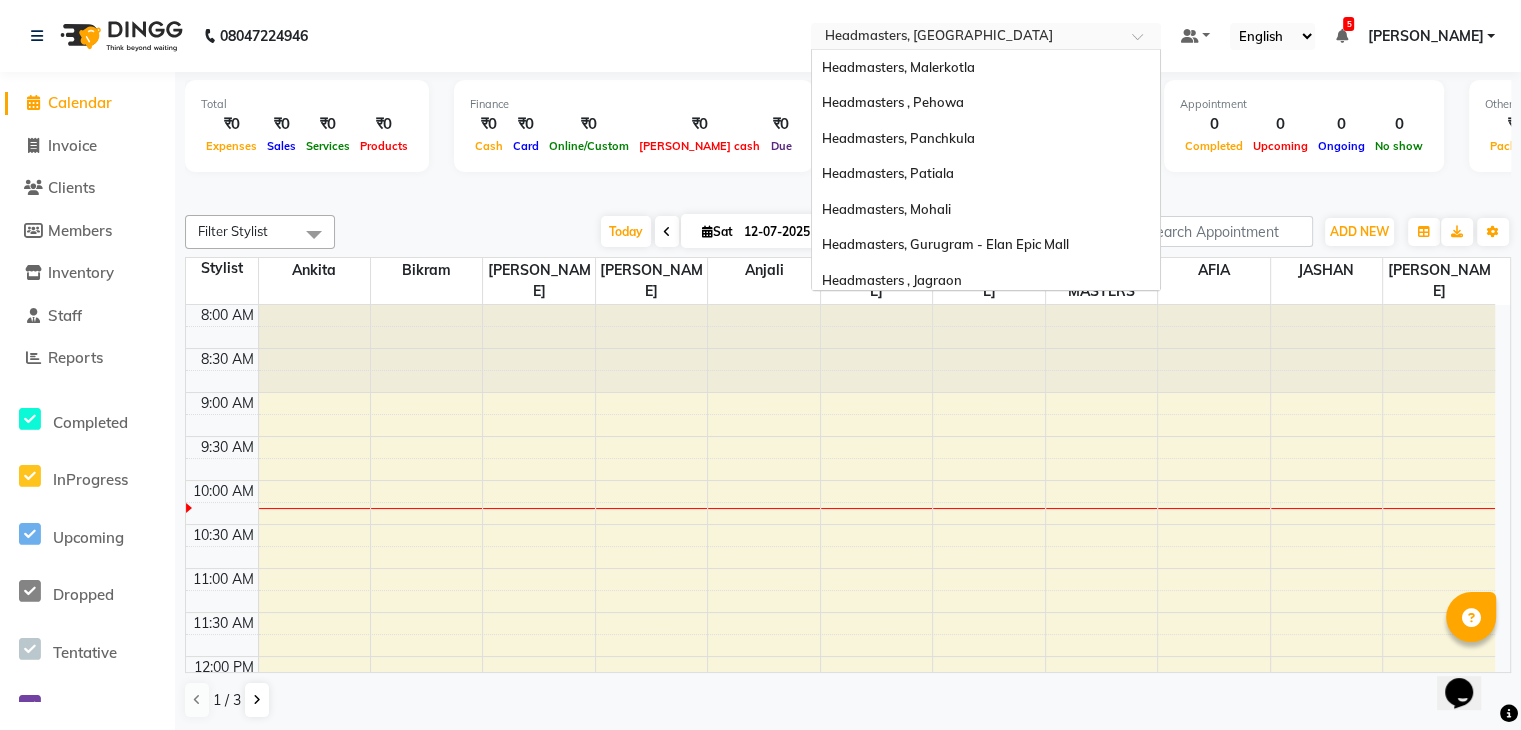 click at bounding box center (966, 38) 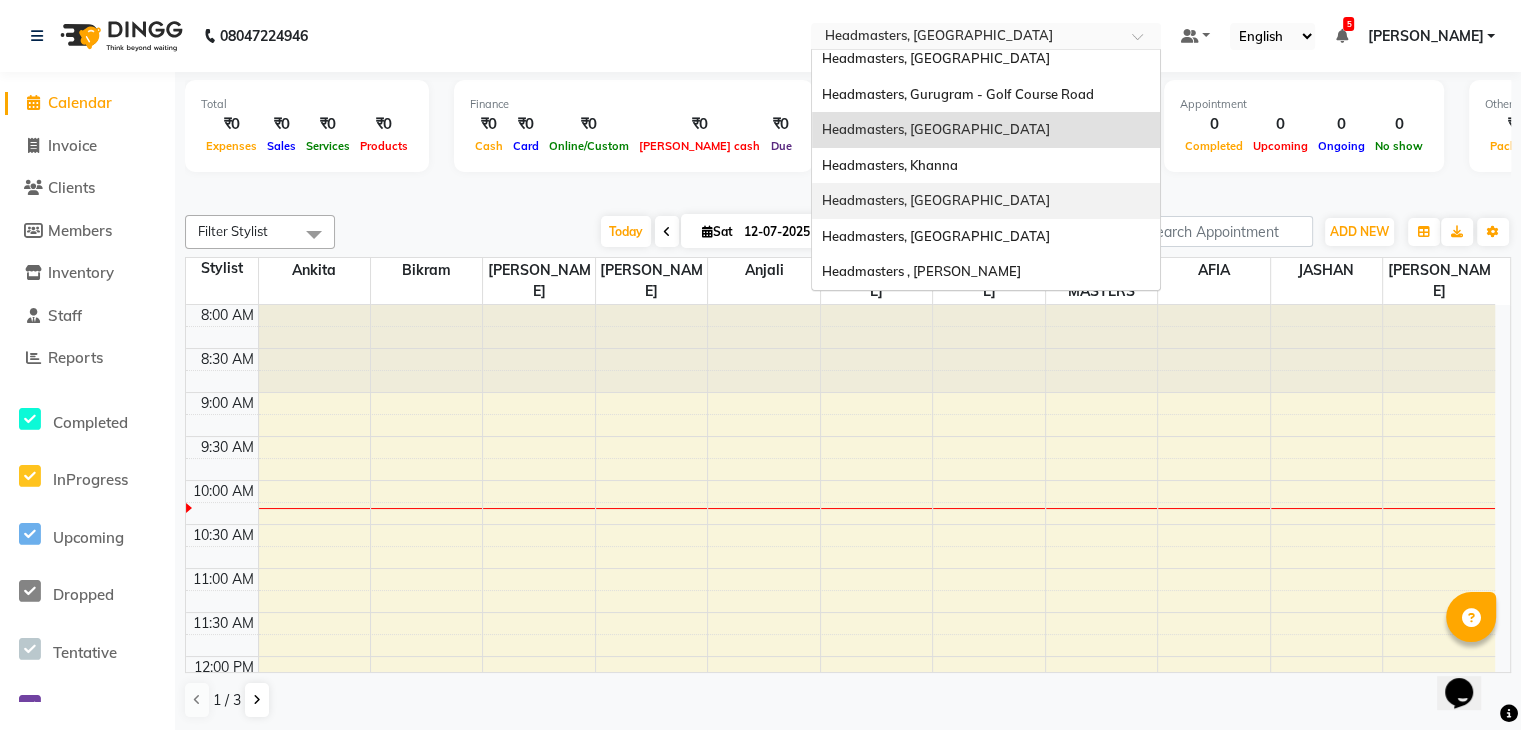 scroll, scrollTop: 1, scrollLeft: 0, axis: vertical 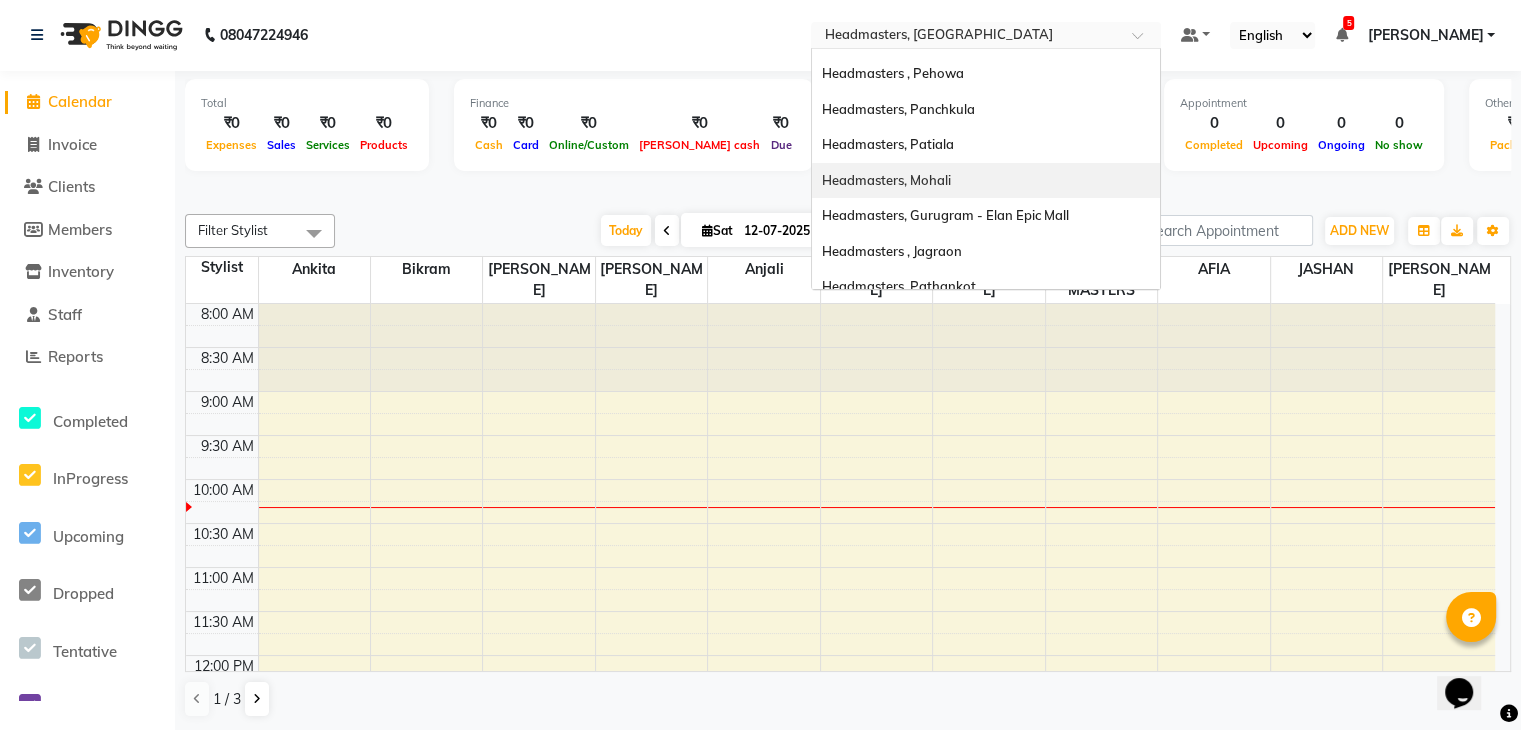 click on "Headmasters, Mohali" at bounding box center (986, 181) 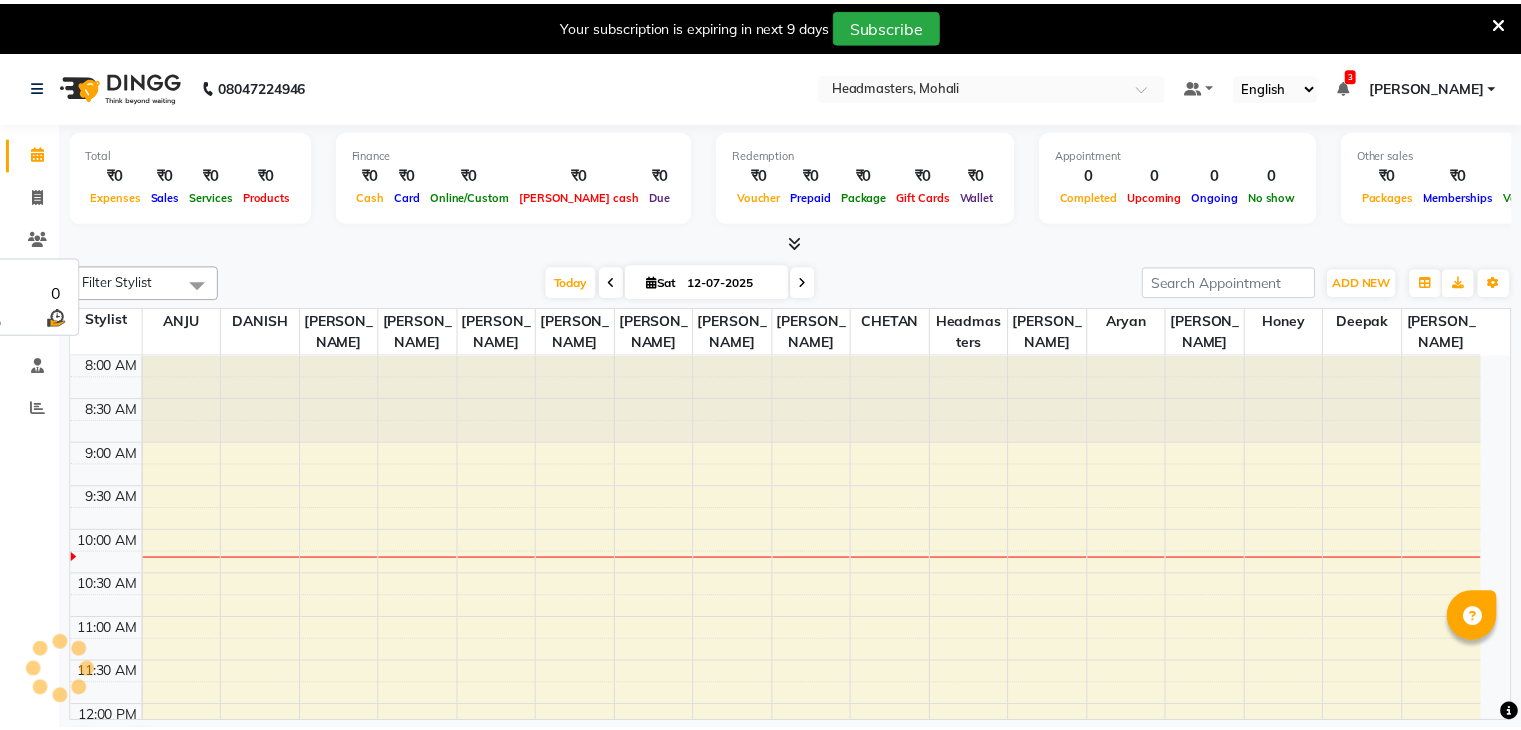 scroll, scrollTop: 0, scrollLeft: 0, axis: both 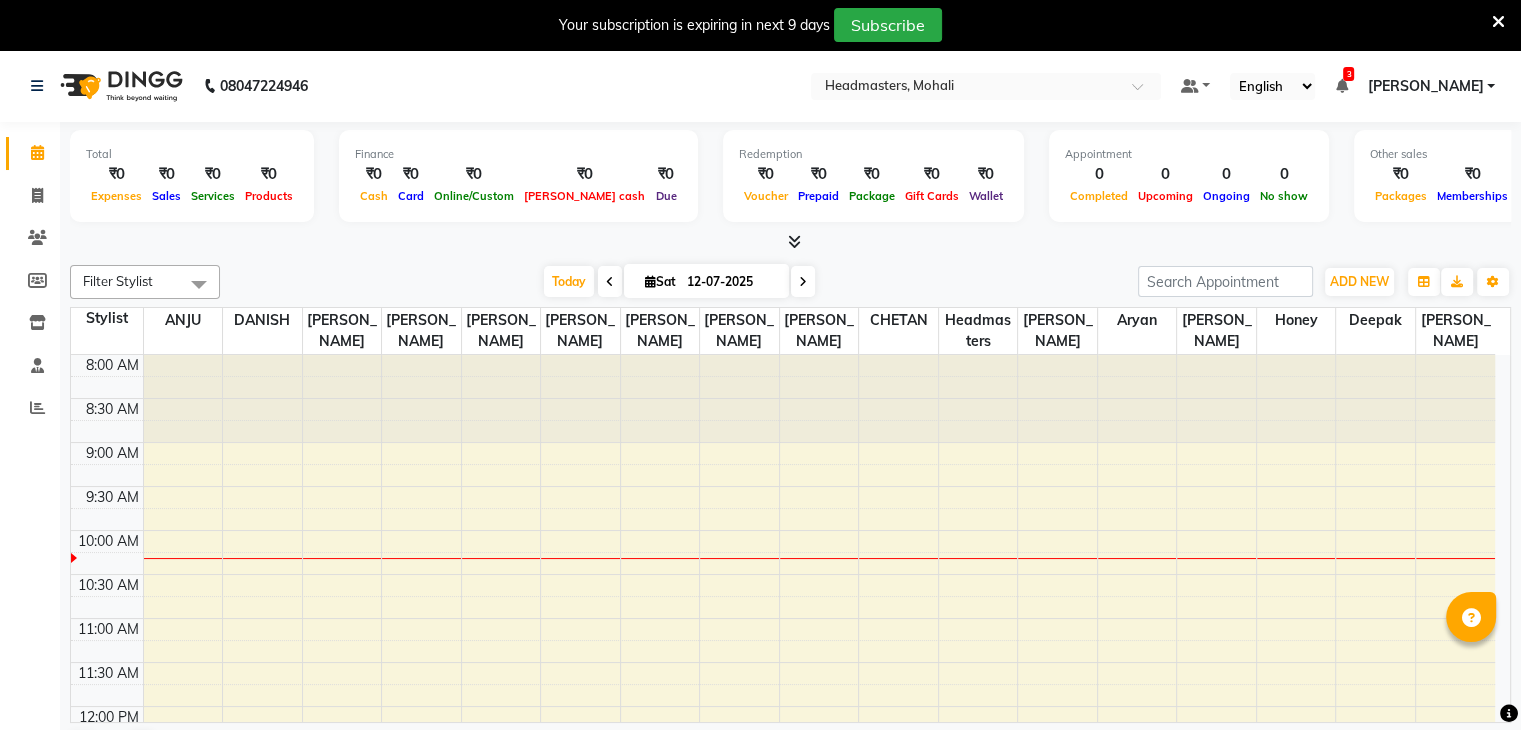 click at bounding box center (1498, 22) 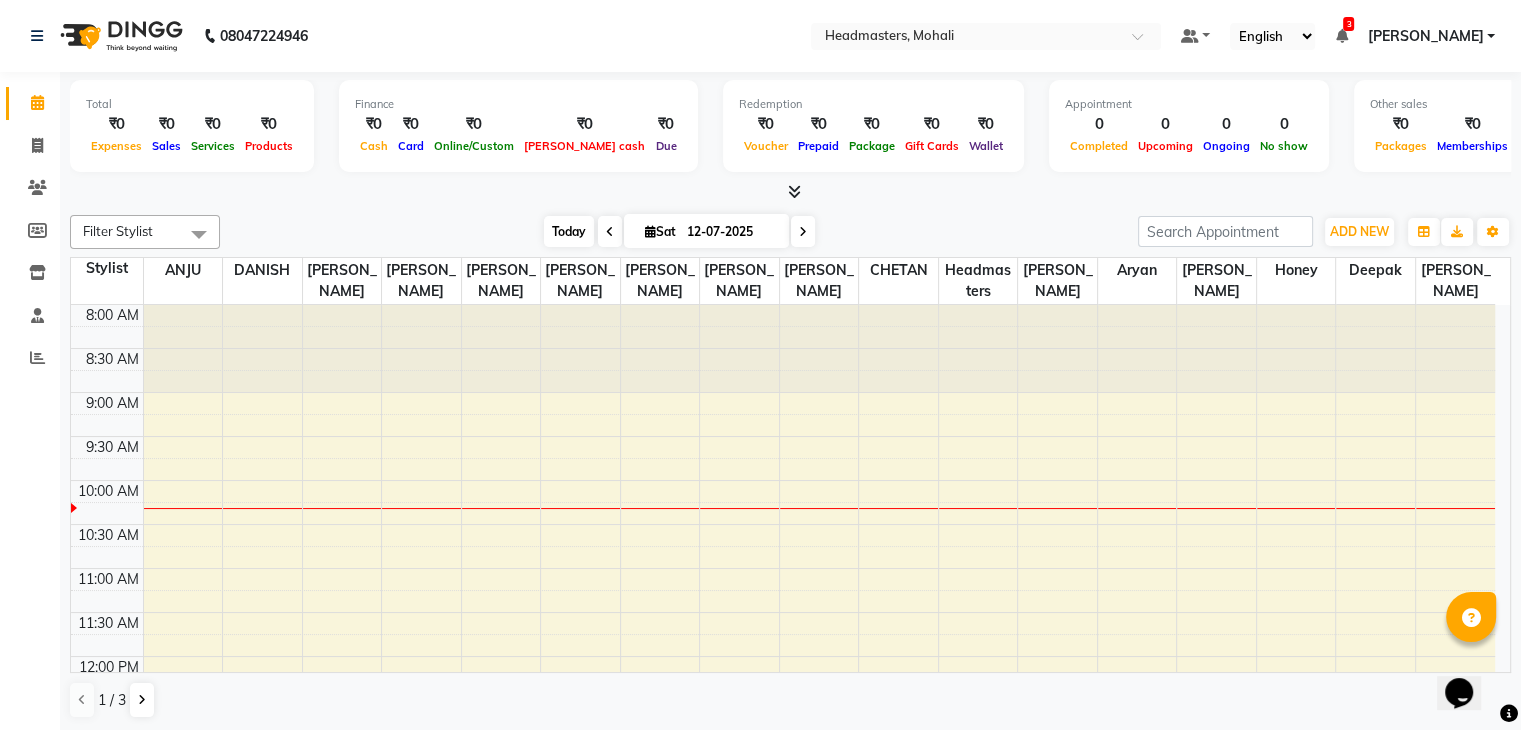 scroll, scrollTop: 0, scrollLeft: 0, axis: both 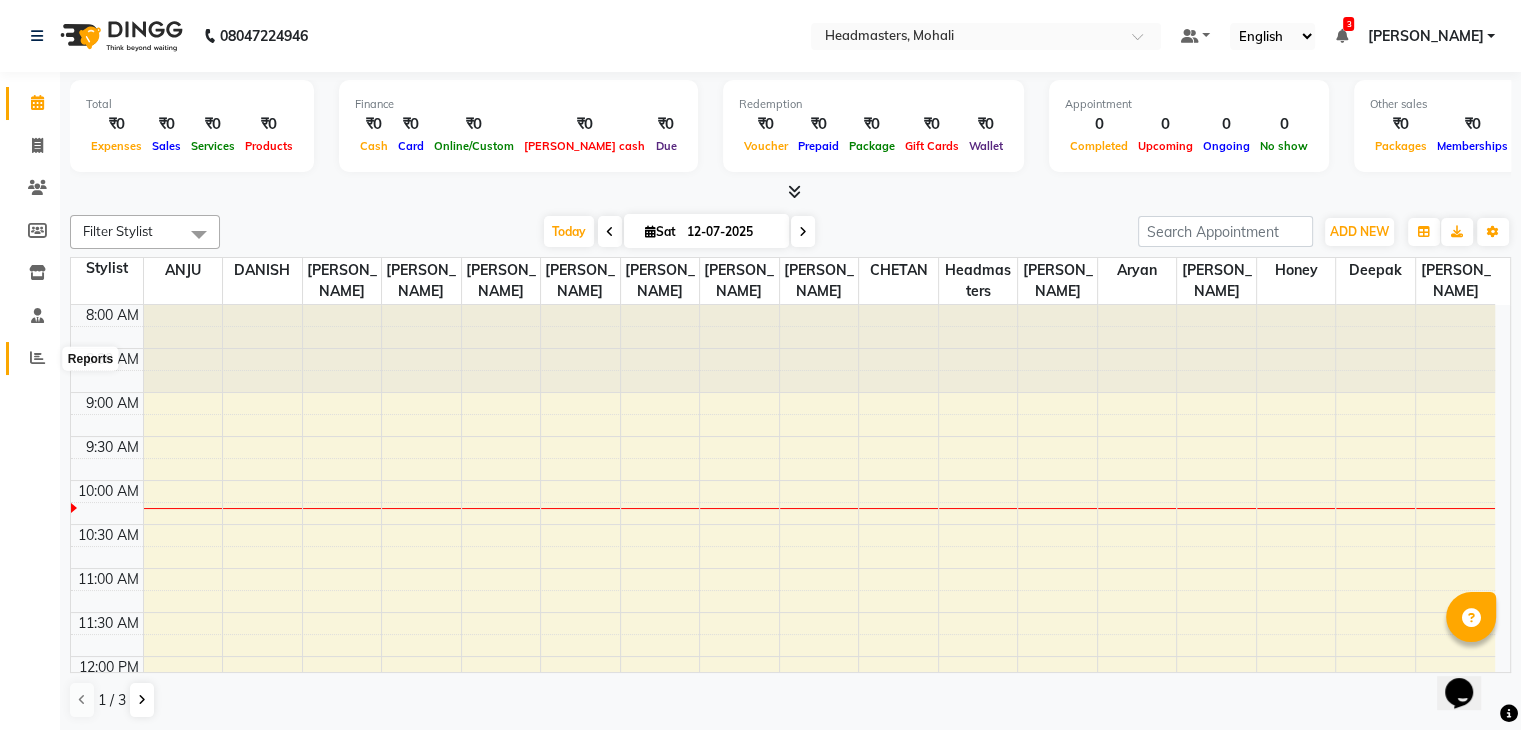 click 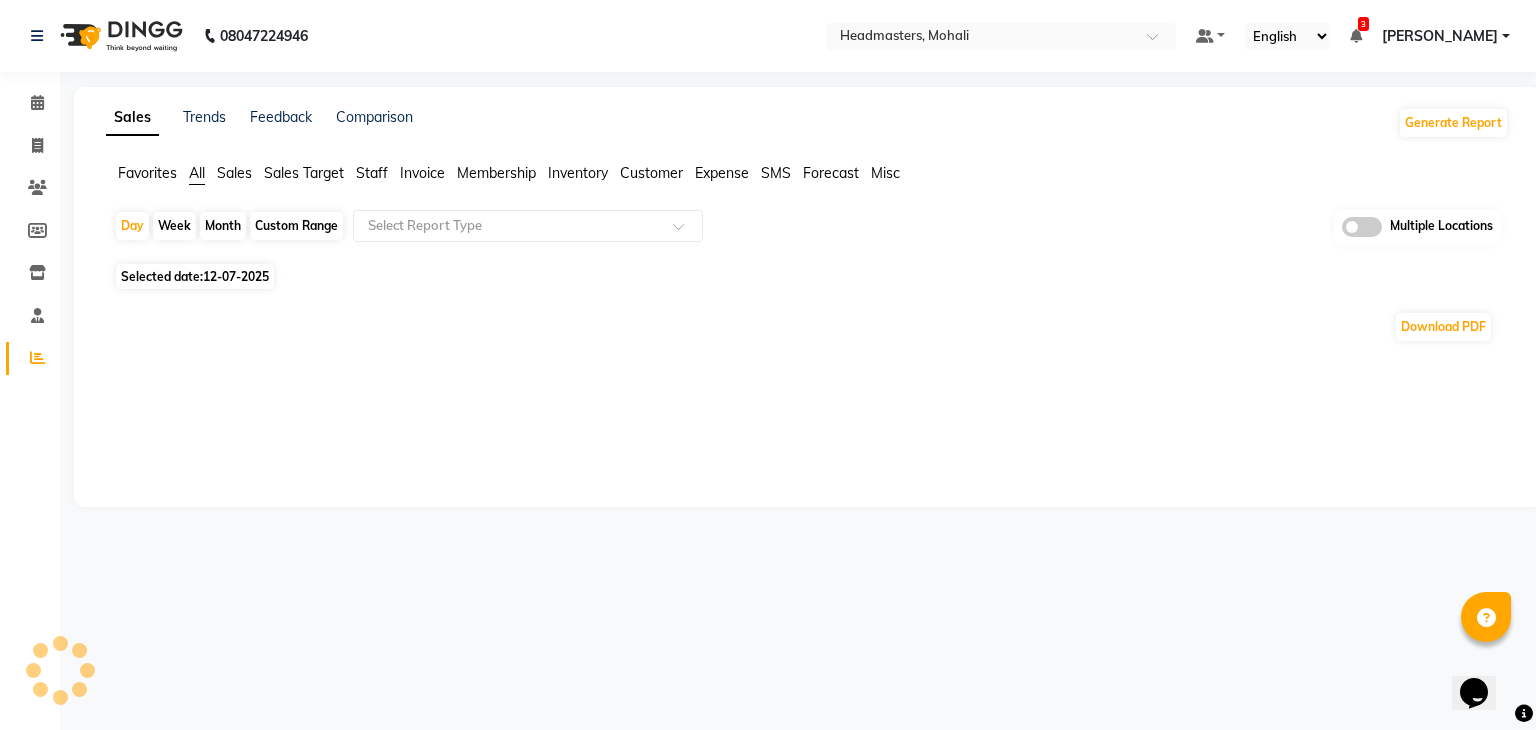 click on "Sales" 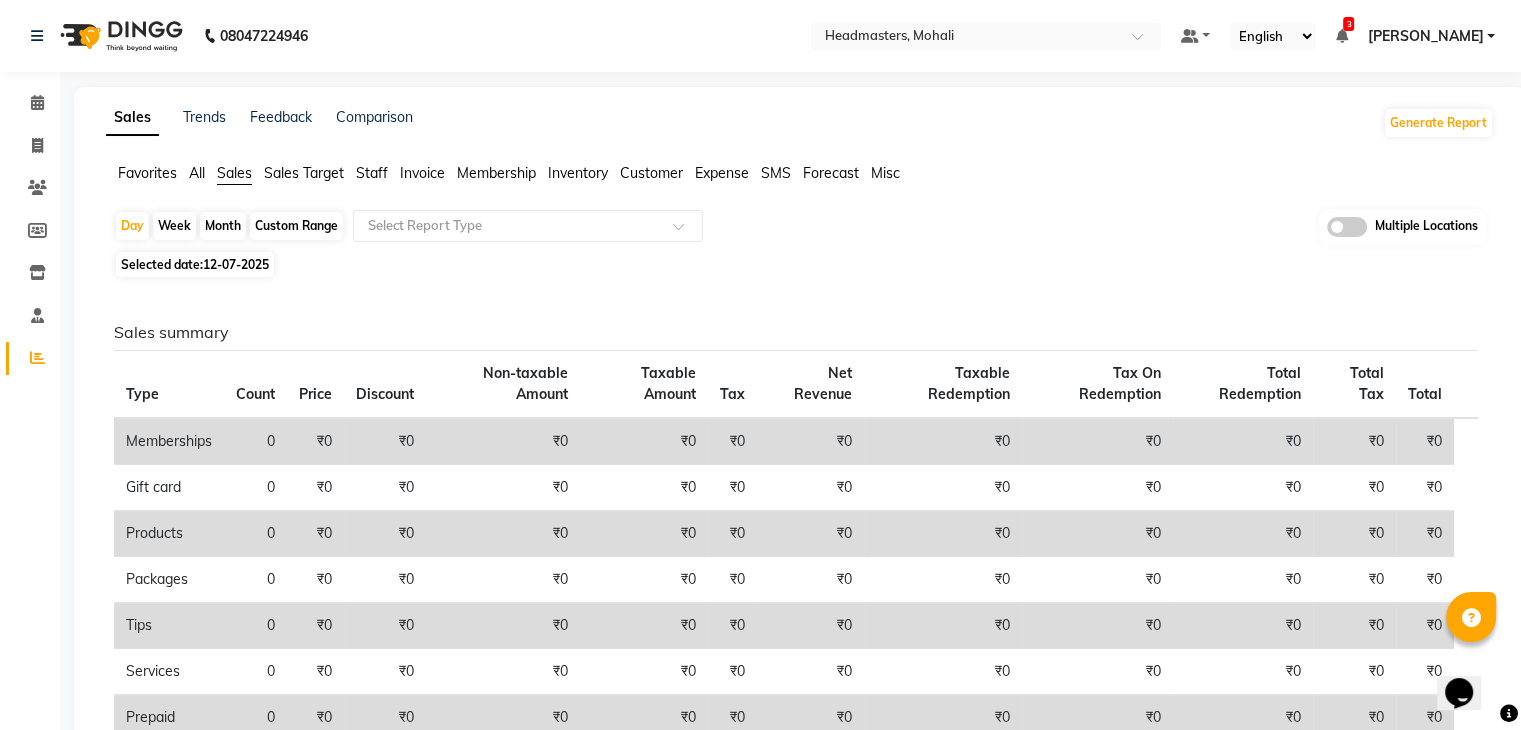 click on "12-07-2025" 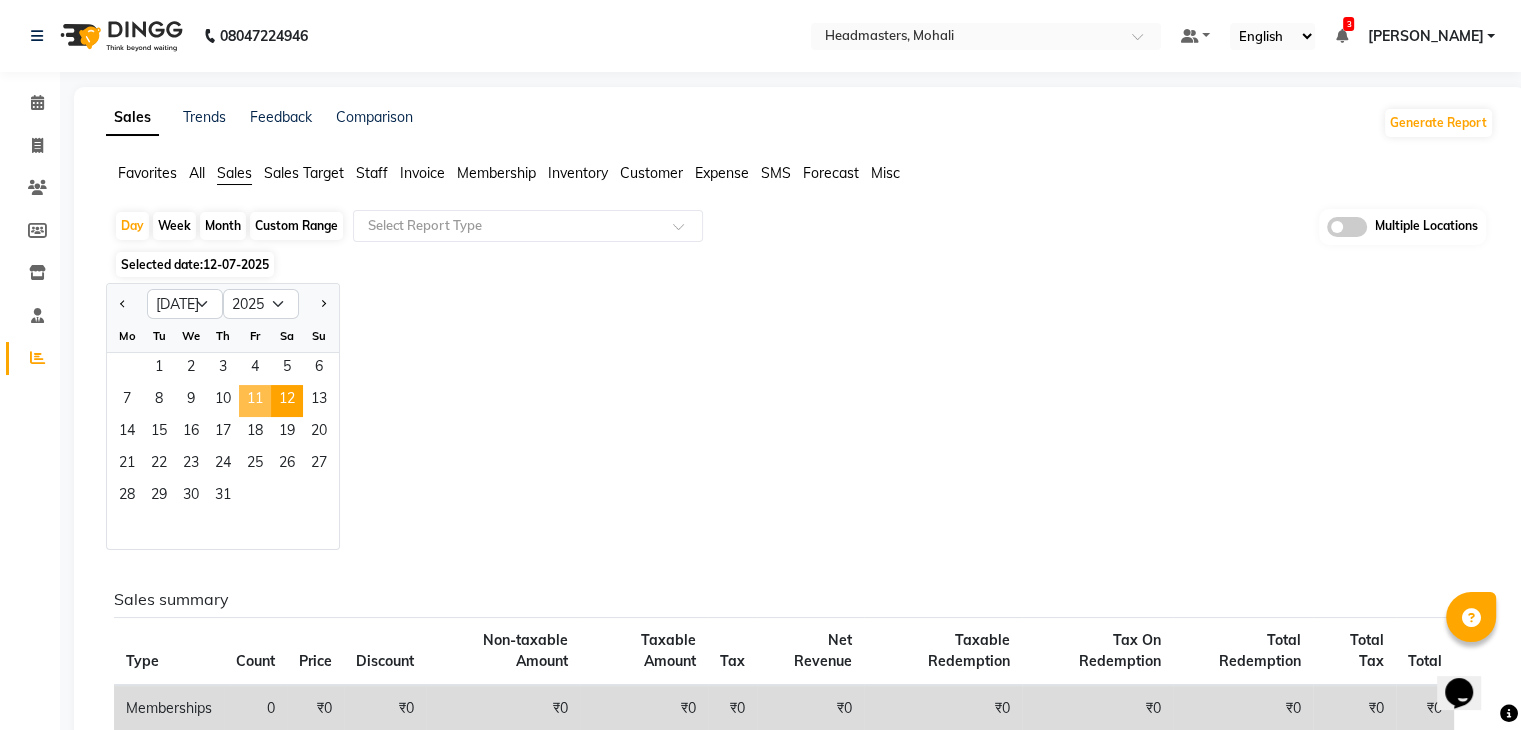 click on "11" 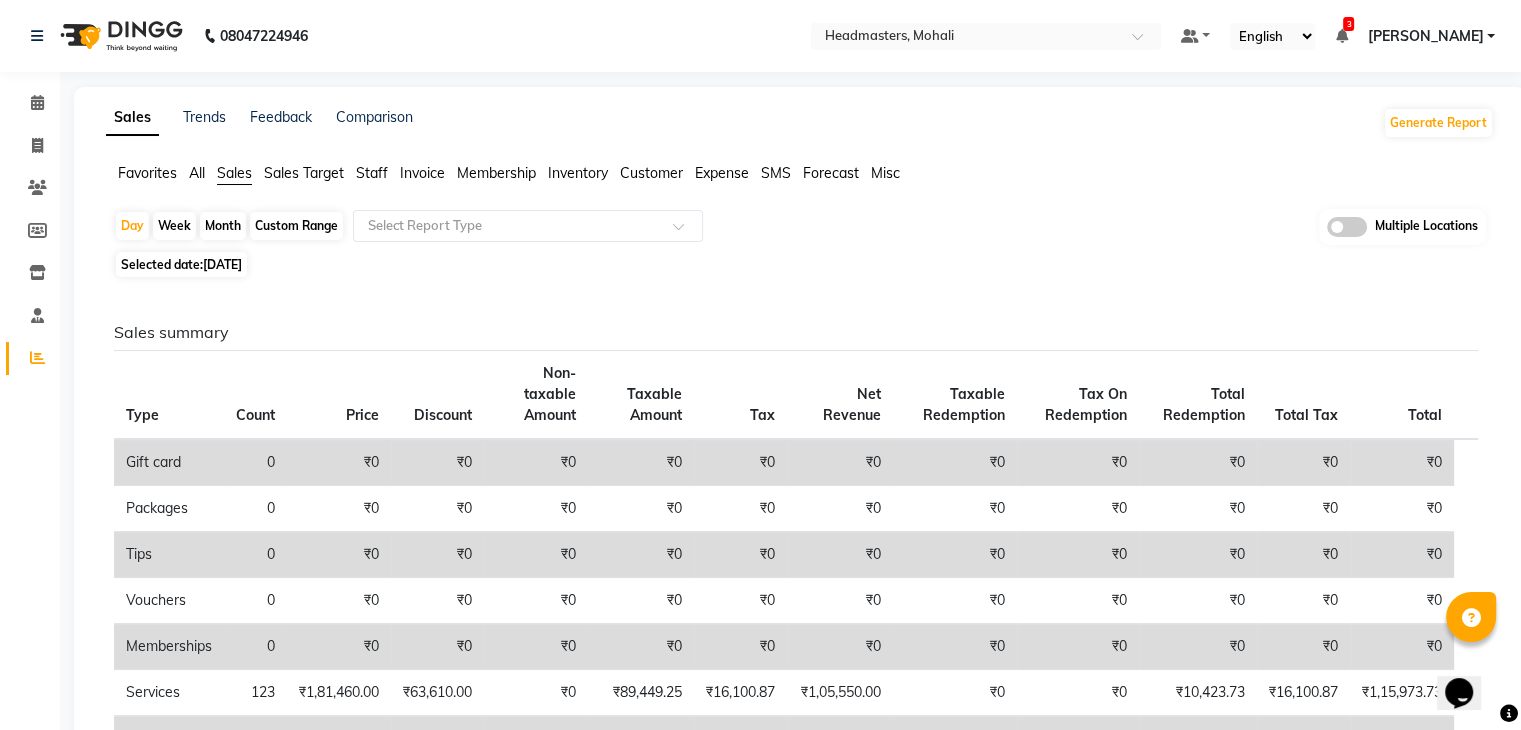 click on "Sales summary Type Count Price Discount Non-taxable Amount Taxable Amount Tax Net Revenue Taxable Redemption Tax On Redemption Total Redemption Total Tax Total  Gift card 0 ₹0 ₹0 ₹0 ₹0 ₹0 ₹0 ₹0 ₹0 ₹0 ₹0 ₹0  Packages 0 ₹0 ₹0 ₹0 ₹0 ₹0 ₹0 ₹0 ₹0 ₹0 ₹0 ₹0  Tips 0 ₹0 ₹0 ₹0 ₹0 ₹0 ₹0 ₹0 ₹0 ₹0 ₹0 ₹0  Vouchers 0 ₹0 ₹0 ₹0 ₹0 ₹0 ₹0 ₹0 ₹0 ₹0 ₹0 ₹0  Memberships 0 ₹0 ₹0 ₹0 ₹0 ₹0 ₹0 ₹0 ₹0 ₹0 ₹0 ₹0  Services 123 ₹1,81,460.00 ₹63,610.00 ₹0 ₹89,449.25 ₹16,100.87 ₹1,05,550.00 ₹0 ₹0 ₹10,423.73 ₹16,100.87 ₹1,15,973.73  Prepaid 1 ₹42,373.00 ₹17,373.00 ₹0 ₹21,186.44 ₹3,813.56 ₹25,000.00 ₹0 ₹0 ₹0 ₹3,813.56 ₹25,000.00  Products 6 ₹15,050.00 ₹0 ₹0 ₹12,754.23 ₹2,295.77 ₹15,050.00 ₹0 ₹0 ₹0 ₹2,295.77 ₹15,050.00  Fee 0 ₹0 ₹0 ₹0 ₹0 ₹0 ₹0 ₹0 ₹0 ₹0 ₹0 ₹0 Payment mode Payment Mode Count Total Redemption Tip Fee Advance Amount Invoice Amount  UPI 29" 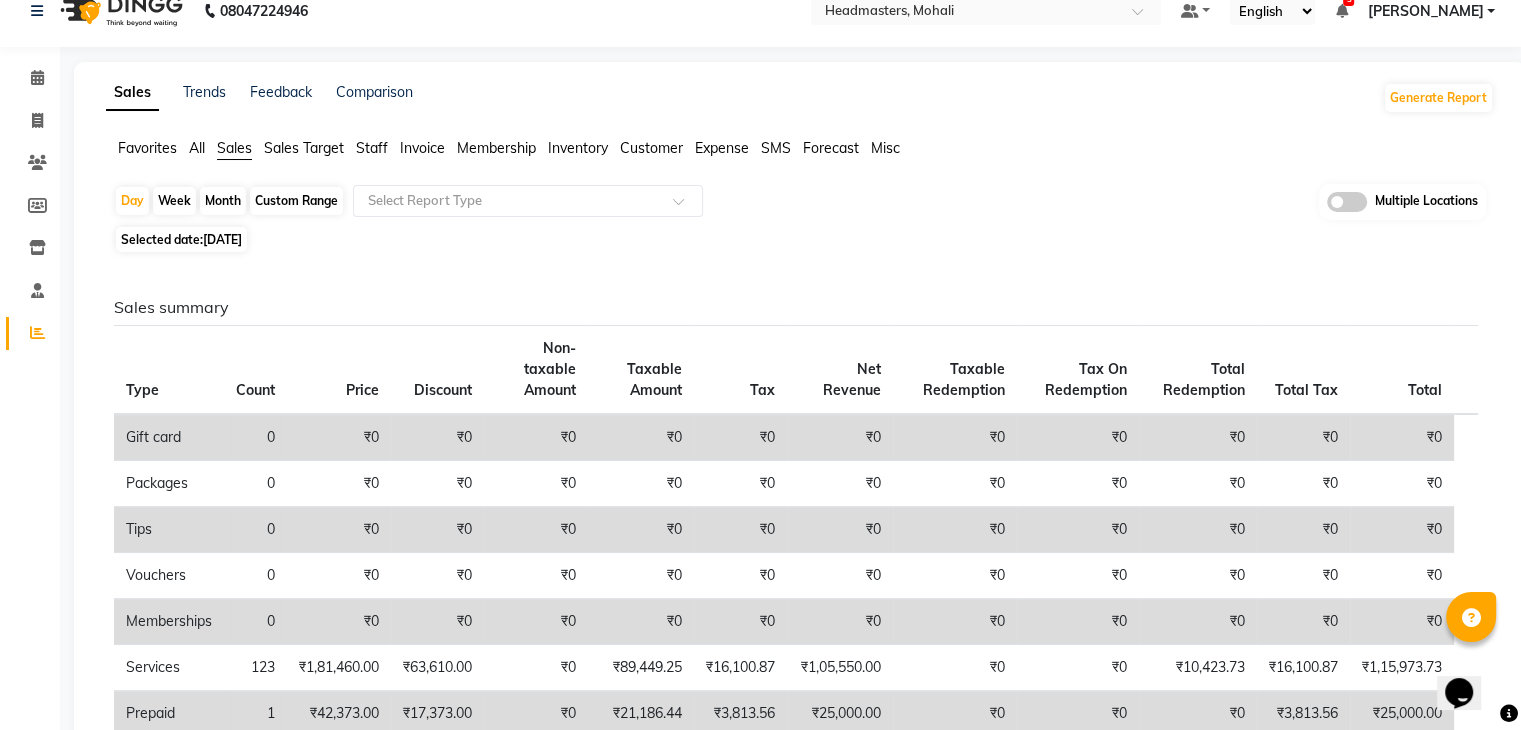 scroll, scrollTop: 0, scrollLeft: 0, axis: both 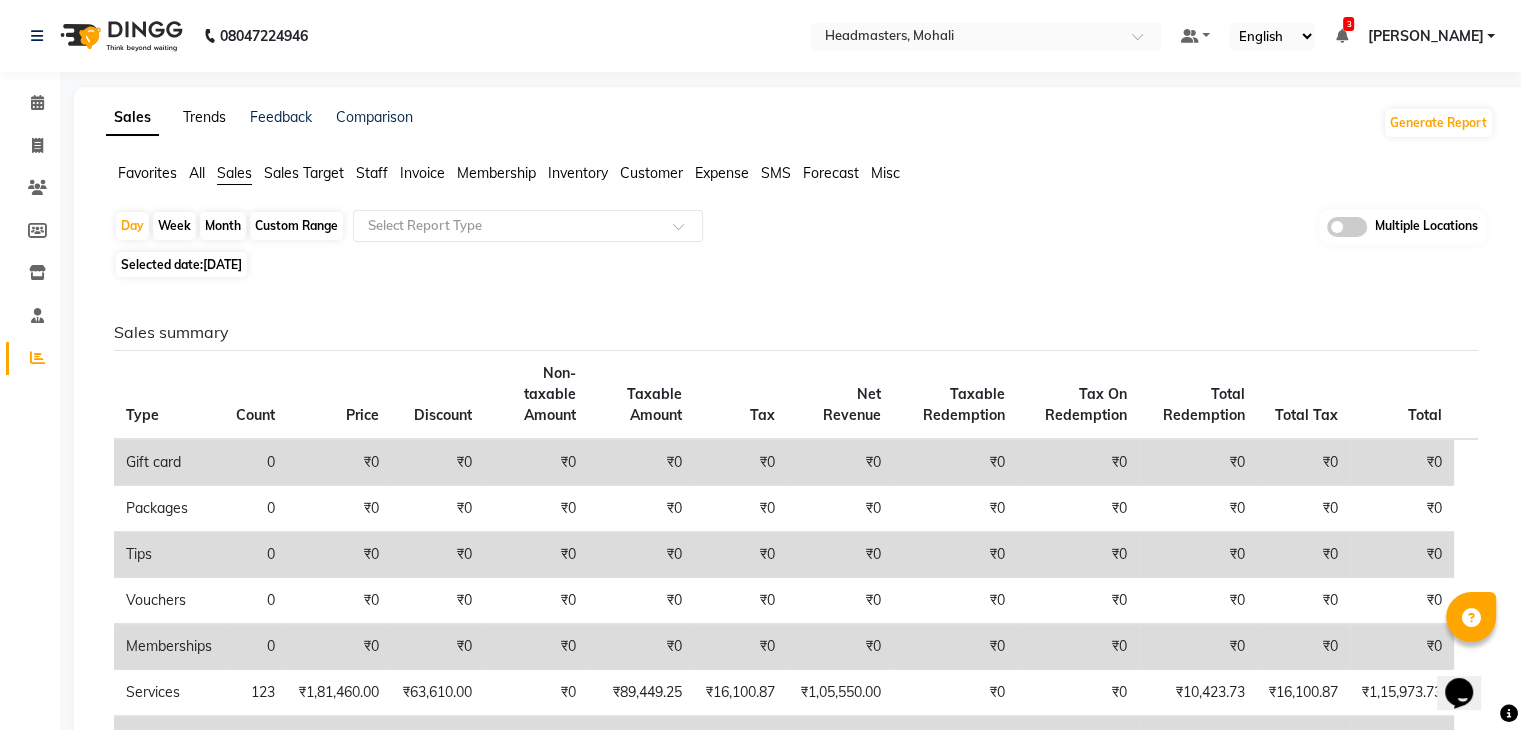 click on "Trends" 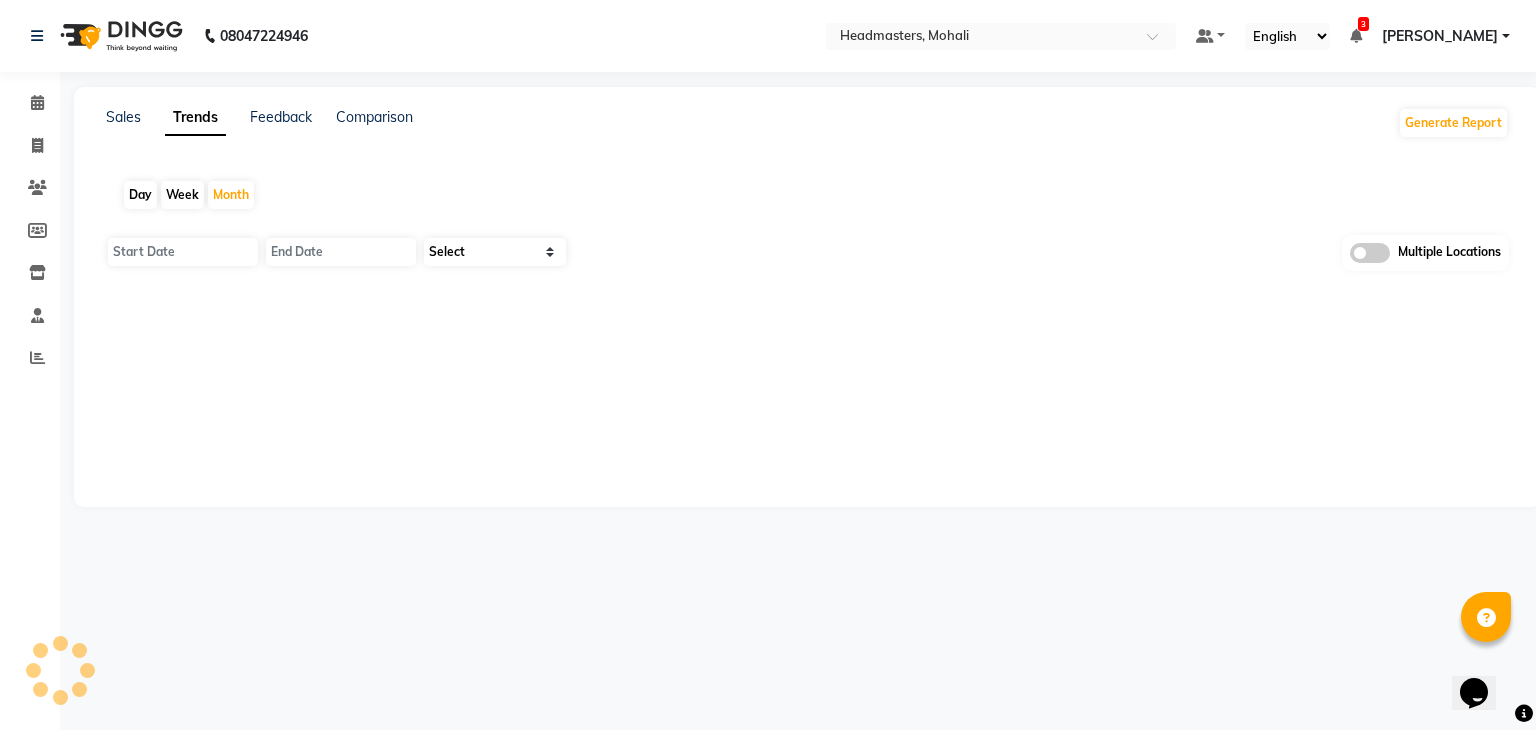 type on "01-07-2025" 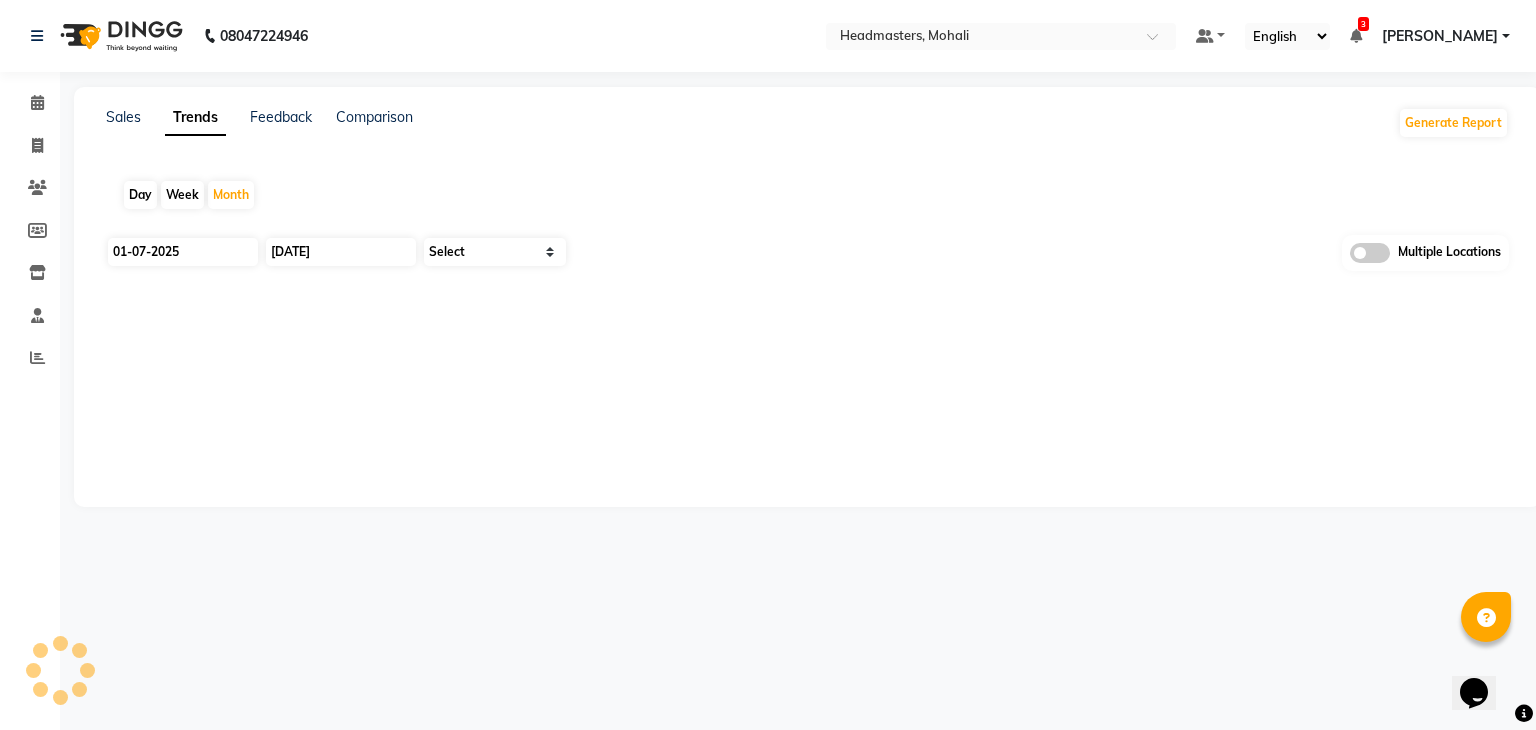 select on "by_client" 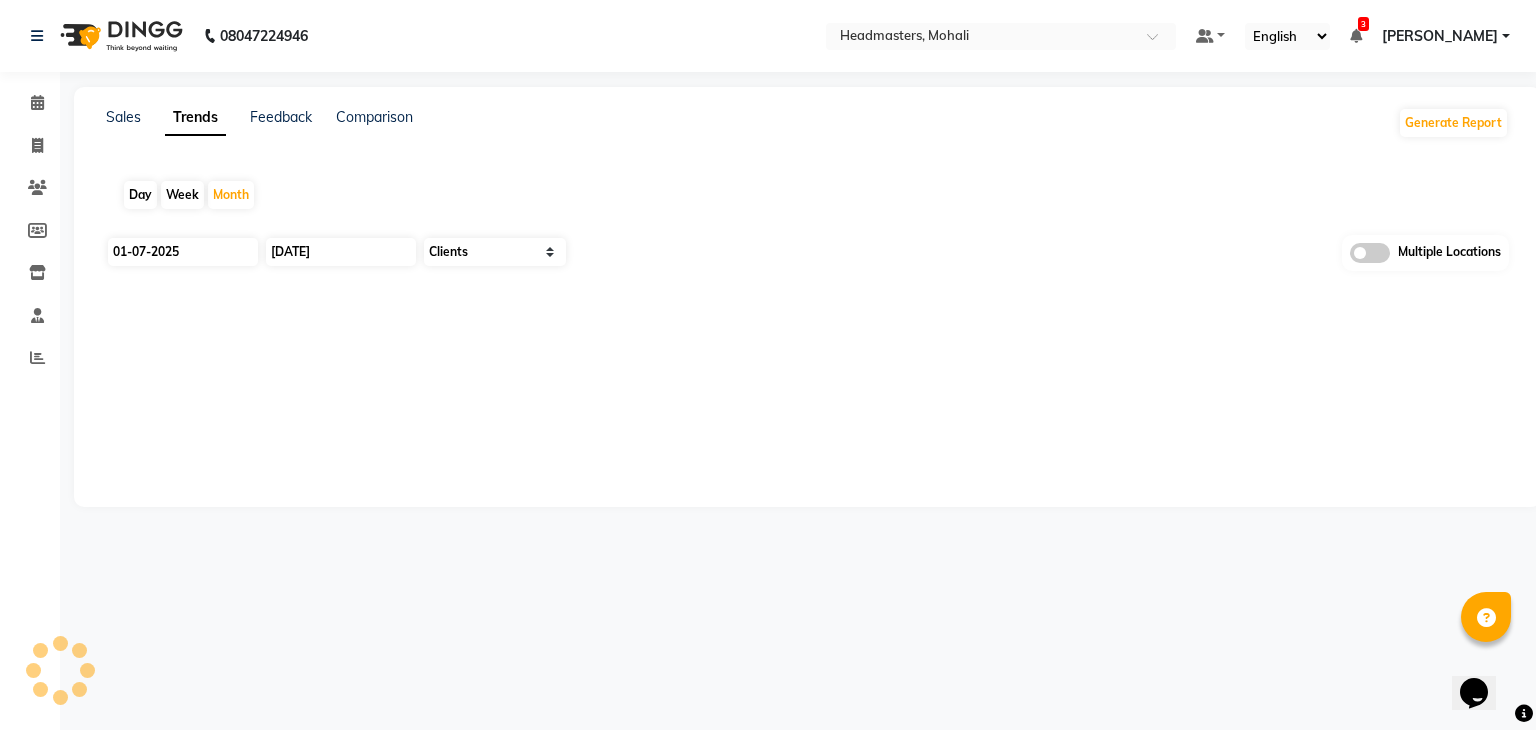 click on "Day" 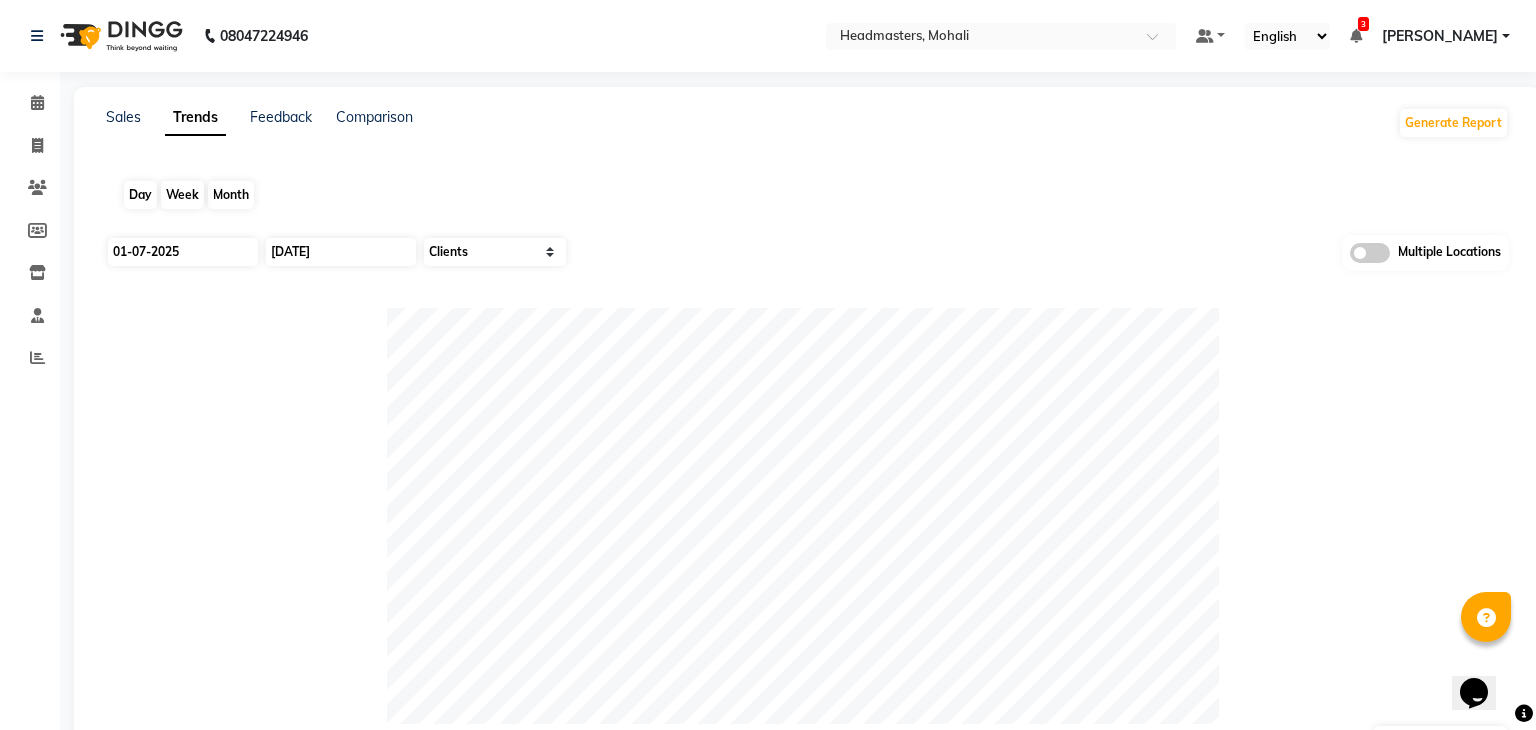 type on "12-07-2025" 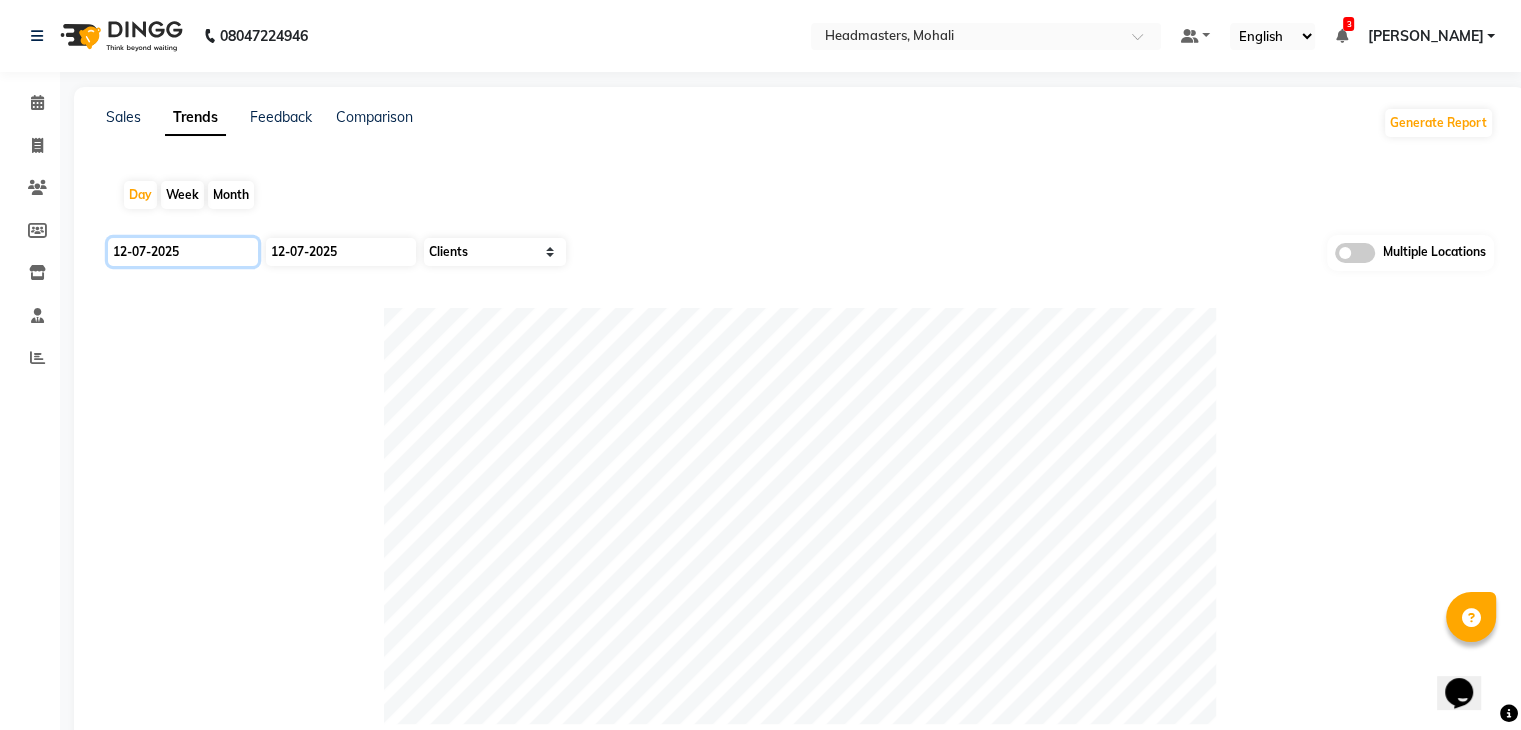 click on "12-07-2025" 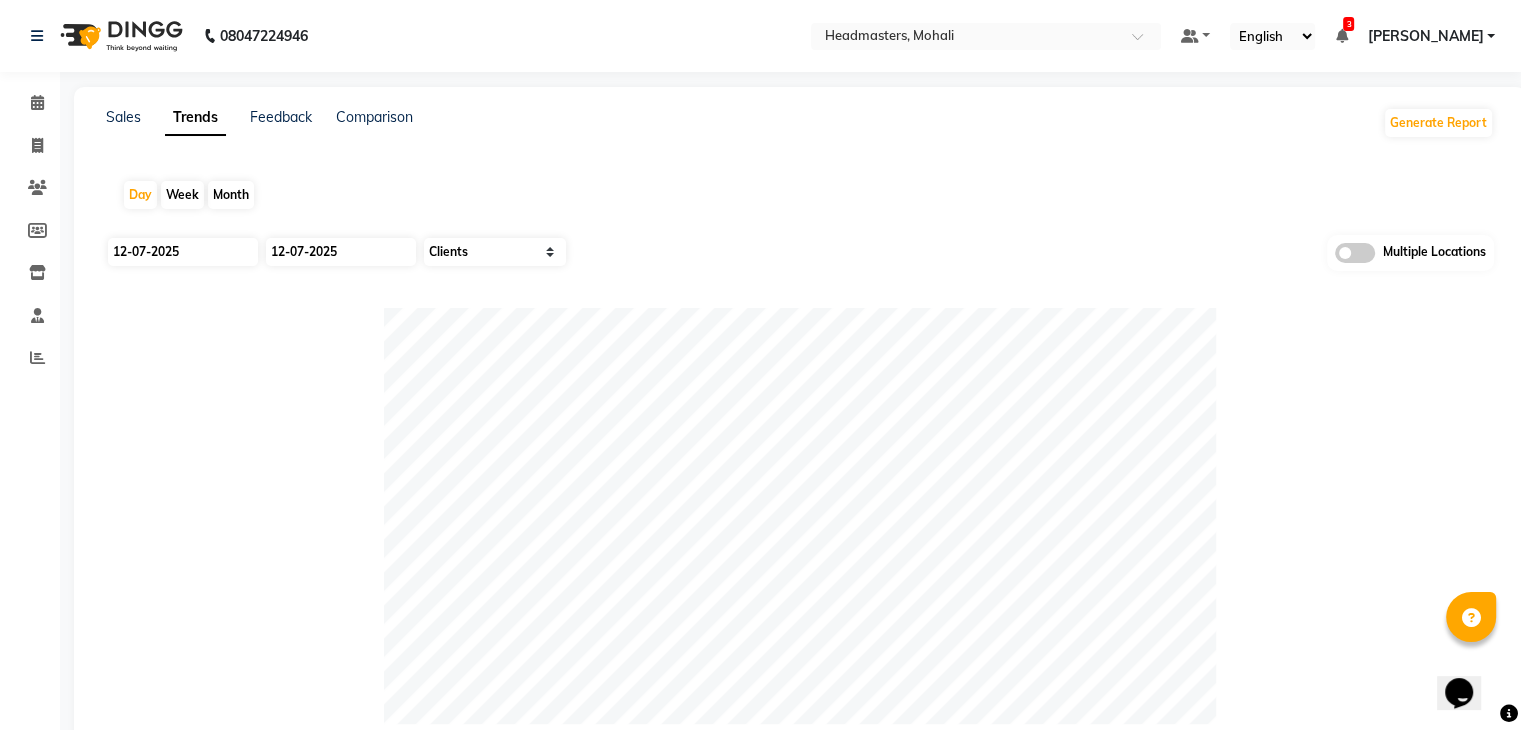 select on "7" 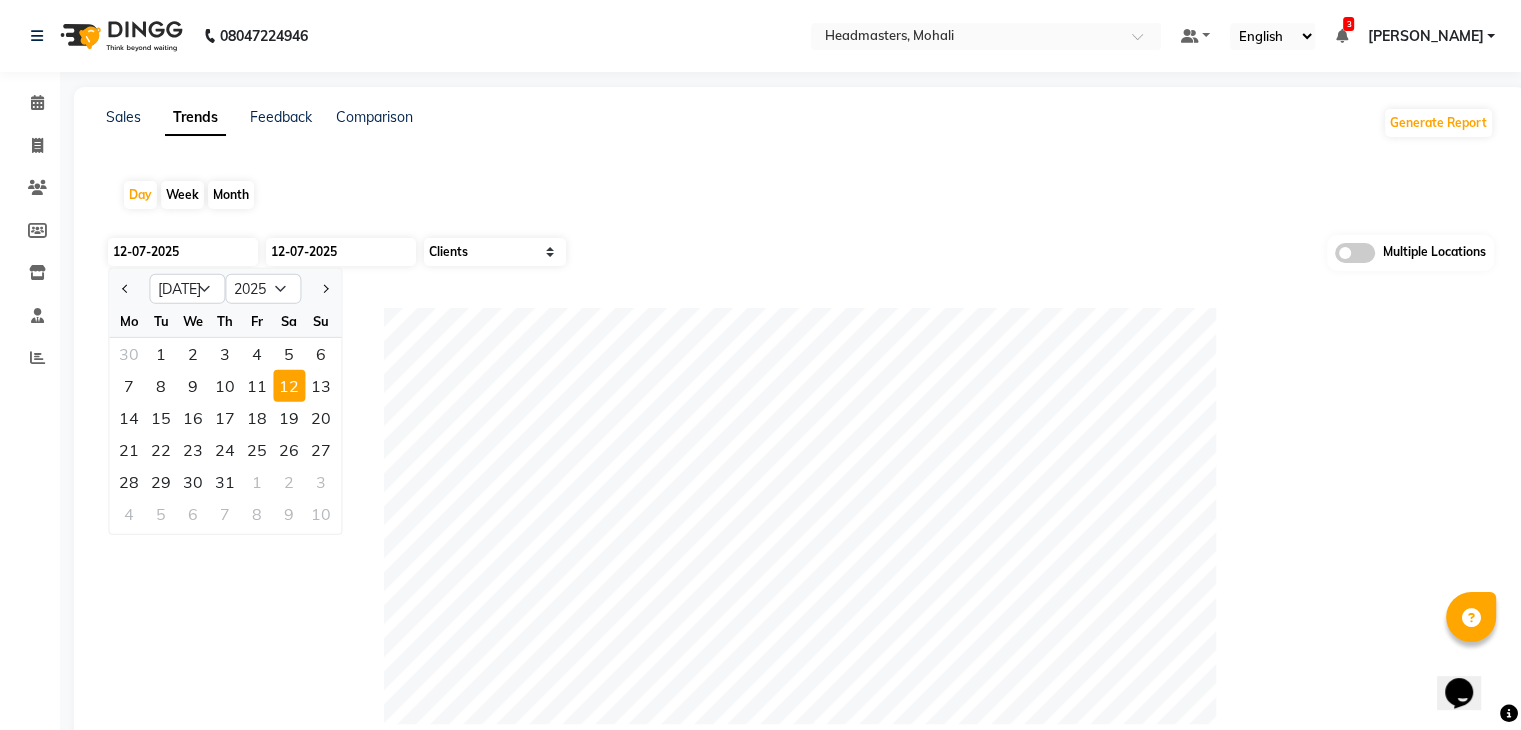 click on "11" 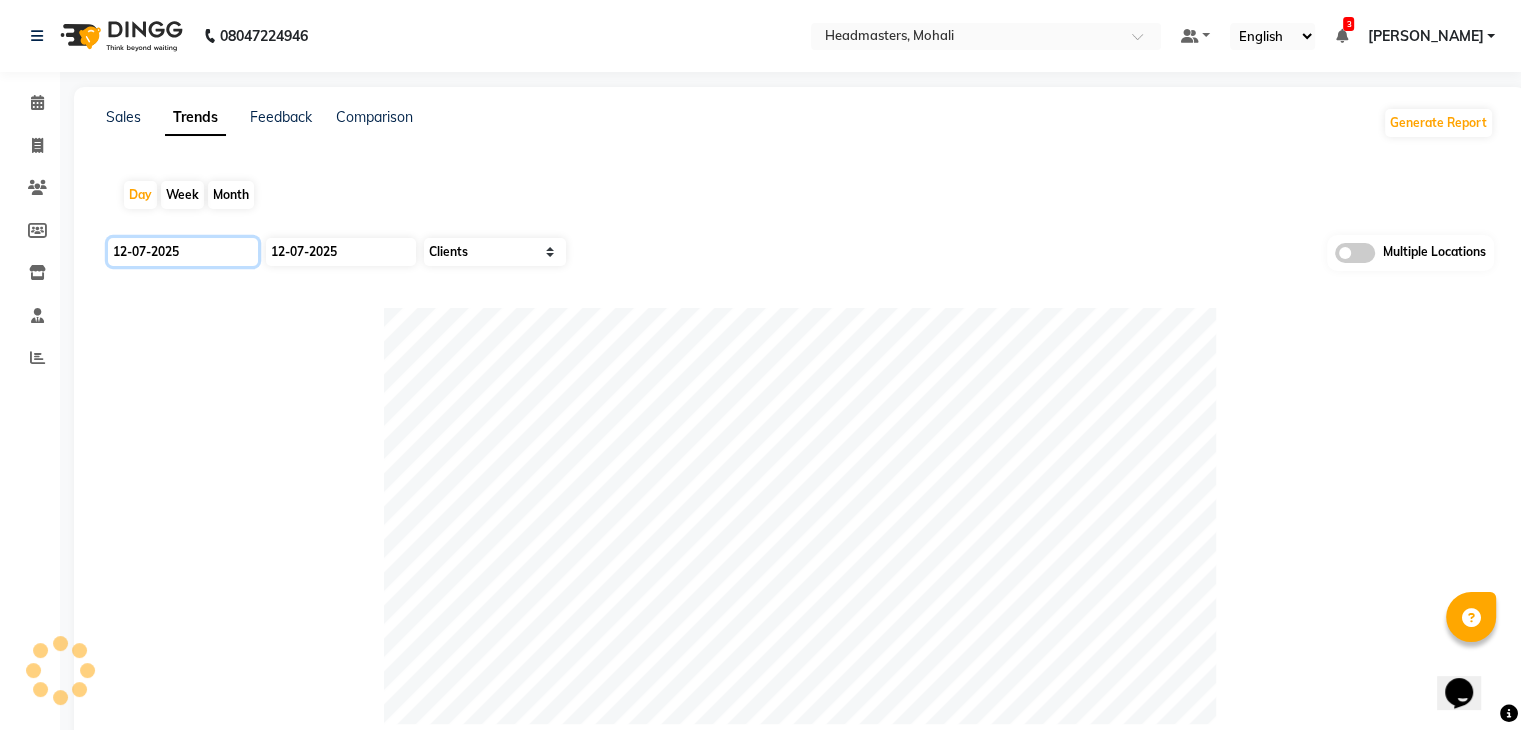 type on "[DATE]" 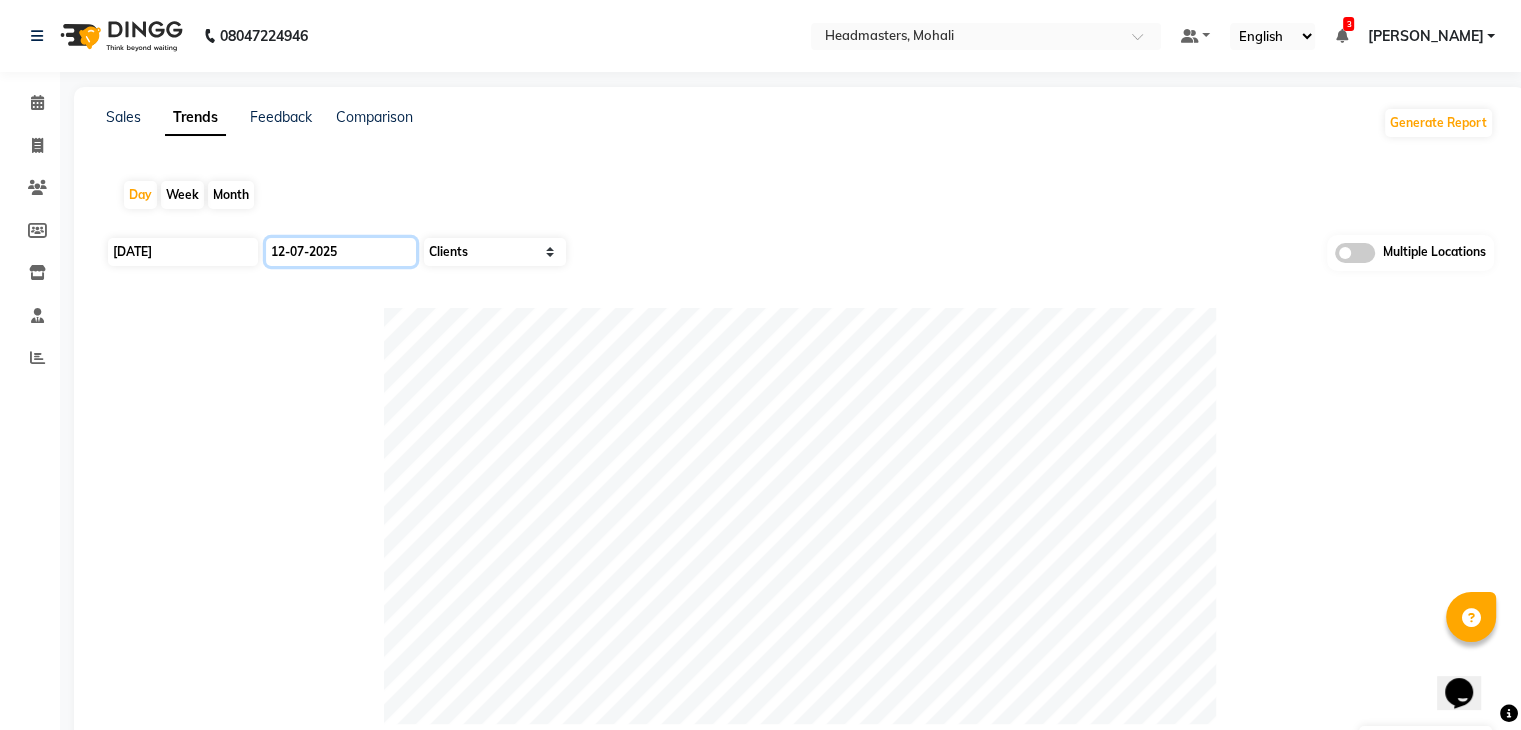 click on "12-07-2025" 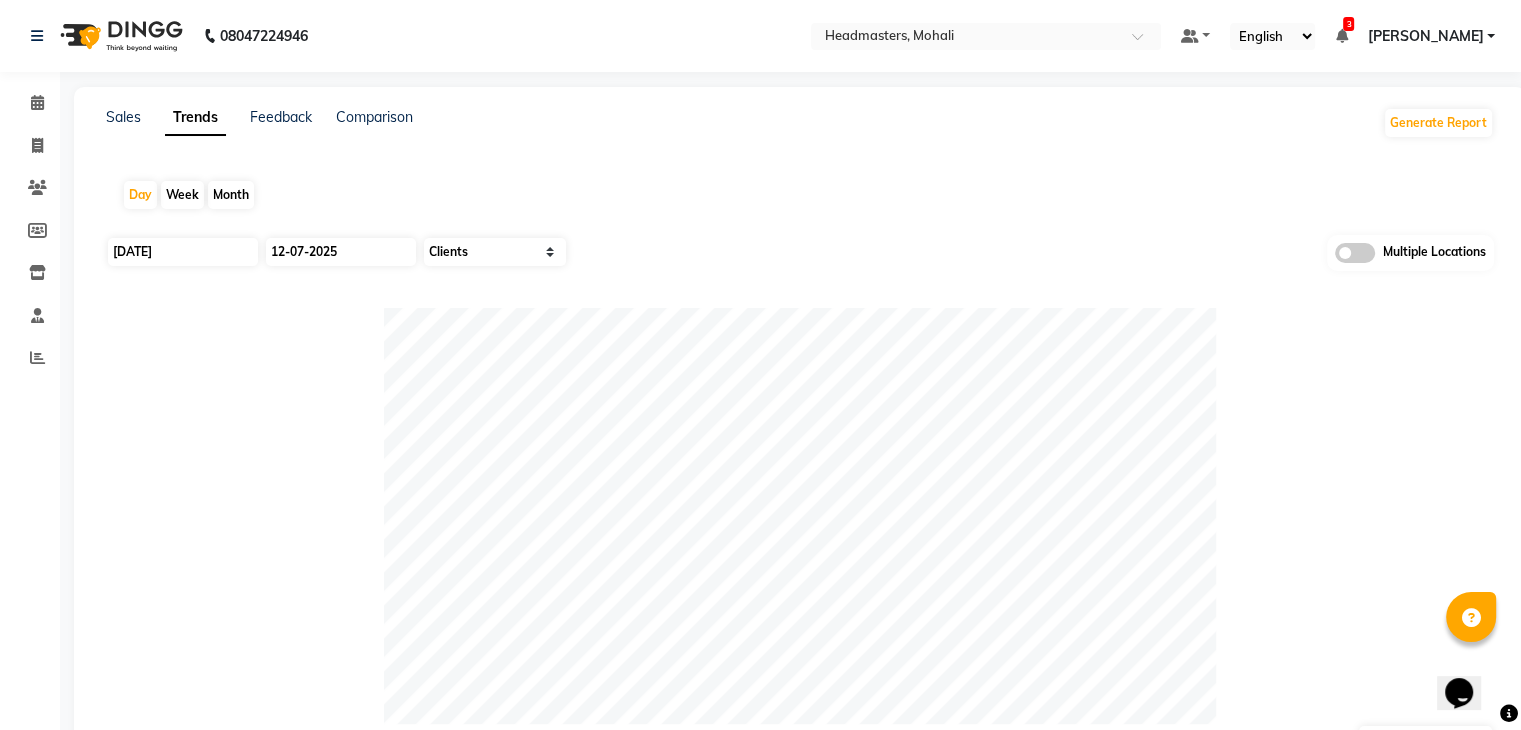 select on "7" 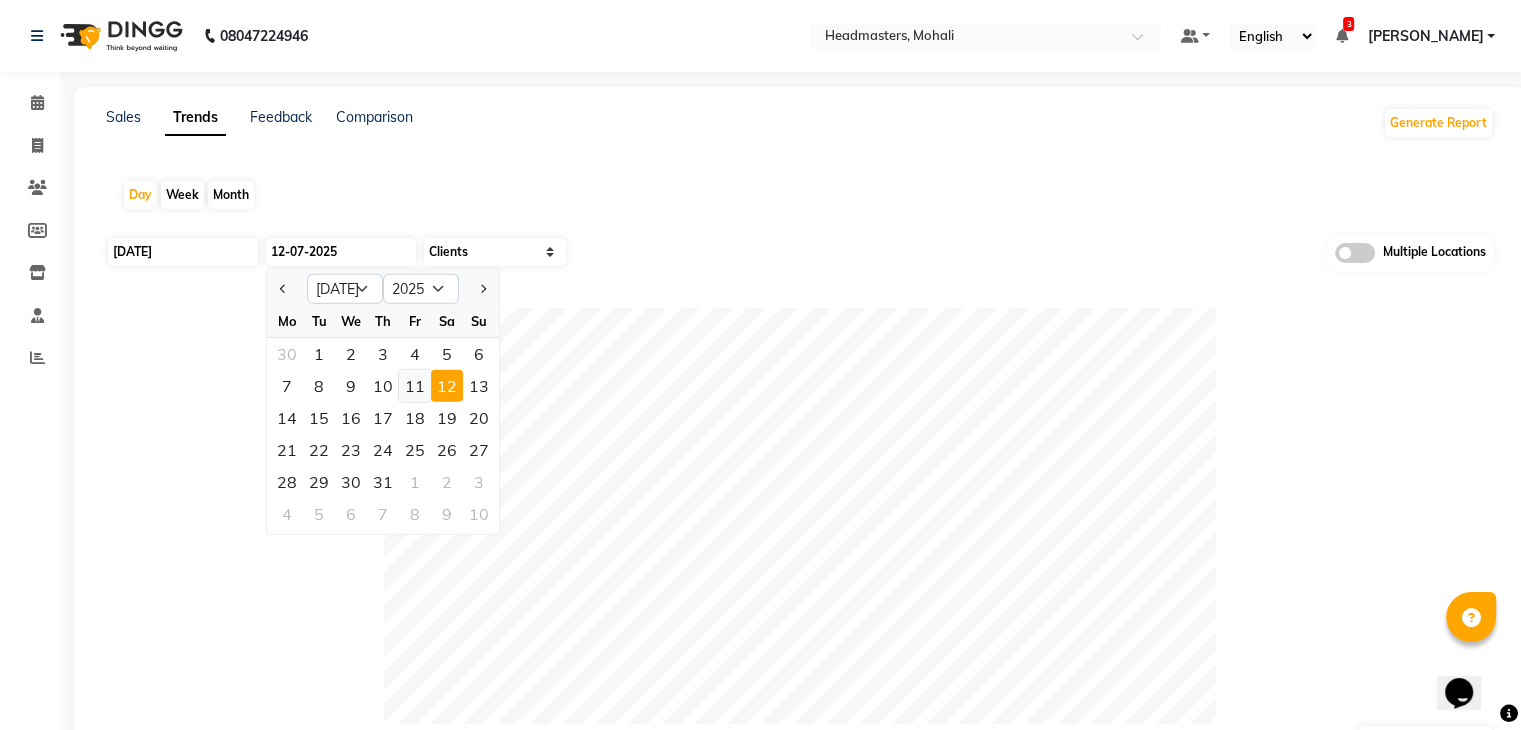 click on "11" 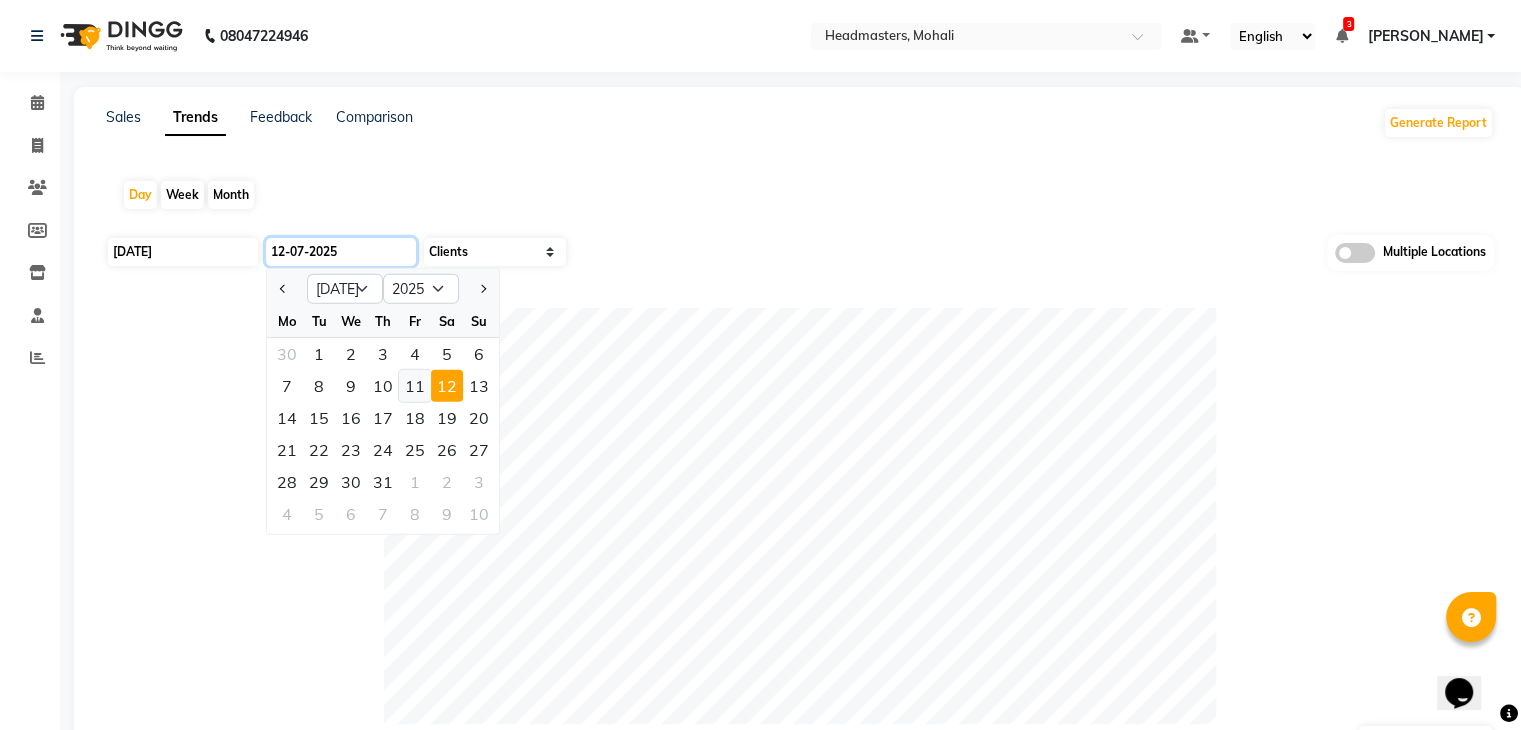 type on "[DATE]" 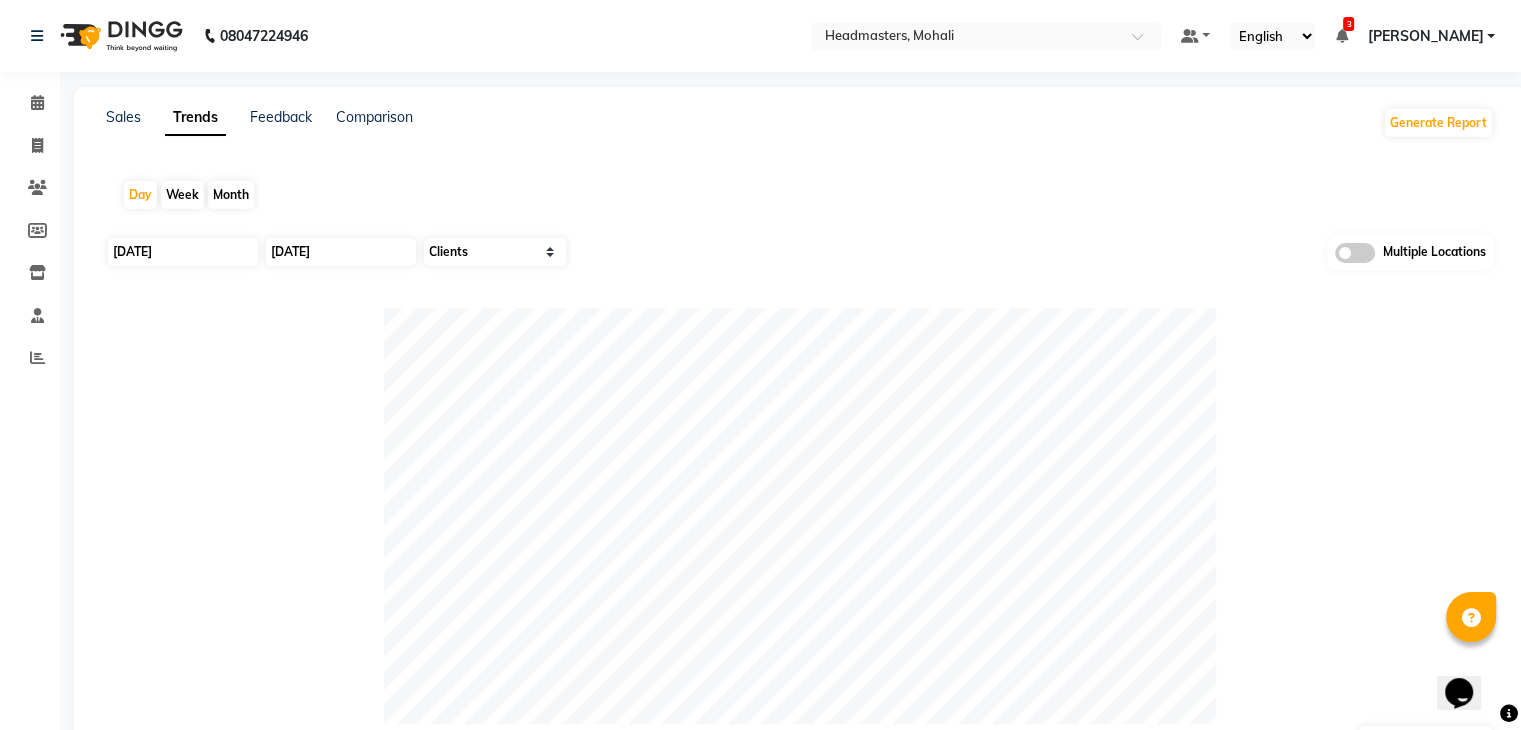 click 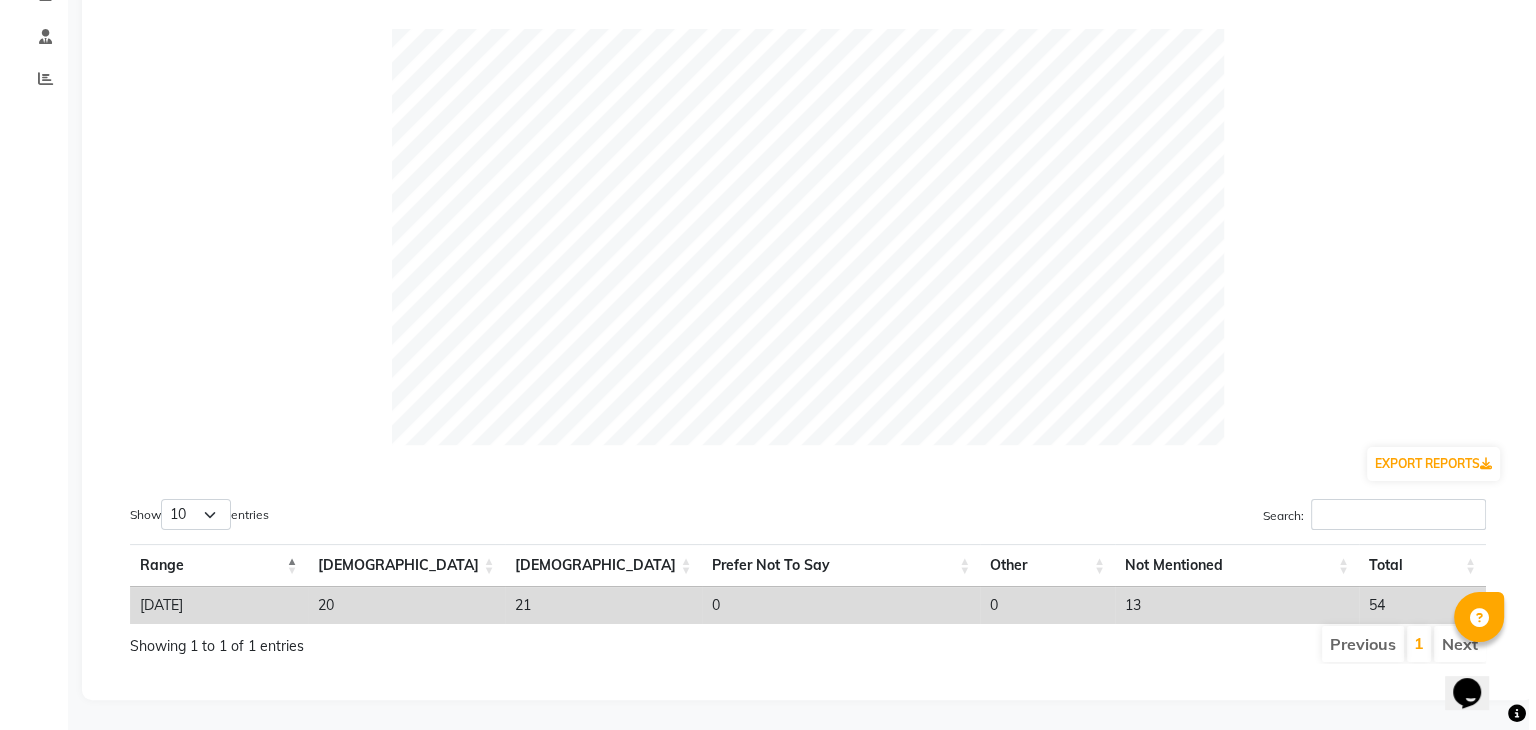 scroll, scrollTop: 0, scrollLeft: 0, axis: both 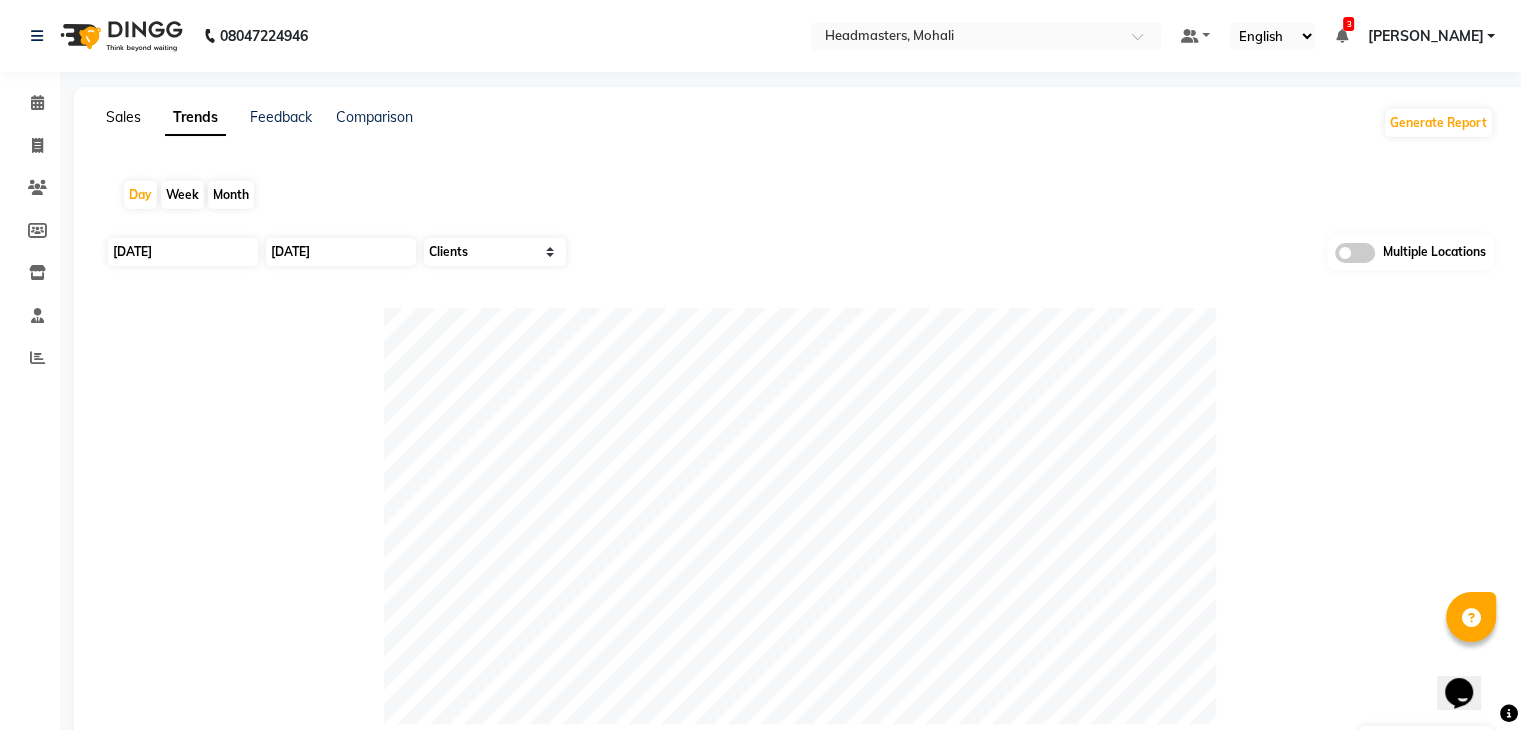 click on "Sales" 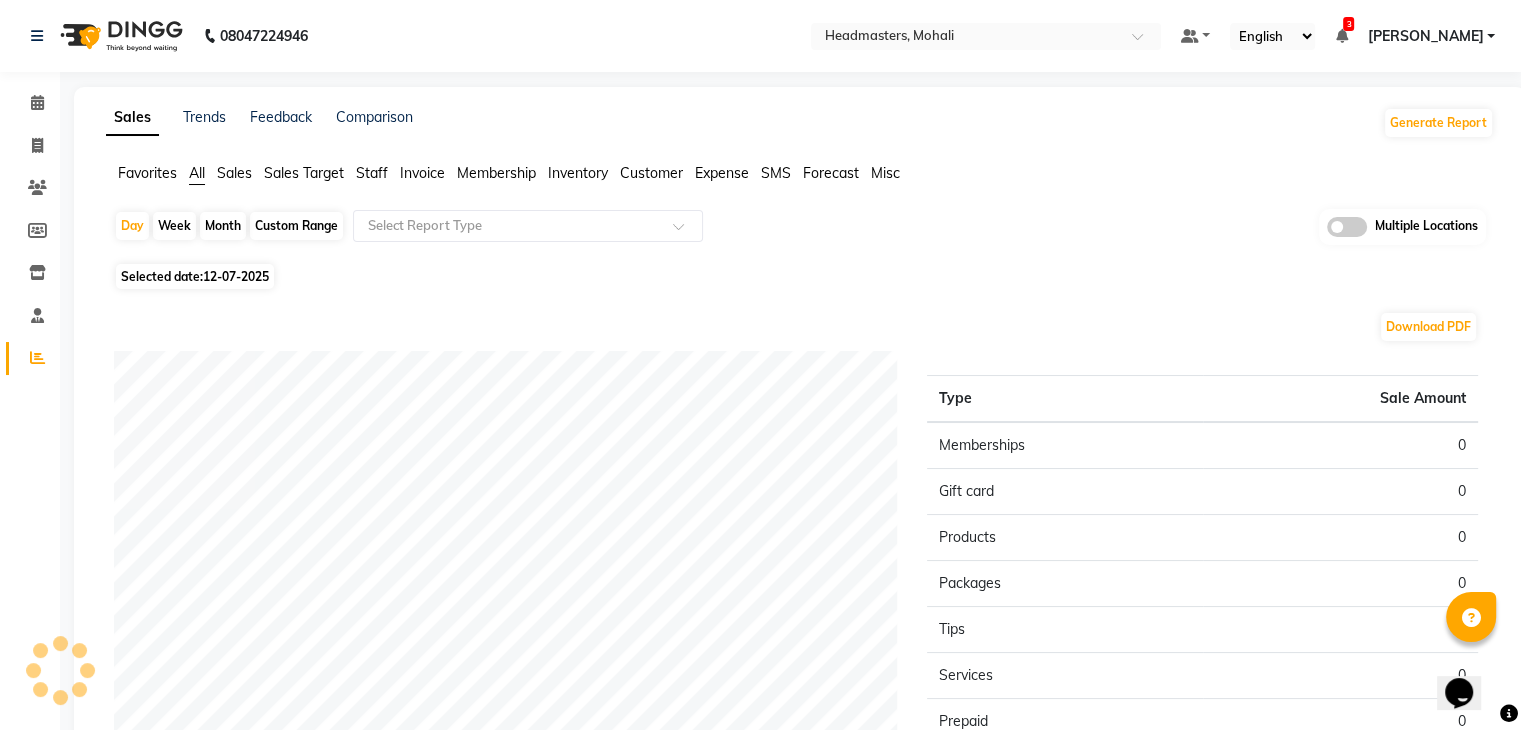 click on "Favorites All Sales Sales Target Staff Invoice Membership Inventory Customer Expense SMS Forecast Misc" 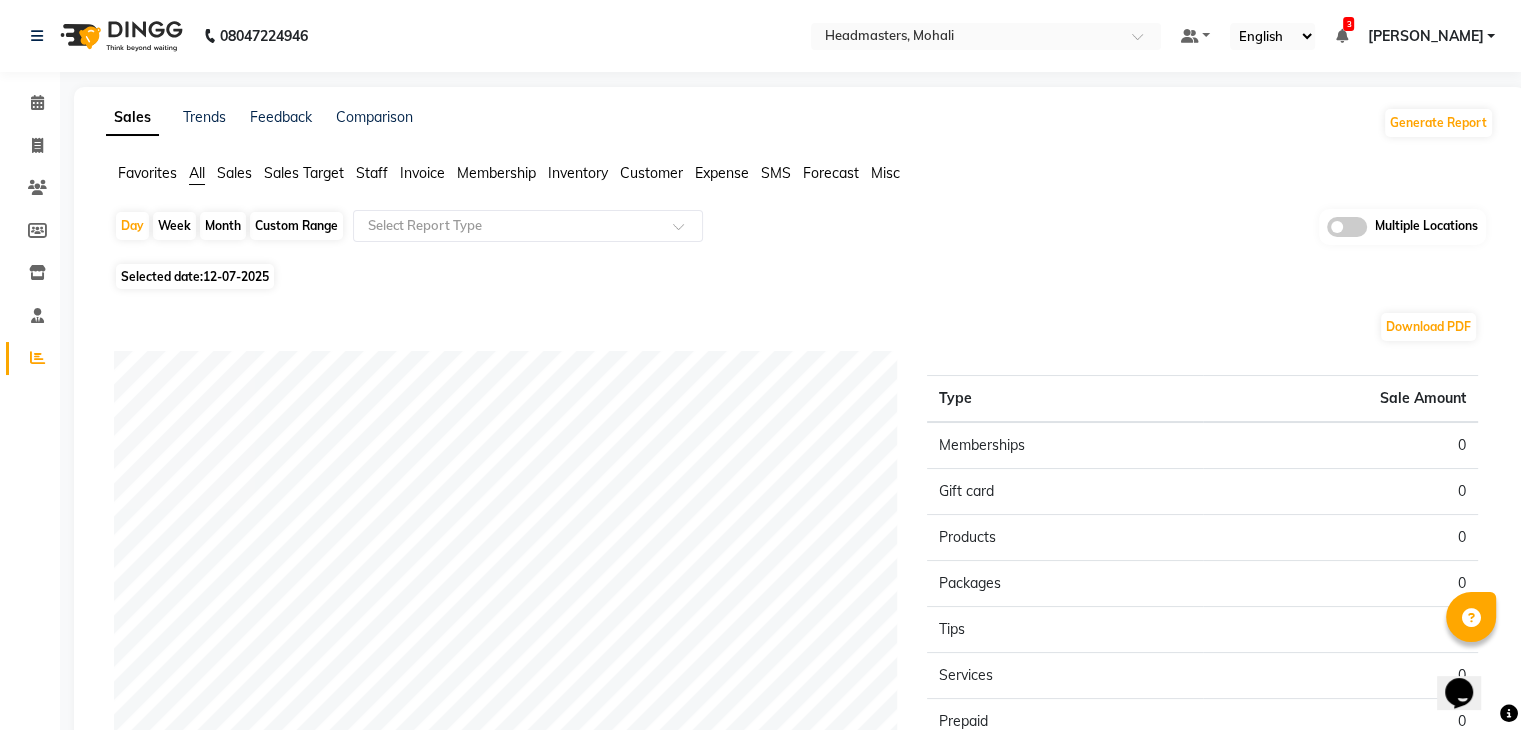 click on "Favorites" 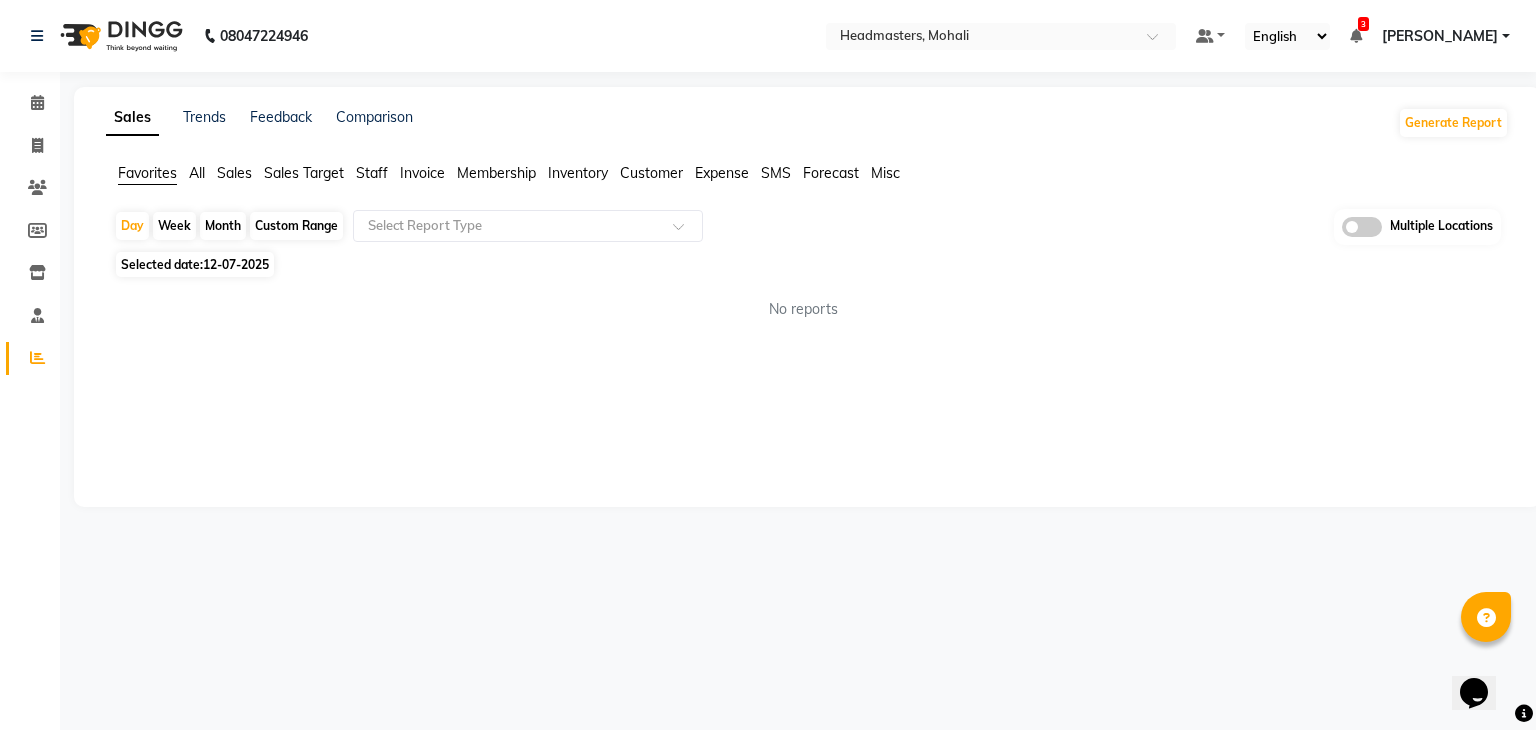 click on "12-07-2025" 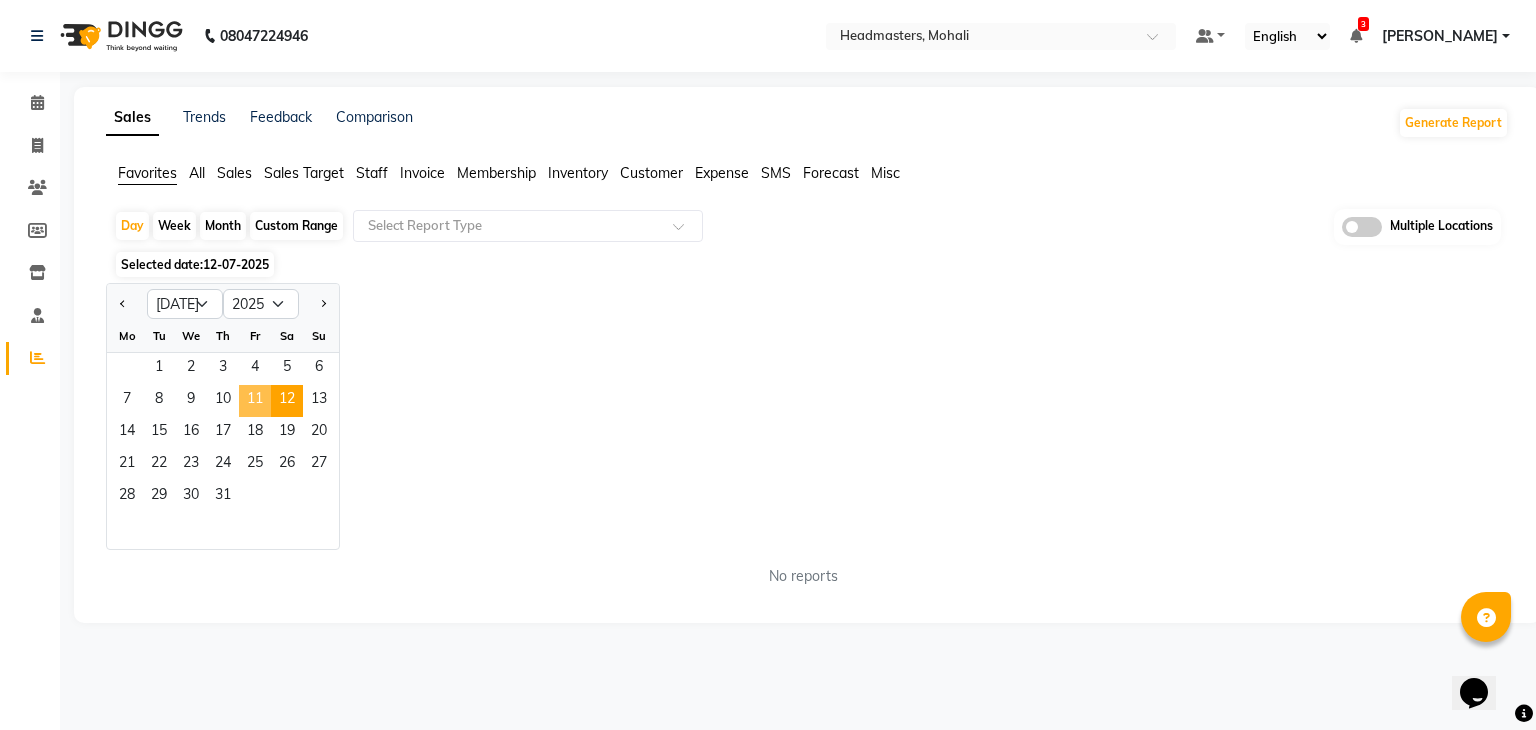 click on "11" 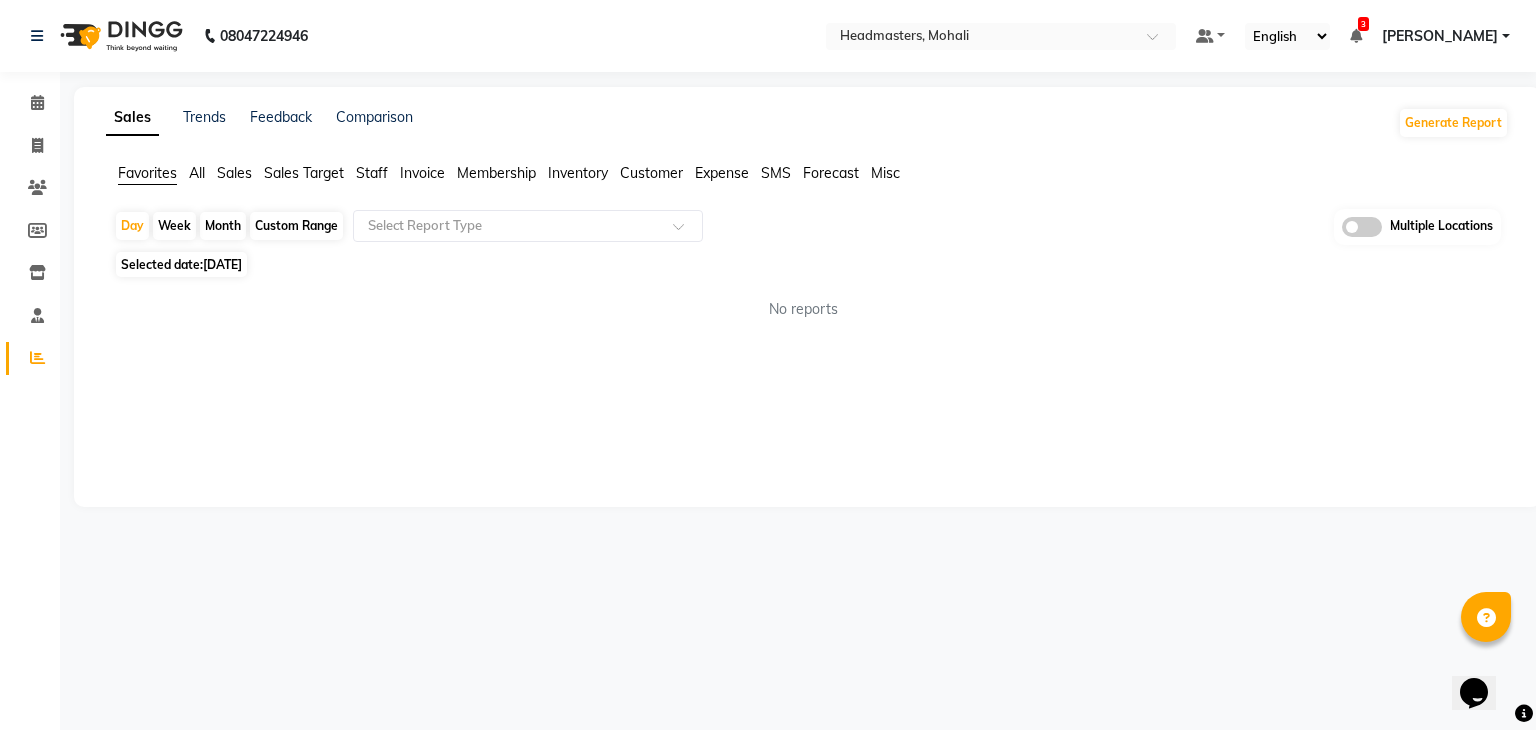 click on "Sales Trends Feedback Comparison Generate Report Favorites All Sales Sales Target Staff Invoice Membership Inventory Customer Expense SMS Forecast Misc  Day   Week   Month   Custom Range  Select Report Type Multiple Locations Selected date:  11-07-2025  No reports ★ Mark as Favorite  Choose how you'd like to save "" report to favorites  Save to Personal Favorites:   Only you can see this report in your favorites tab. Share with Organization:   Everyone in your organization can see this report in their favorites tab.  Save to Favorites" 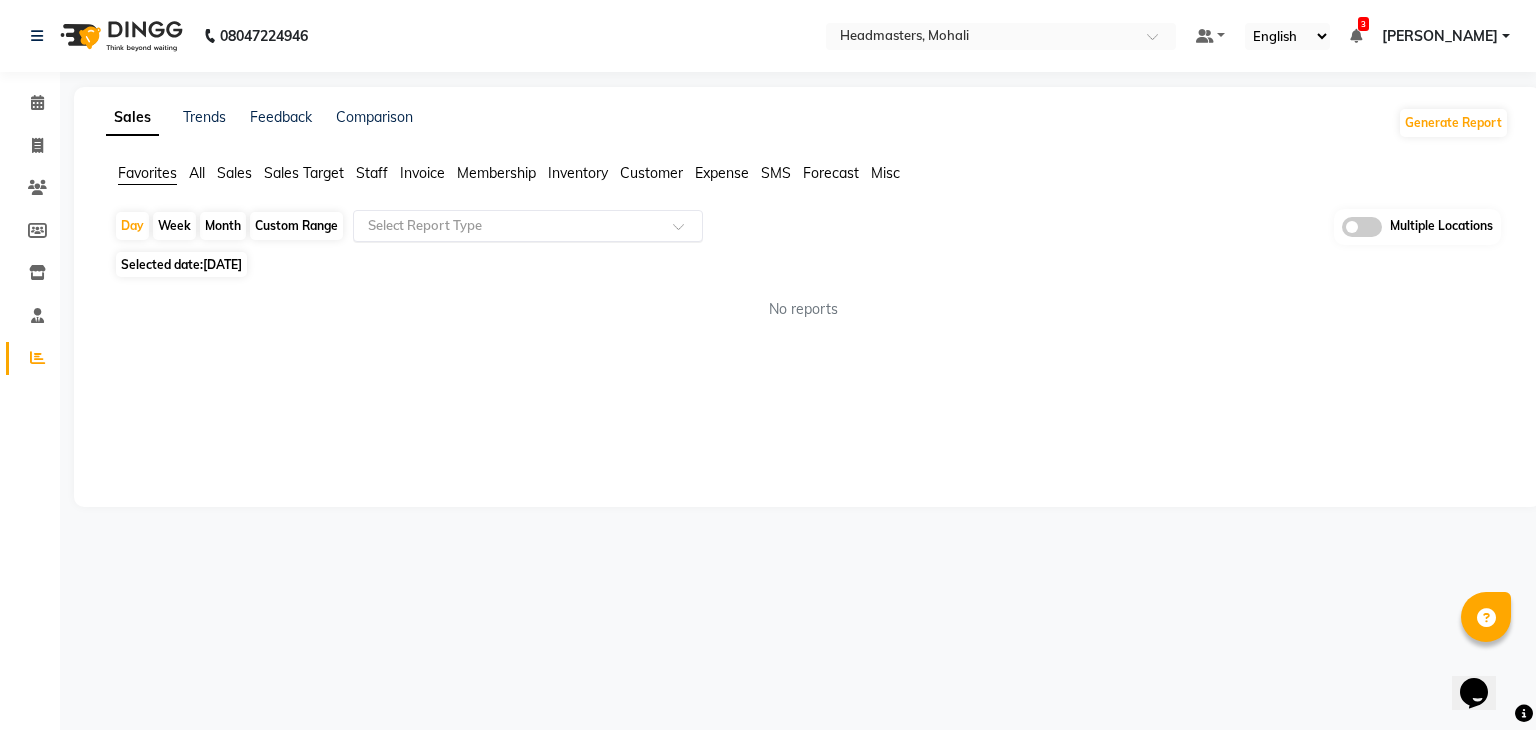 click on "Select Report Type" 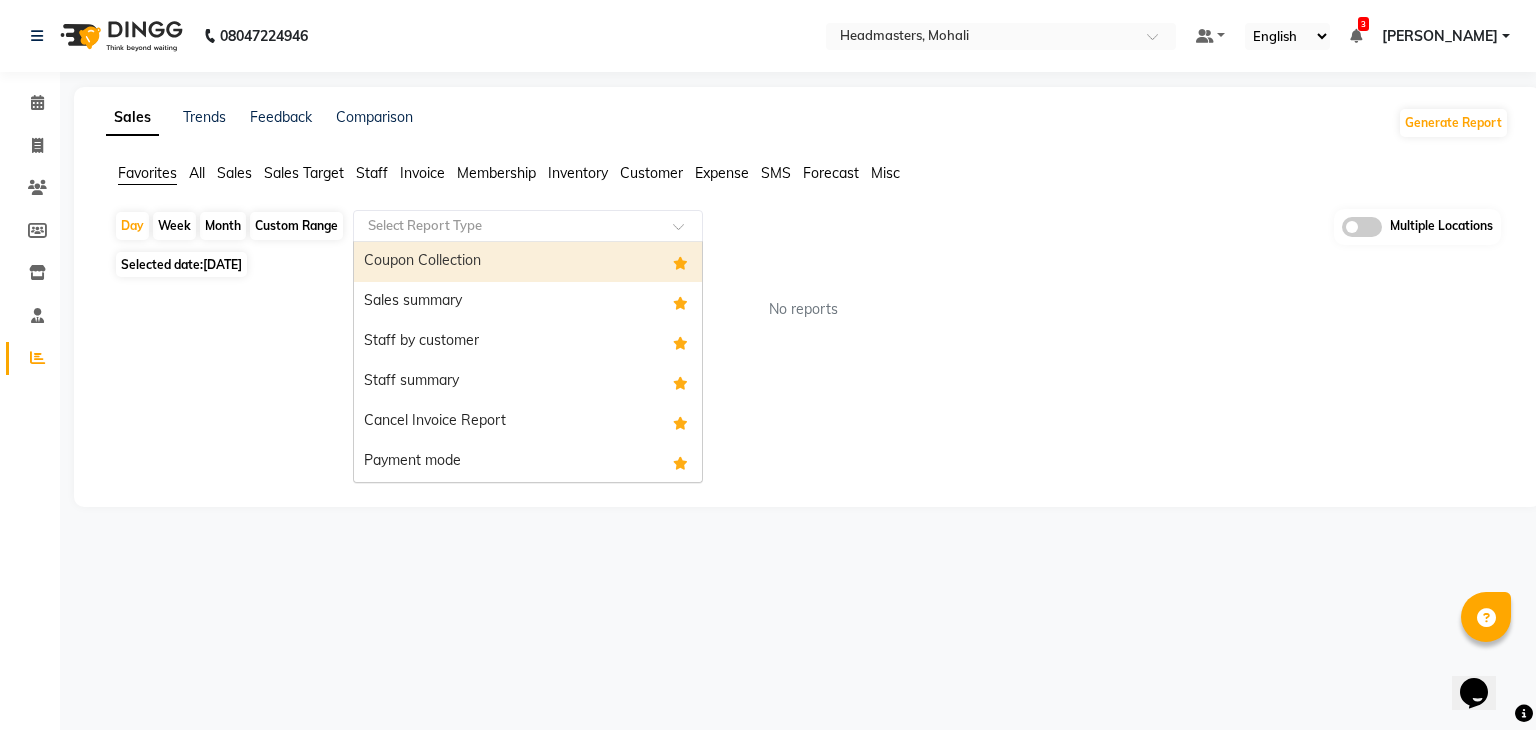 click on "Coupon Collection" at bounding box center (528, 262) 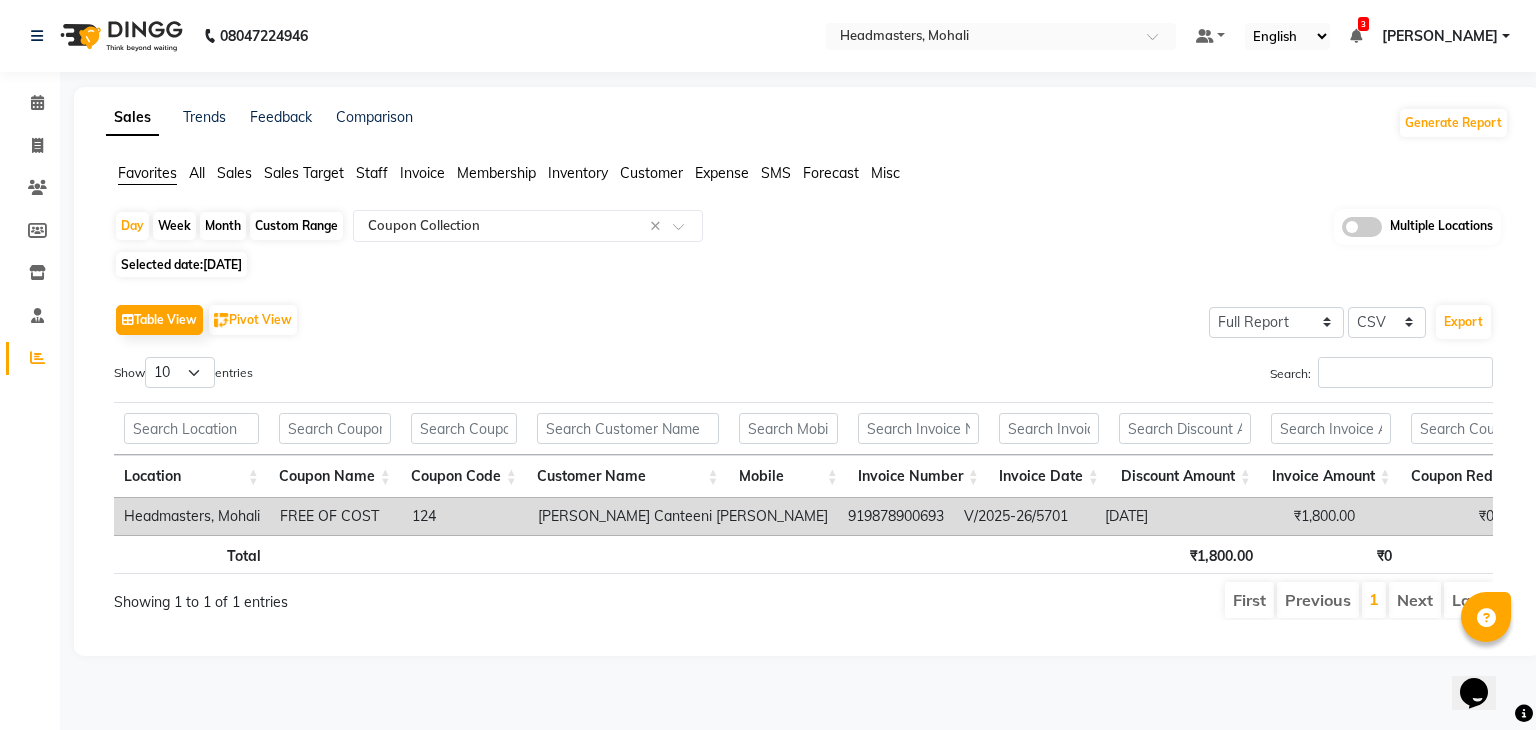 click on "Table View   Pivot View  Select Full Report Filtered Report Select CSV PDF  Export" 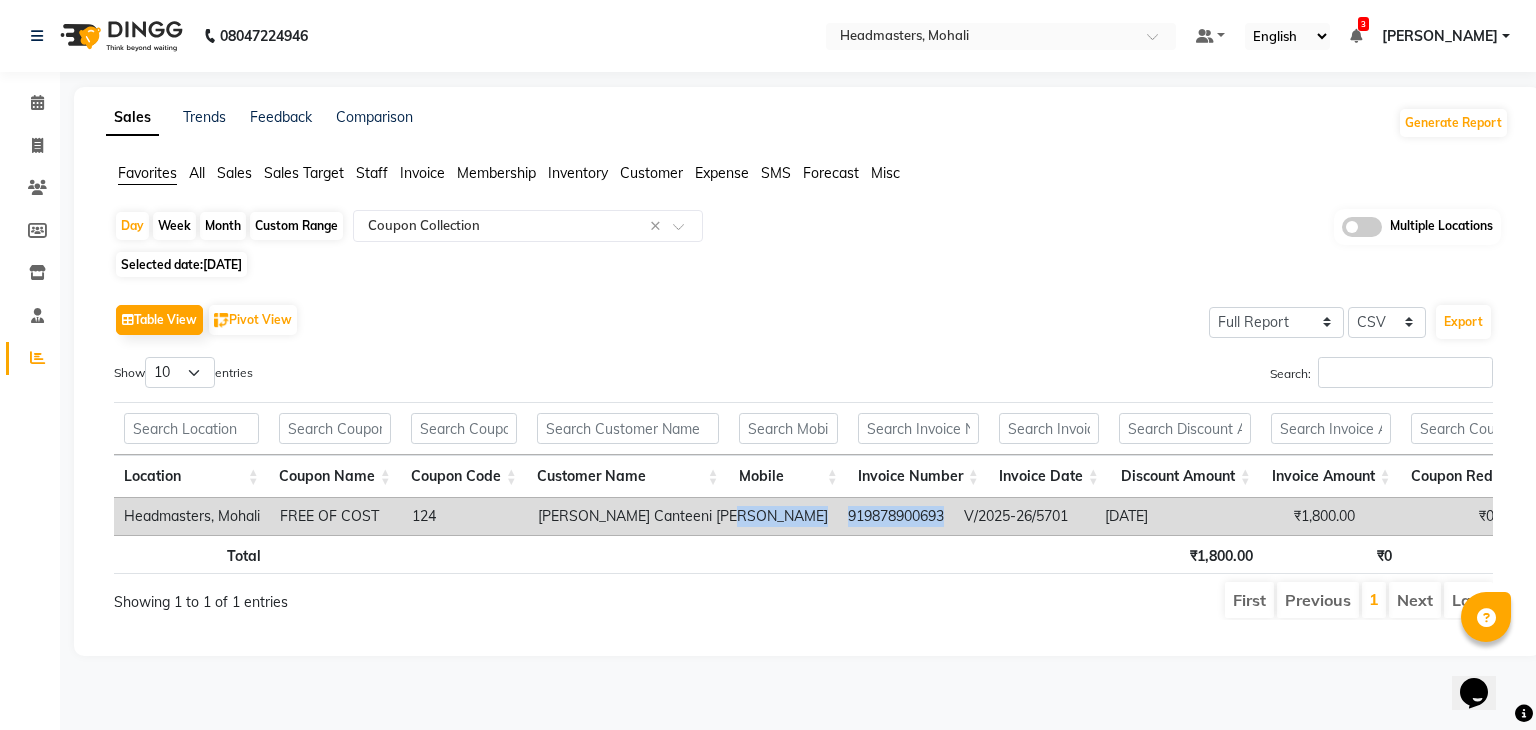 drag, startPoint x: 847, startPoint y: 513, endPoint x: 730, endPoint y: 501, distance: 117.61378 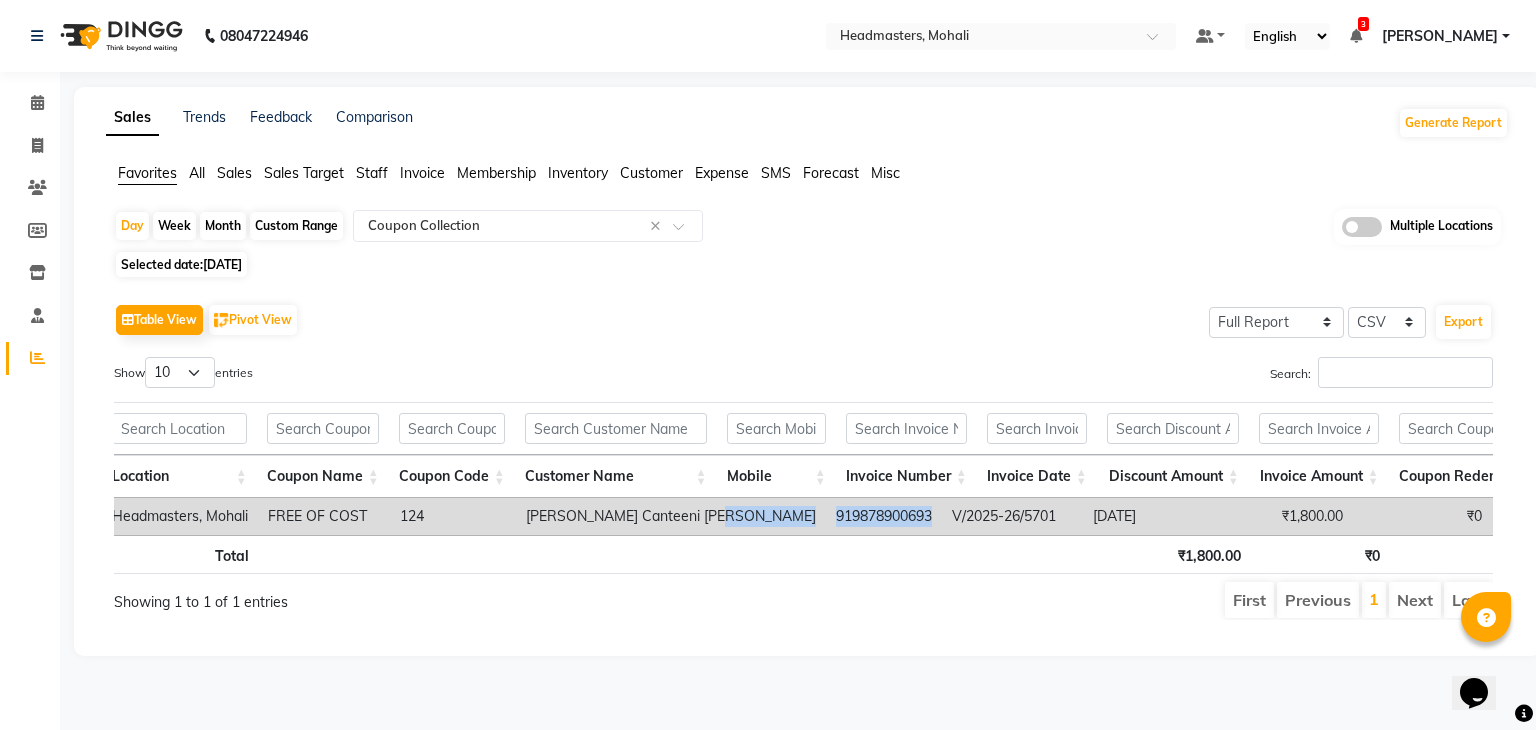 scroll, scrollTop: 0, scrollLeft: 149, axis: horizontal 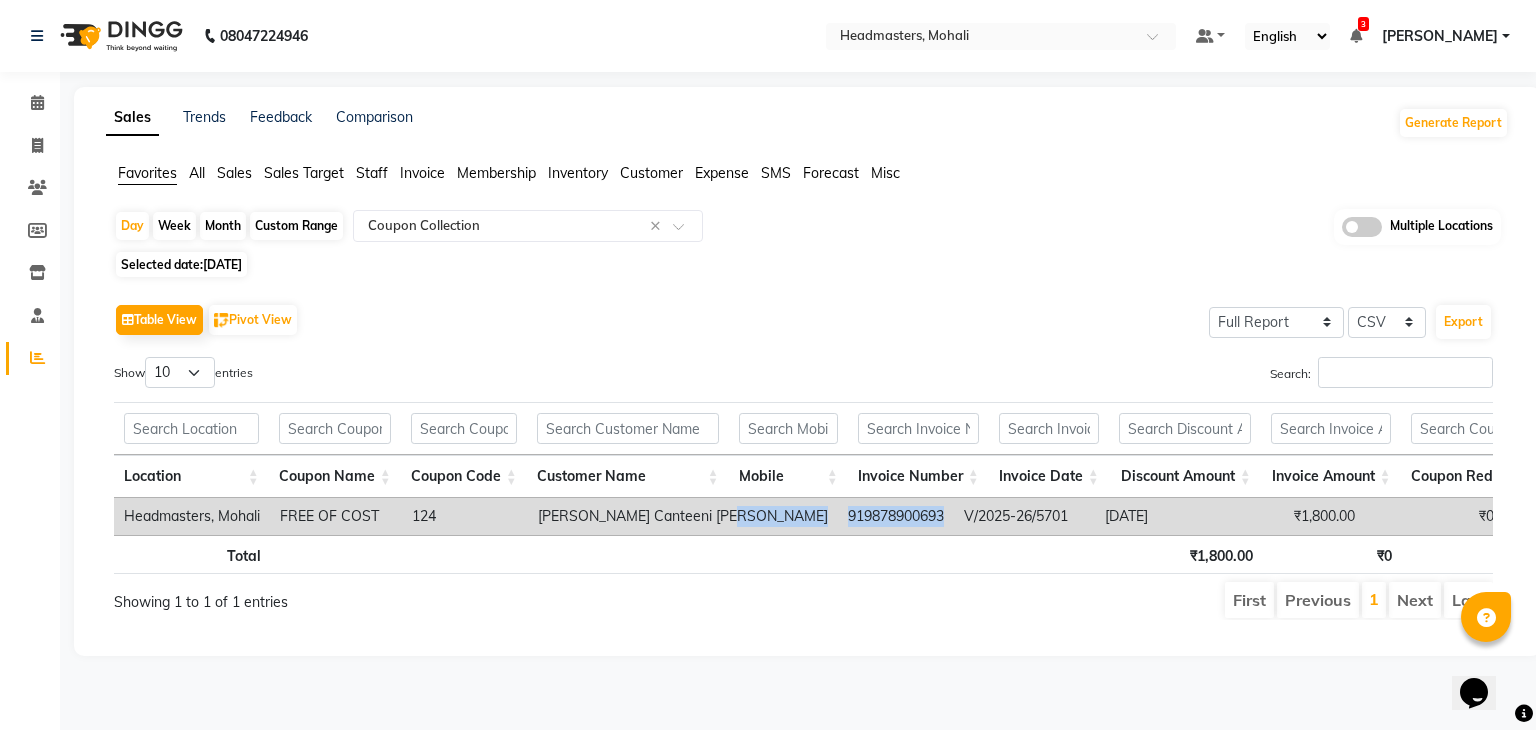 copy on "919878900693" 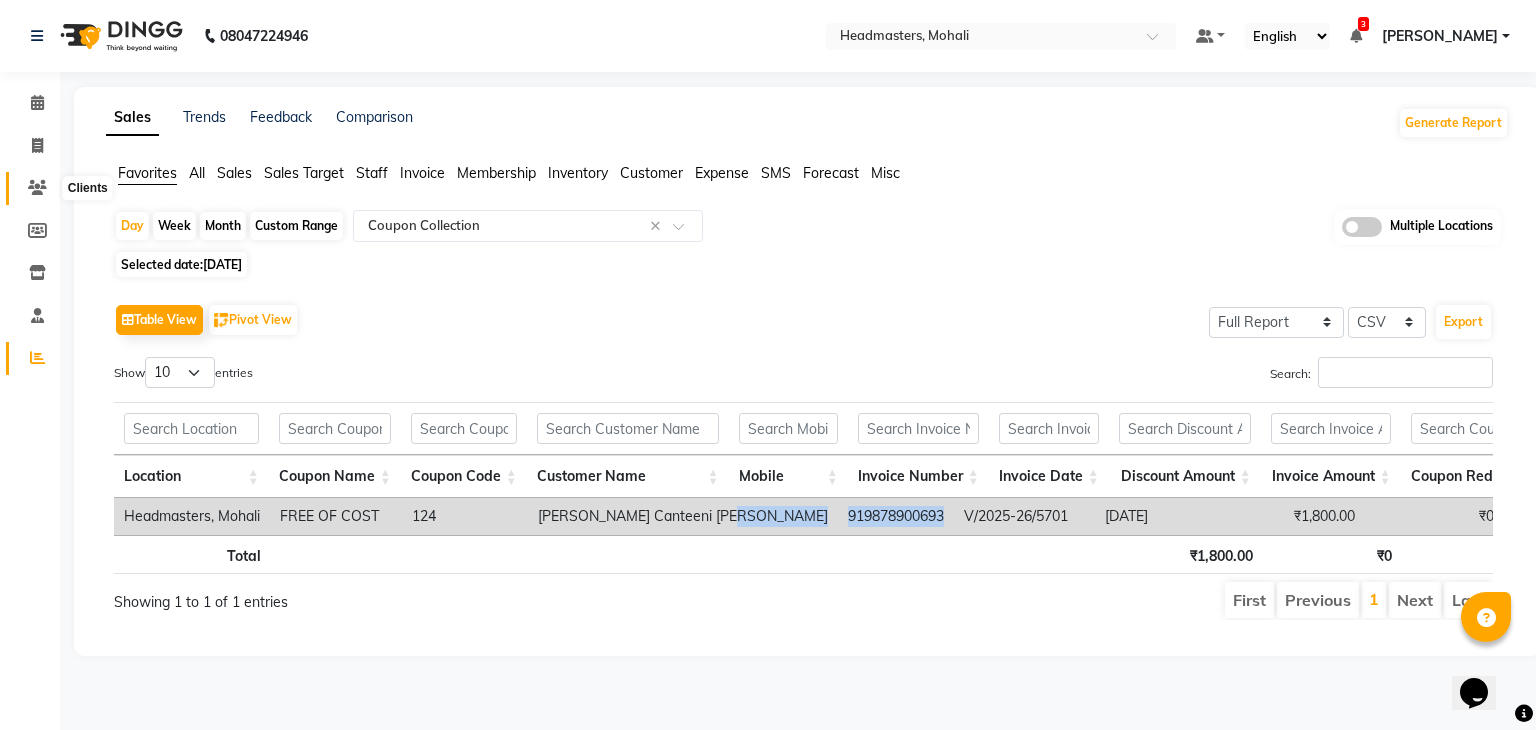 click 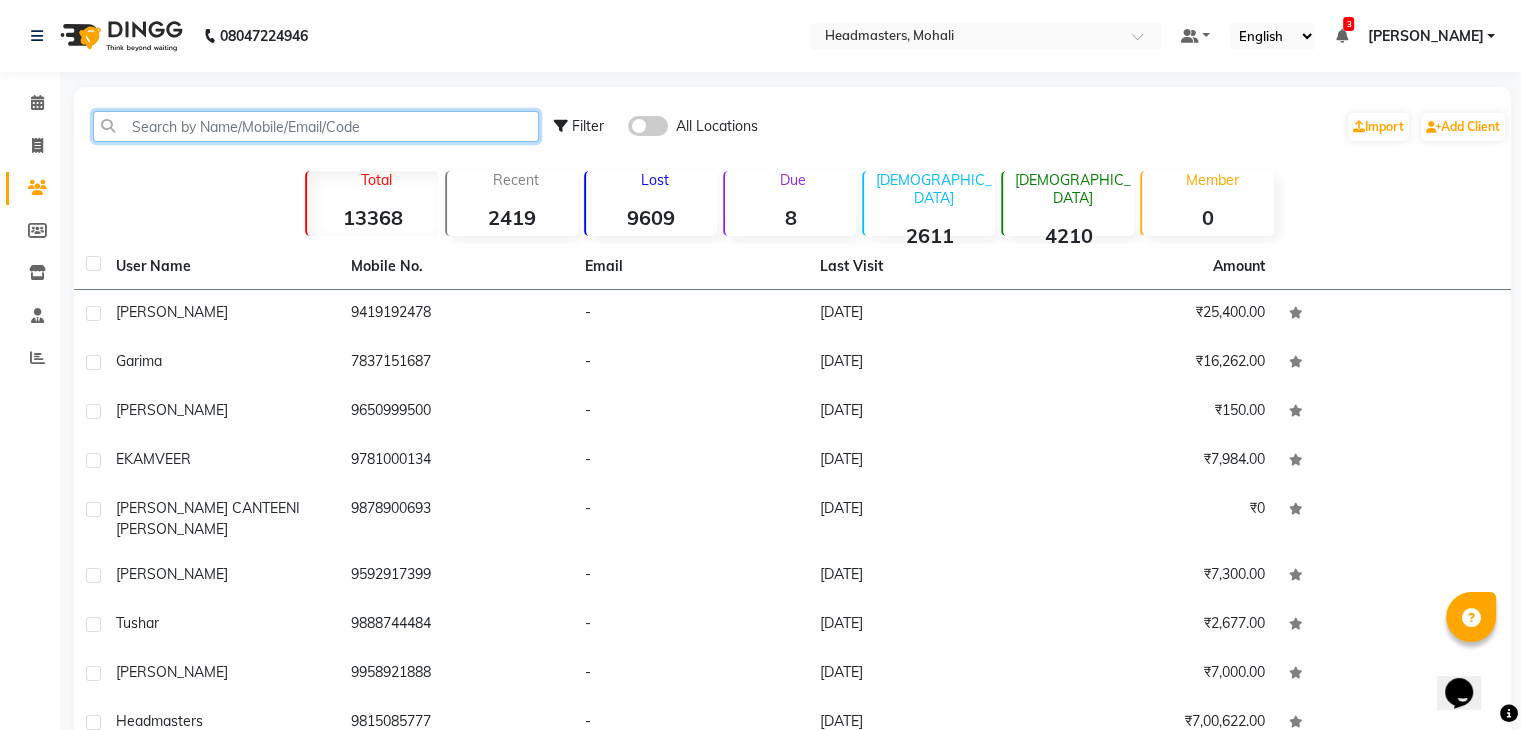 click 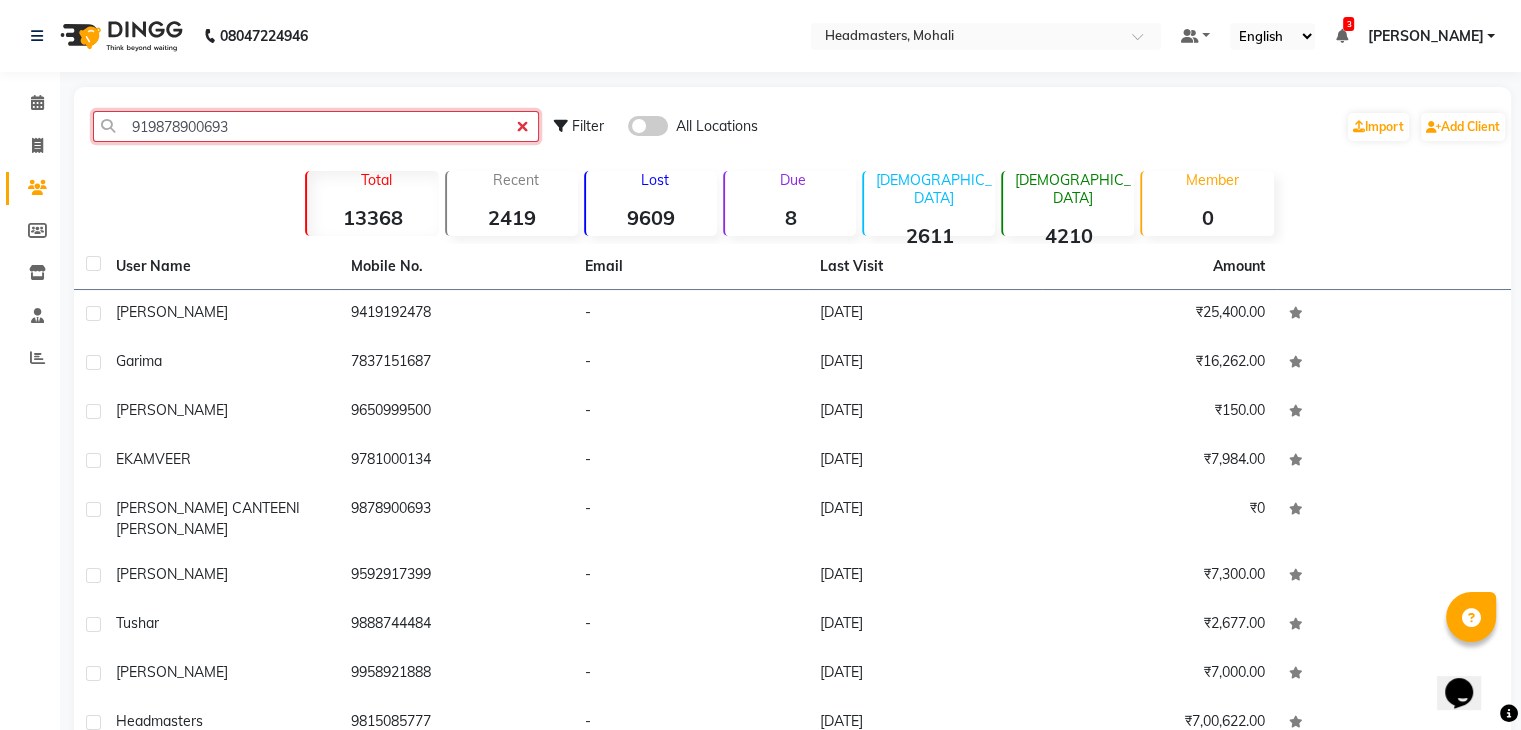 drag, startPoint x: 158, startPoint y: 126, endPoint x: 192, endPoint y: 134, distance: 34.928497 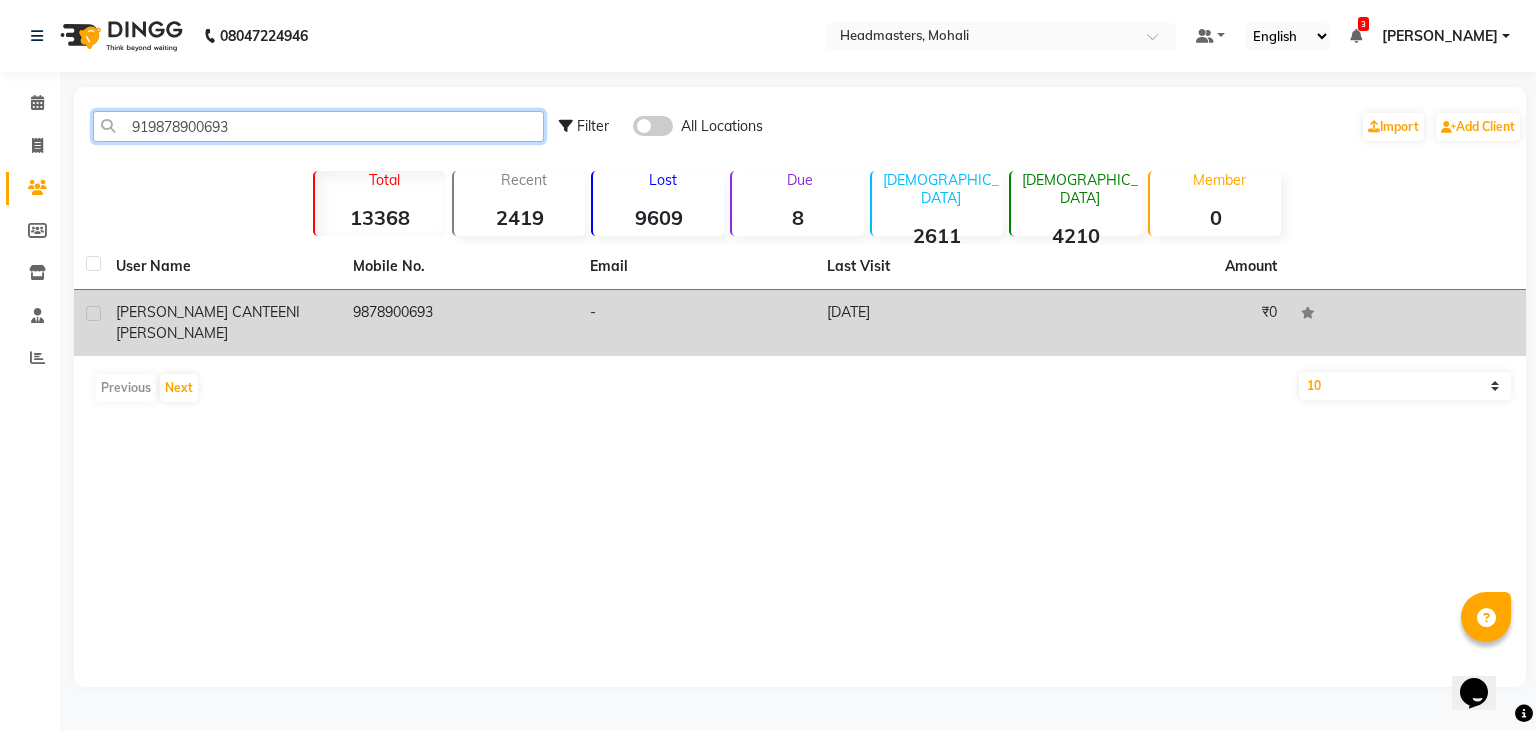 type on "919878900693" 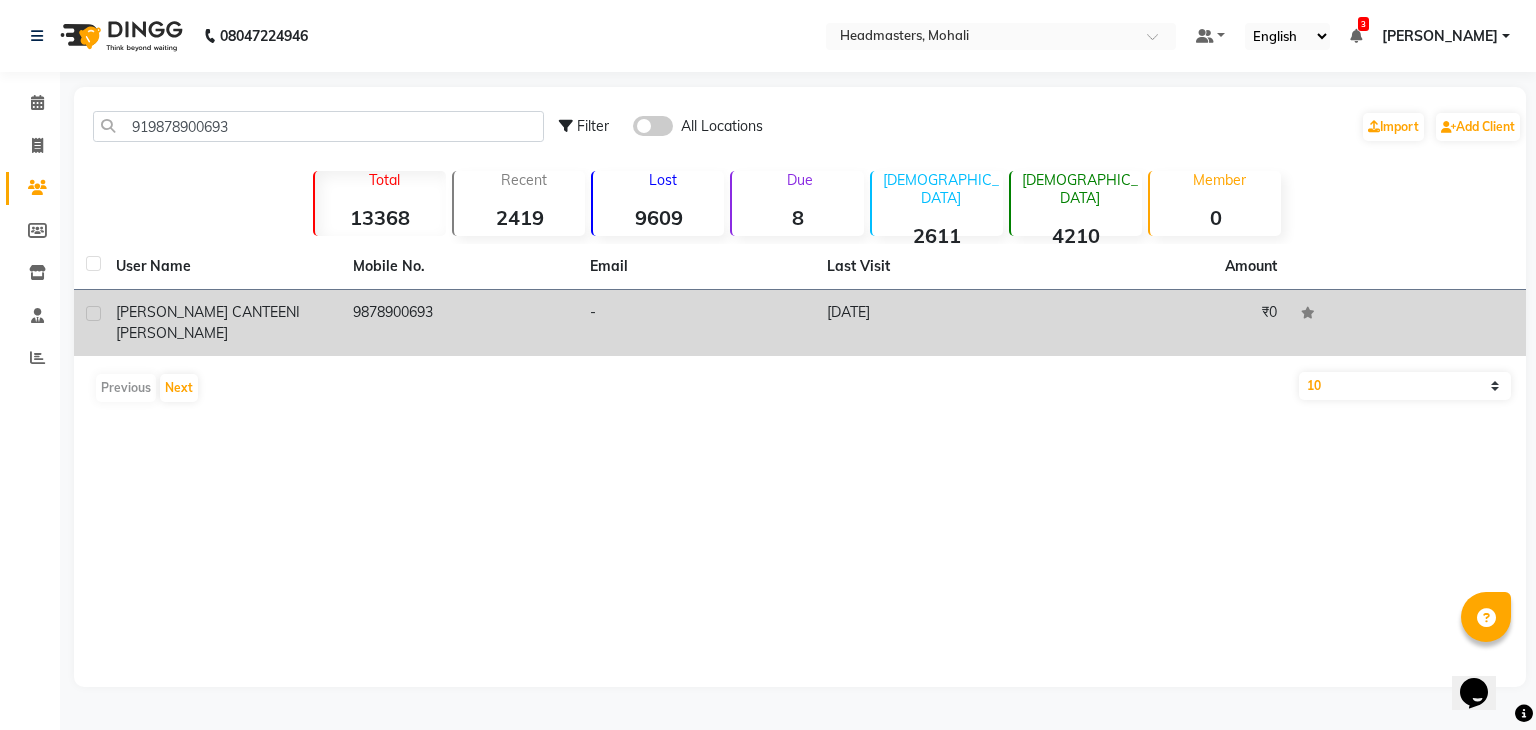 click on "9878900693" 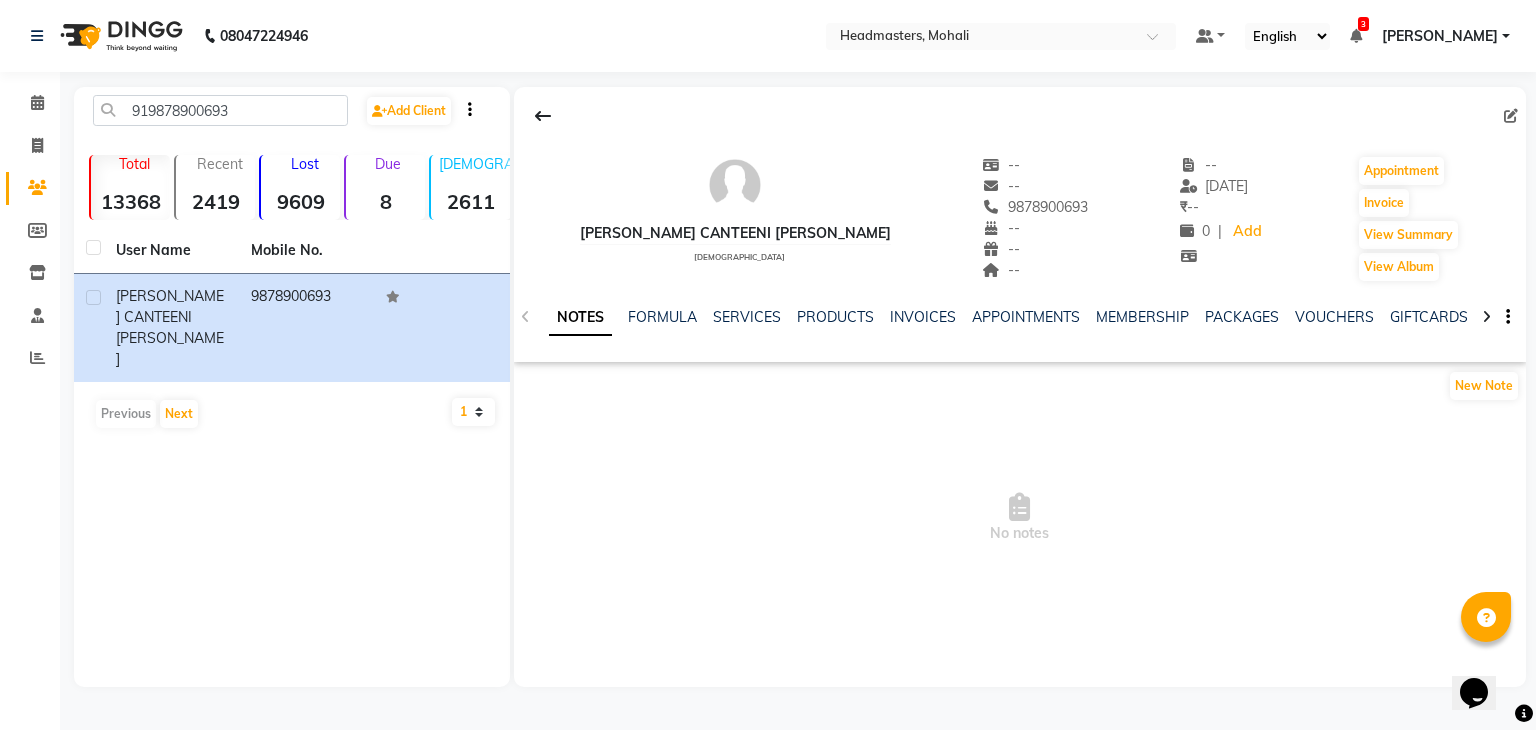 click on "INVOICES" 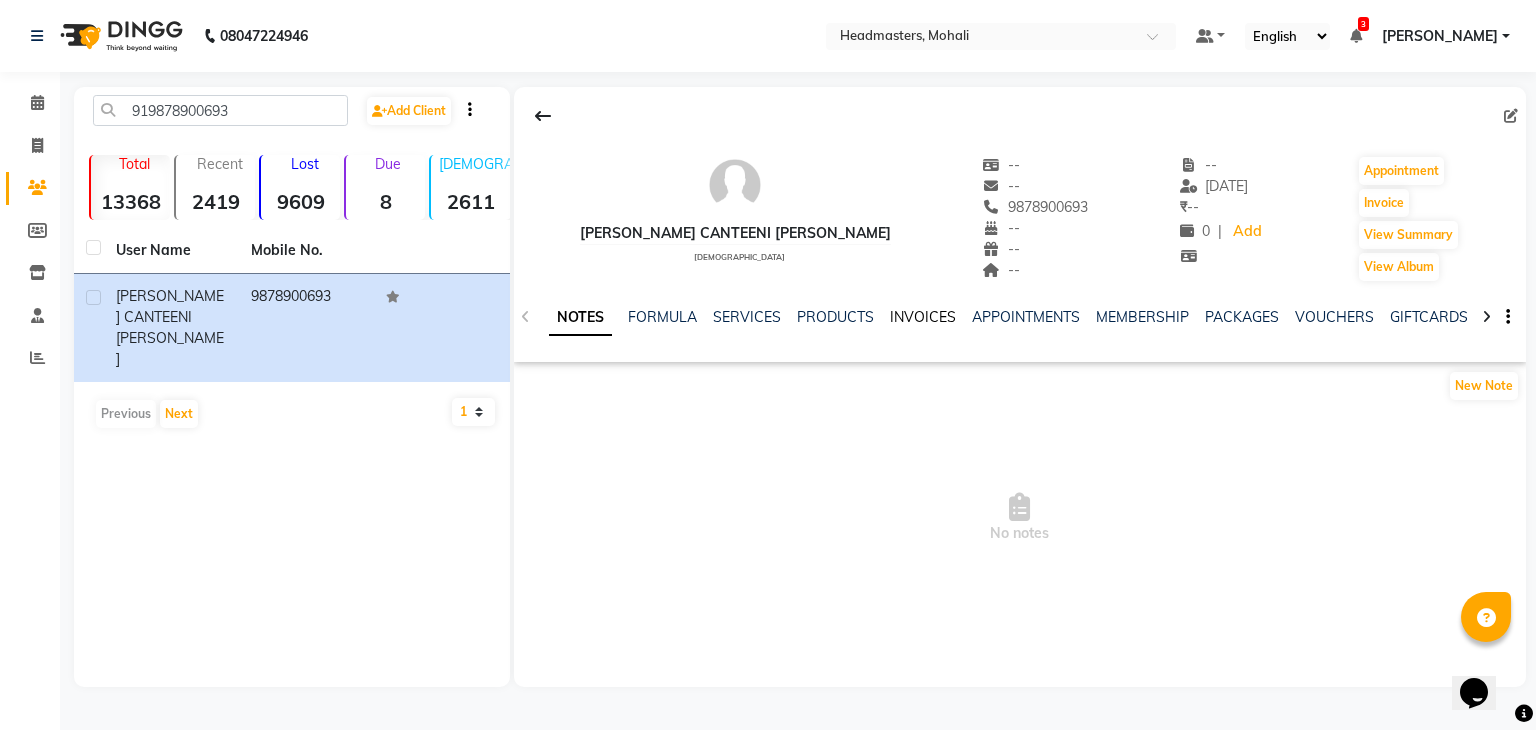 click on "INVOICES" 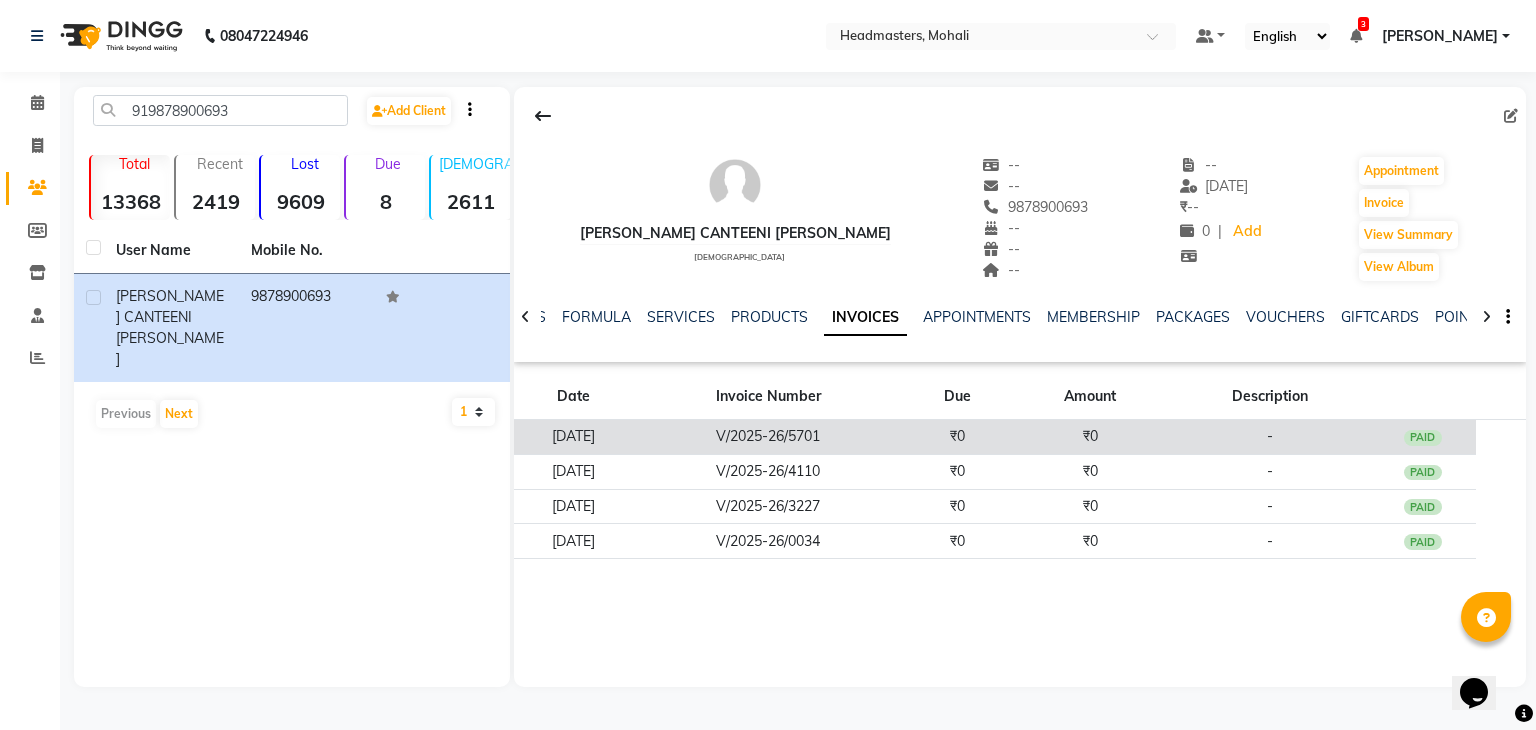 click on "V/2025-26/5701" 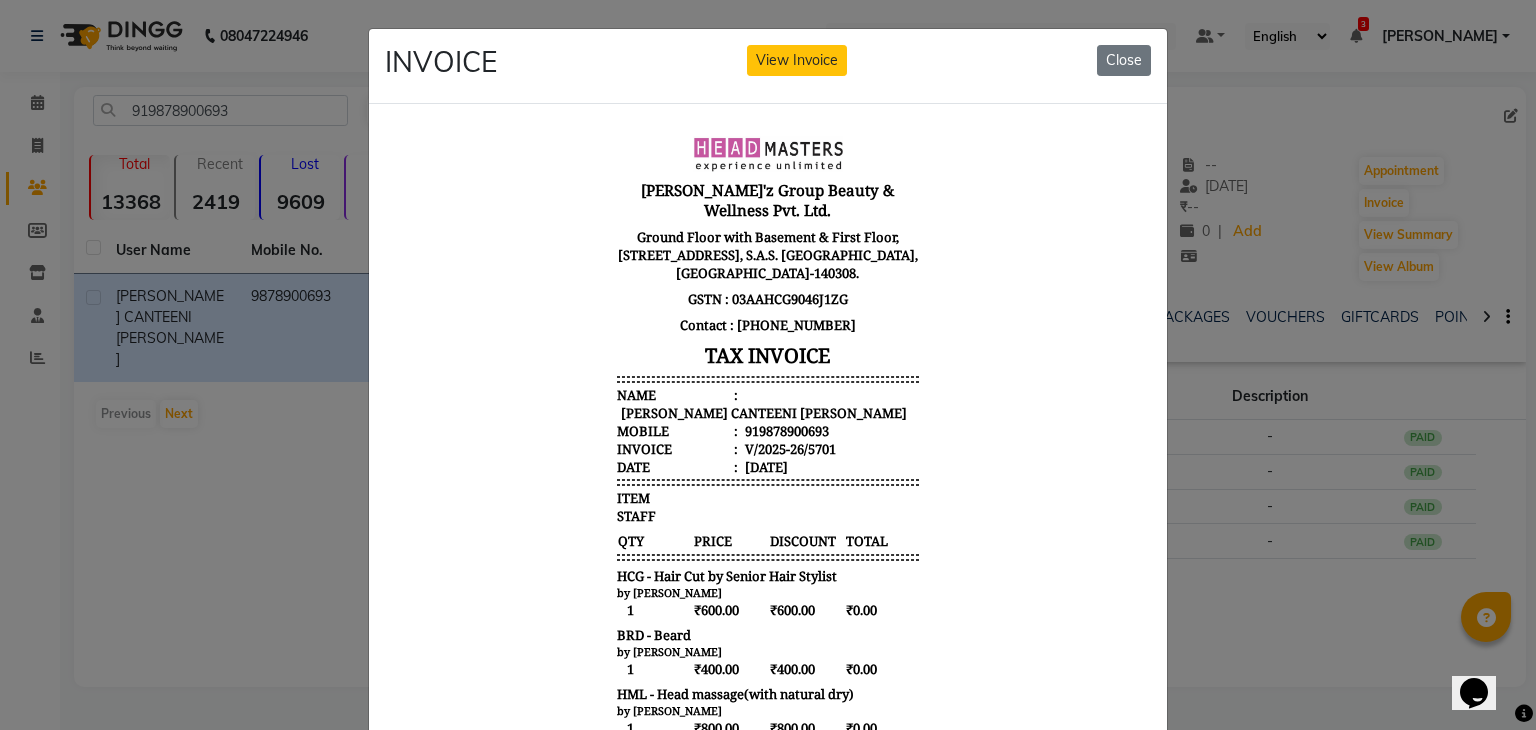 scroll, scrollTop: 0, scrollLeft: 0, axis: both 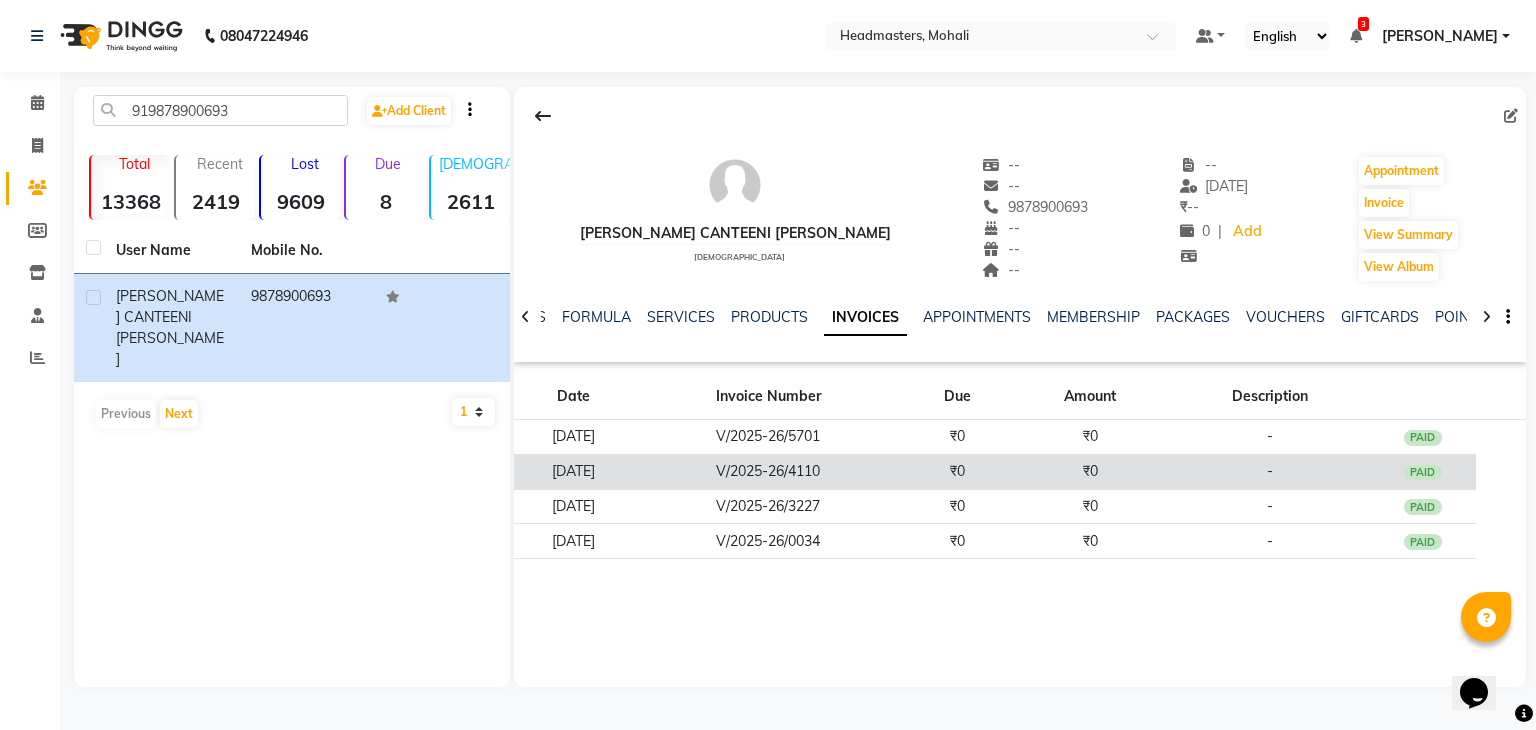 click on "V/2025-26/4110" 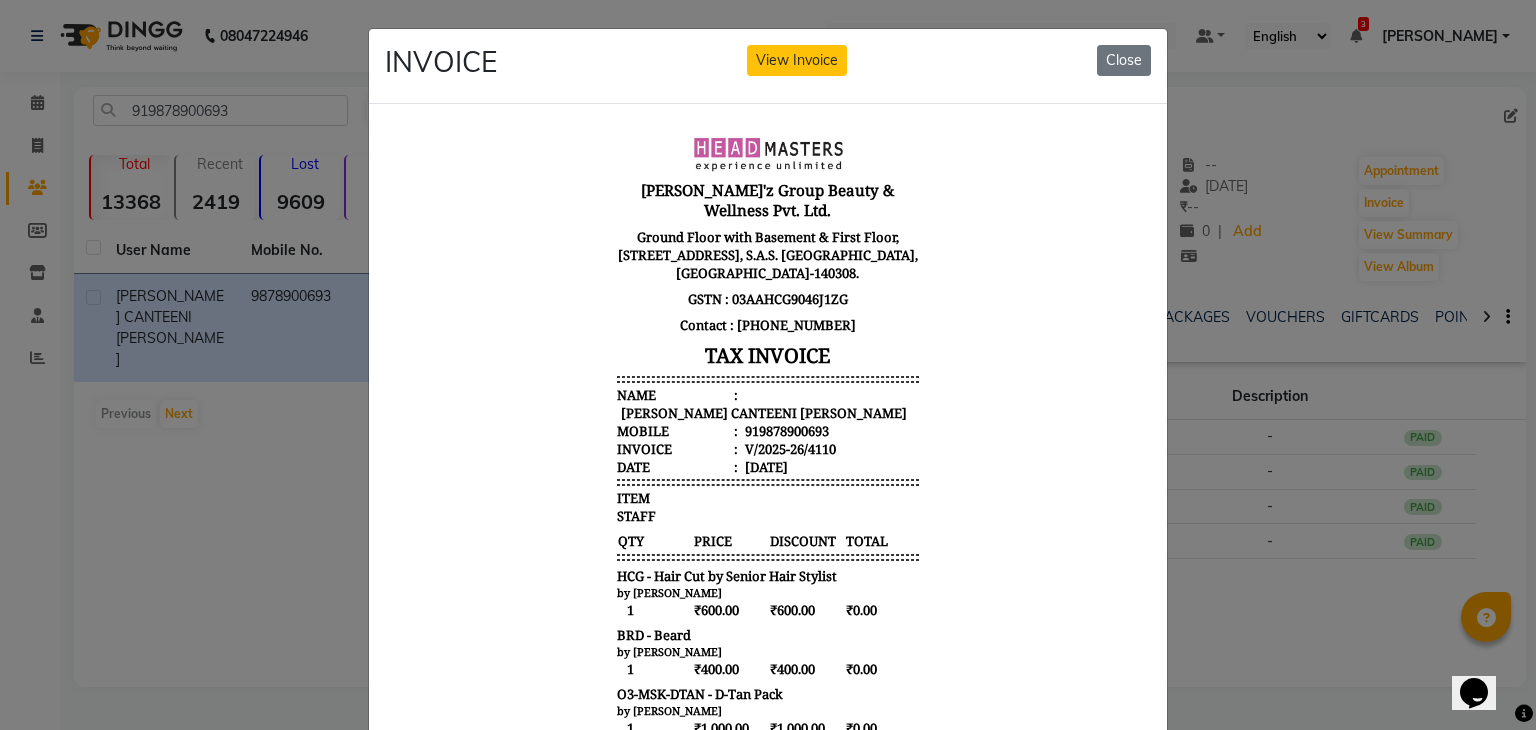 scroll, scrollTop: 0, scrollLeft: 0, axis: both 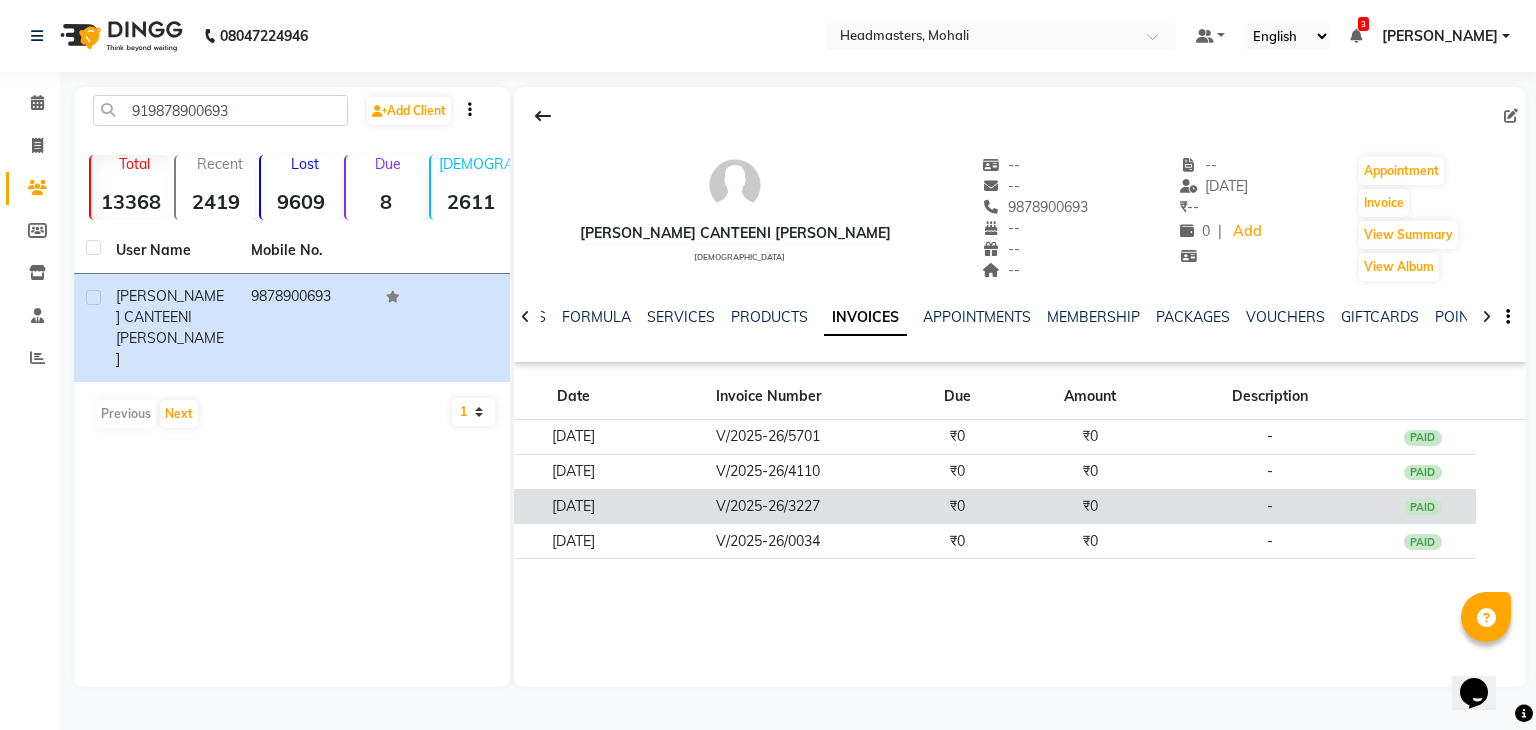 click on "V/2025-26/3227" 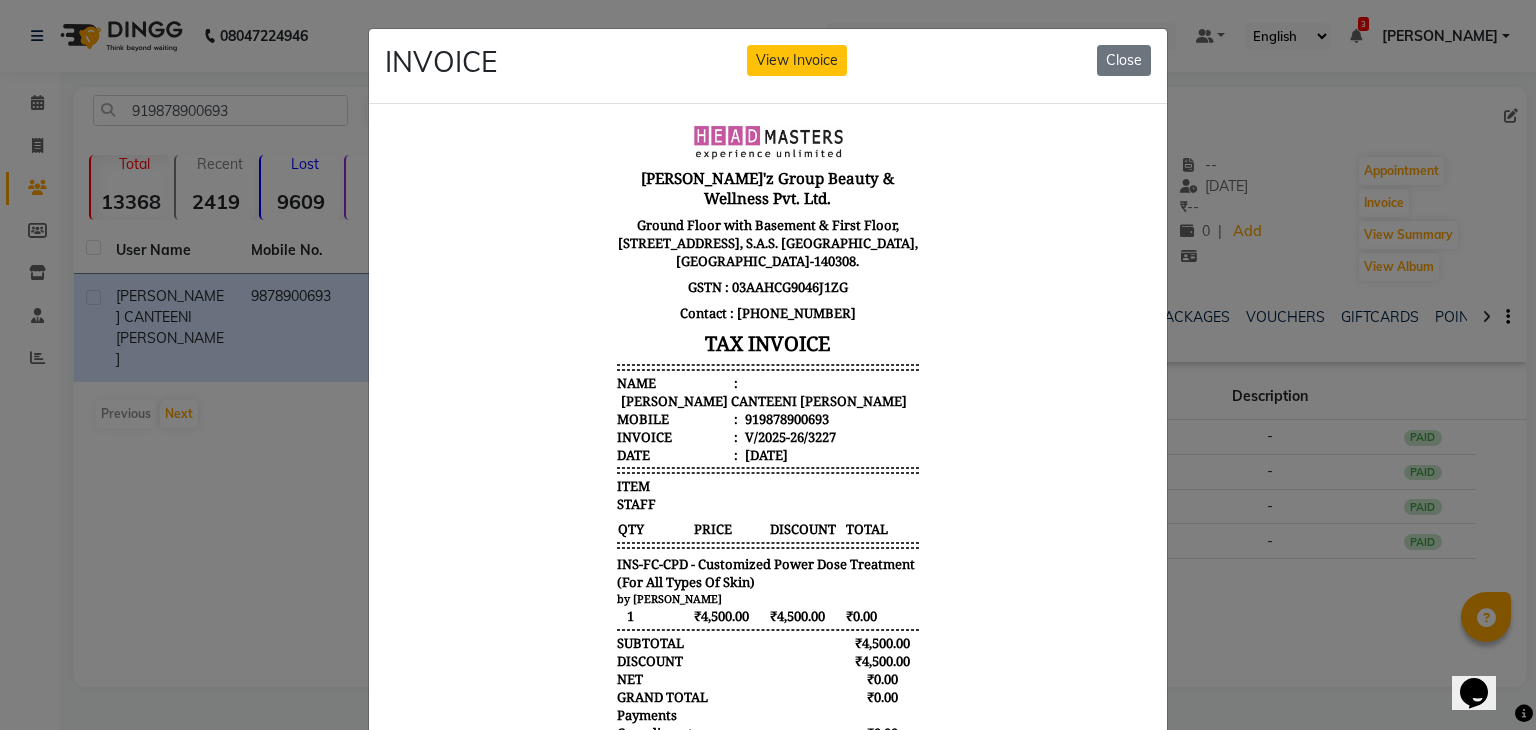 scroll, scrollTop: 16, scrollLeft: 0, axis: vertical 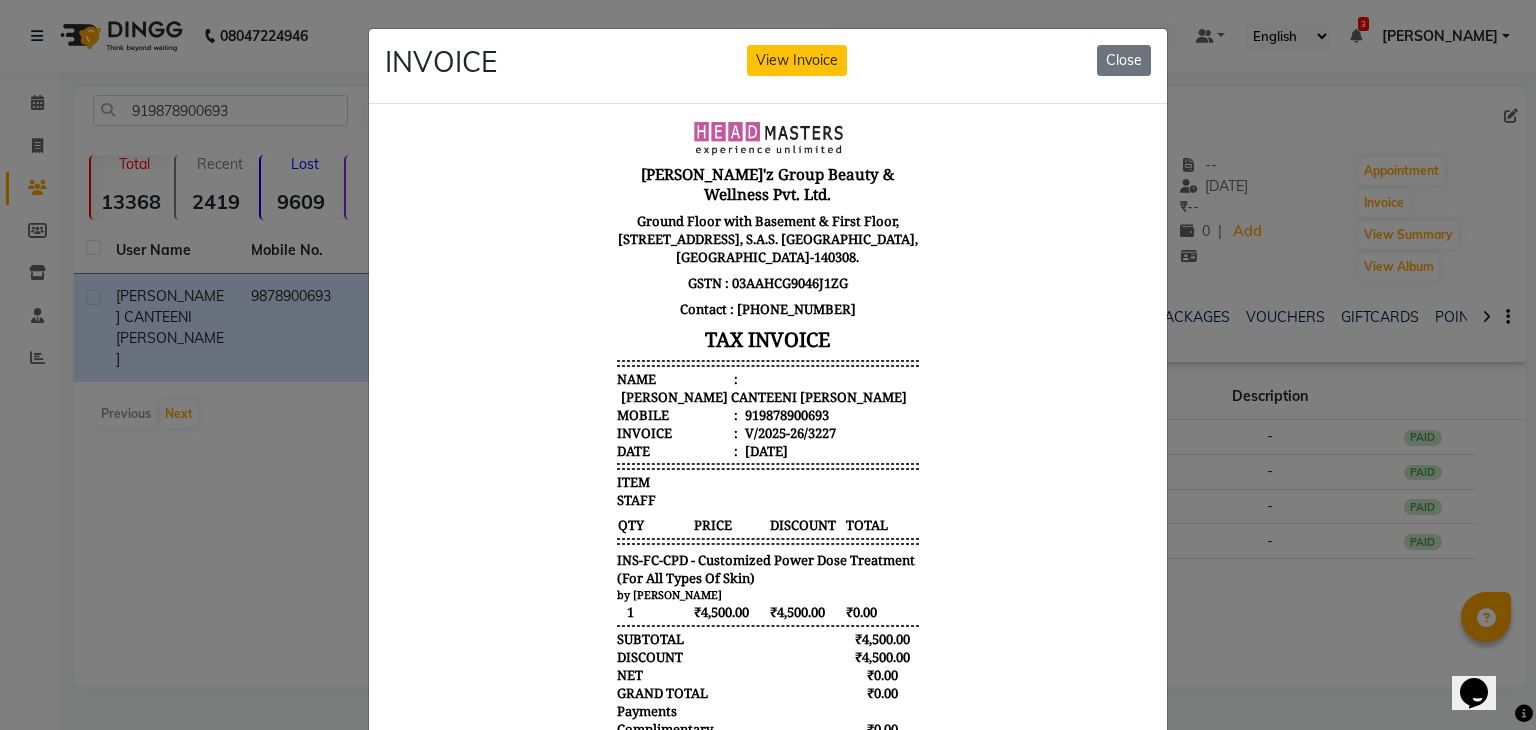 click on "INVOICE View Invoice Close" 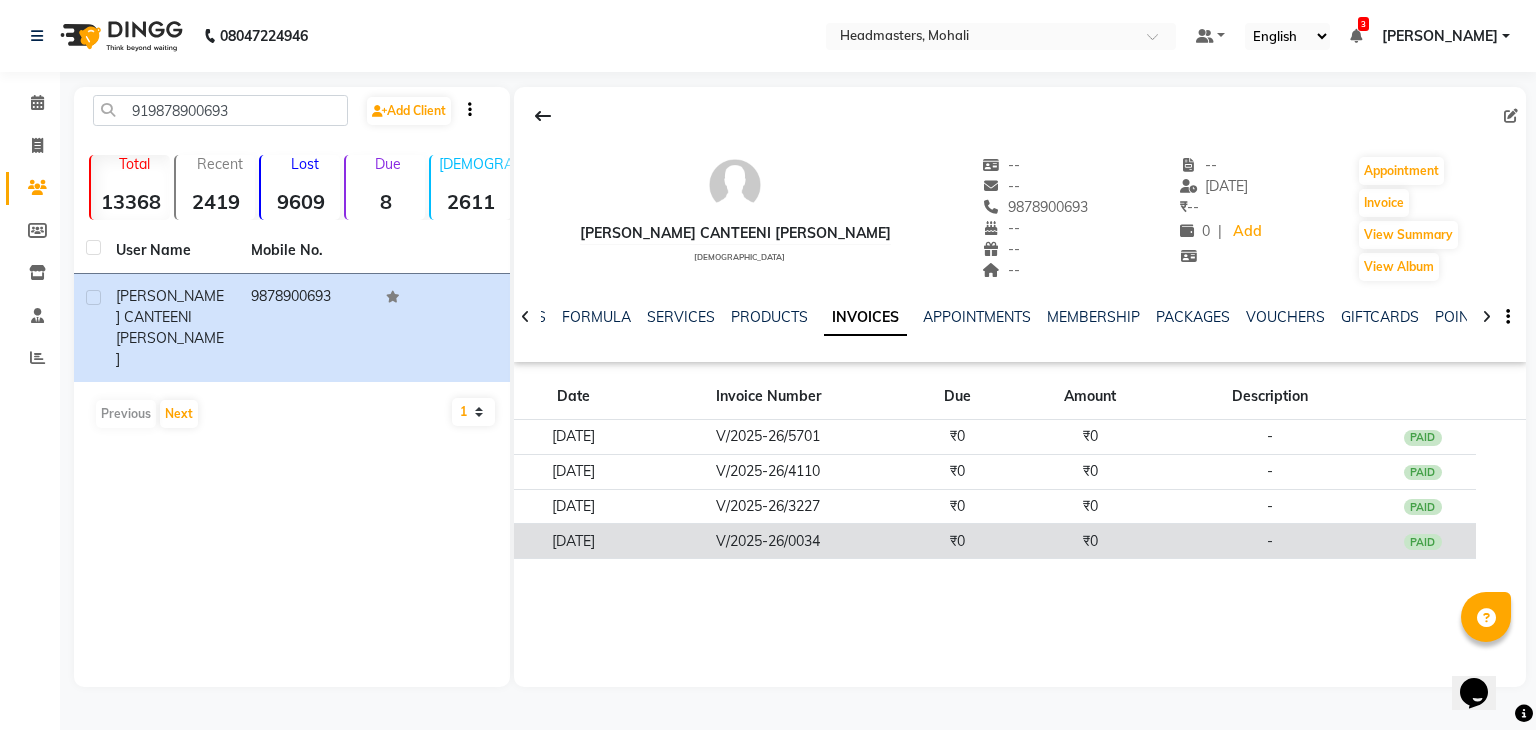 click on "V/2025-26/0034" 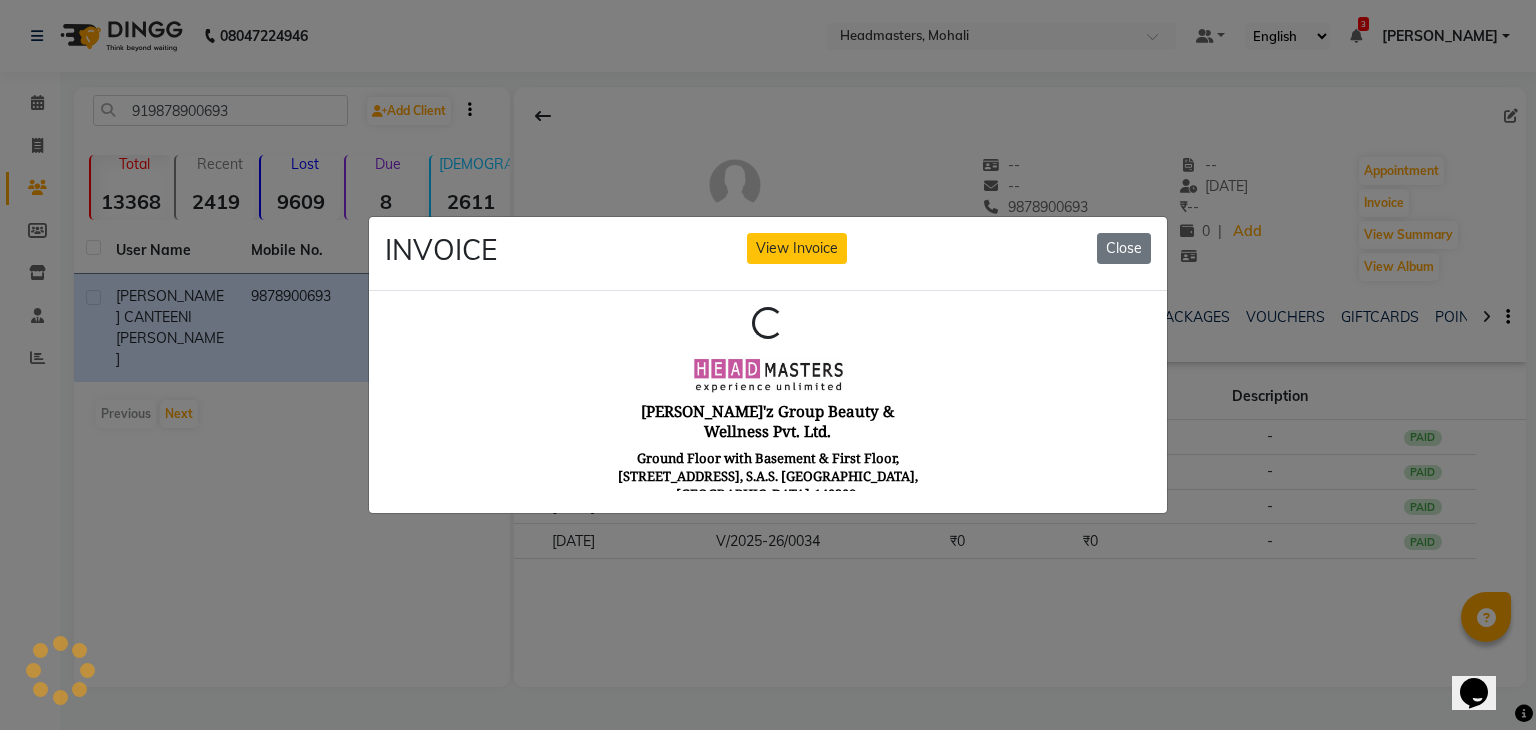 scroll, scrollTop: 0, scrollLeft: 0, axis: both 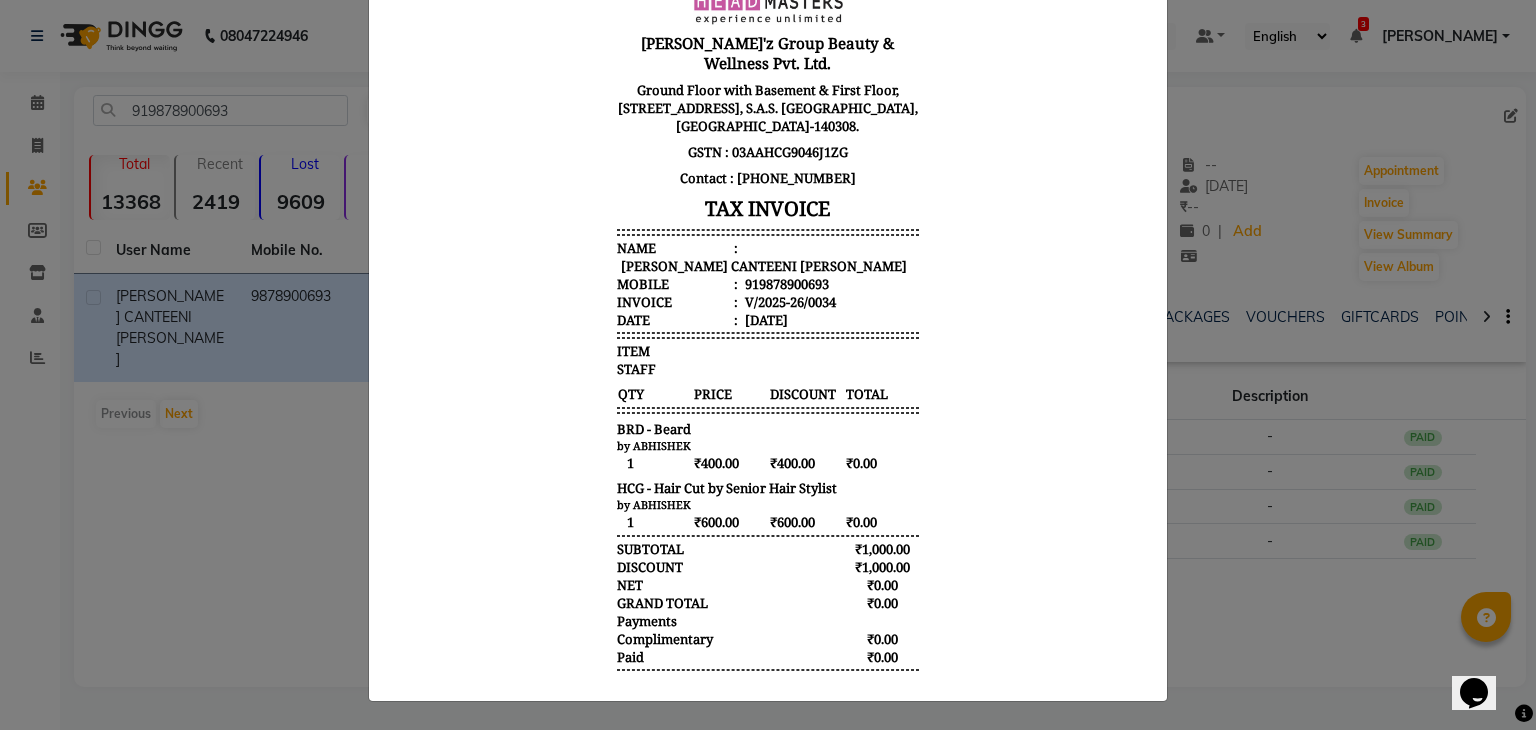 click on "INVOICE View Invoice Close" 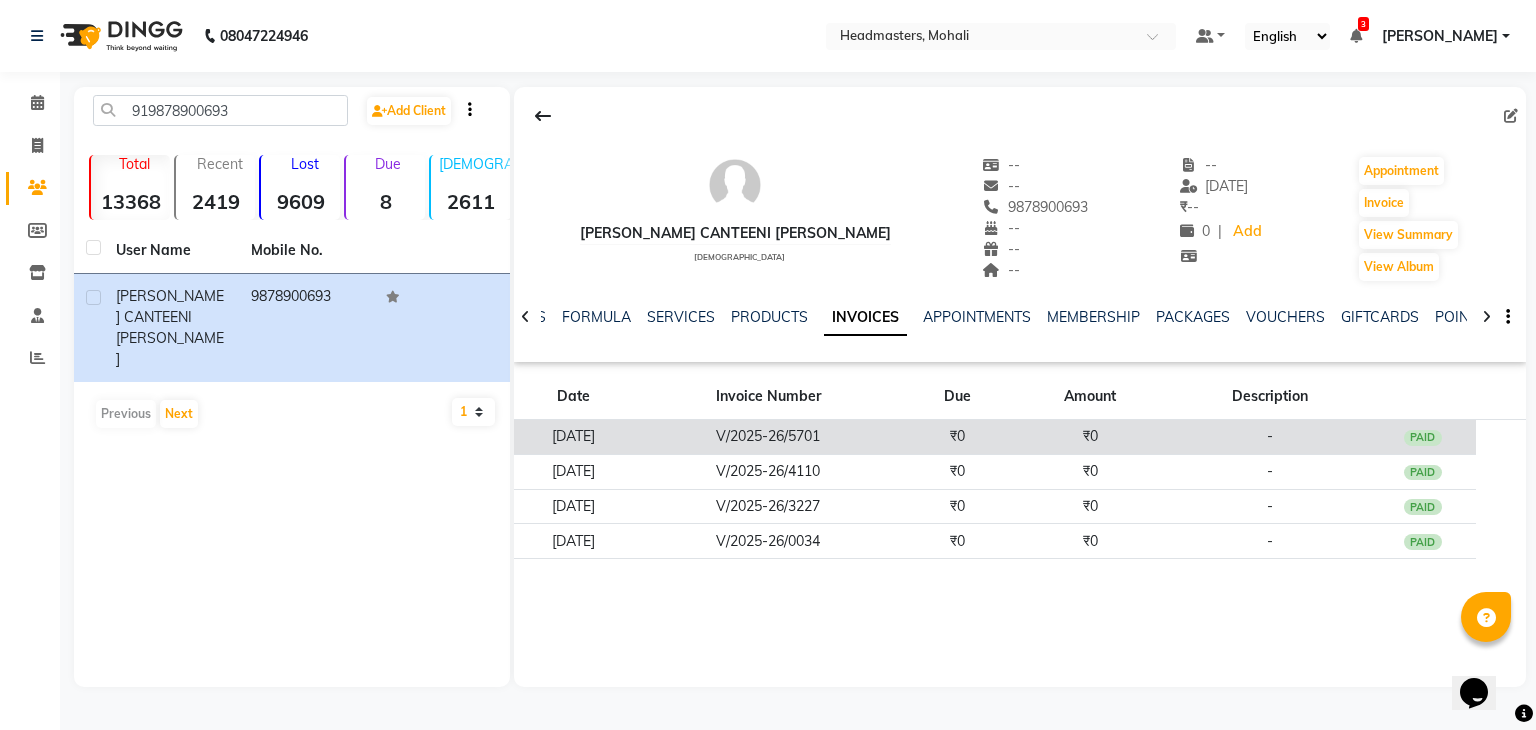 click on "V/2025-26/5701" 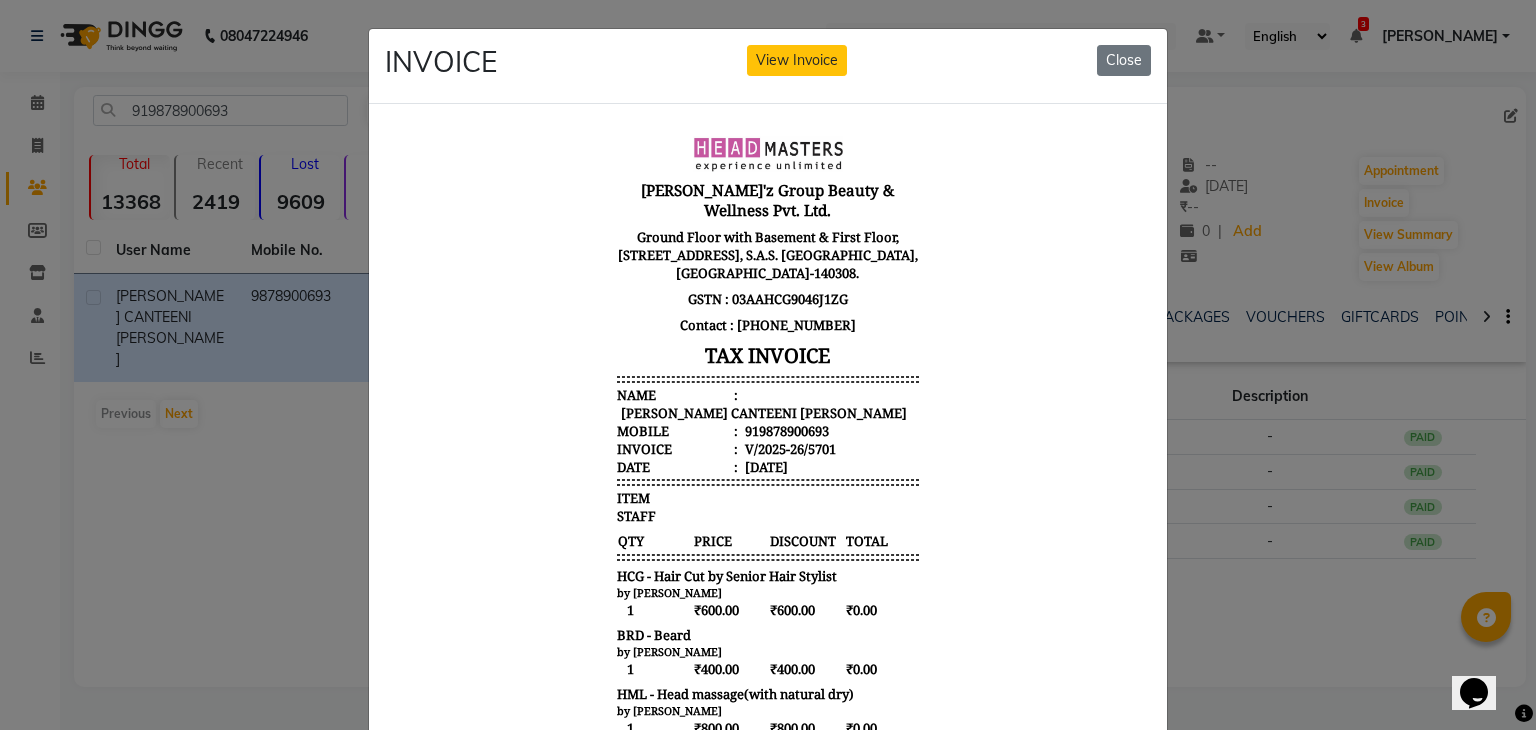 scroll, scrollTop: 16, scrollLeft: 0, axis: vertical 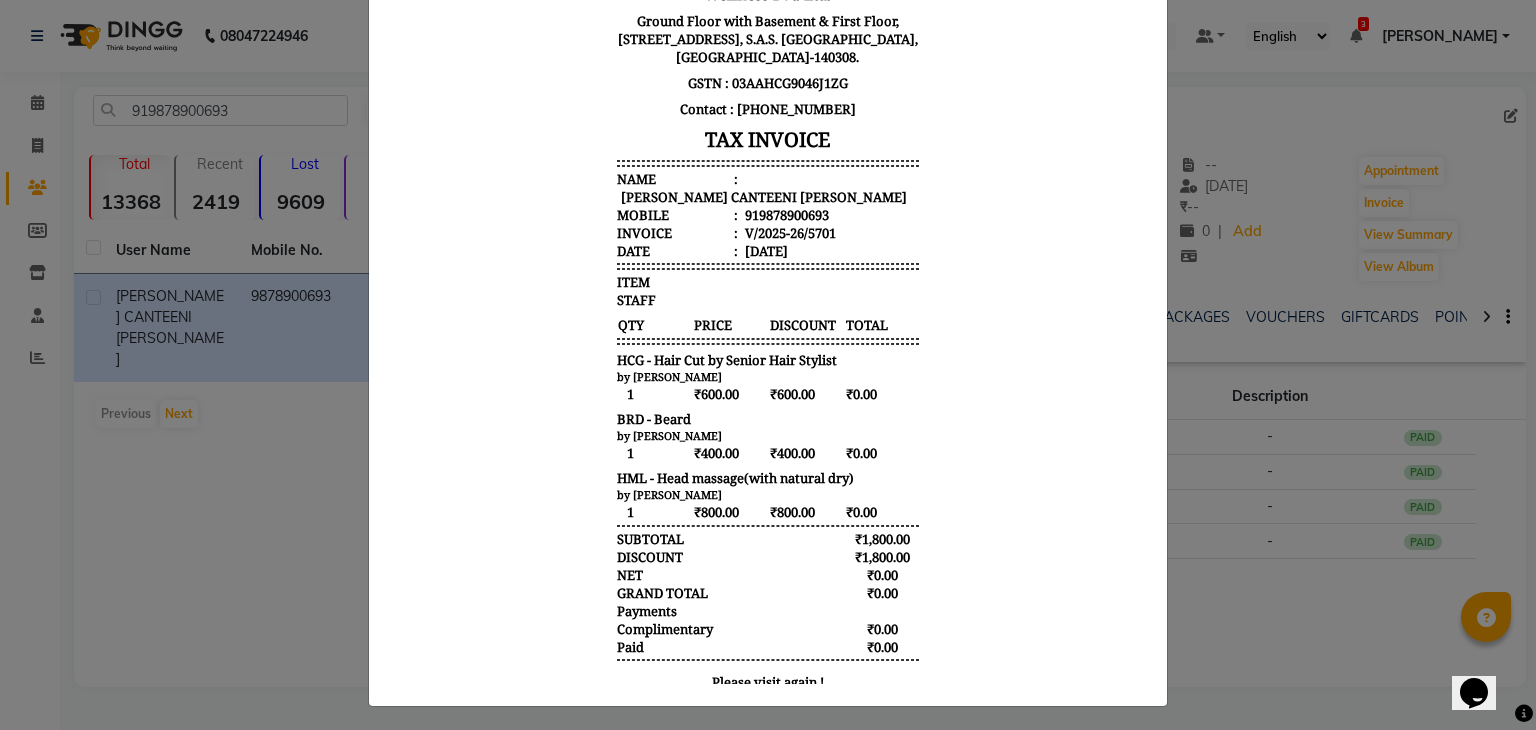 click on "INVOICE View Invoice Close" 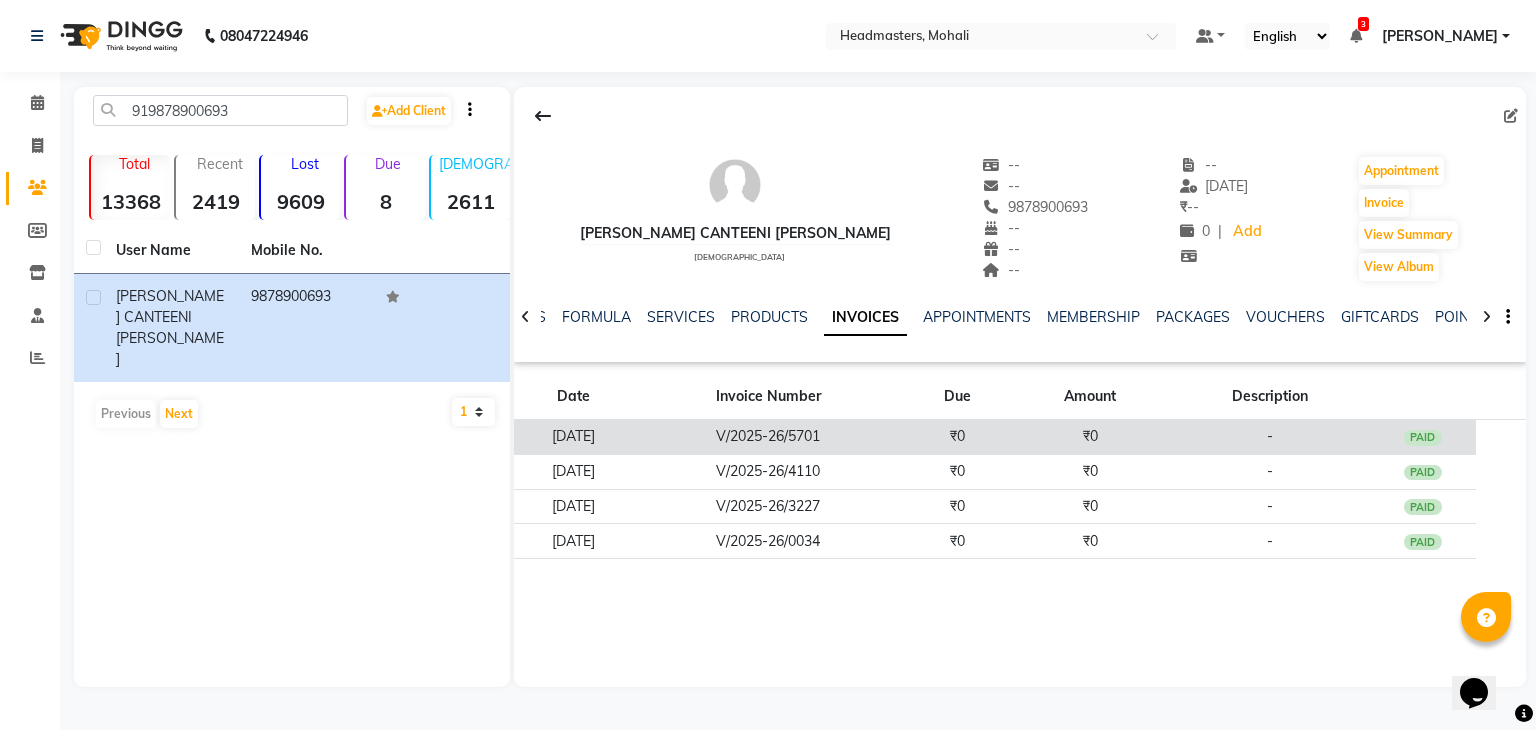 click on "V/2025-26/5701" 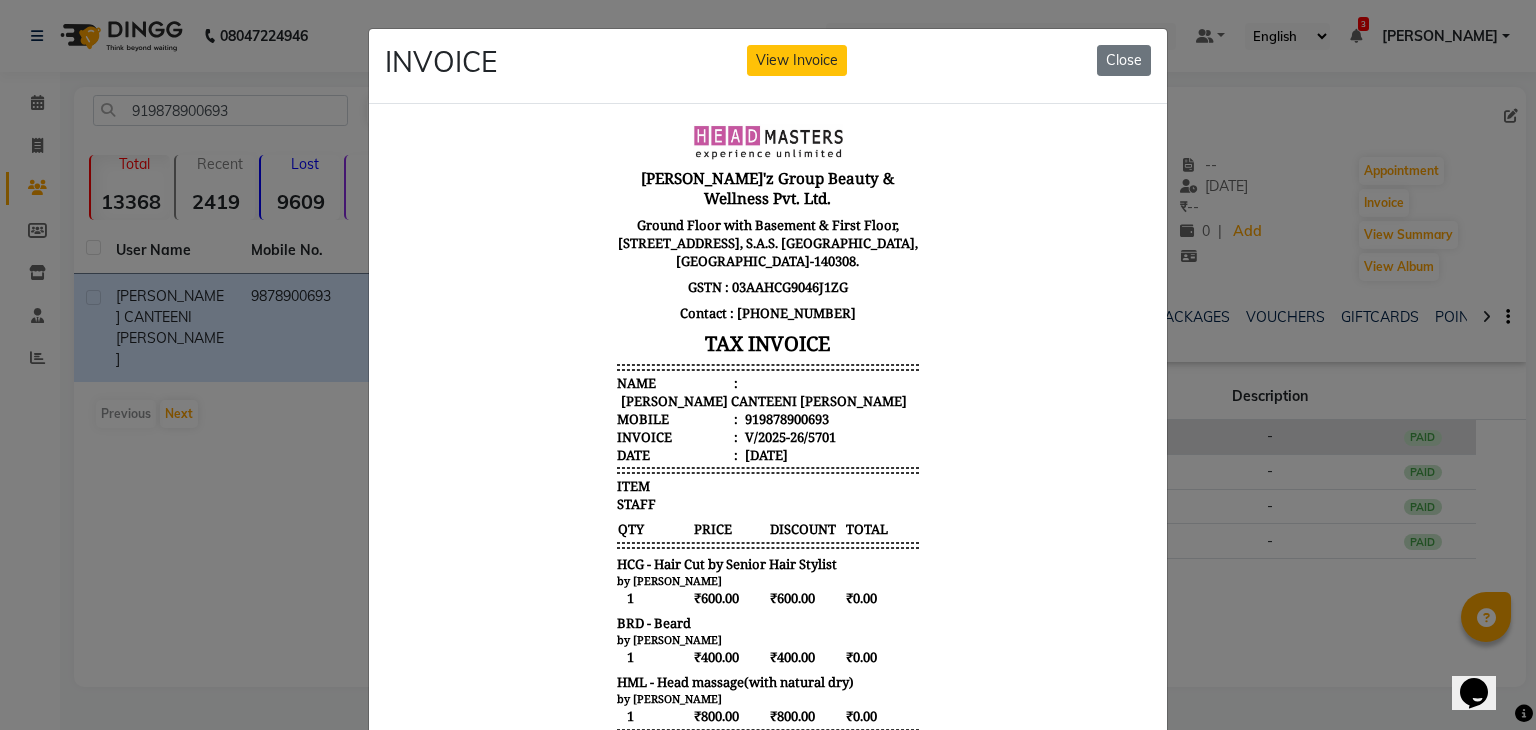 scroll, scrollTop: 16, scrollLeft: 0, axis: vertical 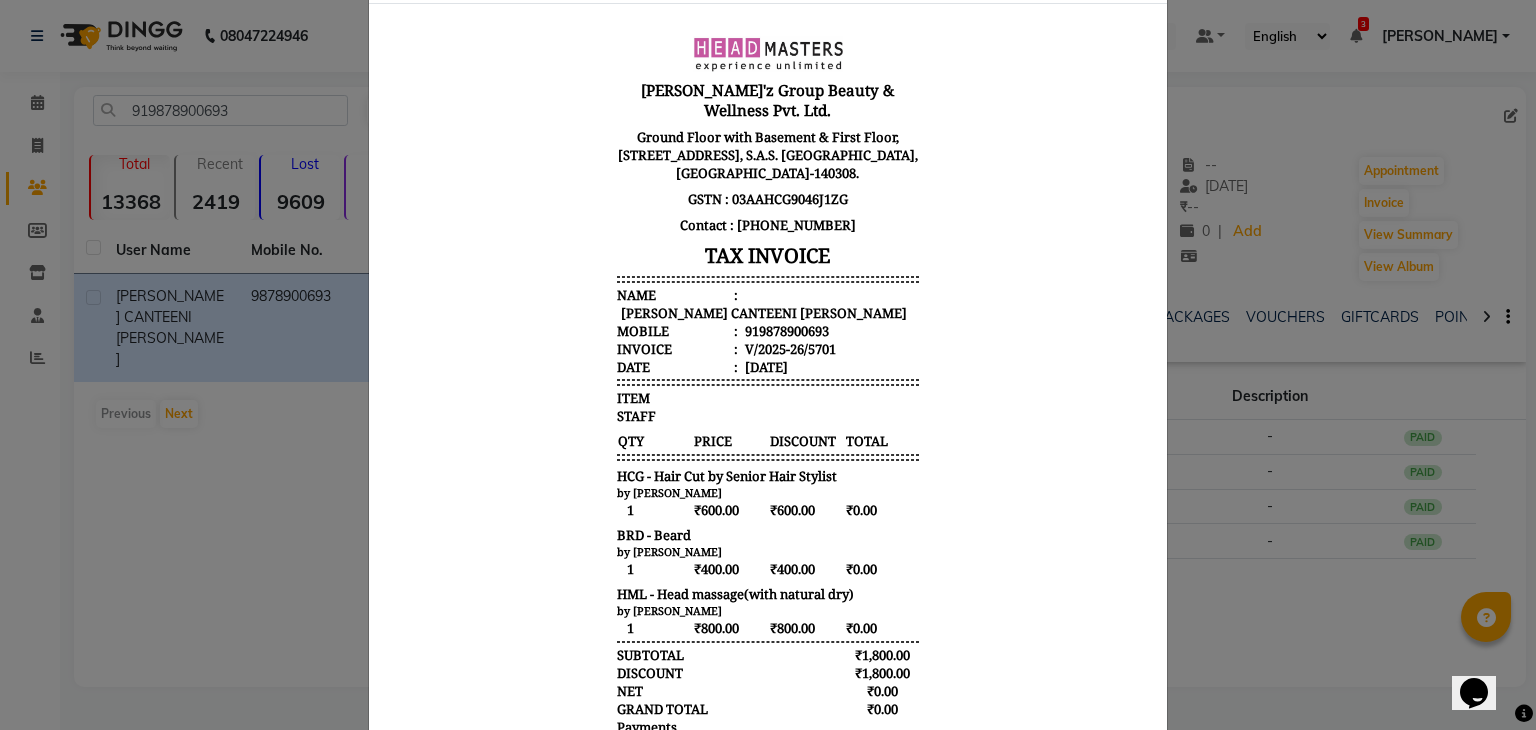 type 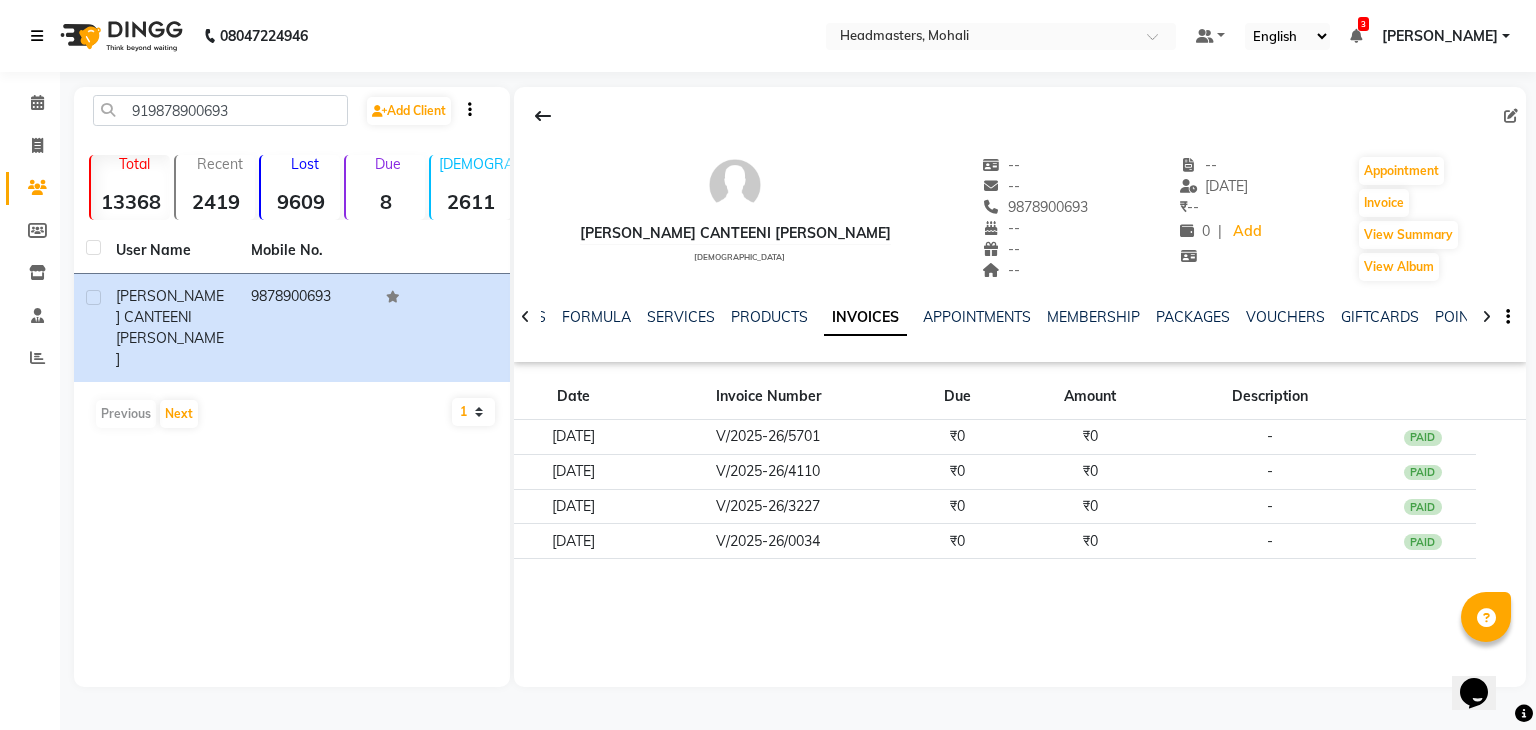 click at bounding box center (37, 36) 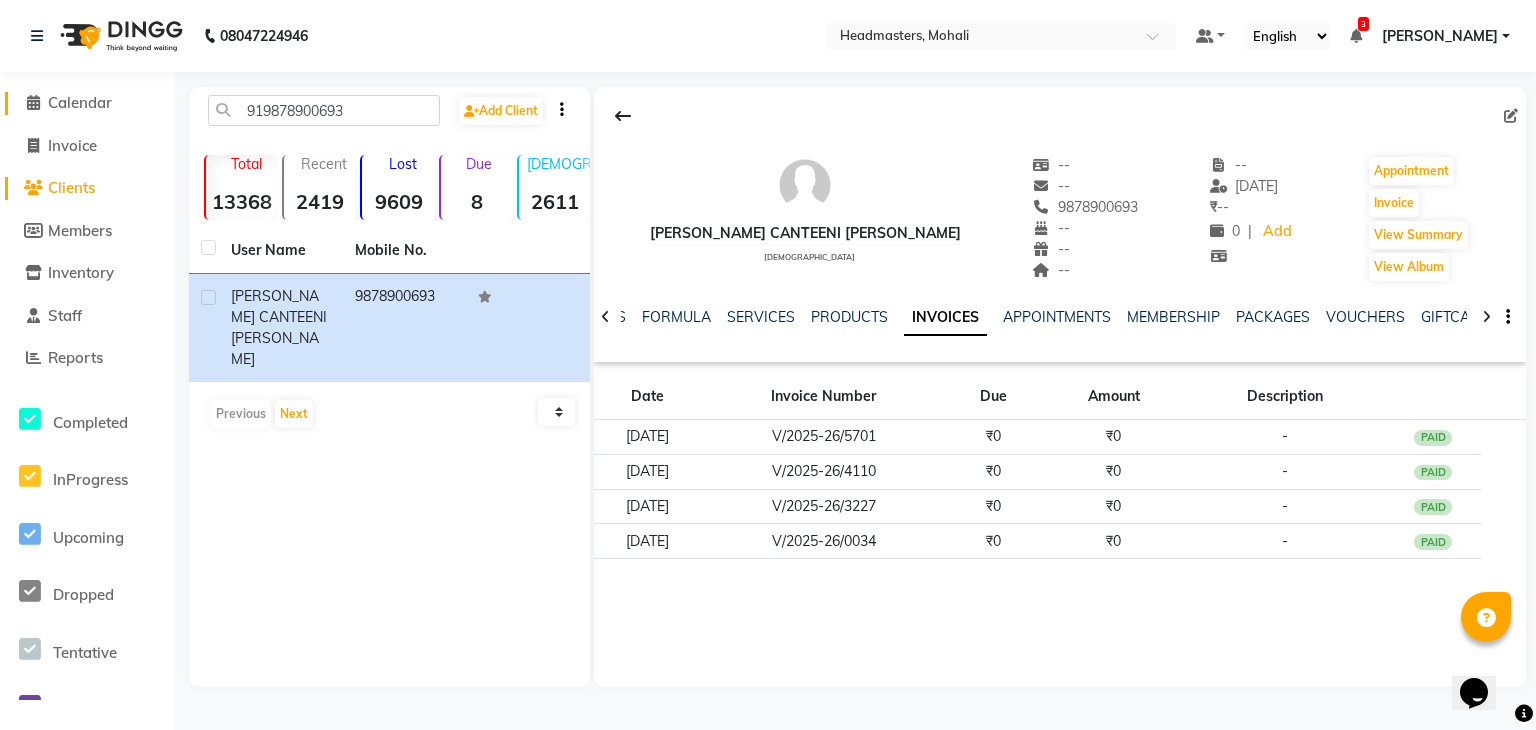 click on "Calendar" 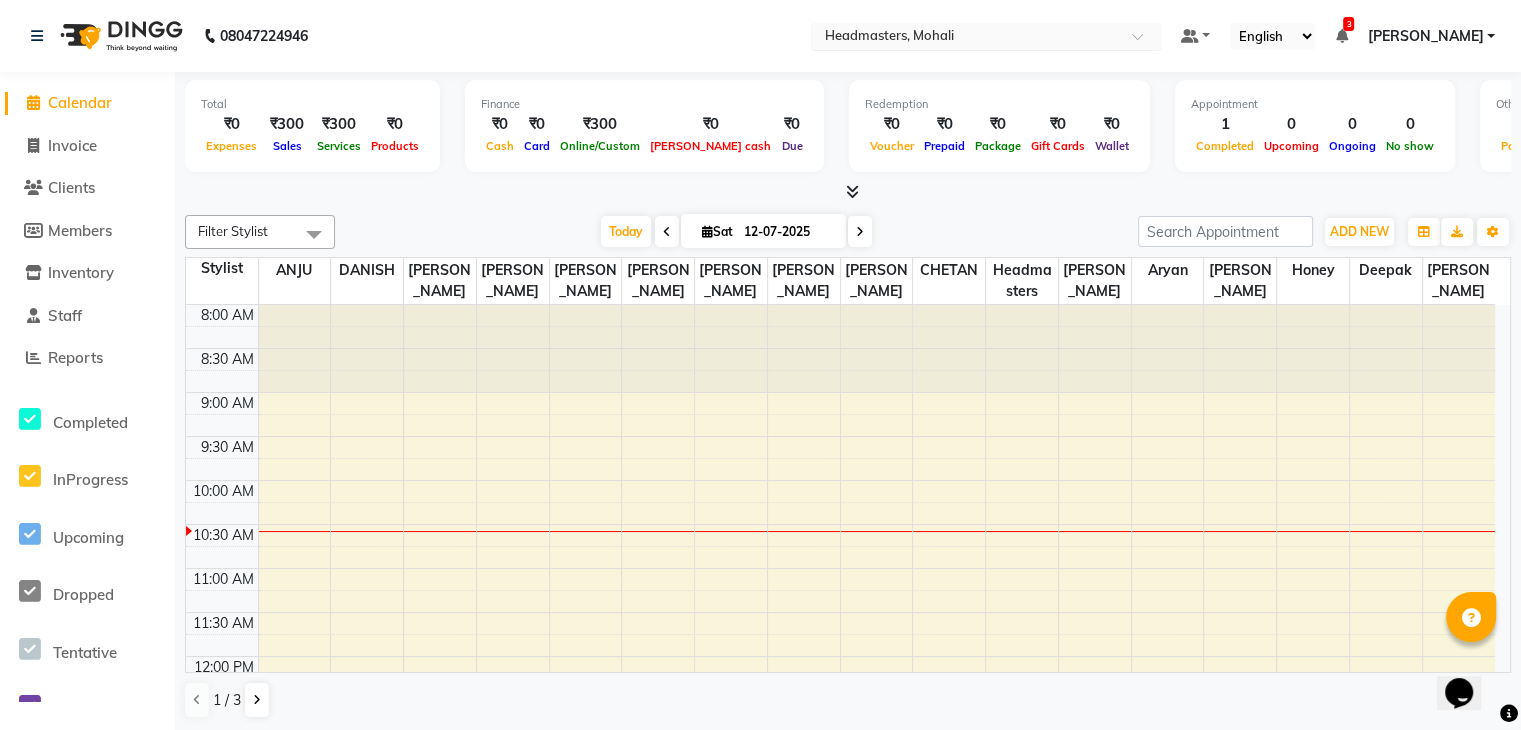 click on "Select Location × Headmasters, Mohali" at bounding box center (986, 36) 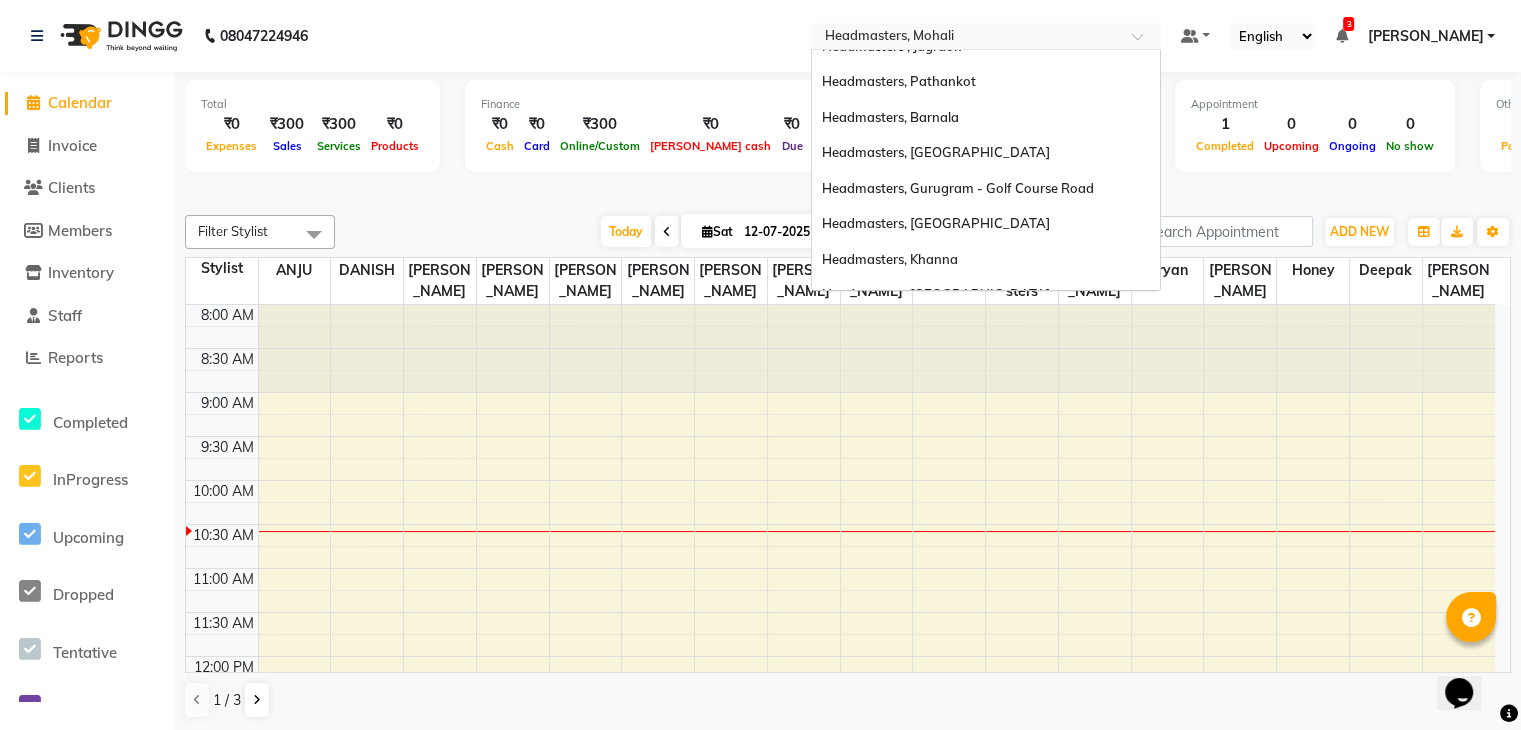 scroll, scrollTop: 328, scrollLeft: 0, axis: vertical 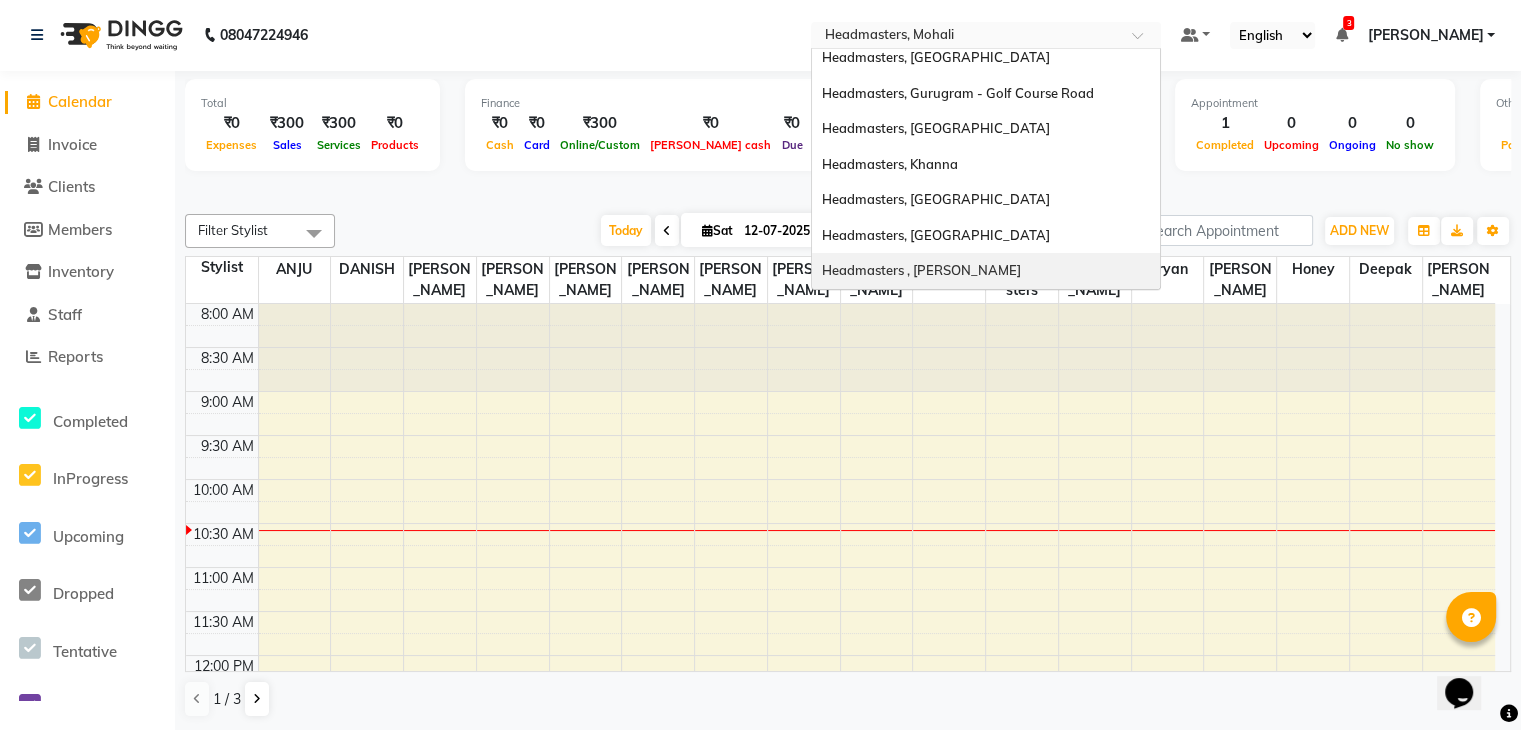 click on "Headmasters , [PERSON_NAME]" at bounding box center [921, 270] 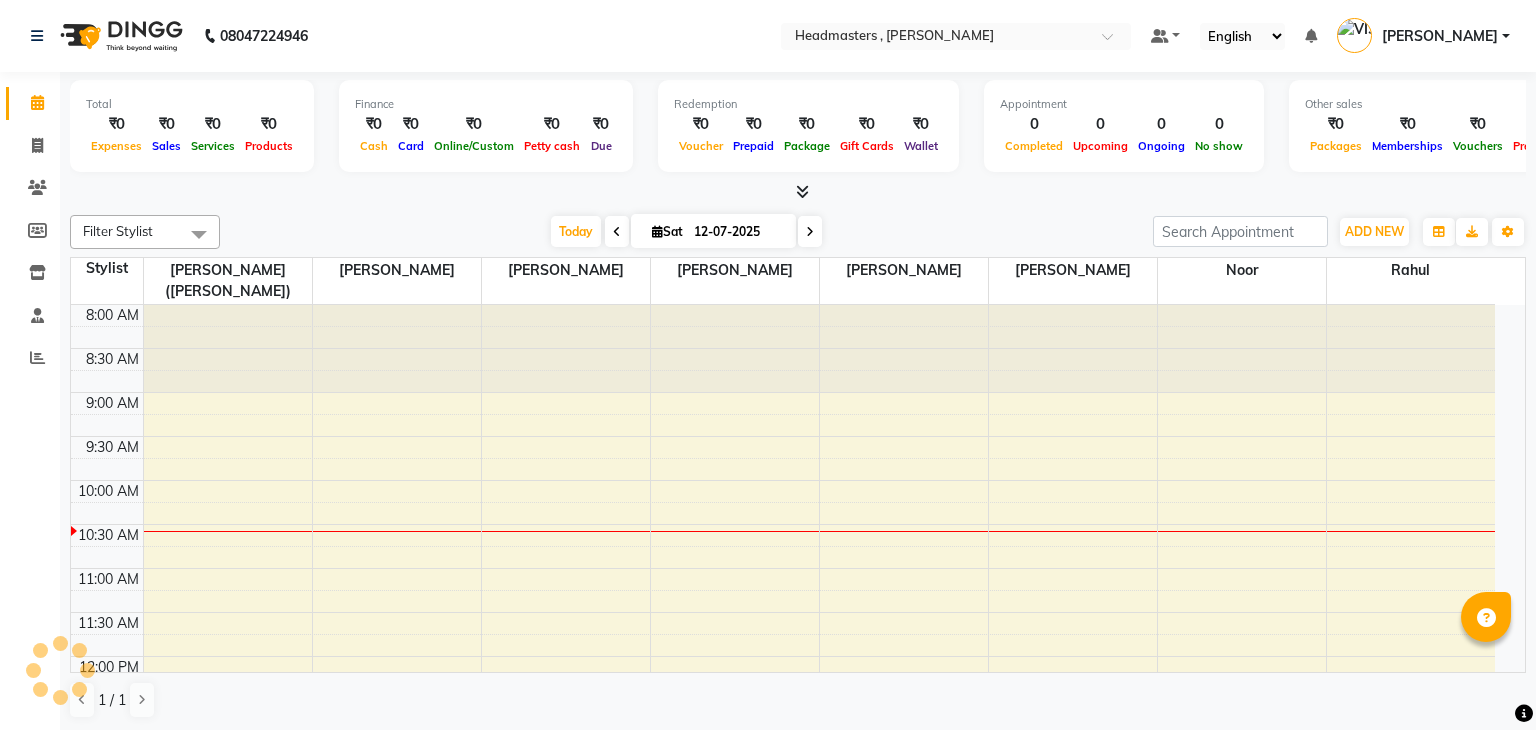 scroll, scrollTop: 0, scrollLeft: 0, axis: both 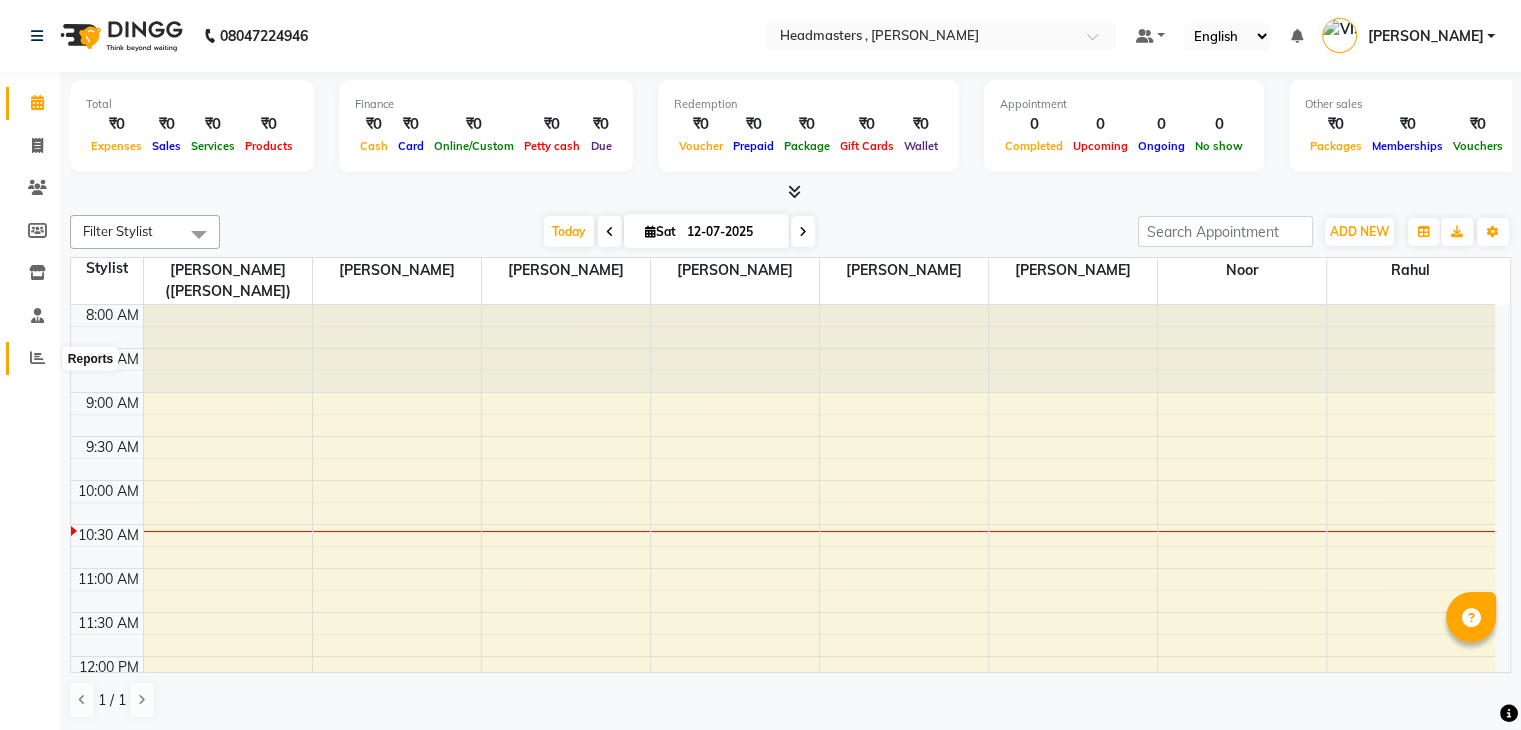 click 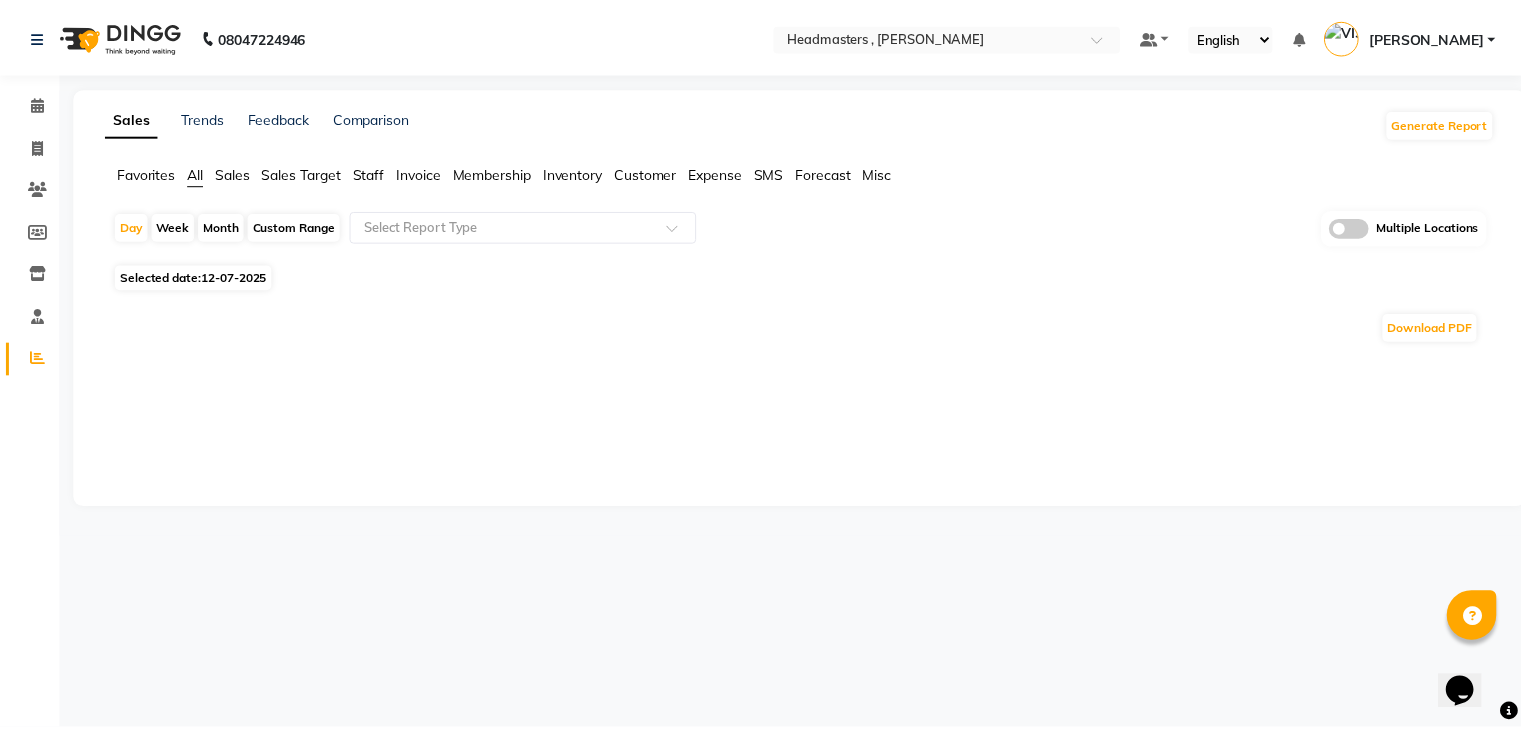 scroll, scrollTop: 0, scrollLeft: 0, axis: both 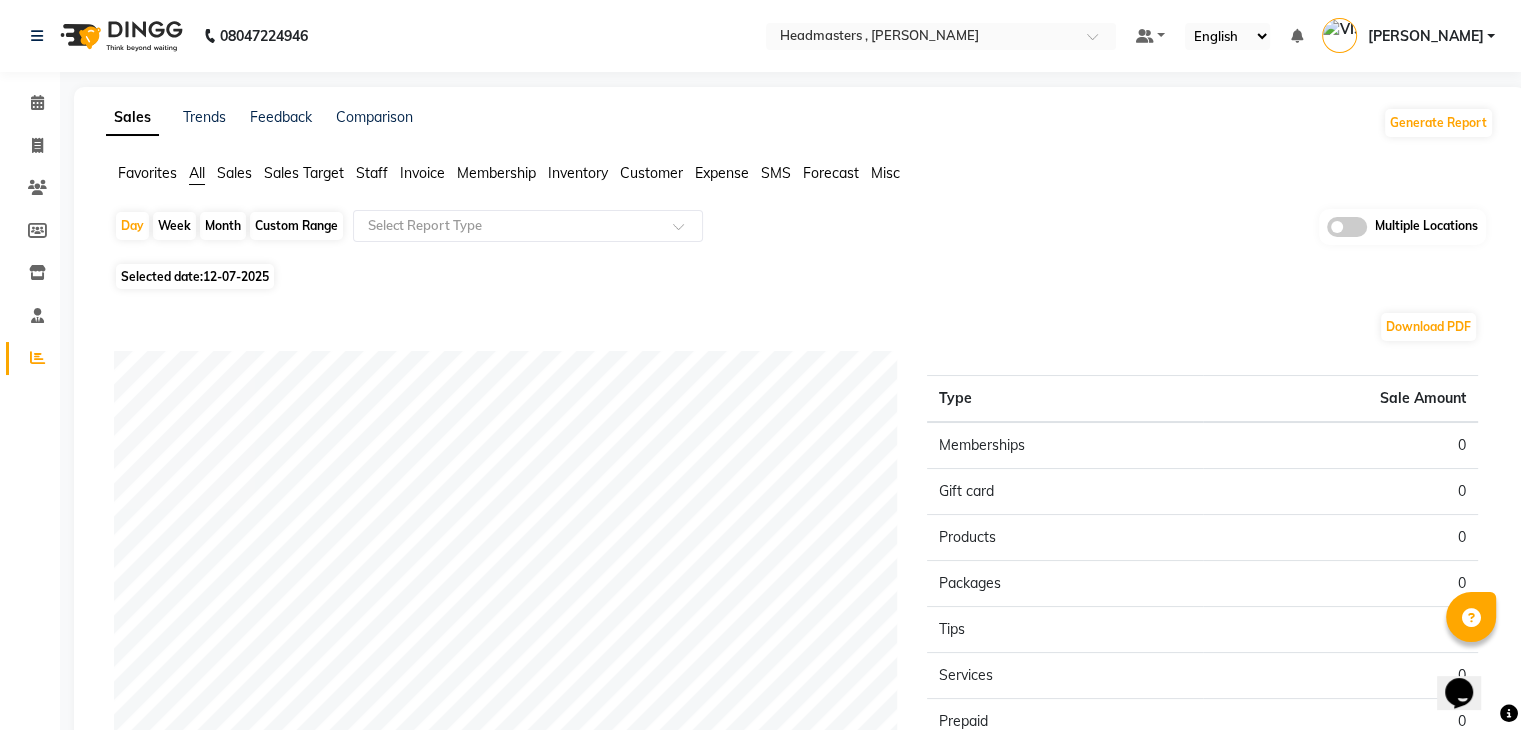 click on "Sales" 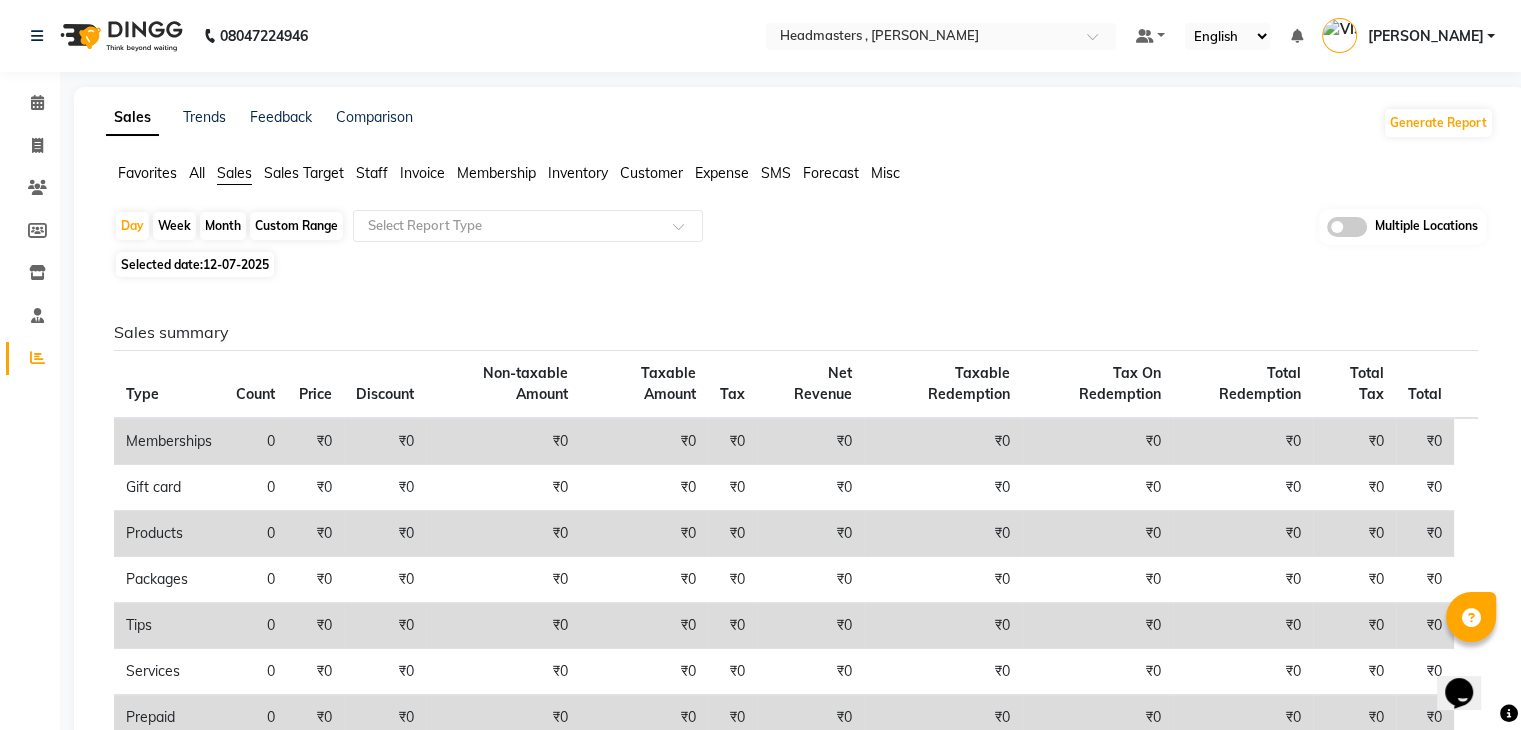 click on "12-07-2025" 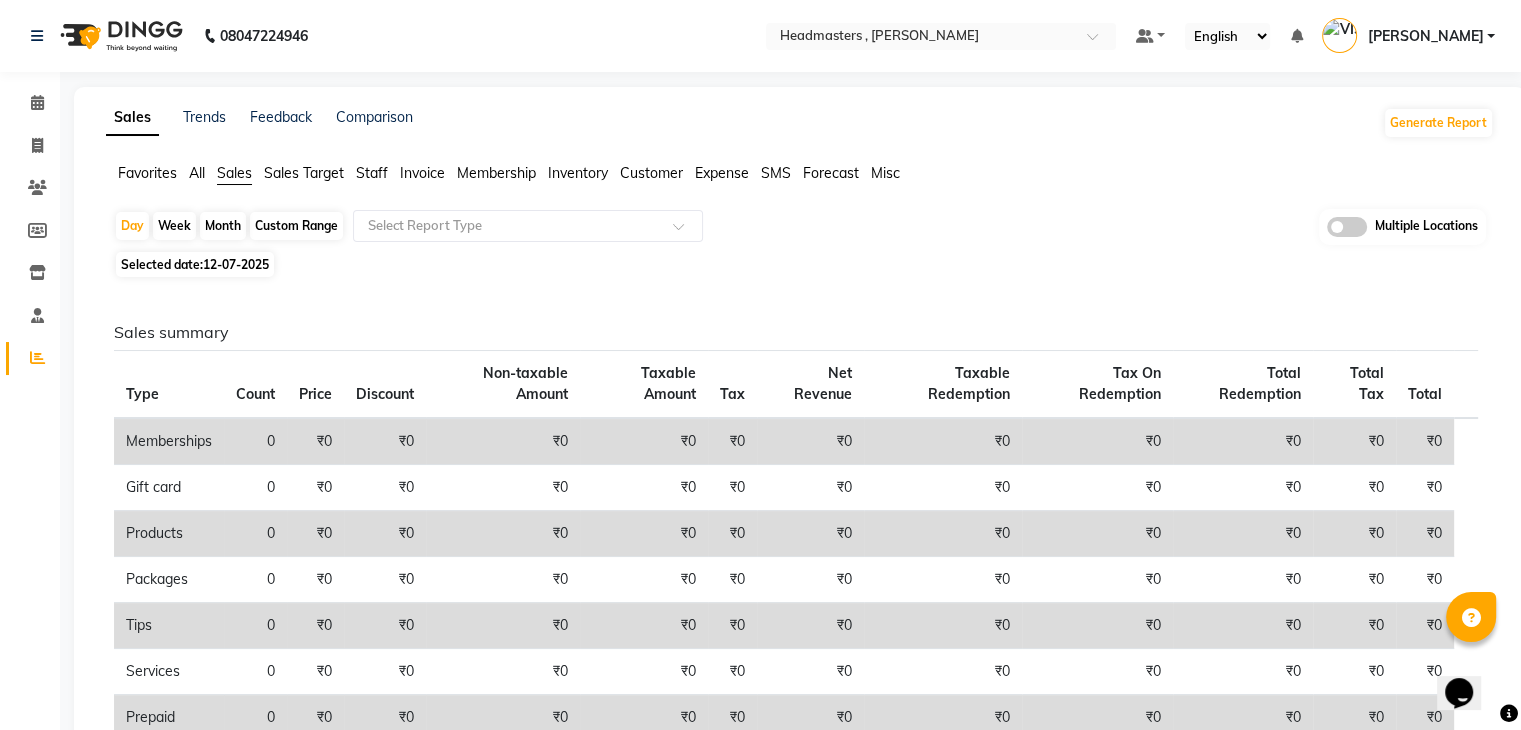 click on "Count" 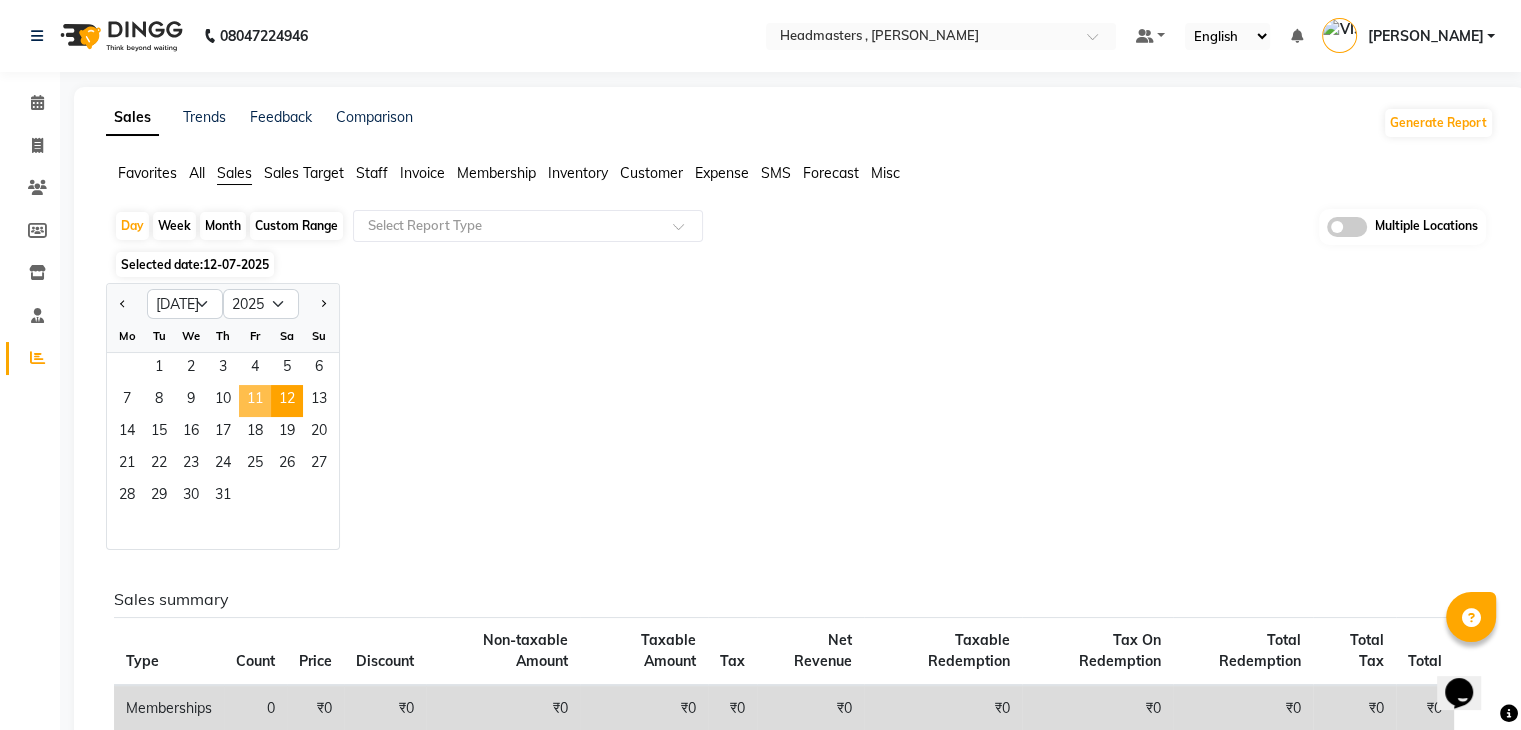 click on "11" 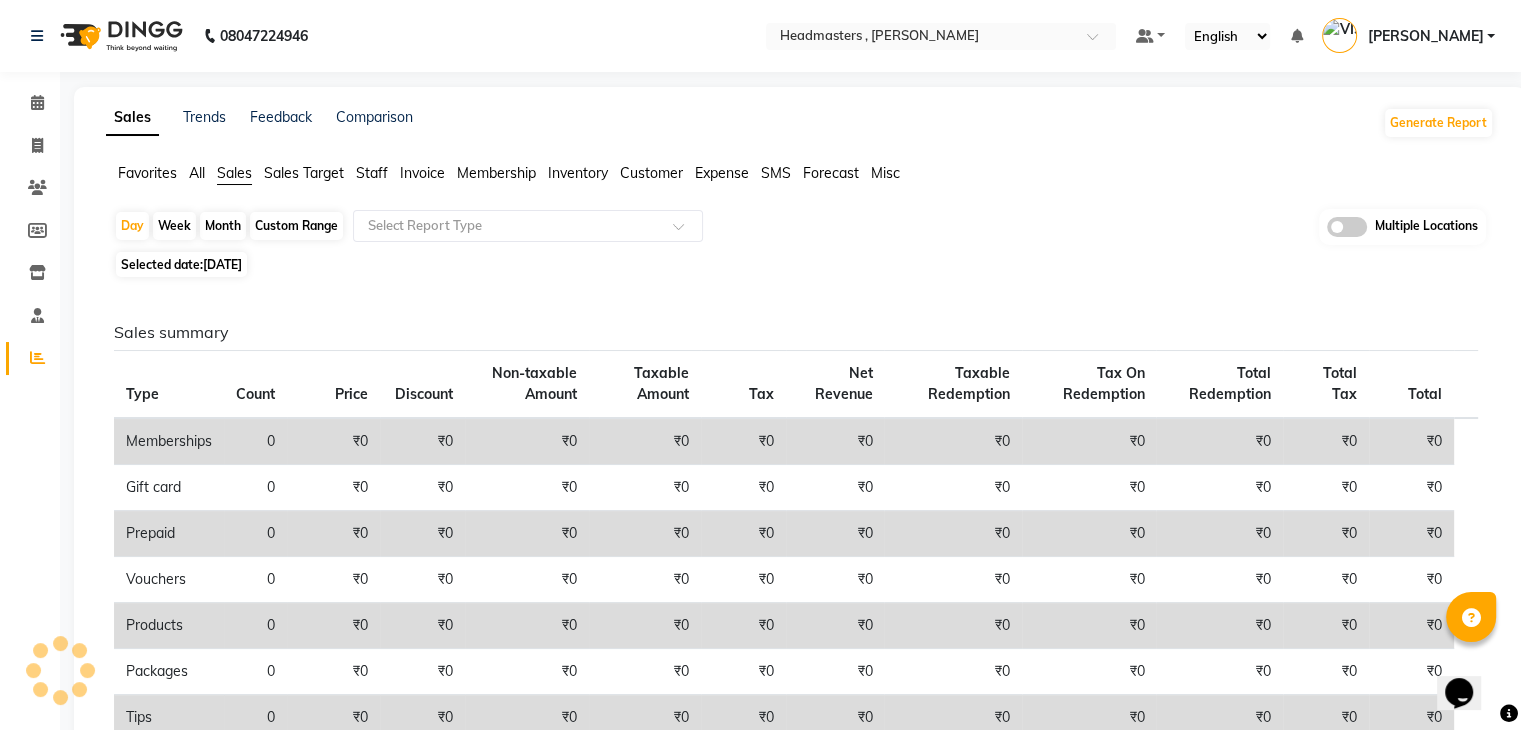 click on "Sales summary Type Count Price Discount Non-taxable Amount Taxable Amount Tax Net Revenue Taxable Redemption Tax On Redemption Total Redemption Total Tax Total  Memberships 0 ₹0 ₹0 ₹0 ₹0 ₹0 ₹0 ₹0 ₹0 ₹0 ₹0 ₹0  Gift card 0 ₹0 ₹0 ₹0 ₹0 ₹0 ₹0 ₹0 ₹0 ₹0 ₹0 ₹0  Prepaid 0 ₹0 ₹0 ₹0 ₹0 ₹0 ₹0 ₹0 ₹0 ₹0 ₹0 ₹0  Vouchers 0 ₹0 ₹0 ₹0 ₹0 ₹0 ₹0 ₹0 ₹0 ₹0 ₹0 ₹0  Products 0 ₹0 ₹0 ₹0 ₹0 ₹0 ₹0 ₹0 ₹0 ₹0 ₹0 ₹0  Packages 0 ₹0 ₹0 ₹0 ₹0 ₹0 ₹0 ₹0 ₹0 ₹0 ₹0 ₹0  Tips 0 ₹0 ₹0 ₹0 ₹0 ₹0 ₹0 ₹0 ₹0 ₹0 ₹0 ₹0  Services 22 ₹14,900.00 ₹6,891.40 ₹0 ₹6,786.97 ₹1,221.66 ₹8,008.60 ₹0 ₹0 ₹0 ₹1,221.66 ₹8,008.60  Fee 0 ₹0 ₹0 ₹0 ₹0 ₹0 ₹0 ₹0 ₹0 ₹0 ₹0 ₹0 Payment mode Payment Mode Count Total Redemption Tip Fee Advance Amount Invoice Amount  NT CASH 9 ₹4,608.60 ₹0 ₹0 ₹0 ₹0 ₹4,608.60  UPI 3 ₹3,400.00 ₹0 ₹0 ₹0 ₹0 ₹3,400.00" 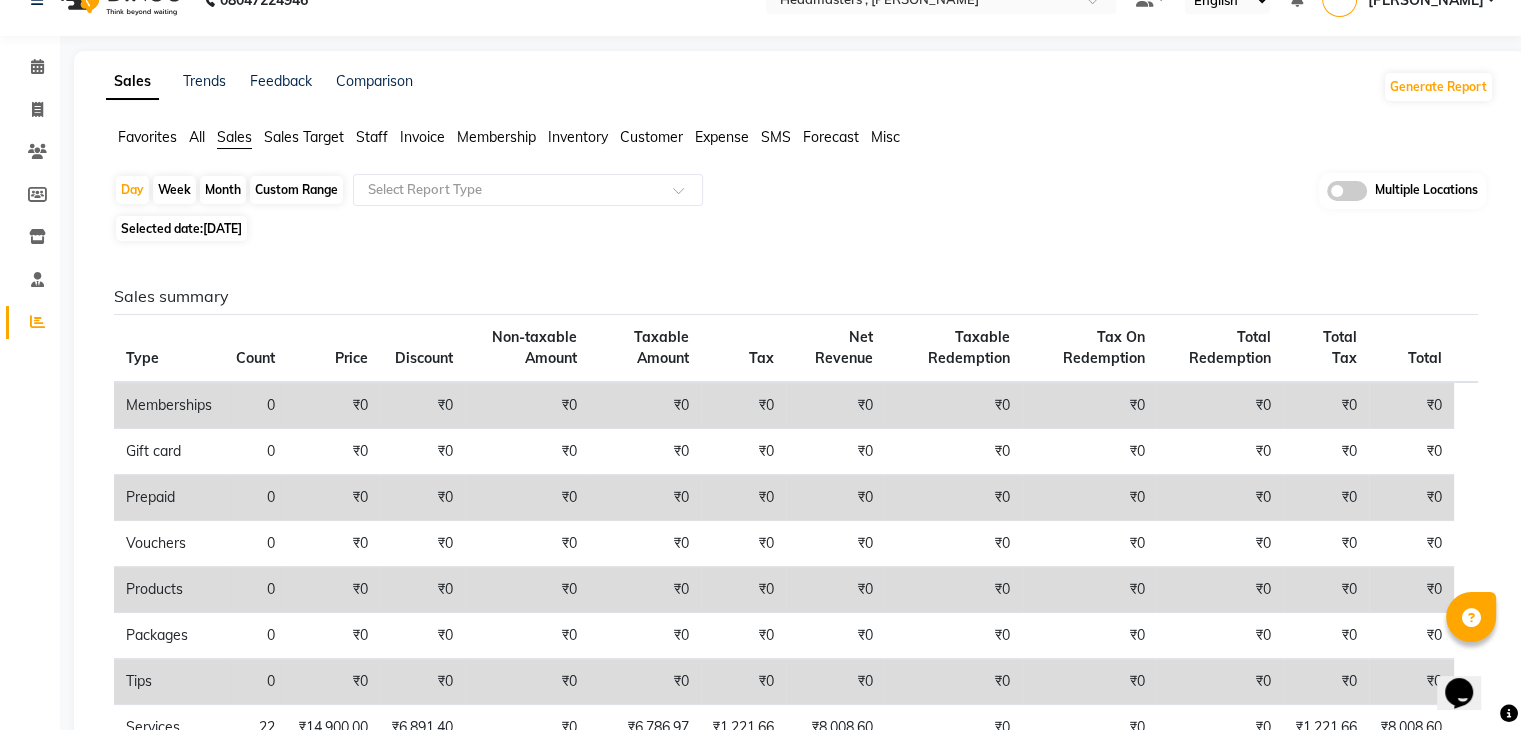 scroll, scrollTop: 0, scrollLeft: 0, axis: both 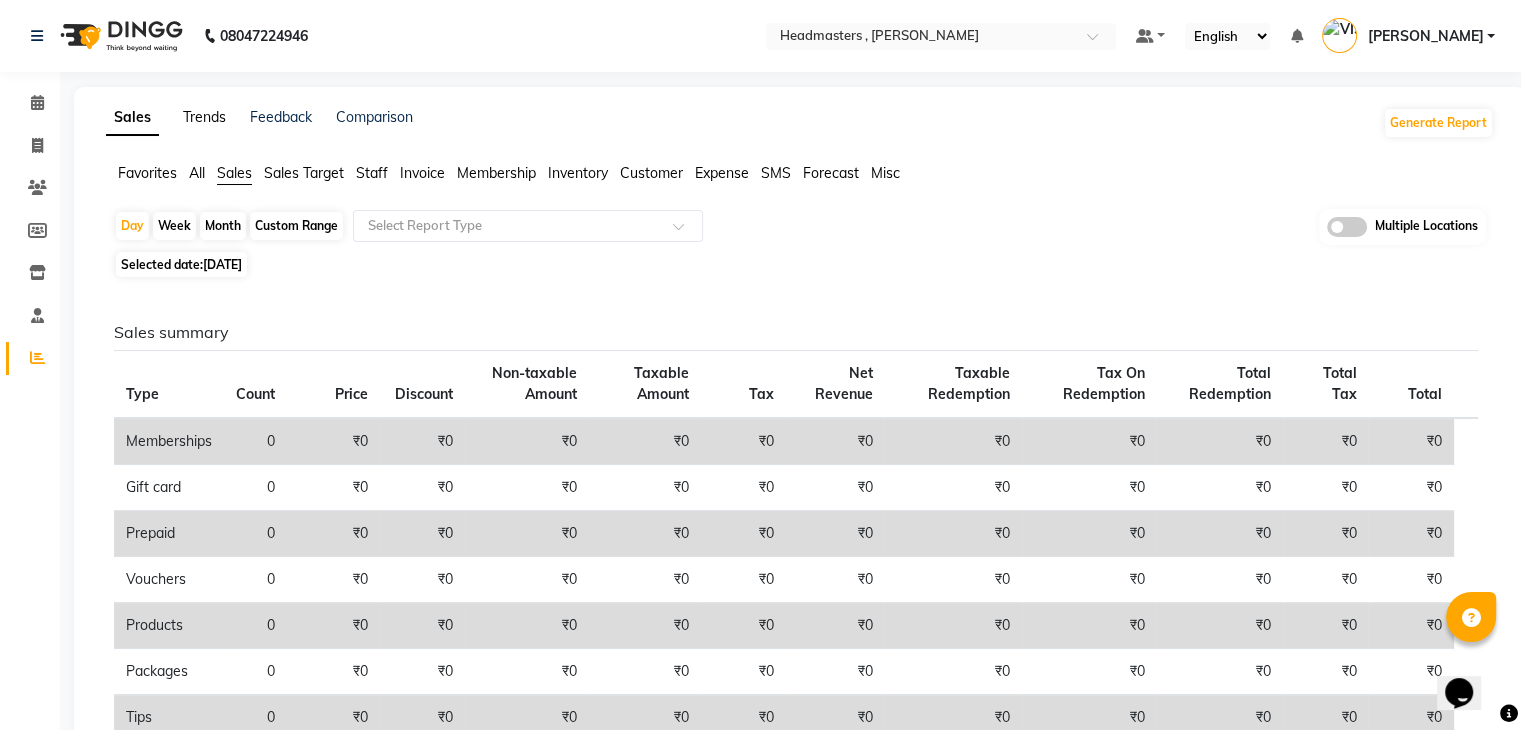 click on "Trends" 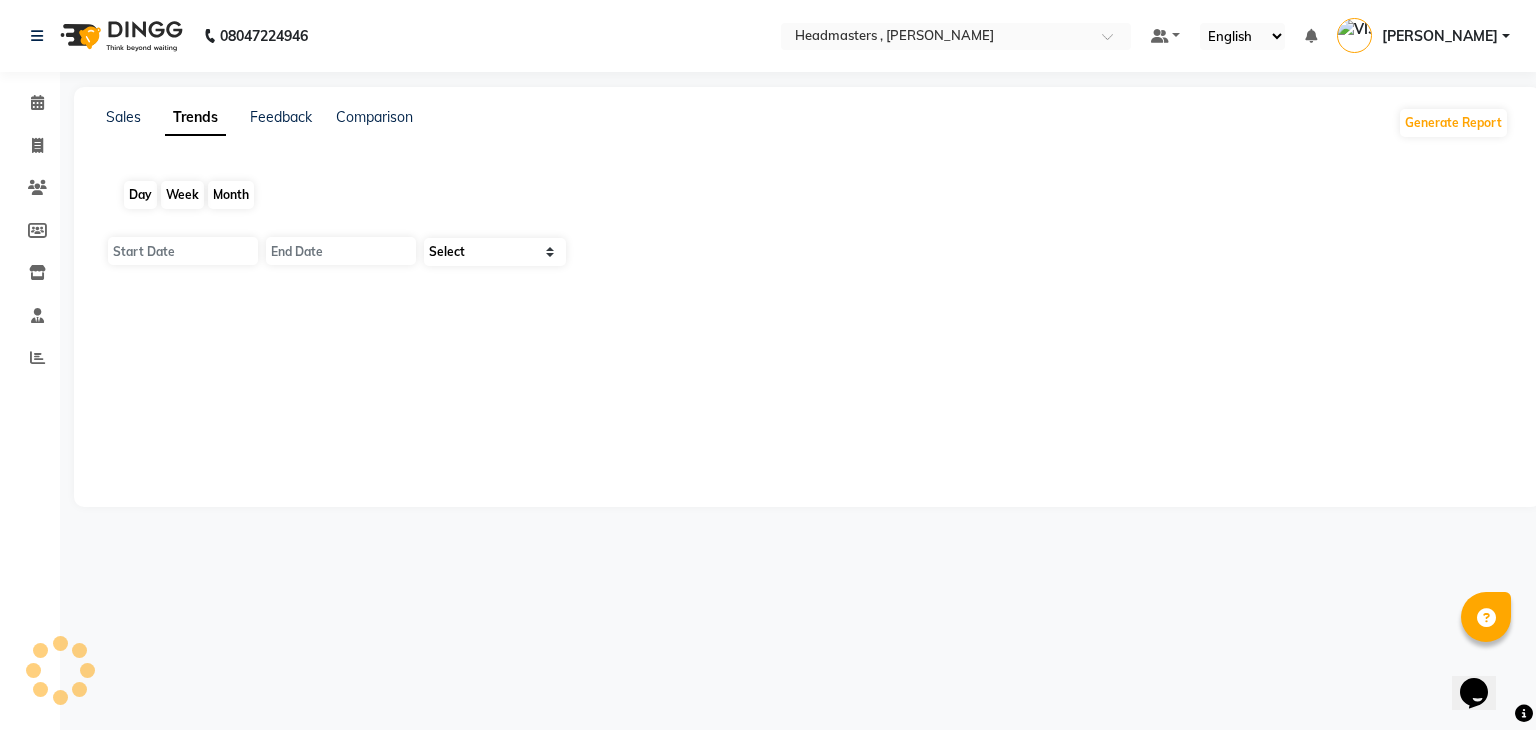 type on "01-07-2025" 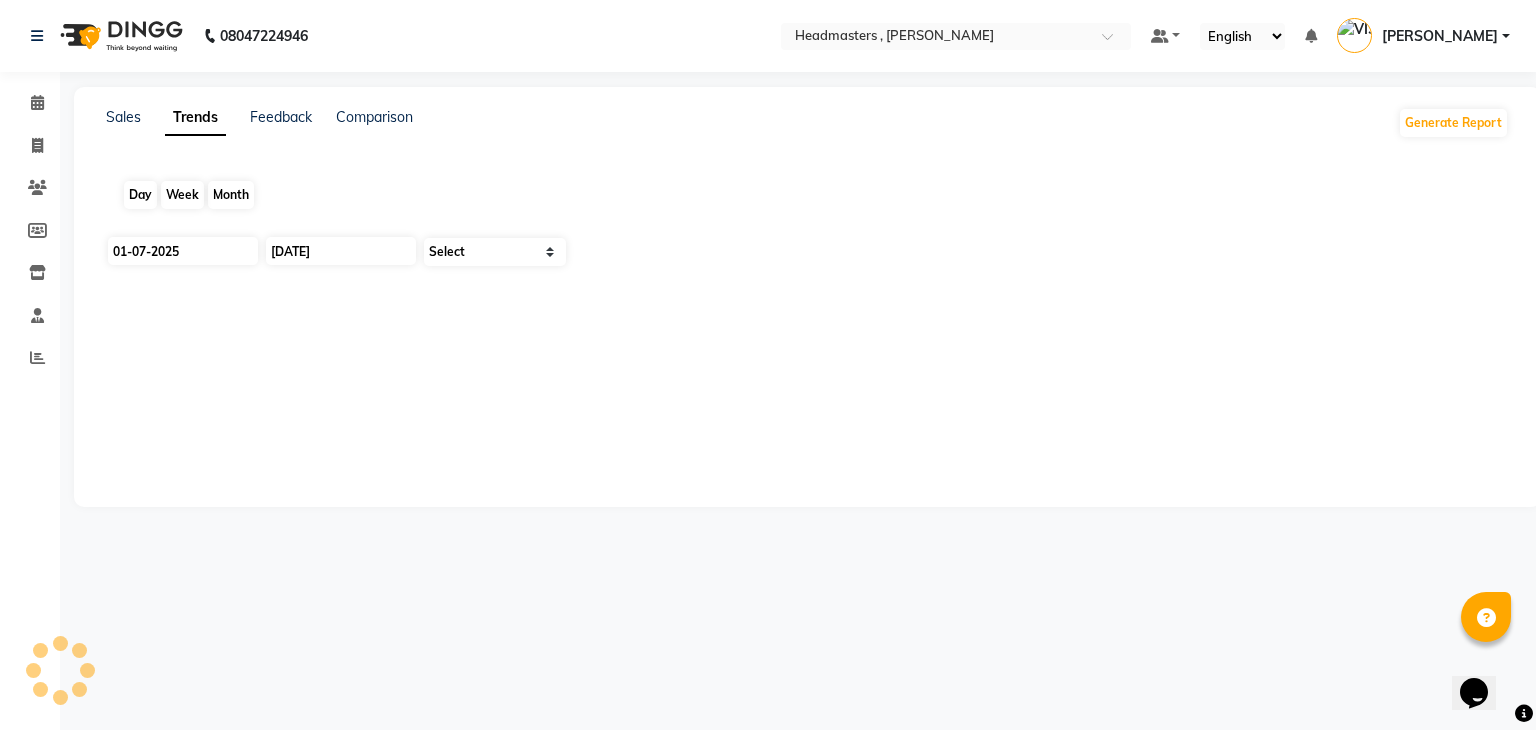 select on "by_client" 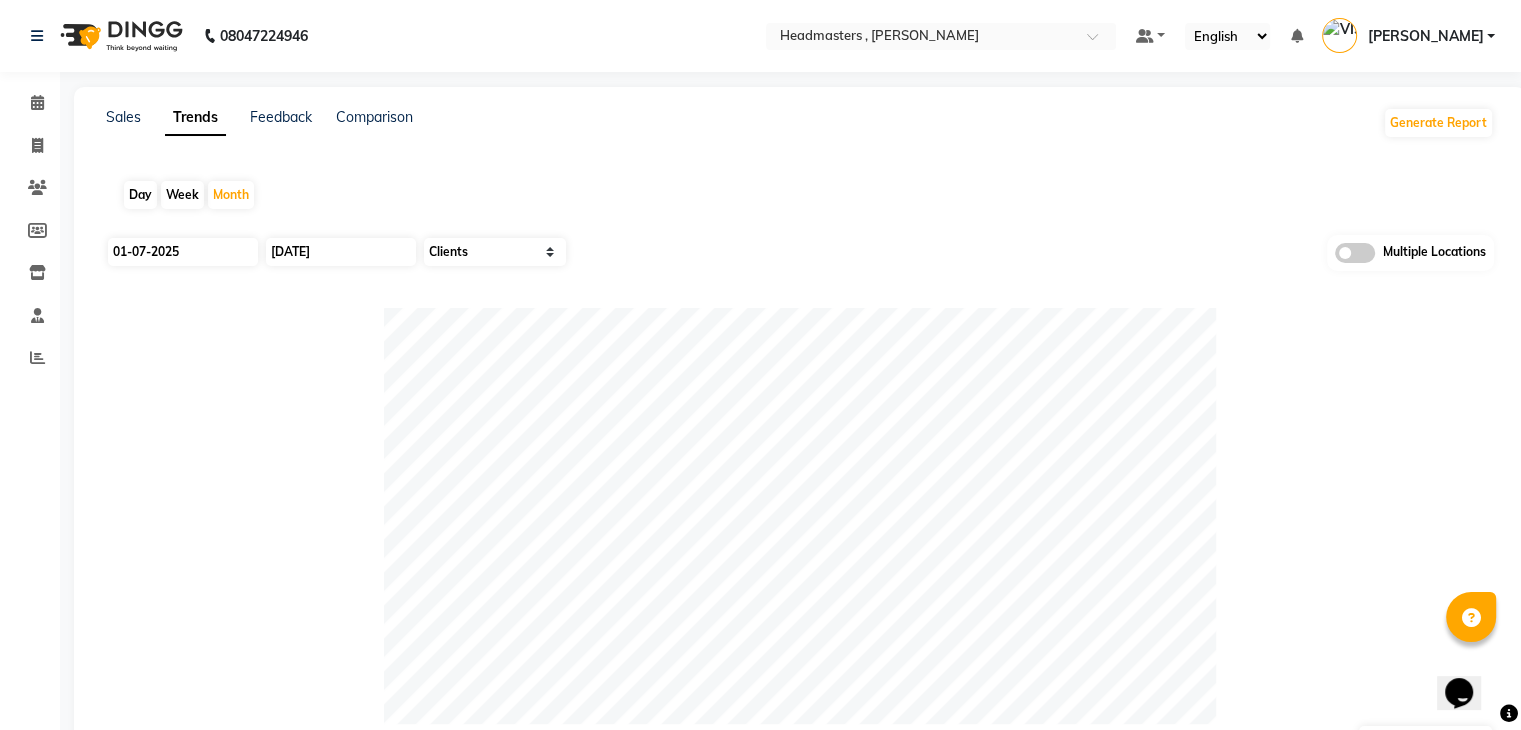 click on "Day" 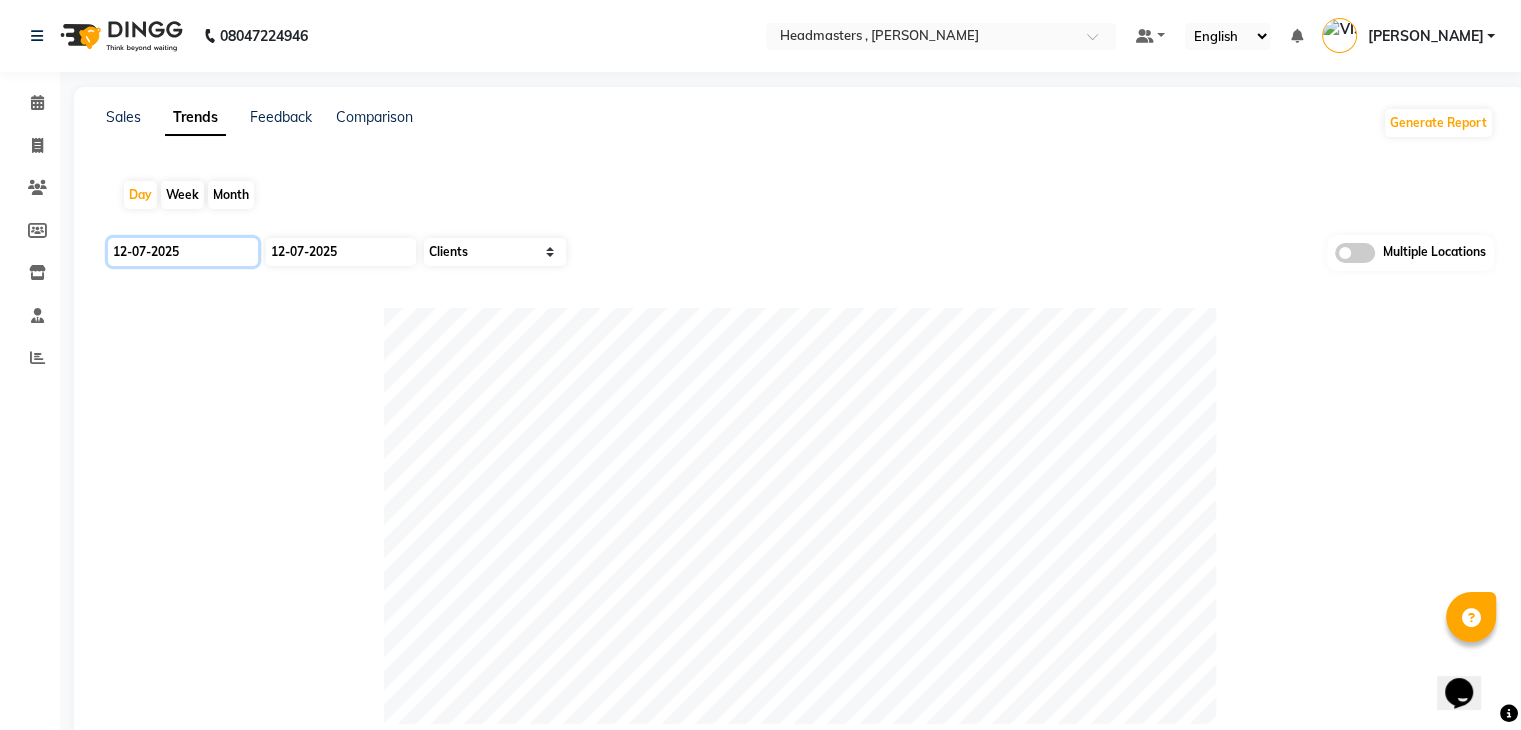 click on "12-07-2025" 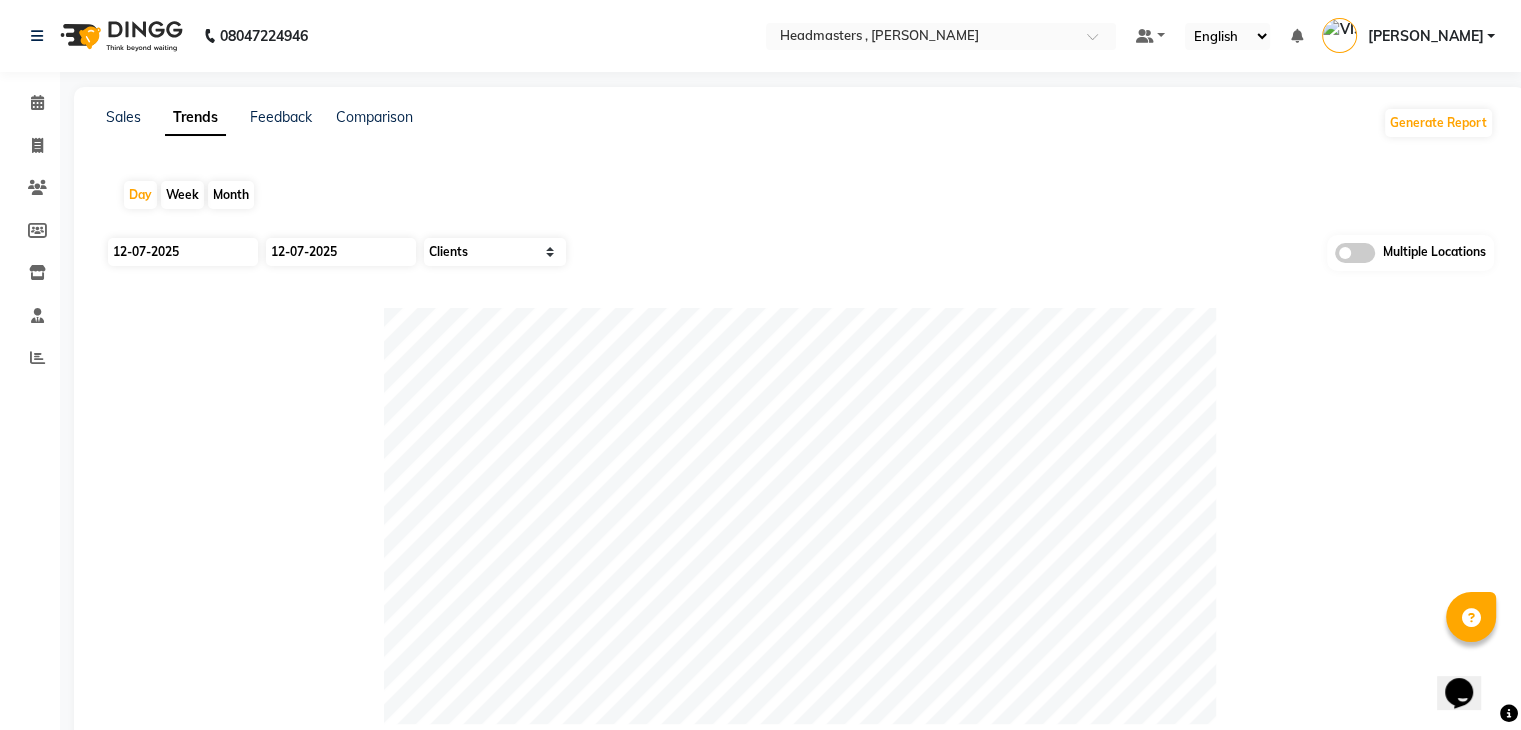 select on "7" 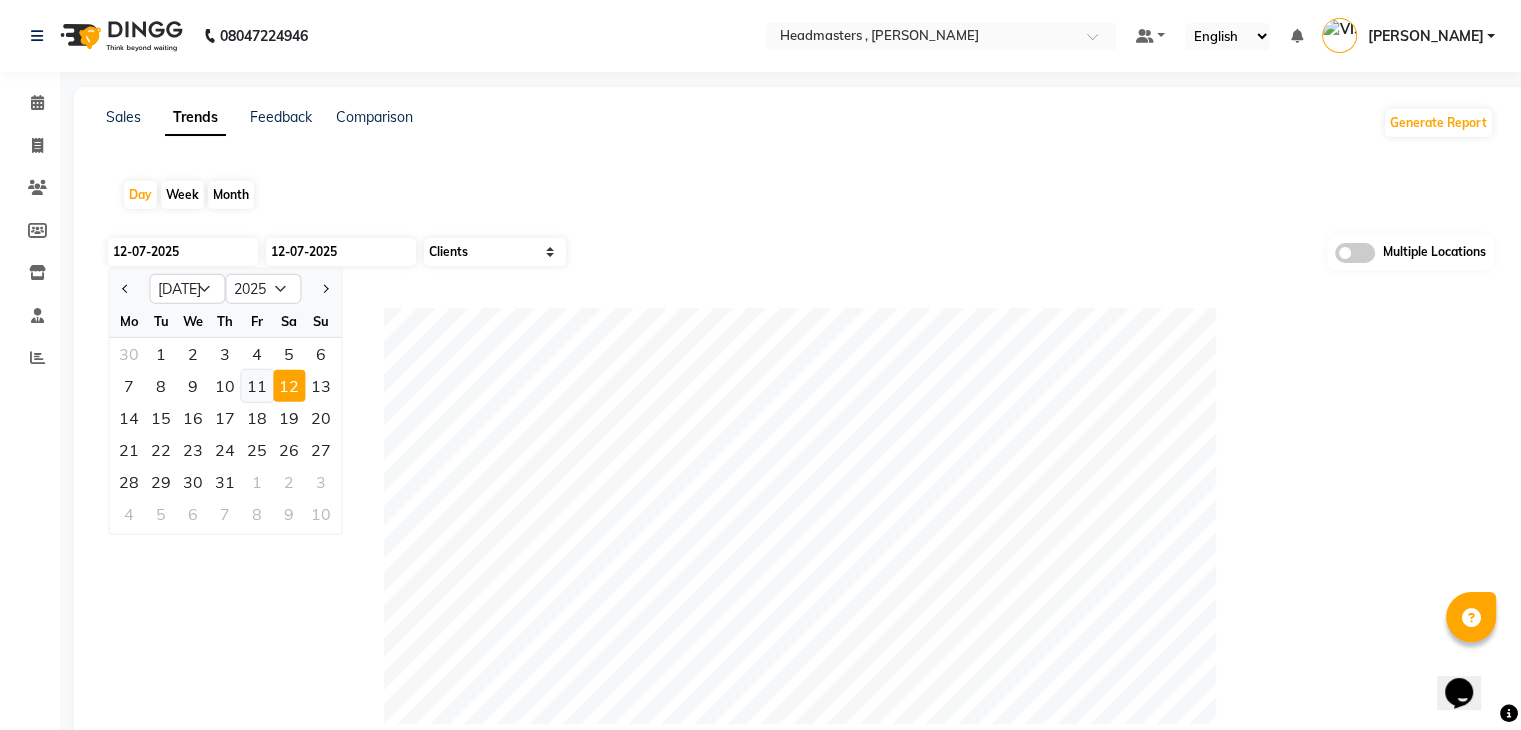 click on "11" 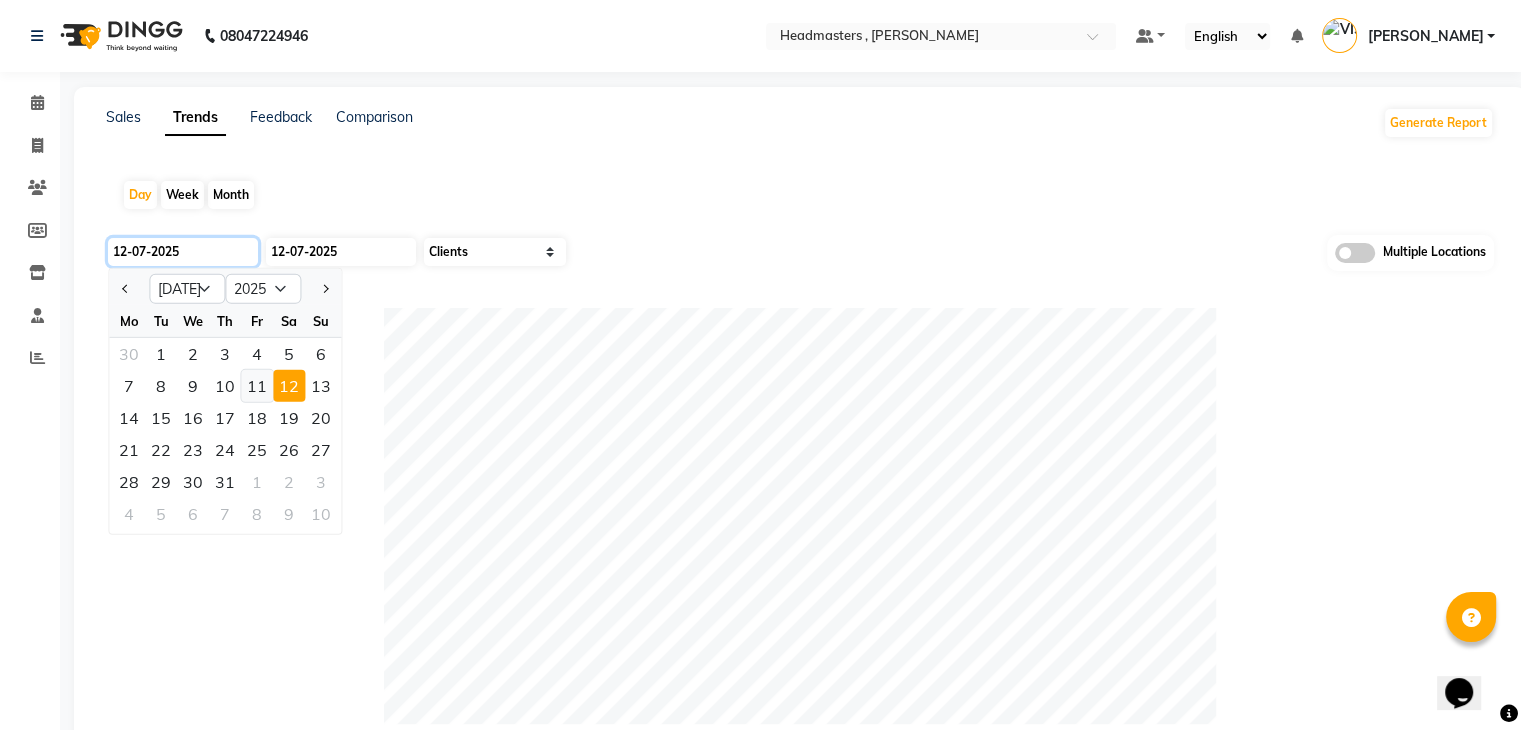 type on "[DATE]" 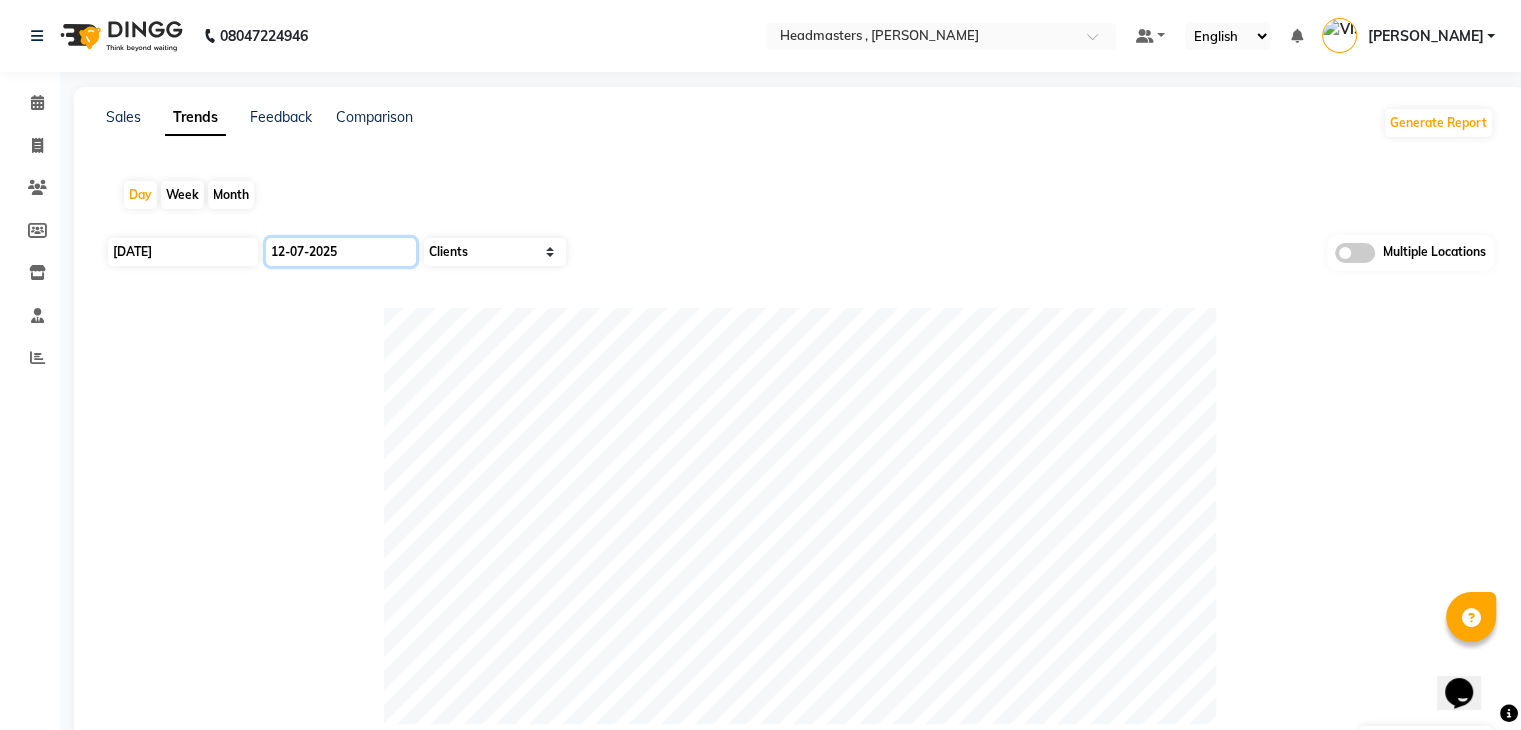 click on "12-07-2025" 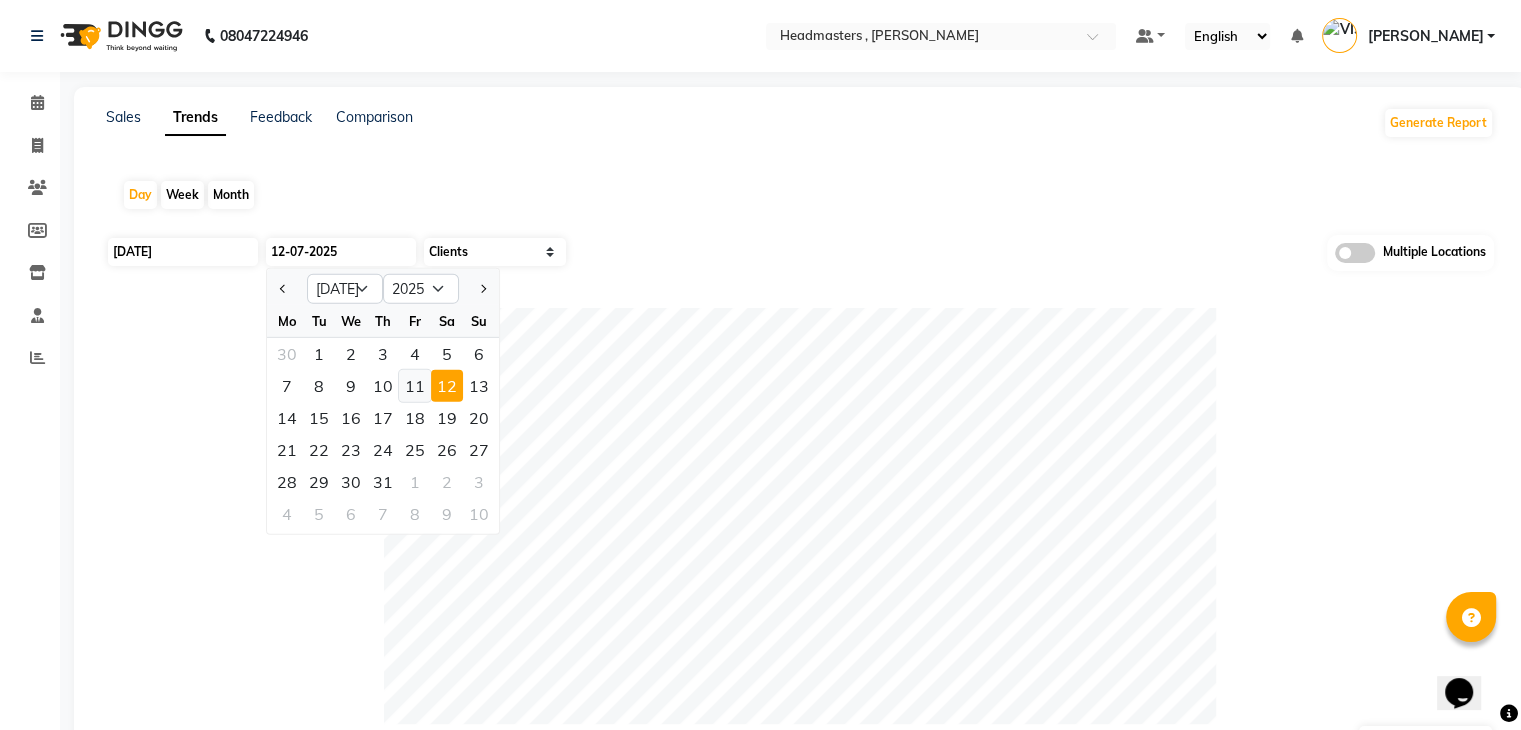click on "11" 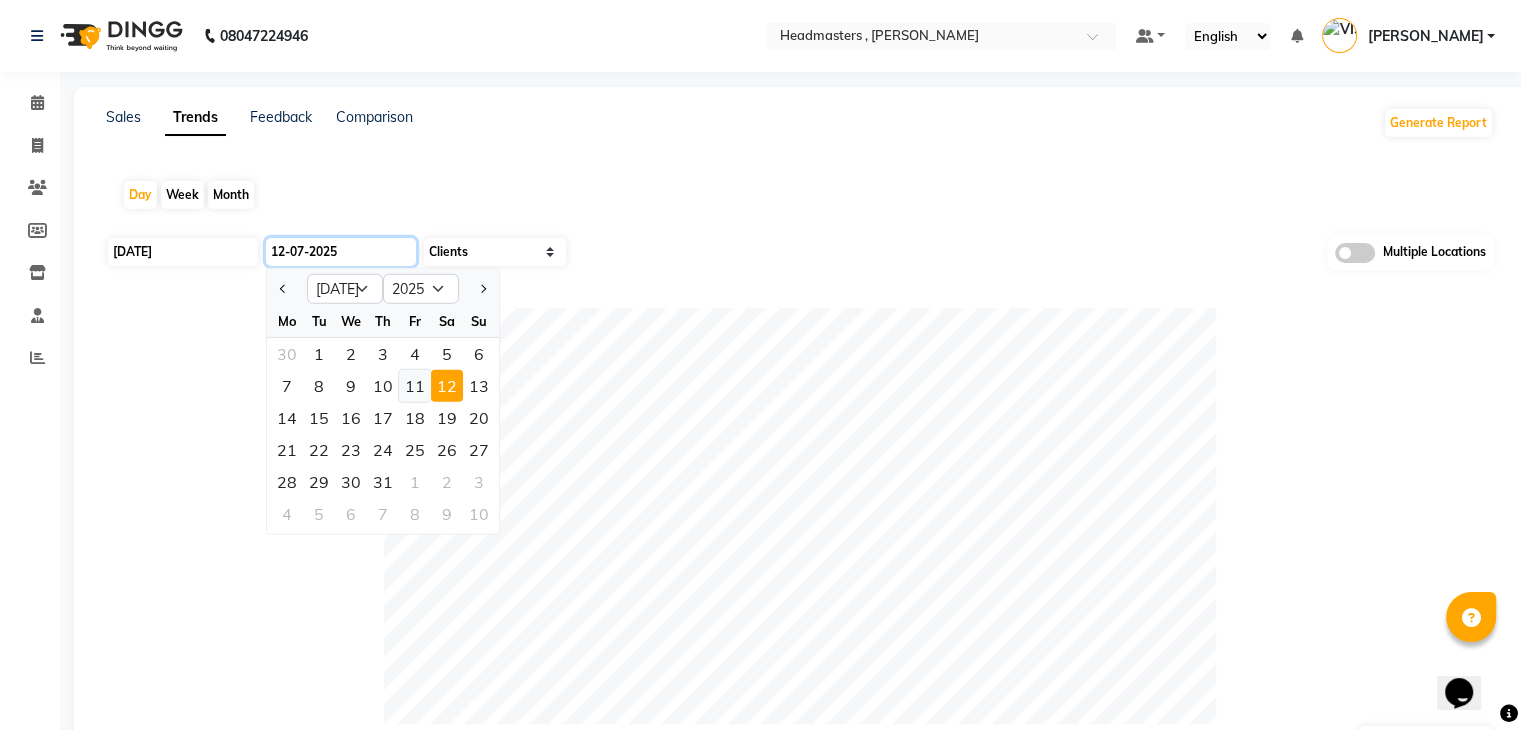 type on "[DATE]" 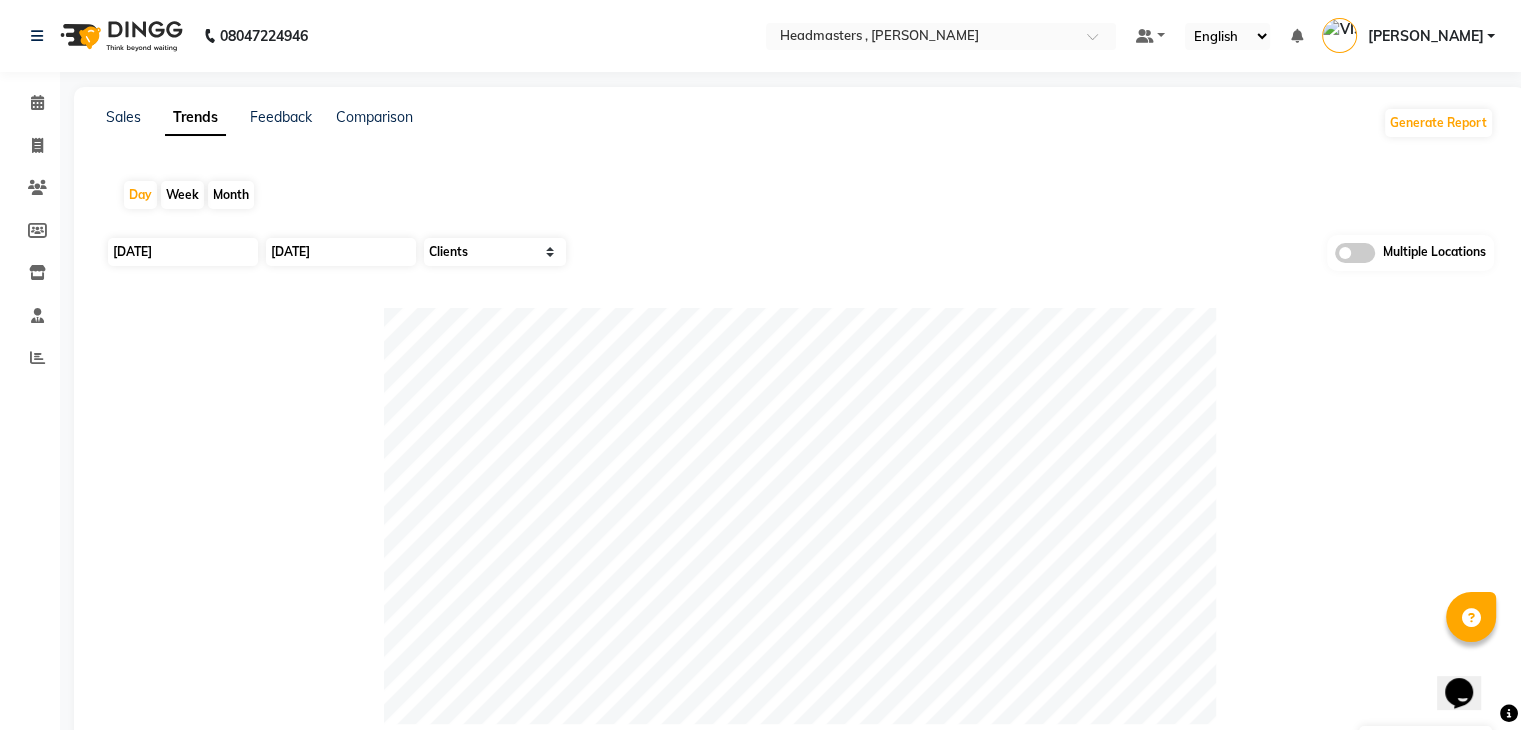click 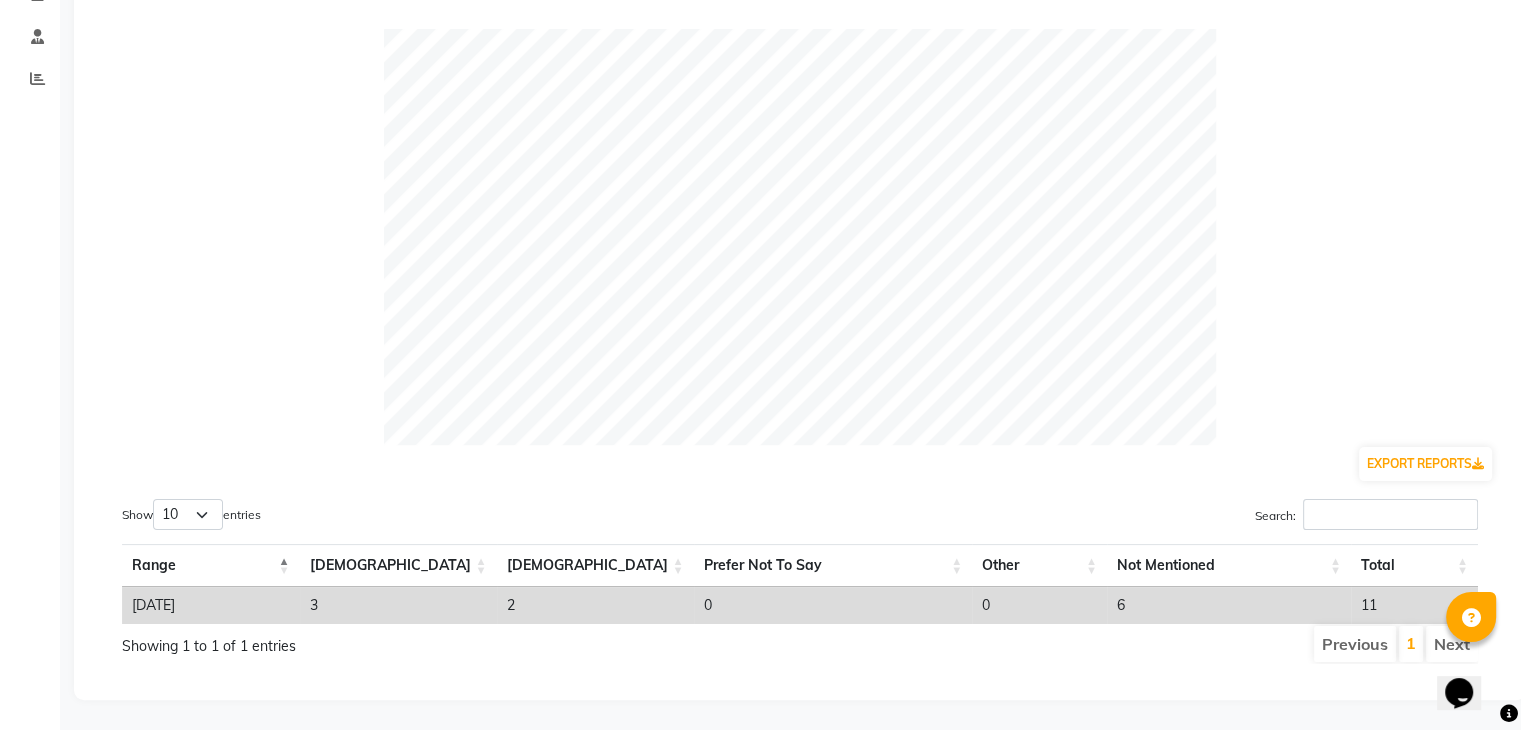 scroll, scrollTop: 0, scrollLeft: 0, axis: both 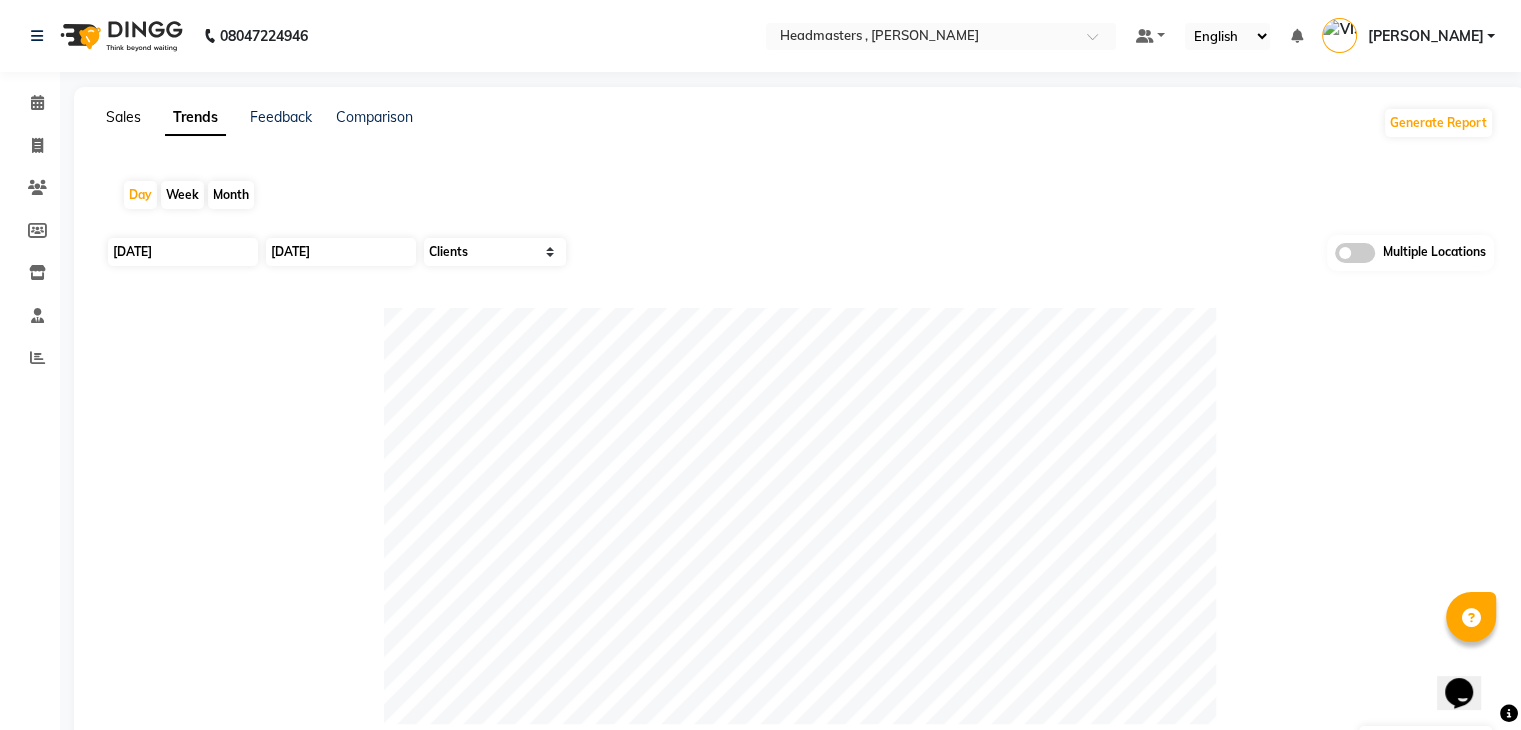 click on "Sales" 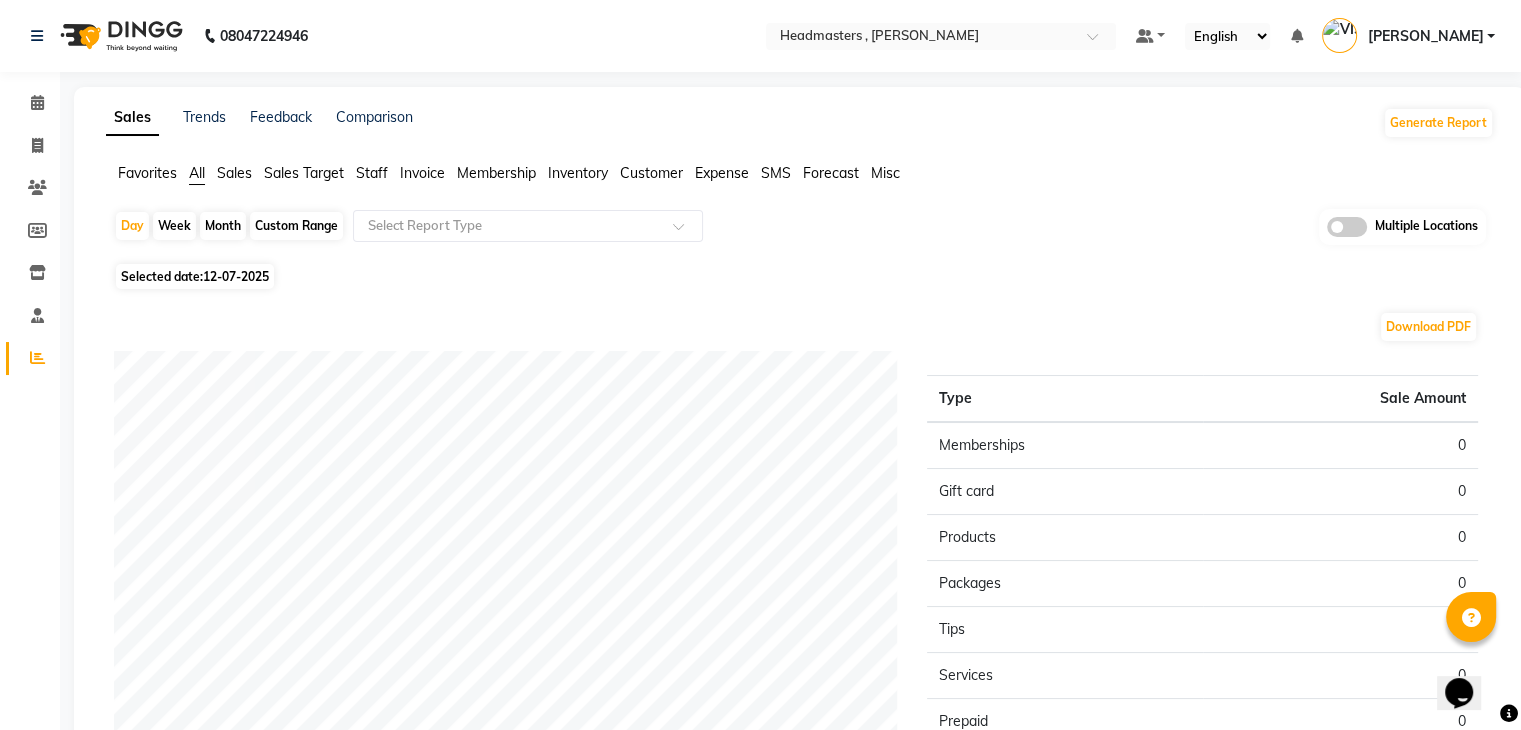 click on "Favorites" 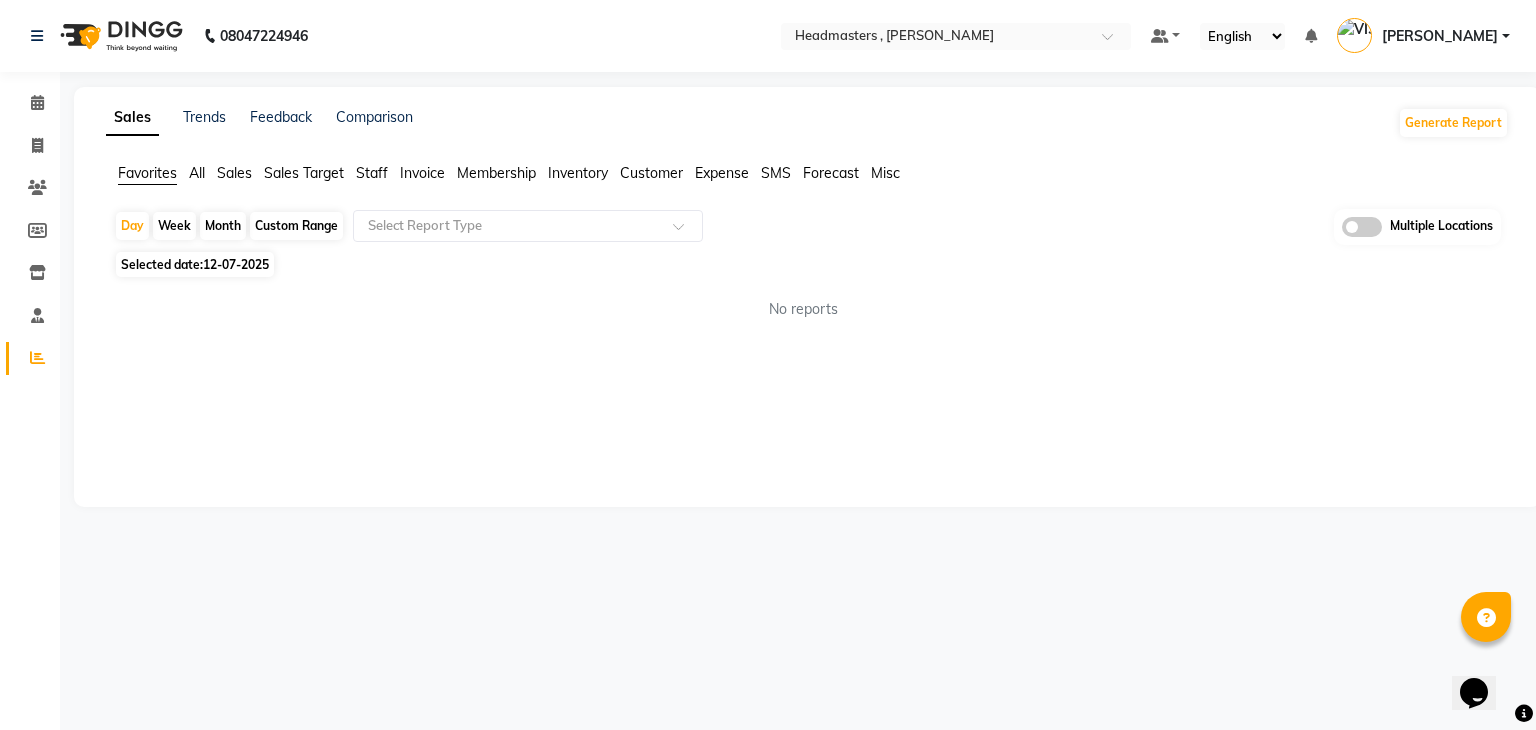 click on "12-07-2025" 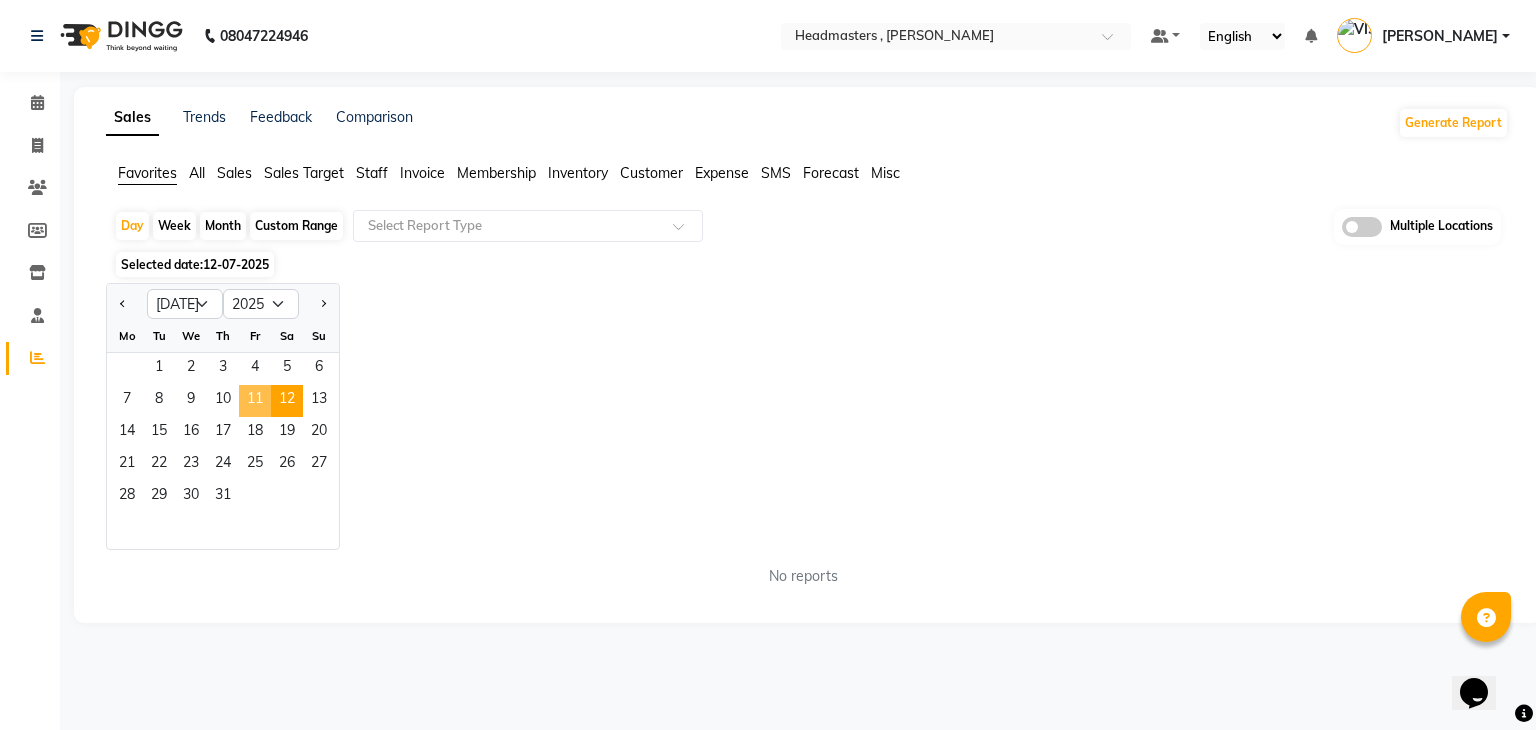 click on "11" 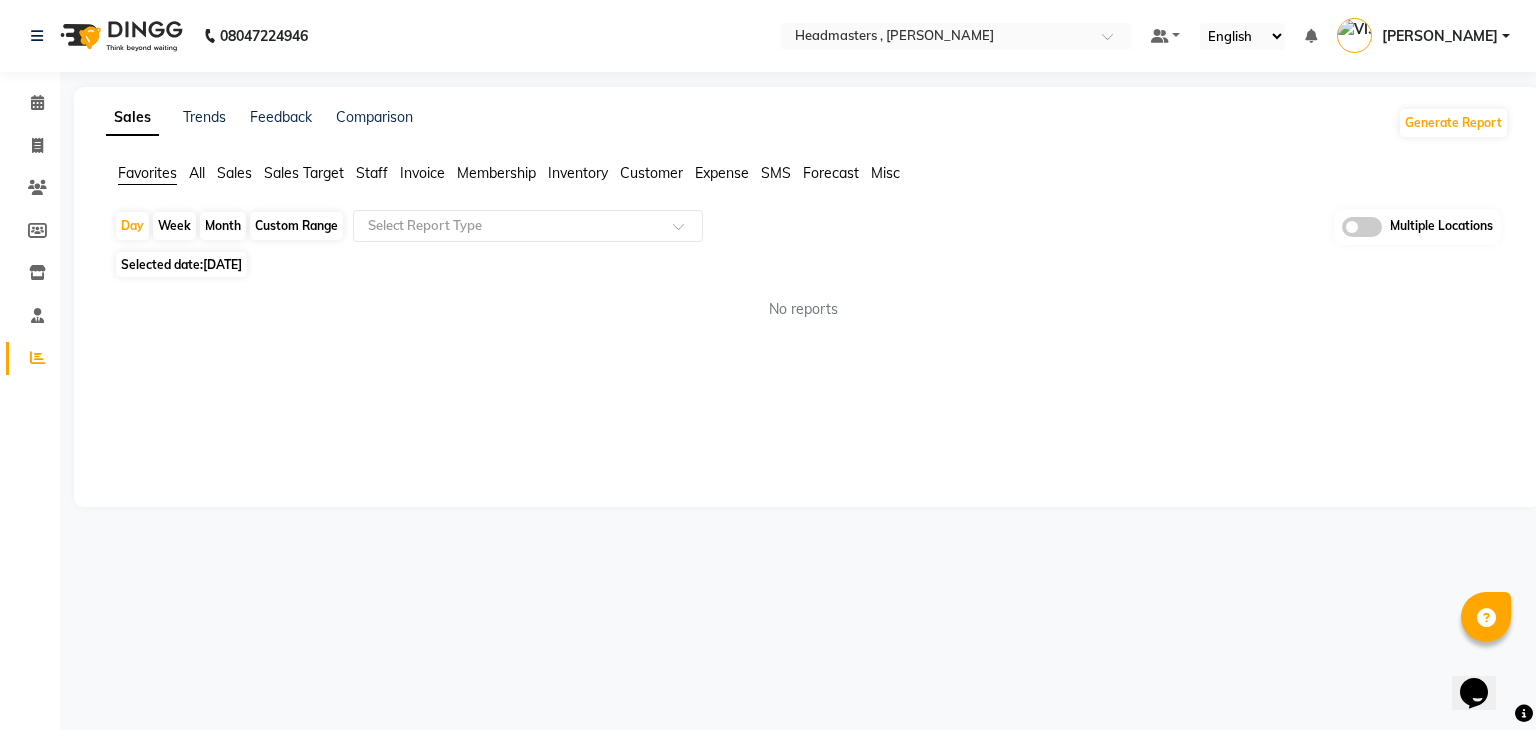 click on "Sales Trends Feedback Comparison Generate Report Favorites All Sales Sales Target Staff Invoice Membership Inventory Customer Expense SMS Forecast Misc  Day   Week   Month   Custom Range  Select Report Type Multiple Locations Selected date:  11-07-2025  No reports ★ Mark as Favorite  Choose how you'd like to save "" report to favorites  Save to Personal Favorites:   Only you can see this report in your favorites tab. Share with Organization:   Everyone in your organization can see this report in their favorites tab.  Save to Favorites" 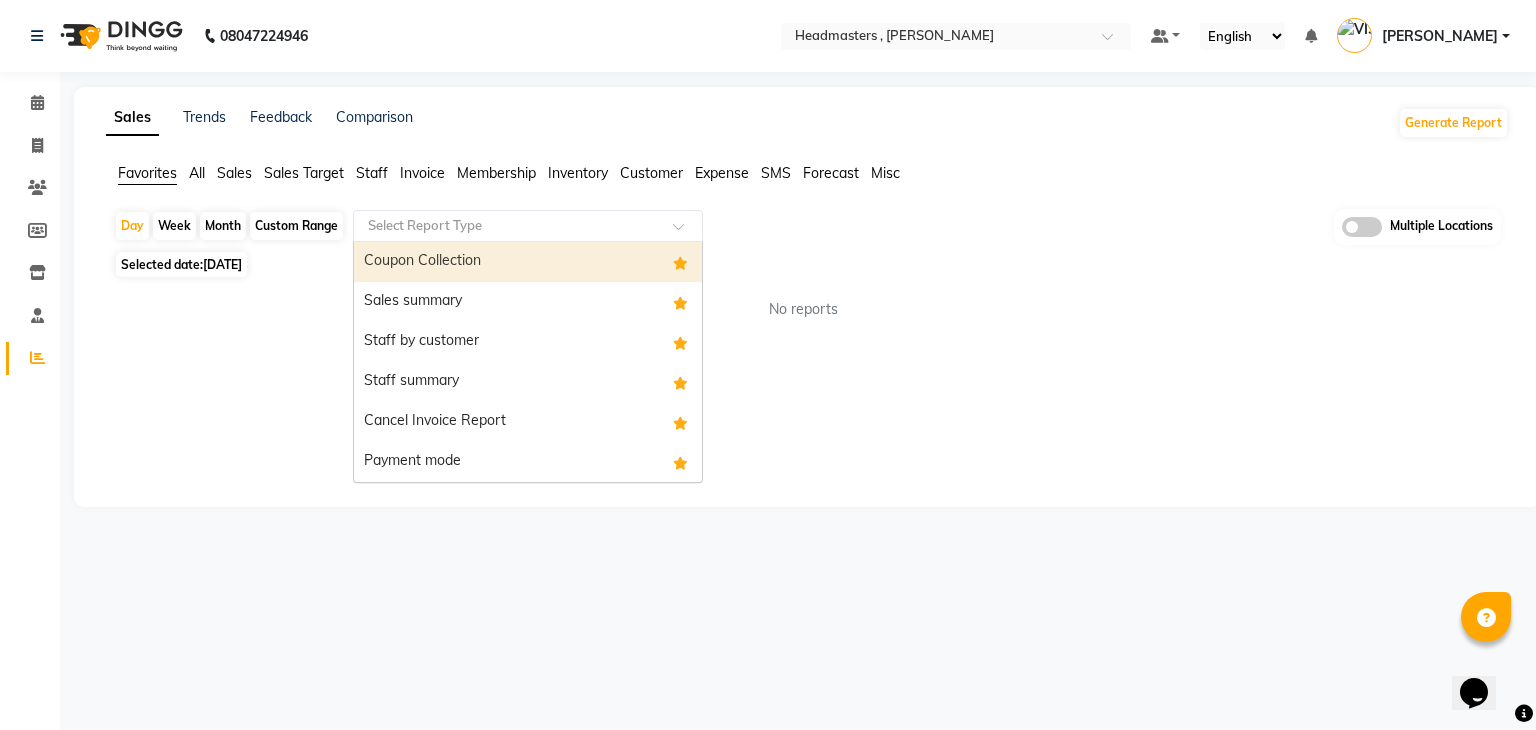click 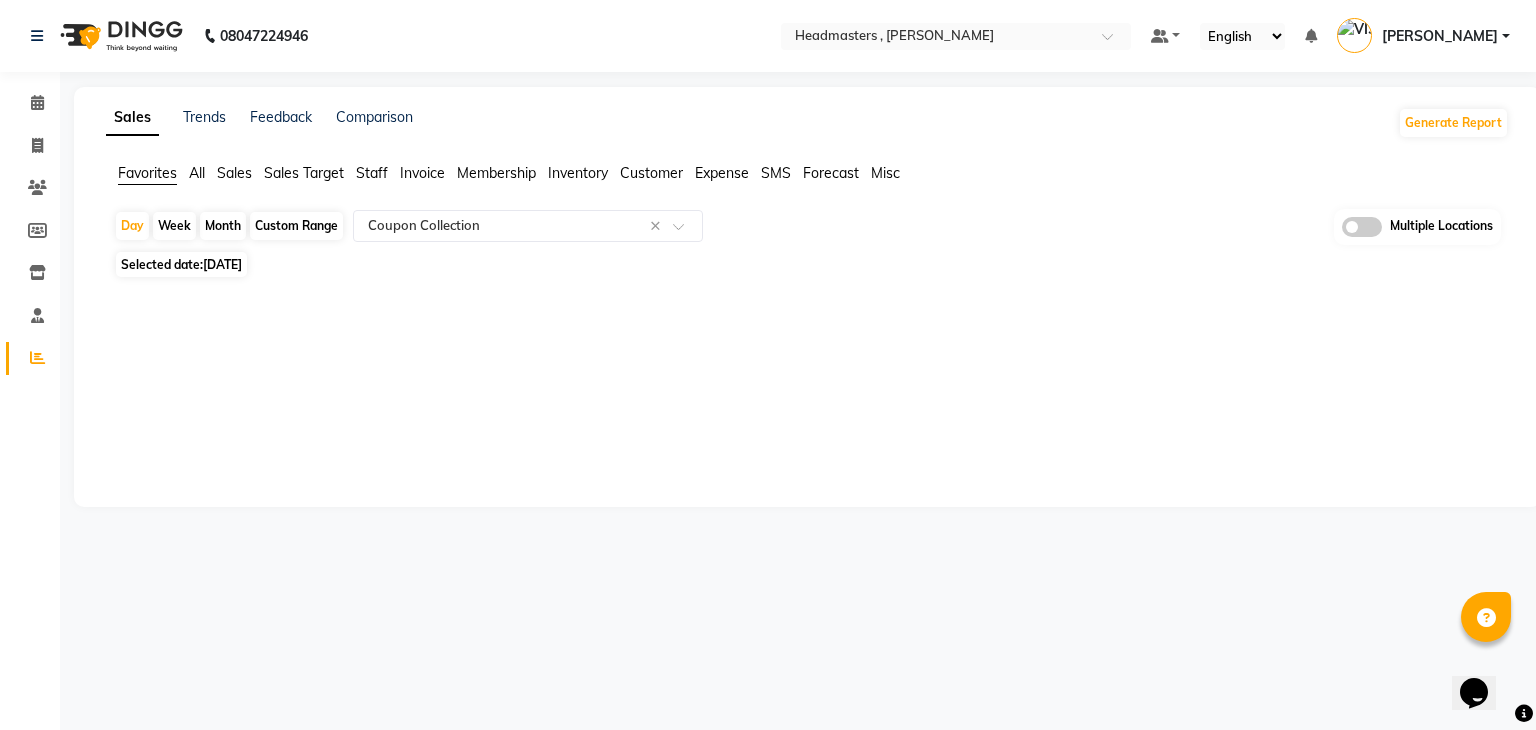 click 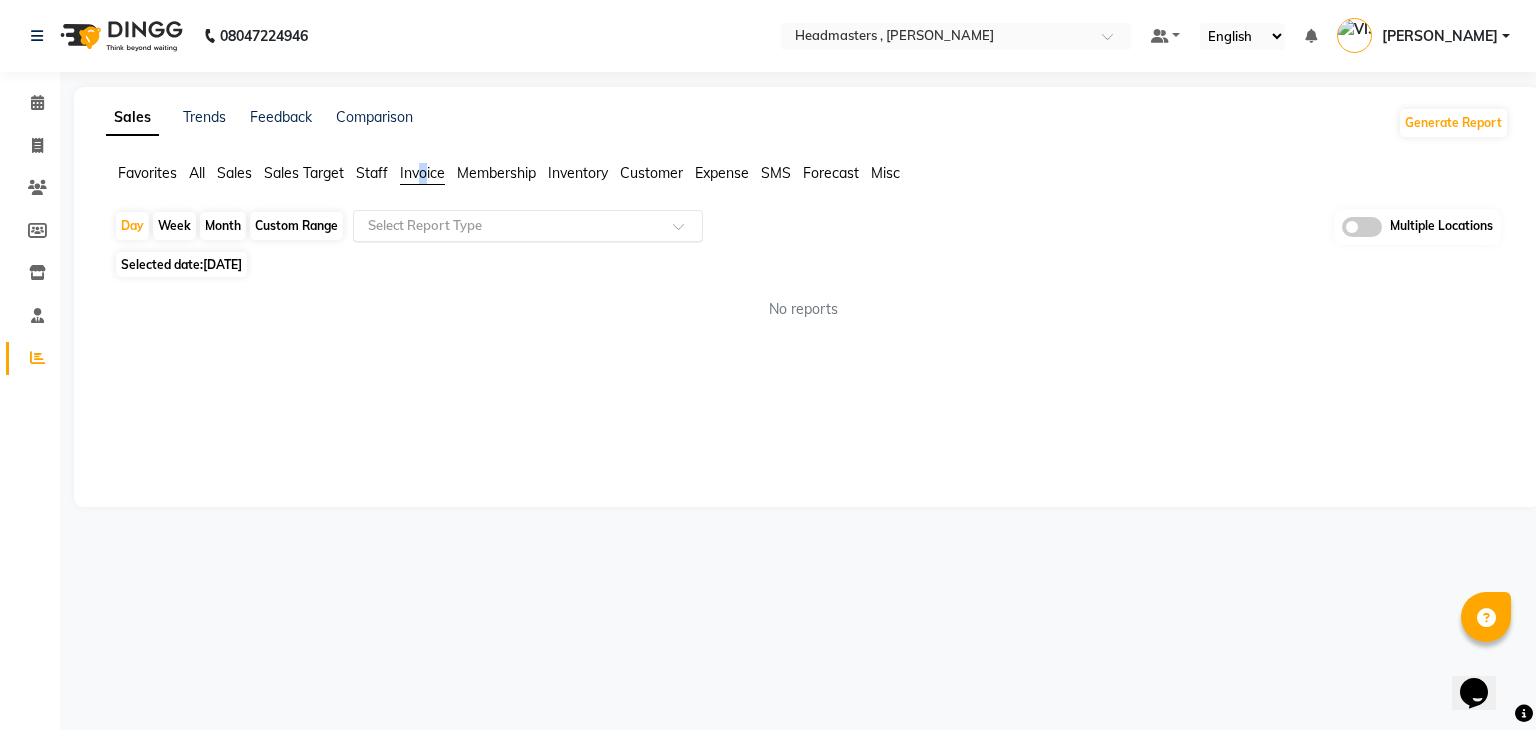 click 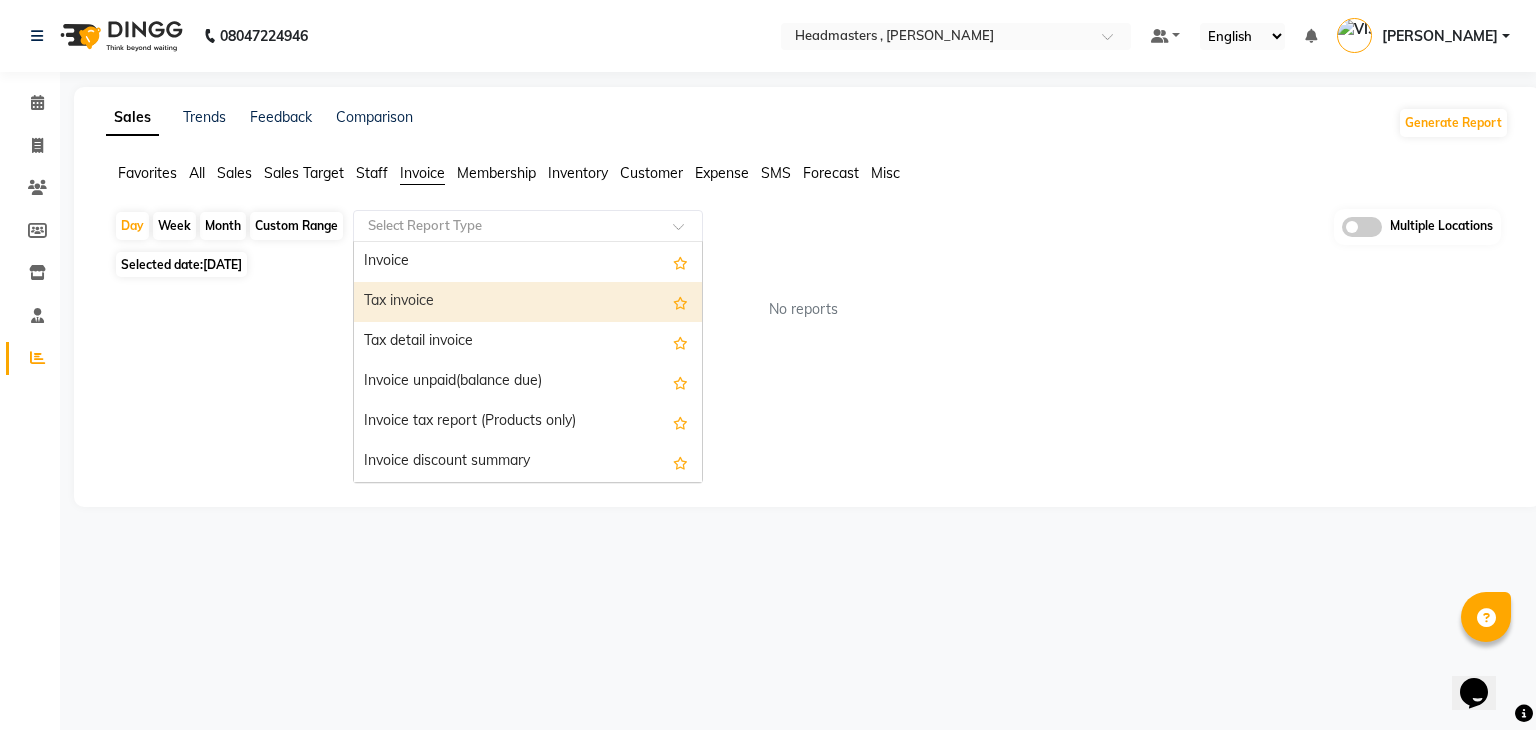 click on "Tax invoice" at bounding box center [528, 302] 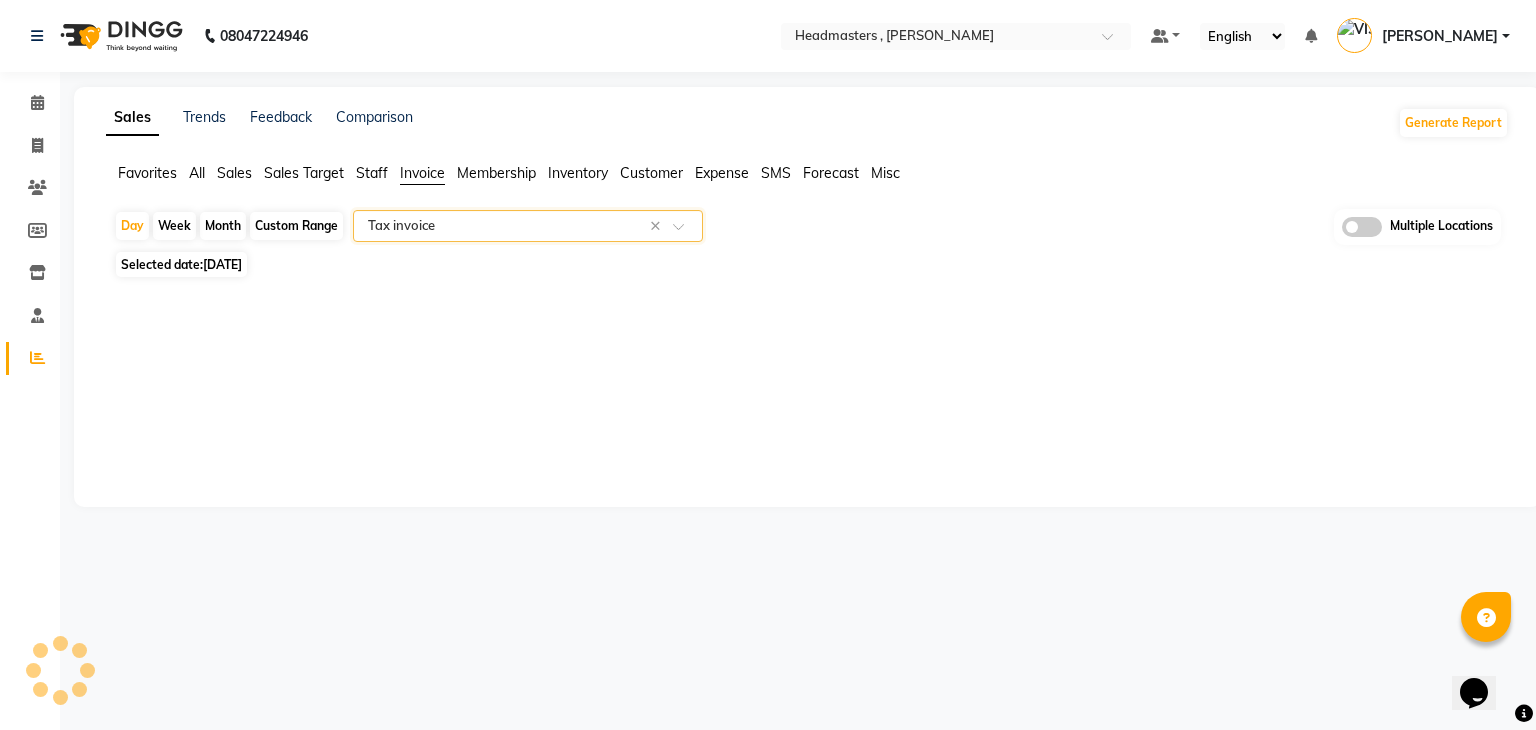 select on "full_report" 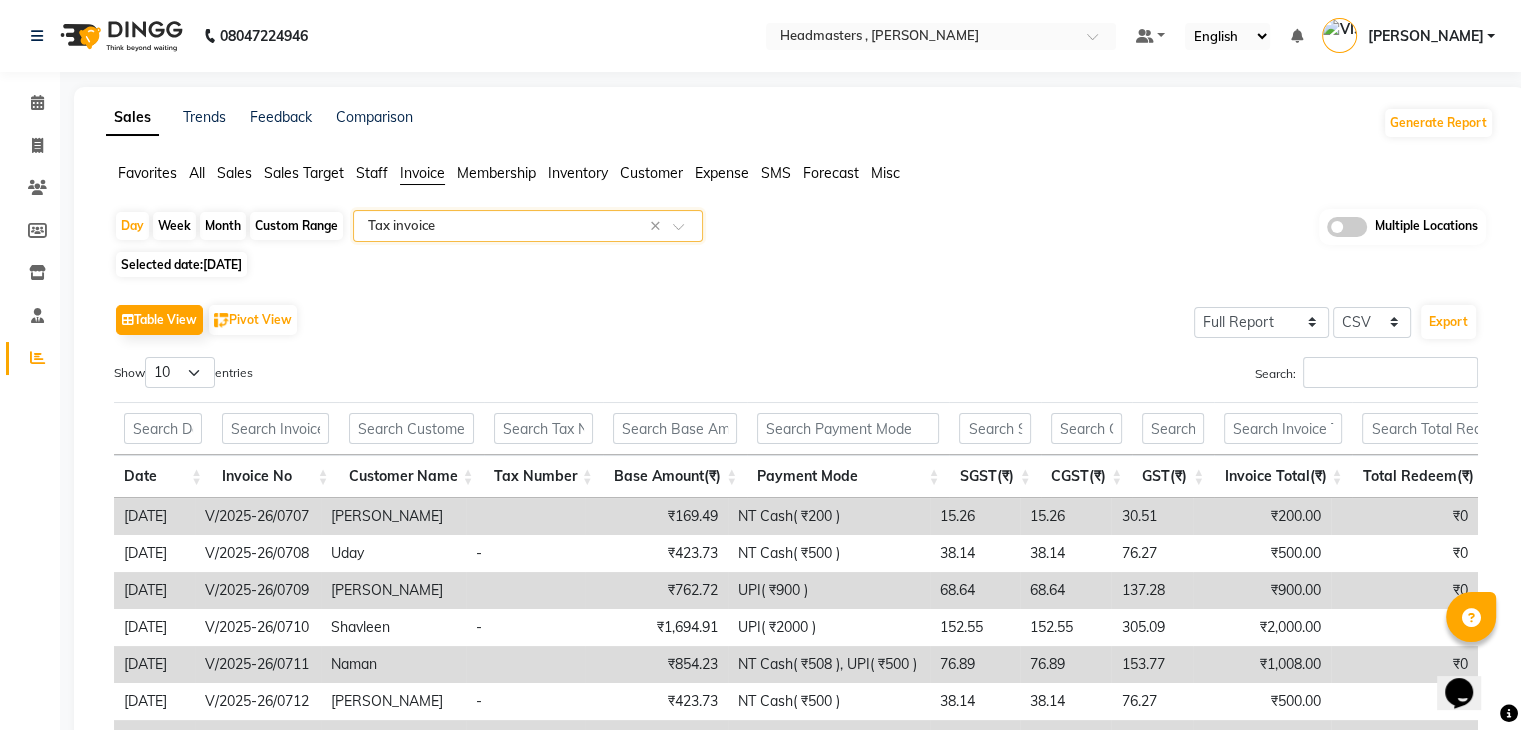 click 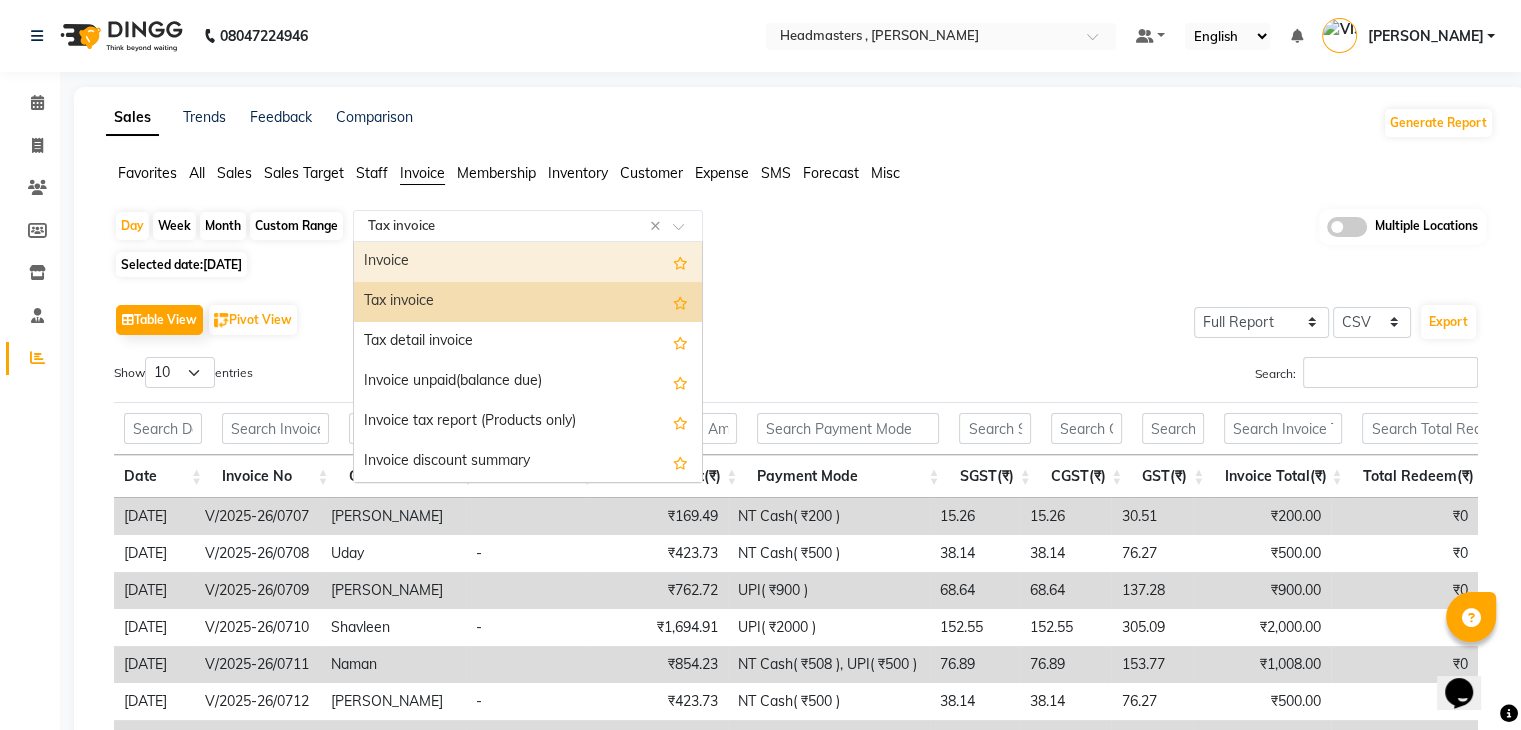 click on "Invoice" at bounding box center [528, 262] 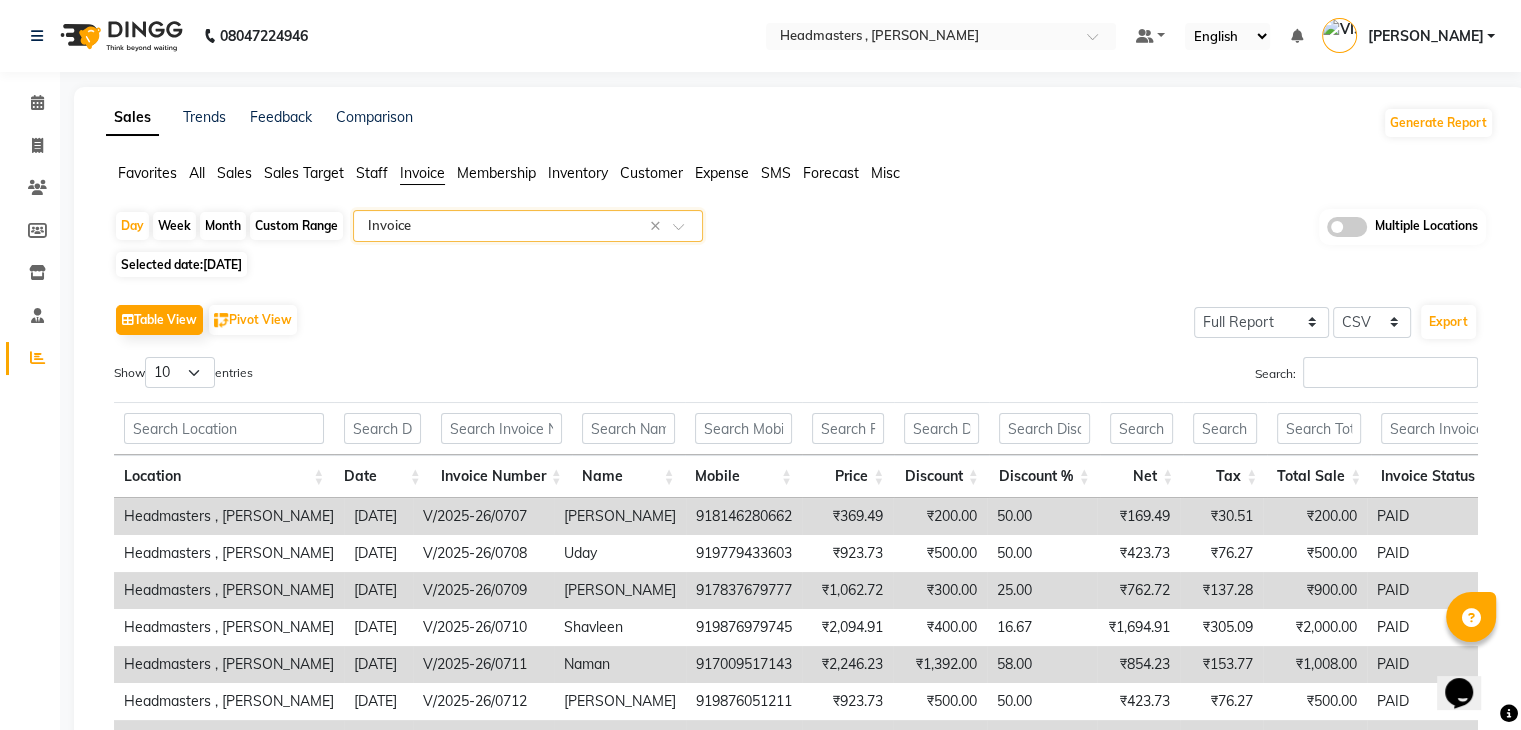 click on "[DATE]" 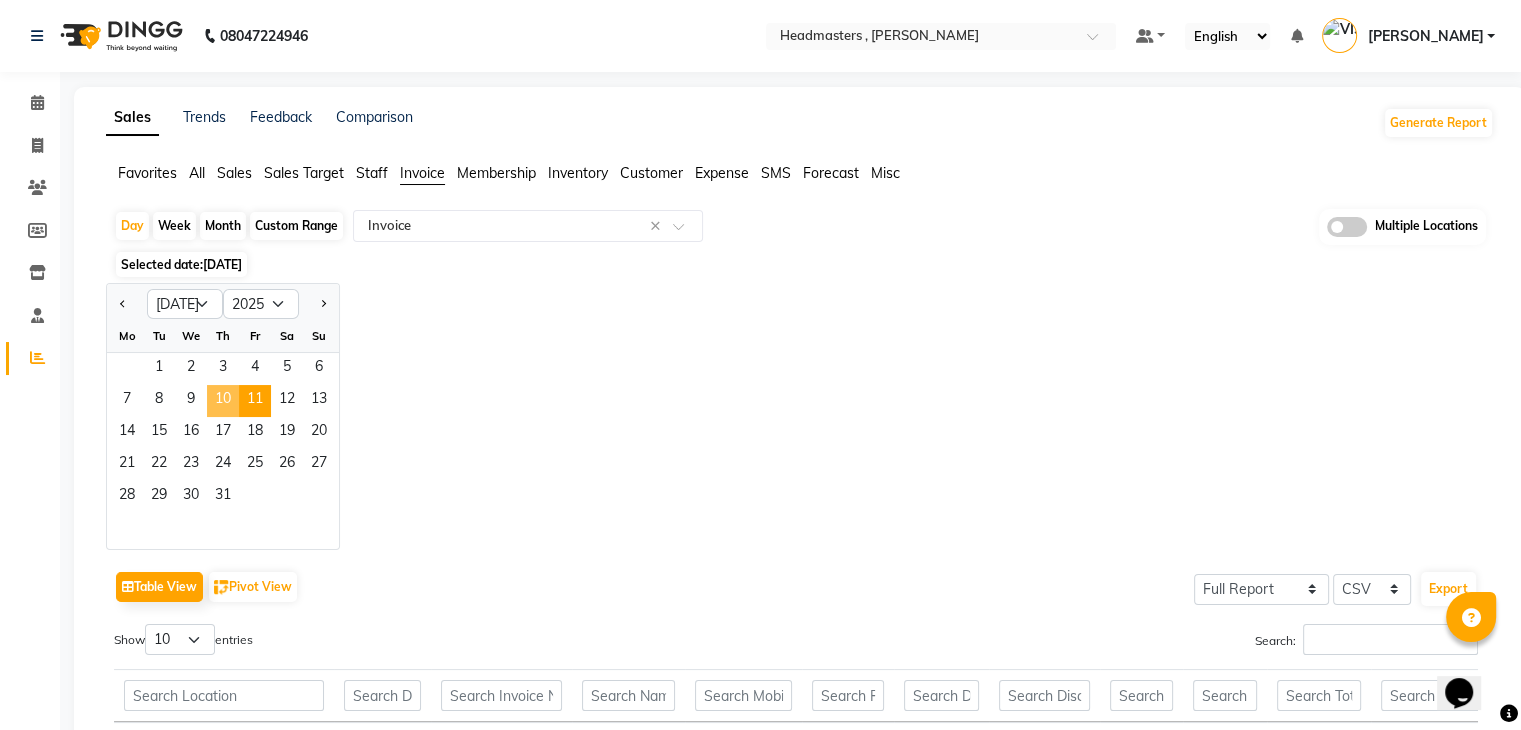 drag, startPoint x: 232, startPoint y: 397, endPoint x: 464, endPoint y: 328, distance: 242.04338 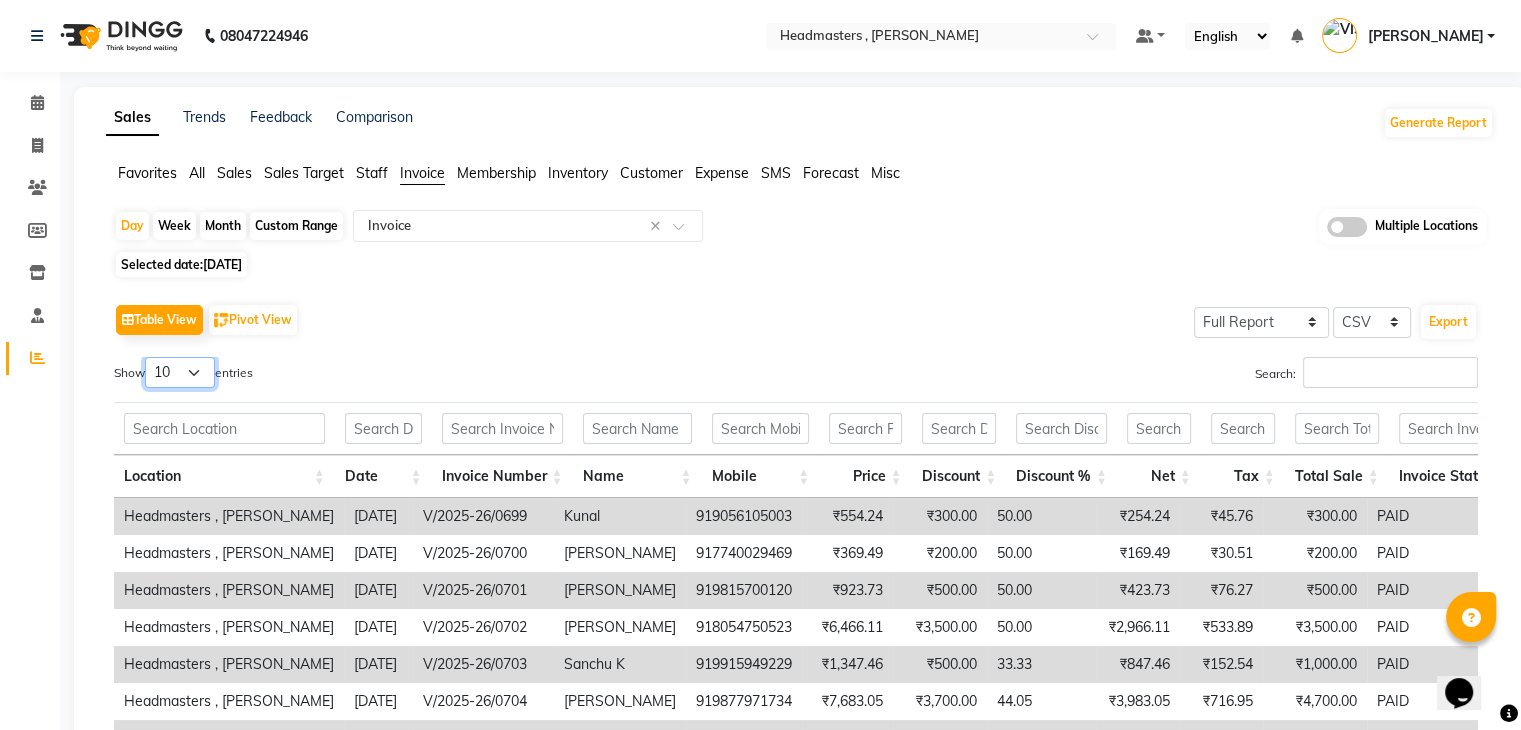 click on "10 25 50 100" at bounding box center (180, 372) 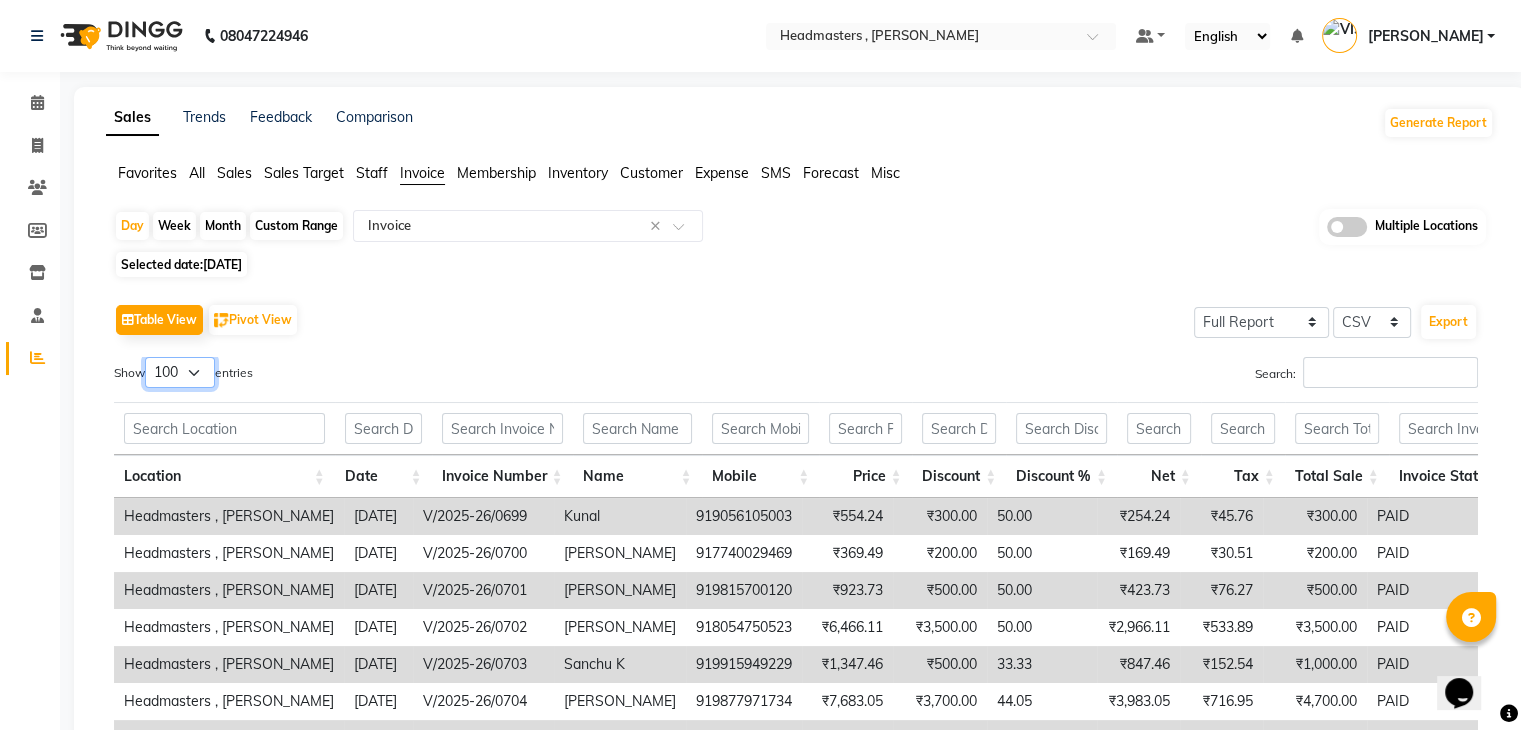 click on "10 25 50 100" at bounding box center [180, 372] 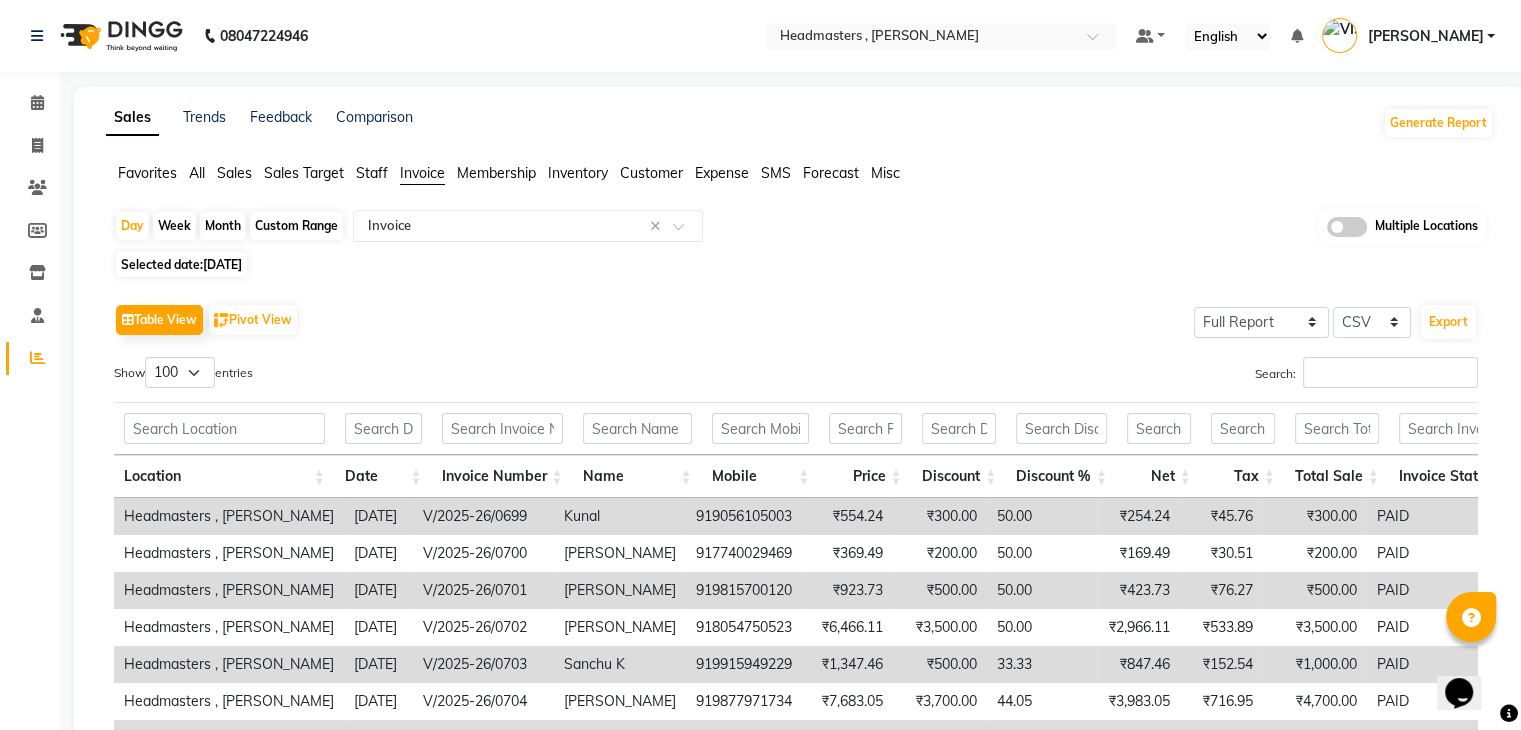 click on "Table View   Pivot View  Select Full Report Filtered Report Select CSV PDF  Export" 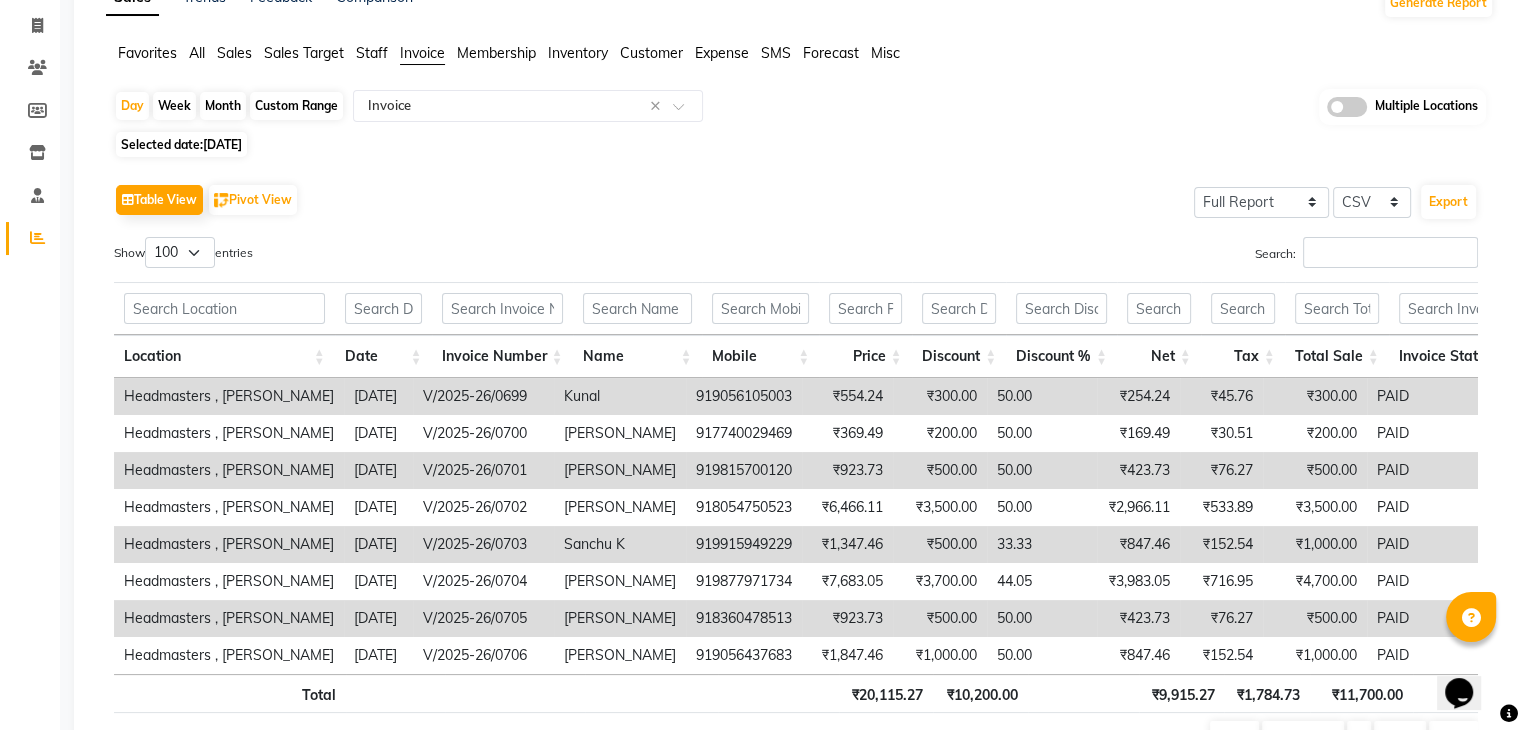 scroll, scrollTop: 244, scrollLeft: 0, axis: vertical 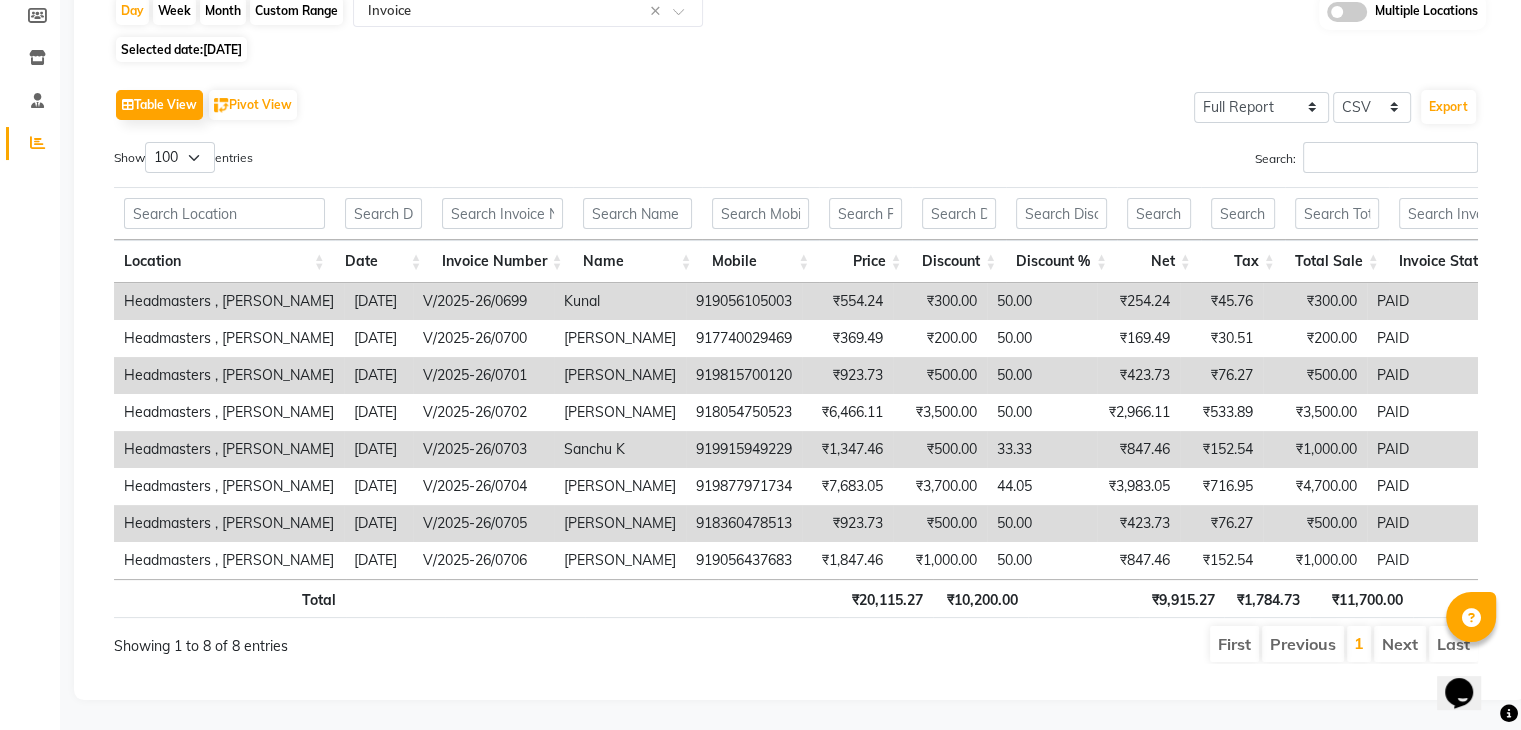 click on "Table View   Pivot View  Select Full Report Filtered Report Select CSV PDF  Export" 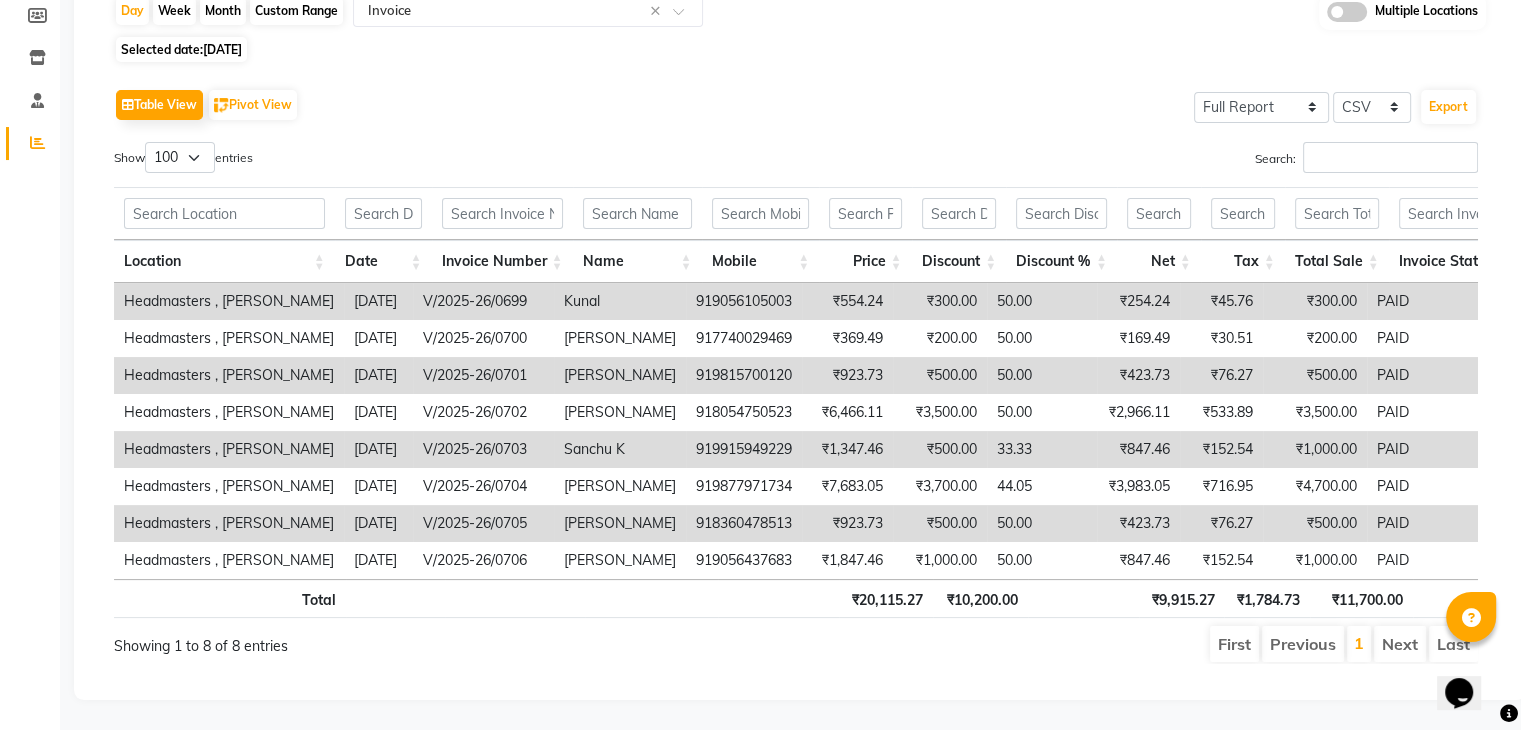 click on "Table View   Pivot View  Select Full Report Filtered Report Select CSV PDF  Export  Show  10 25 50 100  entries Search: Location Date Invoice Number Name Mobile Price Discount Discount % Net Tax Total Sale Invoice Status Tip Fee Cash Card Online Custom Prepaid/voucher Redeemed Package Redeemed Points Redeemed Gift Card Redeemed Advance Redeemed Gift Card Issued Voucher/prepaid Issued Package Issued Advance Issued Points Issued Location Date Invoice Number Name Mobile Price Discount Discount % Net Tax Total Sale Invoice Status Tip Fee Cash Card Online Custom Prepaid/voucher Redeemed Package Redeemed Points Redeemed Gift Card Redeemed Advance Redeemed Gift Card Issued Voucher/prepaid Issued Package Issued Advance Issued Points Issued Total ₹20,115.27 ₹10,200.00 ₹9,915.27 ₹1,784.73 ₹11,700.00 ₹0 ₹0 ₹0 ₹6,400.00 ₹5,300.00 ₹0 ₹0 ₹0 ₹0 ₹0 ₹0 ₹0 ₹0 ₹0 ₹0 Headmasters , Sri Muktsar Sahib 2025-07-10 V/2025-26/0699 Kunal  919056105003 ₹554.24 ₹300.00 50.00 ₹254.24 PAID 1" 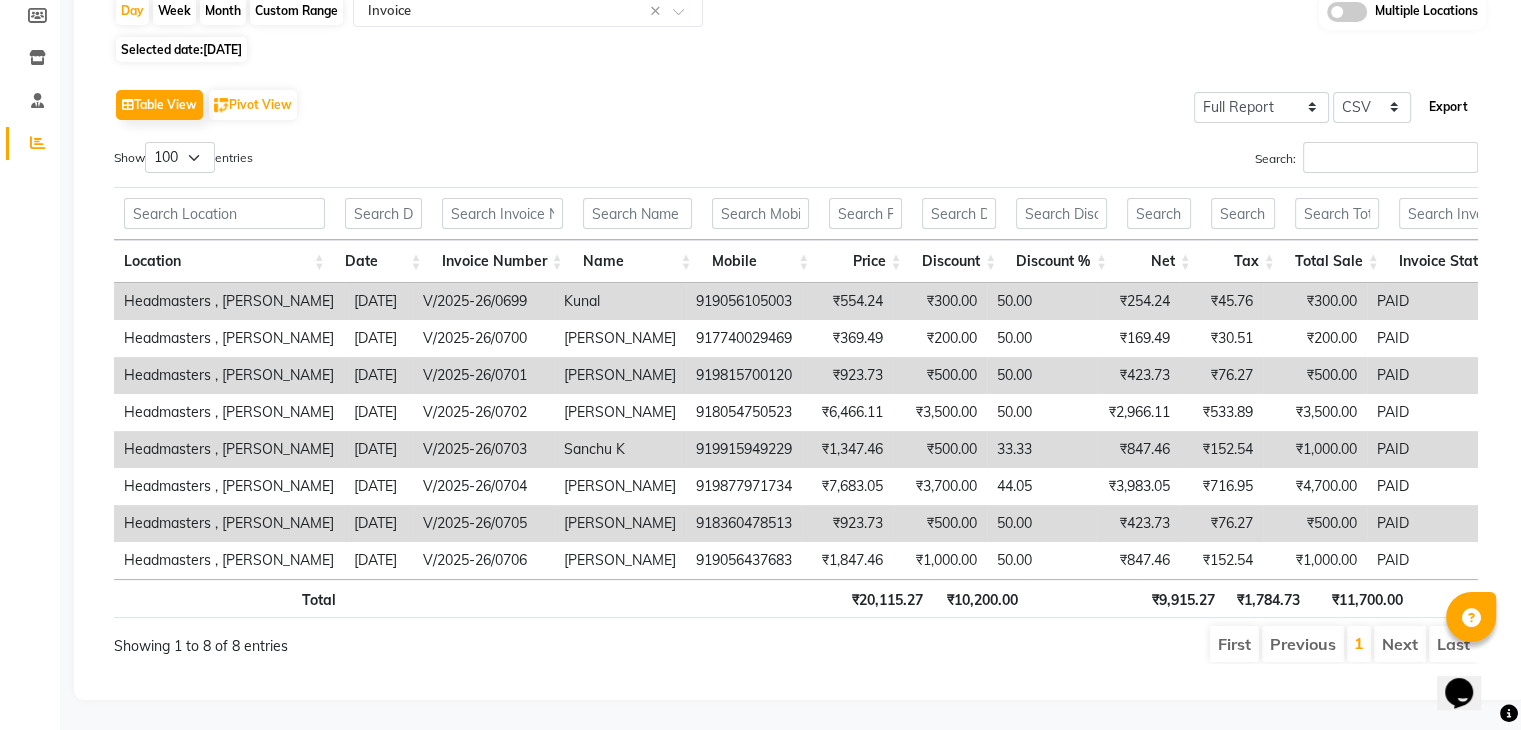 click on "Export" 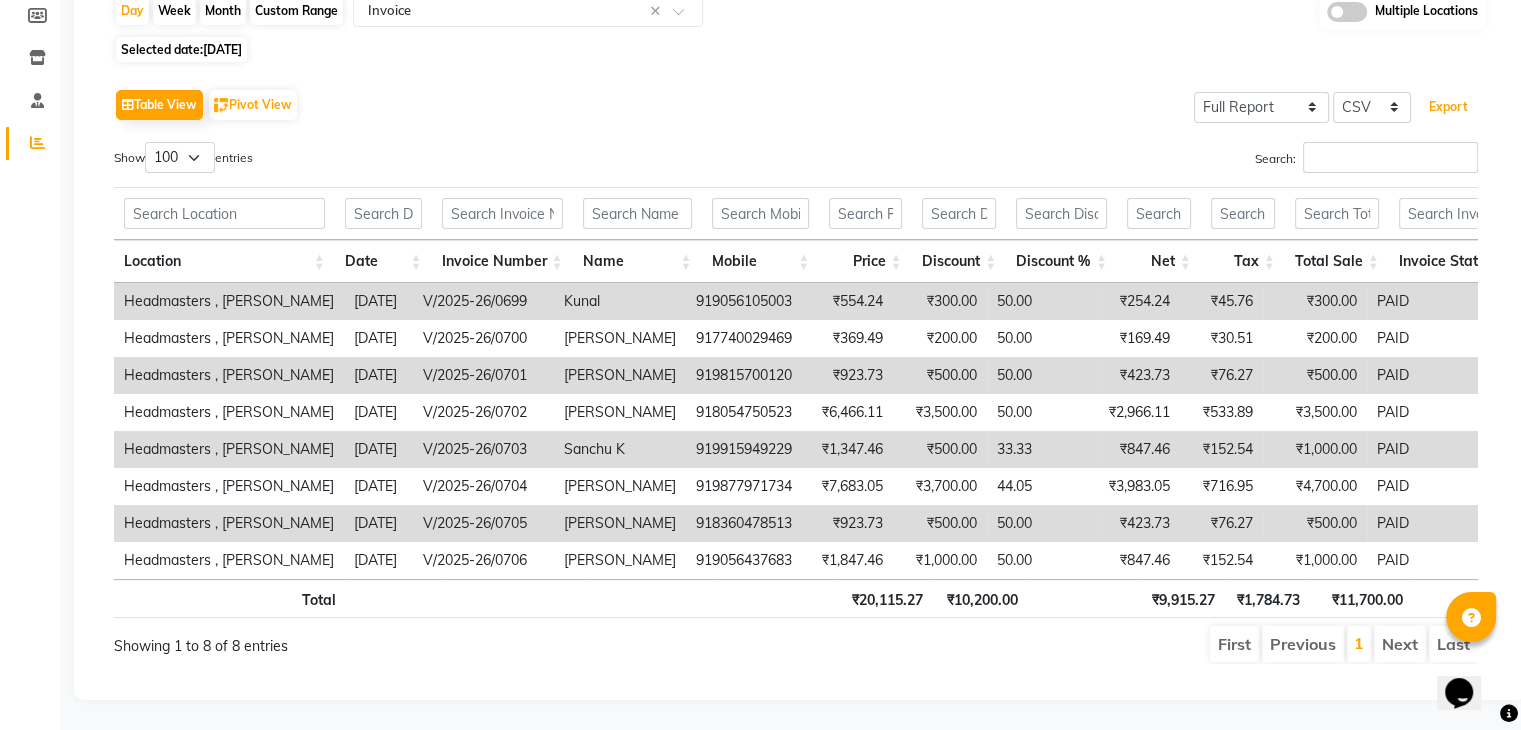 scroll, scrollTop: 0, scrollLeft: 1118, axis: horizontal 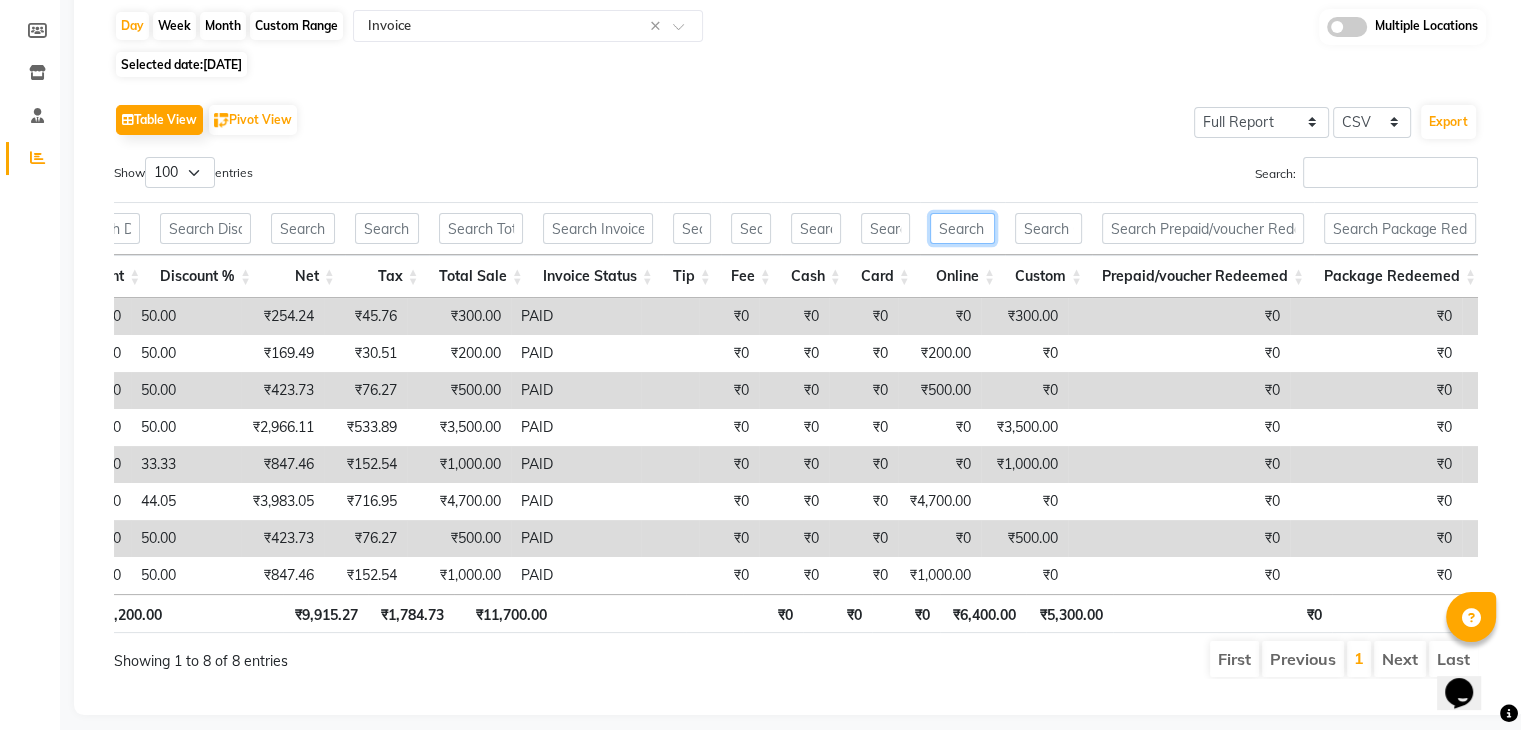 click at bounding box center [962, 228] 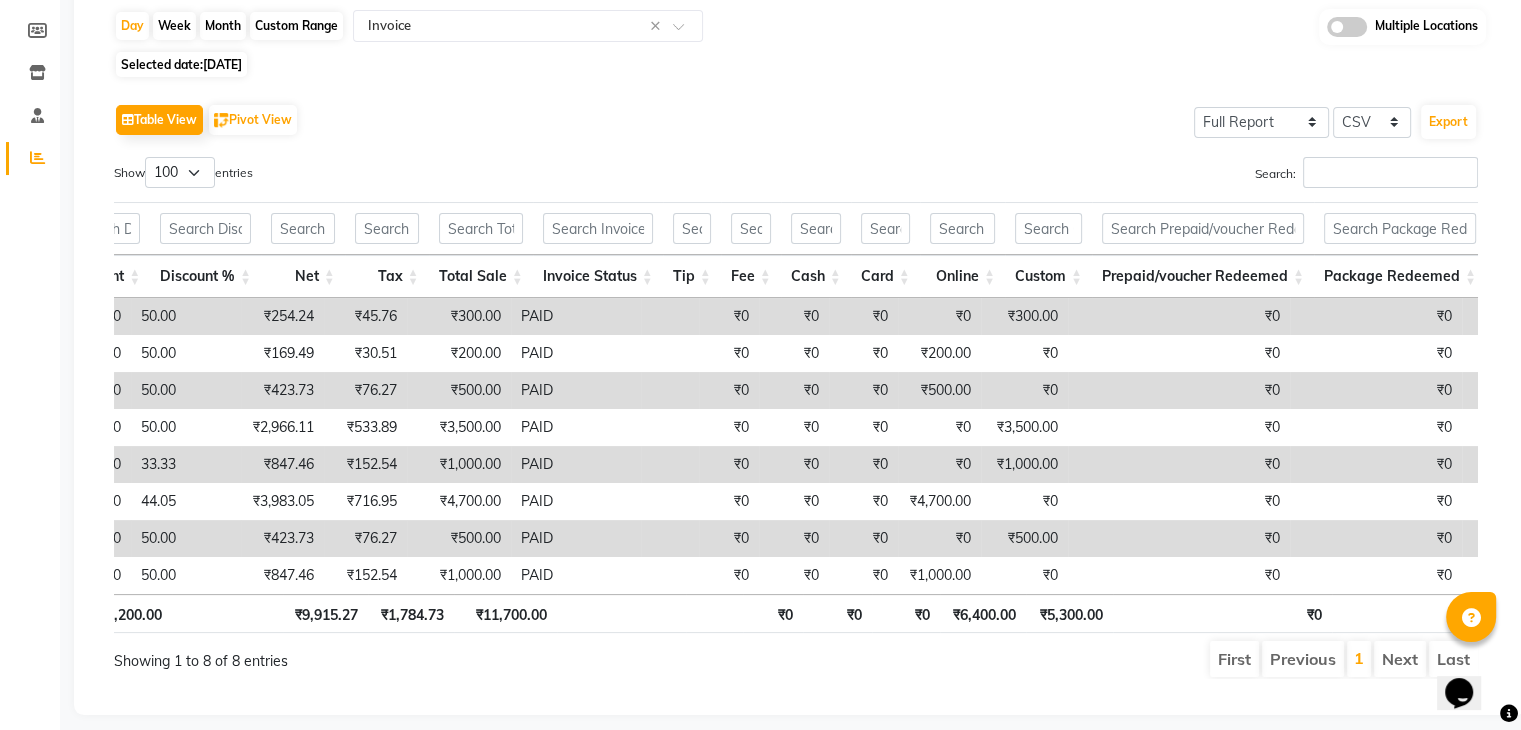 click on "Online" at bounding box center [962, 276] 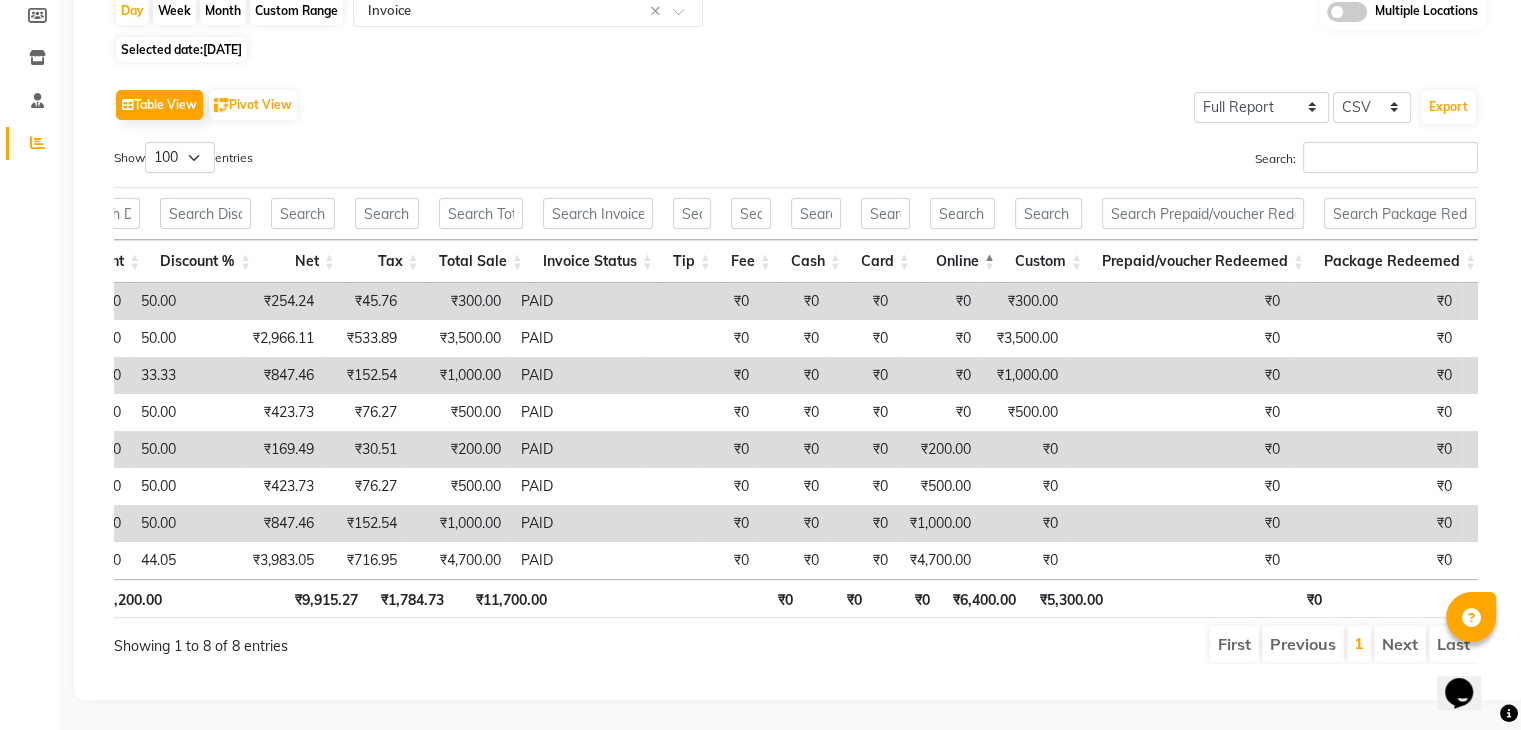scroll, scrollTop: 0, scrollLeft: 1061, axis: horizontal 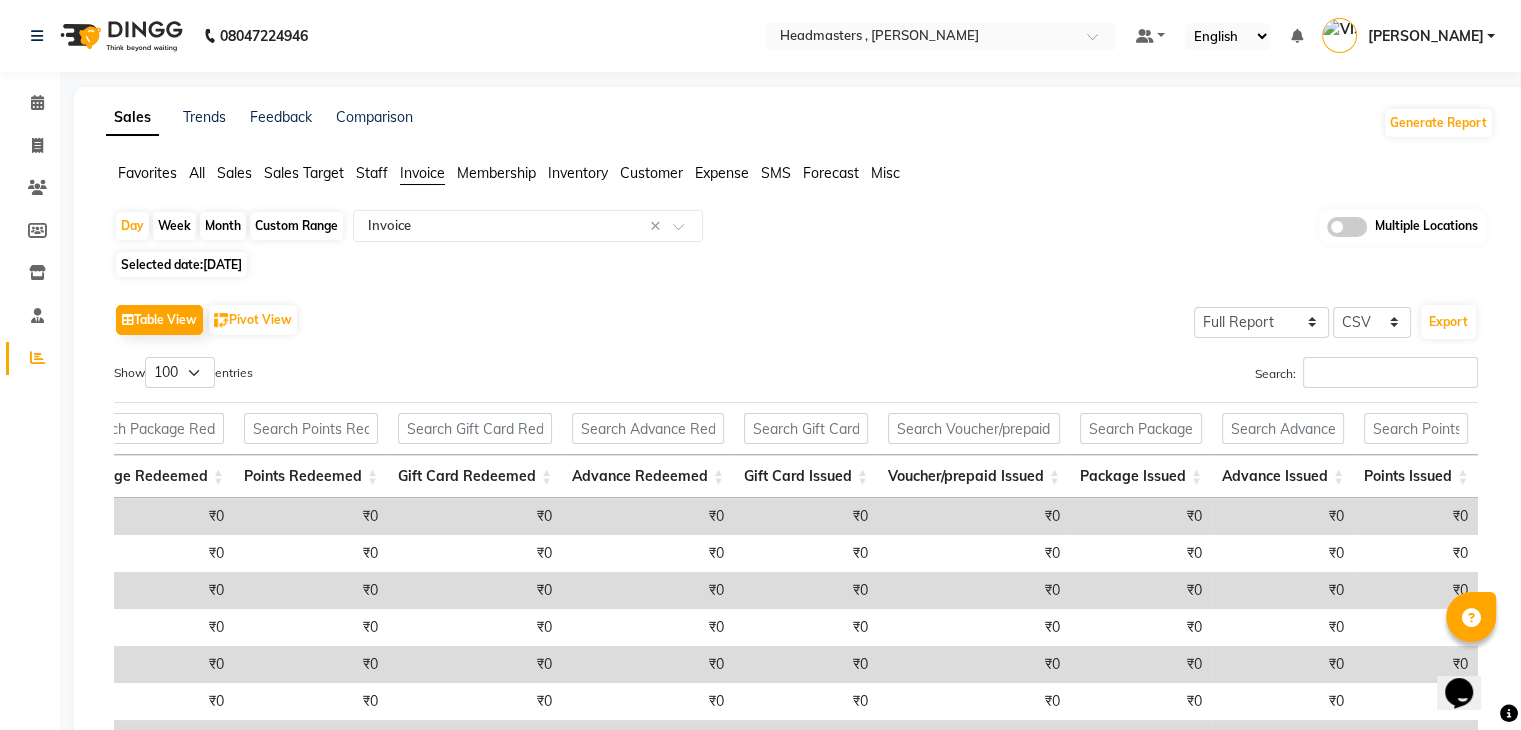 click on "Sales" 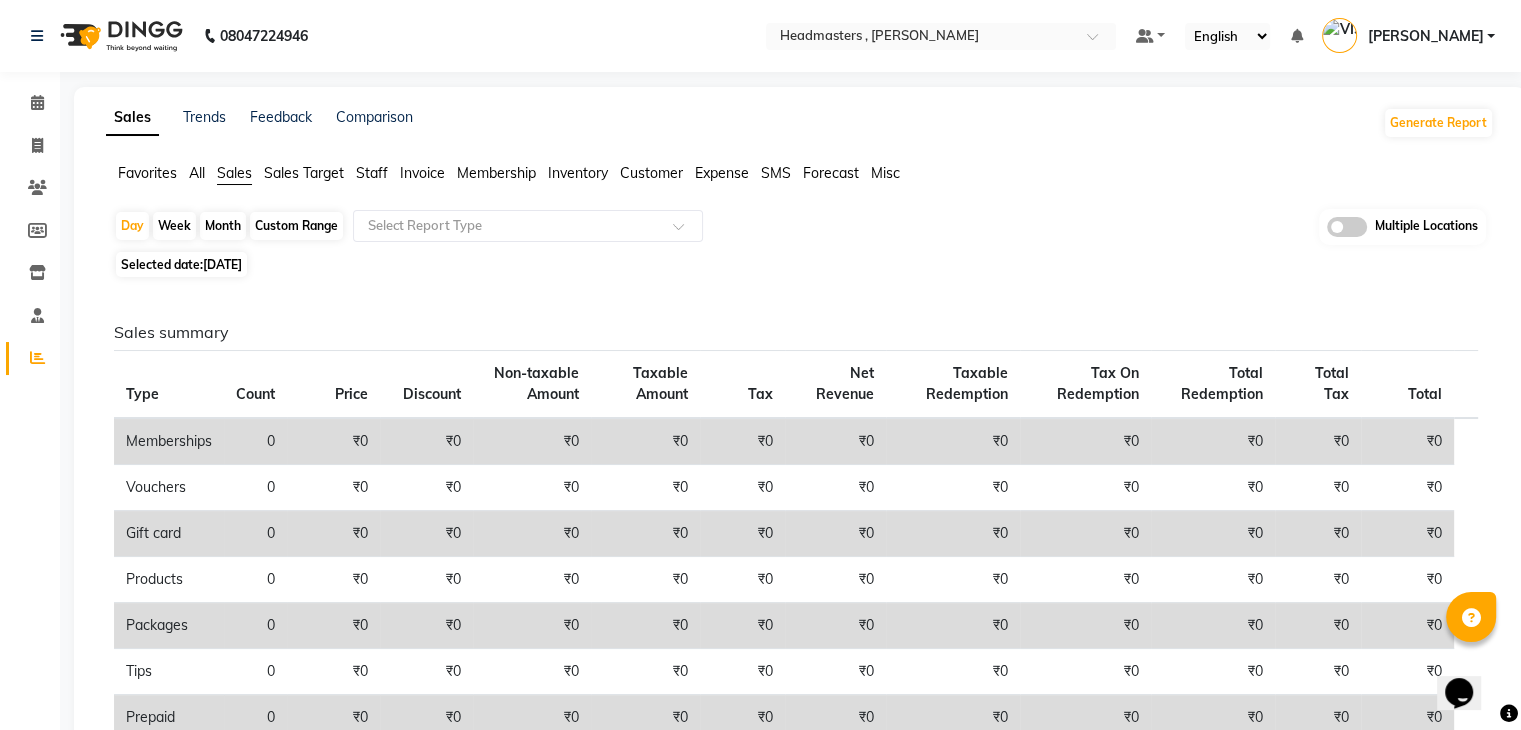click on "[DATE]" 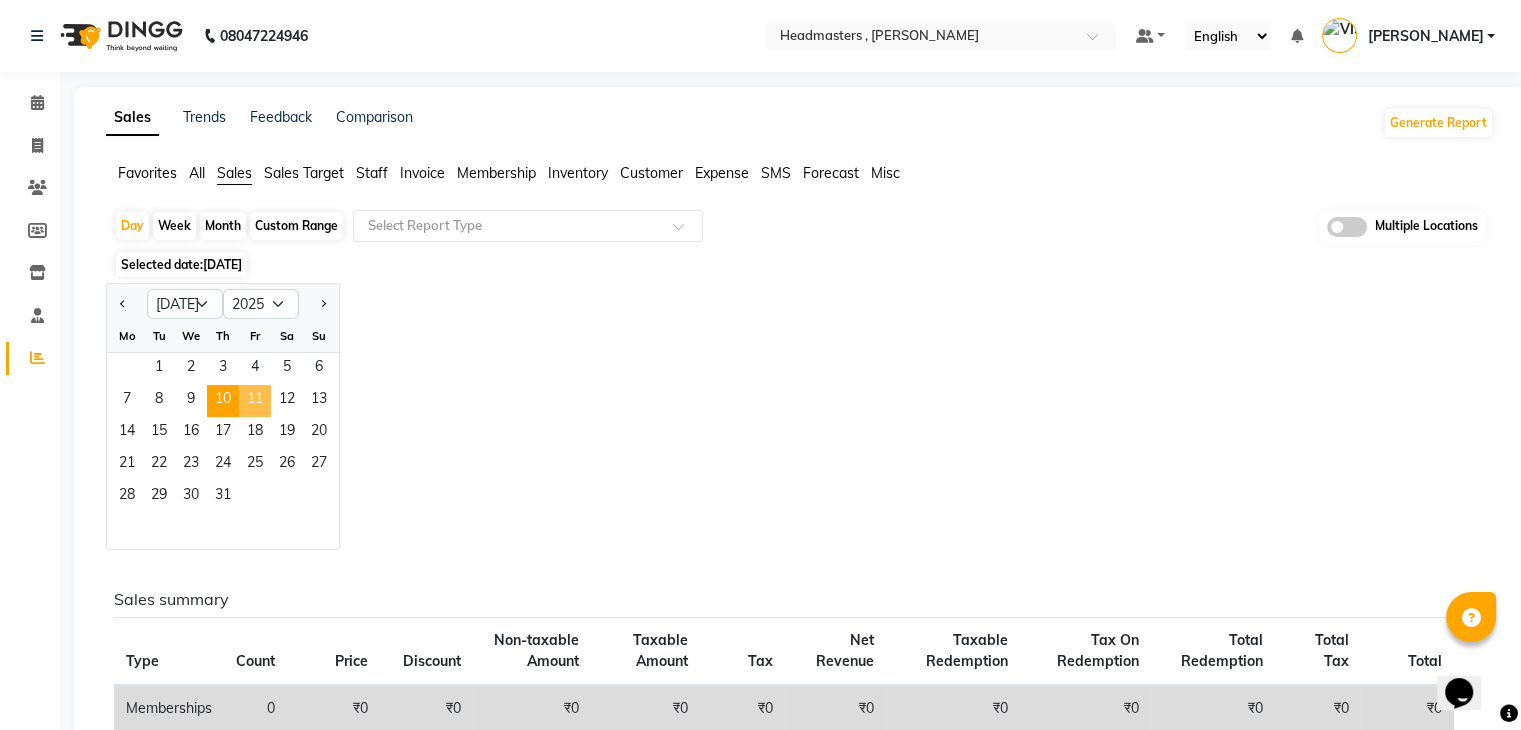 click on "11" 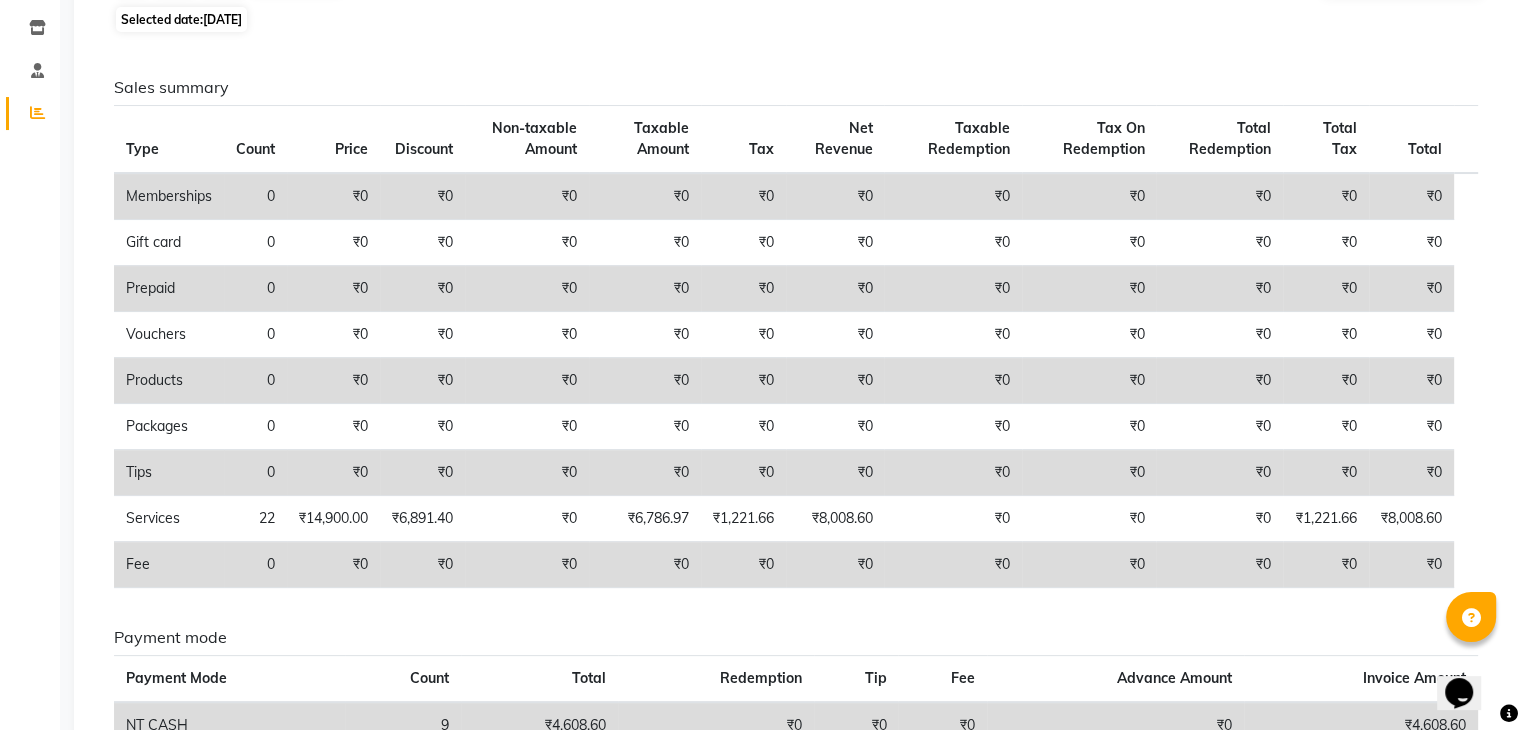 scroll, scrollTop: 0, scrollLeft: 0, axis: both 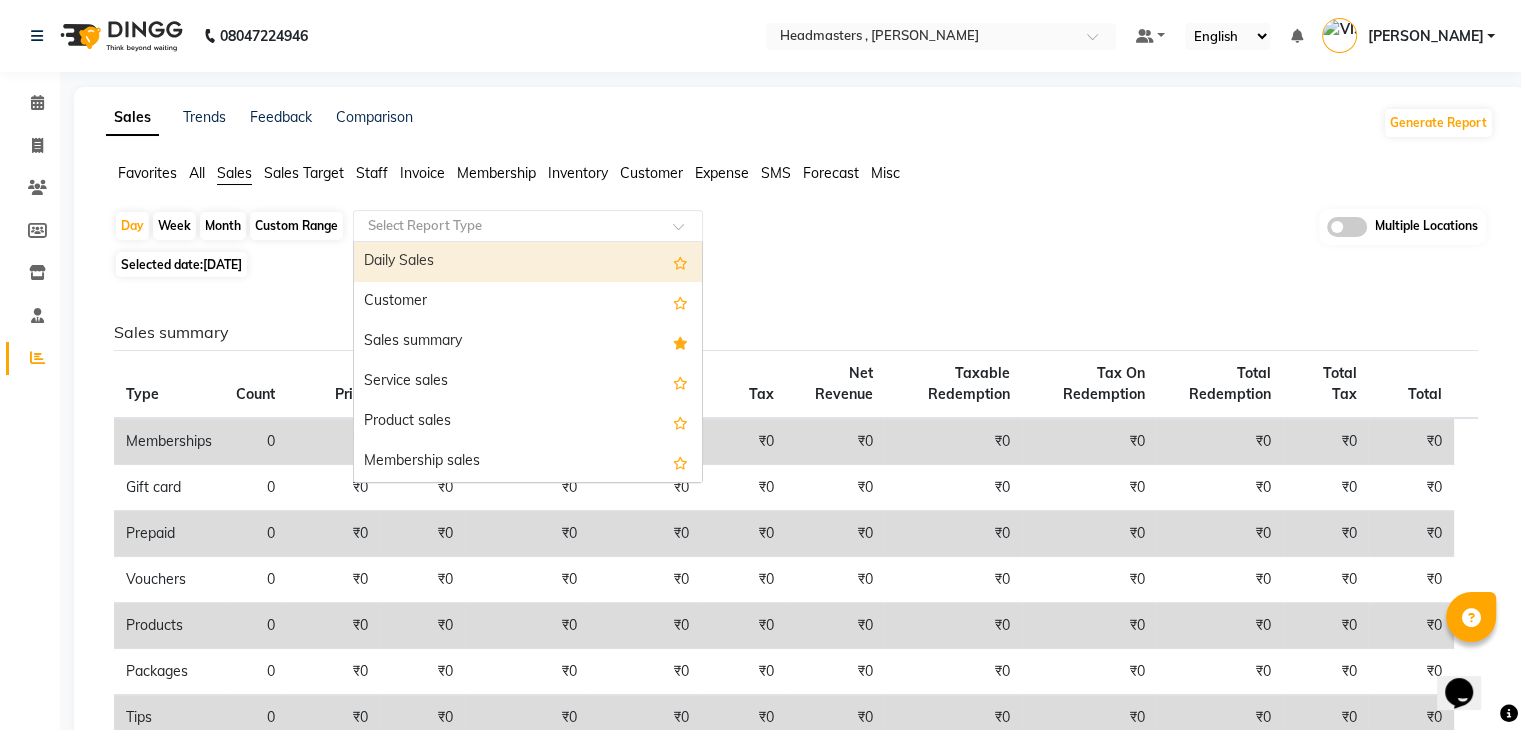 click 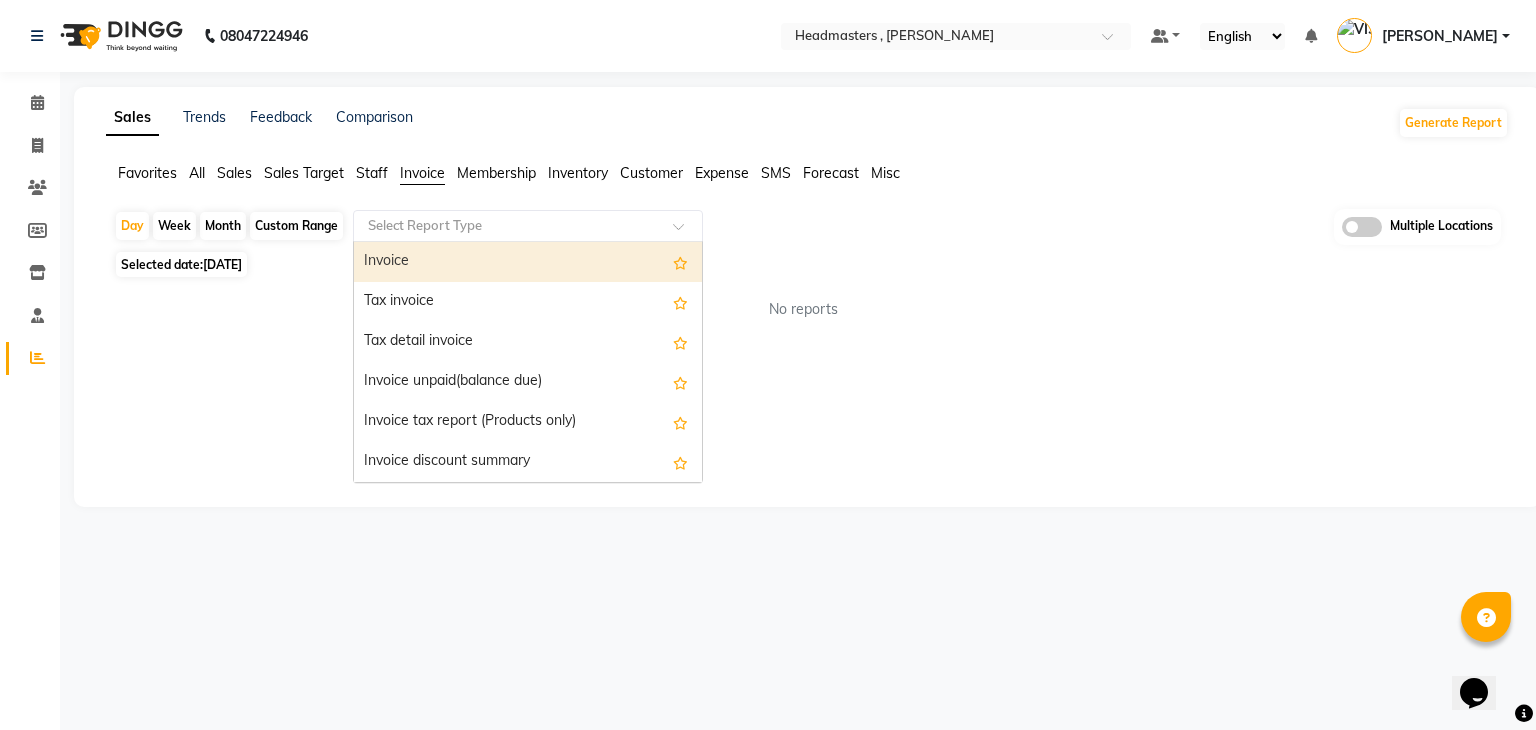 click 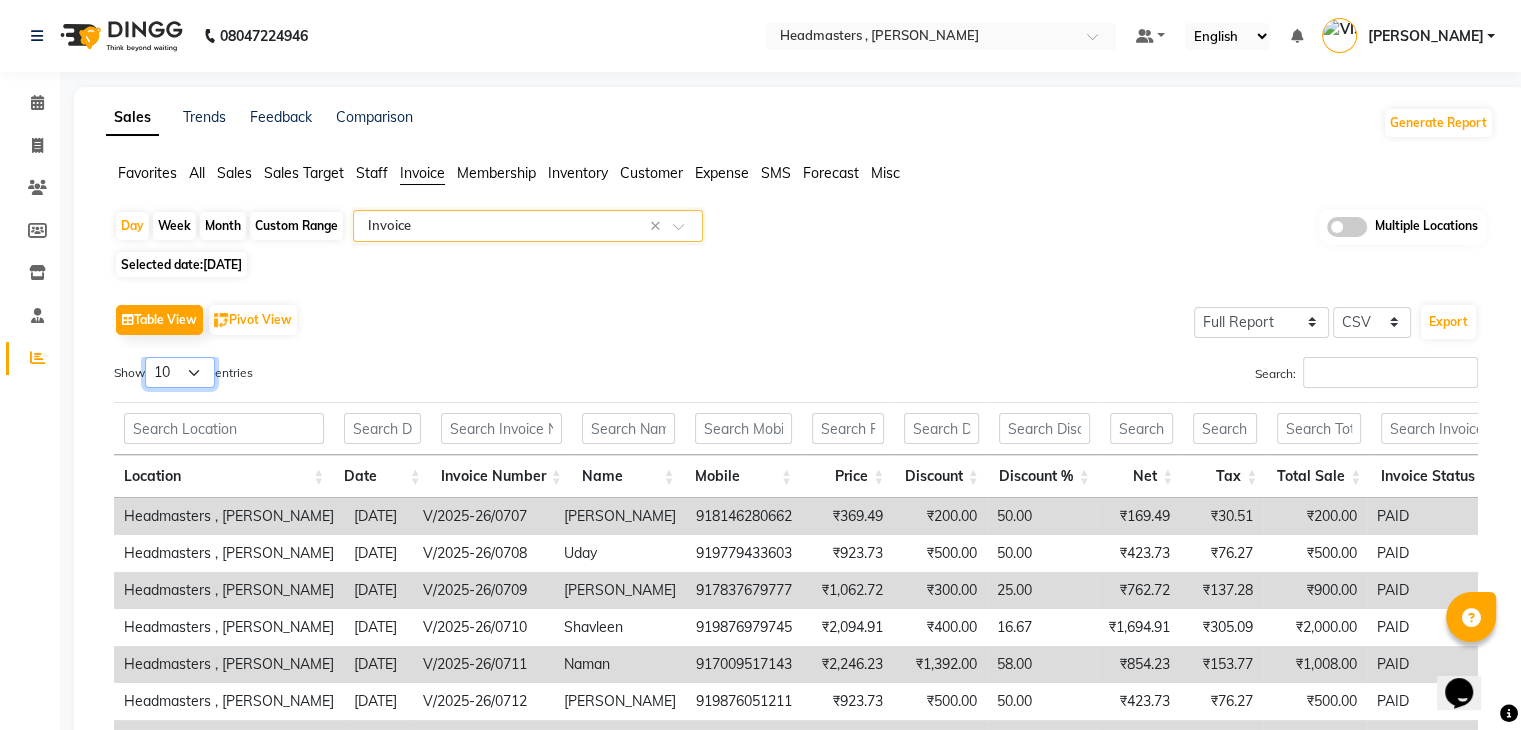 click on "10 25 50 100" at bounding box center (180, 372) 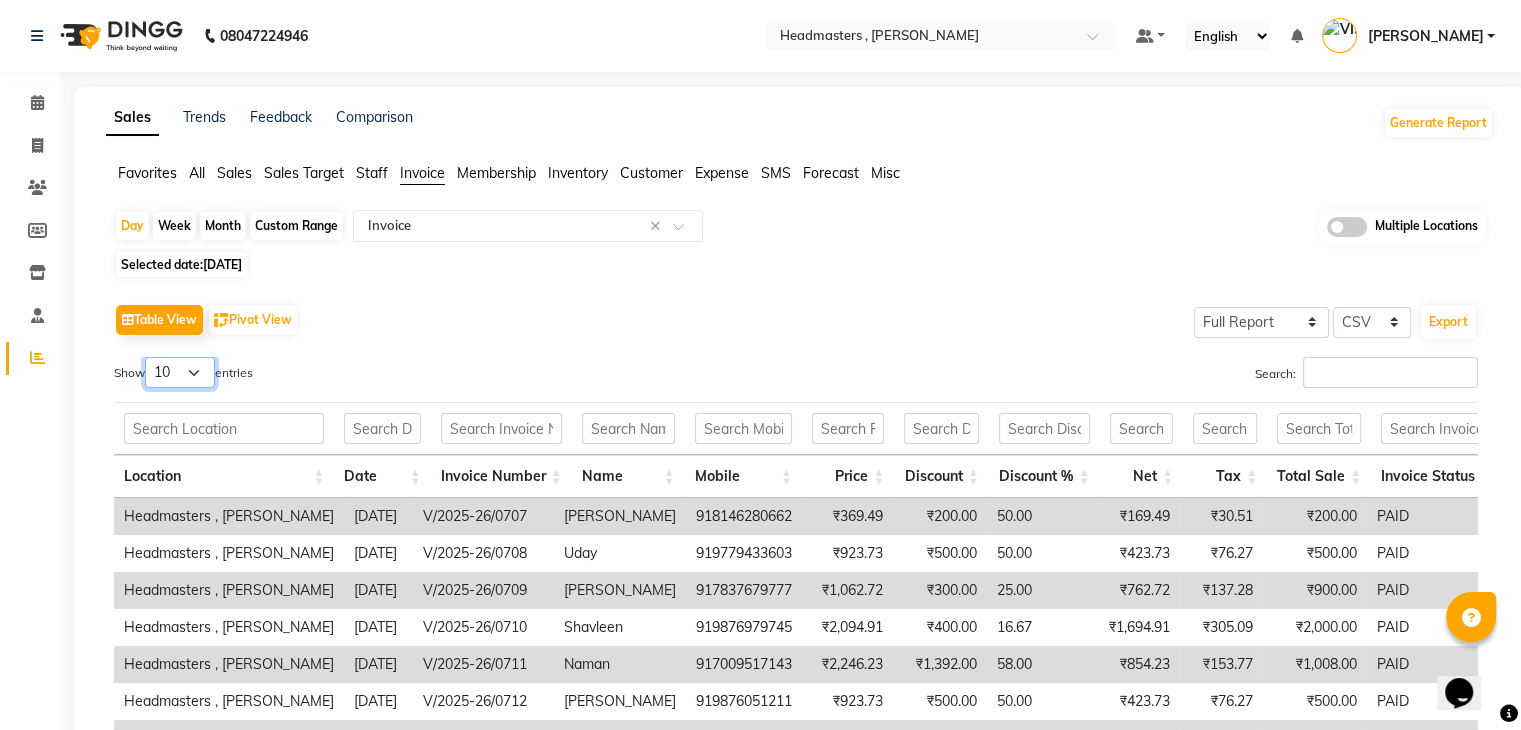 select on "100" 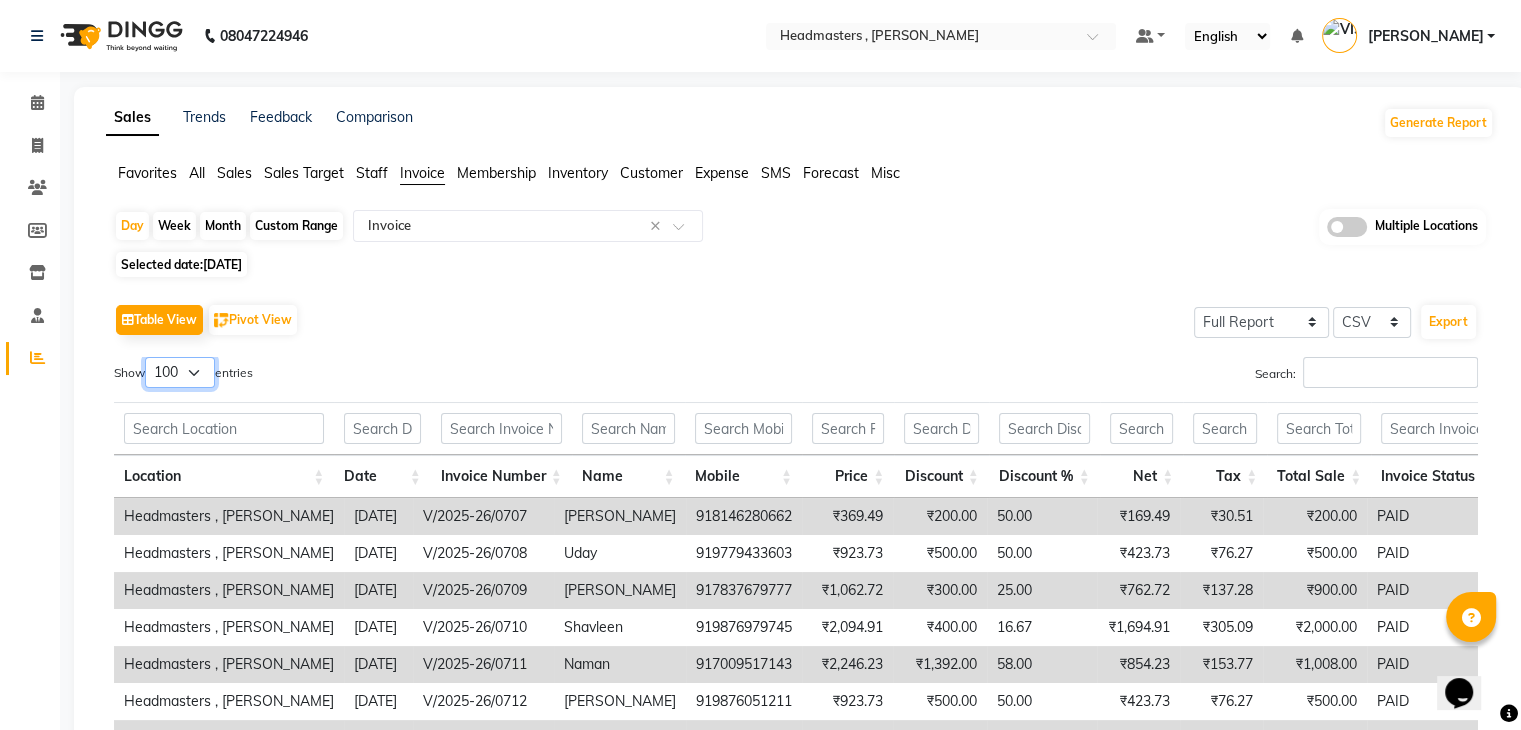 click on "10 25 50 100" at bounding box center [180, 372] 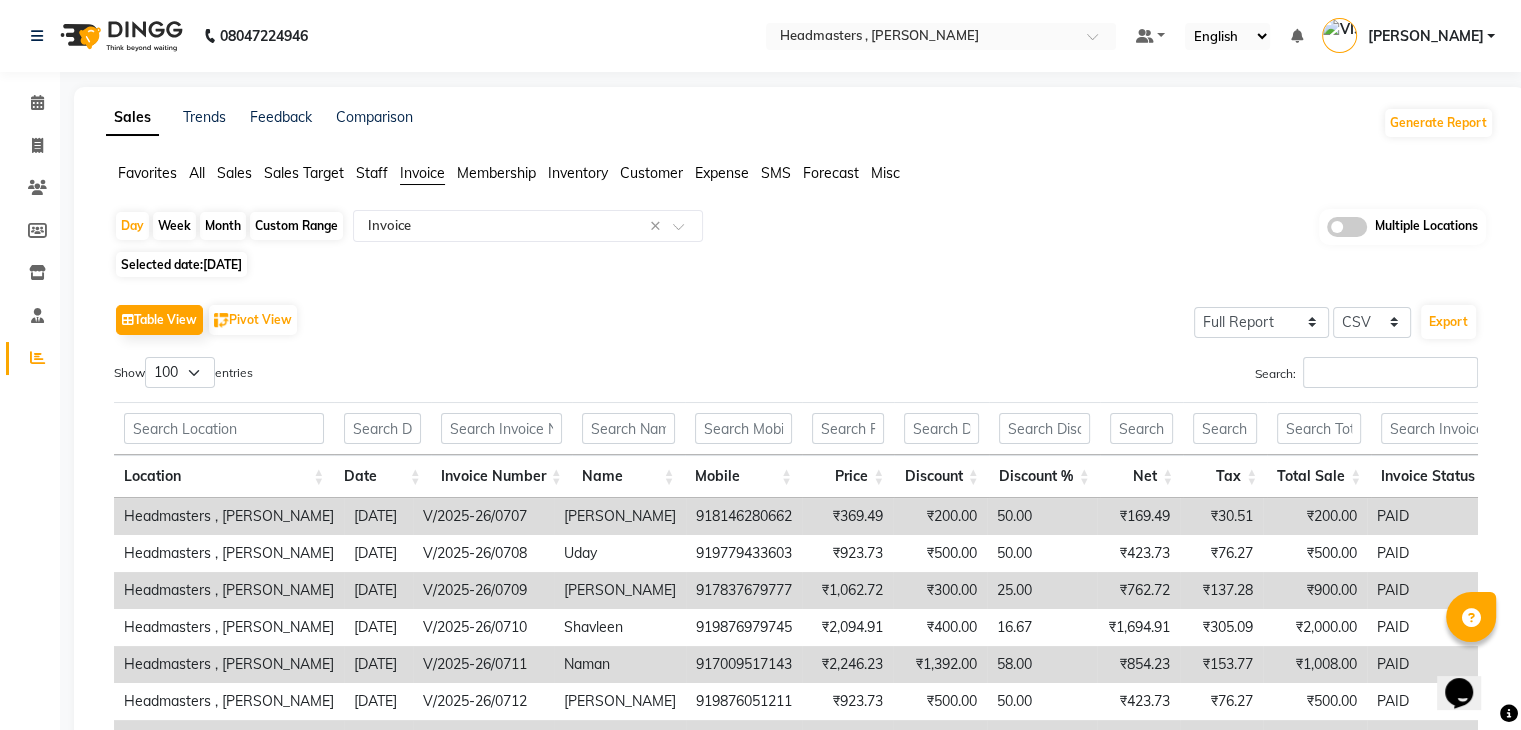 click on "Table View   Pivot View  Select Full Report Filtered Report Select CSV PDF  Export" 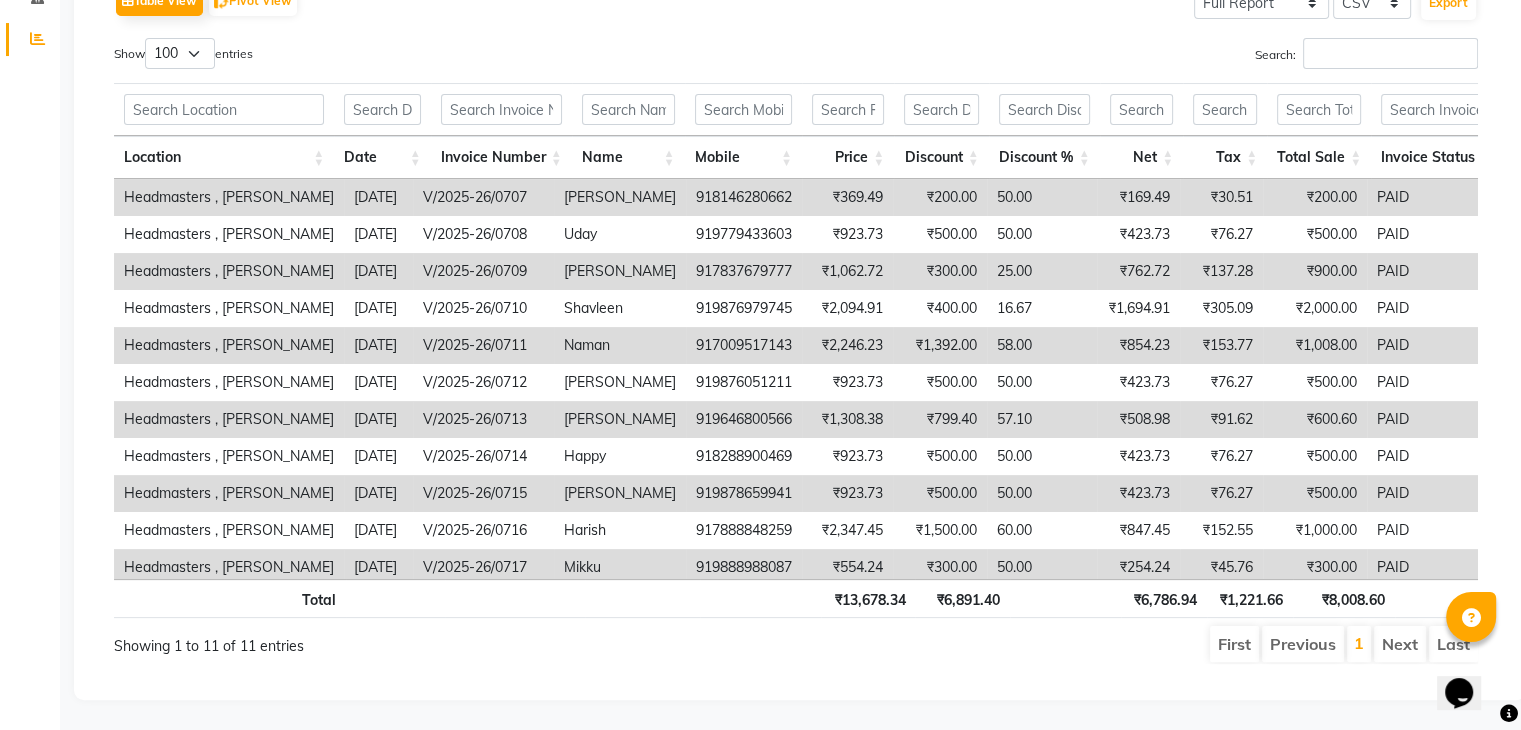 scroll, scrollTop: 332, scrollLeft: 0, axis: vertical 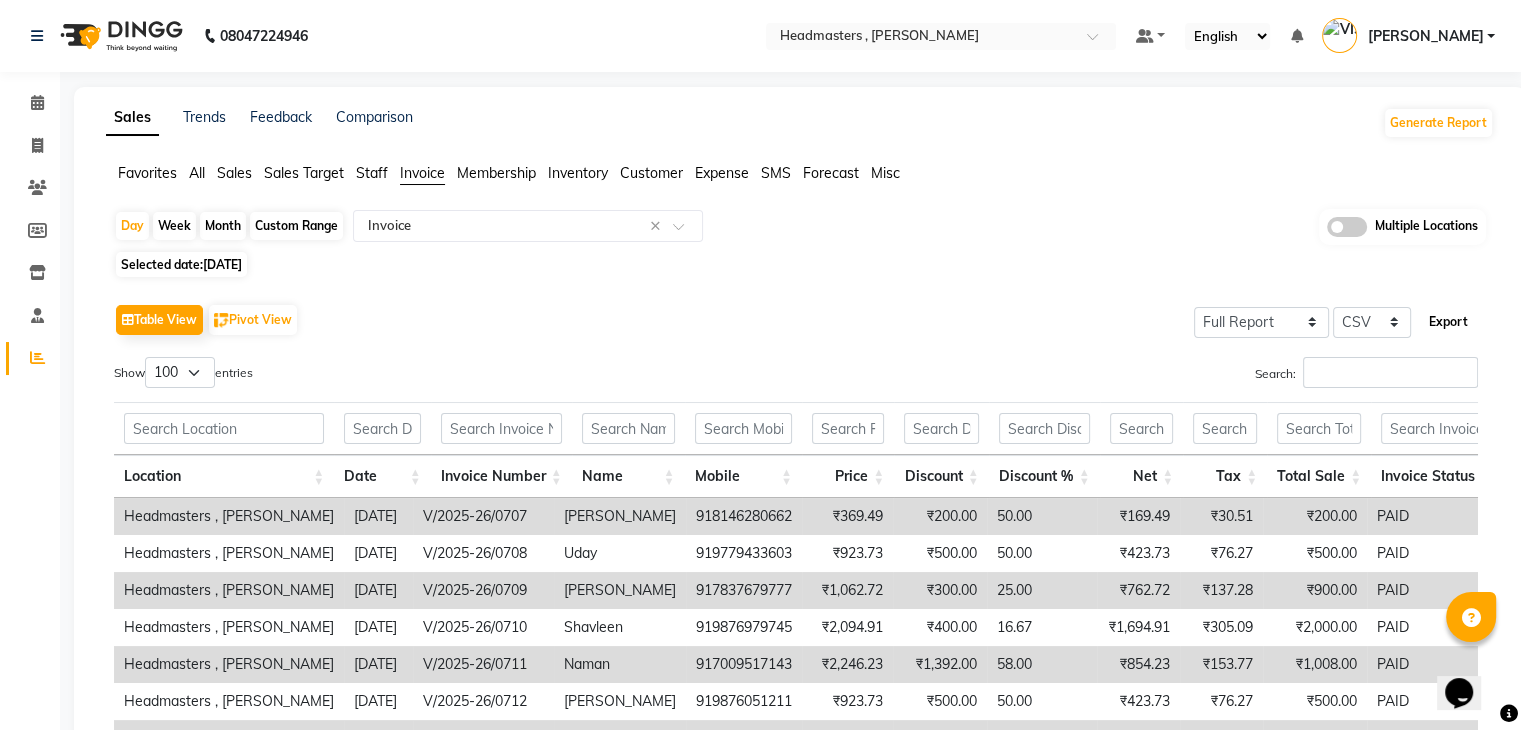 click on "Export" 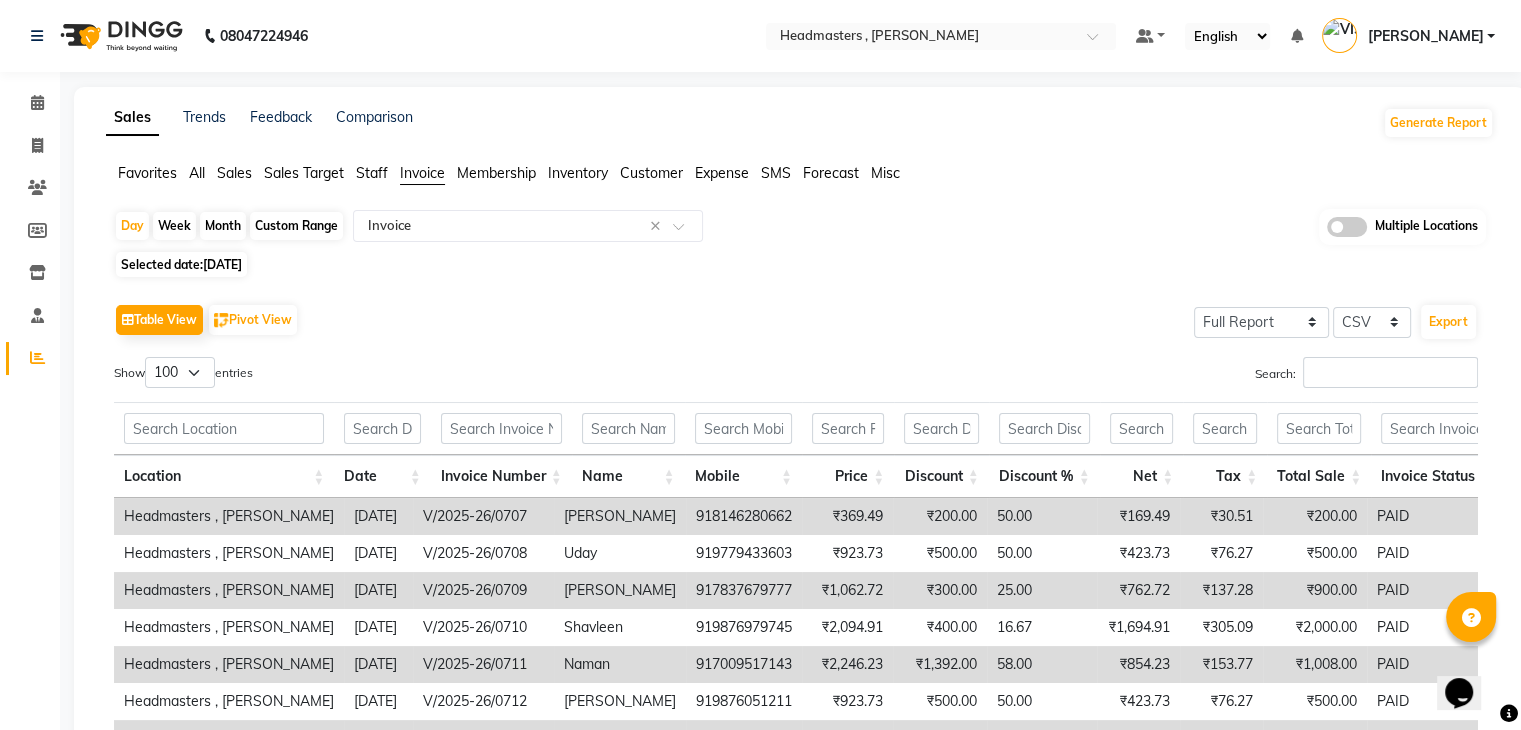 click on "Table View   Pivot View  Select Full Report Filtered Report Select CSV PDF  Export  Show  10 25 50 100  entries Search: Location Date Invoice Number Name Mobile Price Discount Discount % Net Tax Total Sale Invoice Status Tip Fee Cash Card Online Custom Prepaid/voucher Redeemed Package Redeemed Points Redeemed Gift Card Redeemed Advance Redeemed Gift Card Issued Voucher/prepaid Issued Package Issued Advance Issued Points Issued Location Date Invoice Number Name Mobile Price Discount Discount % Net Tax Total Sale Invoice Status Tip Fee Cash Card Online Custom Prepaid/voucher Redeemed Package Redeemed Points Redeemed Gift Card Redeemed Advance Redeemed Gift Card Issued Voucher/prepaid Issued Package Issued Advance Issued Points Issued Total ₹13,678.34 ₹6,891.40 ₹6,786.94 ₹1,221.66 ₹8,008.60 ₹0 ₹0 ₹0 ₹3,400.00 ₹4,608.60 ₹0 ₹0 ₹0 ₹0 ₹0 ₹0 ₹0 ₹0 ₹0 ₹0 Headmasters , Sri Muktsar Sahib 2025-07-11 V/2025-26/0707 Anmol Singh 918146280662 ₹369.49 ₹200.00 50.00 ₹169.49 PAID" 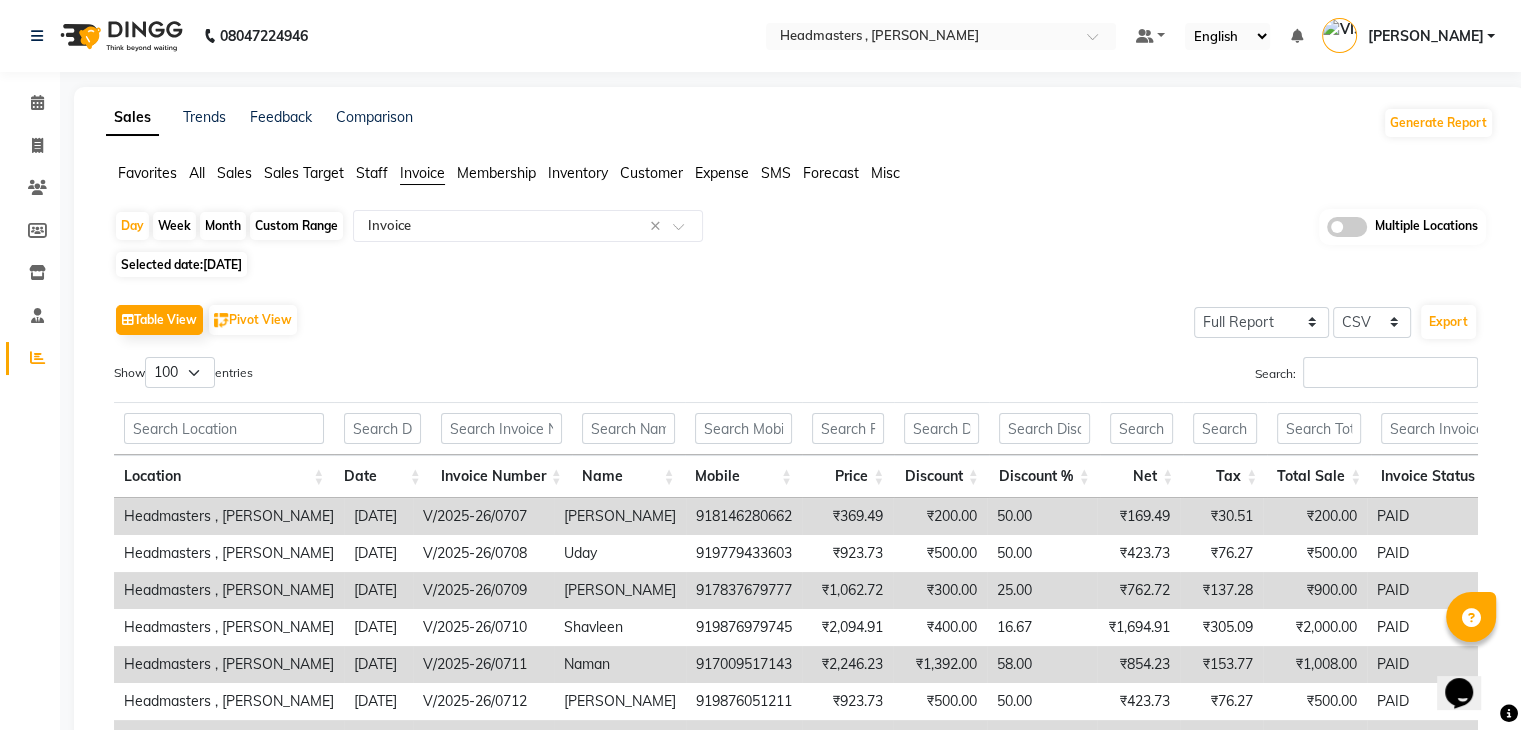 scroll, scrollTop: 332, scrollLeft: 0, axis: vertical 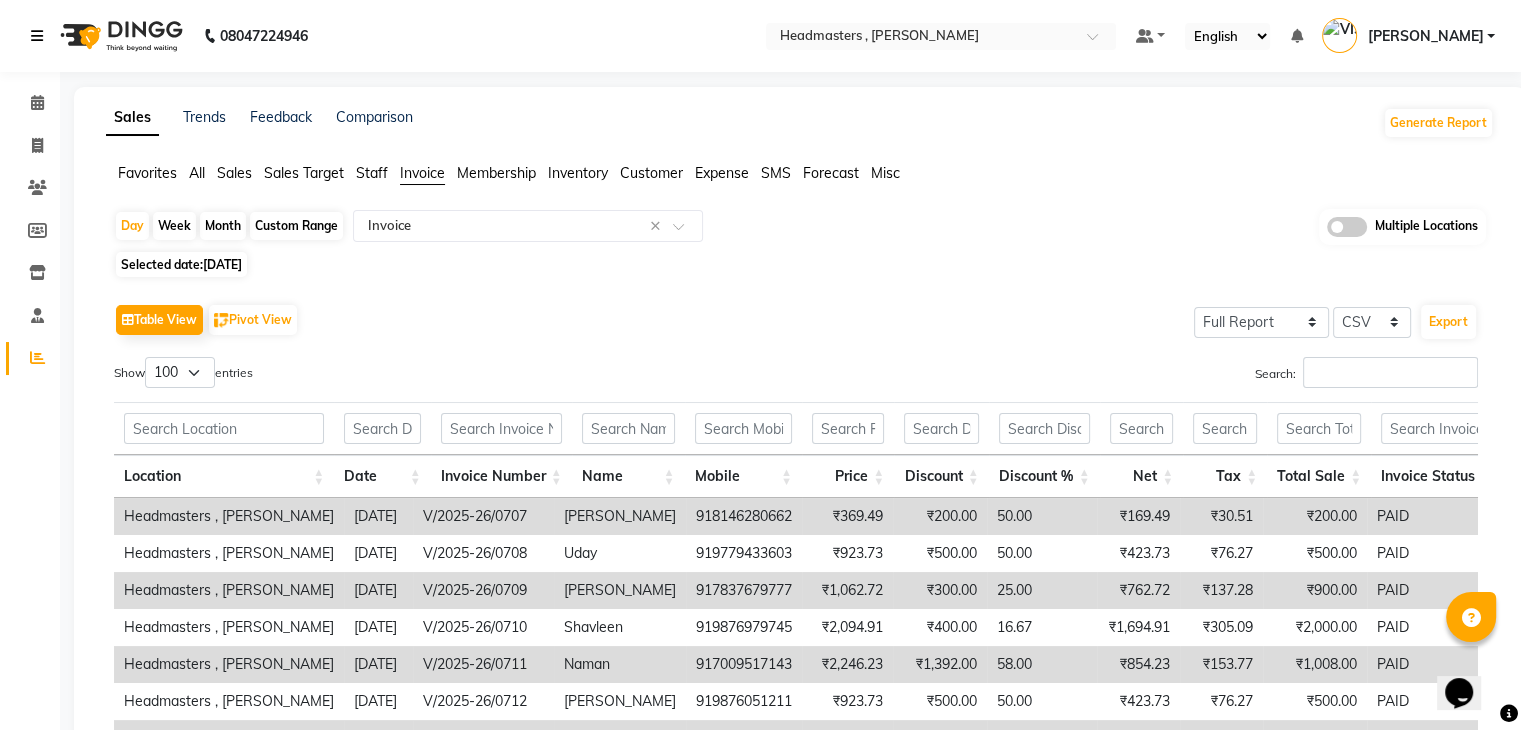 click at bounding box center [37, 36] 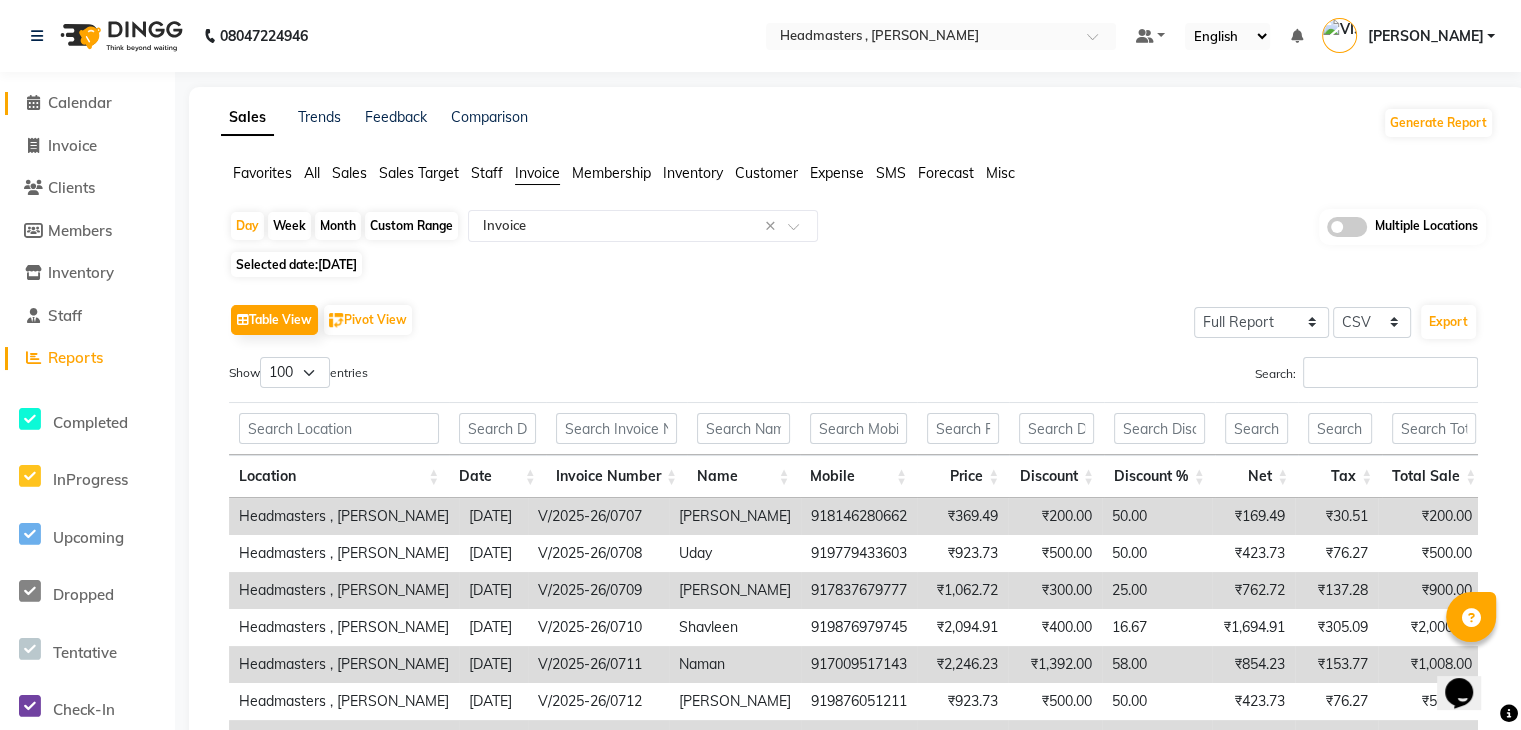 click on "Calendar" 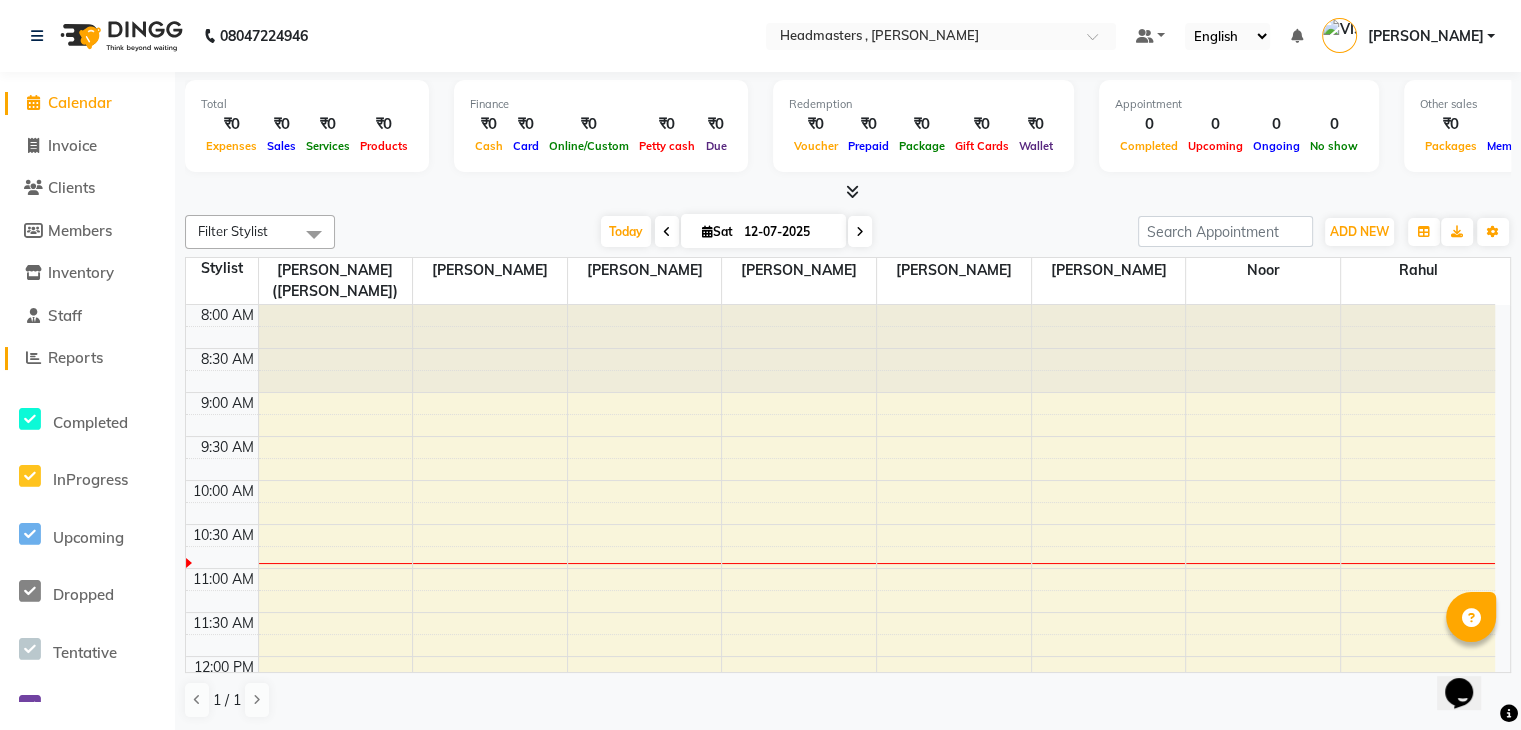 click on "Reports" 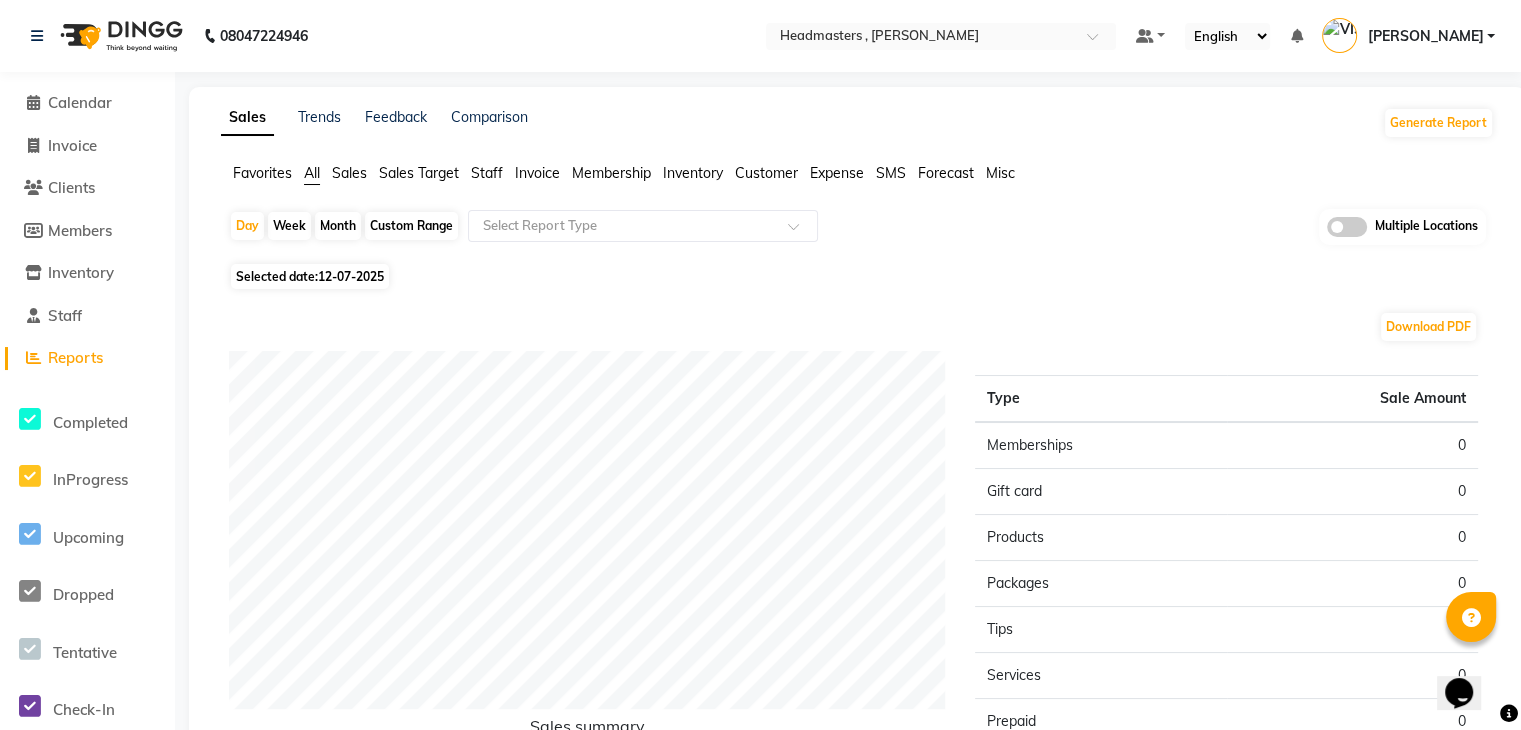 click on "Day   Week   Month   Custom Range  Select Report Type Multiple Locations Selected date:  12-07-2025  Download PDF Sales summary Type Sale Amount Memberships 0 Gift card 0 Products 0 Packages 0 Tips 0 Services 0 Prepaid 0 Vouchers 0 Fee 0 Total 0 ★ Mark as Favorite  Choose how you'd like to save "" report to favorites  Save to Personal Favorites:   Only you can see this report in your favorites tab. Share with Organization:   Everyone in your organization can see this report in their favorites tab.  Save to Favorites" 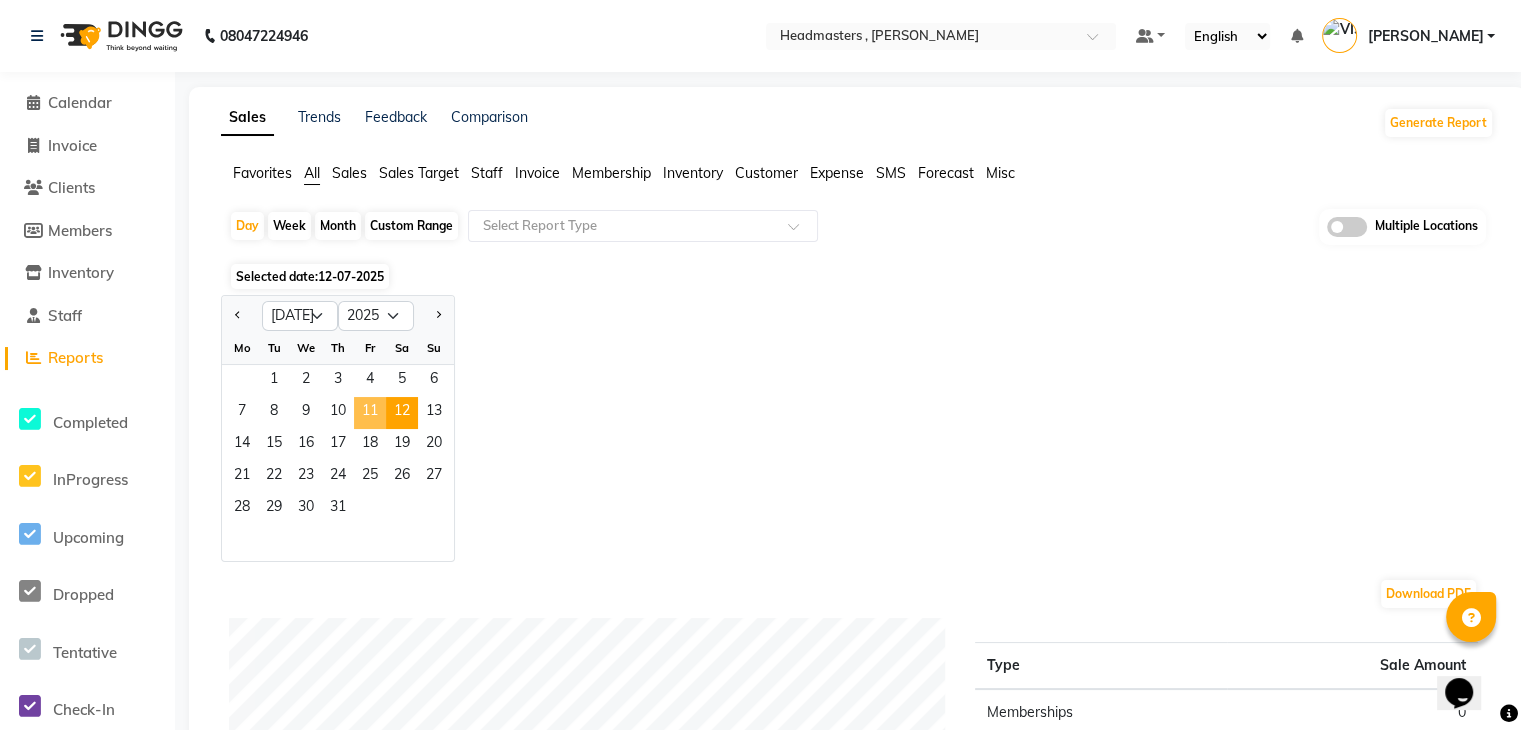 click on "11" 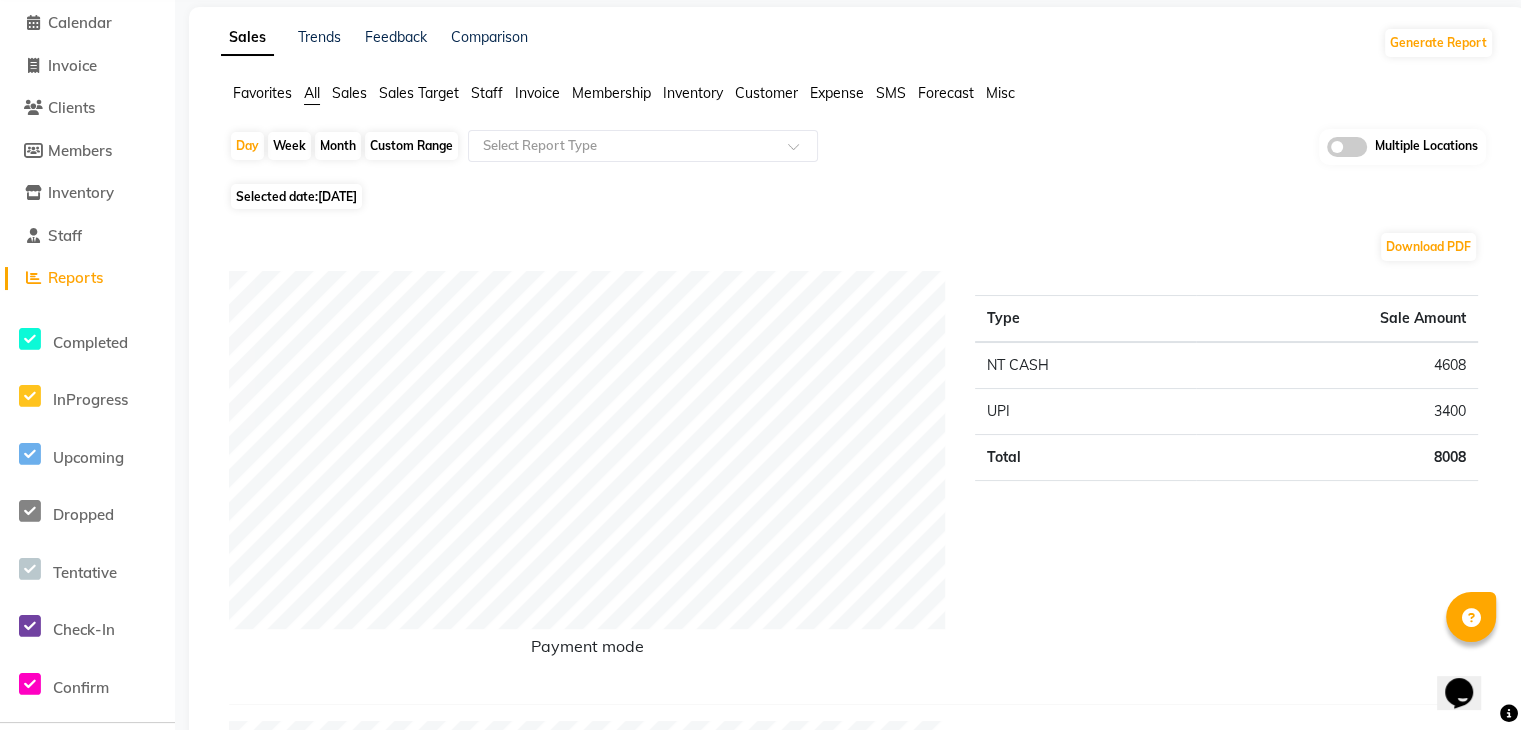 scroll, scrollTop: 0, scrollLeft: 0, axis: both 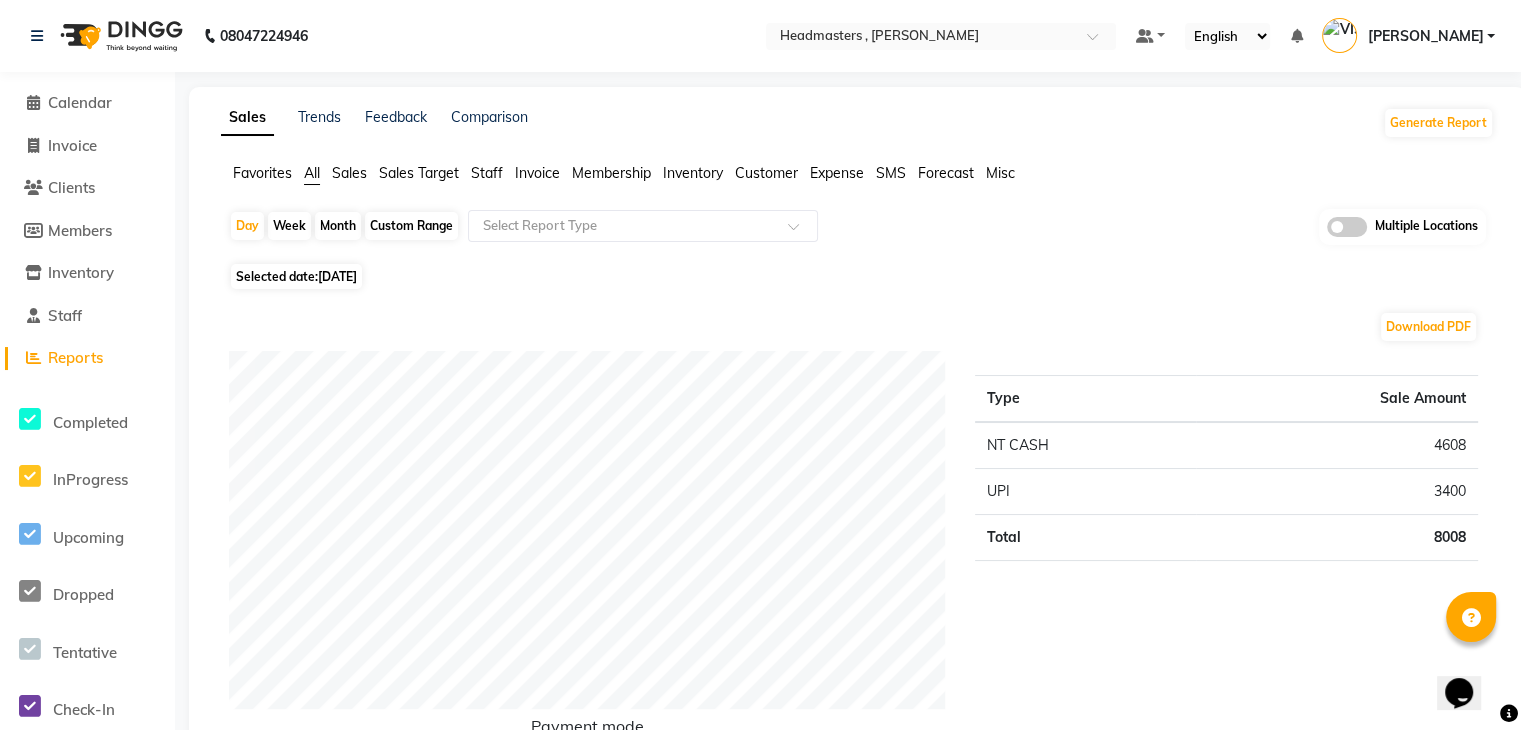 click on "Sales" 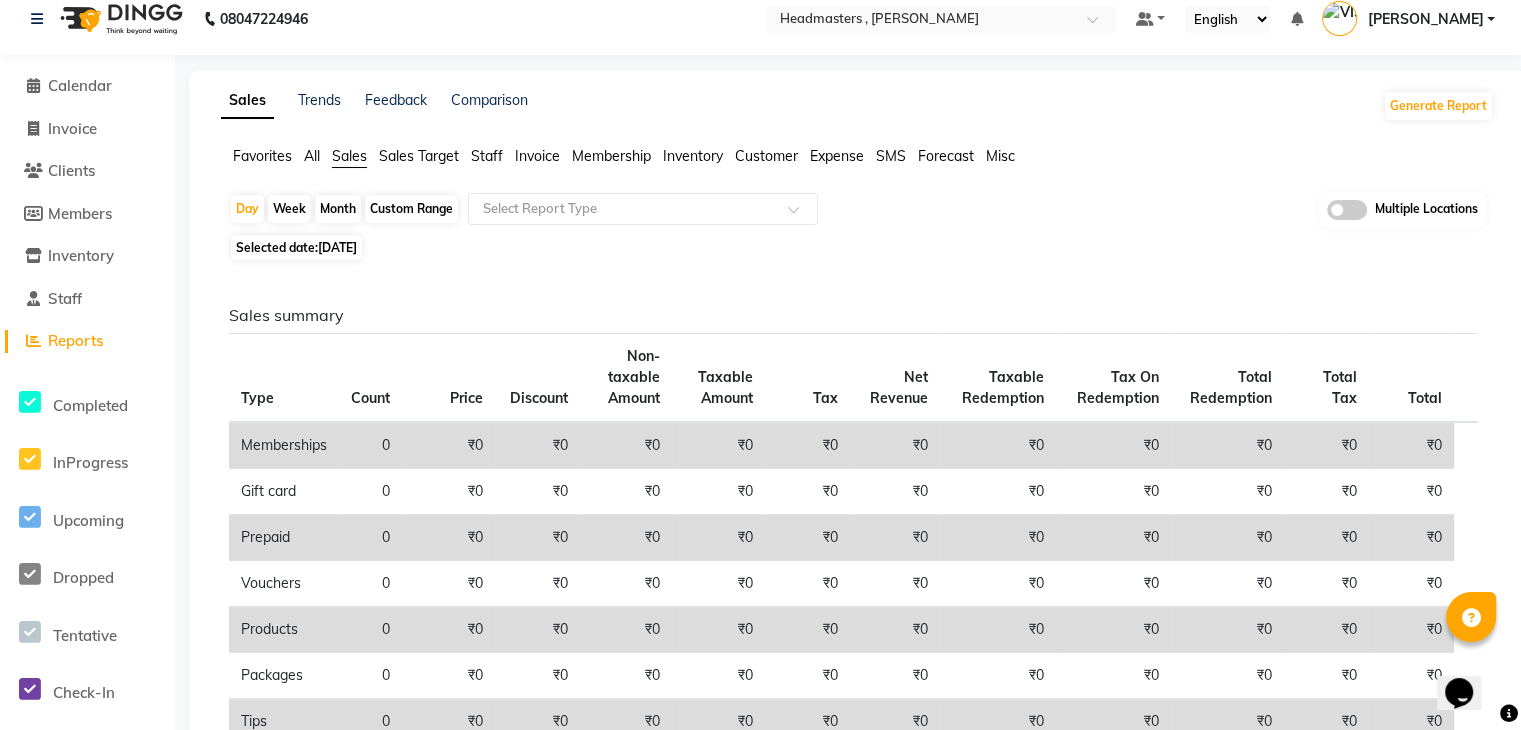 scroll, scrollTop: 0, scrollLeft: 0, axis: both 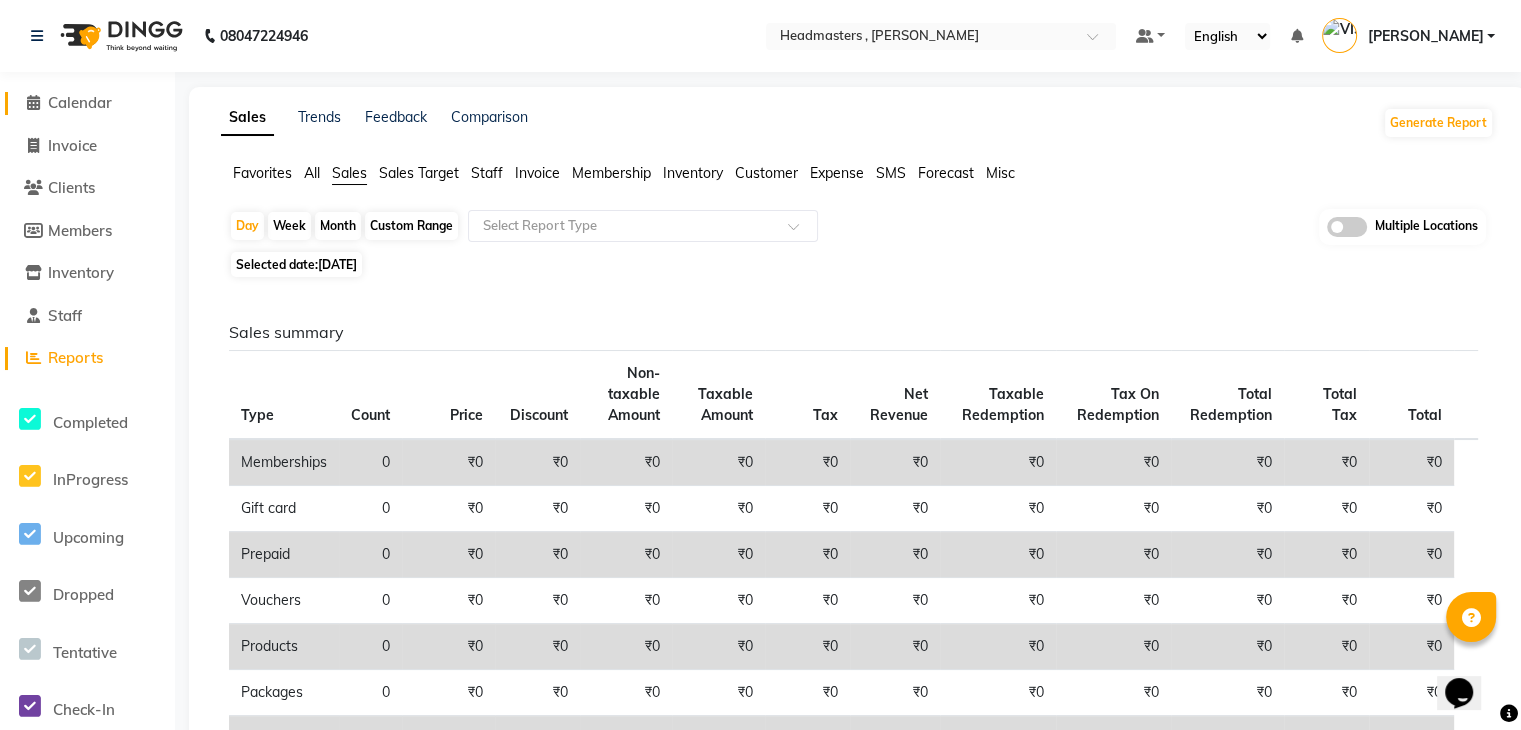 drag, startPoint x: 92, startPoint y: 109, endPoint x: 108, endPoint y: 121, distance: 20 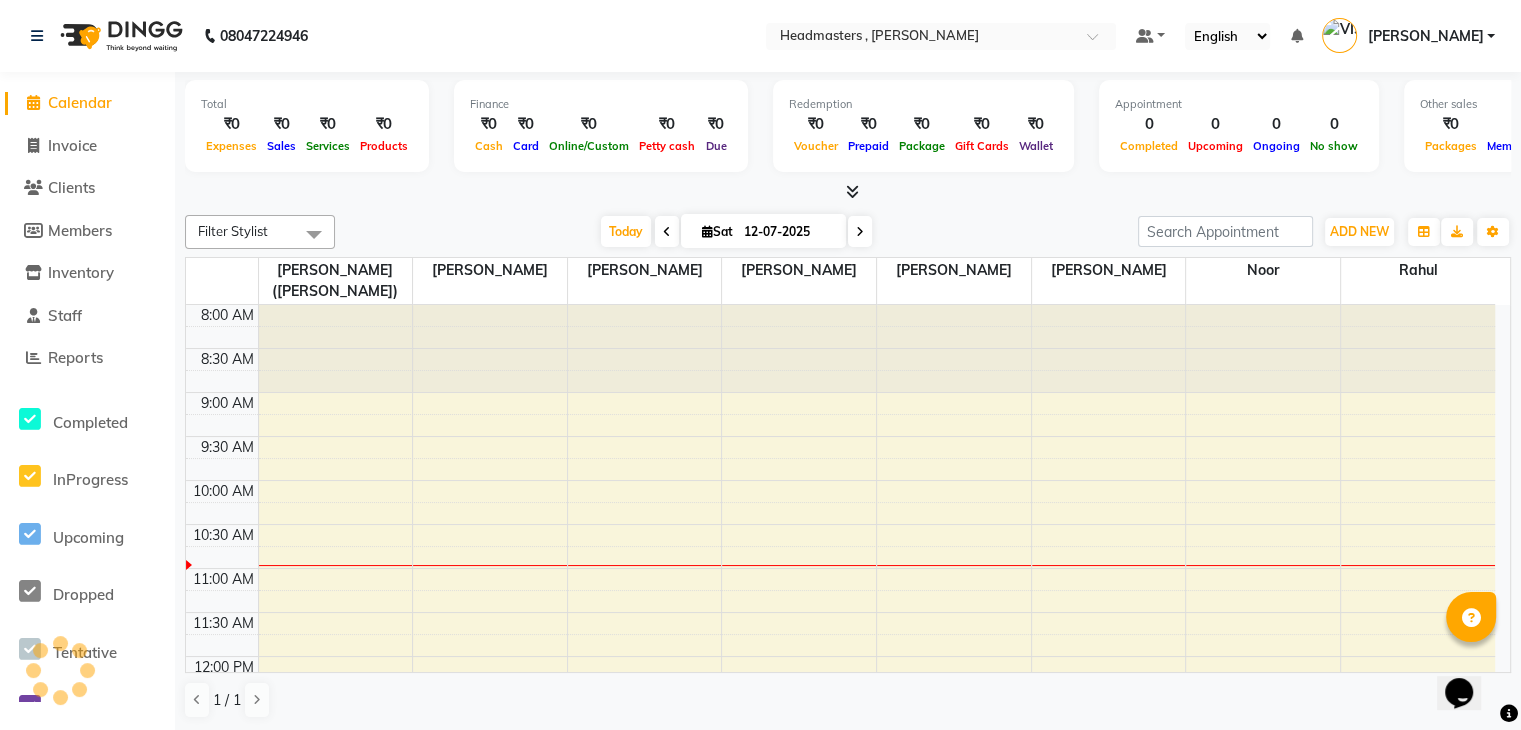scroll, scrollTop: 0, scrollLeft: 0, axis: both 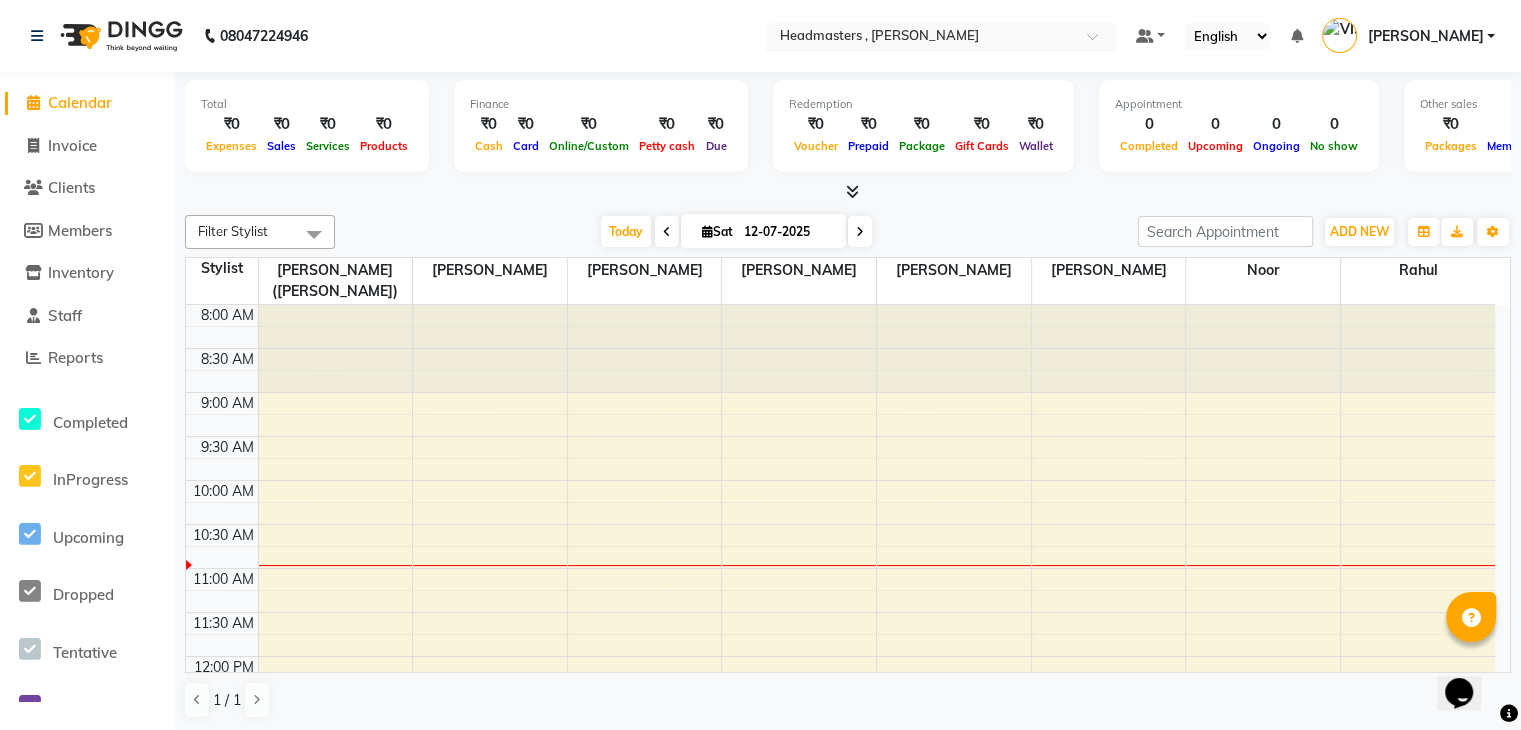 click at bounding box center (921, 38) 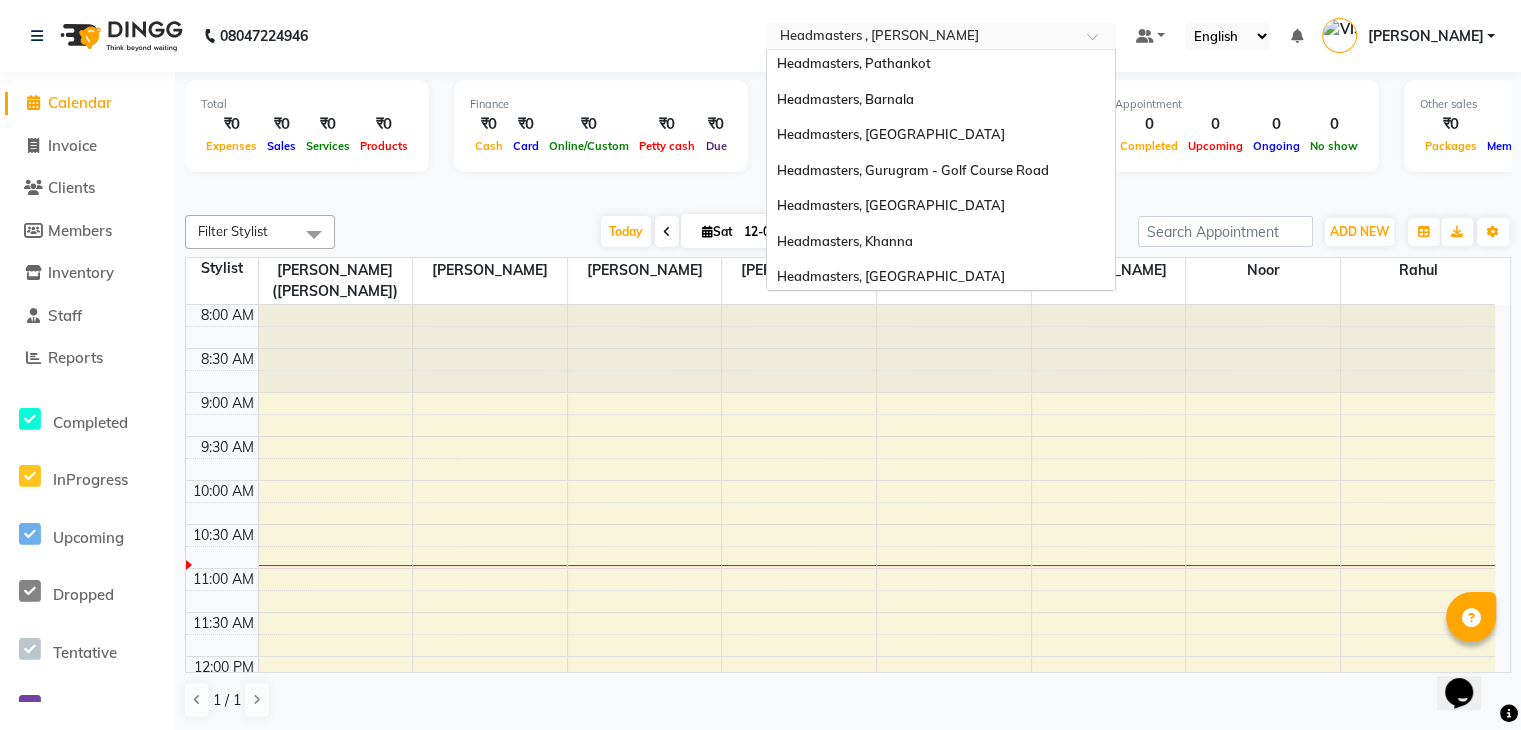 scroll, scrollTop: 28, scrollLeft: 0, axis: vertical 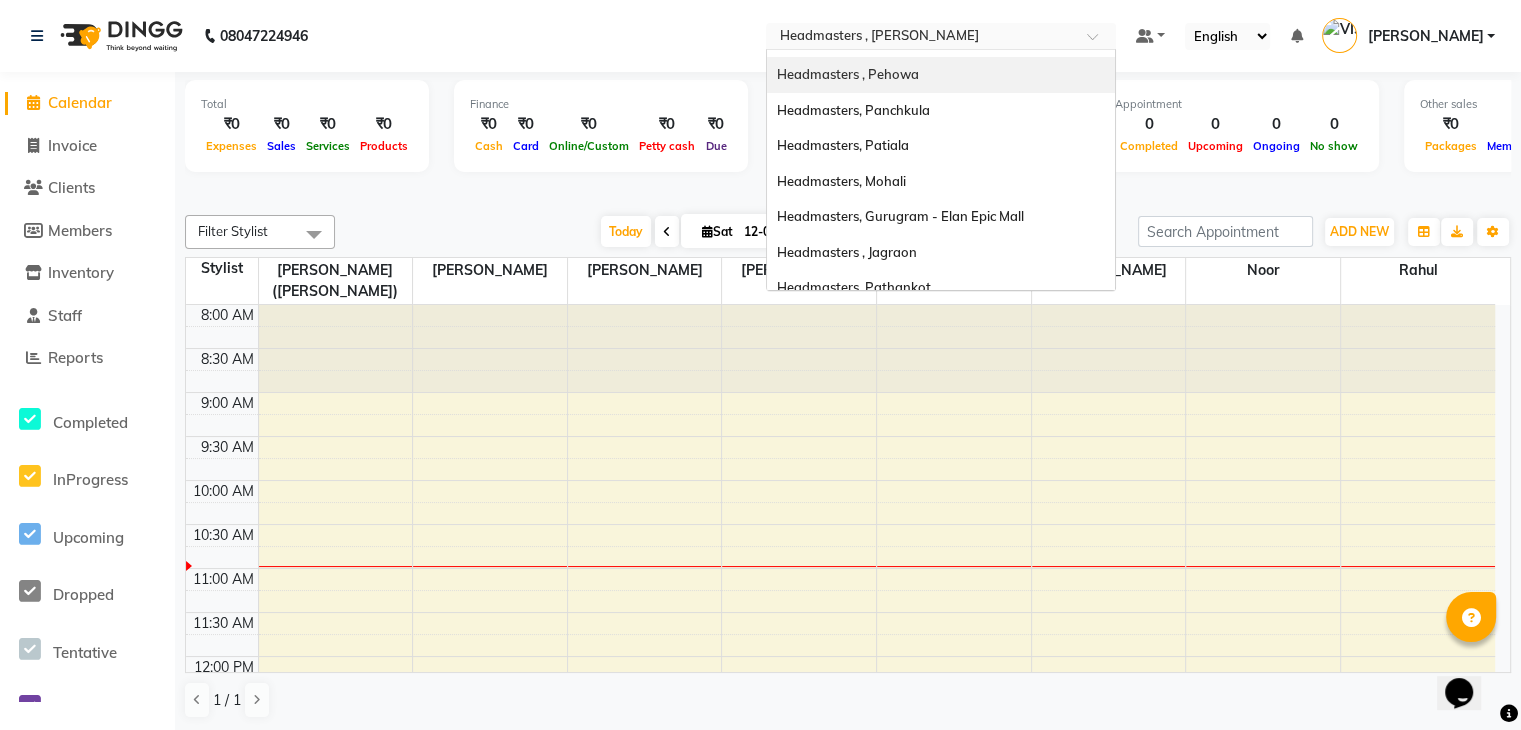 click on "Headmasters , Pehowa" at bounding box center [848, 74] 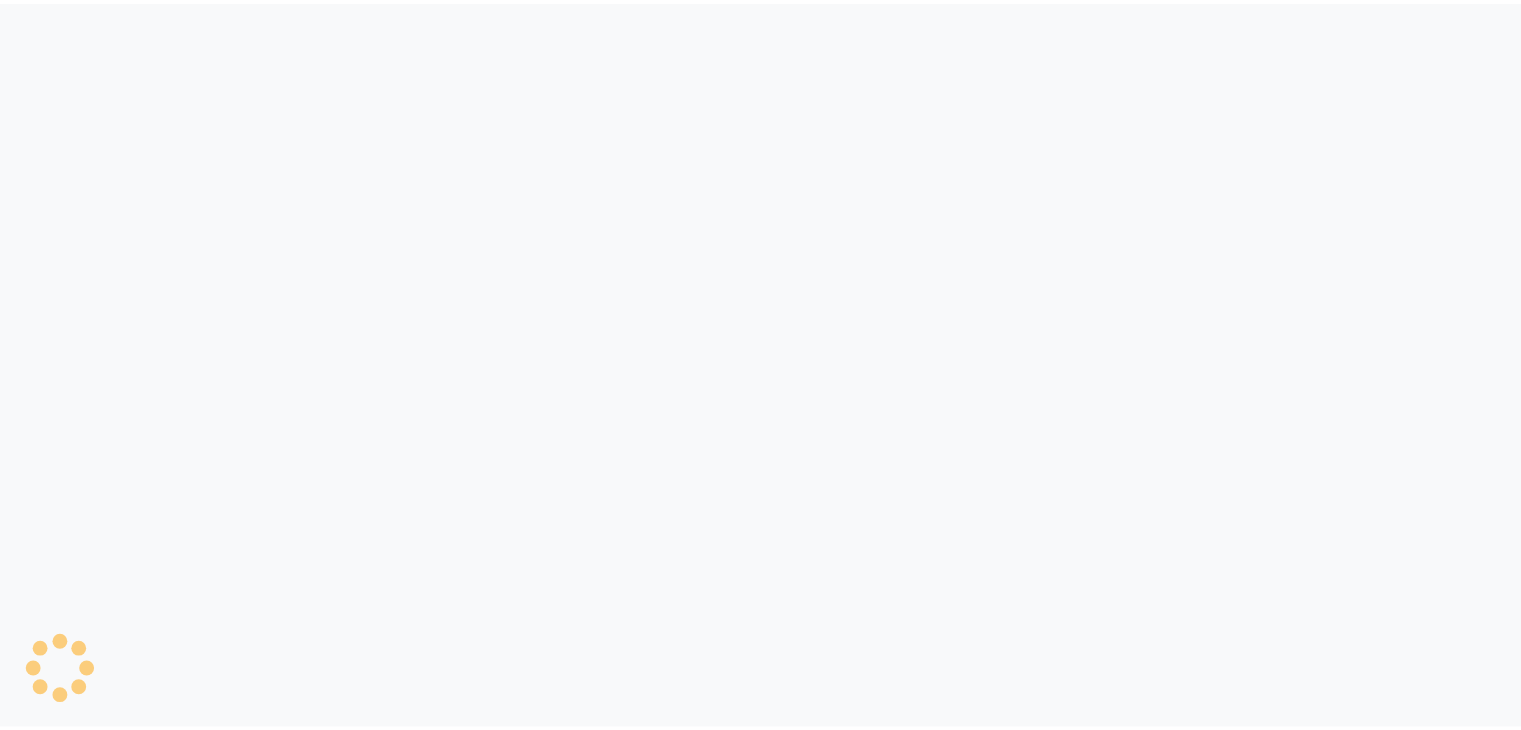 scroll, scrollTop: 0, scrollLeft: 0, axis: both 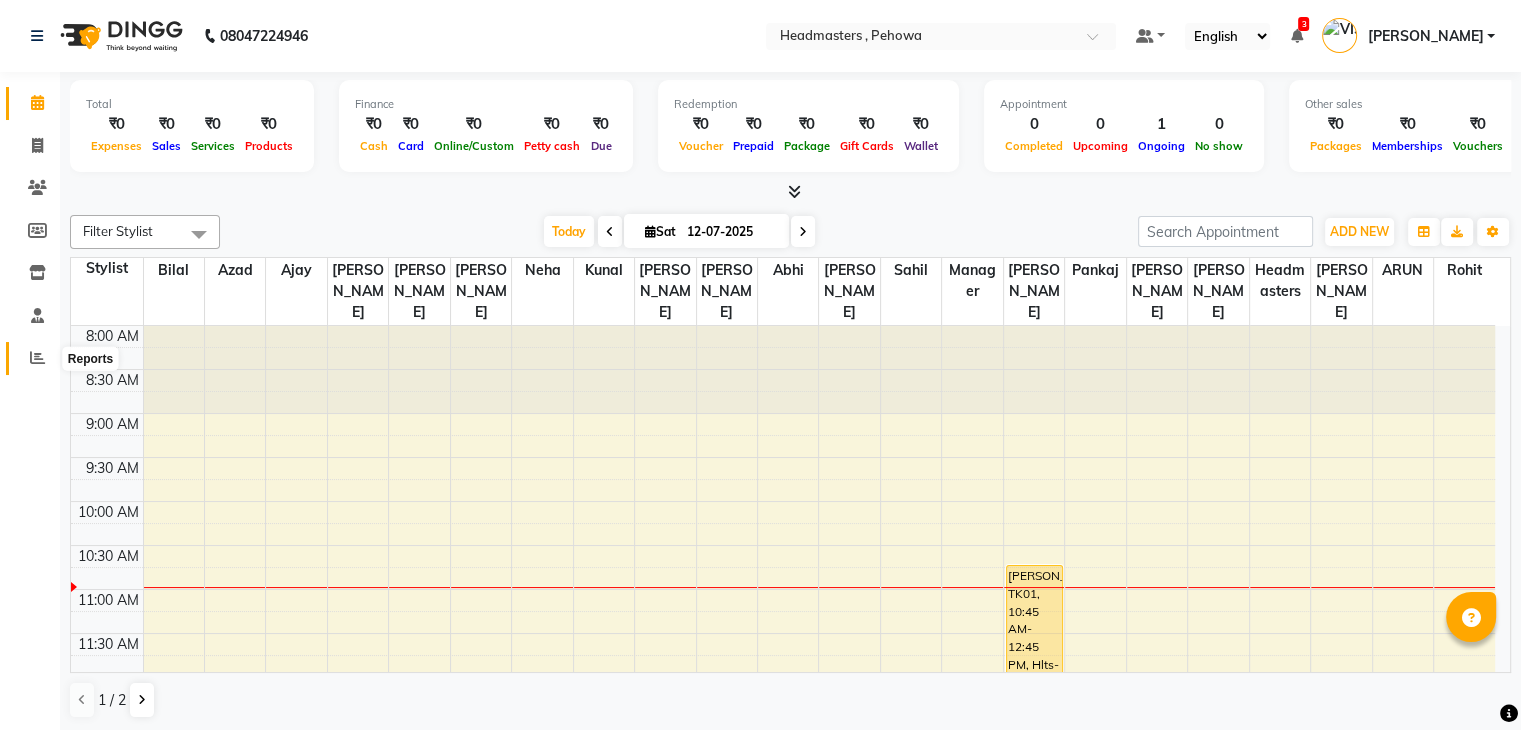 click 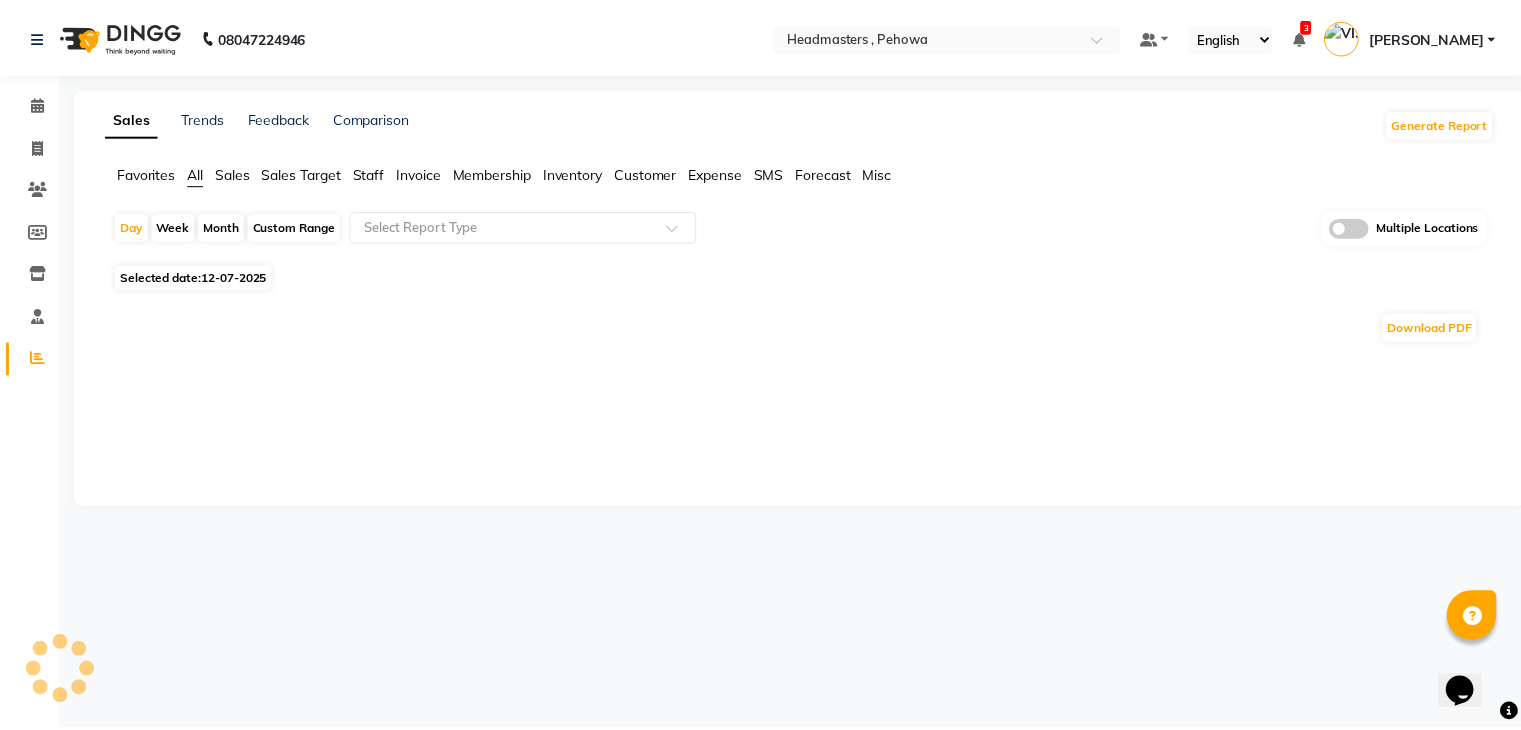 scroll, scrollTop: 0, scrollLeft: 0, axis: both 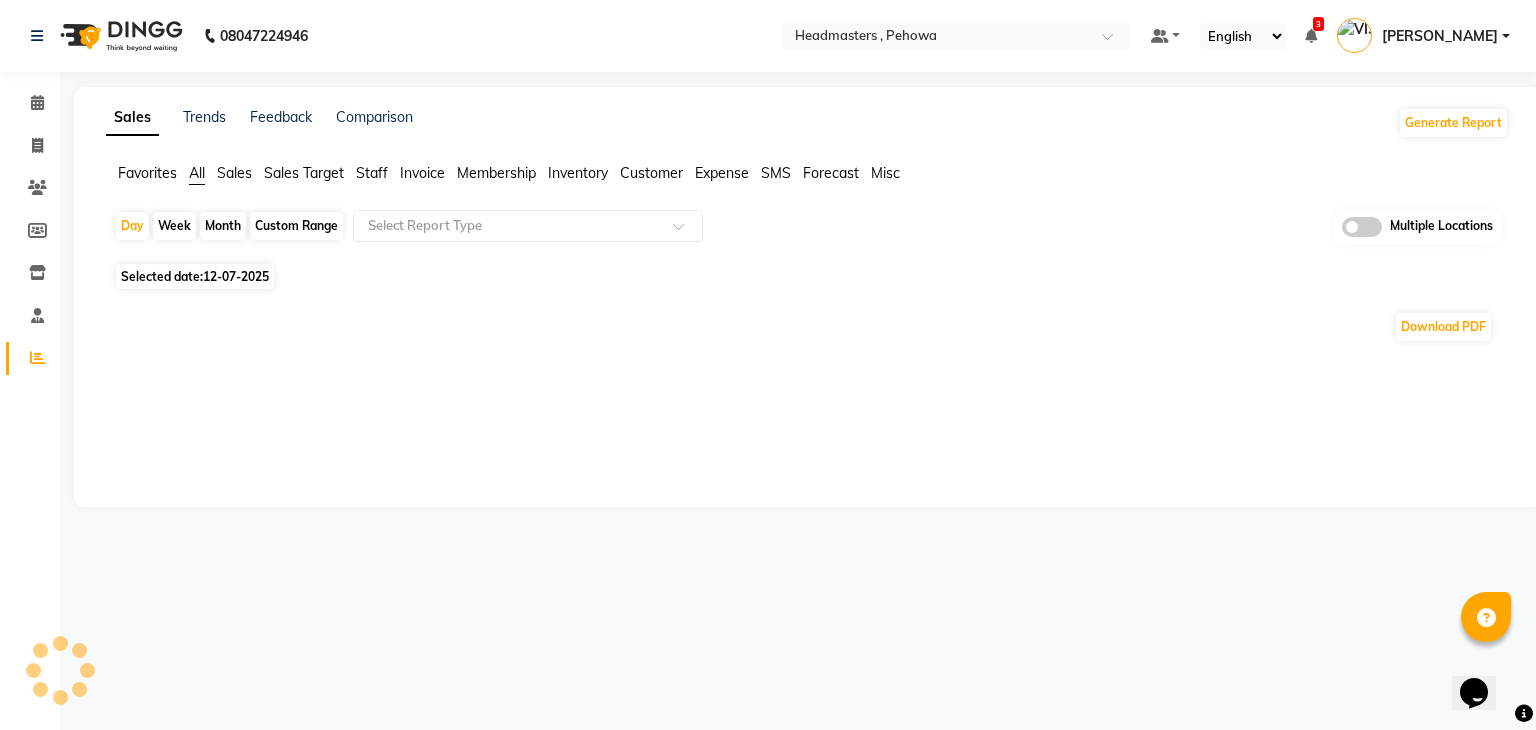 click on "Sales" 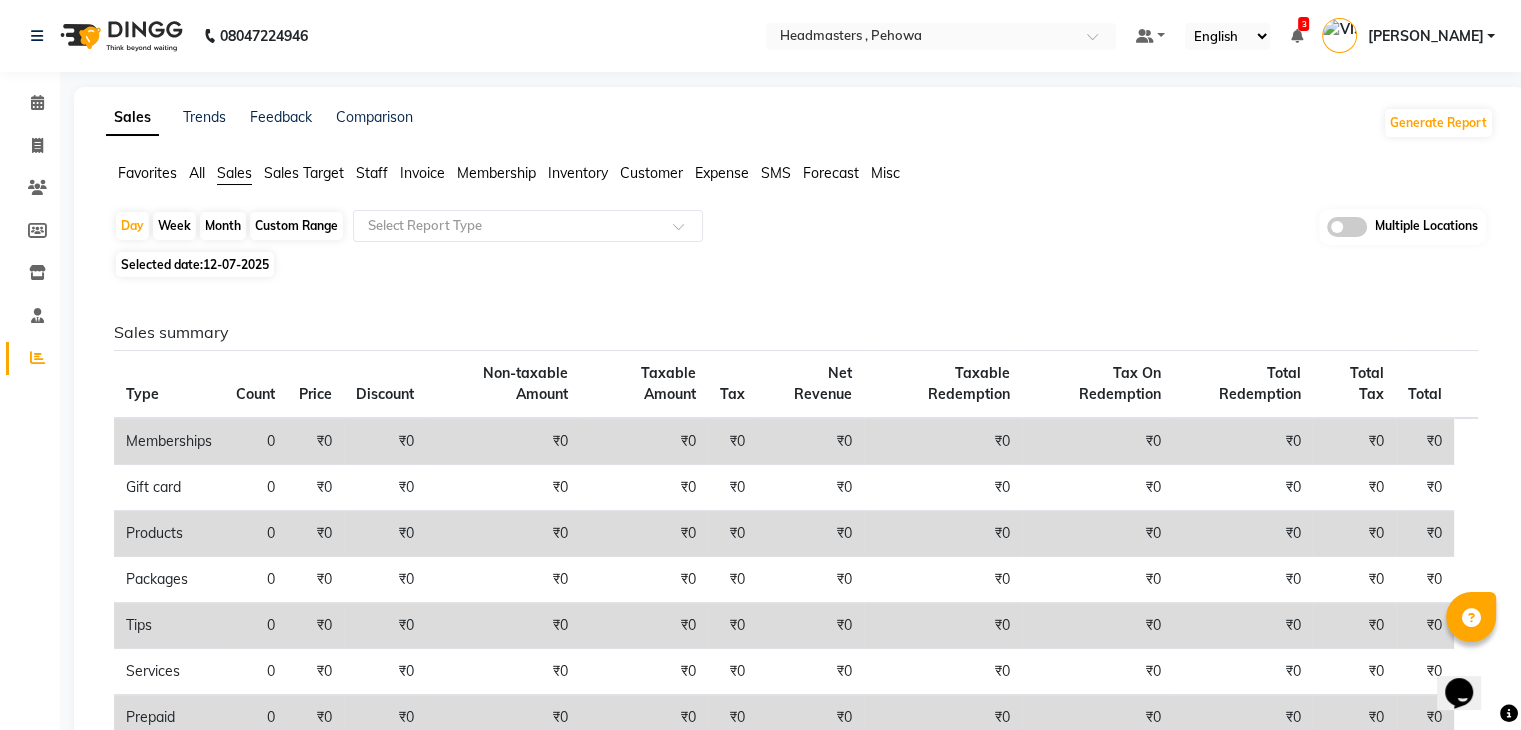 click on "12-07-2025" 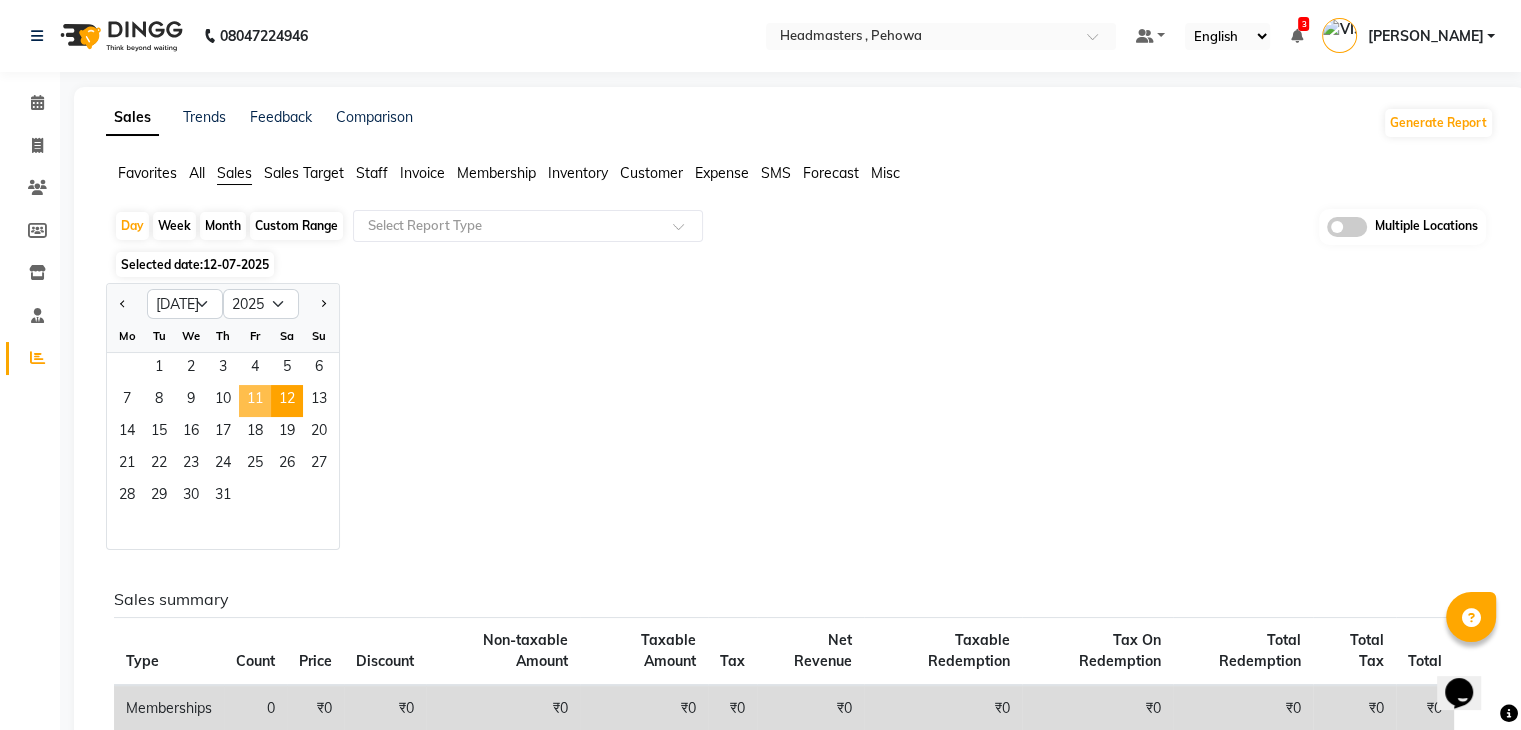 click on "11" 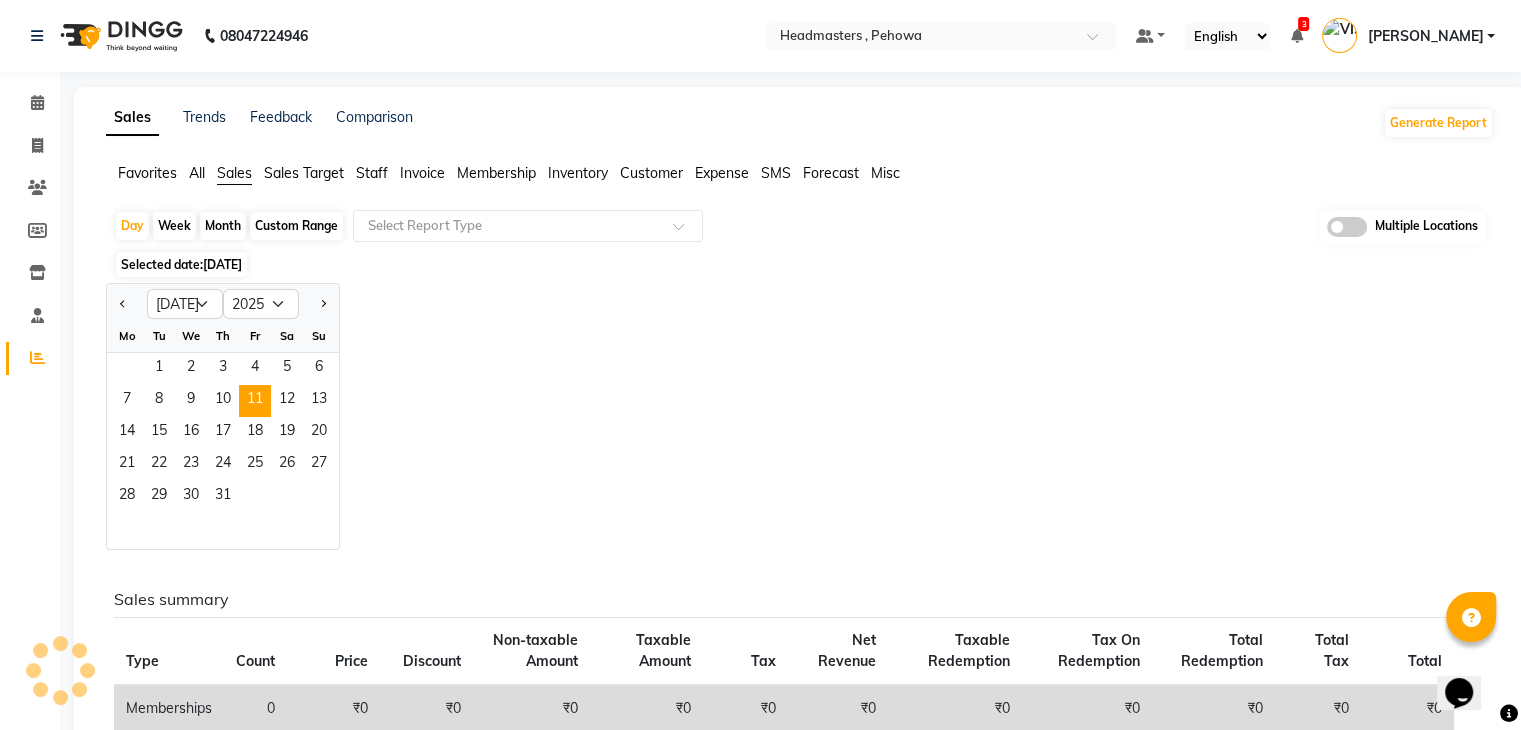 click on "Sales summary Type Count Price Discount Non-taxable Amount Taxable Amount Tax Net Revenue Taxable Redemption Tax On Redemption Total Redemption Total Tax Total  Memberships 0 ₹0 ₹0 ₹0 ₹0 ₹0 ₹0 ₹0 ₹0 ₹0 ₹0 ₹0  Vouchers 0 ₹0 ₹0 ₹0 ₹0 ₹0 ₹0 ₹0 ₹0 ₹0 ₹0 ₹0  Gift card 0 ₹0 ₹0 ₹0 ₹0 ₹0 ₹0 ₹0 ₹0 ₹0 ₹0 ₹0  Products 0 ₹0 ₹0 ₹0 ₹0 ₹0 ₹0 ₹0 ₹0 ₹0 ₹0 ₹0  Packages 0 ₹0 ₹0 ₹0 ₹0 ₹0 ₹0 ₹0 ₹0 ₹0 ₹0 ₹0  Tips 0 ₹0 ₹0 ₹0 ₹0 ₹0 ₹0 ₹0 ₹0 ₹0 ₹0 ₹0  Prepaid 0 ₹0 ₹0 ₹0 ₹0 ₹0 ₹0 ₹0 ₹0 ₹0 ₹0 ₹0  Services 42 ₹98,420.00 ₹52,610.00 ₹0 ₹38,821.99 ₹6,987.96 ₹45,810.00 ₹0 ₹0 ₹0 ₹6,987.96 ₹45,810.00  Fee 0 ₹0 ₹0 ₹0 ₹0 ₹0 ₹0 ₹0 ₹0 ₹0 ₹0 ₹0" 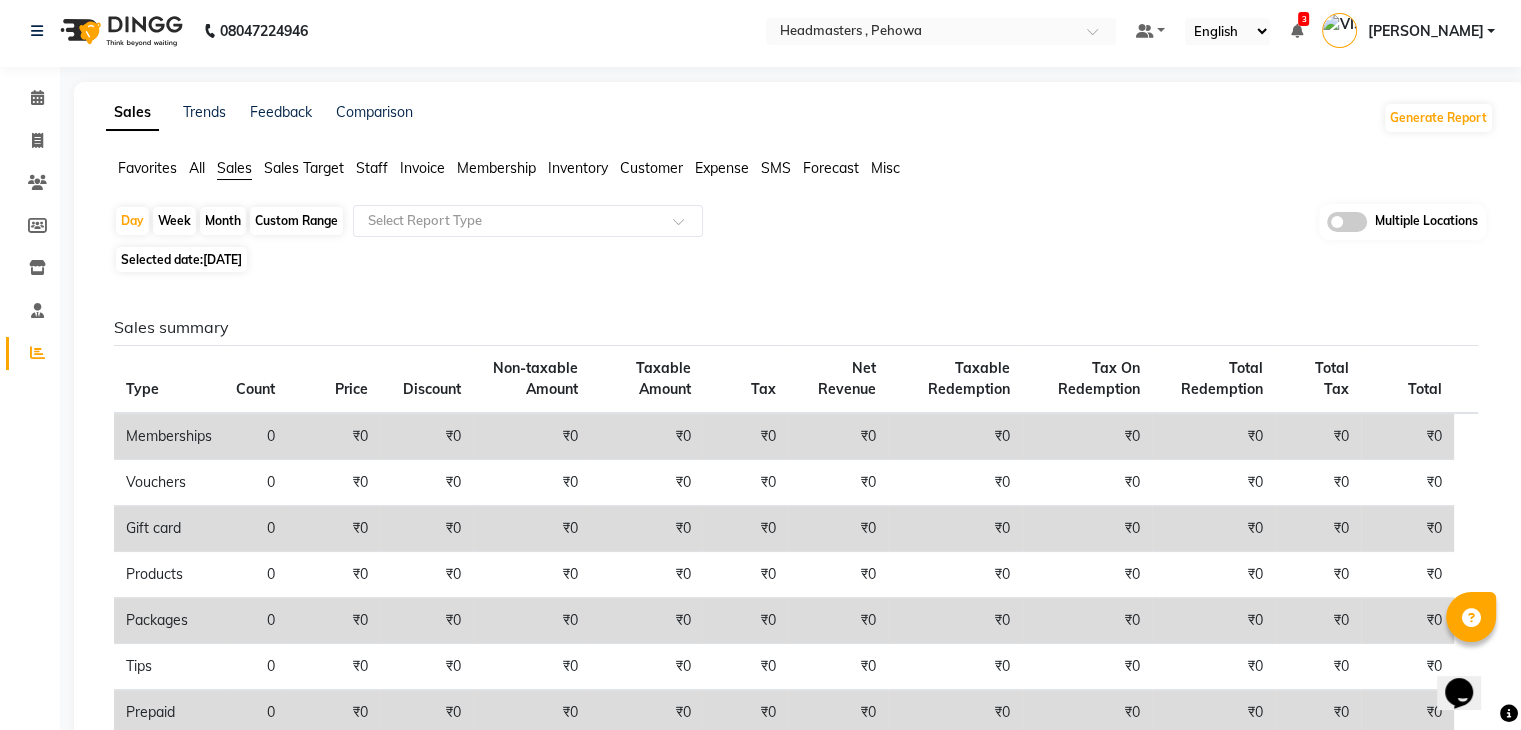 scroll, scrollTop: 0, scrollLeft: 0, axis: both 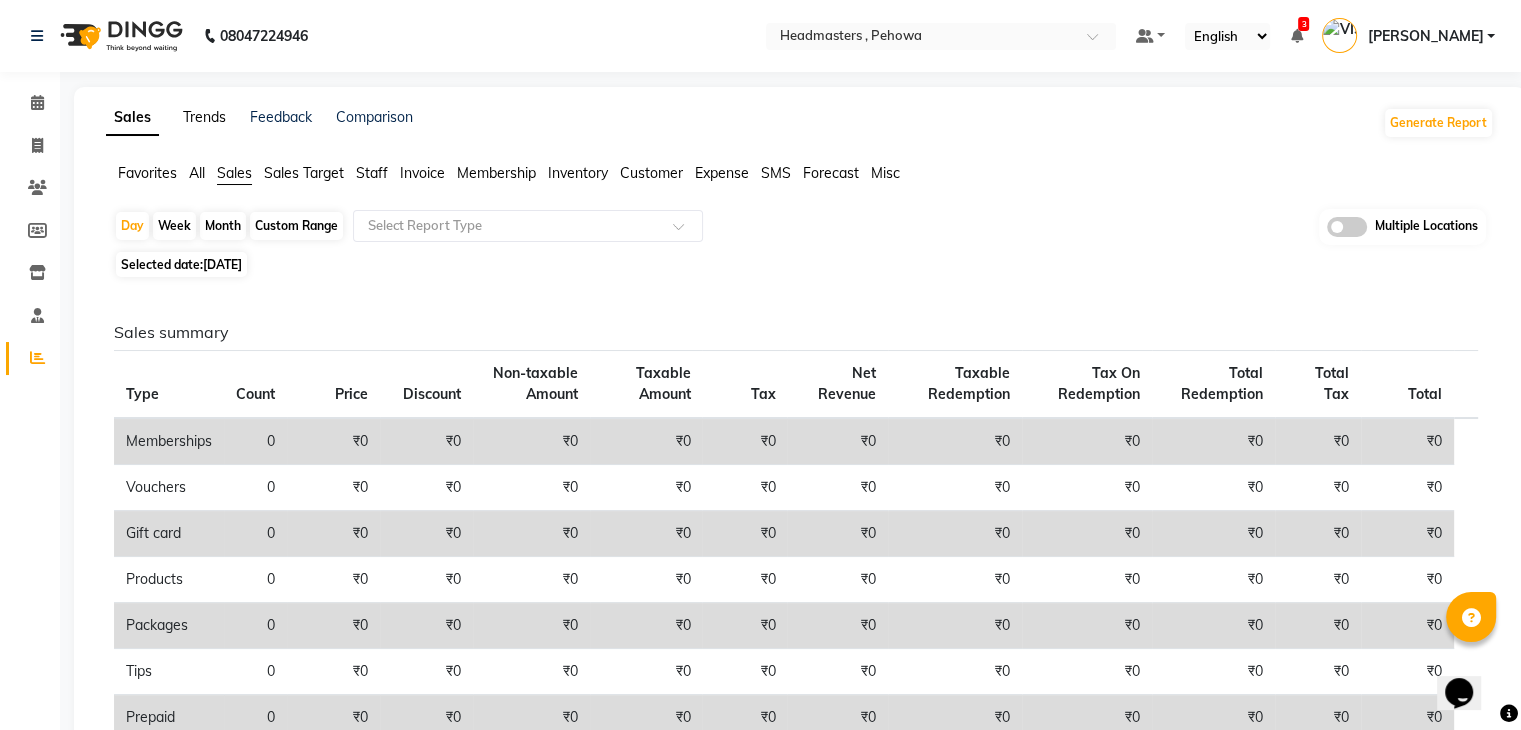 click on "Trends" 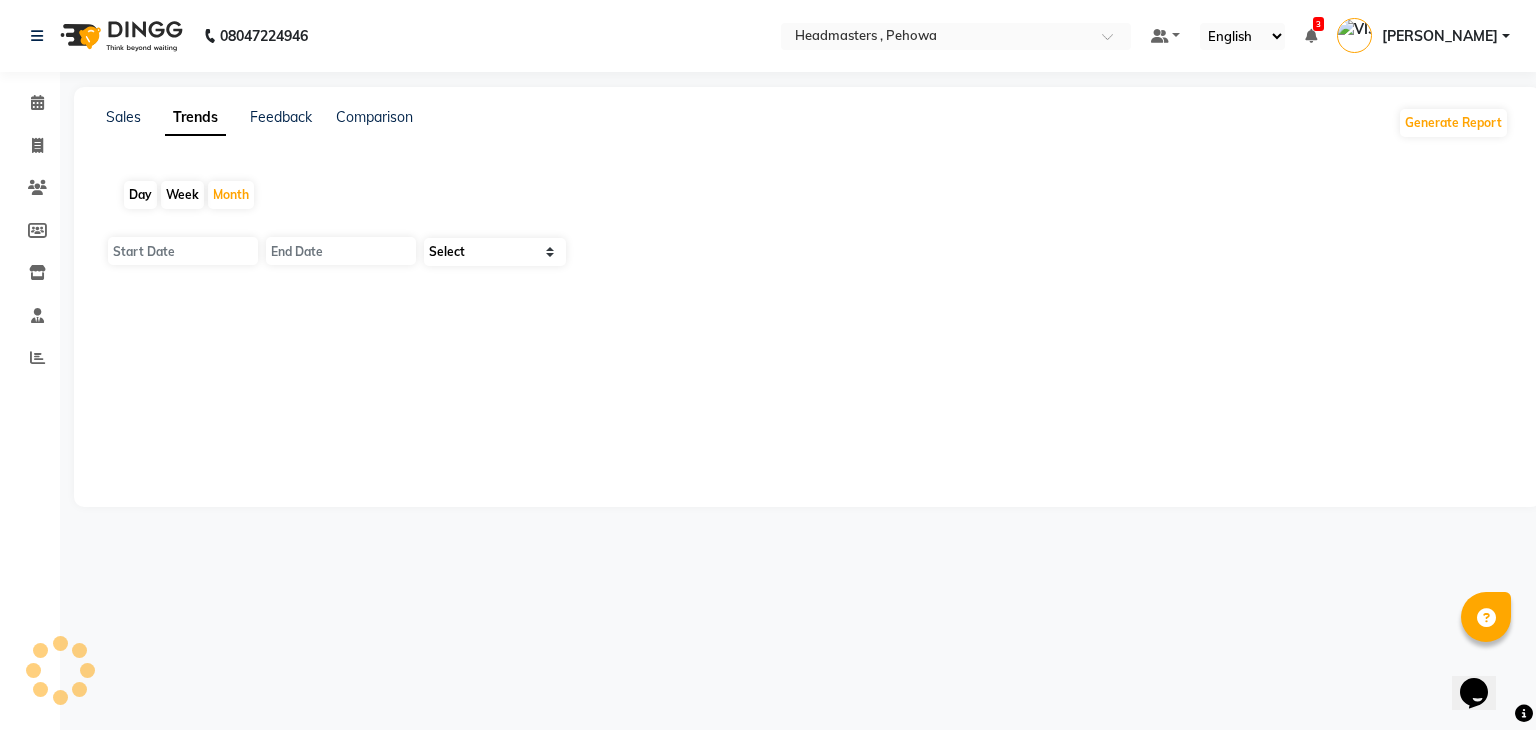 type on "01-07-2025" 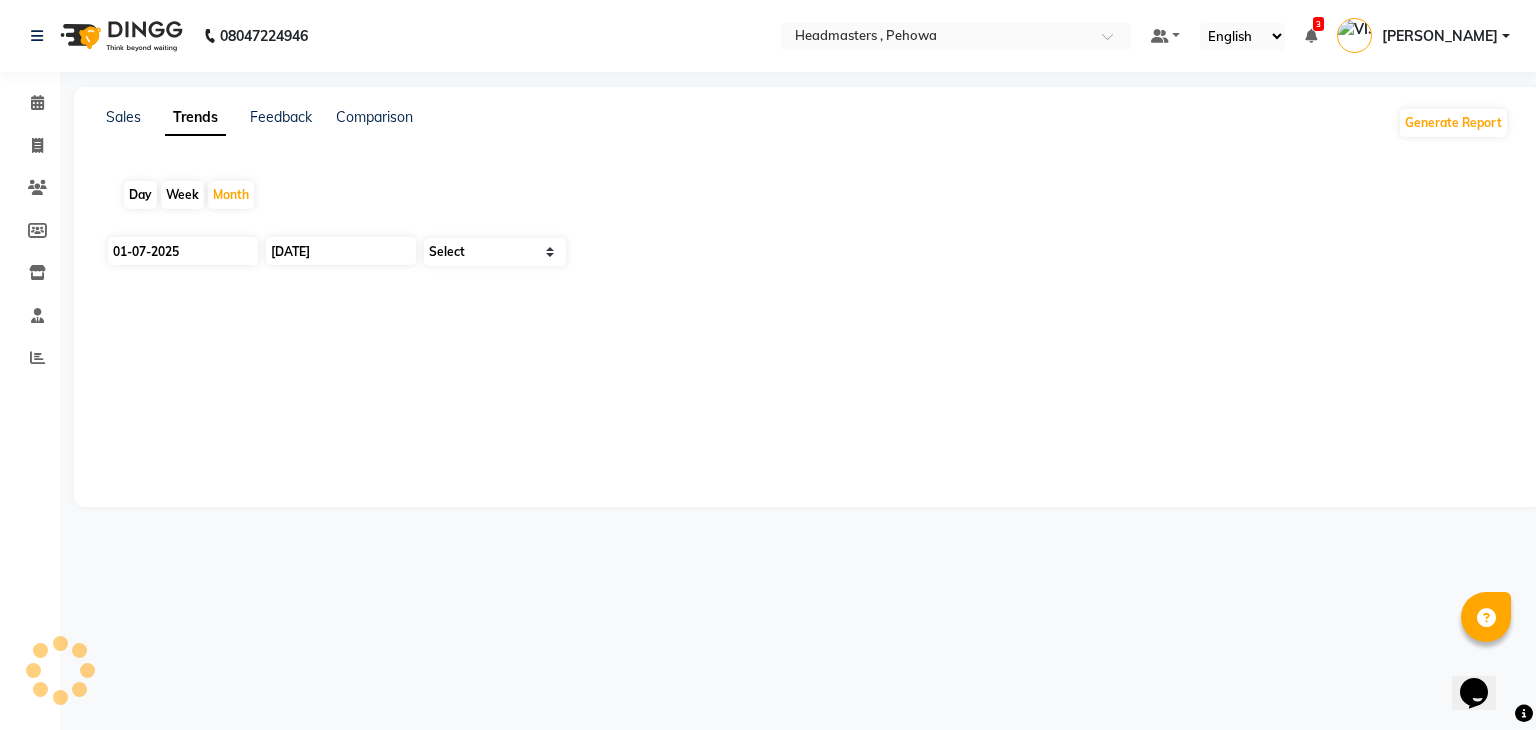 select on "by_client" 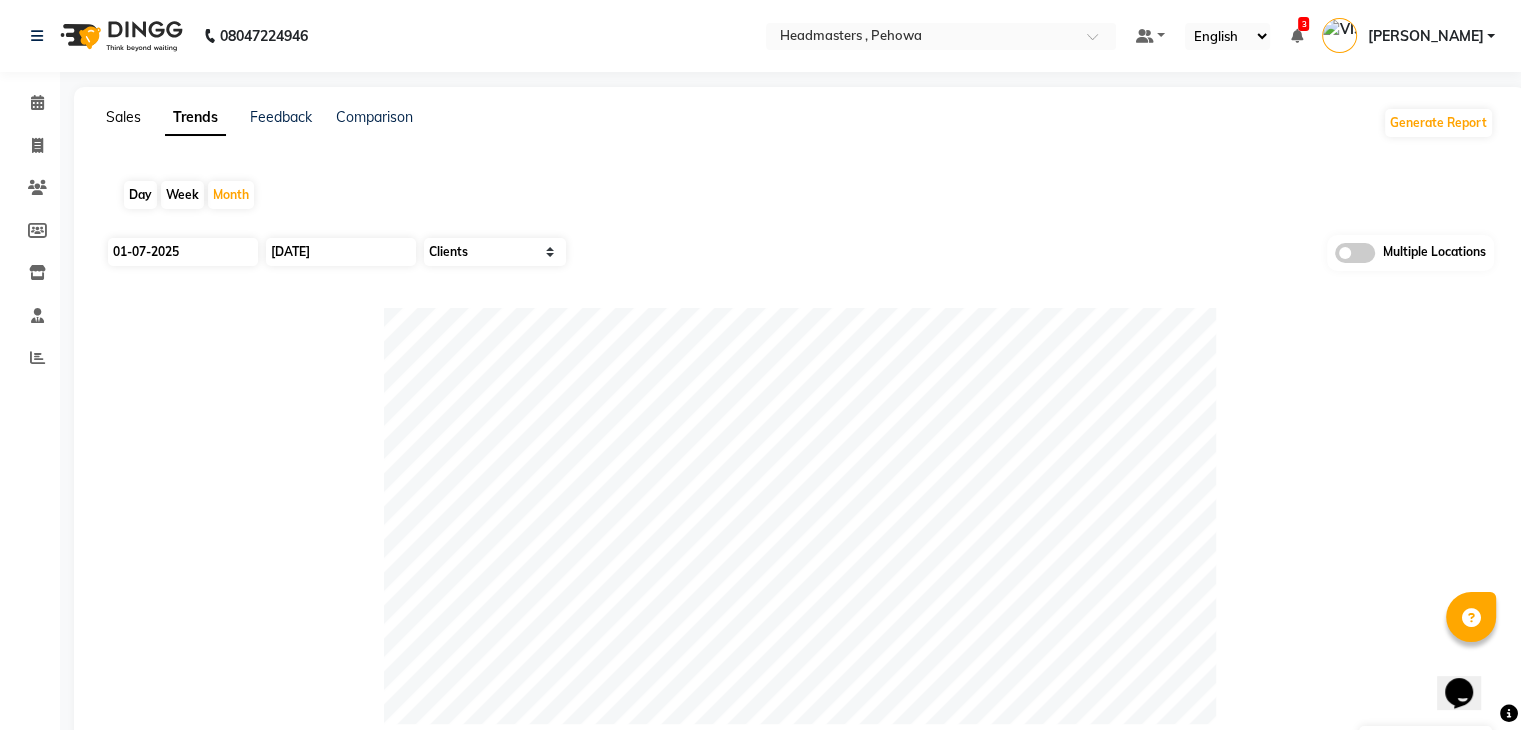 click on "Sales" 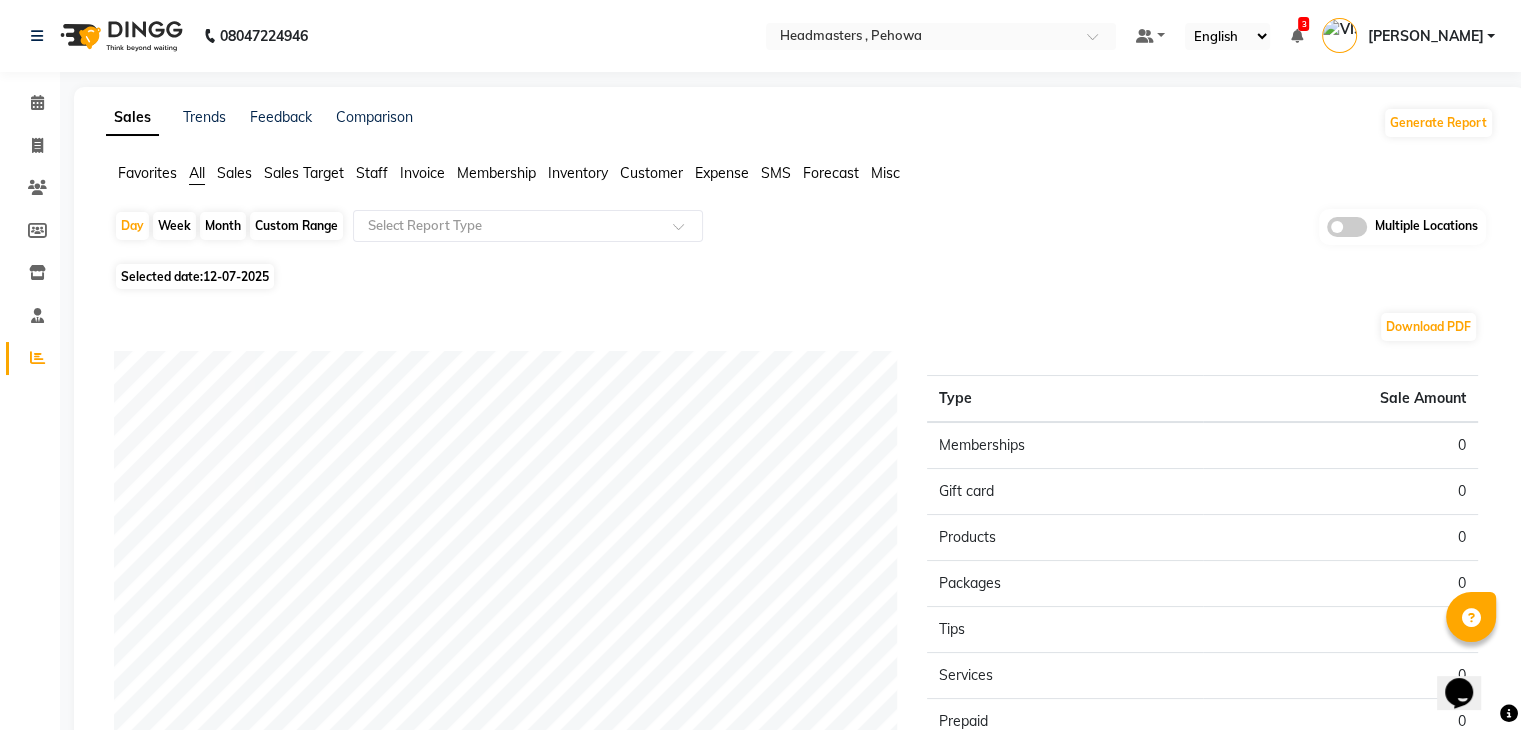 click on "12-07-2025" 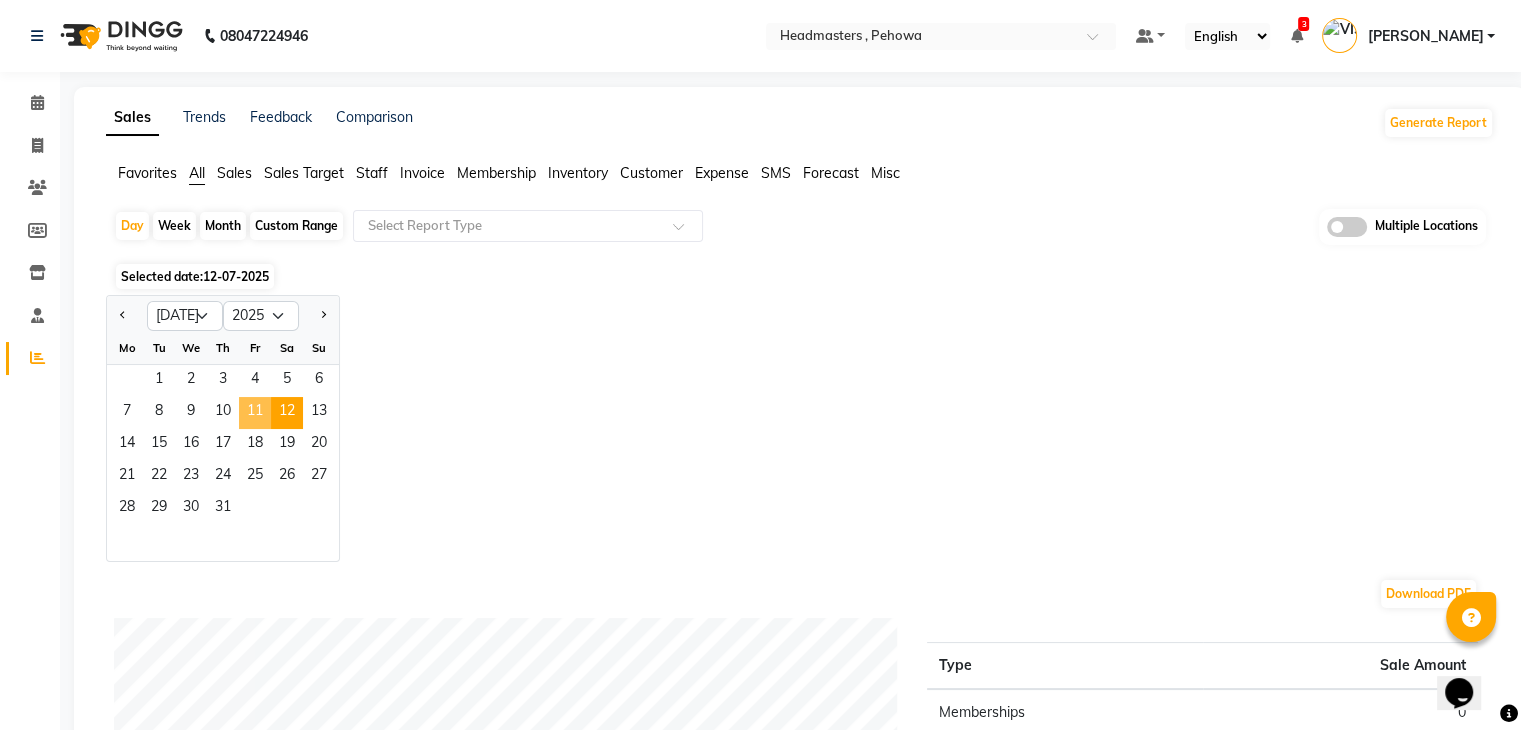 click on "11" 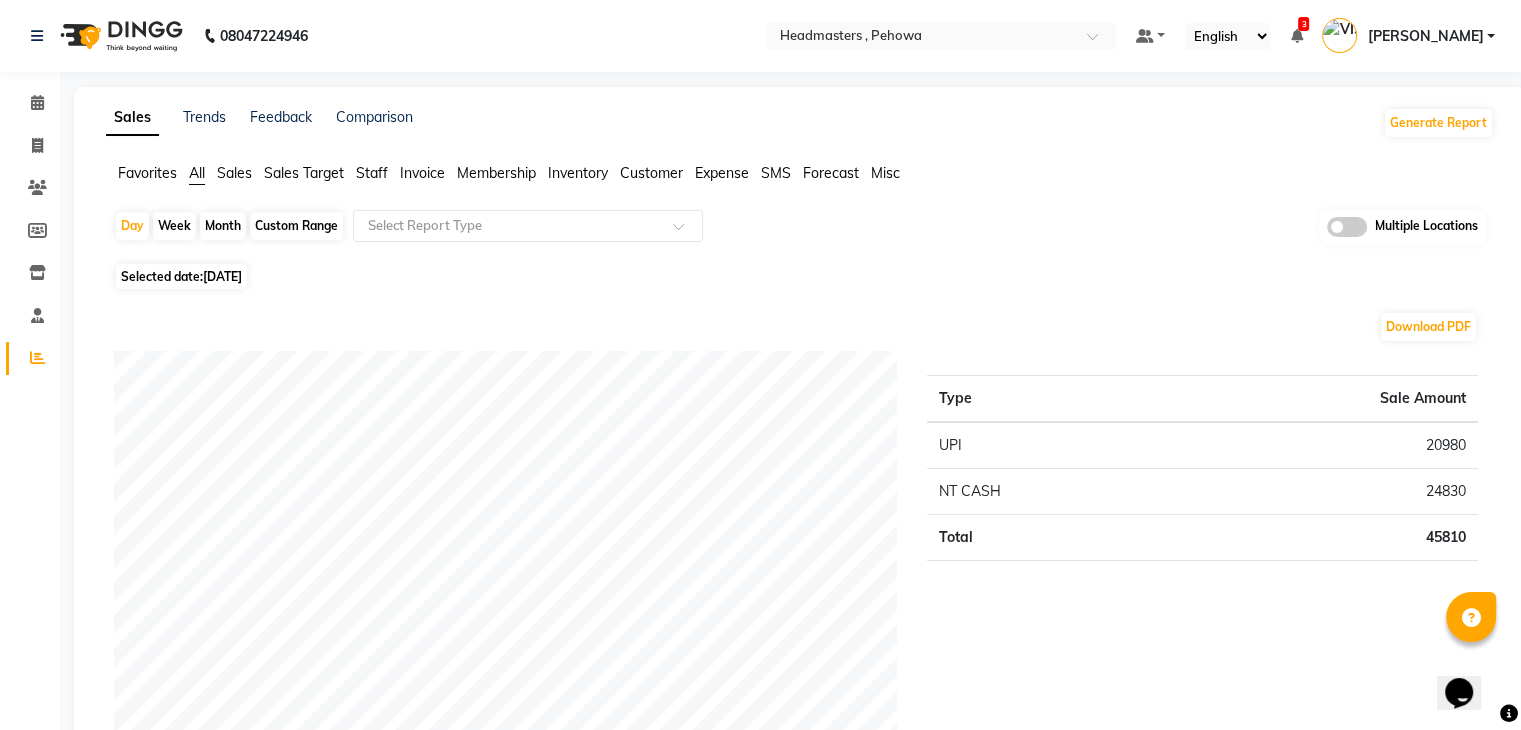 click on "Sales" 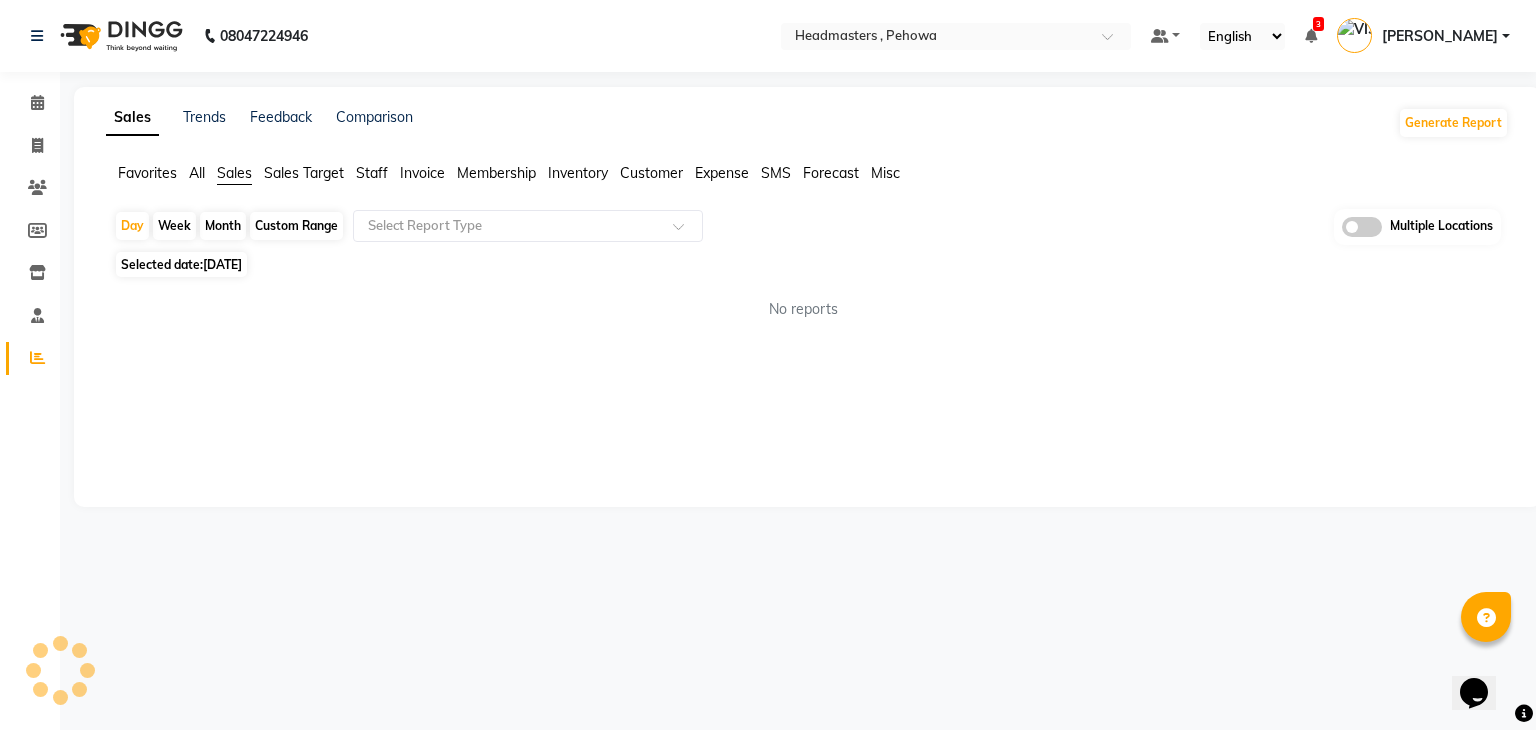 click on "Sales" 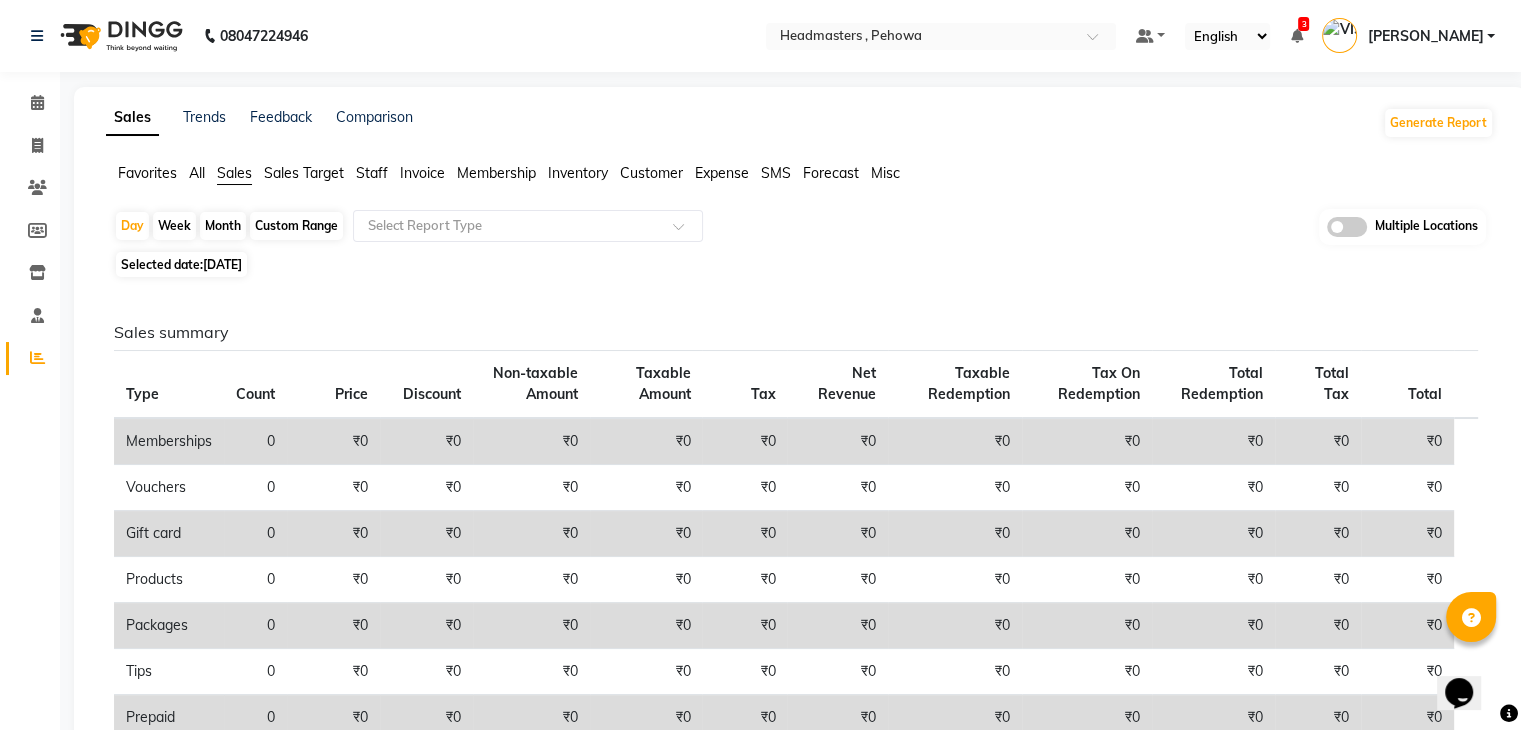 click on "[DATE]" 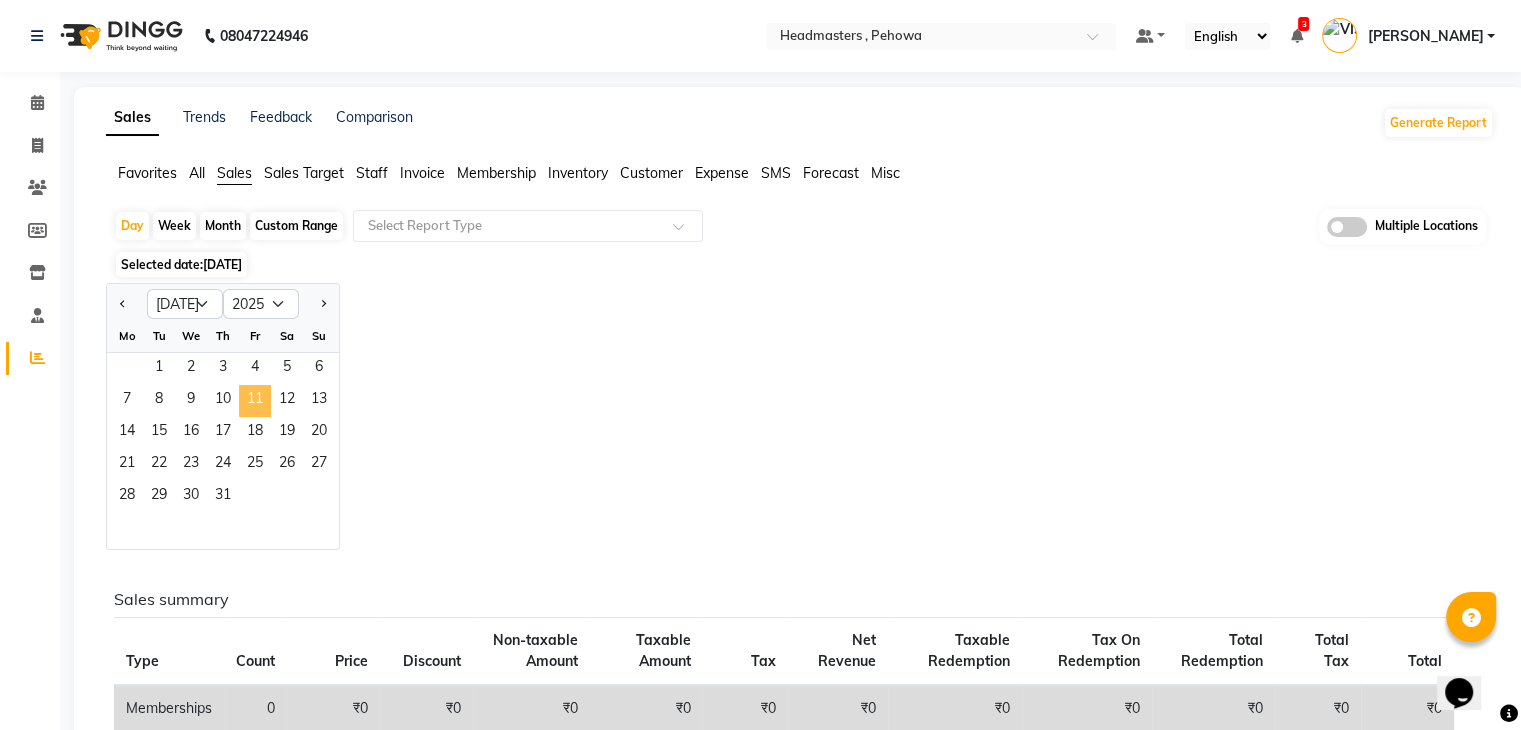 click on "11" 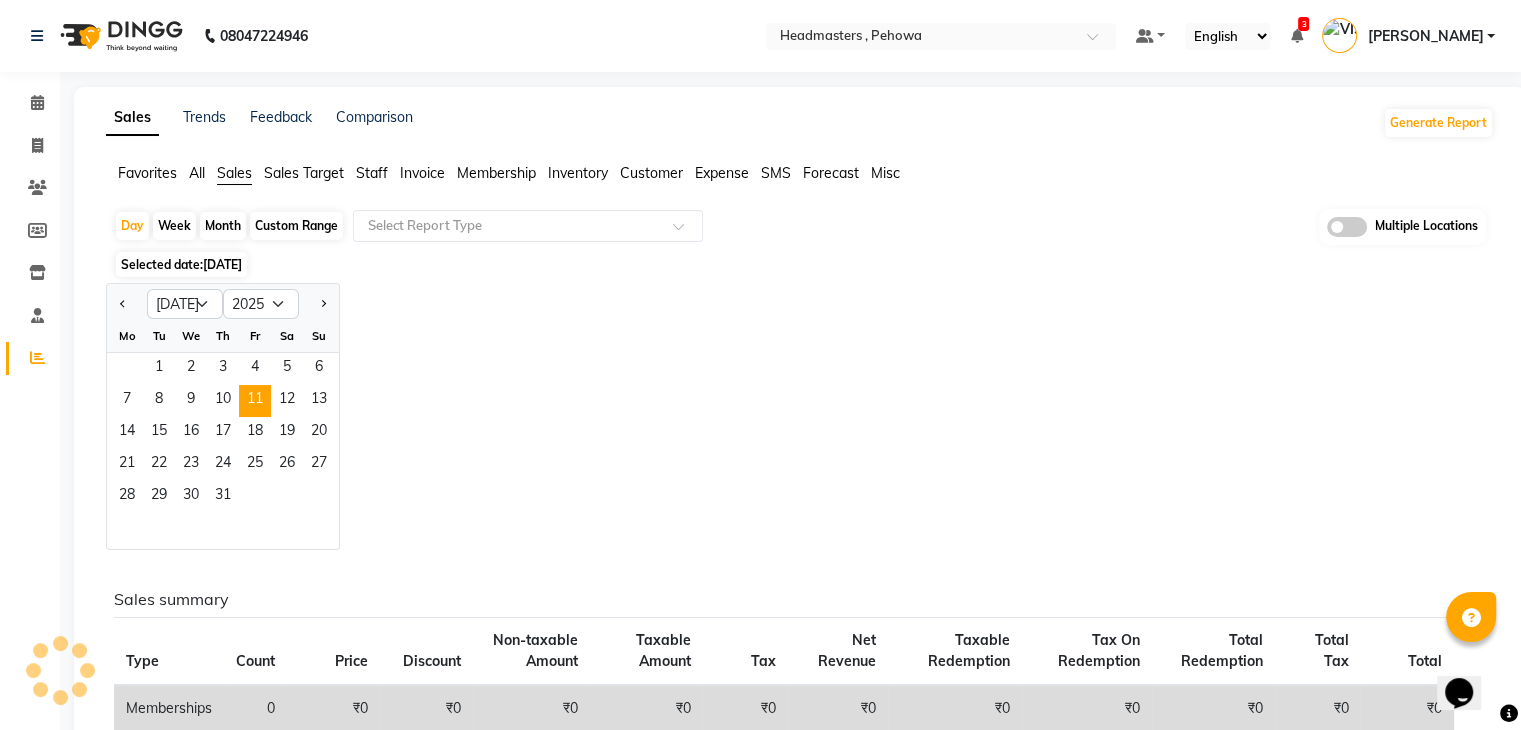 click on "Non-taxable Amount" 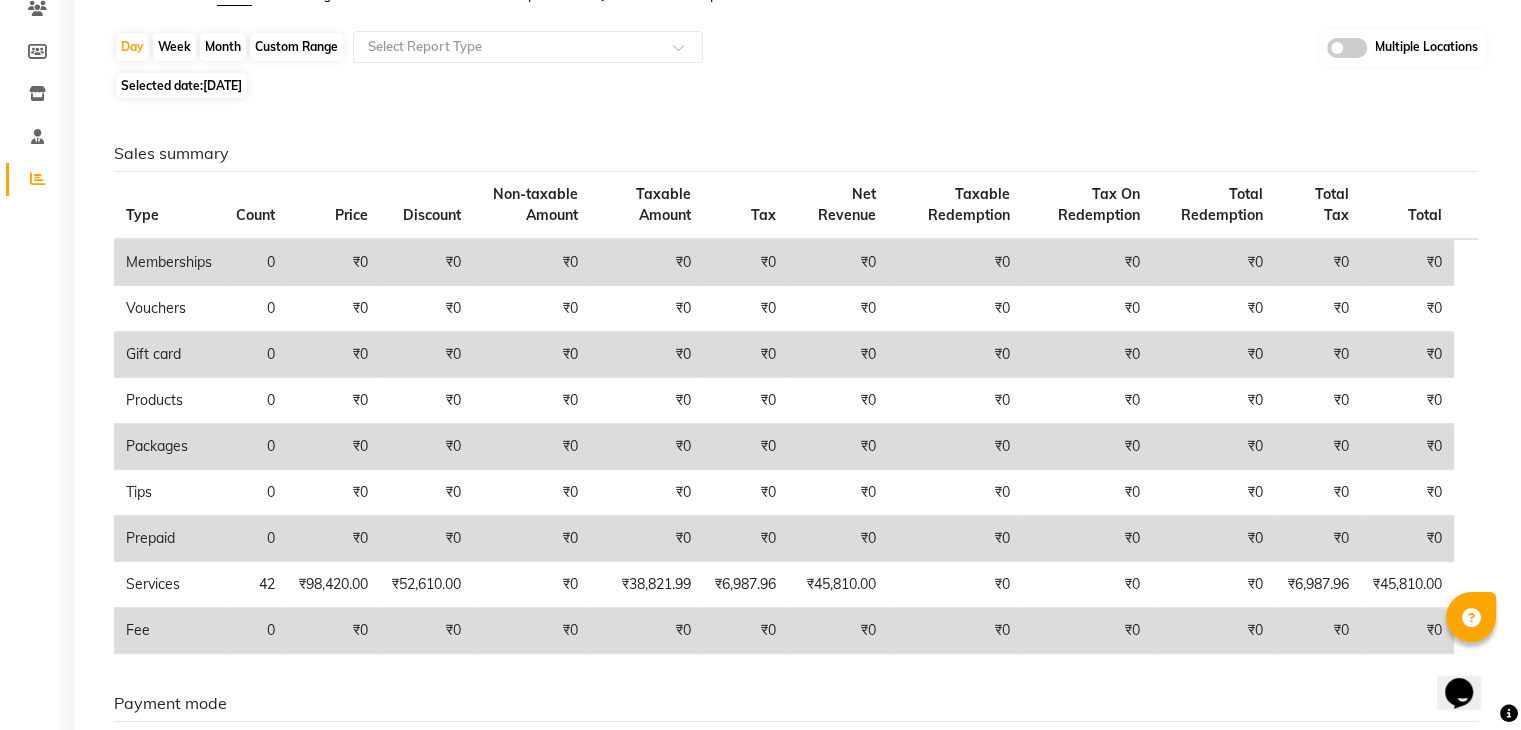 scroll, scrollTop: 0, scrollLeft: 0, axis: both 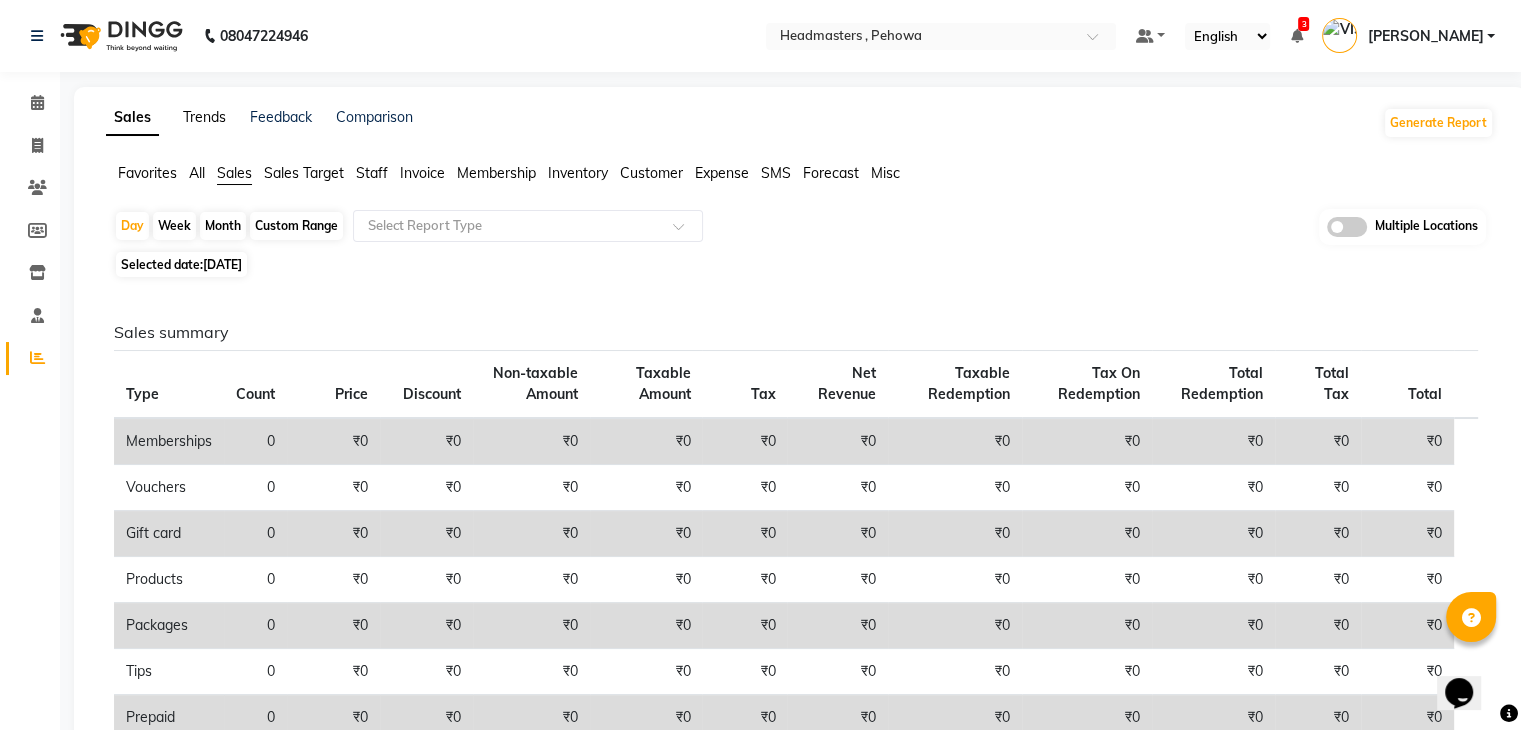click on "Trends" 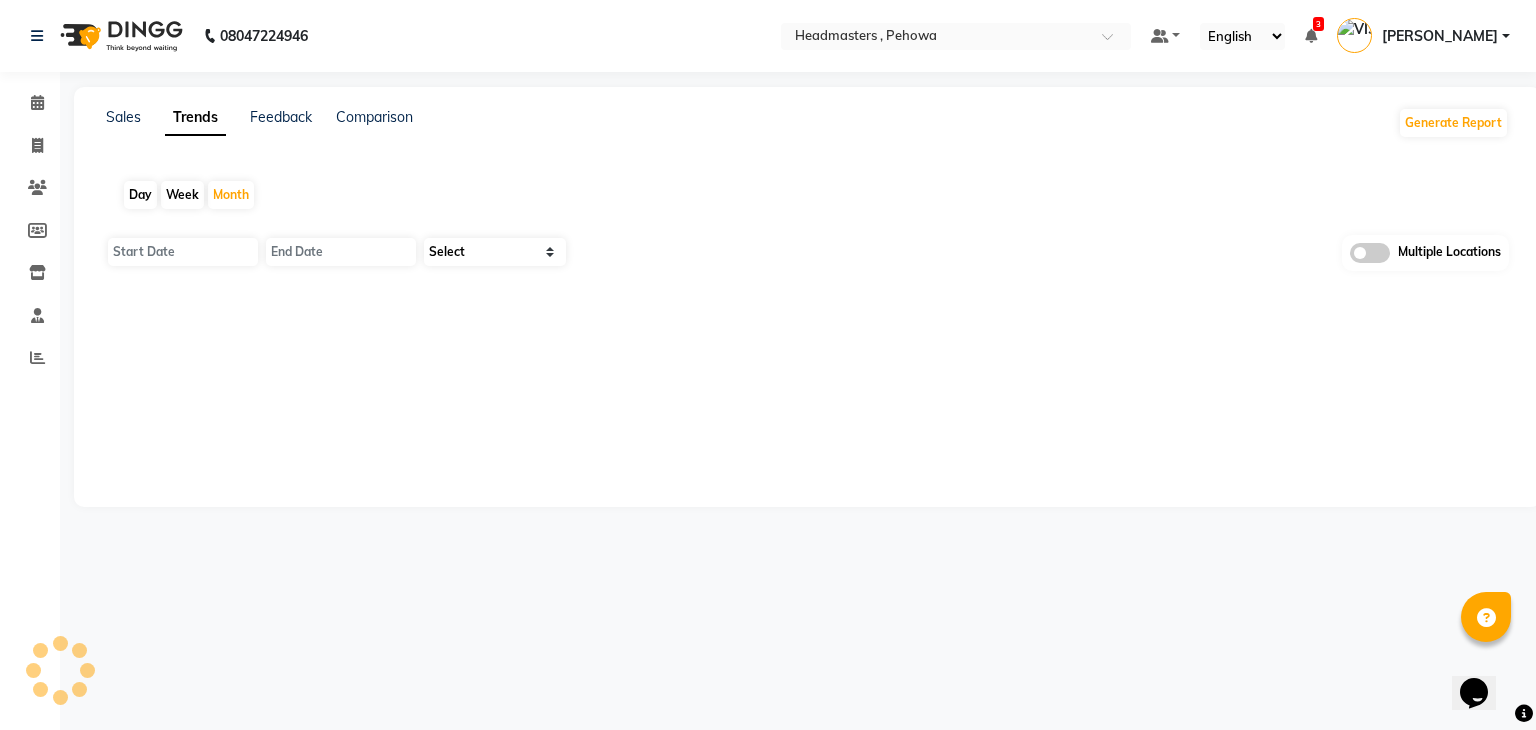 type on "01-07-2025" 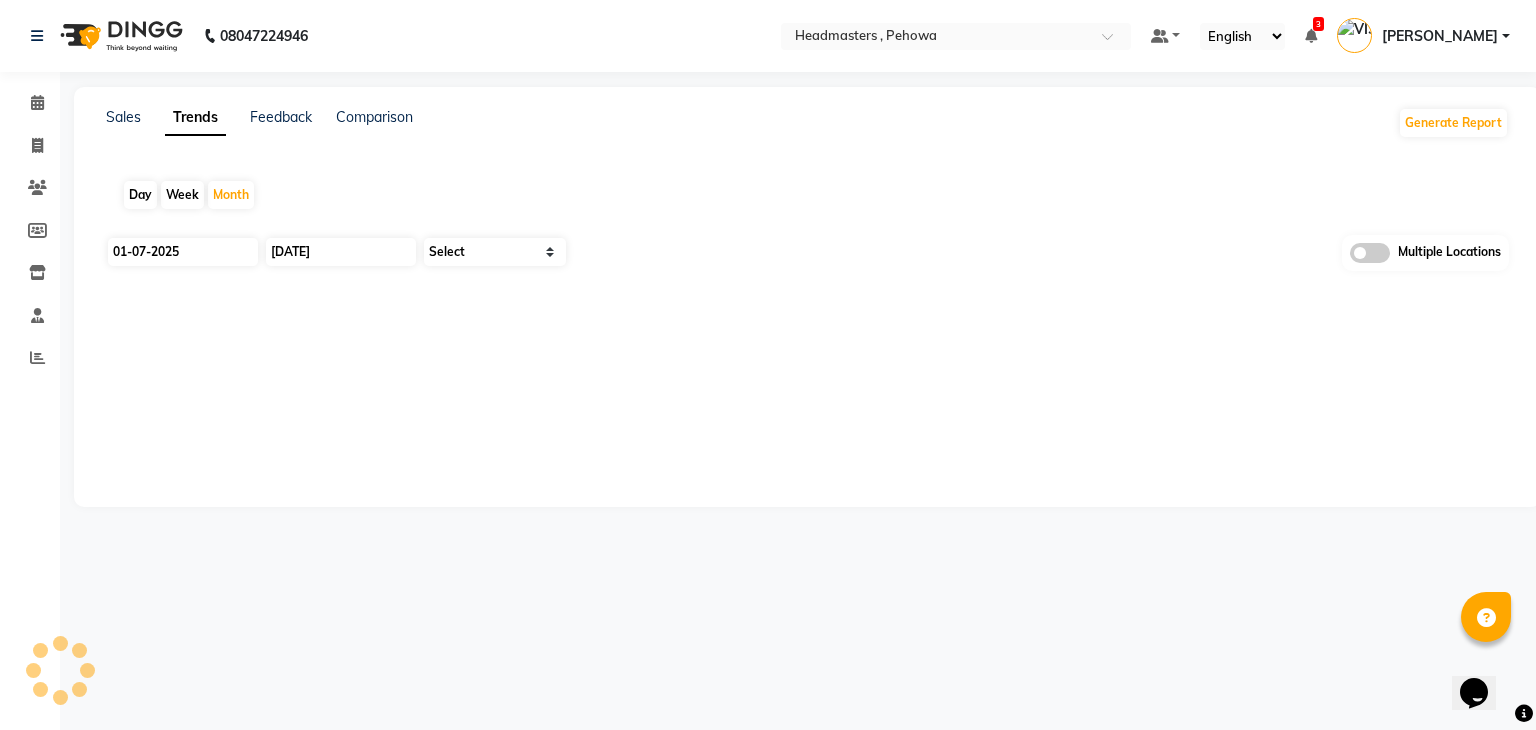 select on "by_client" 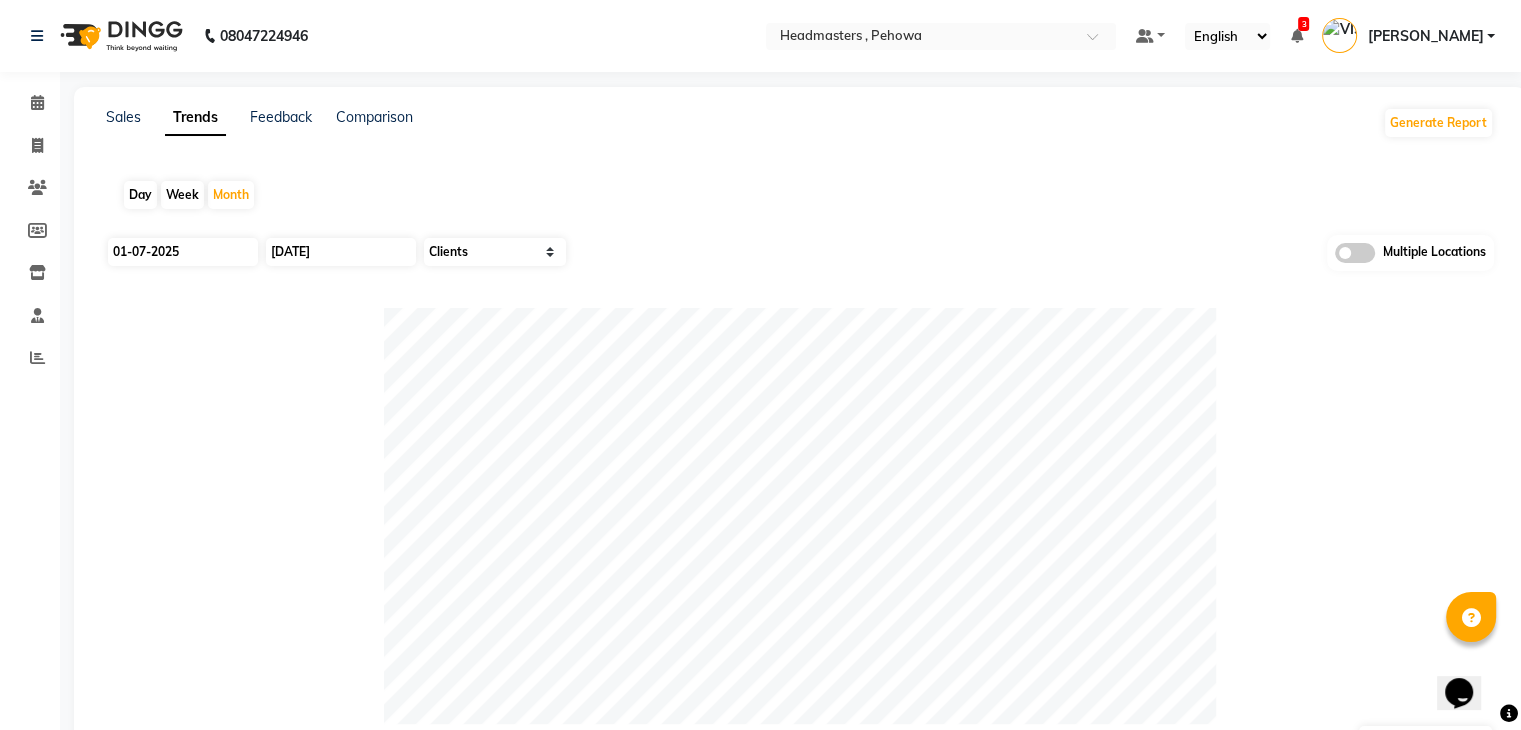 click on "Day" 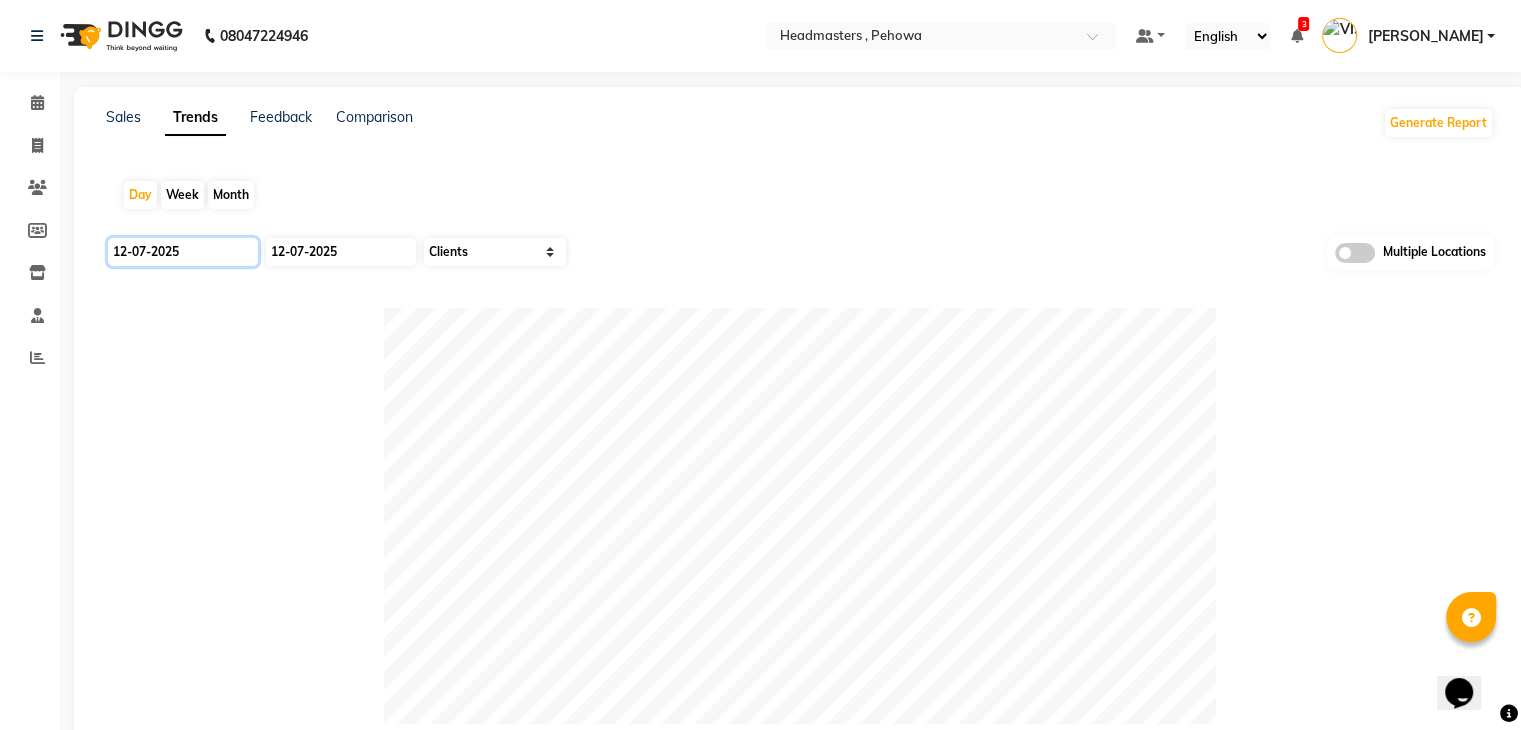click on "12-07-2025" 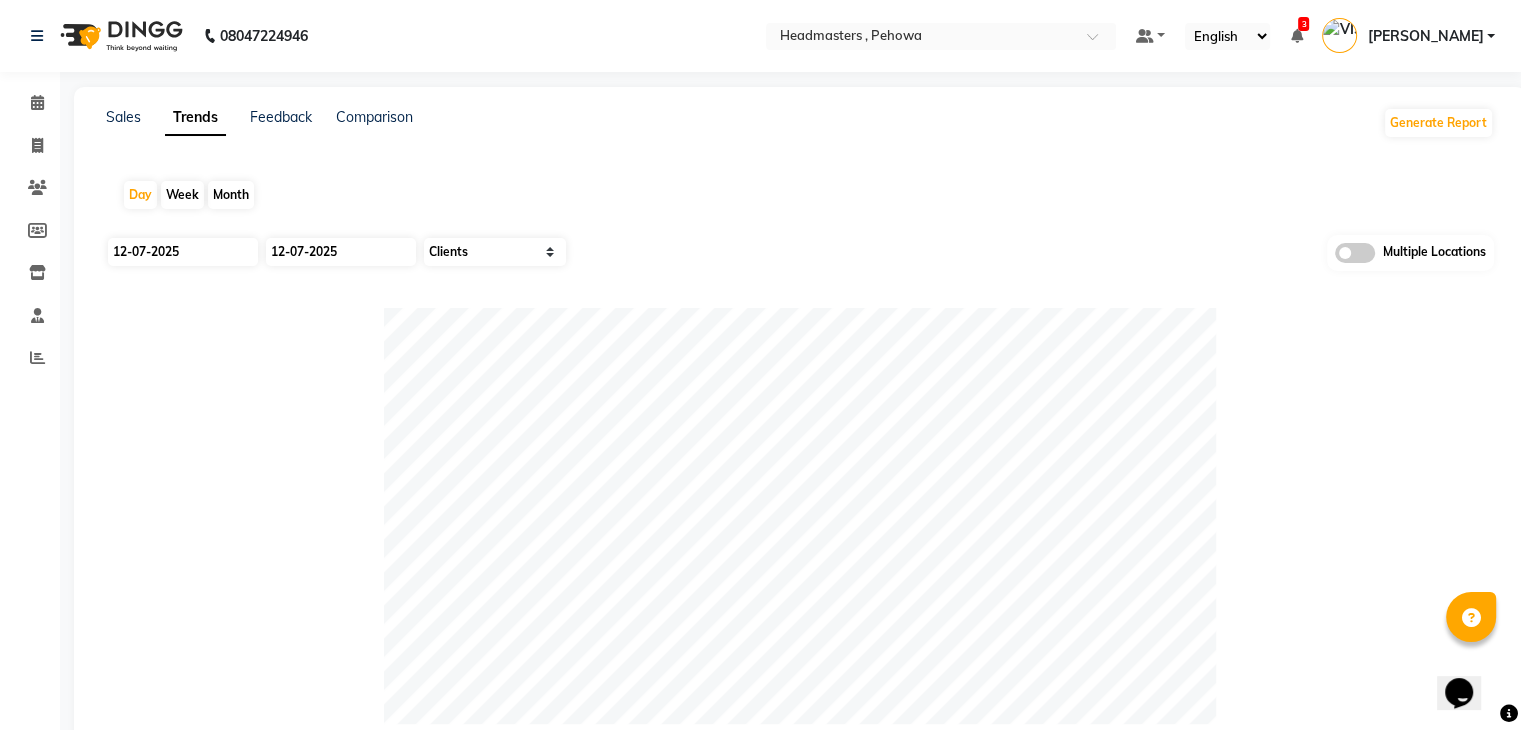 select on "7" 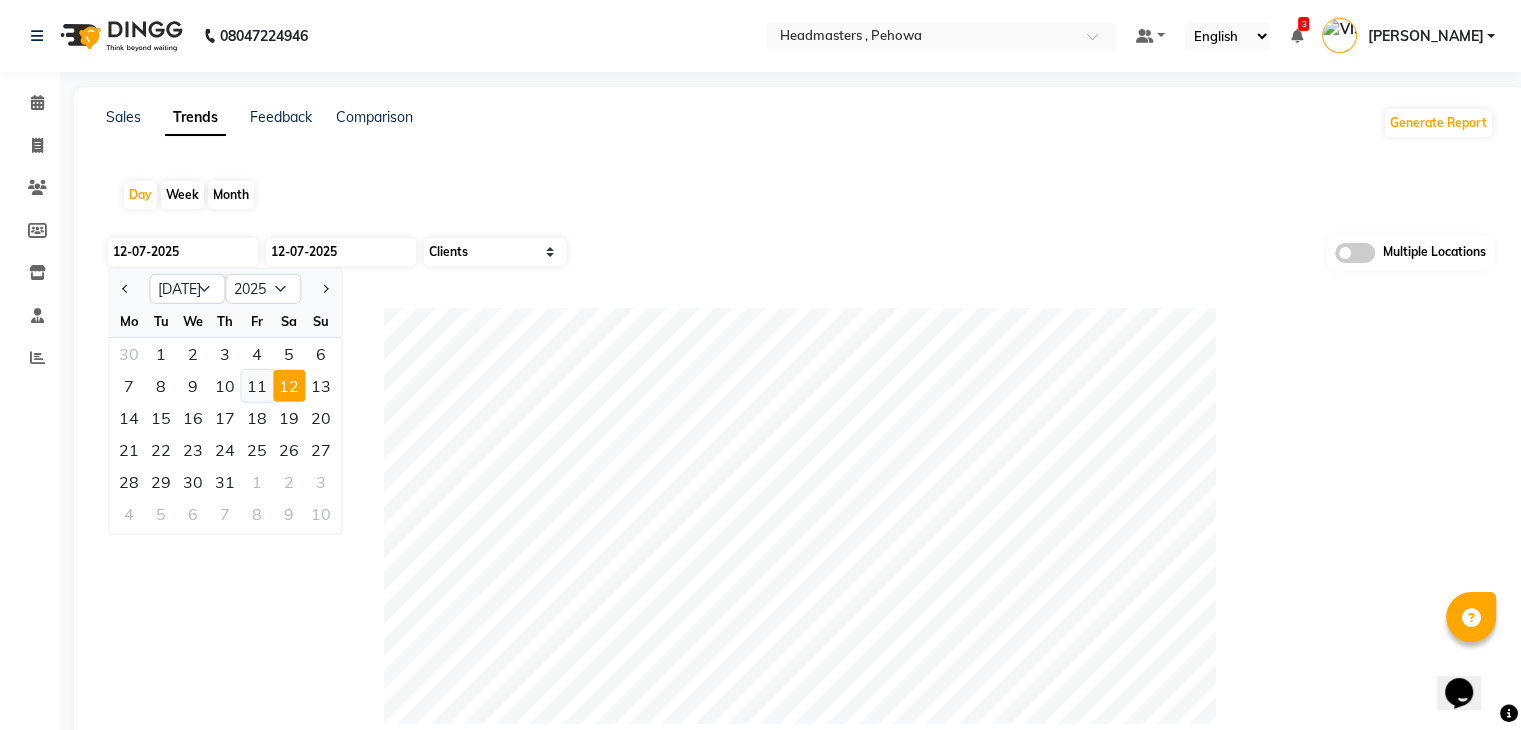 click on "11" 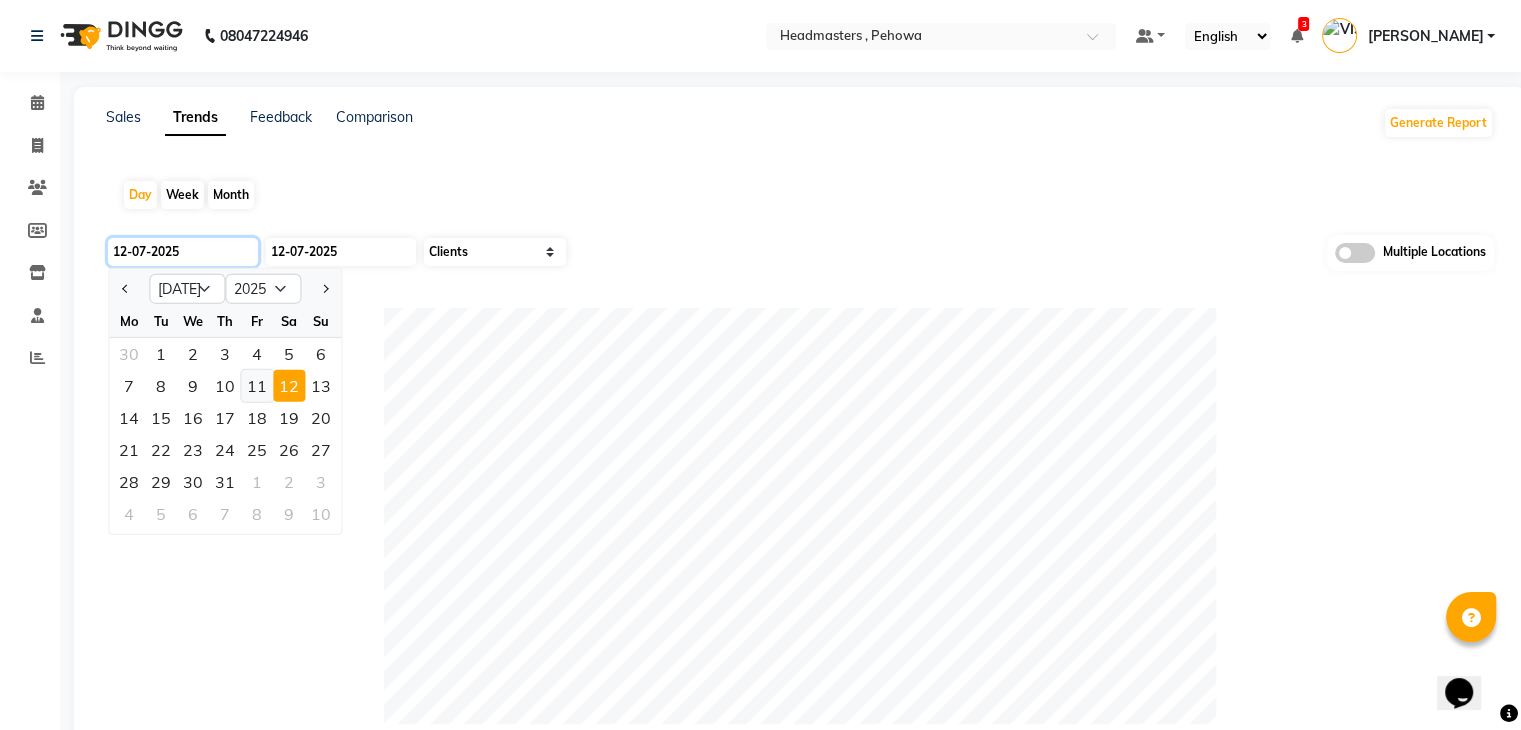 type on "[DATE]" 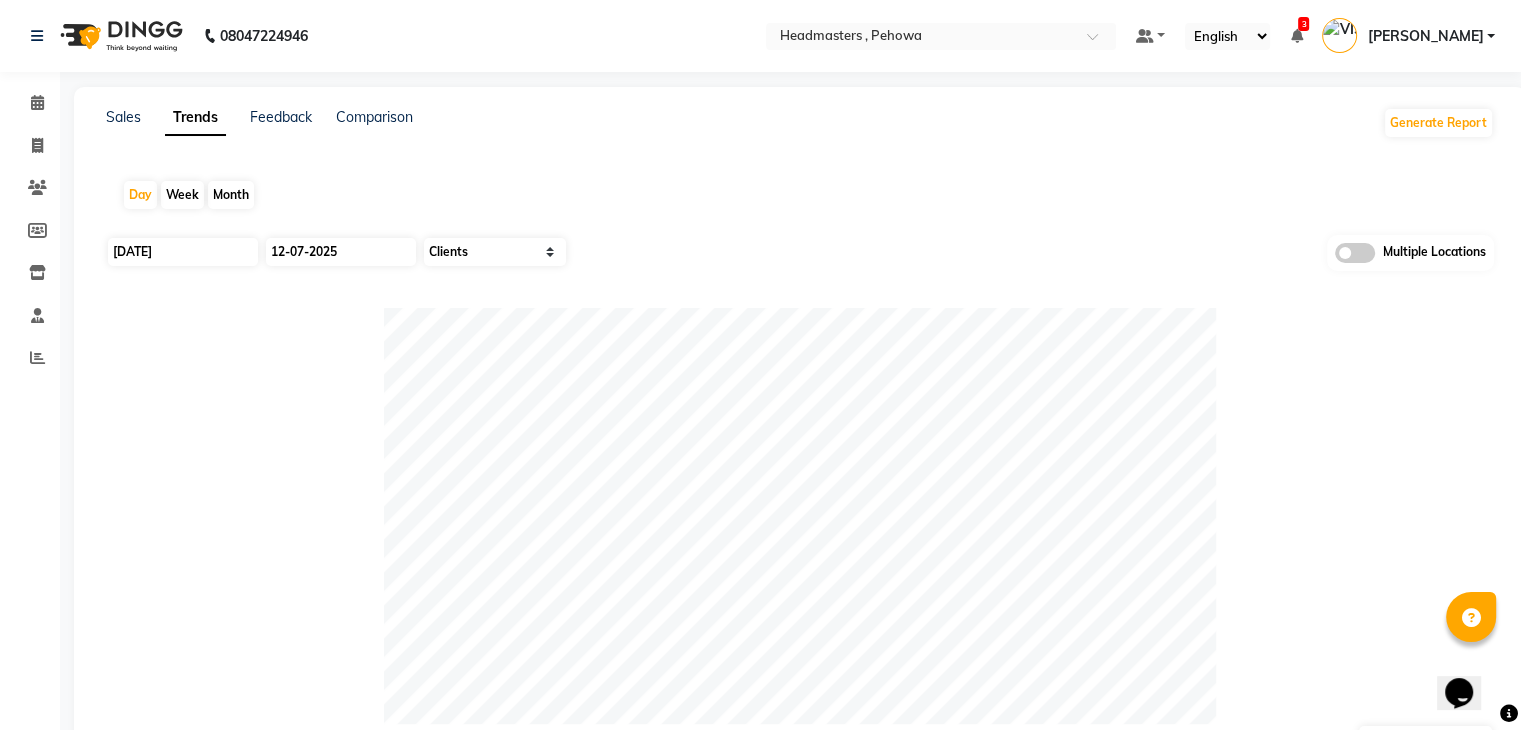 click on "[DATE] [DATE] Select Sales Clients Multiple Locations" 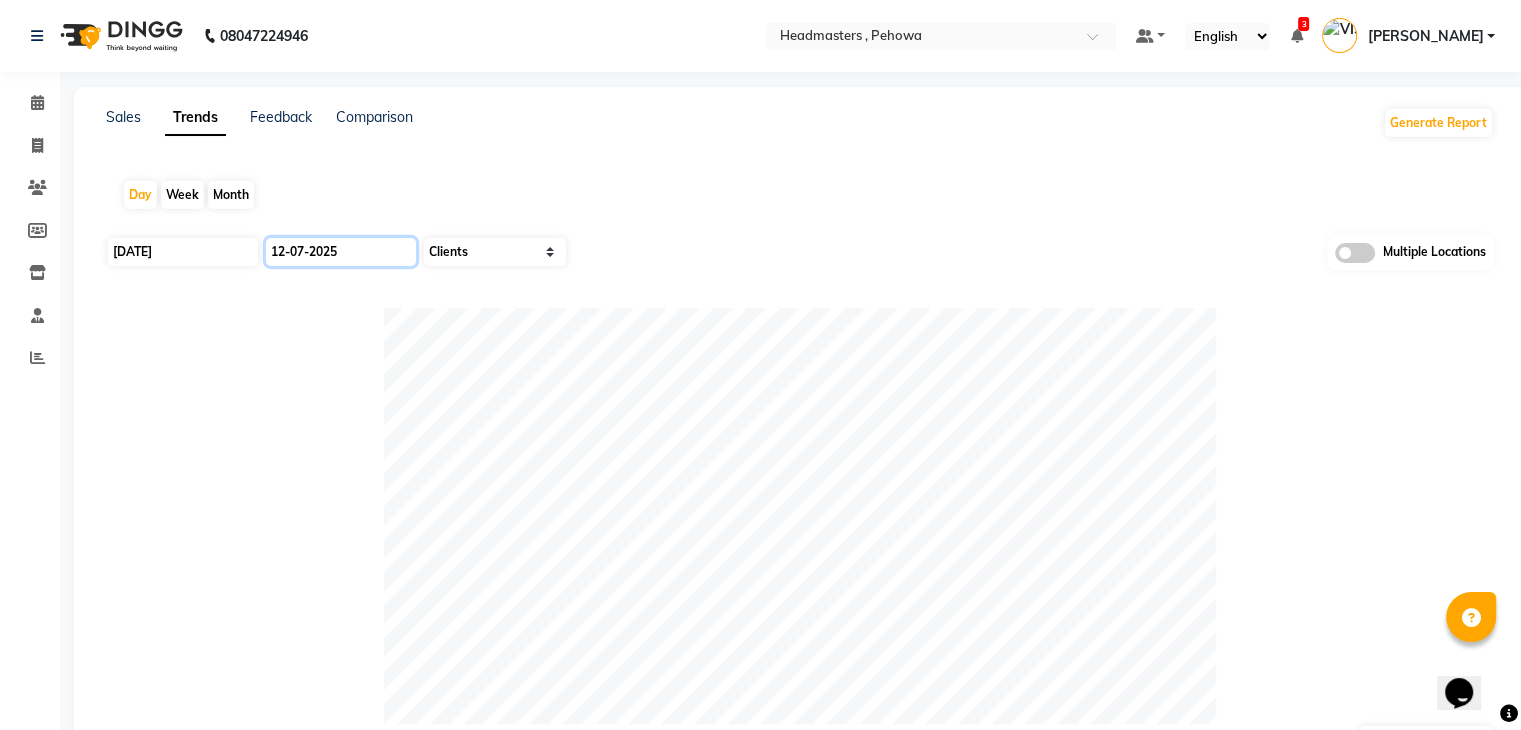 click on "12-07-2025" 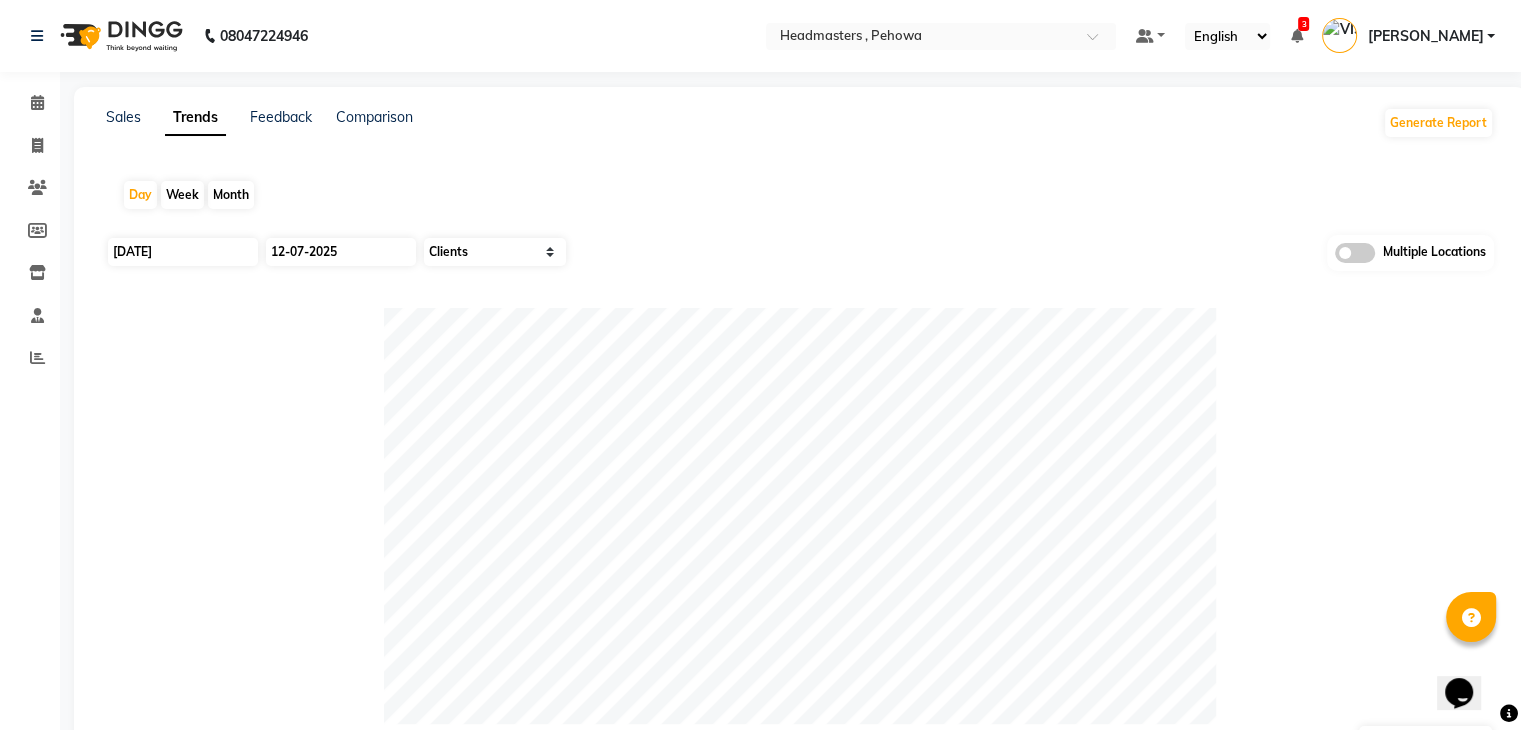 select on "7" 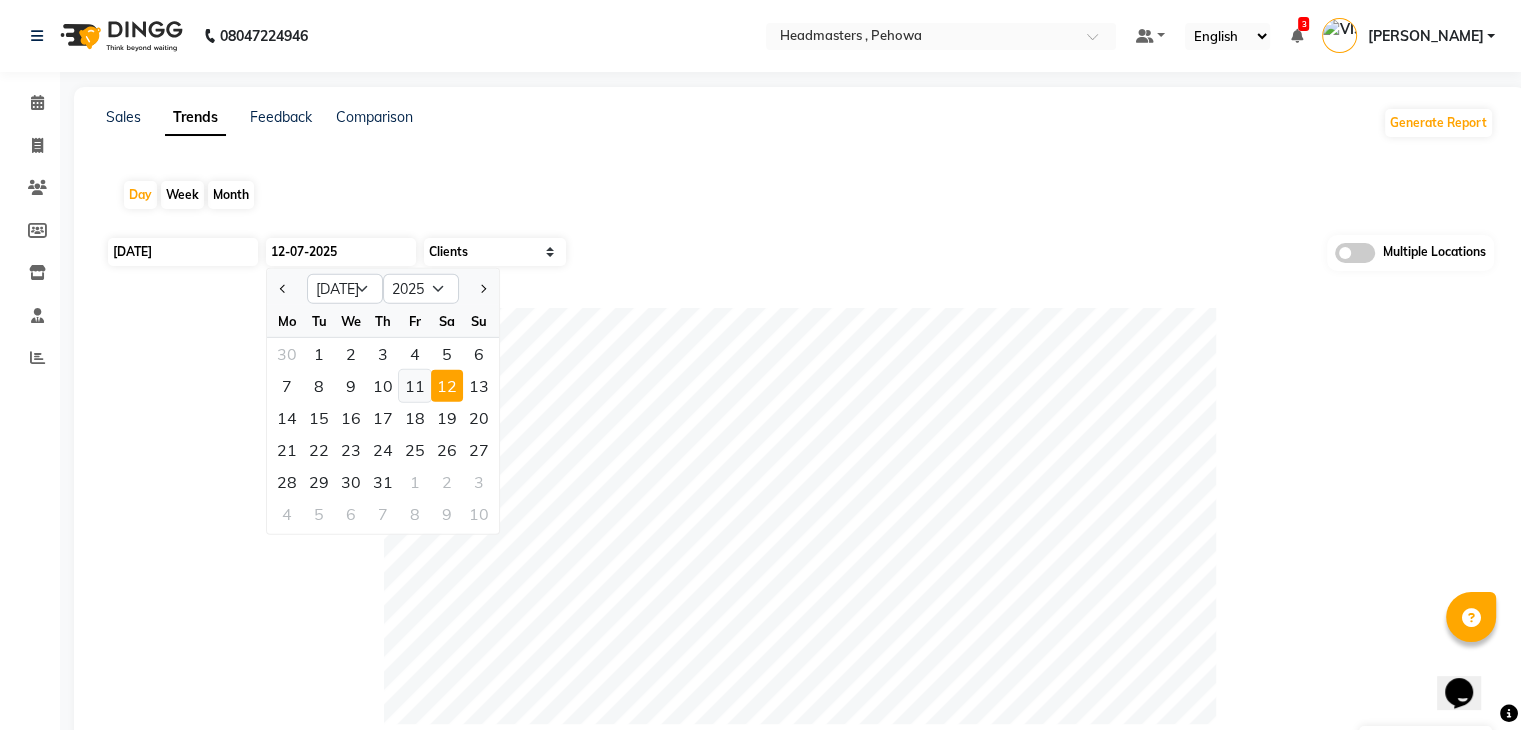 click on "11" 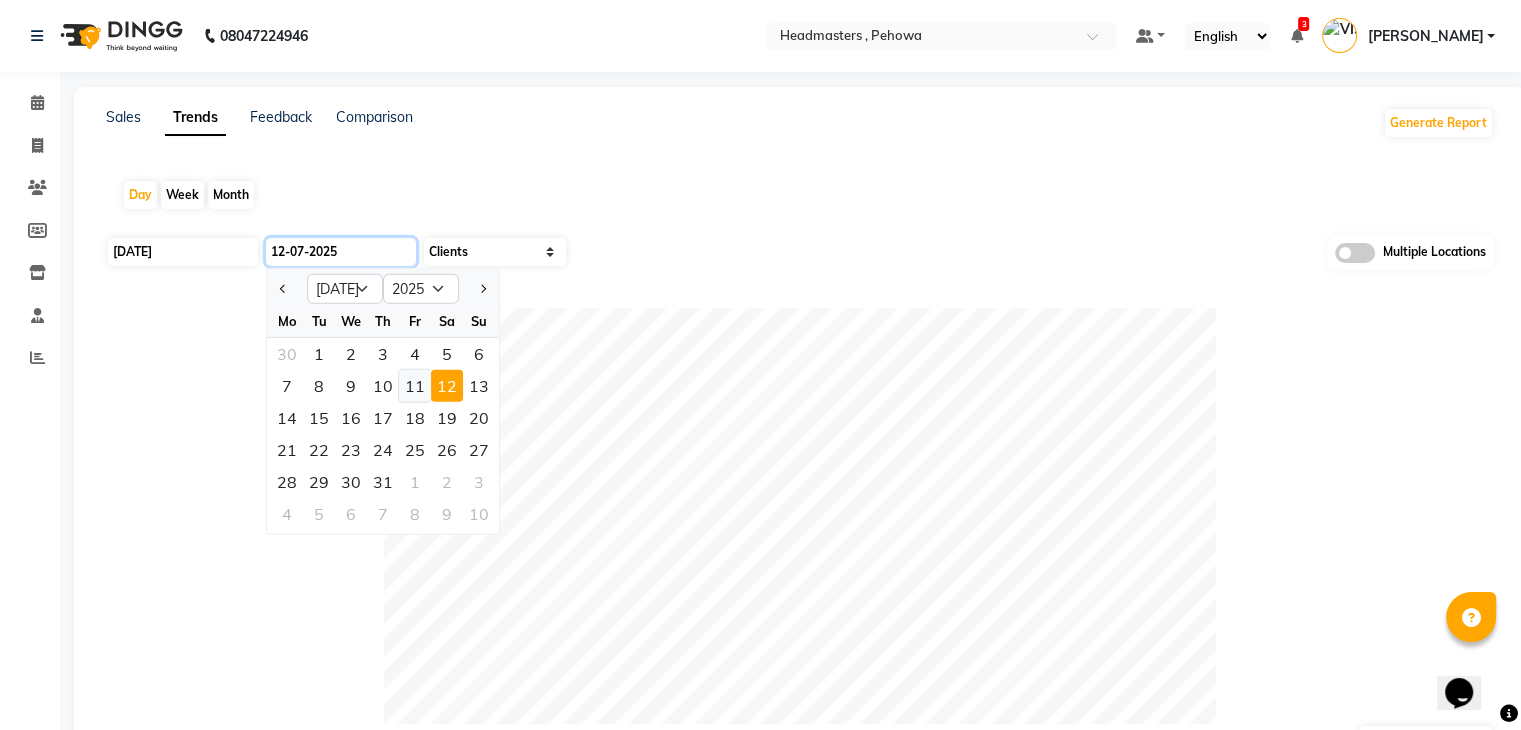 type on "[DATE]" 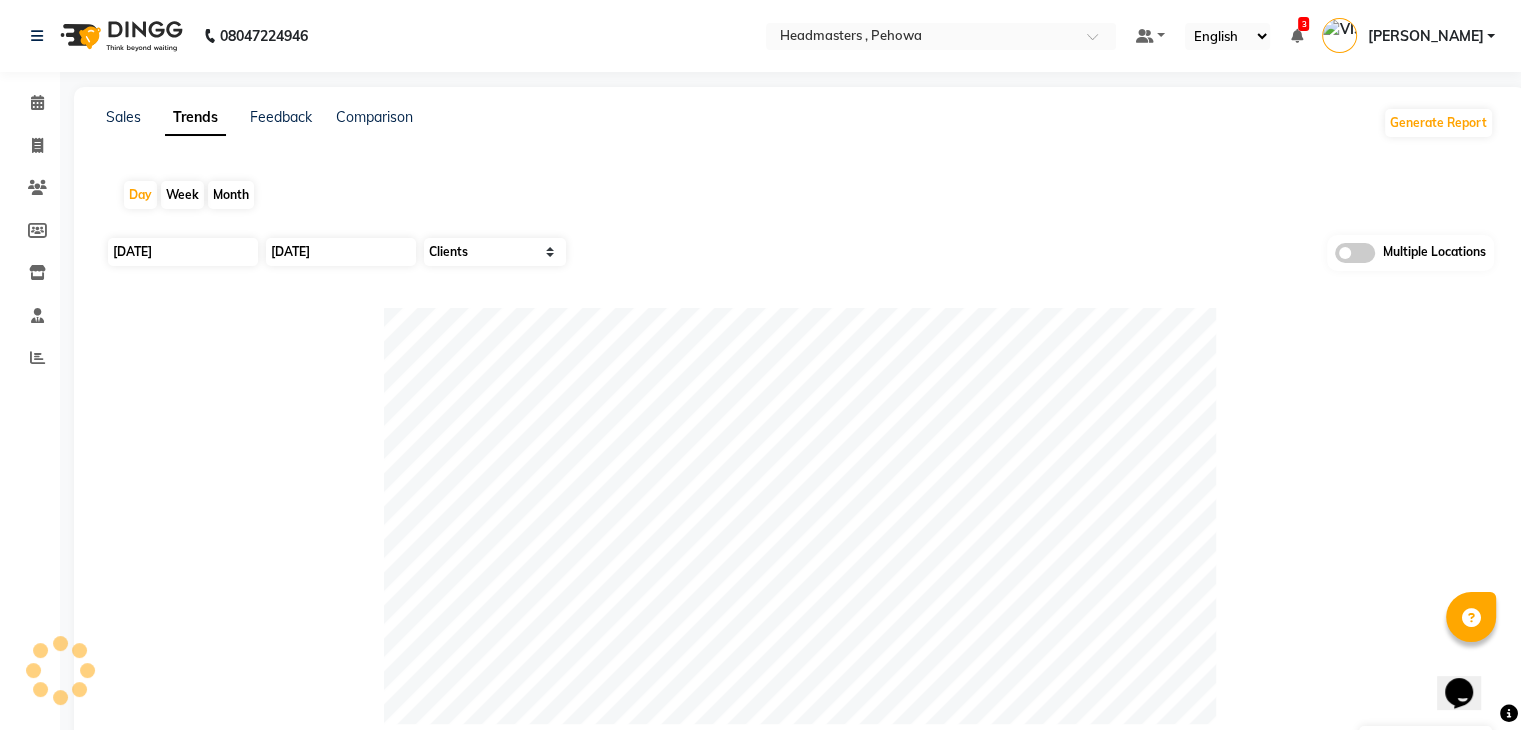 click 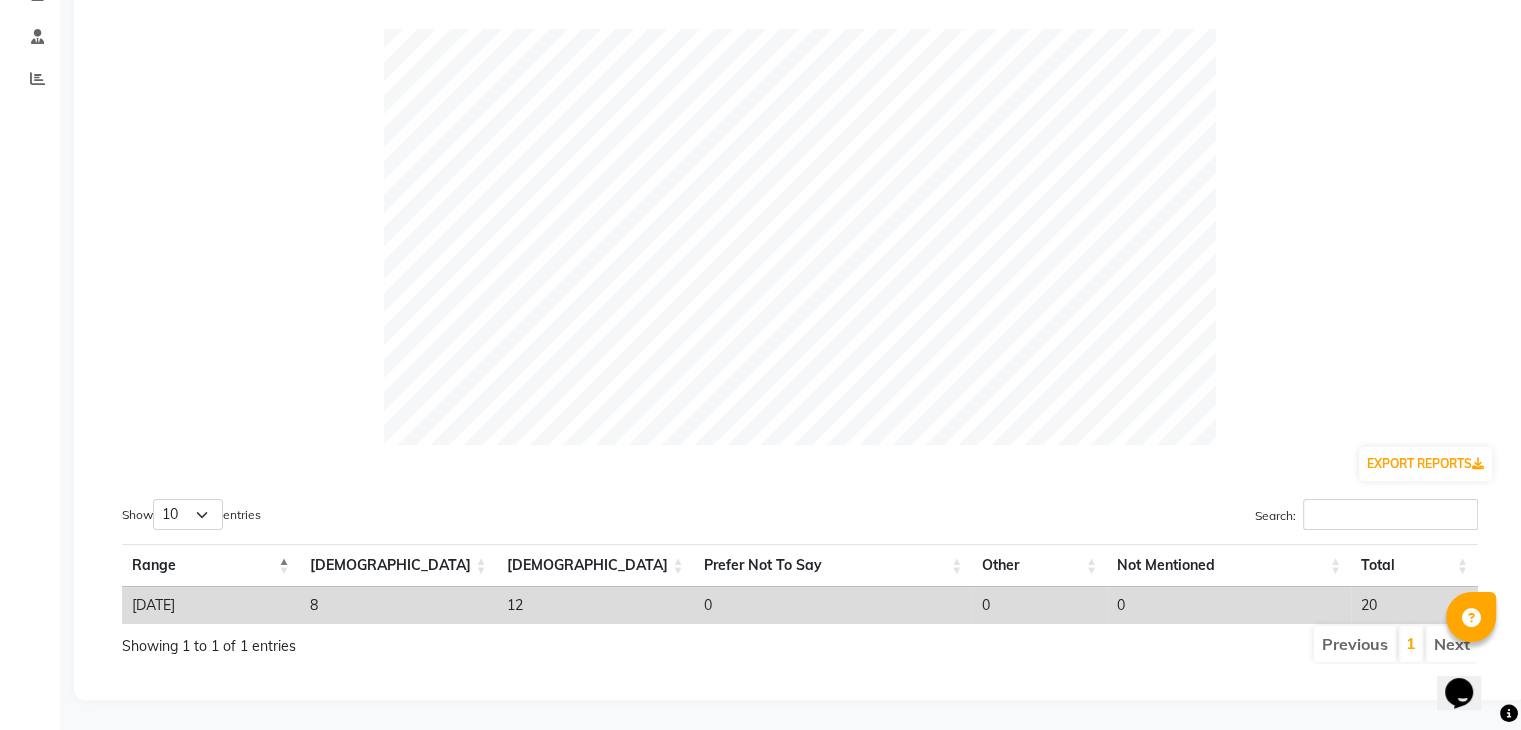 scroll, scrollTop: 0, scrollLeft: 0, axis: both 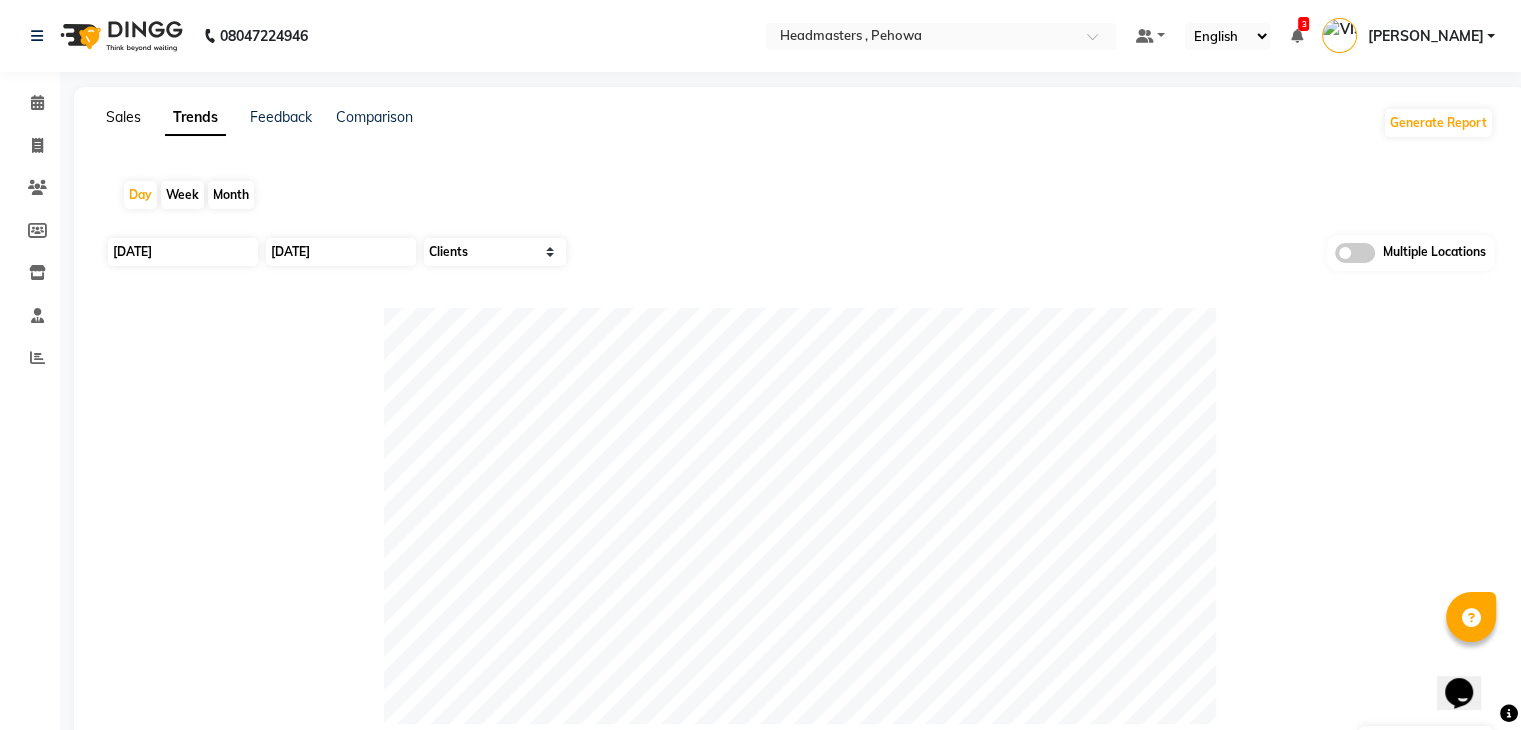 click on "Sales" 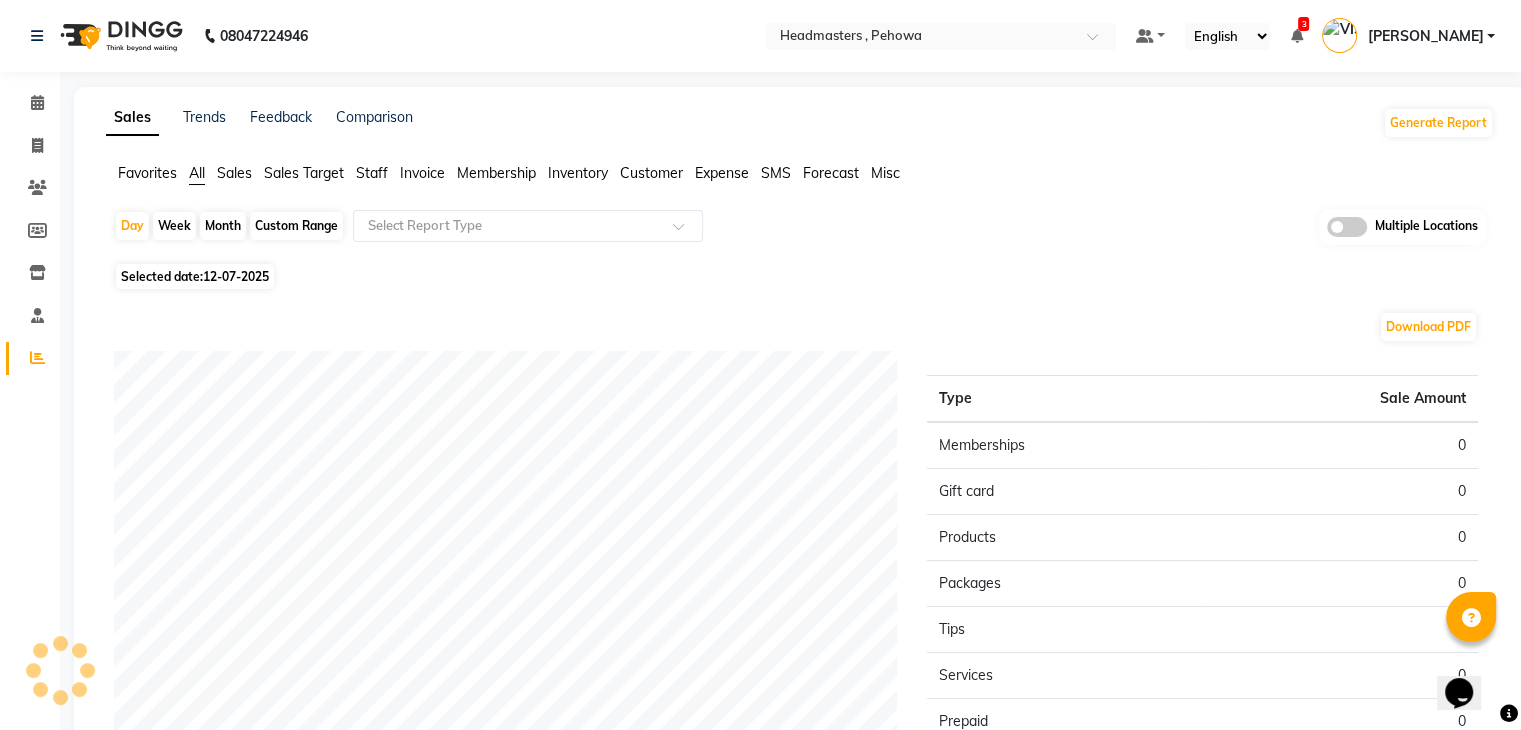 click on "Favorites" 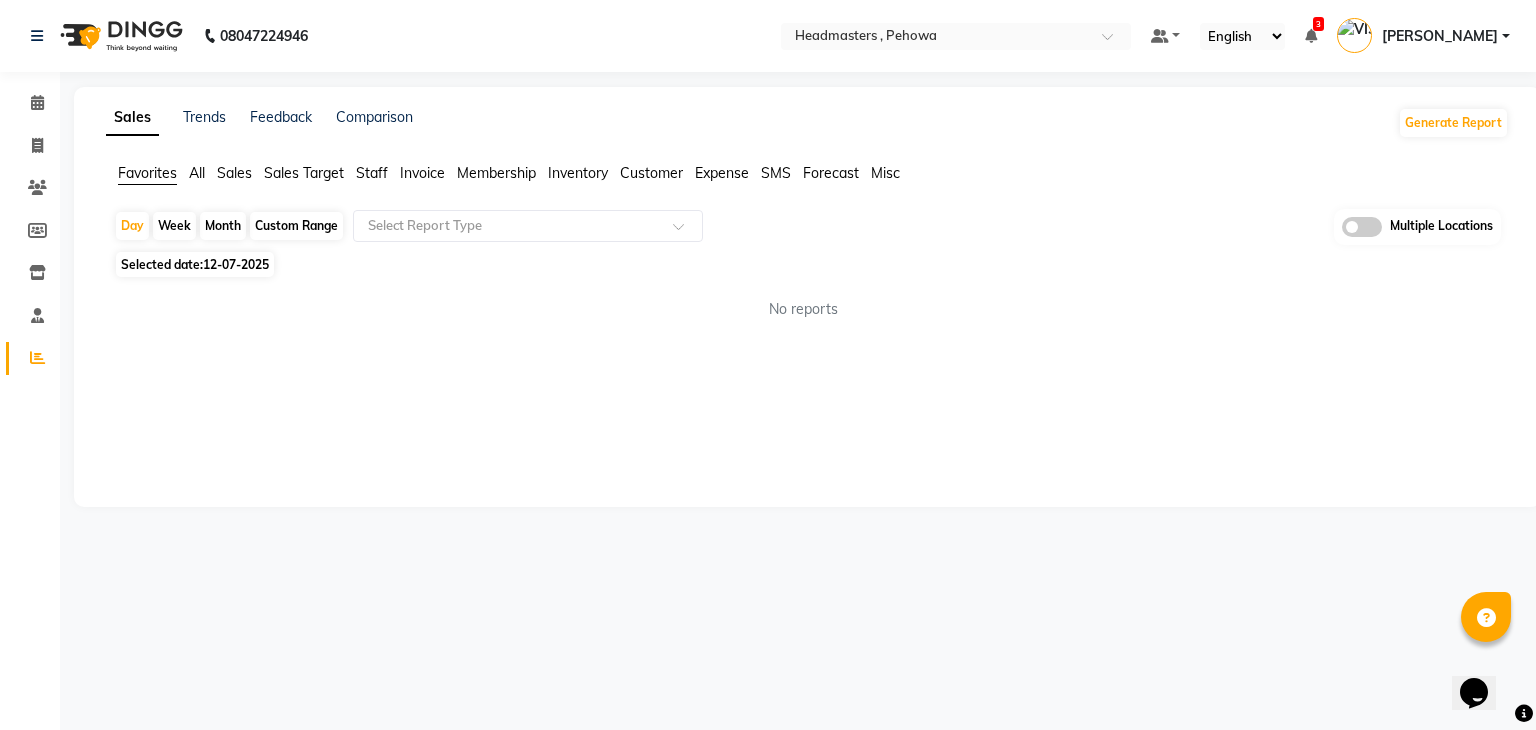click on "12-07-2025" 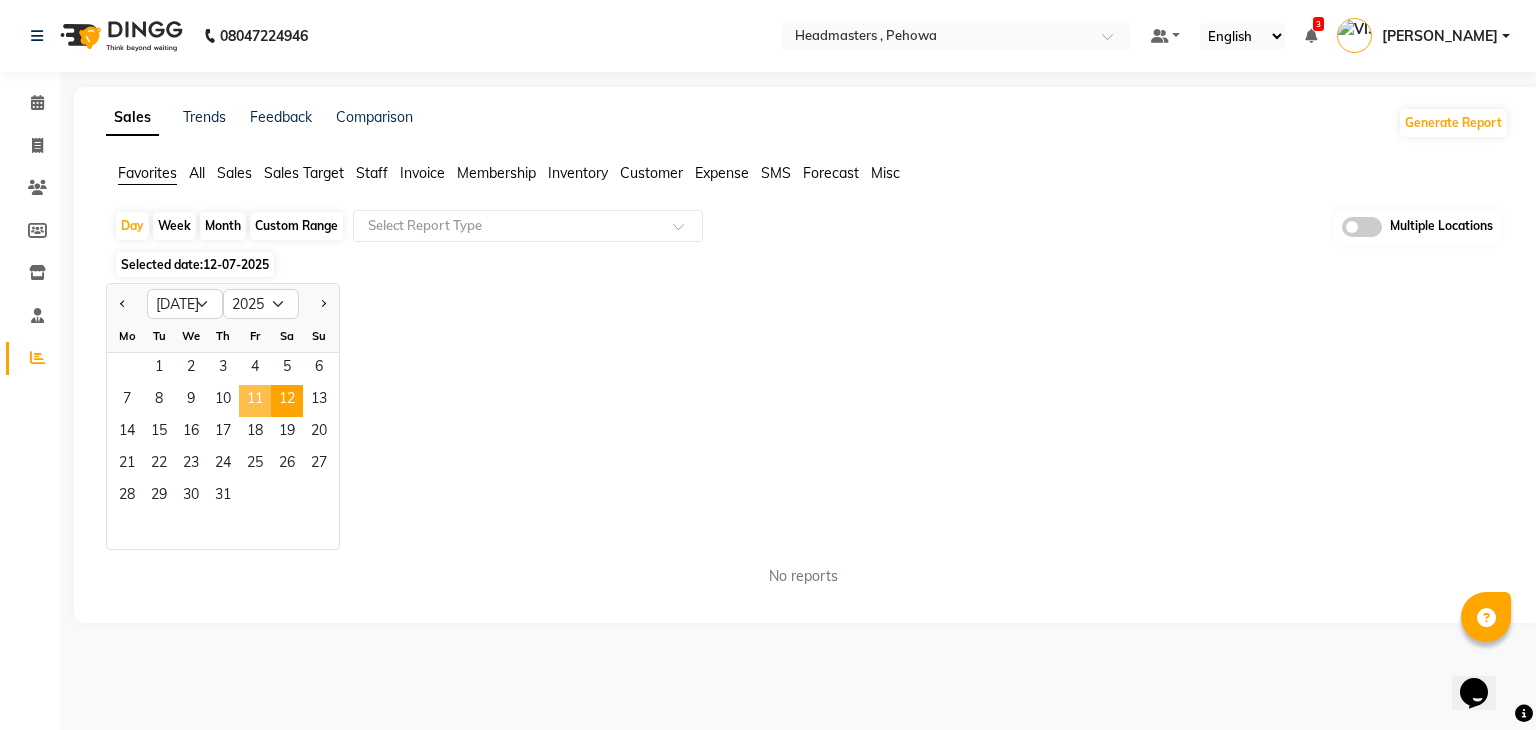 click on "11" 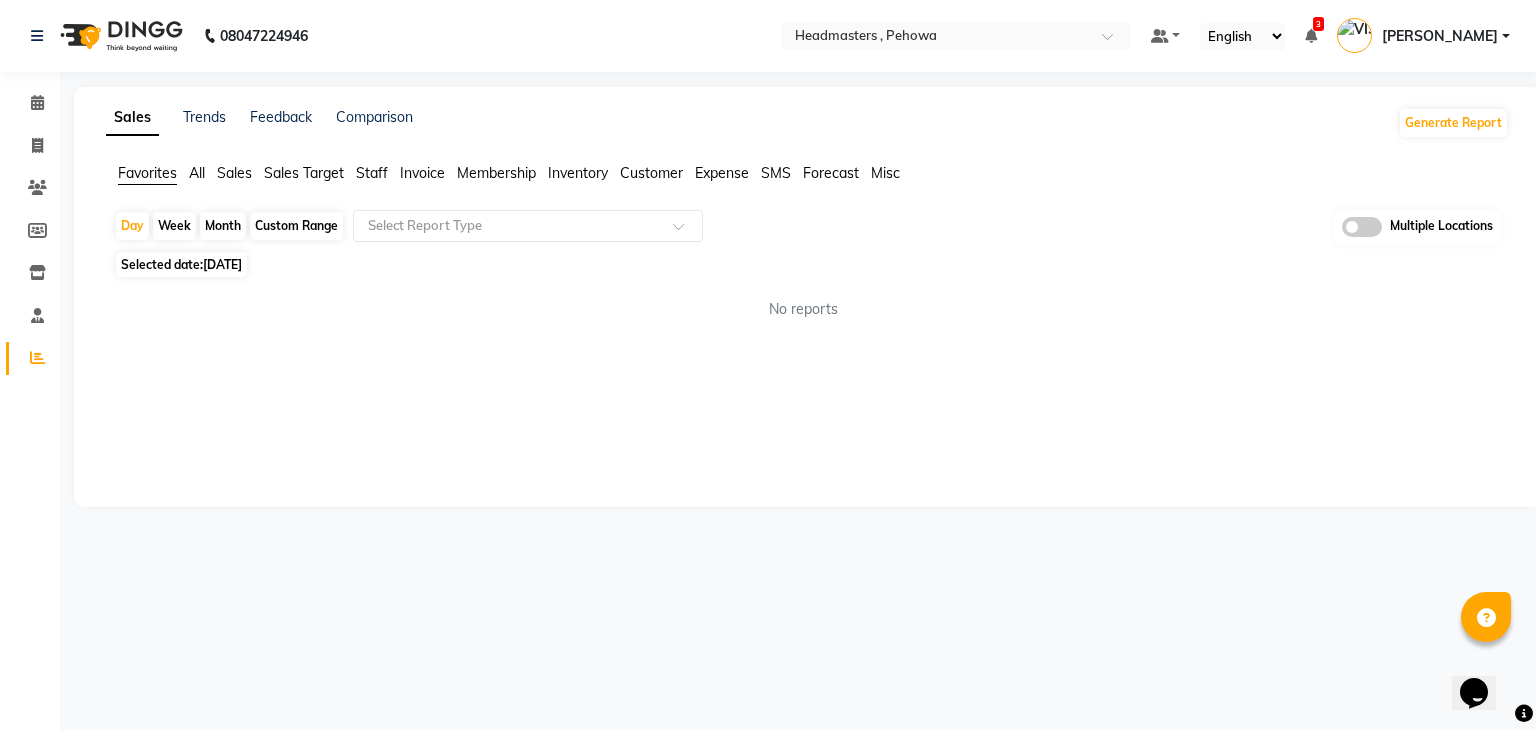 click on "No reports" 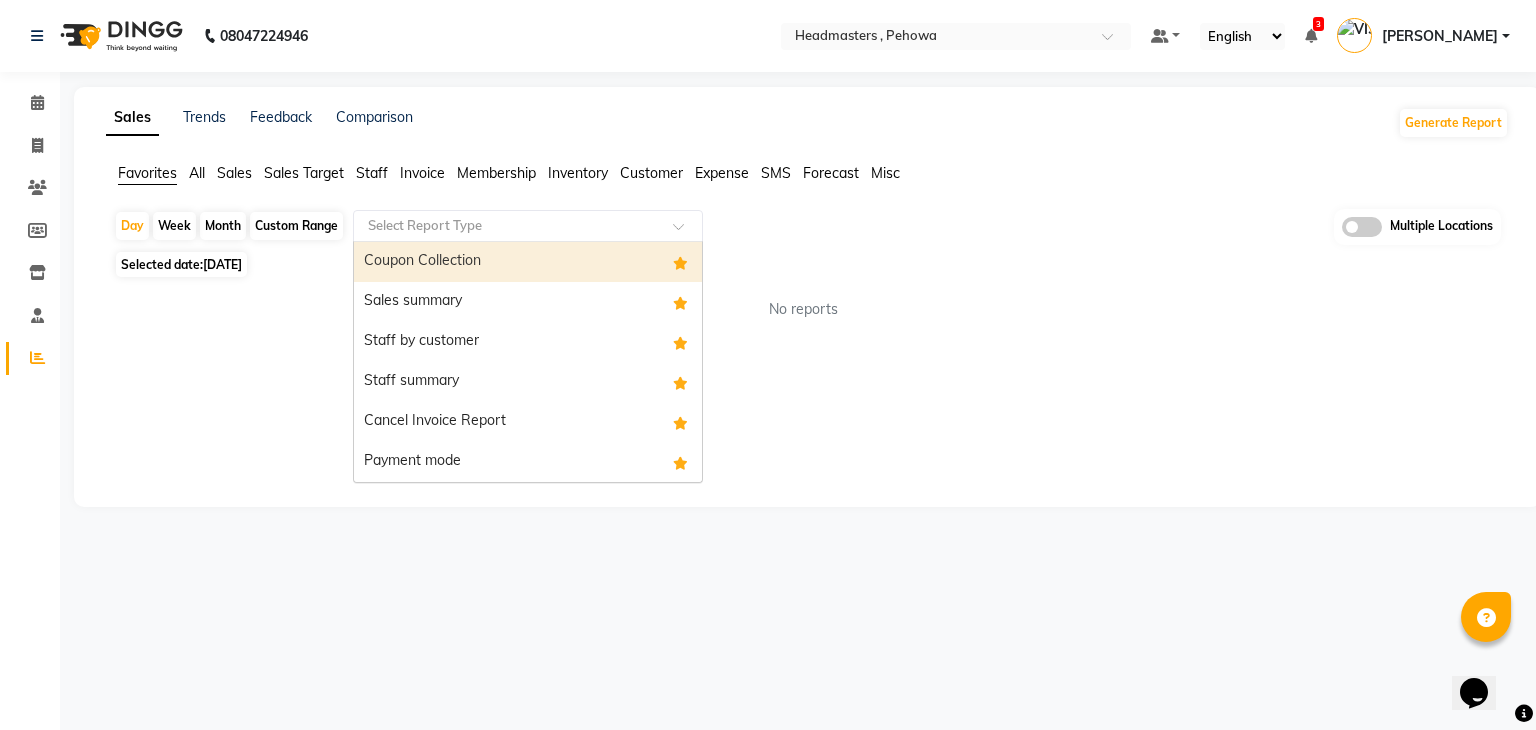 click on "Select Report Type" 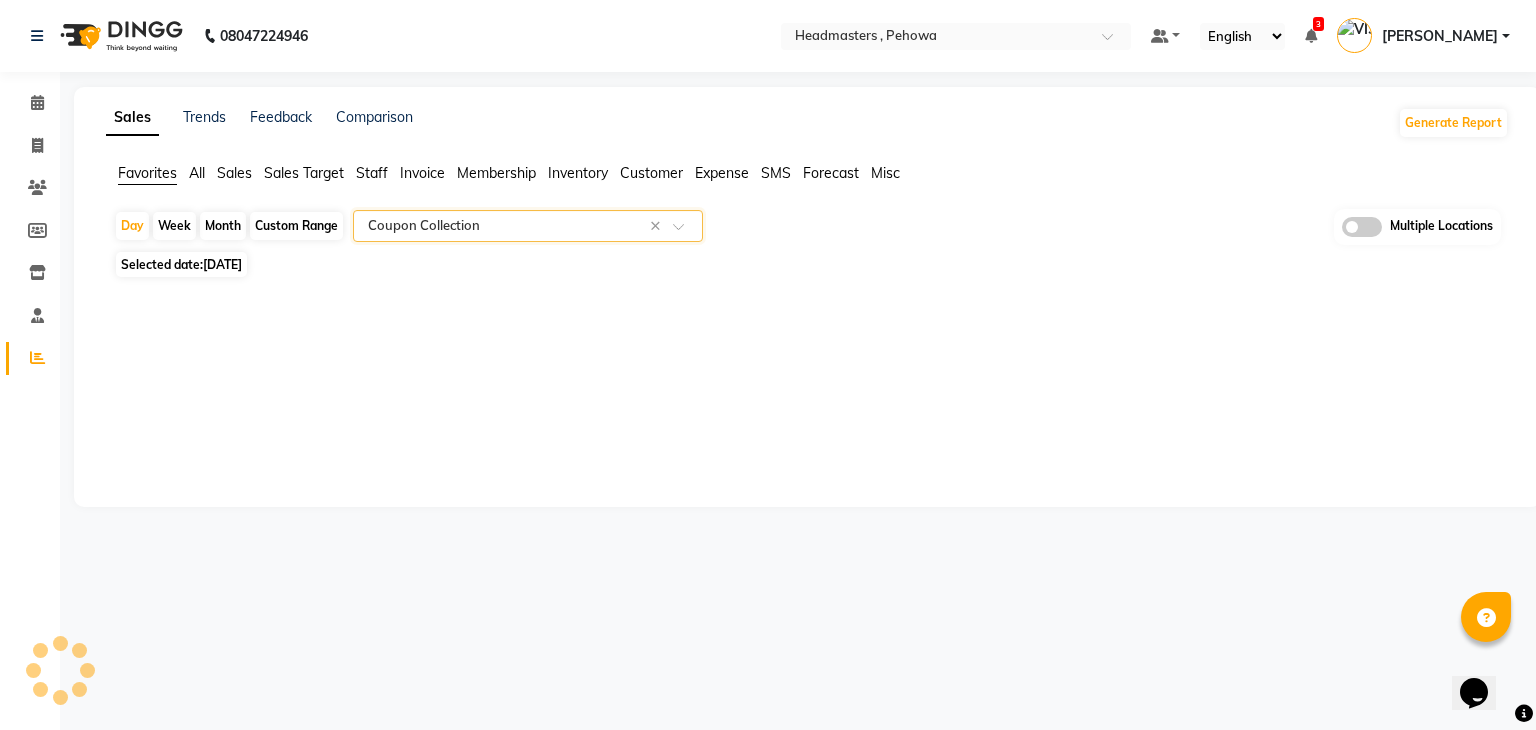 click 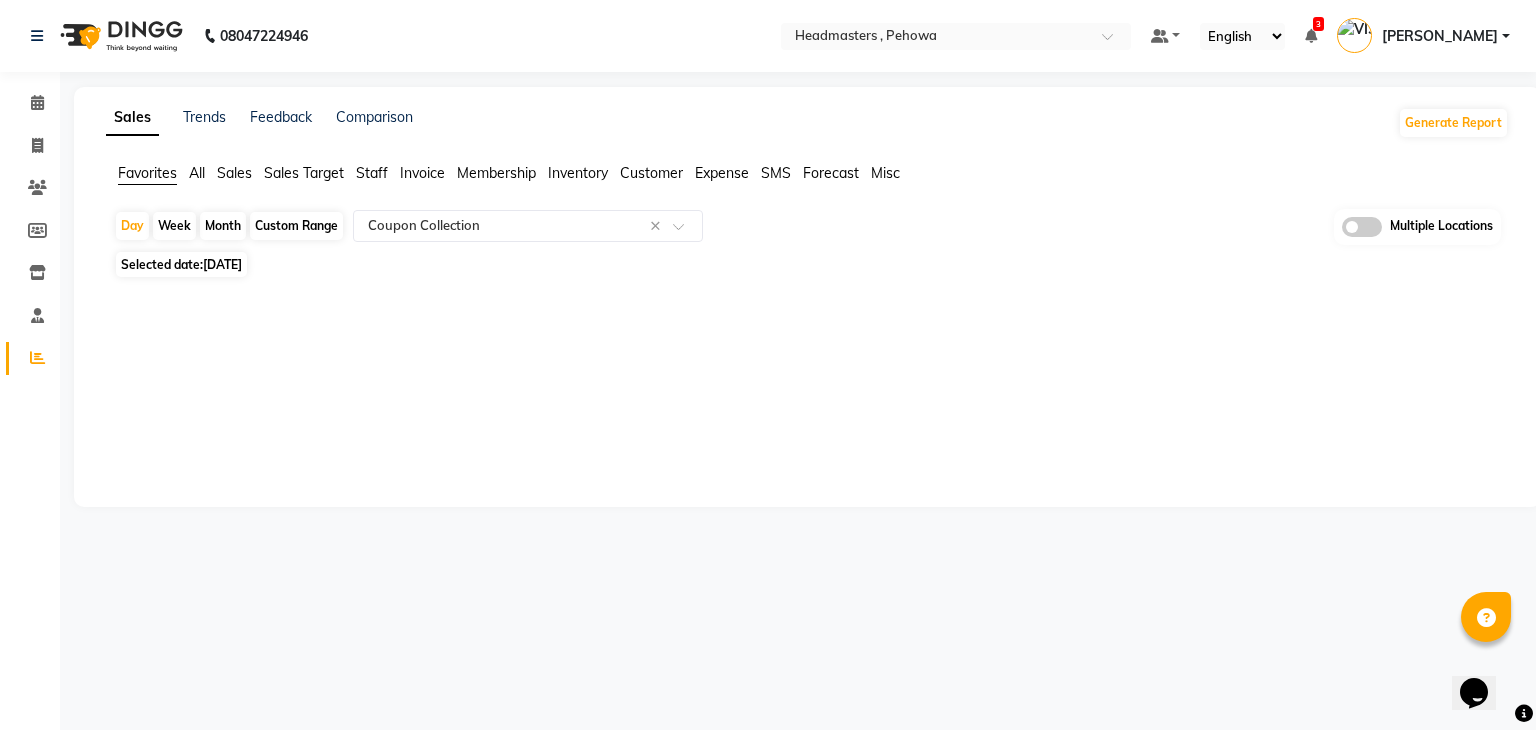 click 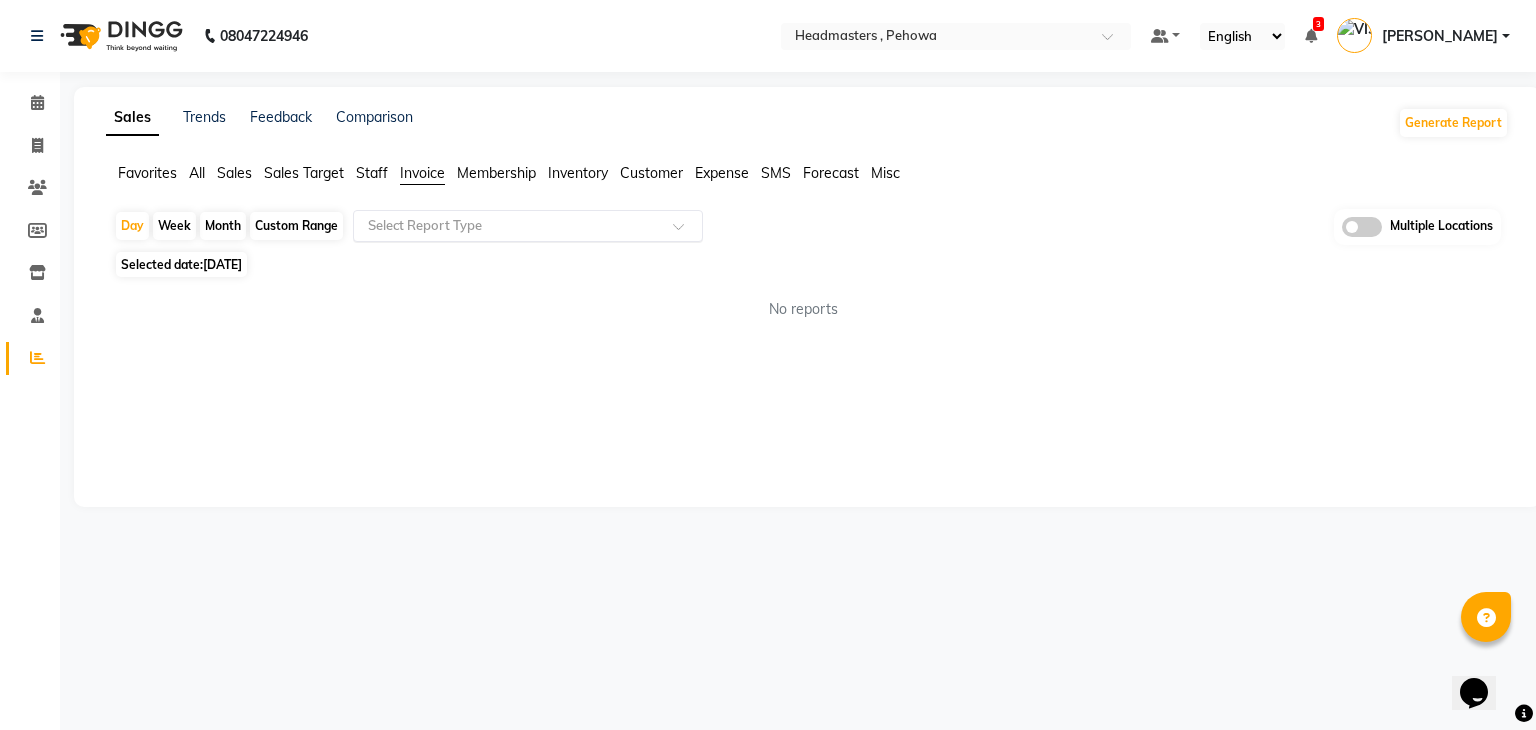 click 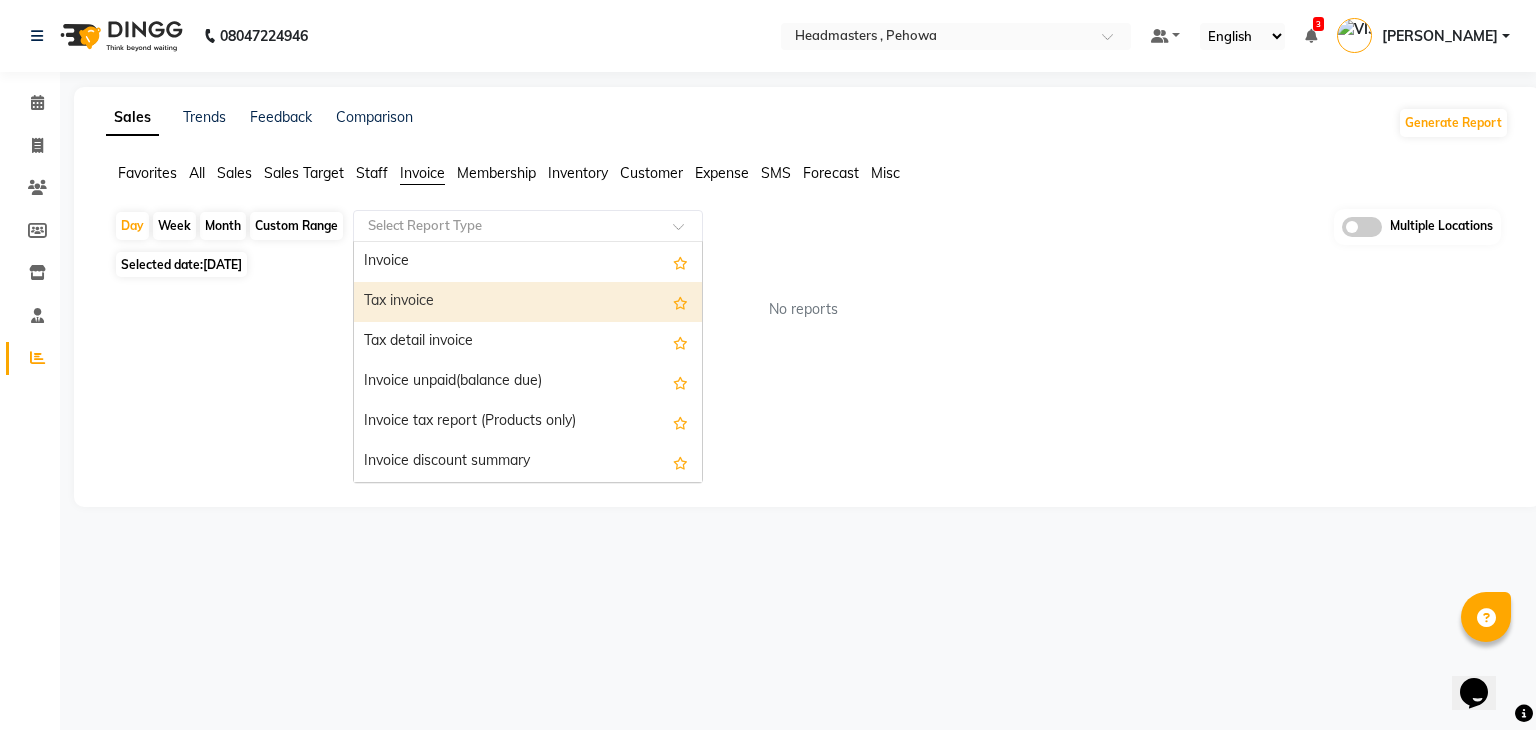 click on "Tax invoice" at bounding box center (528, 302) 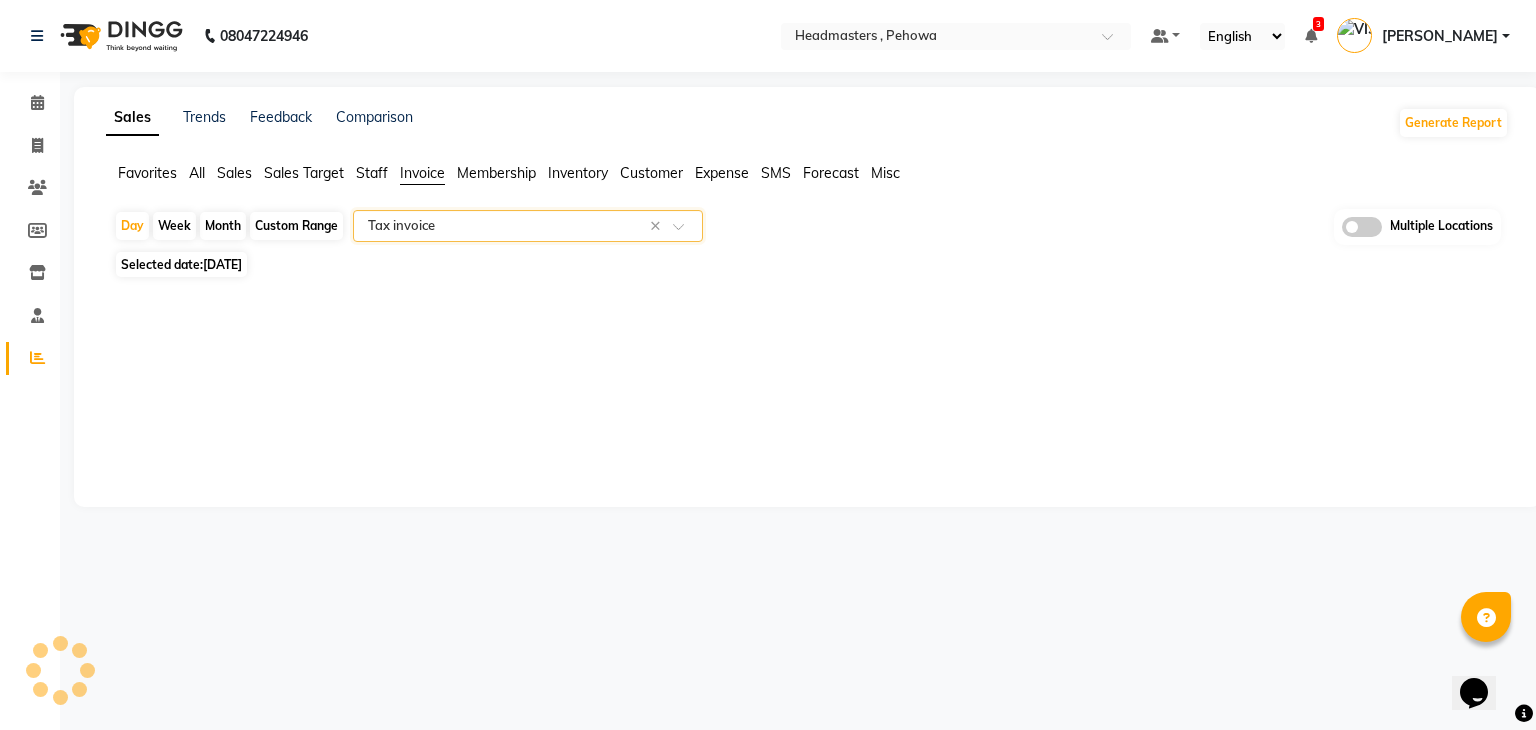 select on "full_report" 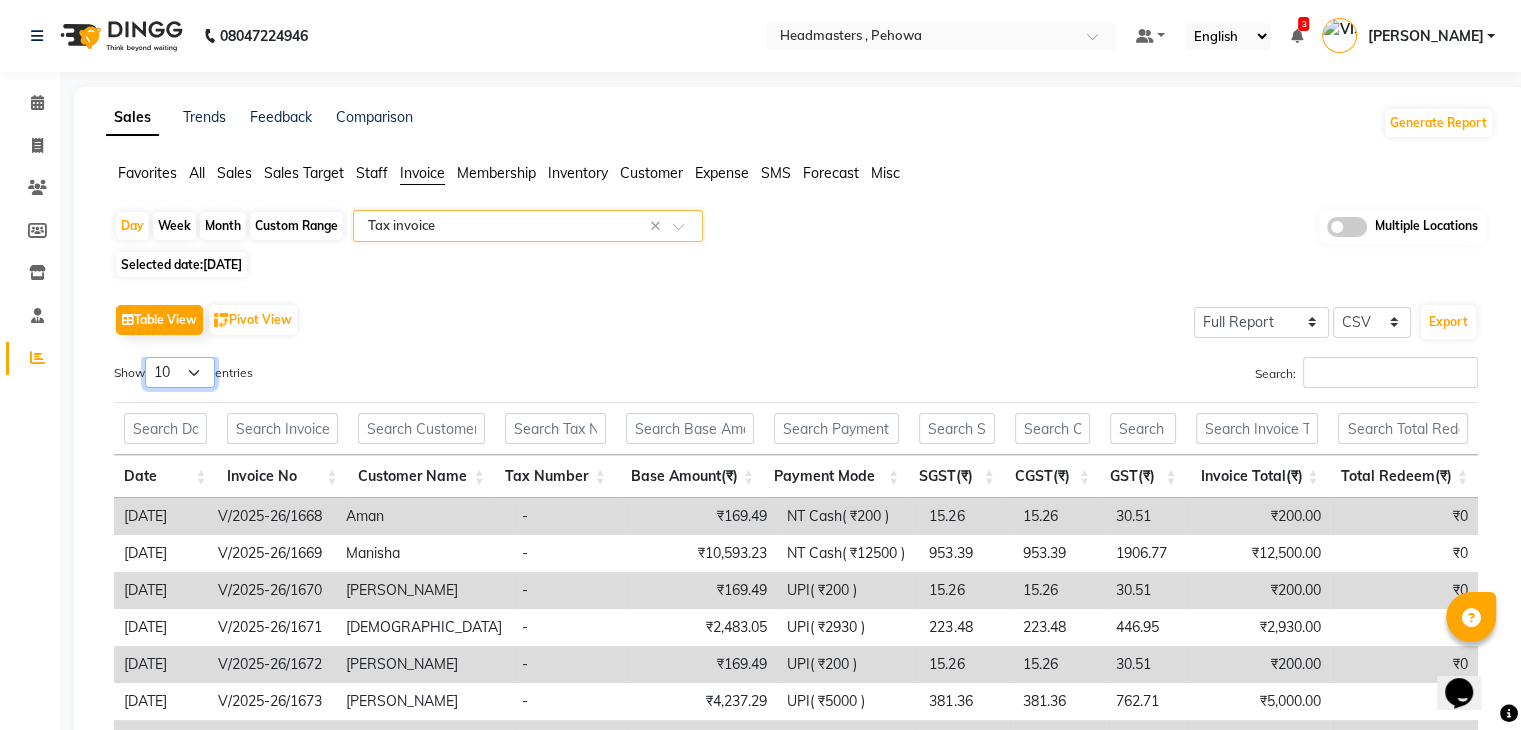 click on "10 25 50 100" at bounding box center (180, 372) 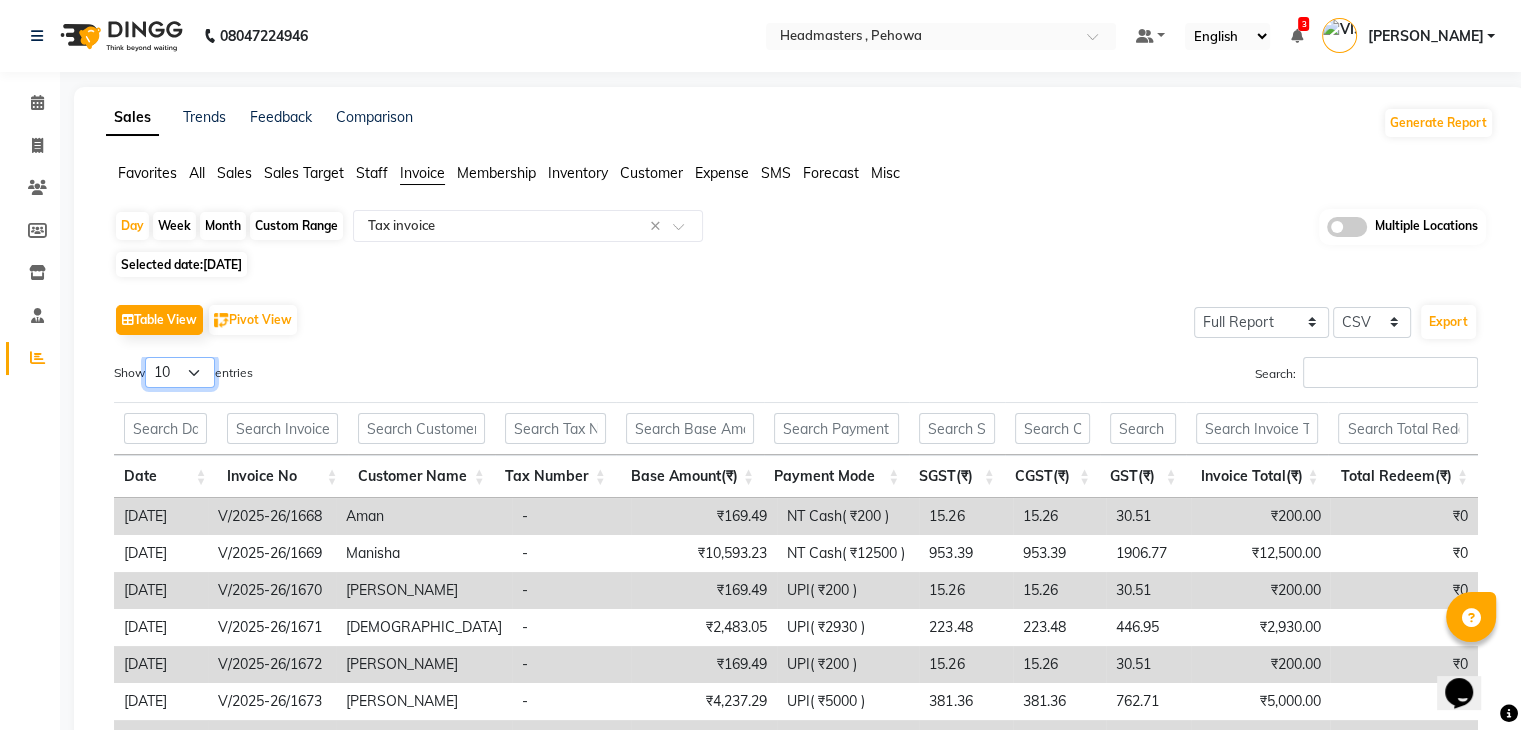 select on "100" 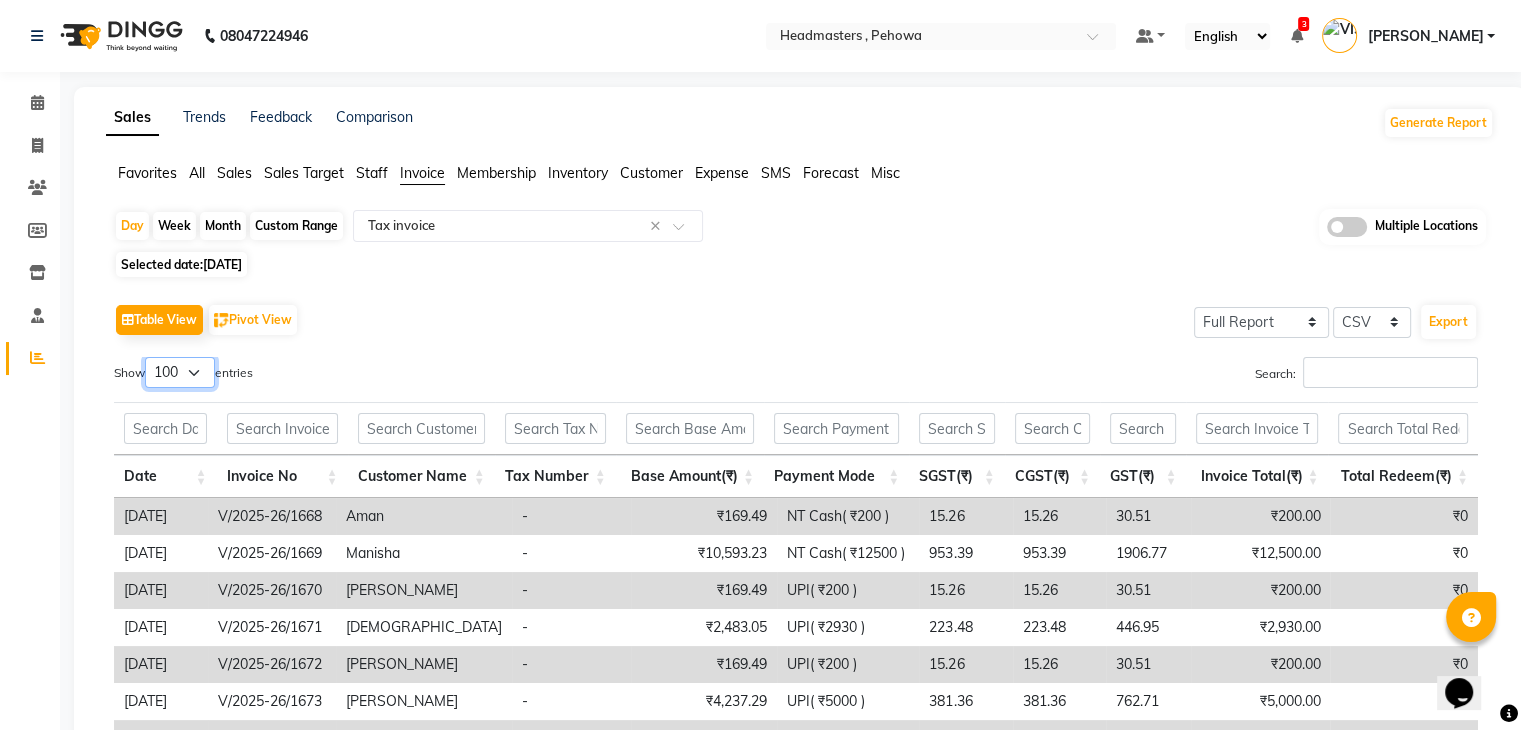 click on "10 25 50 100" at bounding box center [180, 372] 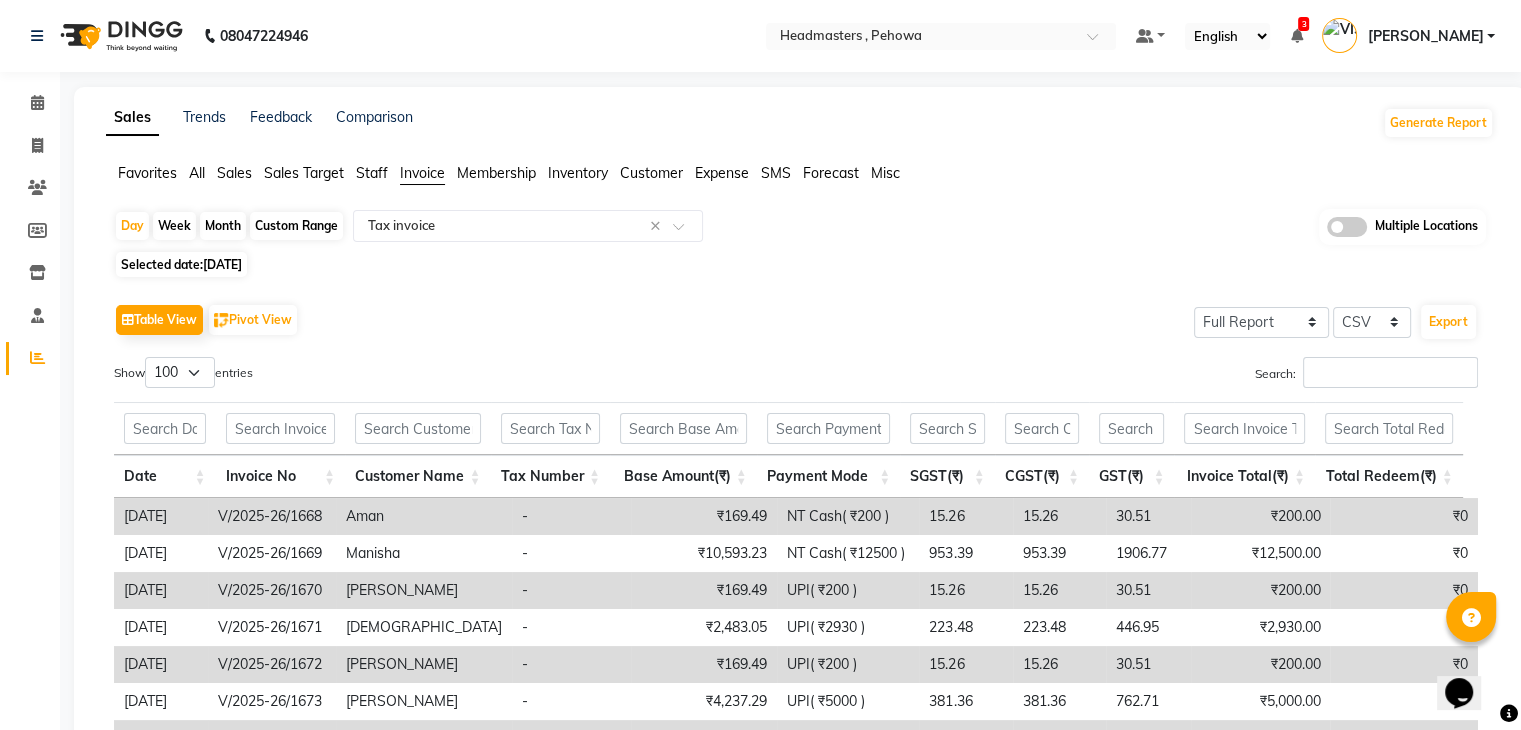 click on "Table View   Pivot View  Select Full Report Filtered Report Select CSV PDF  Export  Show  10 25 50 100  entries Search: Date Invoice No Customer Name Tax Number Base Amount(₹) Payment Mode SGST(₹) CGST(₹) GST(₹) Invoice Total(₹) Total Redeem(₹) Date Invoice No Customer Name Tax Number Base Amount(₹) Payment Mode SGST(₹) CGST(₹) GST(₹) Invoice Total(₹) Total Redeem(₹) Total ₹38,822.04 ₹45,810.00 ₹0 [DATE] V/2025-26/1668 Aman  - ₹169.49 NT Cash( ₹200 ) 15.26 15.26 30.51 ₹200.00 ₹0 [DATE] V/2025-26/1669 [GEOGRAPHIC_DATA]  - ₹10,593.23 NT Cash( ₹12500 ) 953.39 953.39 1906.77 ₹12,500.00 ₹0 [DATE] V/2025-26/1670 [GEOGRAPHIC_DATA]  - ₹169.49 UPI( ₹200 ) 15.26 15.26 30.51 ₹200.00 ₹0 [DATE] V/2025-26/1671 Sharan  - ₹2,483.05 UPI( ₹2930 ) 223.48 223.48 446.95 ₹2,930.00 ₹0 [DATE] V/2025-26/1672 [GEOGRAPHIC_DATA]  - ₹169.49 UPI( ₹200 ) 15.26 15.26 30.51 ₹200.00 ₹0 [DATE] V/2025-26/1673 [PERSON_NAME]  - ₹4,237.29 UPI( ₹5000 ) 381.36 381.36 762.71 ₹0" 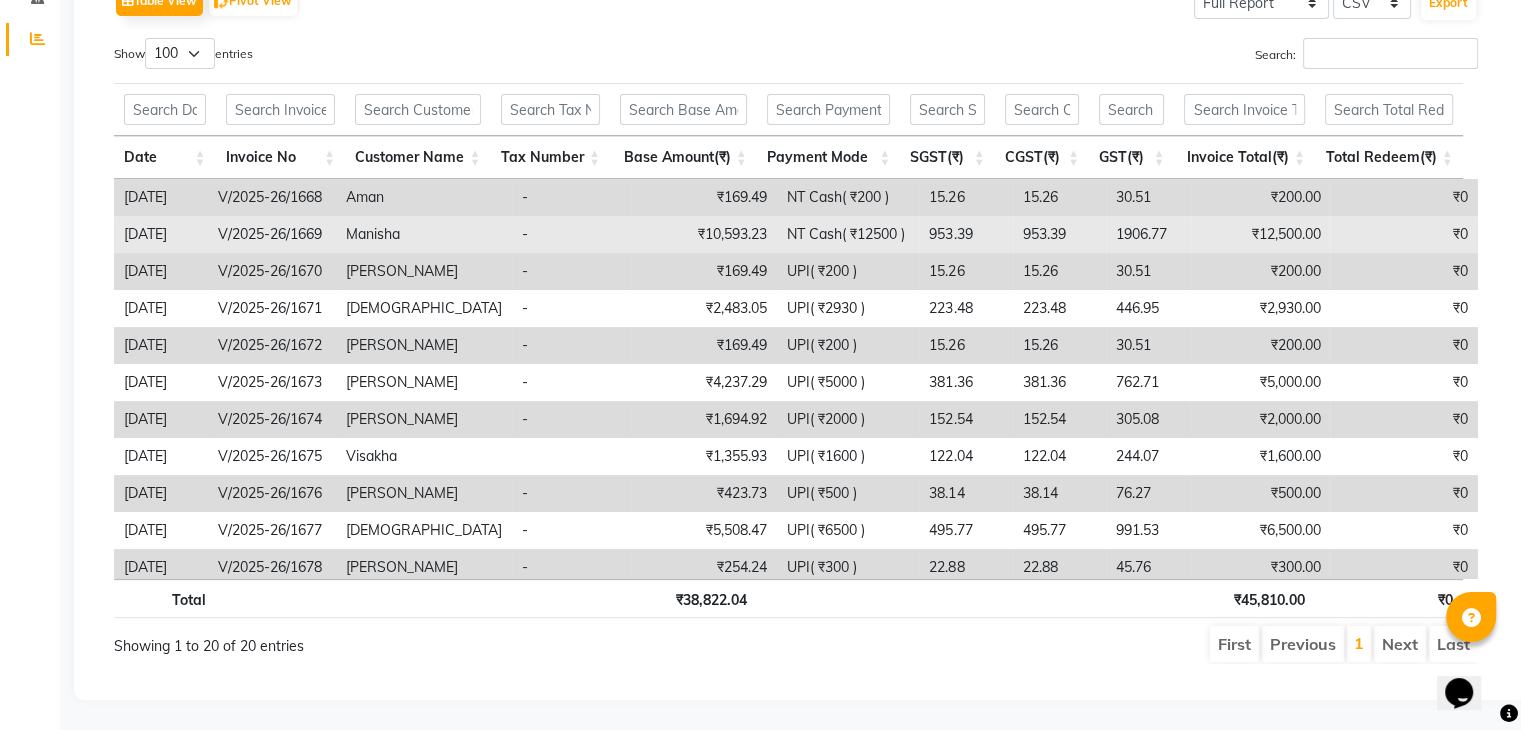 scroll, scrollTop: 0, scrollLeft: 0, axis: both 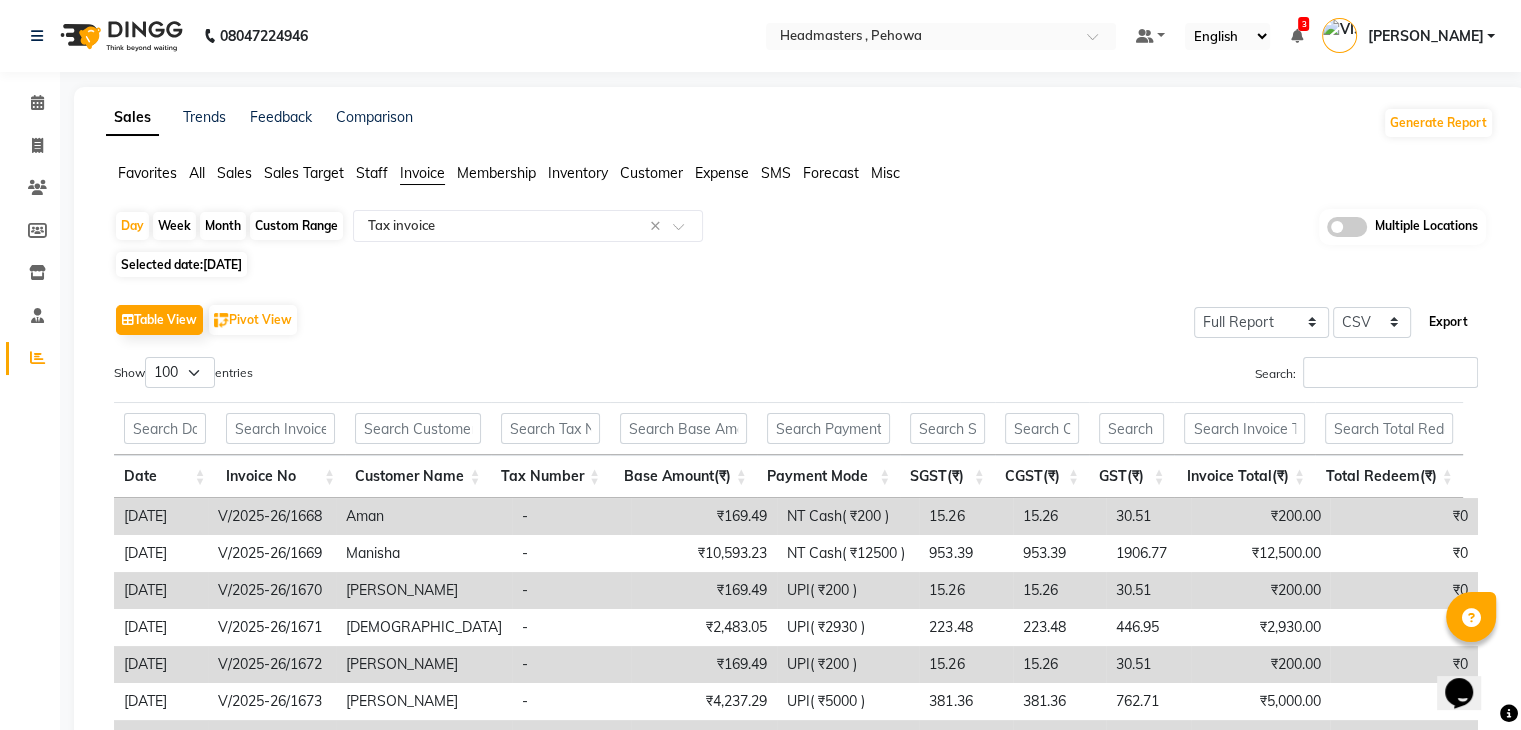 click on "Export" 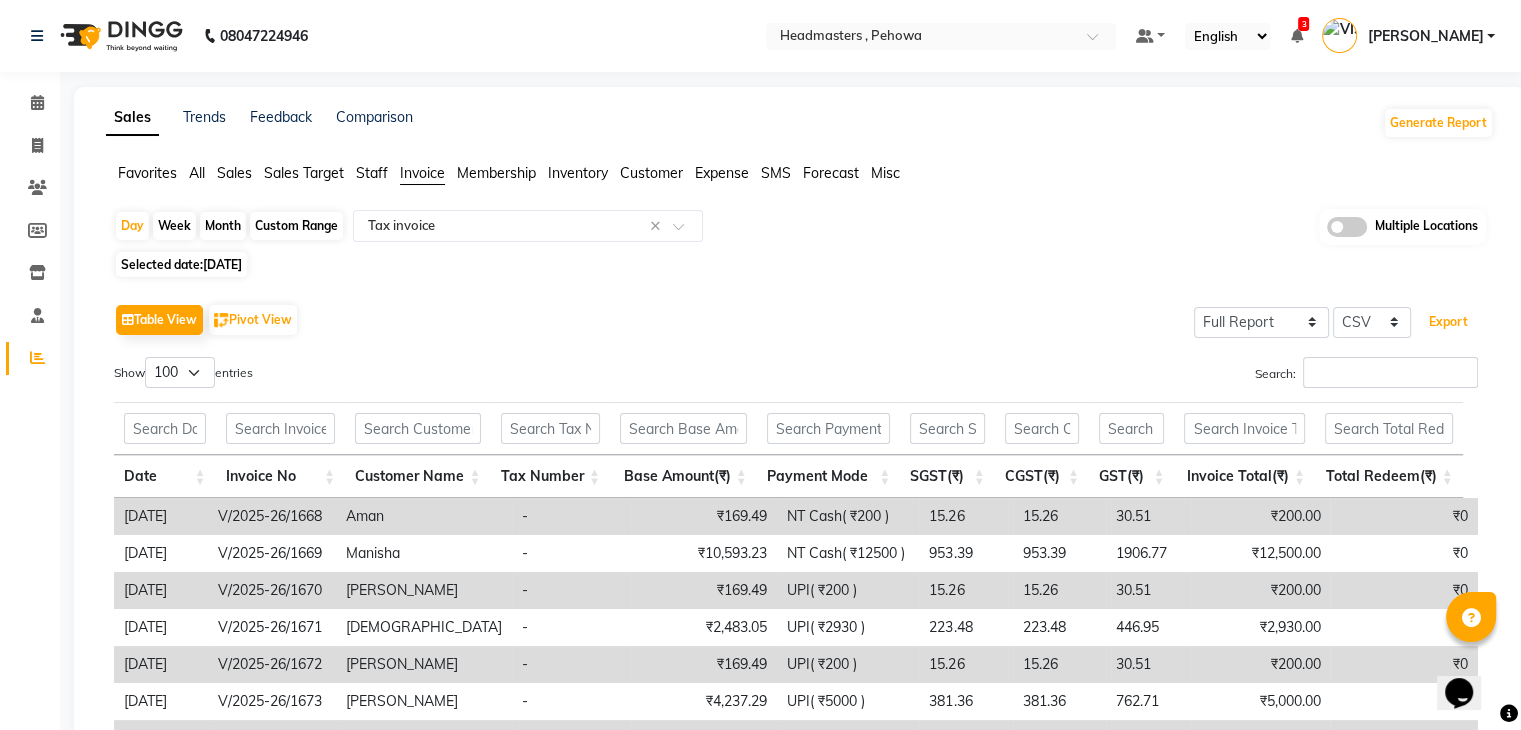 type 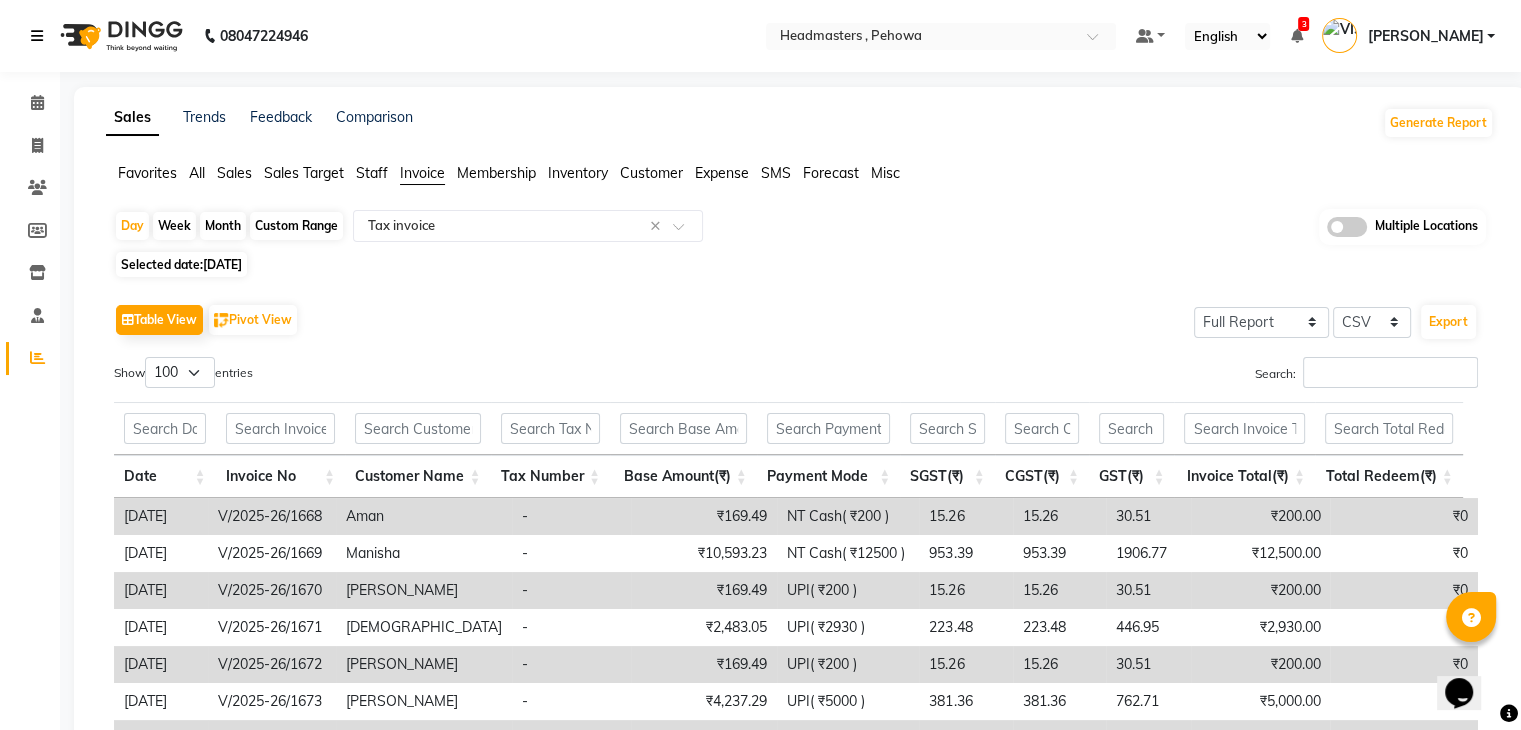 click at bounding box center (37, 36) 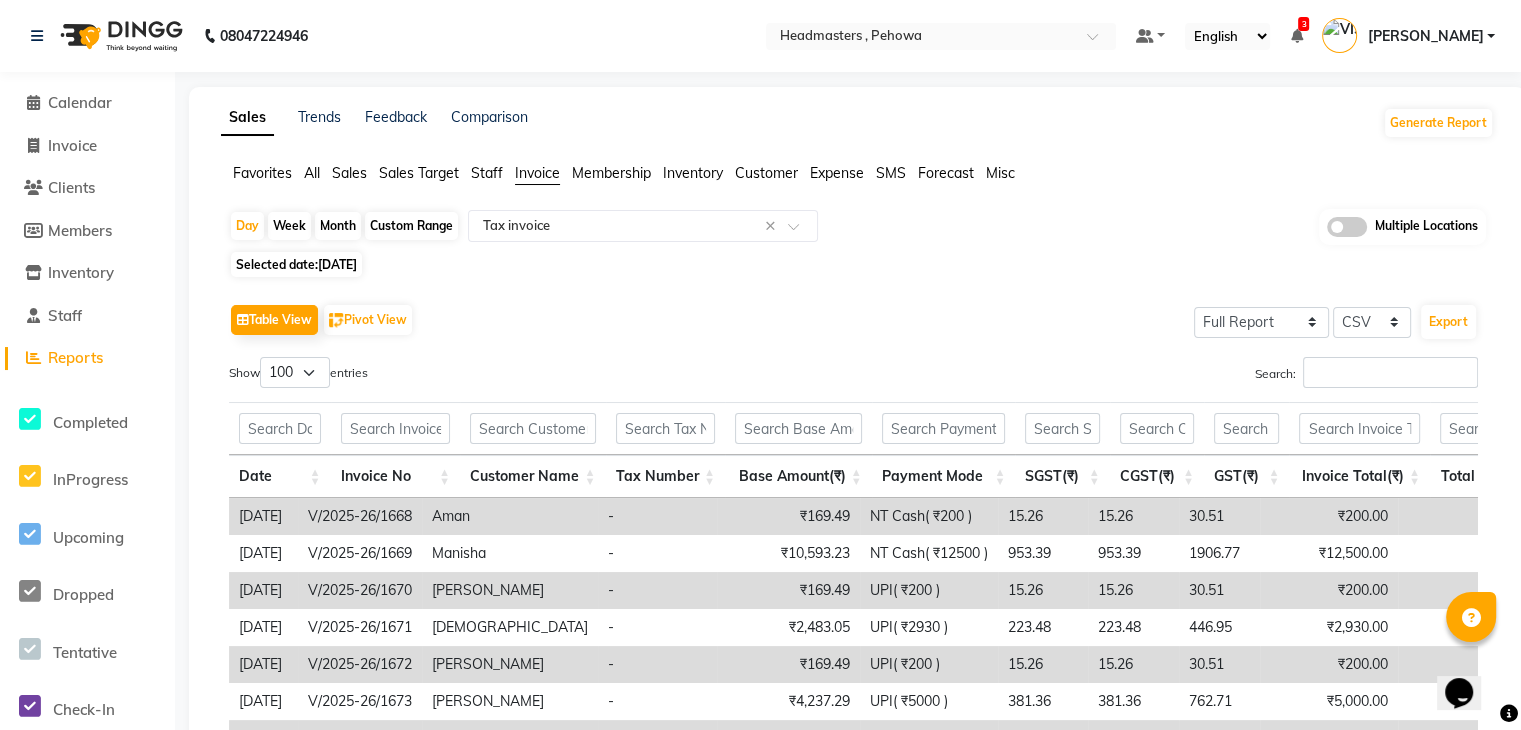 click on "Table View   Pivot View  Select Full Report Filtered Report Select CSV PDF  Export  Show  10 25 50 100  entries Search: Date Invoice No Customer Name Tax Number Base Amount(₹) Payment Mode SGST(₹) CGST(₹) GST(₹) Invoice Total(₹) Total Redeem(₹) Date Invoice No Customer Name Tax Number Base Amount(₹) Payment Mode SGST(₹) CGST(₹) GST(₹) Invoice Total(₹) Total Redeem(₹) Total ₹38,822.04 ₹45,810.00 ₹0 [DATE] V/2025-26/1668 Aman  - ₹169.49 NT Cash( ₹200 ) 15.26 15.26 30.51 ₹200.00 ₹0 [DATE] V/2025-26/1669 [GEOGRAPHIC_DATA]  - ₹10,593.23 NT Cash( ₹12500 ) 953.39 953.39 1906.77 ₹12,500.00 ₹0 [DATE] V/2025-26/1670 [GEOGRAPHIC_DATA]  - ₹169.49 UPI( ₹200 ) 15.26 15.26 30.51 ₹200.00 ₹0 [DATE] V/2025-26/1671 Sharan  - ₹2,483.05 UPI( ₹2930 ) 223.48 223.48 446.95 ₹2,930.00 ₹0 [DATE] V/2025-26/1672 [GEOGRAPHIC_DATA]  - ₹169.49 UPI( ₹200 ) 15.26 15.26 30.51 ₹200.00 ₹0 [DATE] V/2025-26/1673 [PERSON_NAME]  - ₹4,237.29 UPI( ₹5000 ) 381.36 381.36 762.71 ₹0" 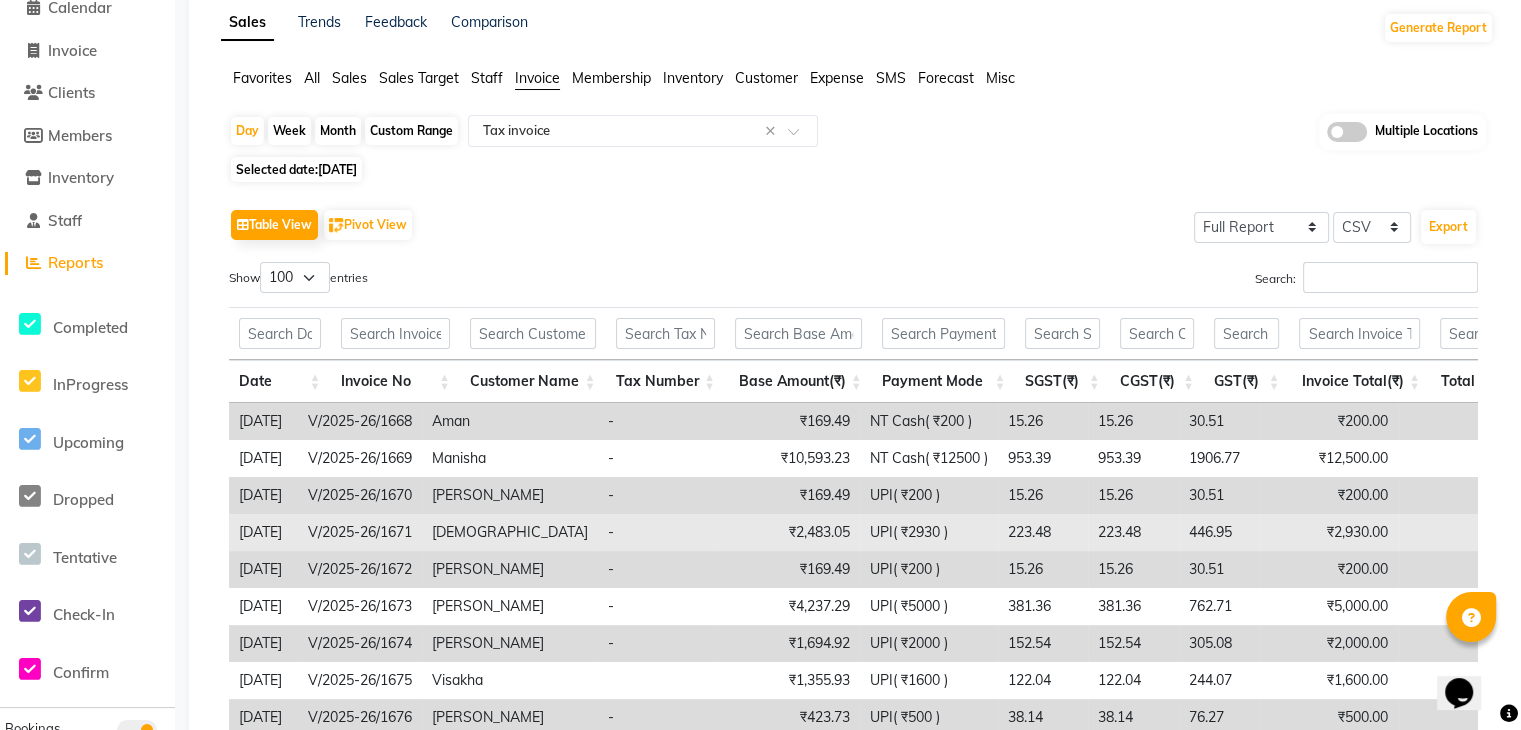 scroll, scrollTop: 0, scrollLeft: 0, axis: both 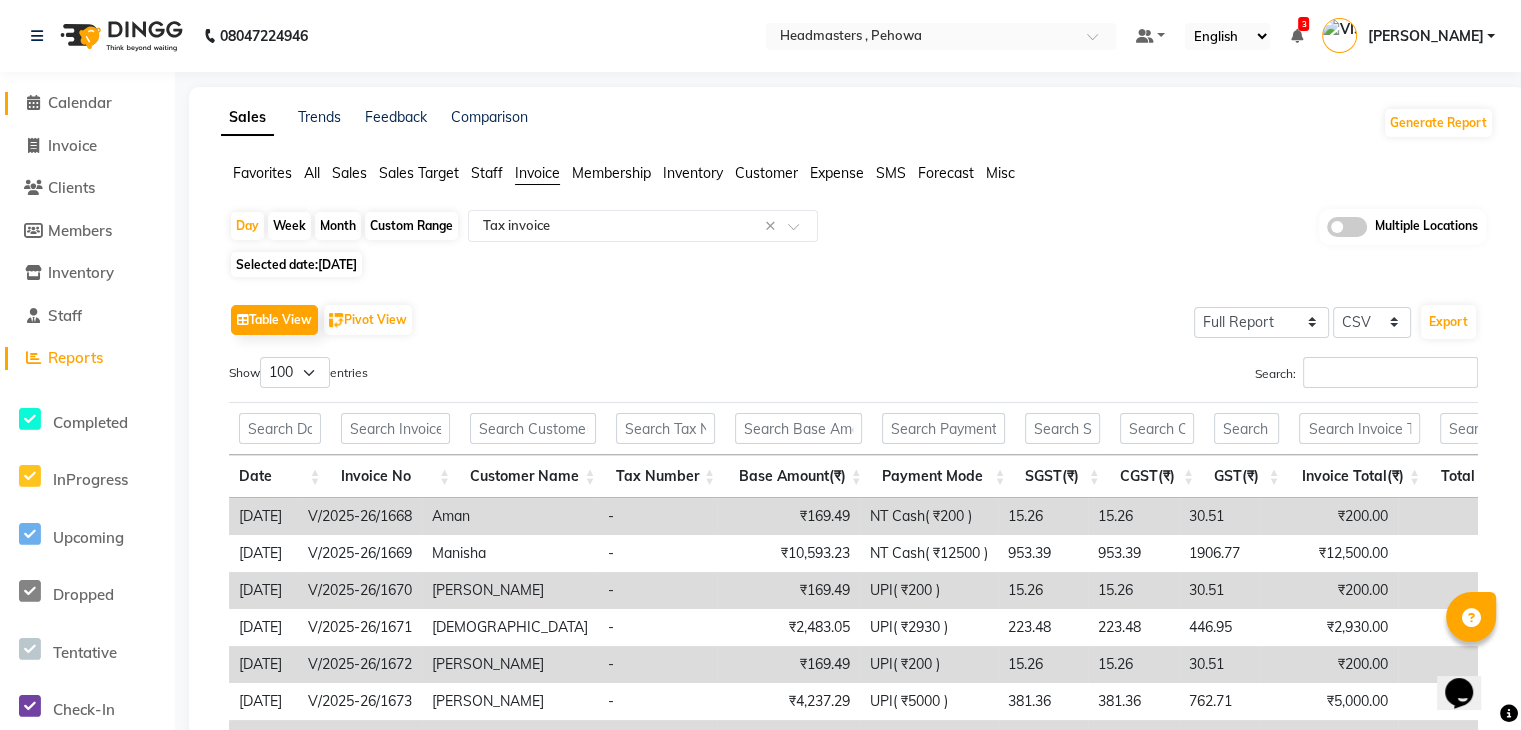 click on "Calendar" 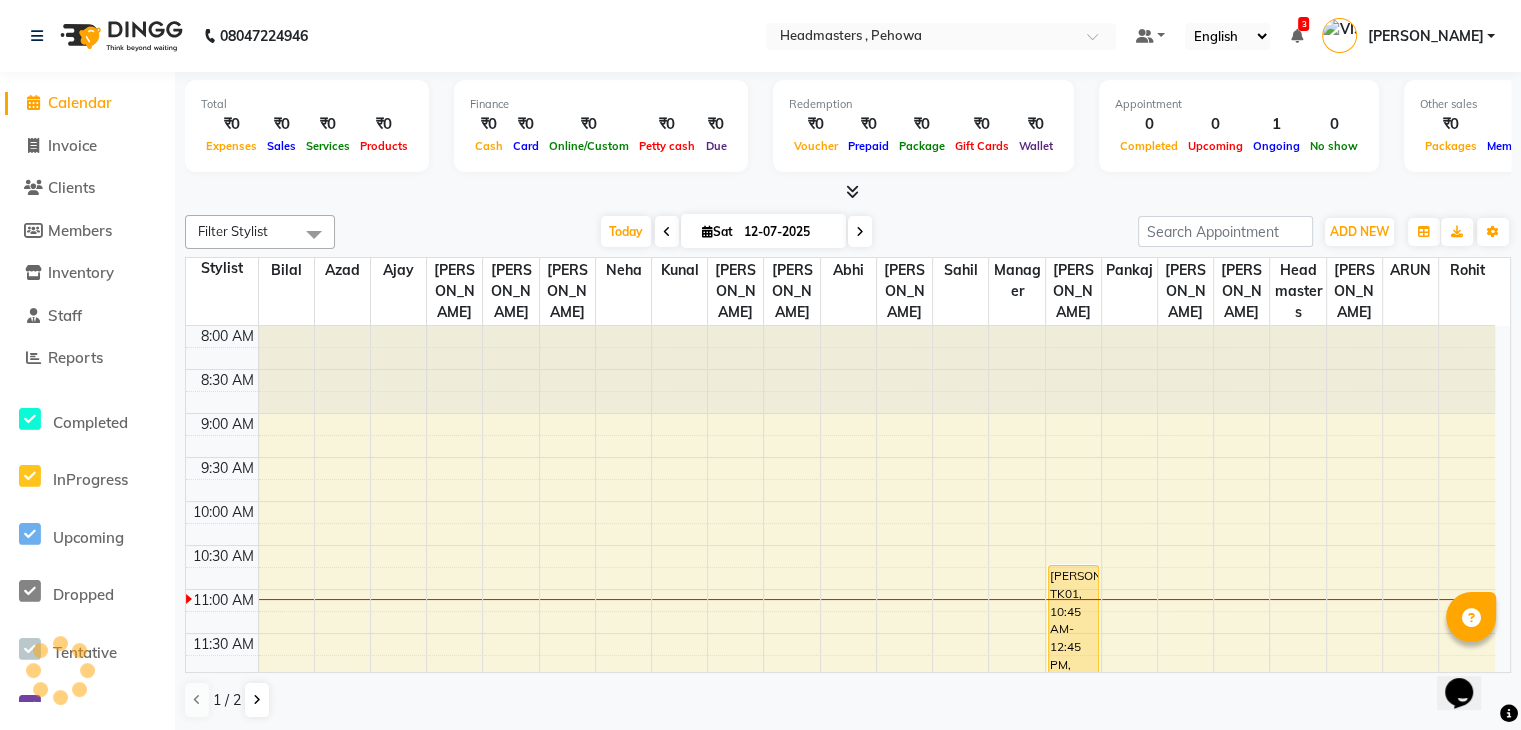 scroll, scrollTop: 0, scrollLeft: 0, axis: both 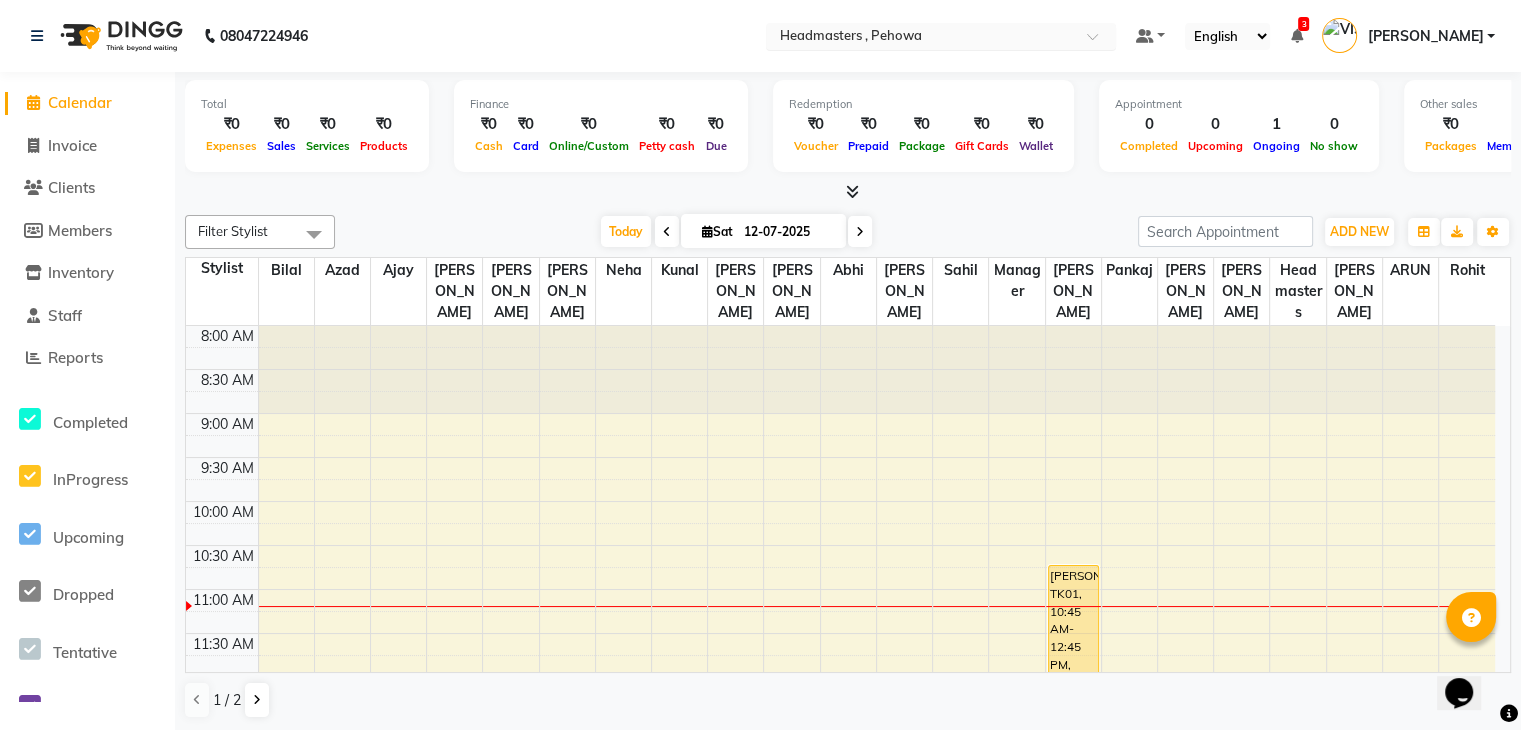 click at bounding box center [921, 38] 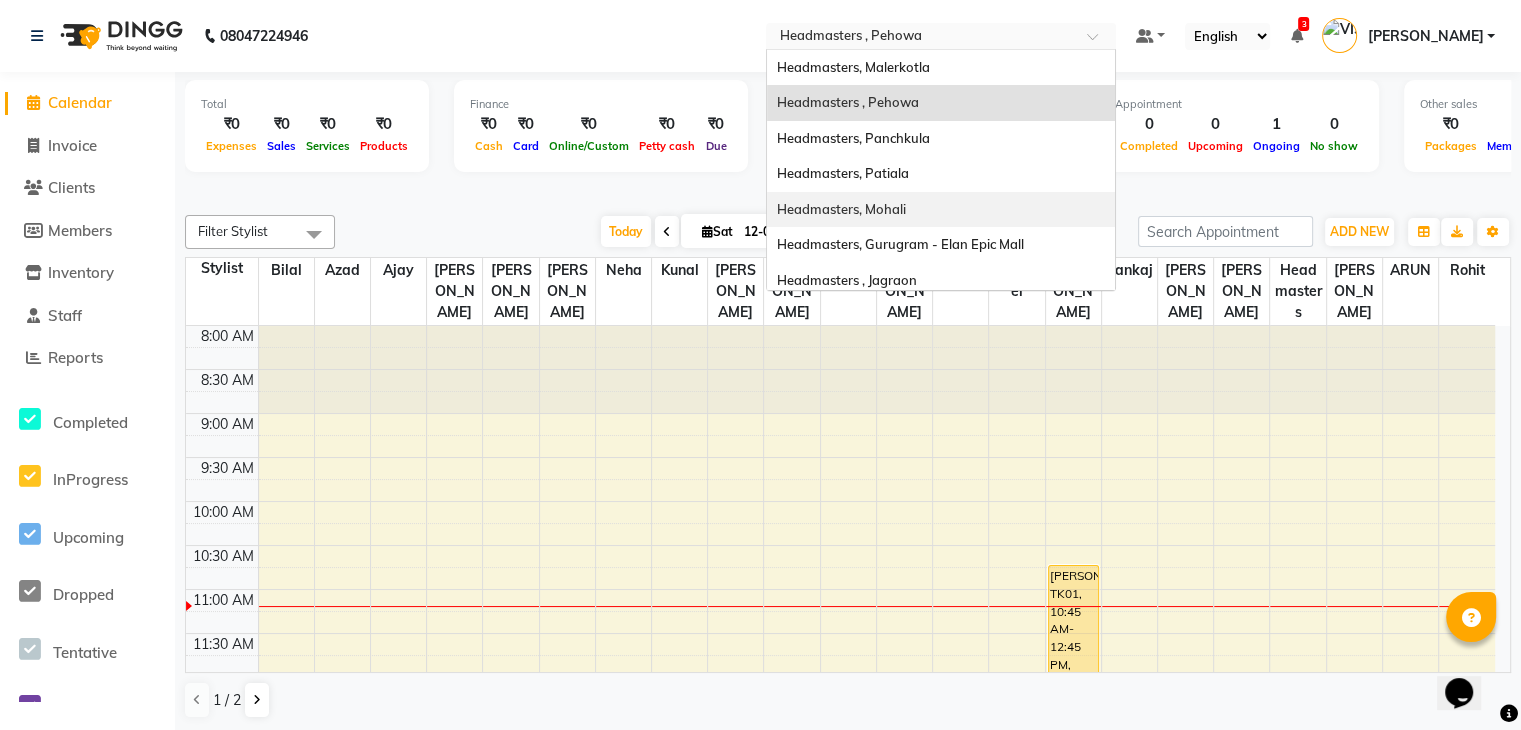 click on "Headmasters, Mohali" at bounding box center (841, 209) 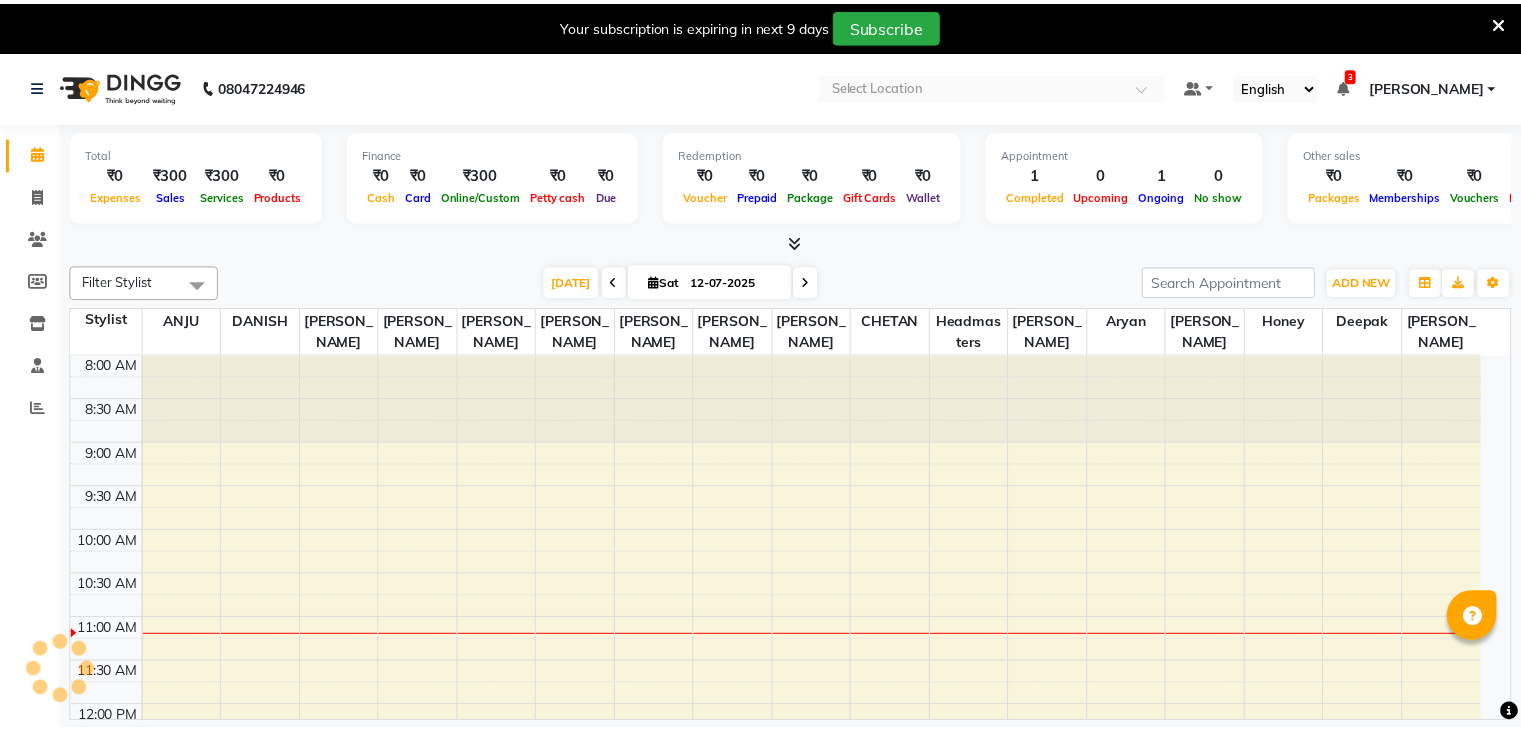 scroll, scrollTop: 0, scrollLeft: 0, axis: both 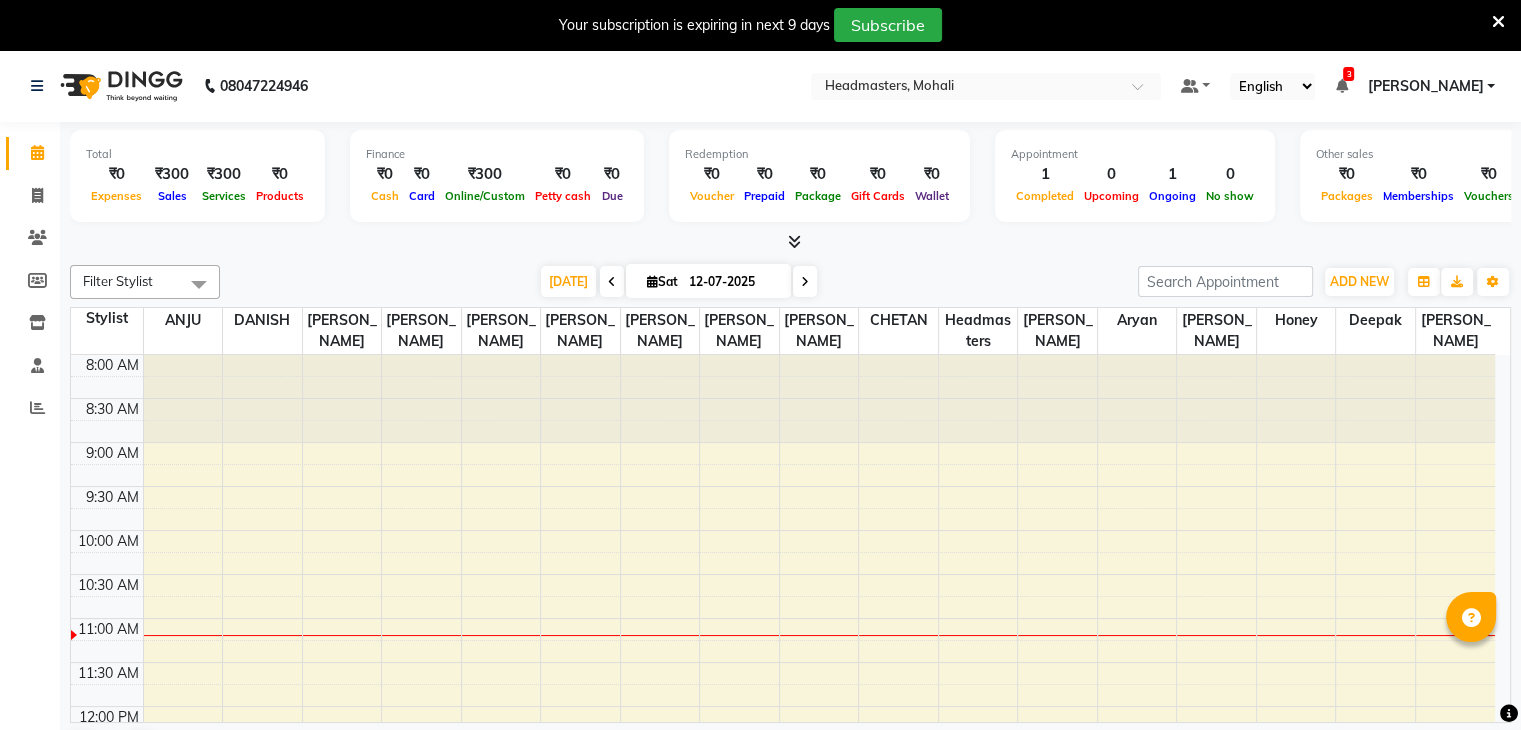 click at bounding box center [1498, 22] 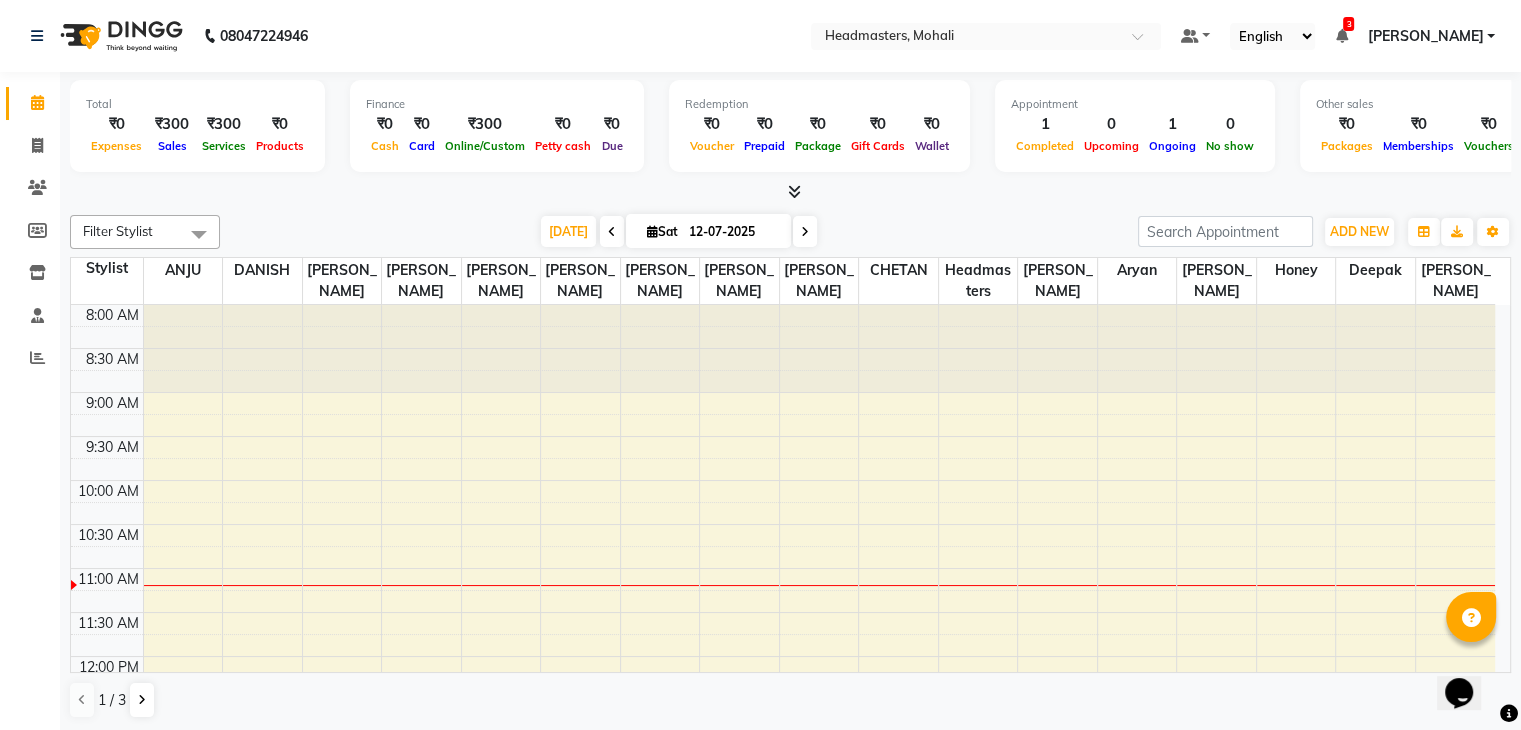 scroll, scrollTop: 0, scrollLeft: 0, axis: both 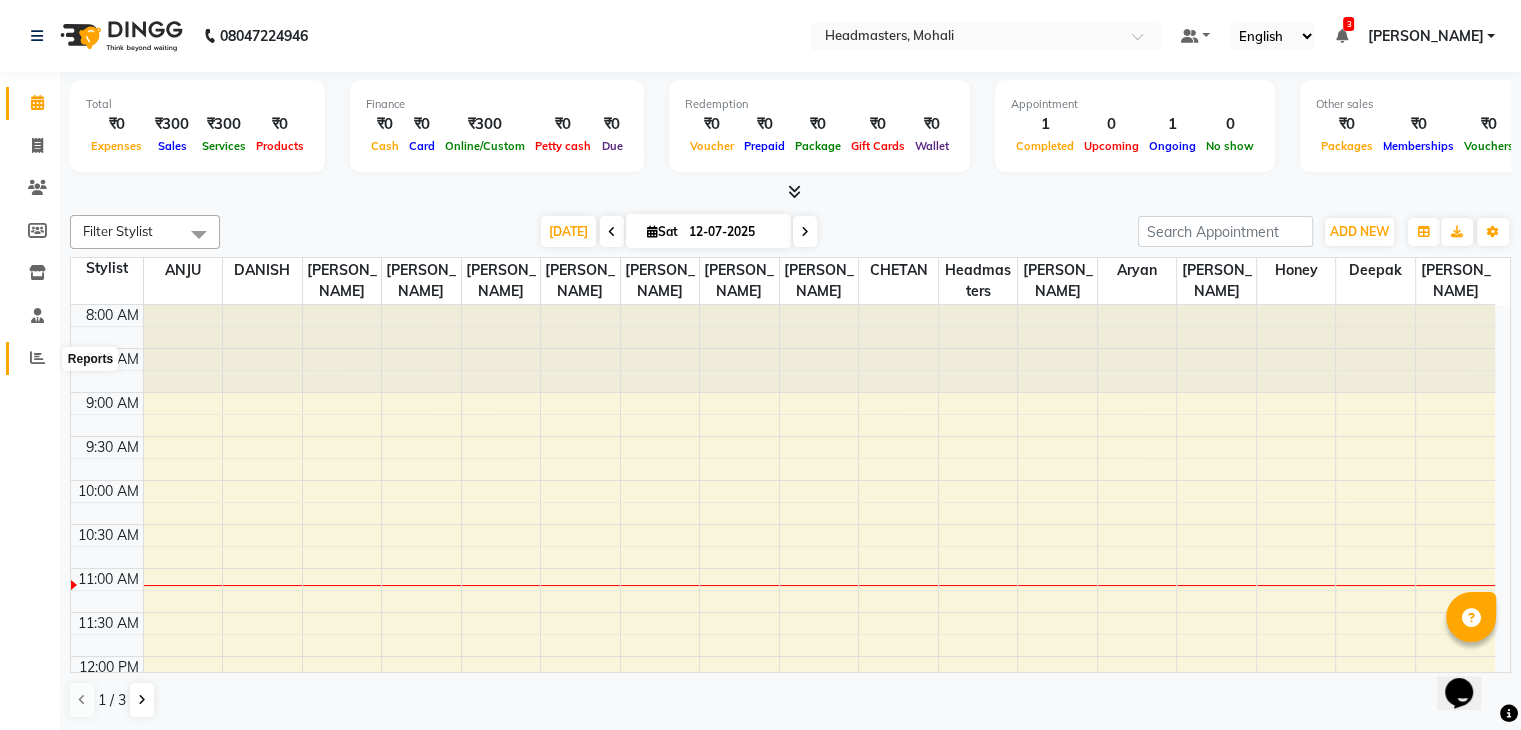 click 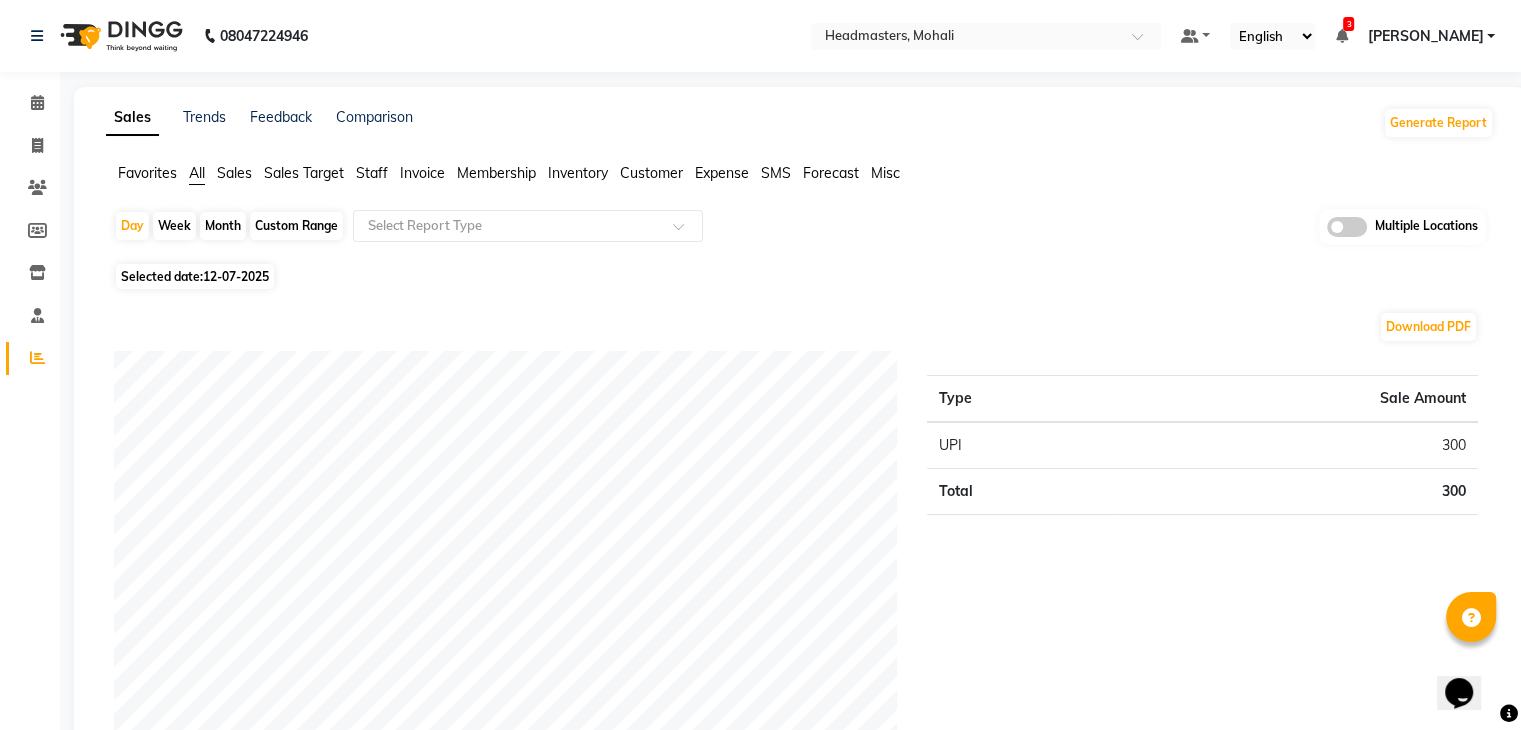 click on "Sales" 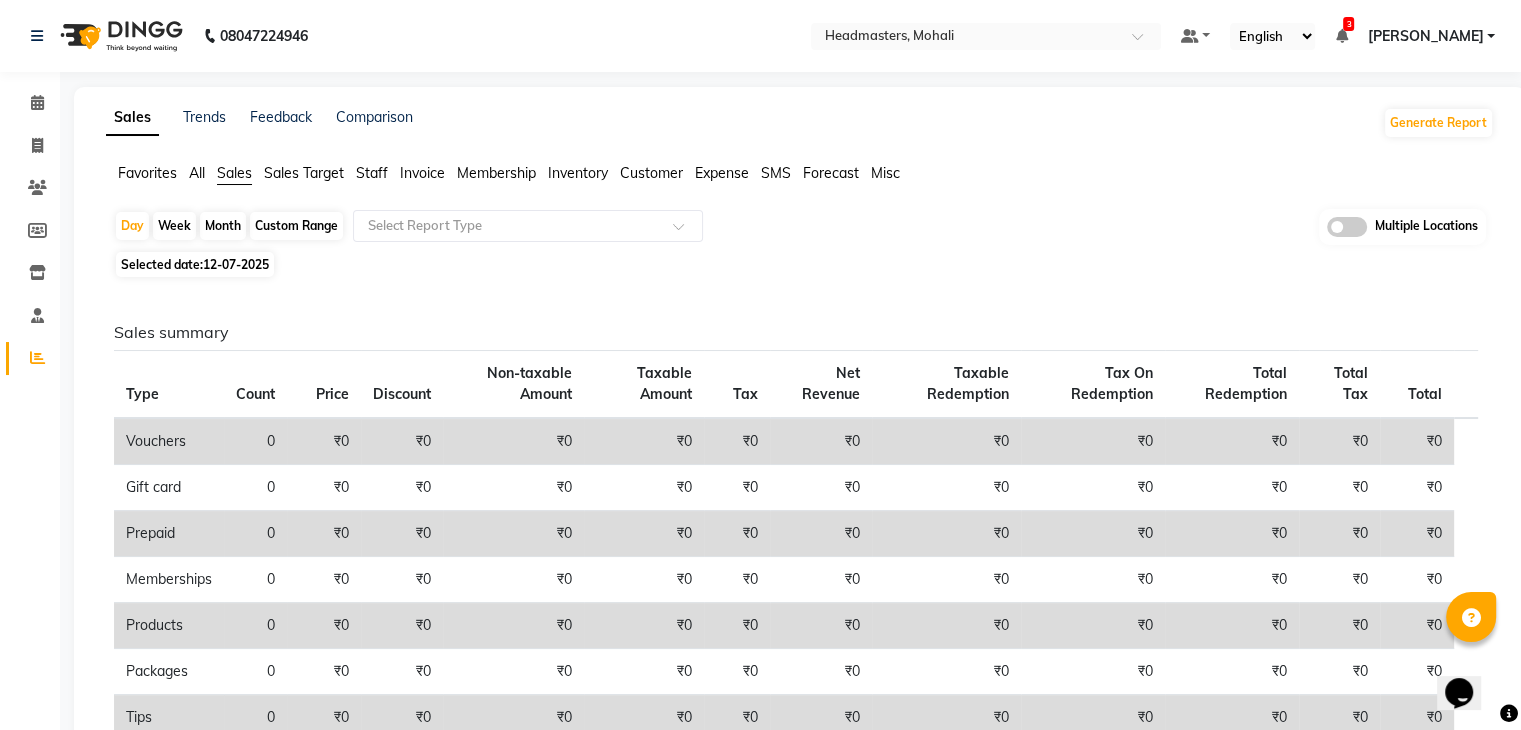 click on "12-07-2025" 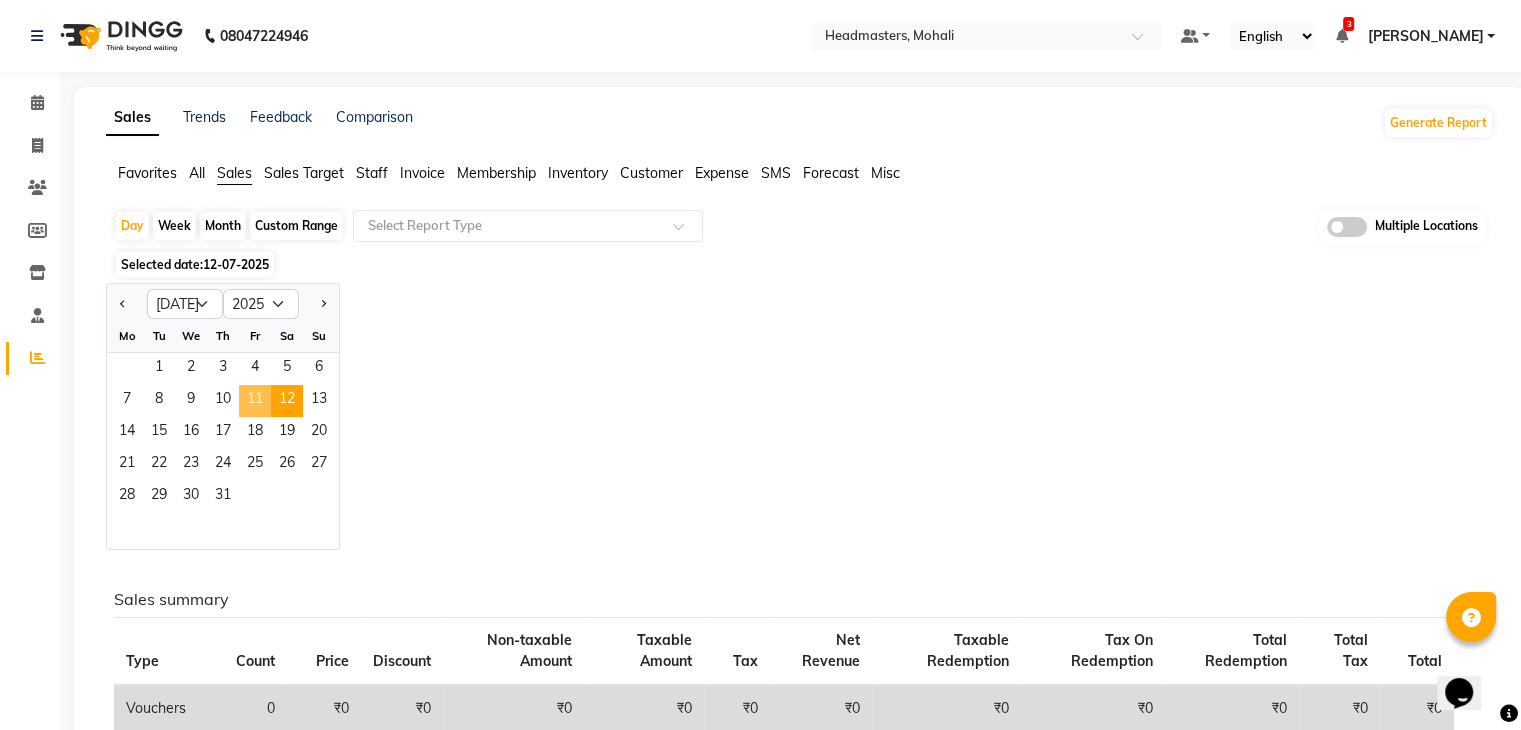 click on "11" 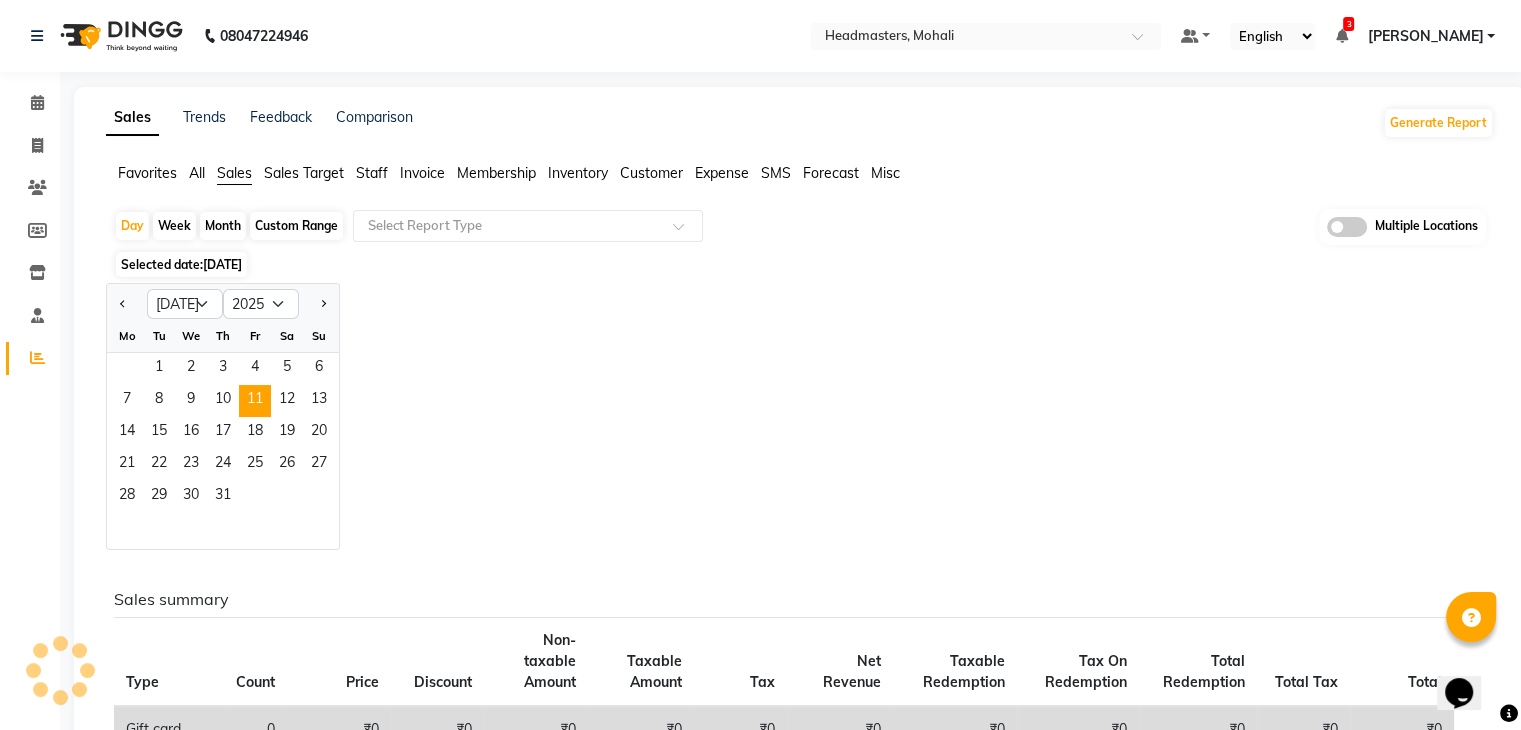 click on "Sales summary Type Count Price Discount Non-taxable Amount Taxable Amount Tax Net Revenue Taxable Redemption Tax On Redemption Total Redemption Total Tax Total  Gift card 0 ₹0 ₹0 ₹0 ₹0 ₹0 ₹0 ₹0 ₹0 ₹0 ₹0 ₹0  Packages 0 ₹0 ₹0 ₹0 ₹0 ₹0 ₹0 ₹0 ₹0 ₹0 ₹0 ₹0  Tips 0 ₹0 ₹0 ₹0 ₹0 ₹0 ₹0 ₹0 ₹0 ₹0 ₹0 ₹0  Vouchers 0 ₹0 ₹0 ₹0 ₹0 ₹0 ₹0 ₹0 ₹0 ₹0 ₹0 ₹0  Memberships 0 ₹0 ₹0 ₹0 ₹0 ₹0 ₹0 ₹0 ₹0 ₹0 ₹0 ₹0  Services 123 ₹1,81,460.00 ₹63,610.00 ₹0 ₹89,449.25 ₹16,100.87 ₹1,05,550.00 ₹0 ₹0 ₹10,423.73 ₹16,100.87 ₹1,15,973.73  Prepaid 1 ₹42,373.00 ₹17,373.00 ₹0 ₹21,186.44 ₹3,813.56 ₹25,000.00 ₹0 ₹0 ₹0 ₹3,813.56 ₹25,000.00  Products 6 ₹15,050.00 ₹0 ₹0 ₹12,754.23 ₹2,295.77 ₹15,050.00 ₹0 ₹0 ₹0 ₹2,295.77 ₹15,050.00  Fee 0 ₹0 ₹0 ₹0 ₹0 ₹0 ₹0 ₹0 ₹0 ₹0 ₹0 ₹0" 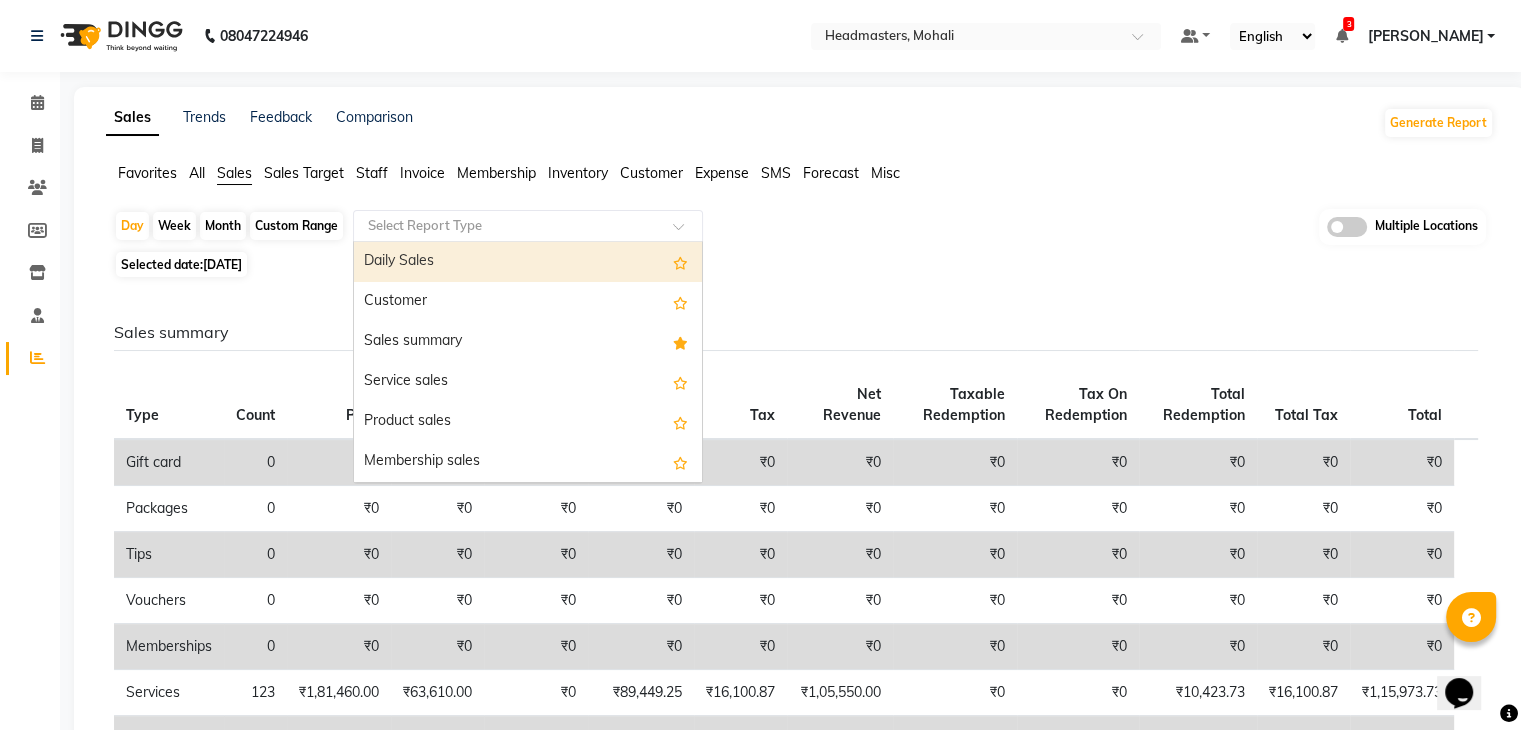 click 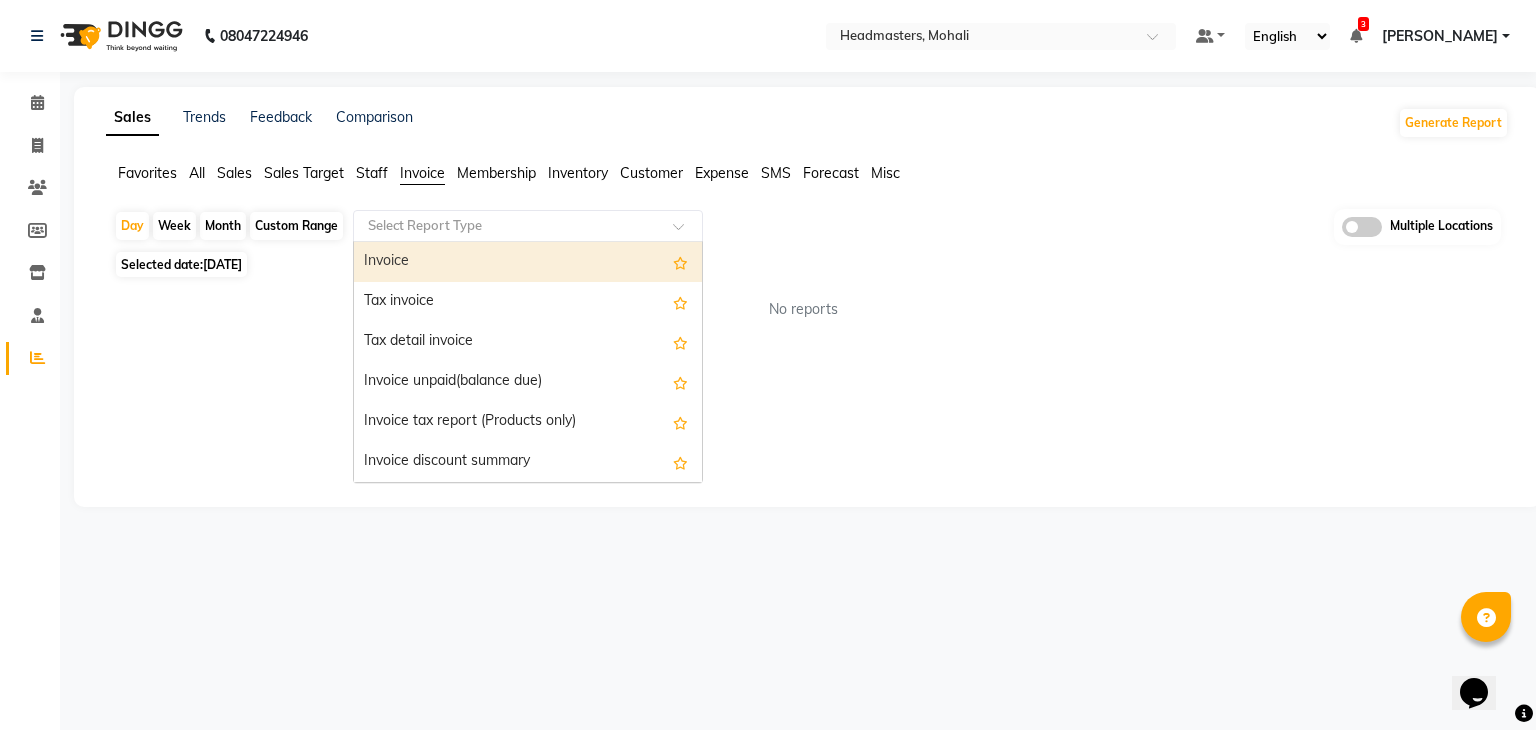 click 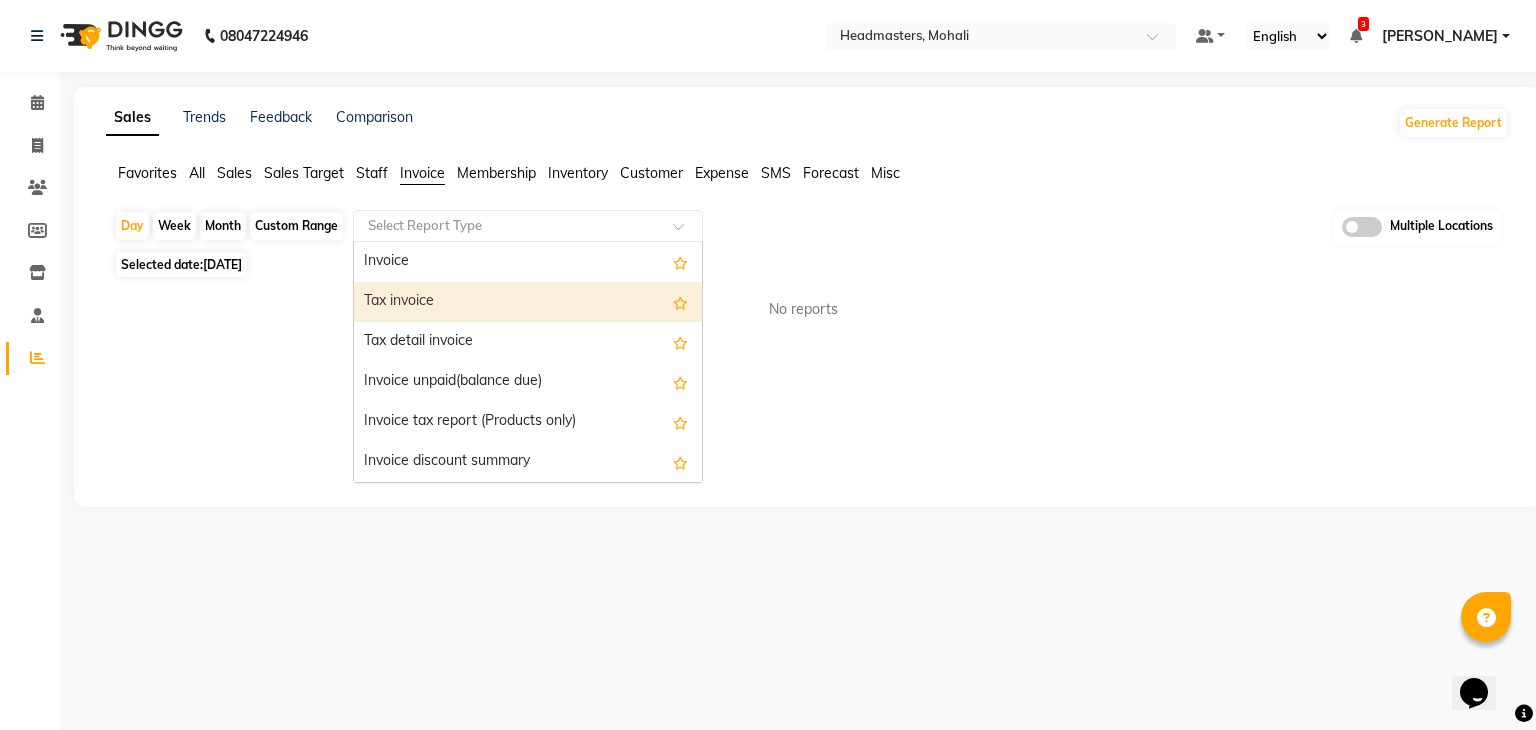 click on "Tax invoice" at bounding box center [528, 302] 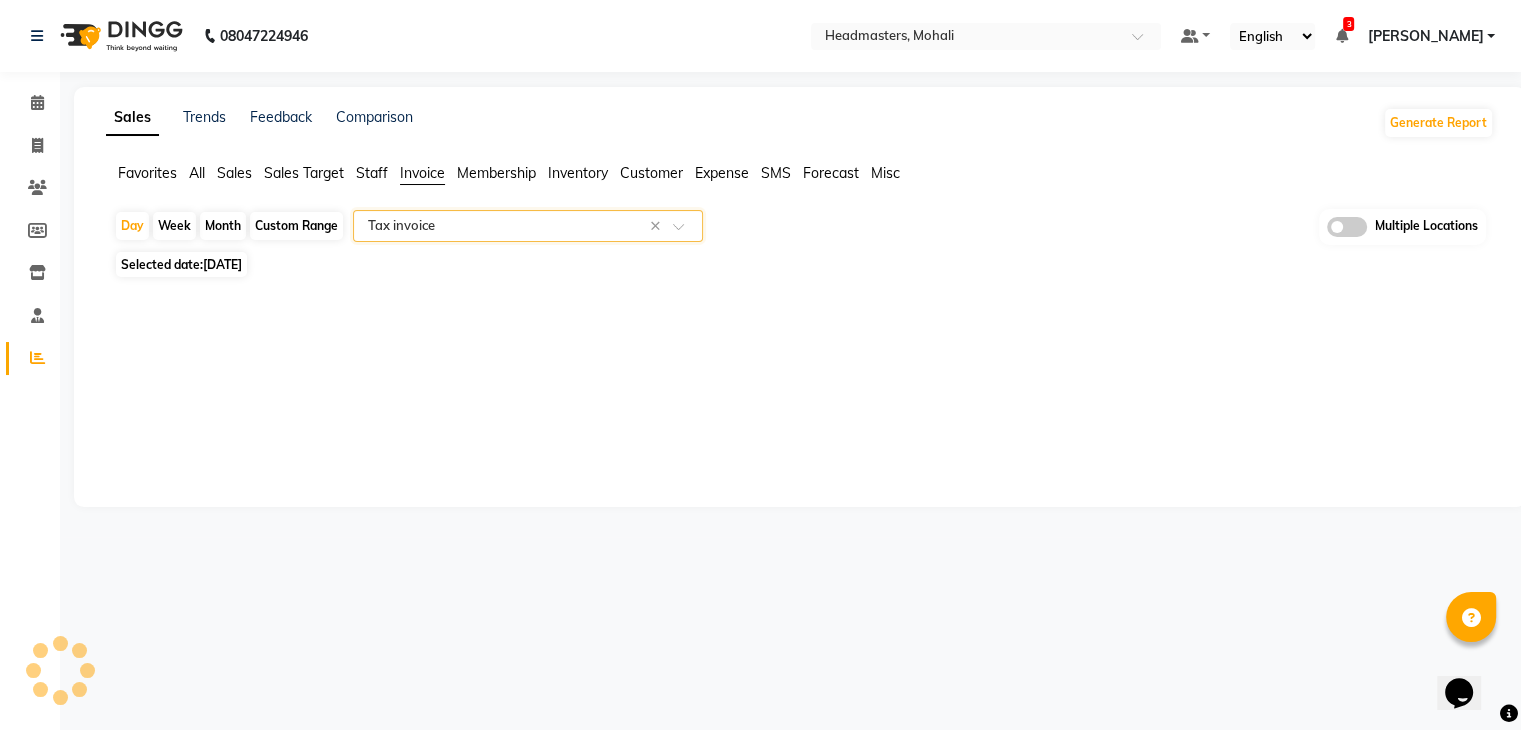 select on "full_report" 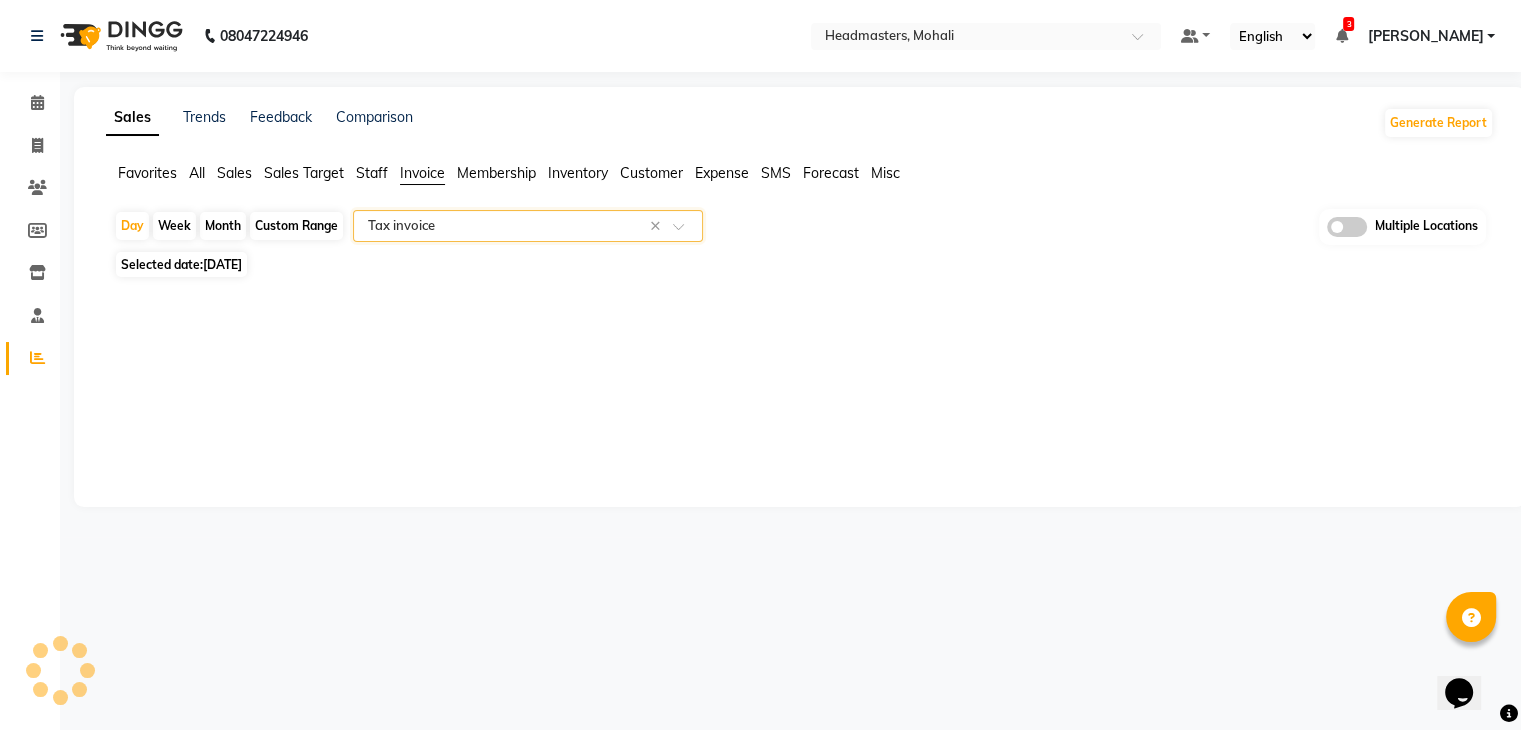 select on "csv" 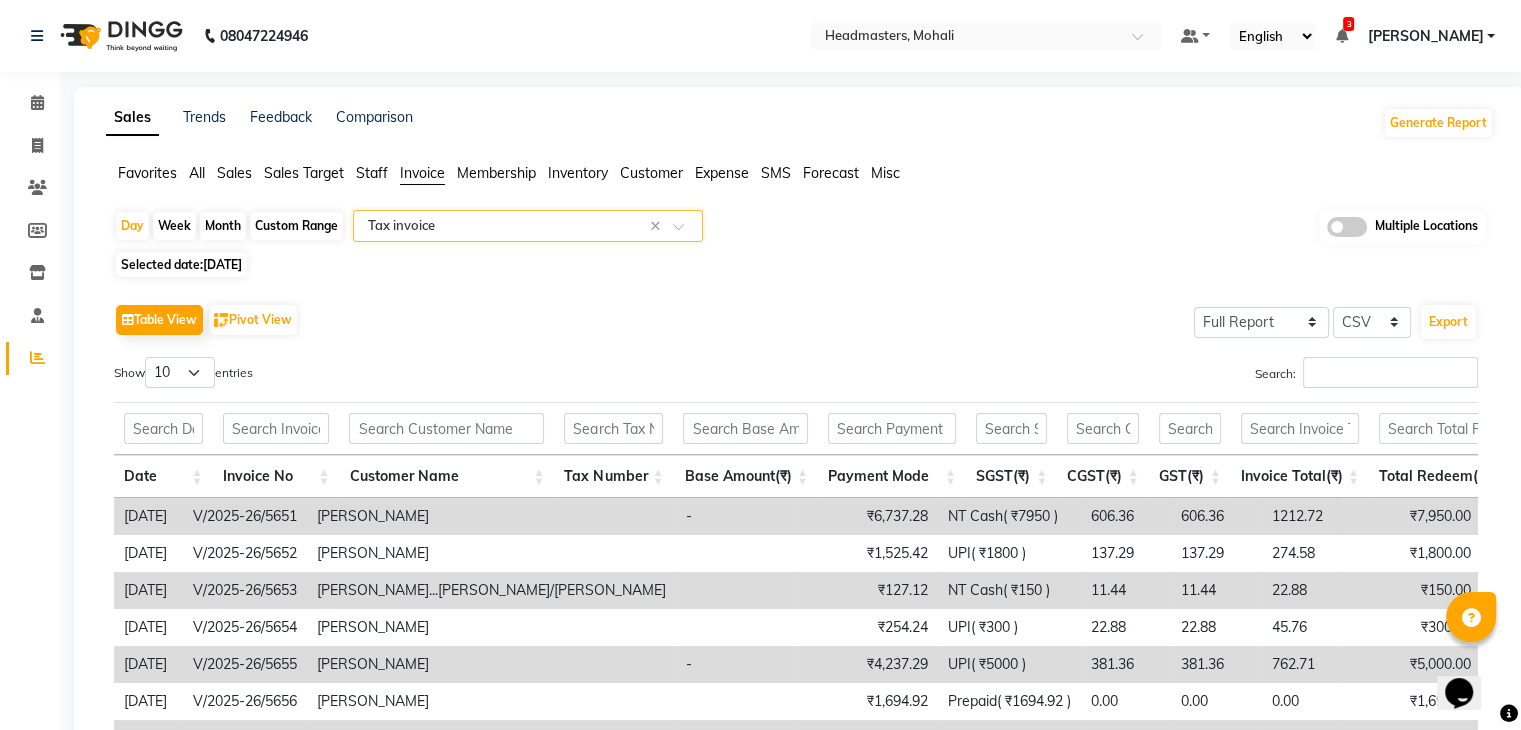 click on "Table View   Pivot View  Select Full Report Filtered Report Select CSV PDF  Export" 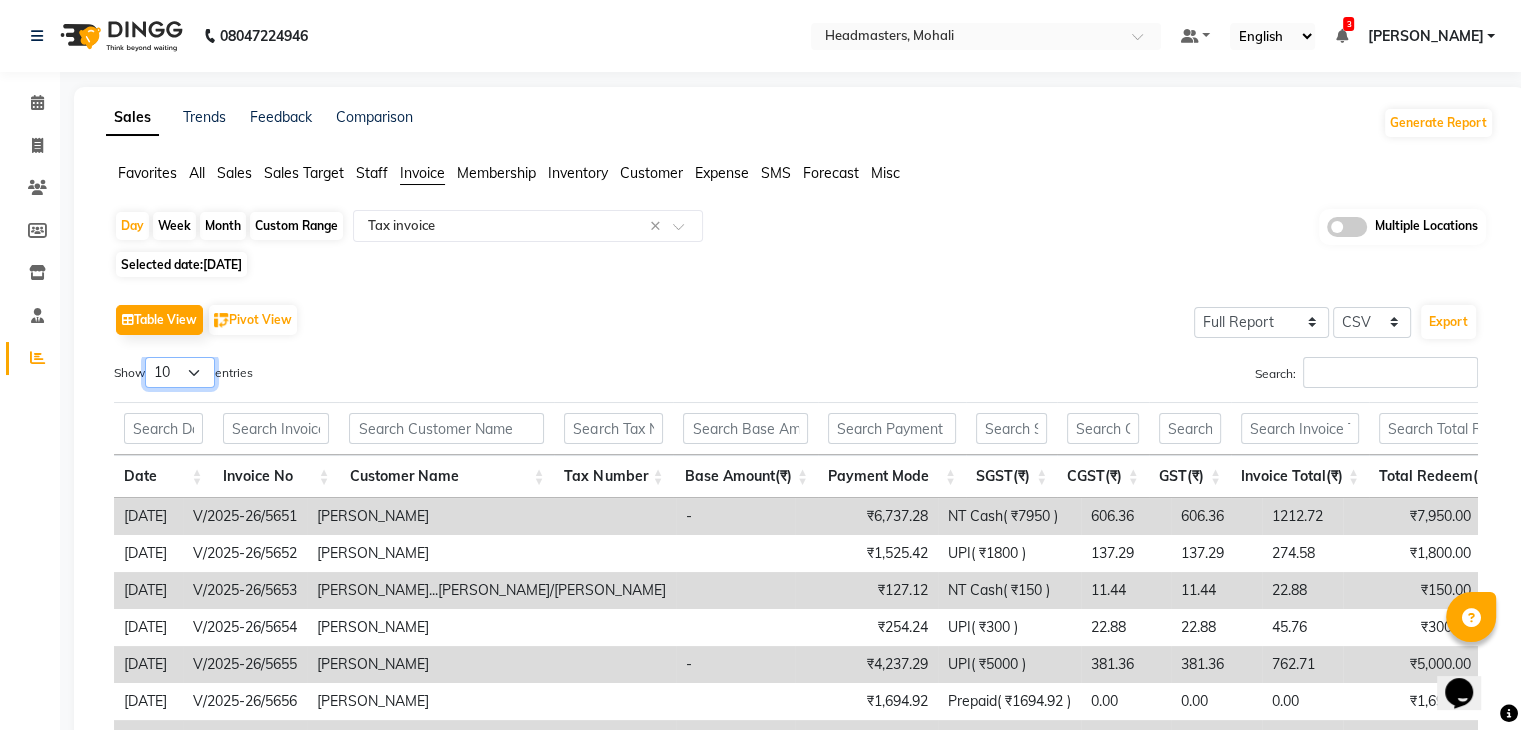 click on "10 25 50 100" at bounding box center (180, 372) 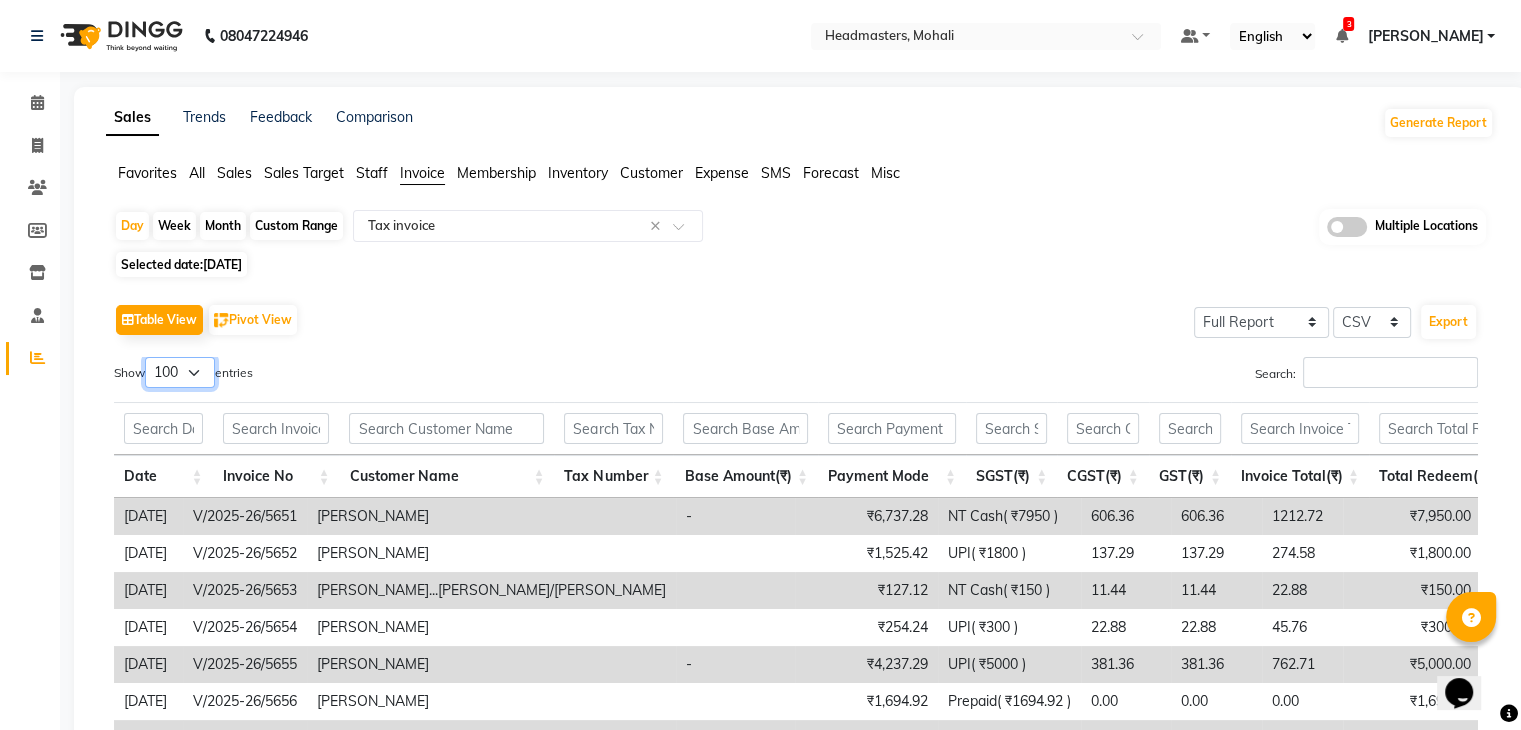 click on "10 25 50 100" at bounding box center [180, 372] 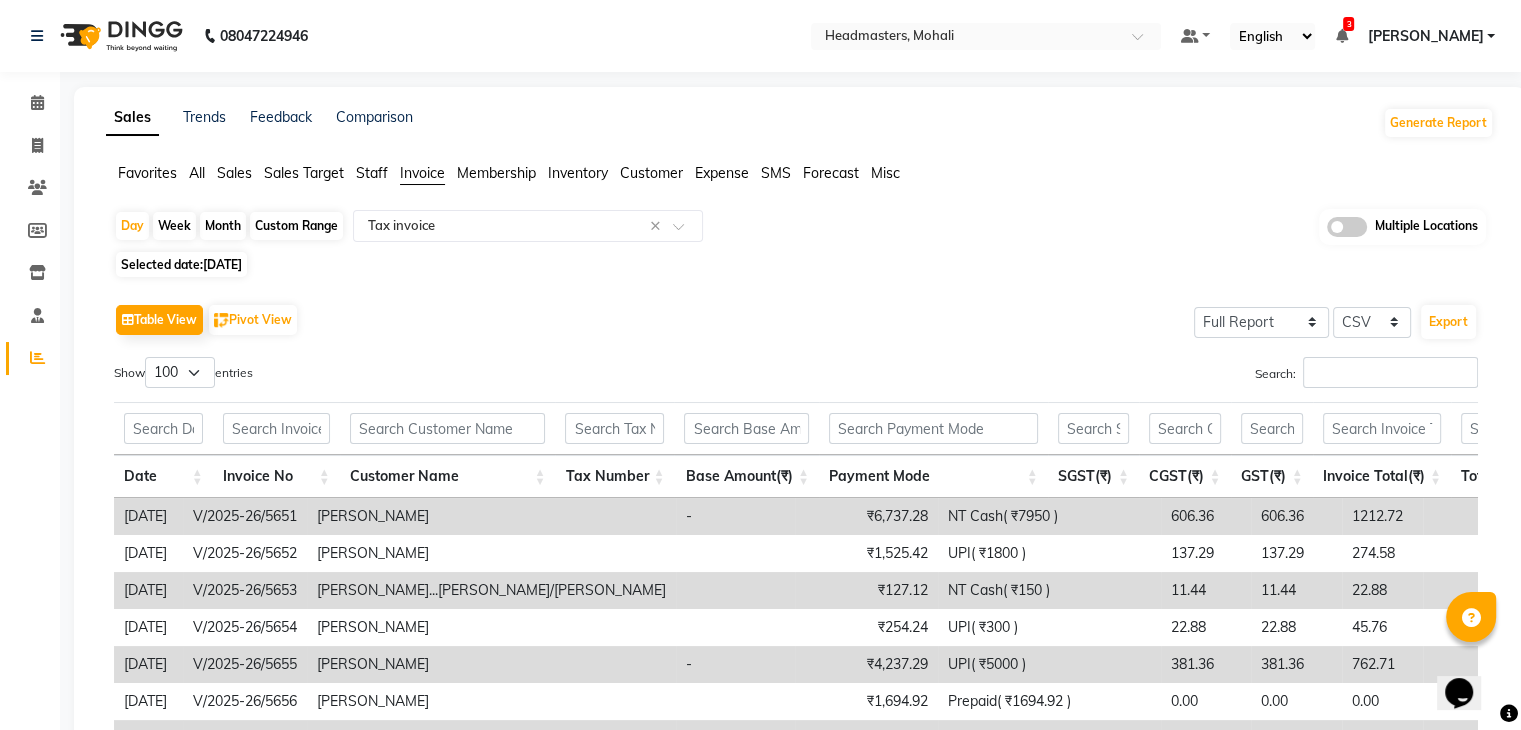 click on "Show  10 25 50 100  entries" at bounding box center [447, 376] 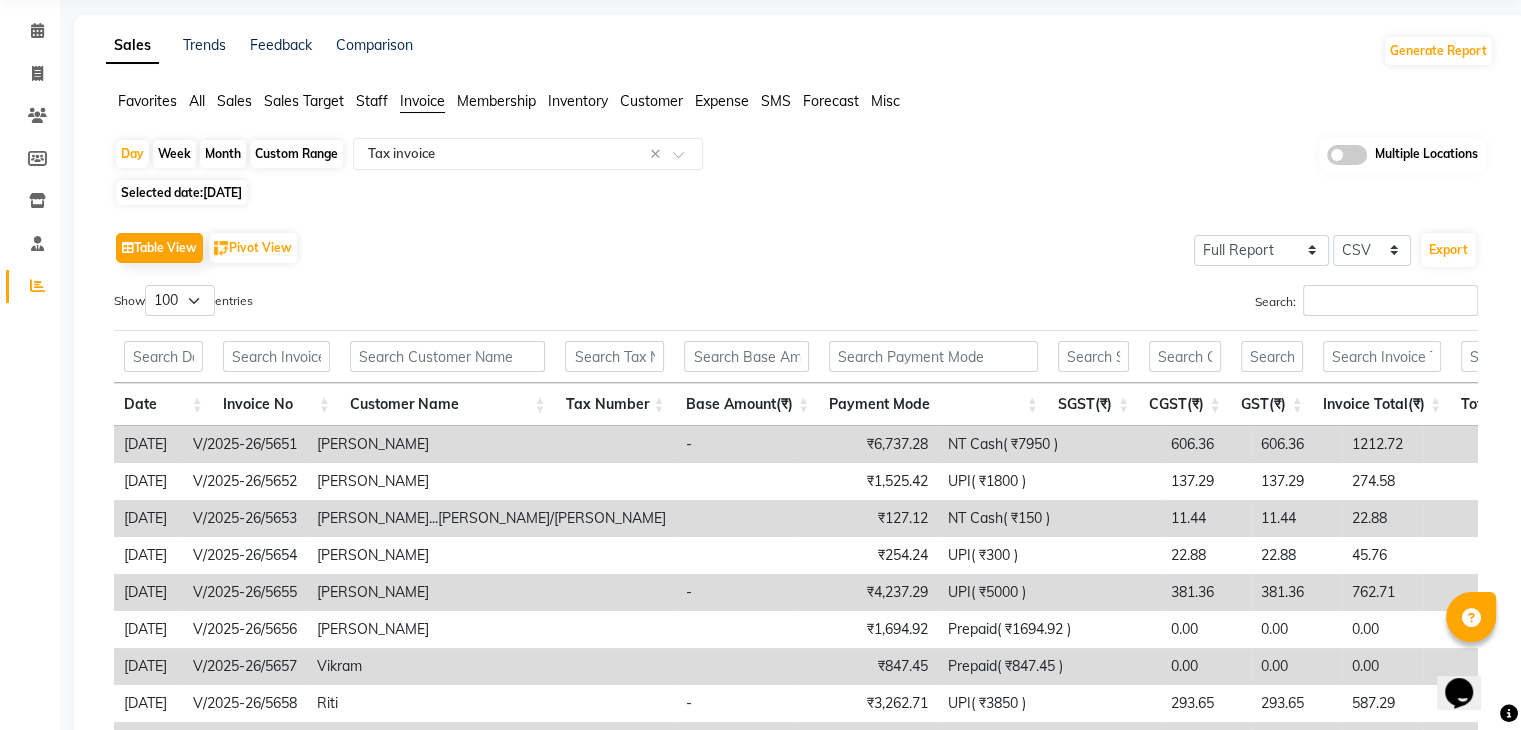 scroll, scrollTop: 0, scrollLeft: 0, axis: both 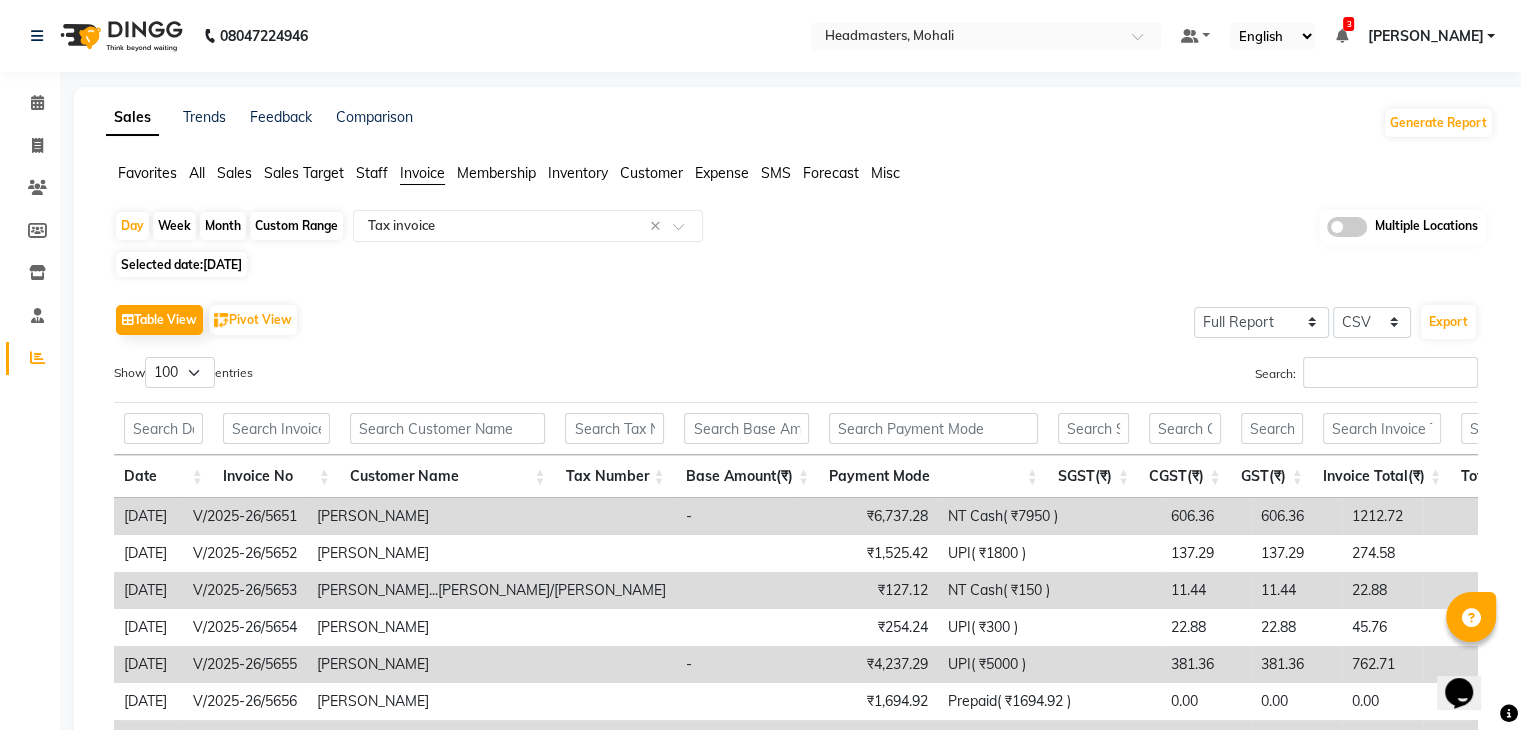 click on "Table View   Pivot View  Select Full Report Filtered Report Select CSV PDF  Export  Show  10 25 50 100  entries Search: Date Invoice No Customer Name Tax Number Base Amount(₹) Payment Mode SGST(₹) CGST(₹) GST(₹) Invoice Total(₹) Total Redeem(₹) Date Invoice No Customer Name Tax Number Base Amount(₹) Payment Mode SGST(₹) CGST(₹) GST(₹) Invoice Total(₹) Total Redeem(₹) Total ₹1,33,813.53 ₹1,56,023.73 ₹10,423.73 2025-07-11 V/2025-26/5651 Arvin  - ₹6,737.28 NT Cash( ₹7950 ) 606.36 606.36 1212.72 ₹7,950.00 ₹0 2025-07-11 V/2025-26/5652 Deepak Bajaj  ₹1,525.42 UPI( ₹1800 ) 137.29 137.29 274.58 ₹1,800.00 ₹0 2025-07-11 V/2025-26/5653 Raman Bhullar...Sandeep/Ajay ₹127.12 NT Cash( ₹150 ) 11.44 11.44 22.88 ₹150.00 ₹0 2025-07-11 V/2025-26/5654 Deepali  ₹254.24 UPI( ₹300 ) 22.88 22.88 45.76 ₹300.00 ₹0 2025-07-11 V/2025-26/5655 Rupinder  - ₹4,237.29 UPI( ₹5000 ) 381.36 381.36 762.71 ₹5,000.00 ₹0 2025-07-11 V/2025-26/5656 Charu  ₹1,694.92 0.00 0.00 -" 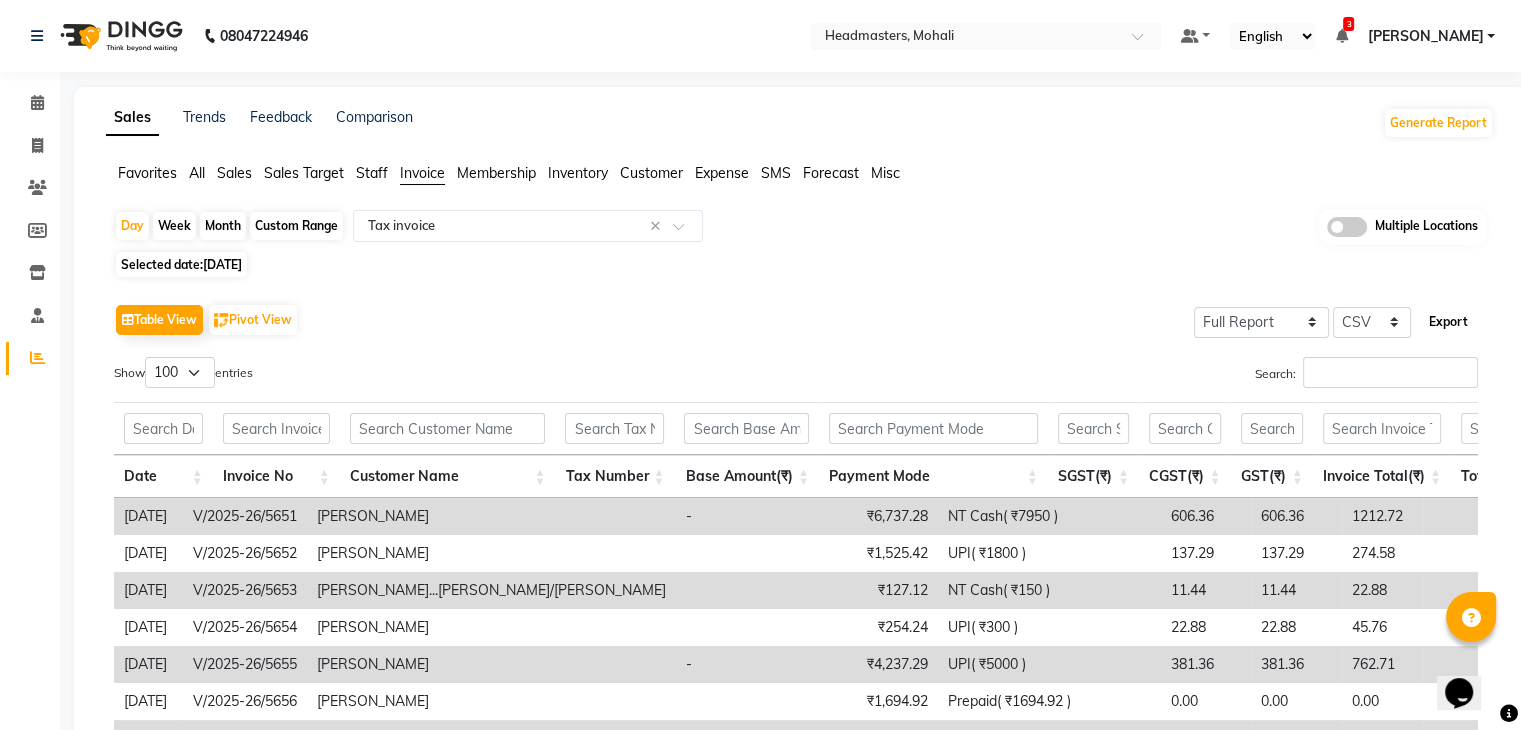 click on "Export" 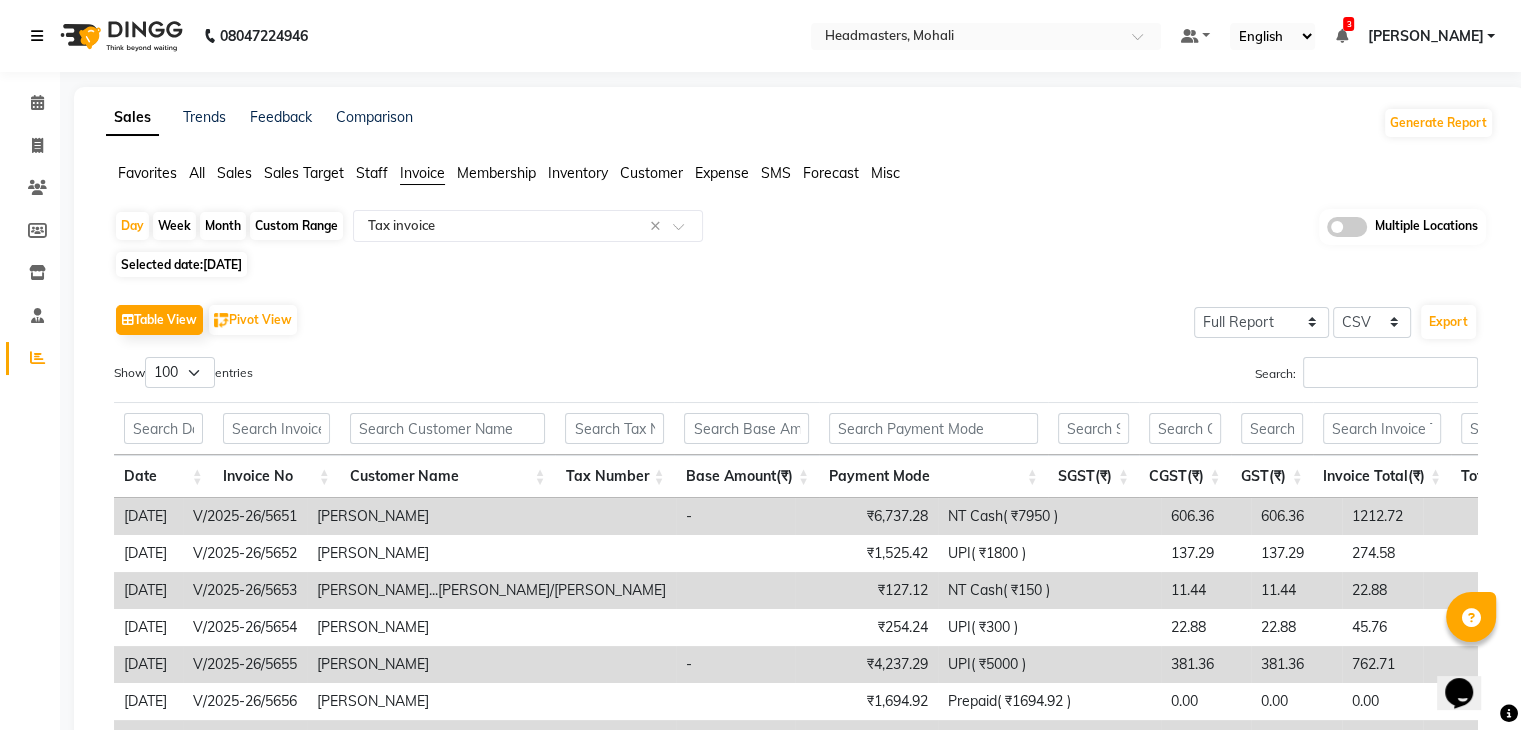 click at bounding box center (41, 36) 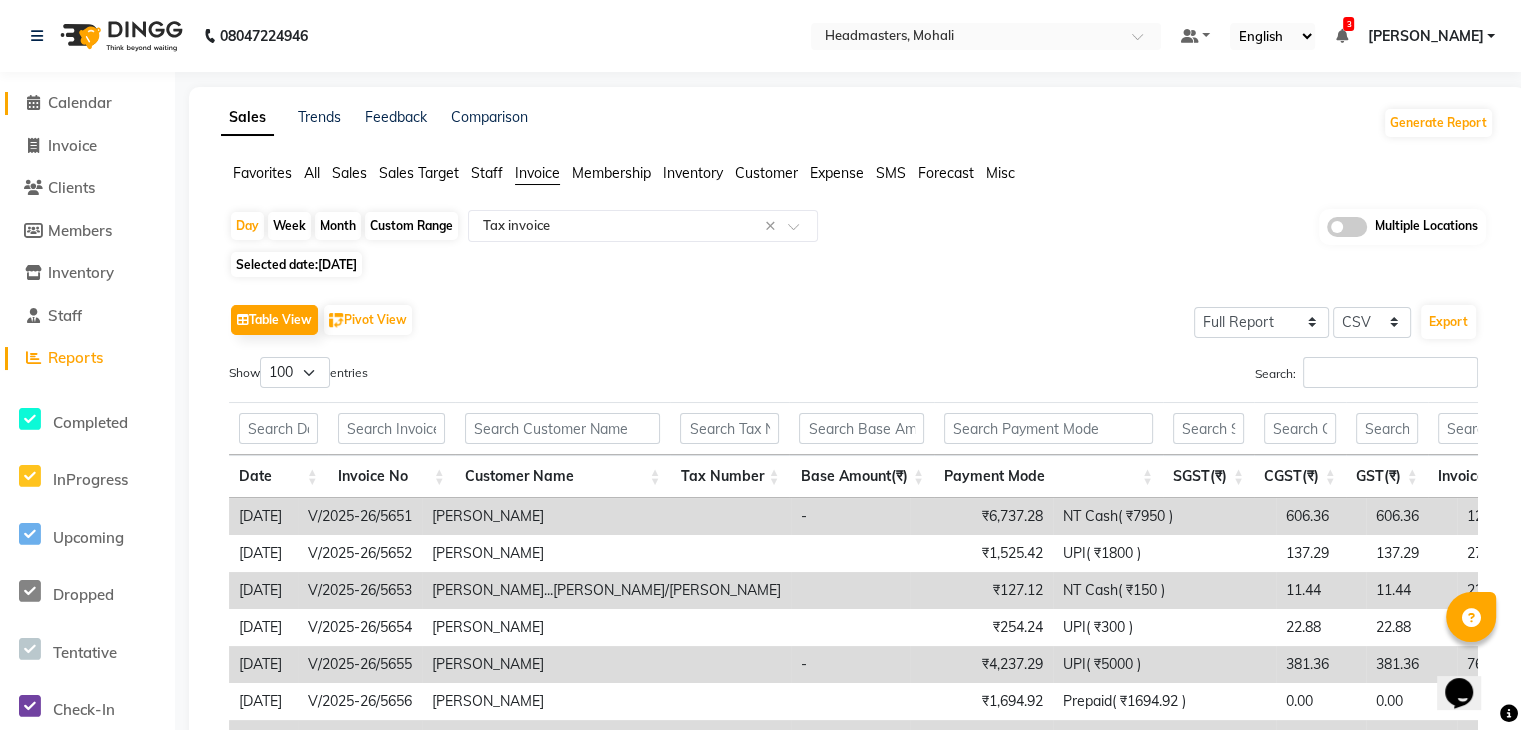 click on "Calendar" 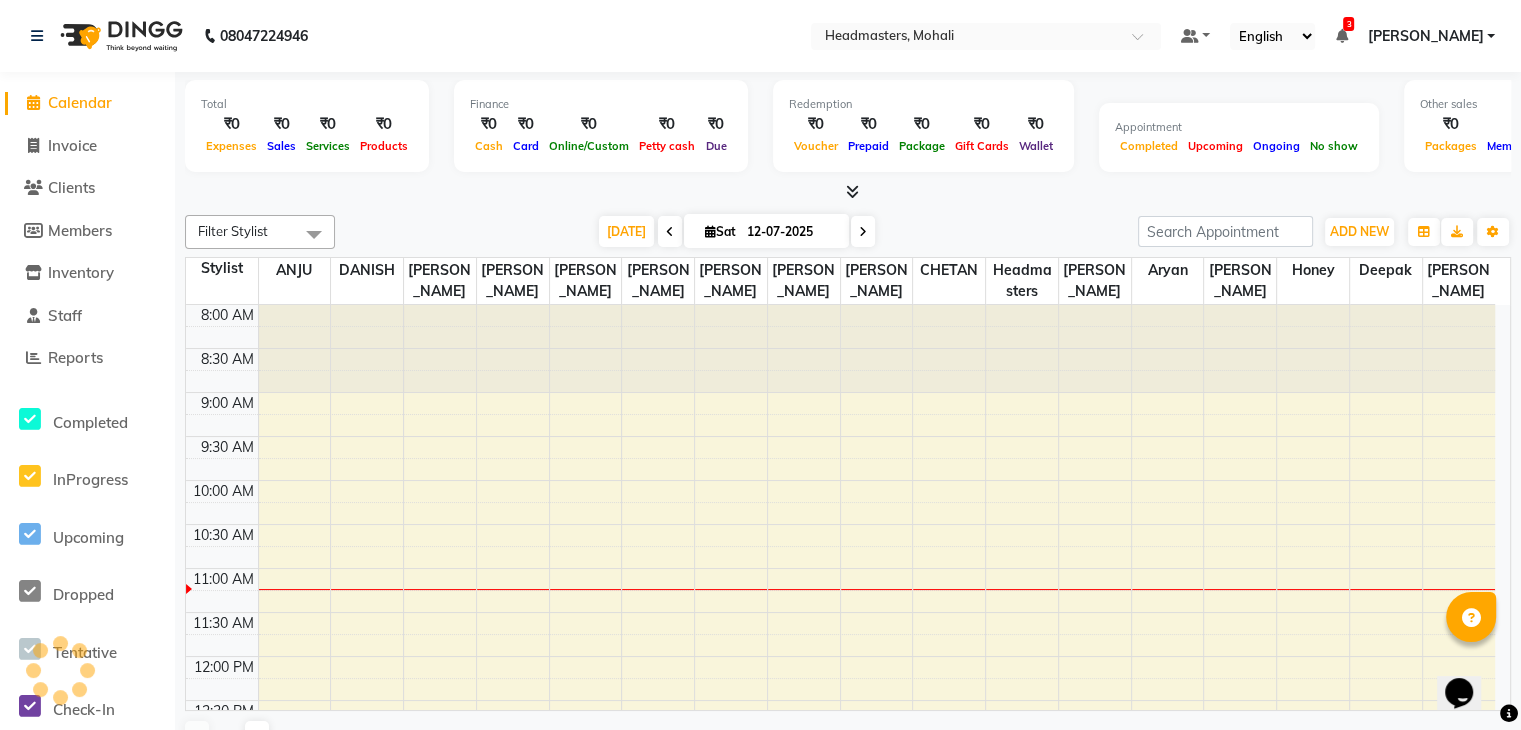 scroll, scrollTop: 263, scrollLeft: 0, axis: vertical 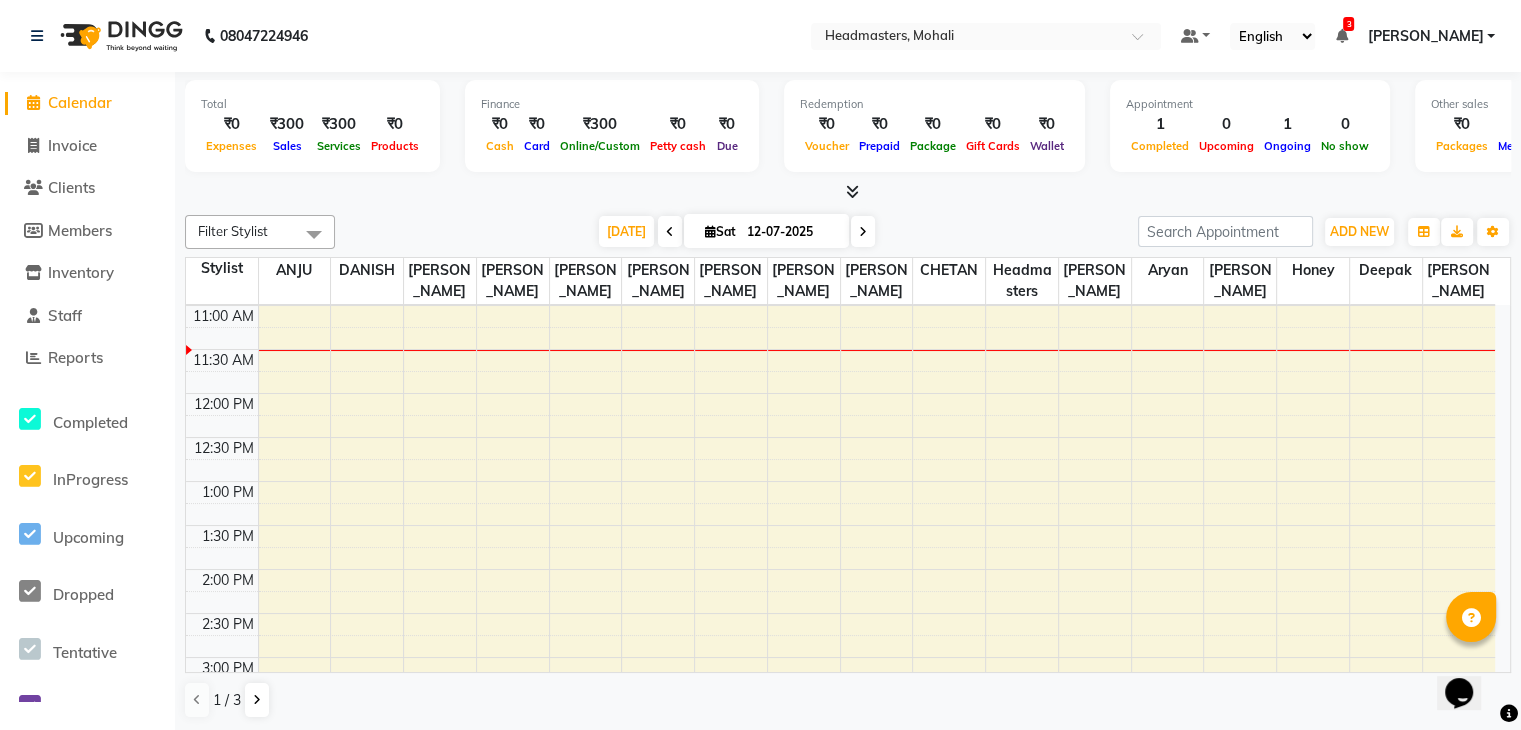 click on "Calendar" 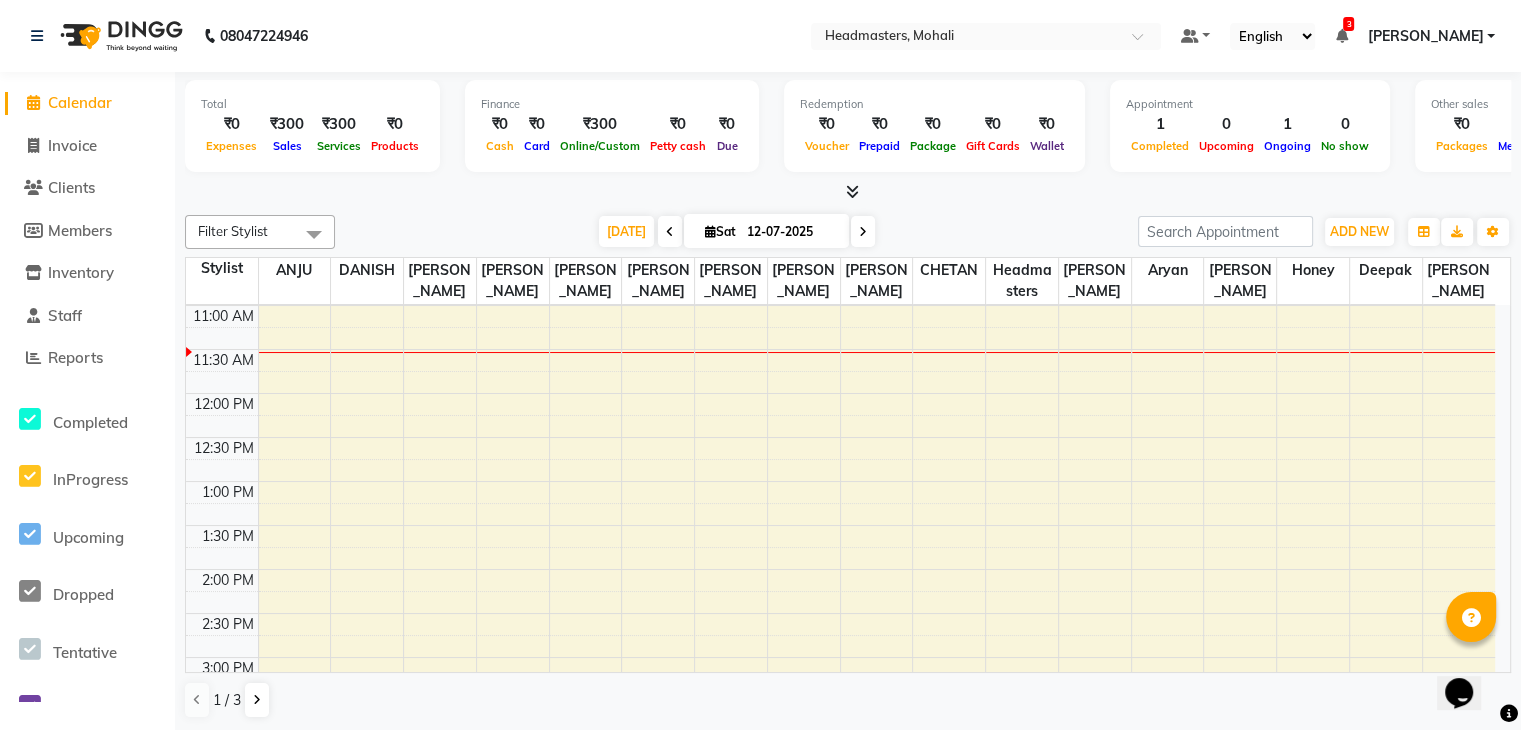 click on "Calendar" 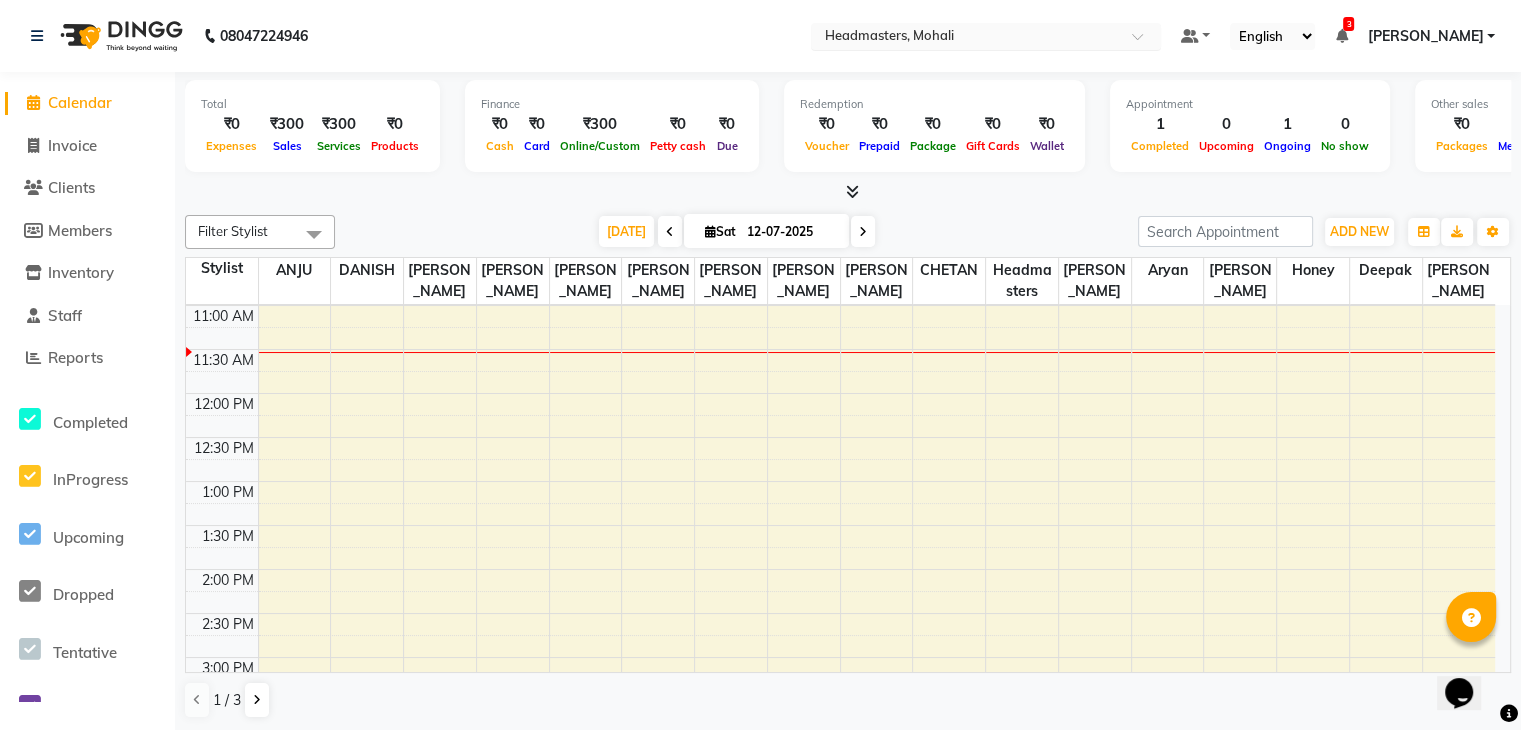 click at bounding box center (966, 38) 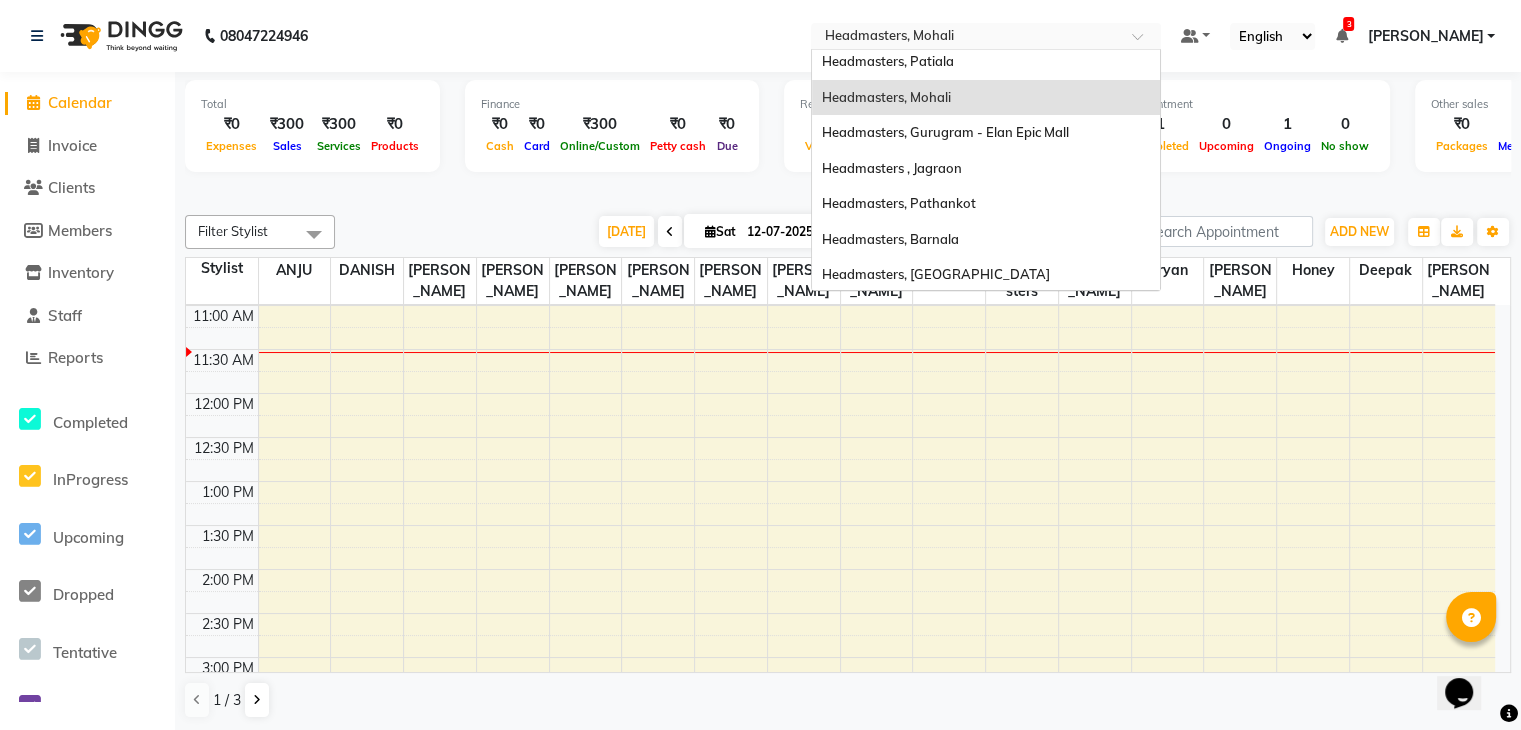 scroll, scrollTop: 300, scrollLeft: 0, axis: vertical 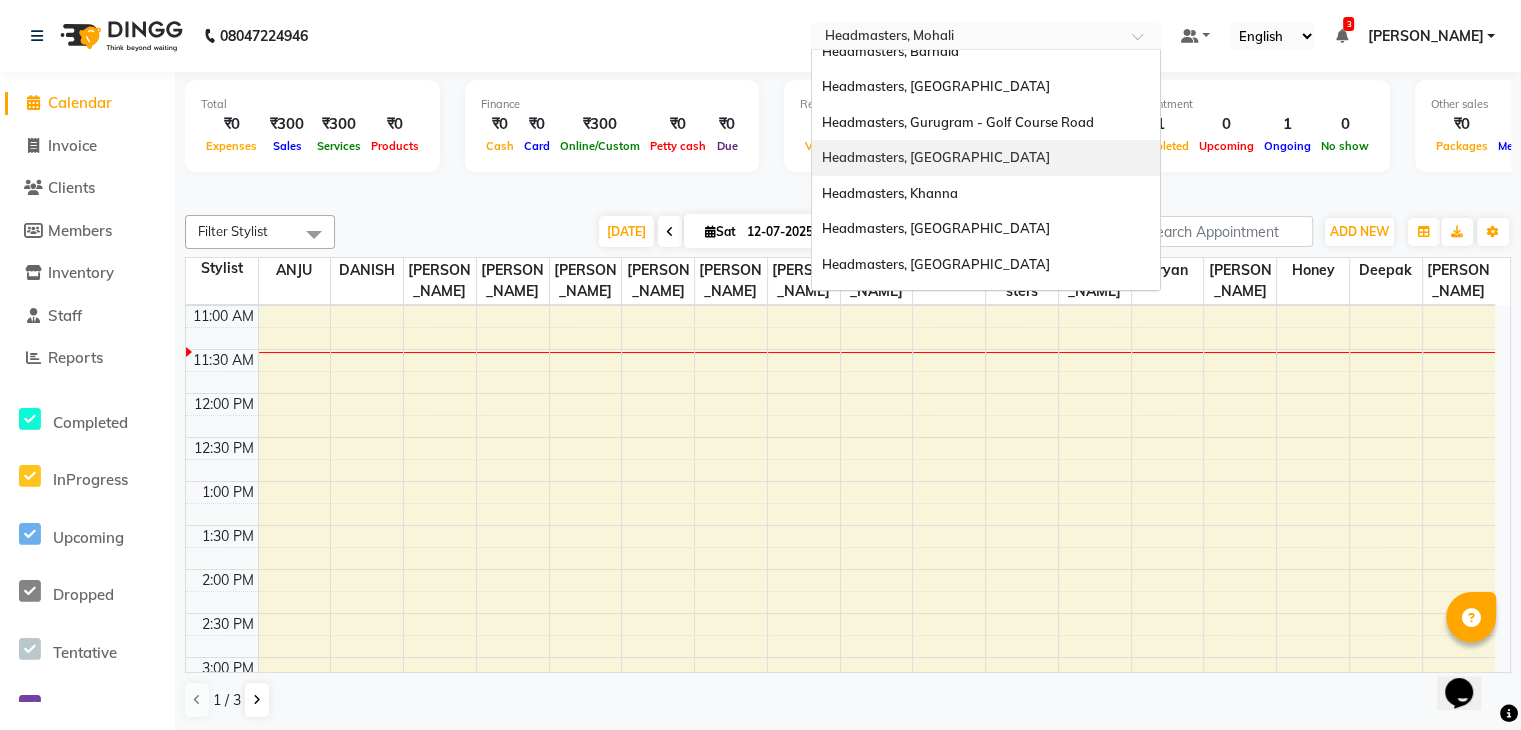 click on "Headmasters, [GEOGRAPHIC_DATA]" at bounding box center (986, 158) 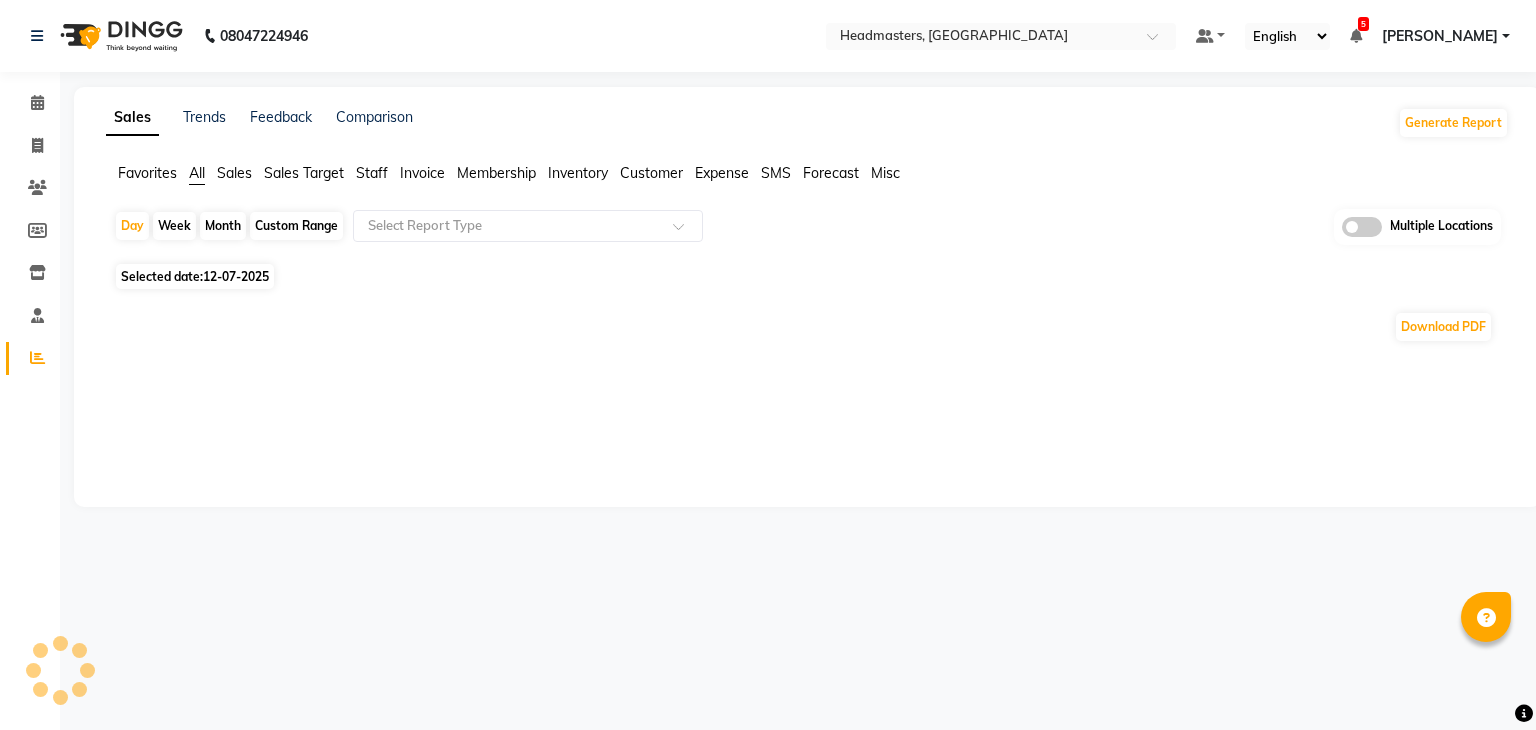 scroll, scrollTop: 0, scrollLeft: 0, axis: both 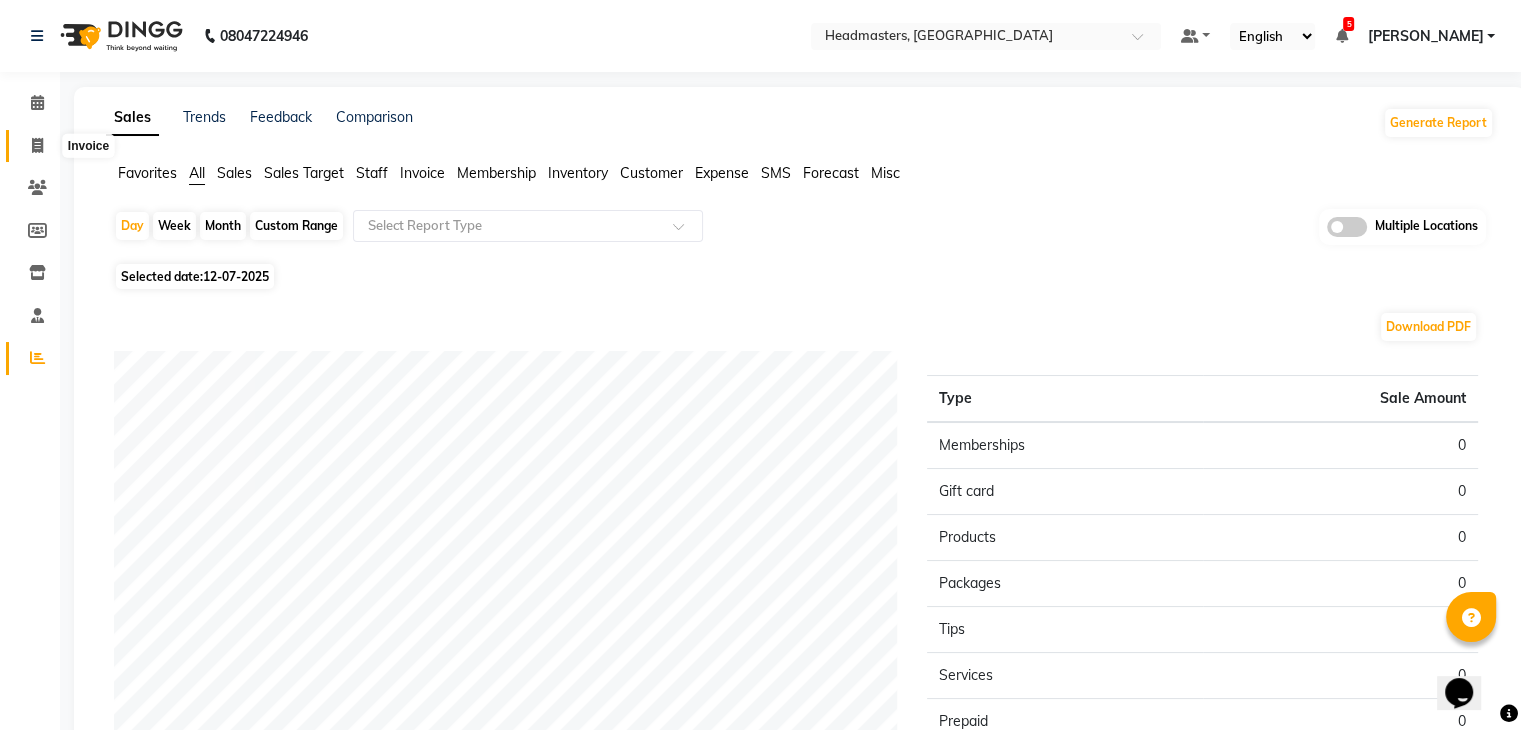 click 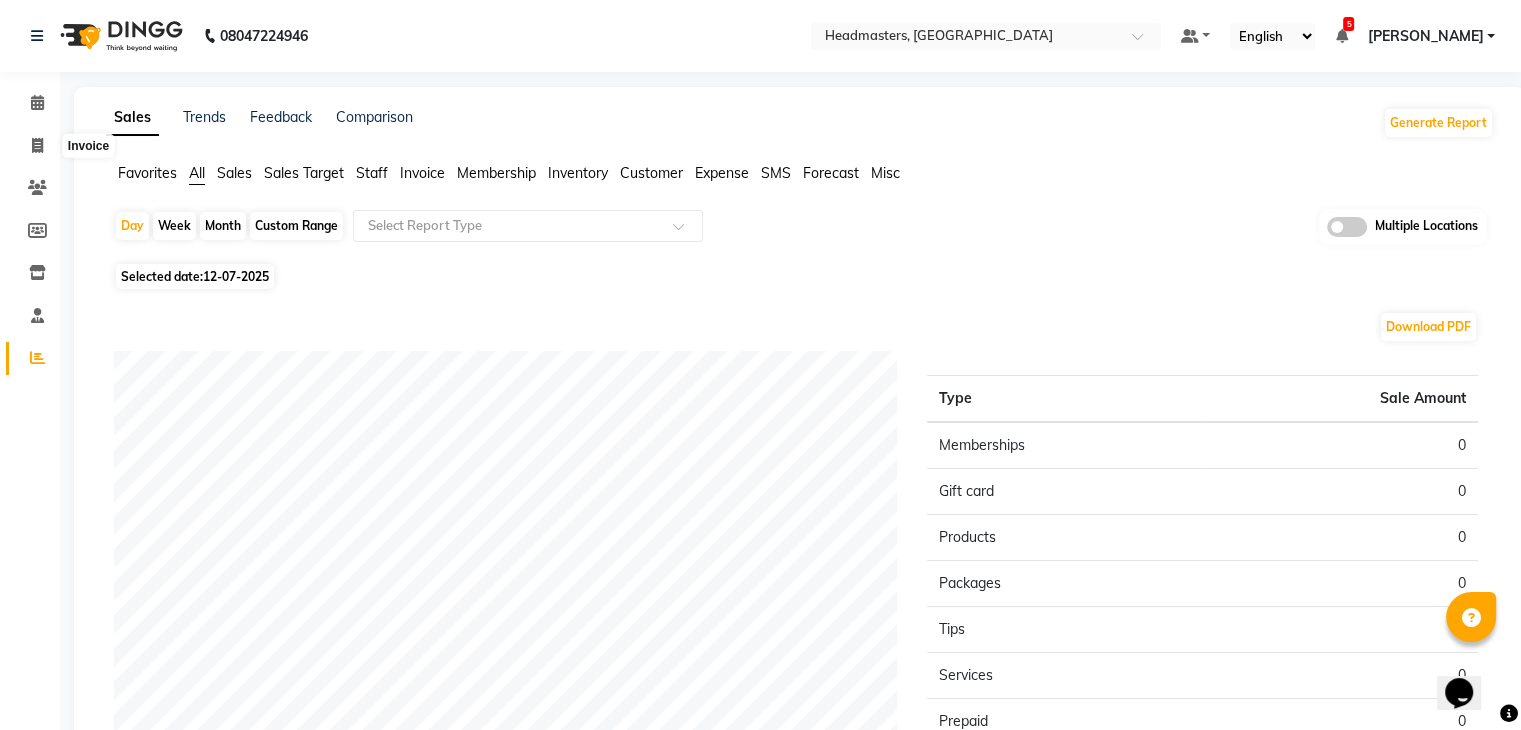 select on "service" 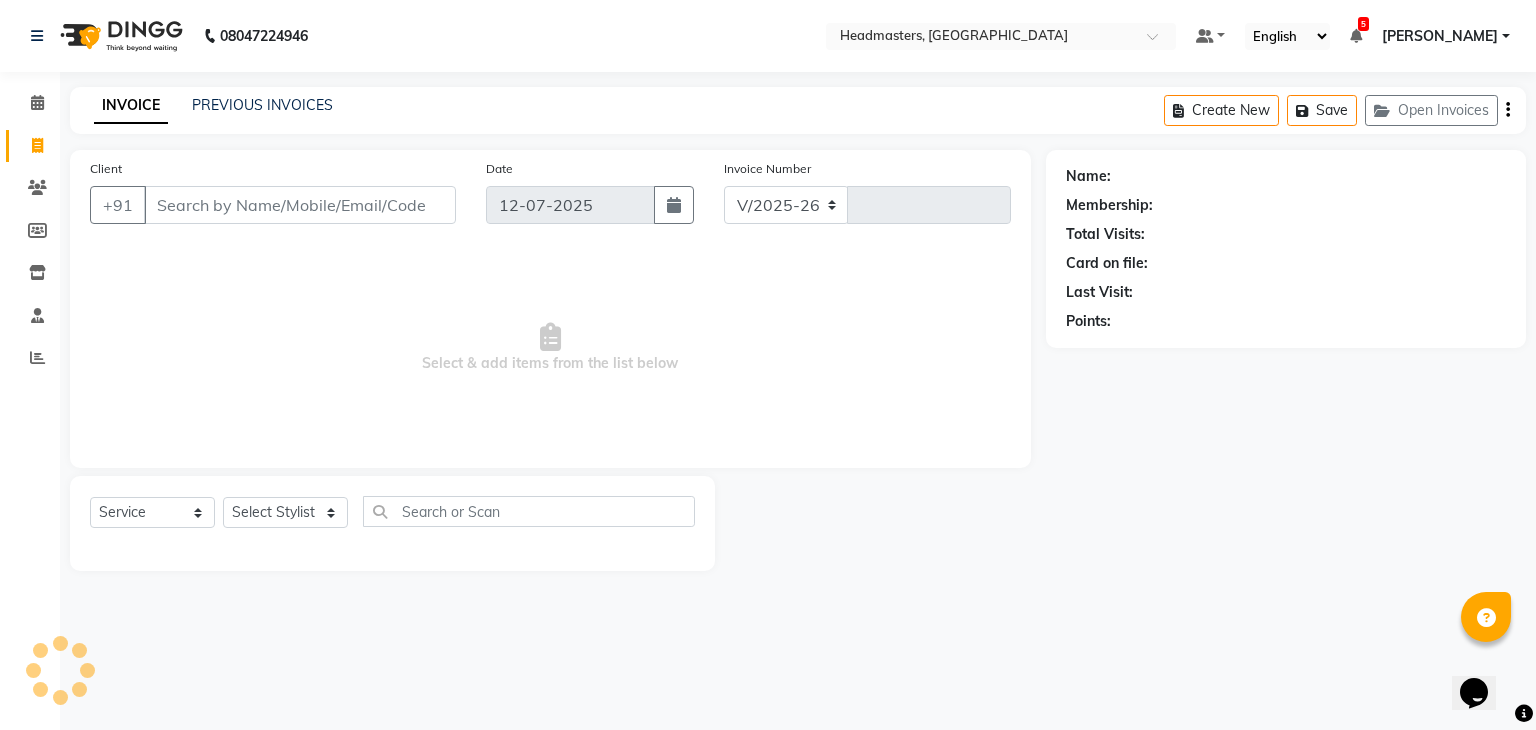 select on "7136" 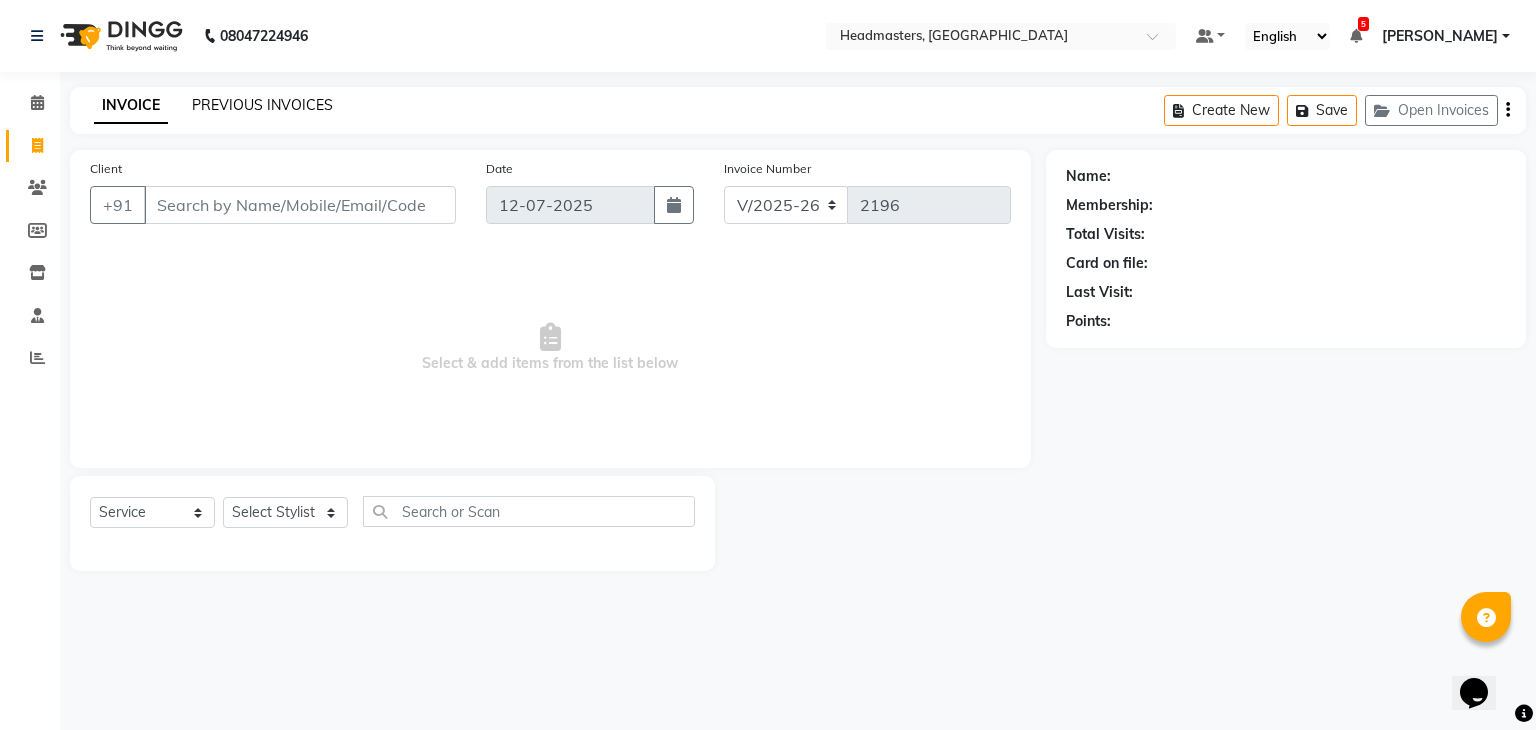 click on "PREVIOUS INVOICES" 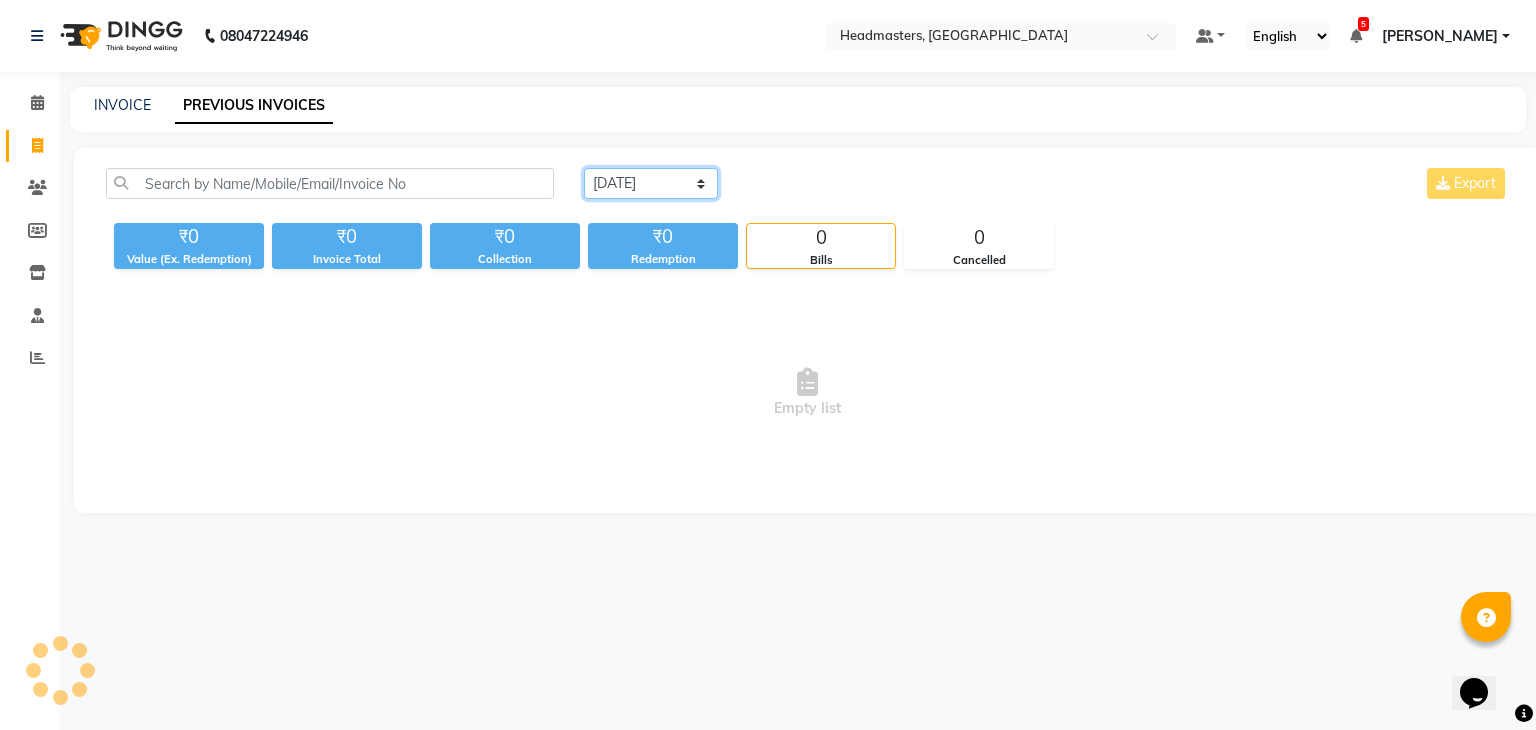 click on "[DATE] [DATE] Custom Range" 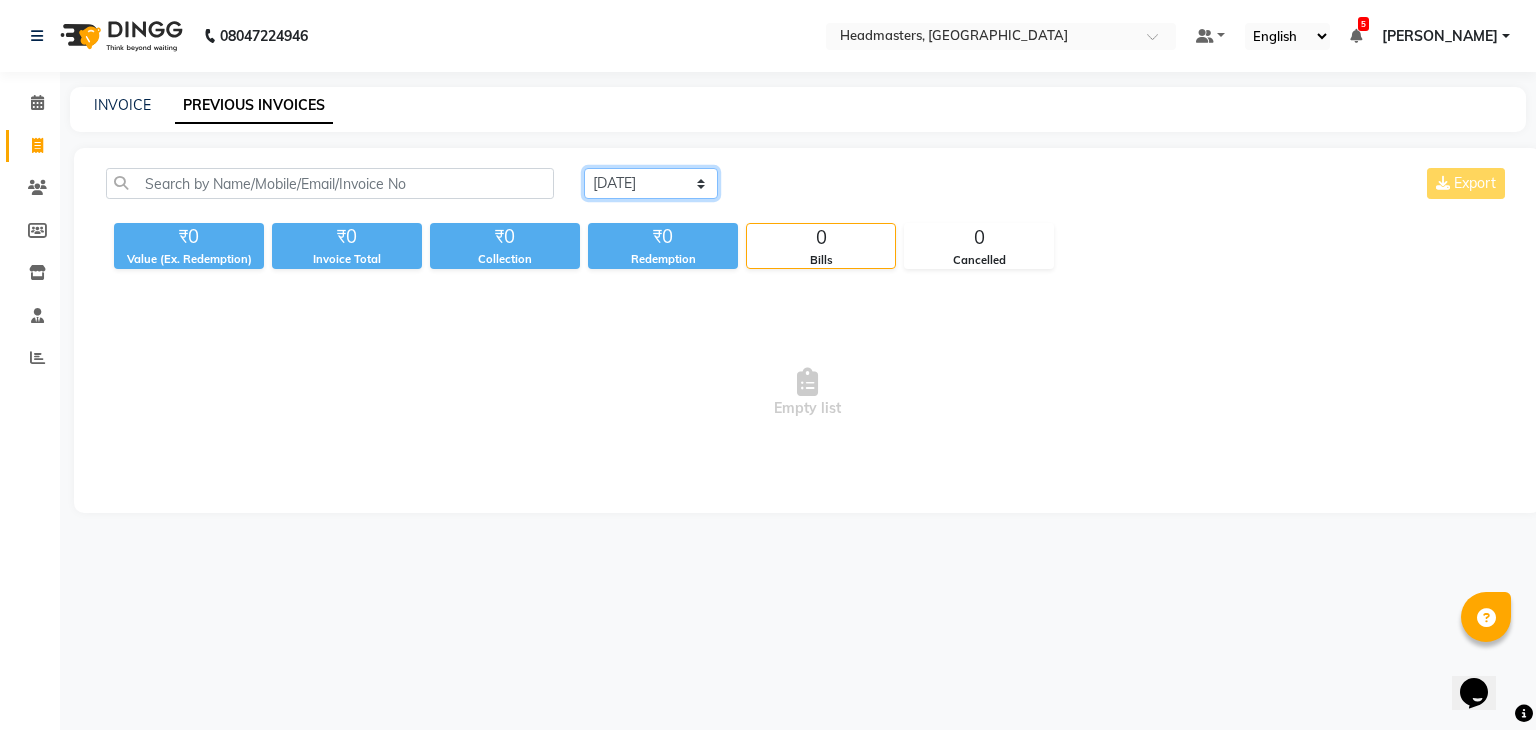 select on "[DATE]" 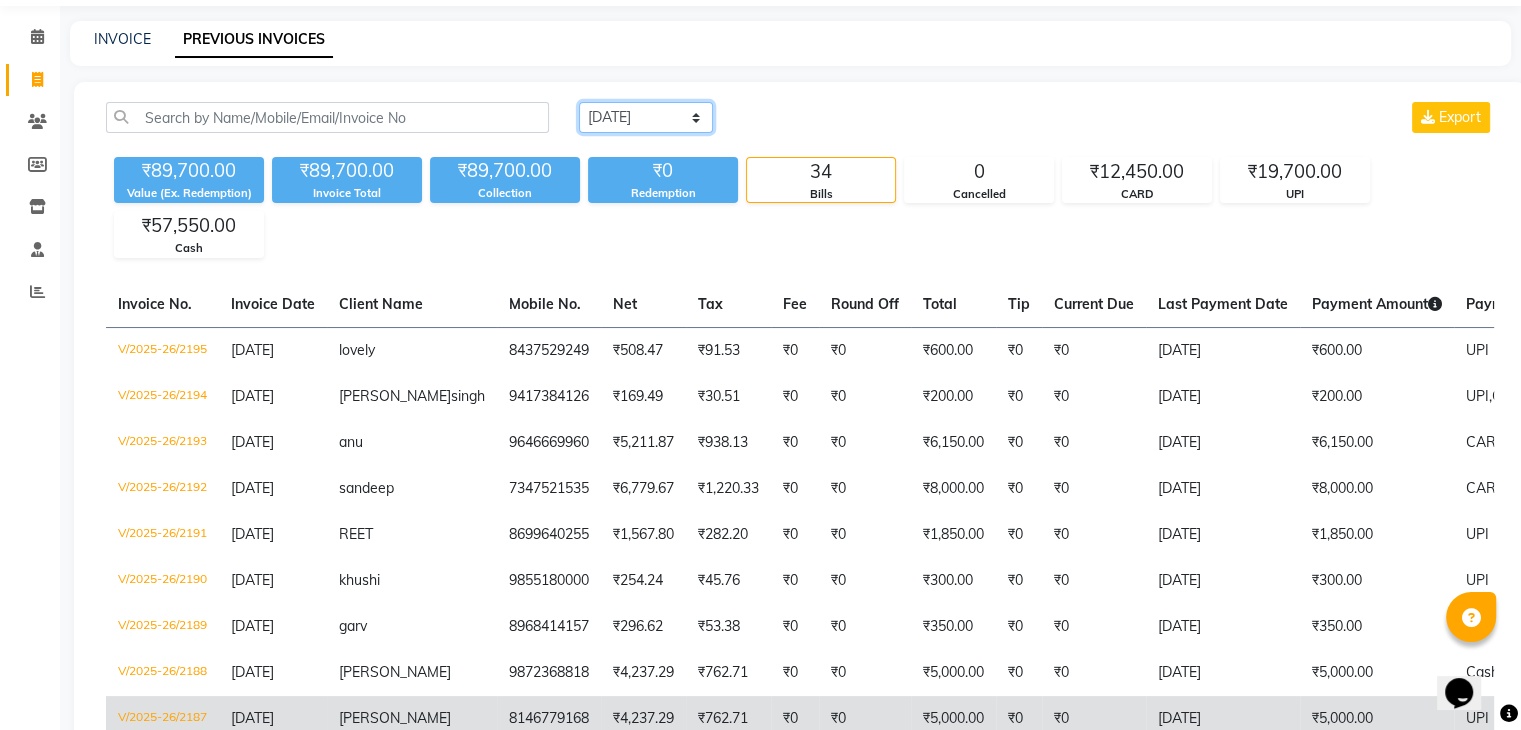 scroll, scrollTop: 0, scrollLeft: 0, axis: both 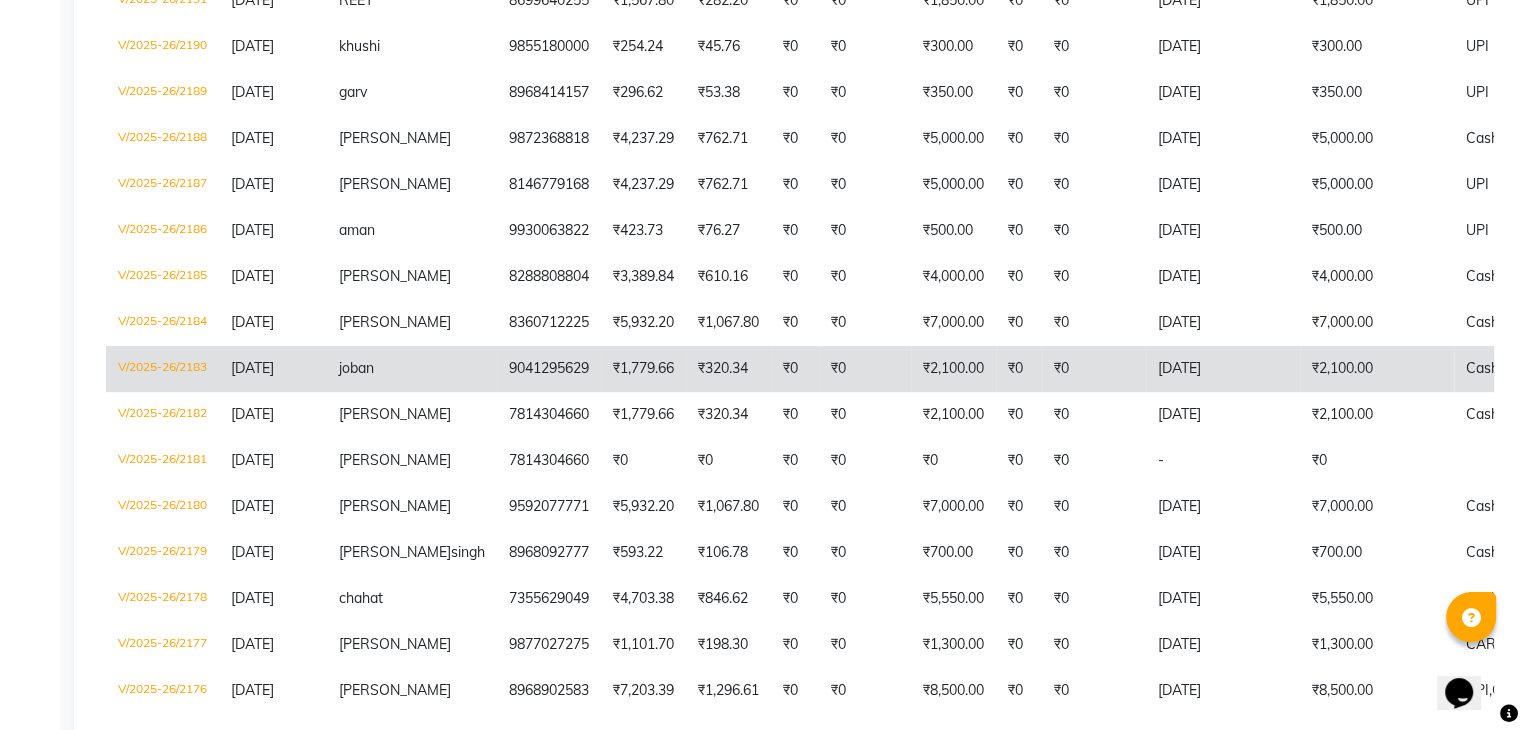 click on "9041295629" 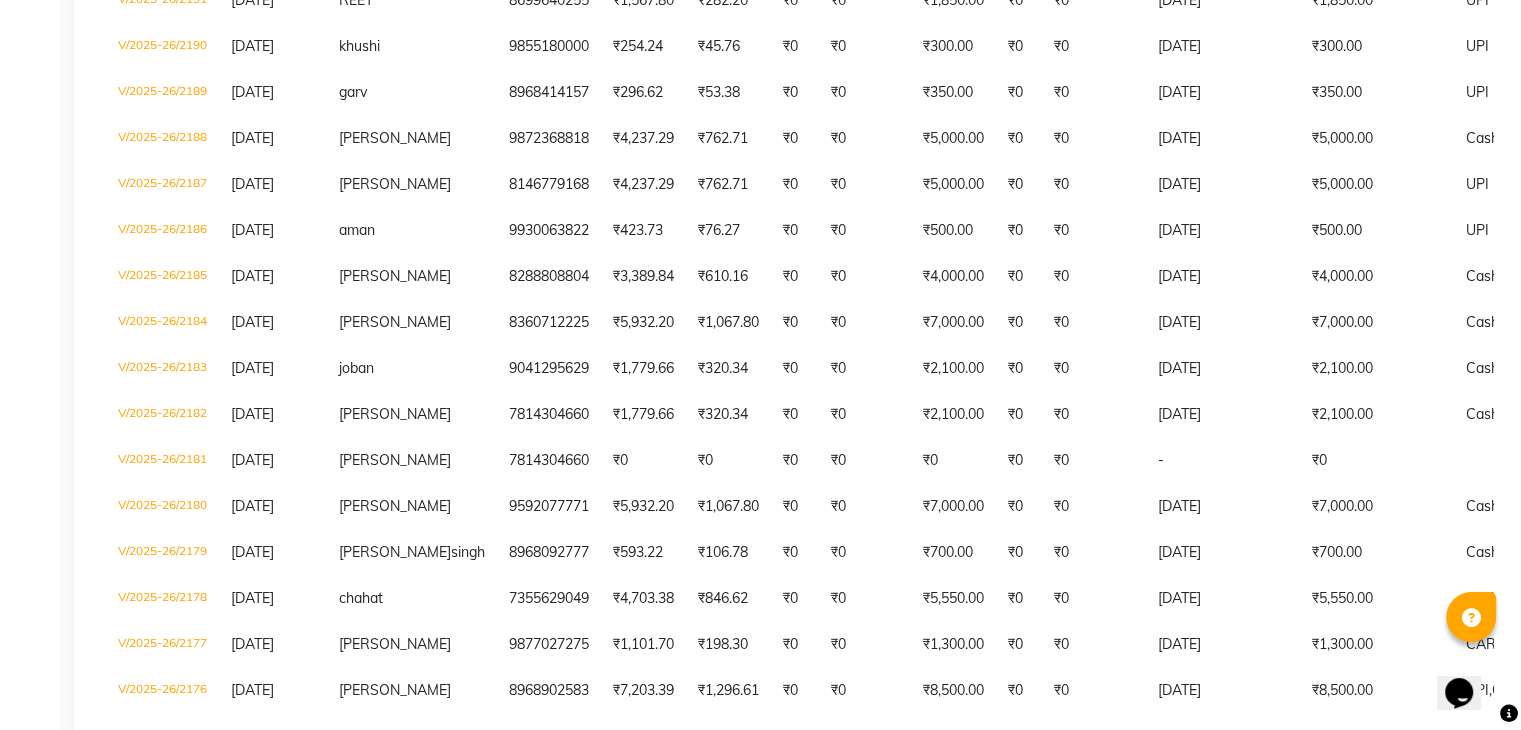 scroll, scrollTop: 0, scrollLeft: 0, axis: both 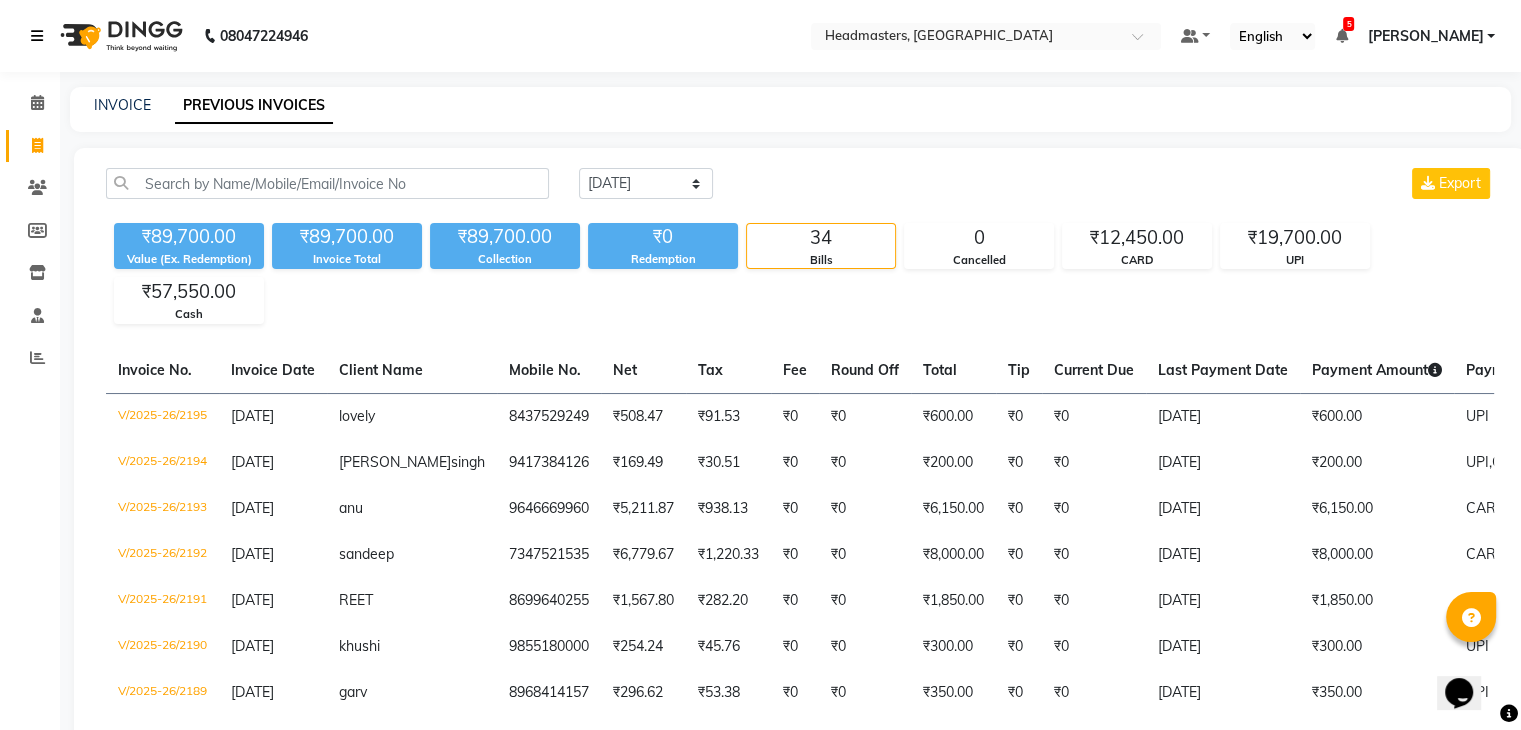 click at bounding box center [37, 36] 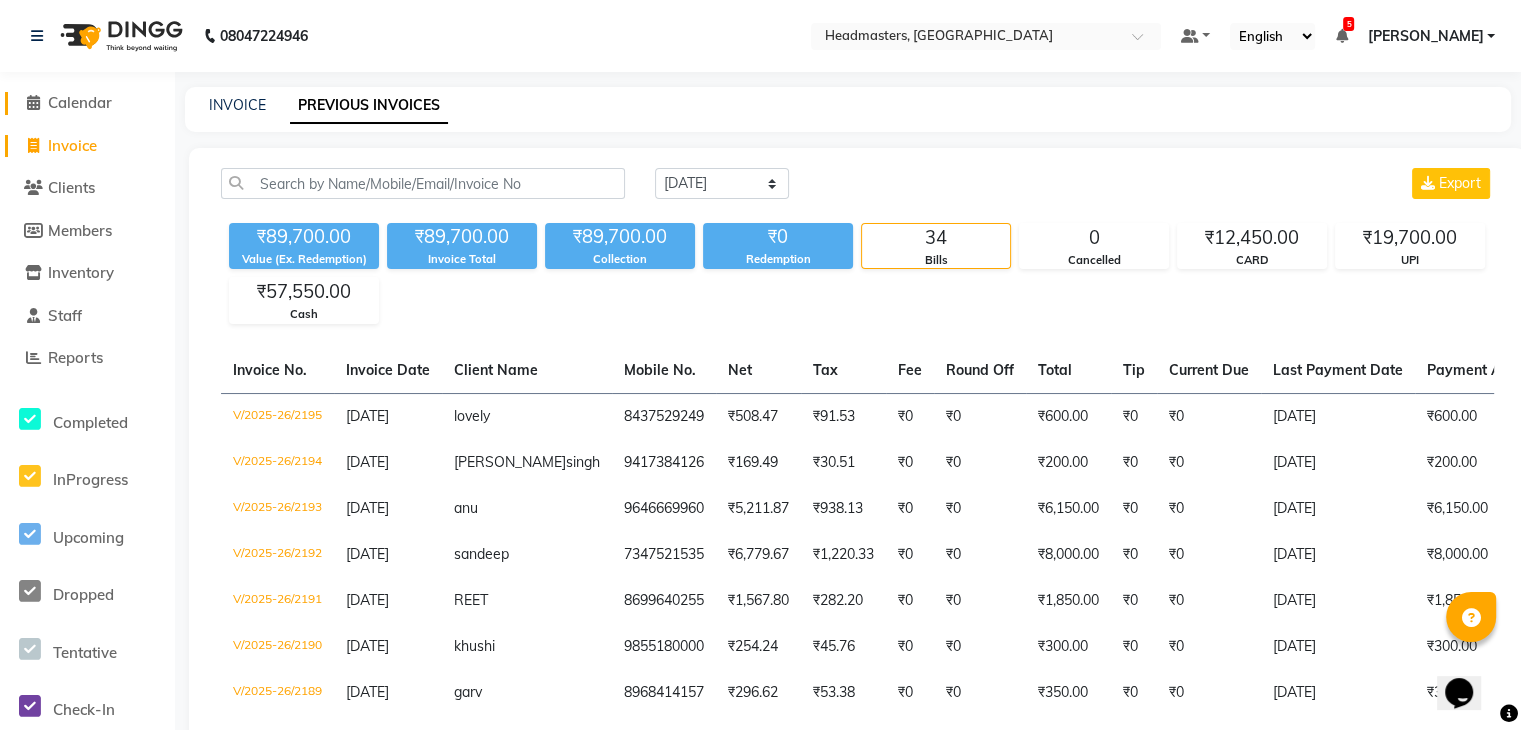 click on "Calendar" 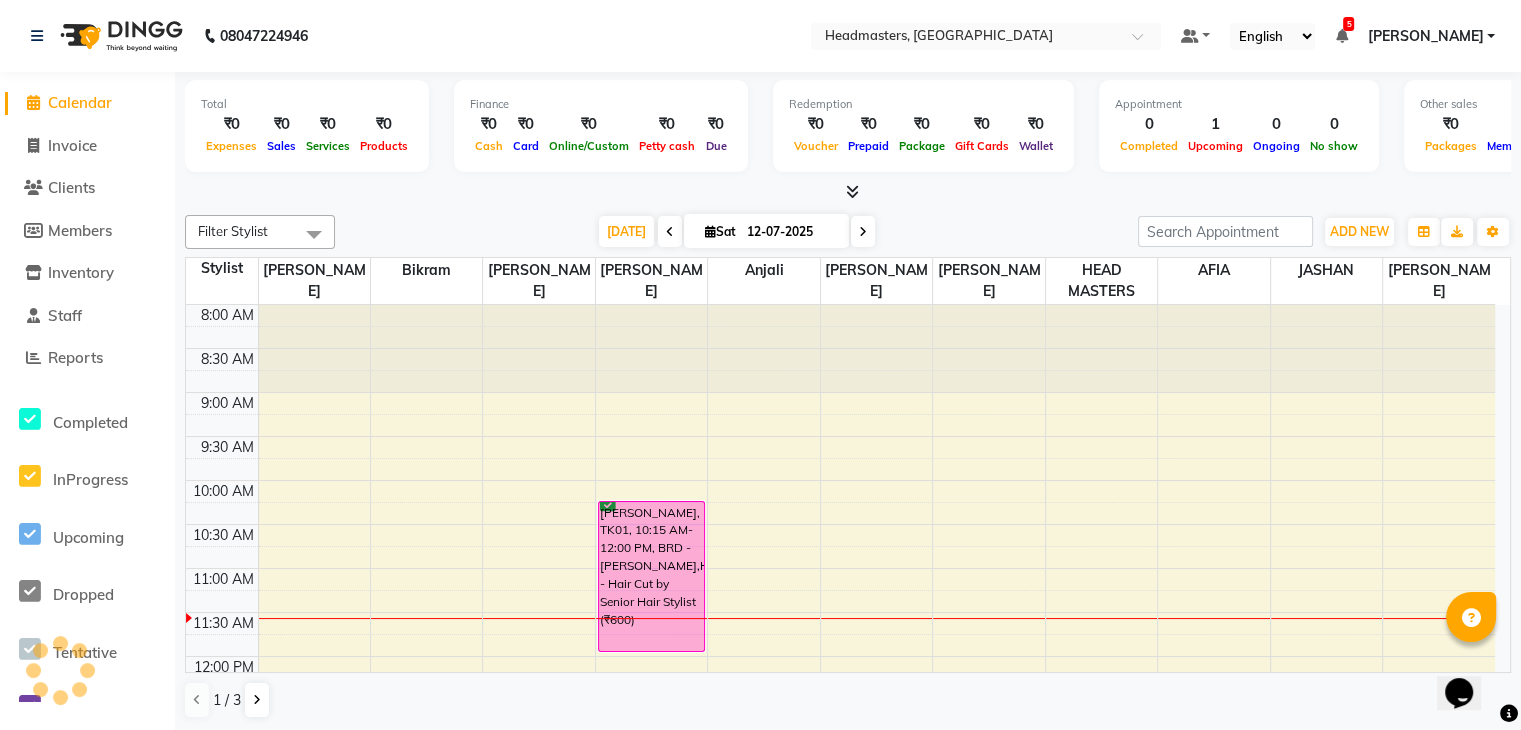 scroll, scrollTop: 0, scrollLeft: 0, axis: both 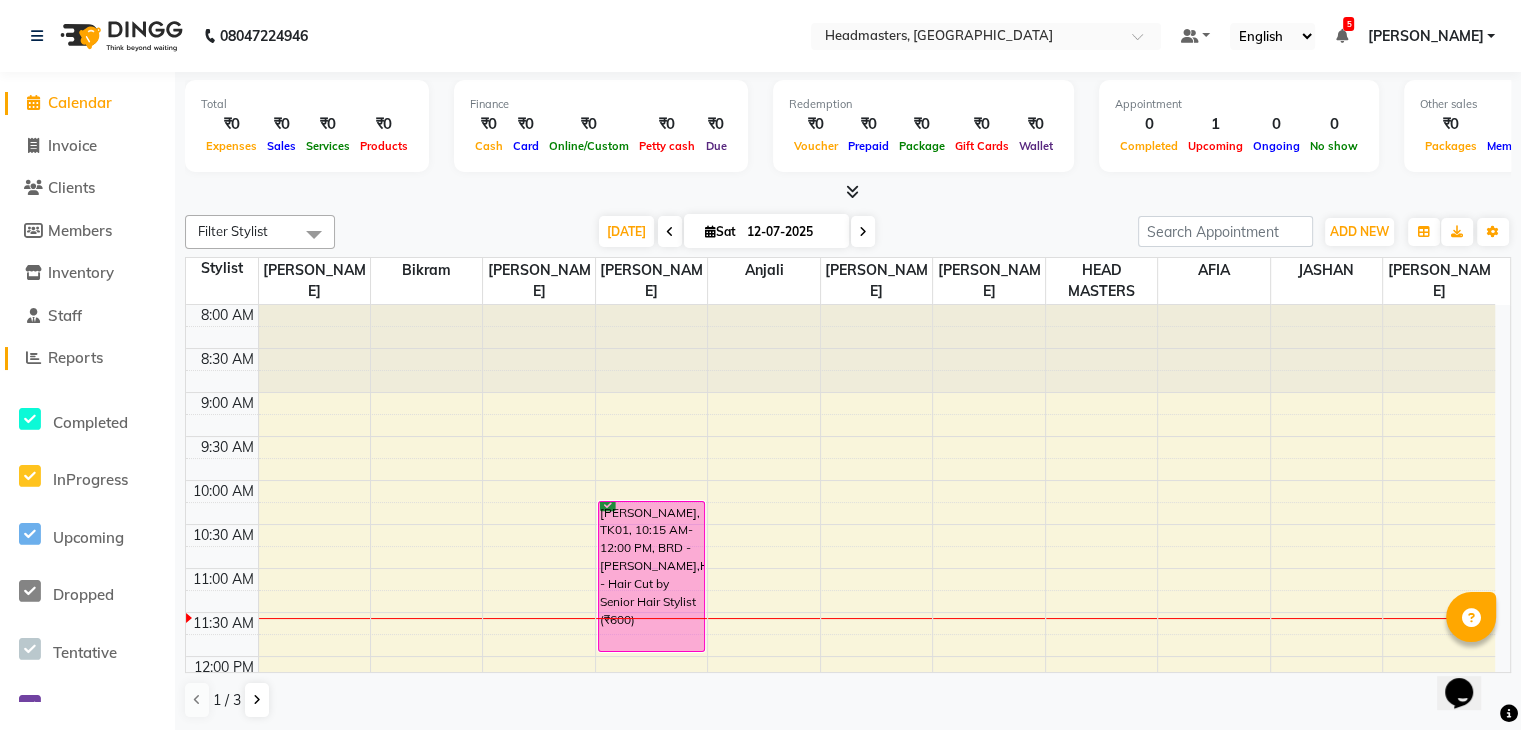 click on "Reports" 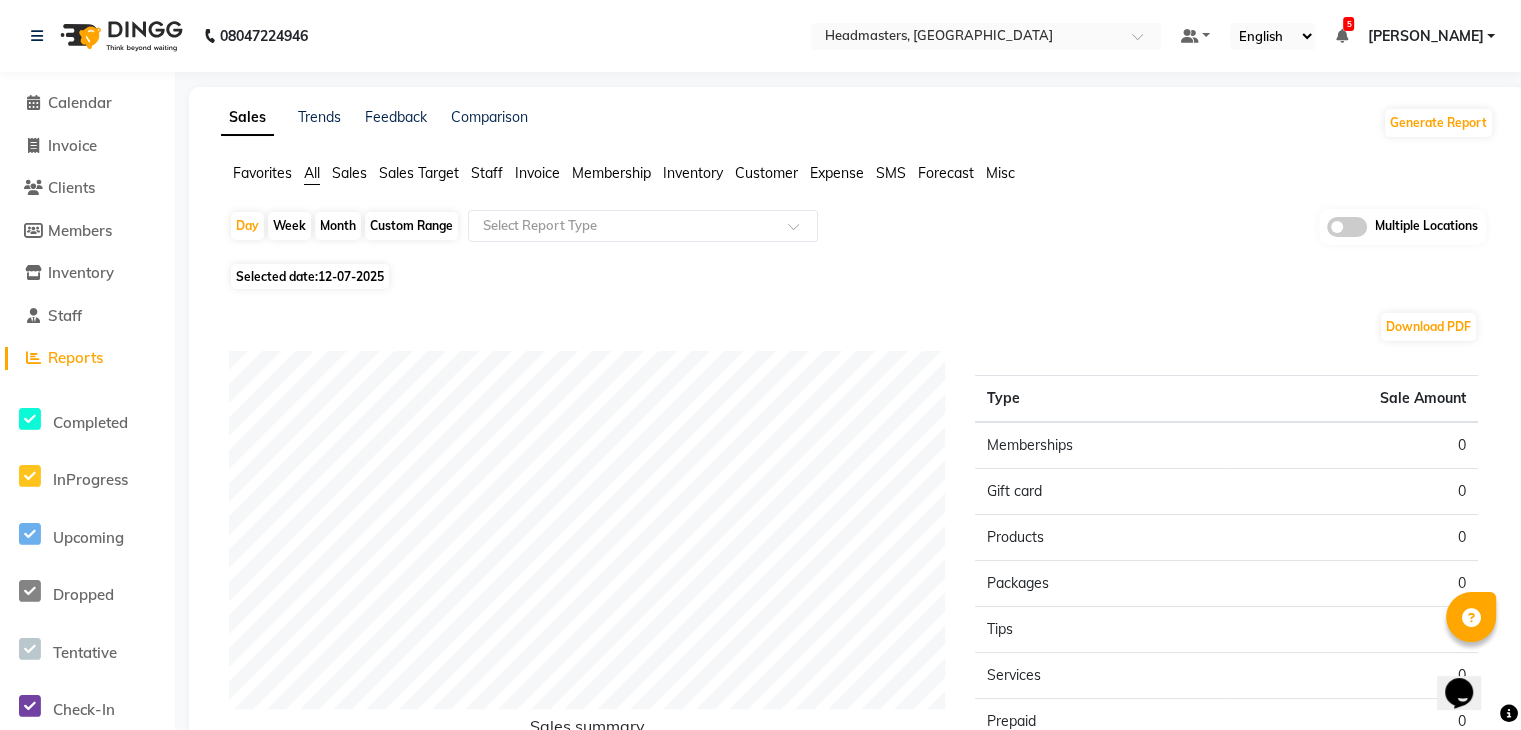 click on "Sales" 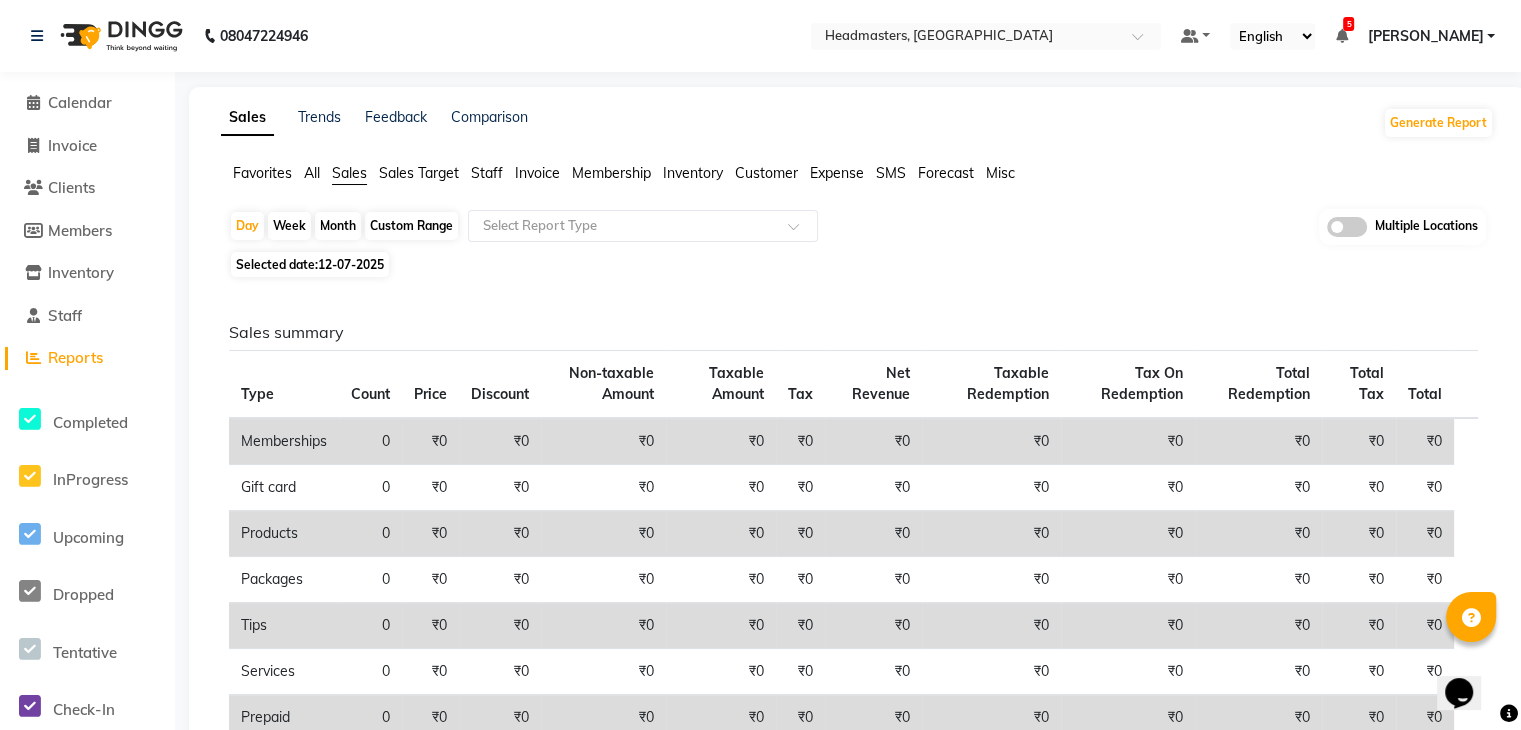 click on "12-07-2025" 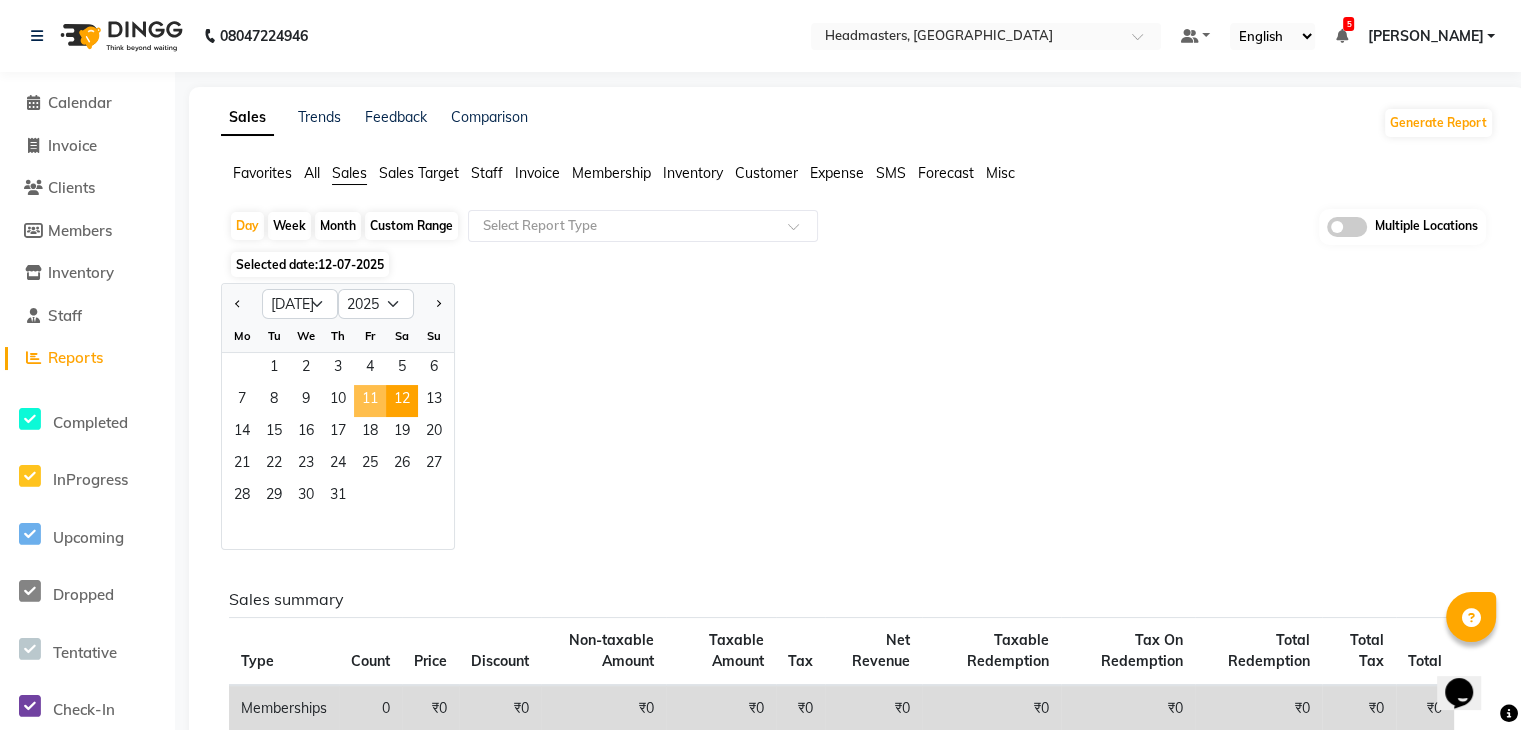 click on "11" 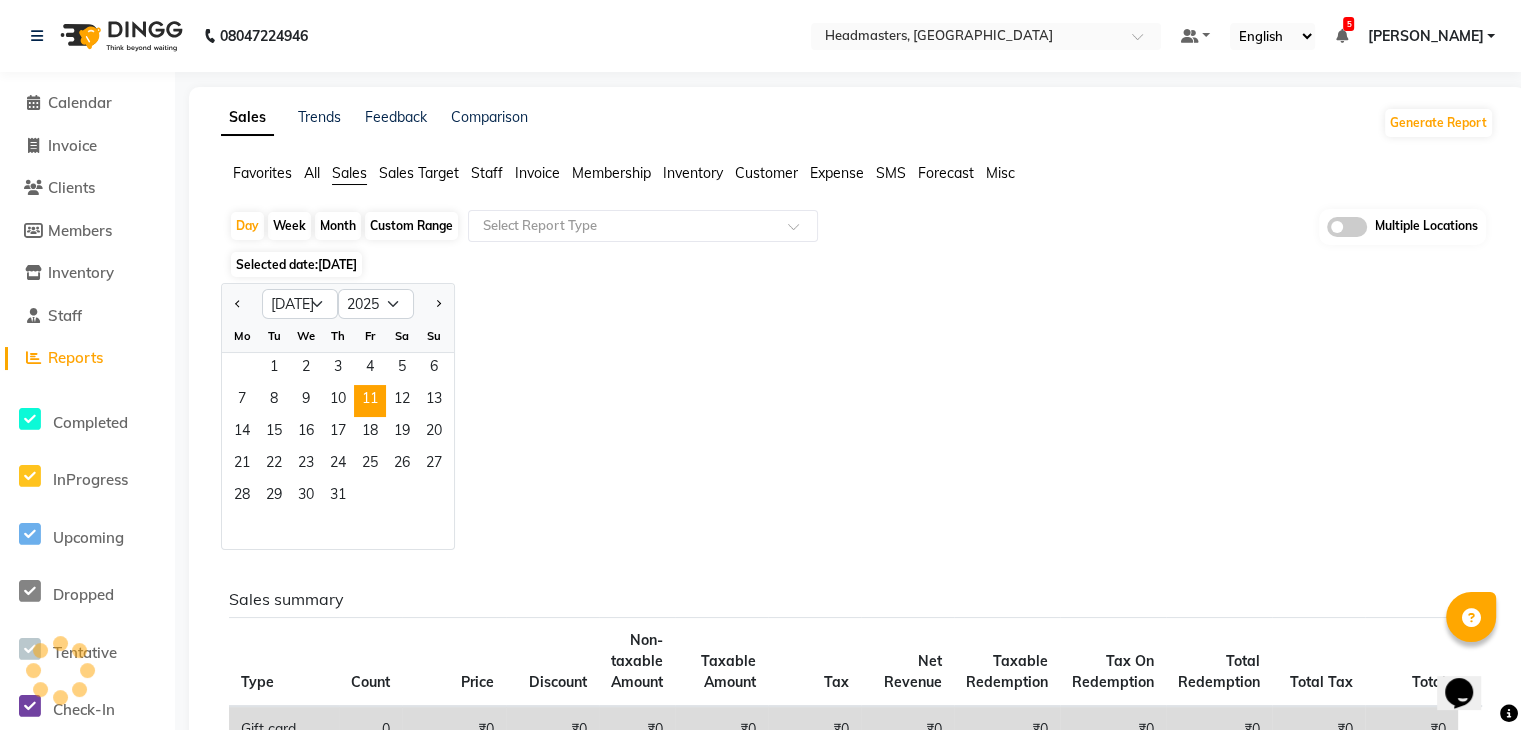 click on "Jan Feb Mar Apr May Jun Jul Aug Sep Oct Nov Dec 2015 2016 2017 2018 2019 2020 2021 2022 2023 2024 2025 2026 2027 2028 2029 2030 2031 2032 2033 2034 2035 Mo Tu We Th Fr Sa Su  1   2   3   4   5   6   7   8   9   10   11   12   13   14   15   16   17   18   19   20   21   22   23   24   25   26   27   28   29   30   31" 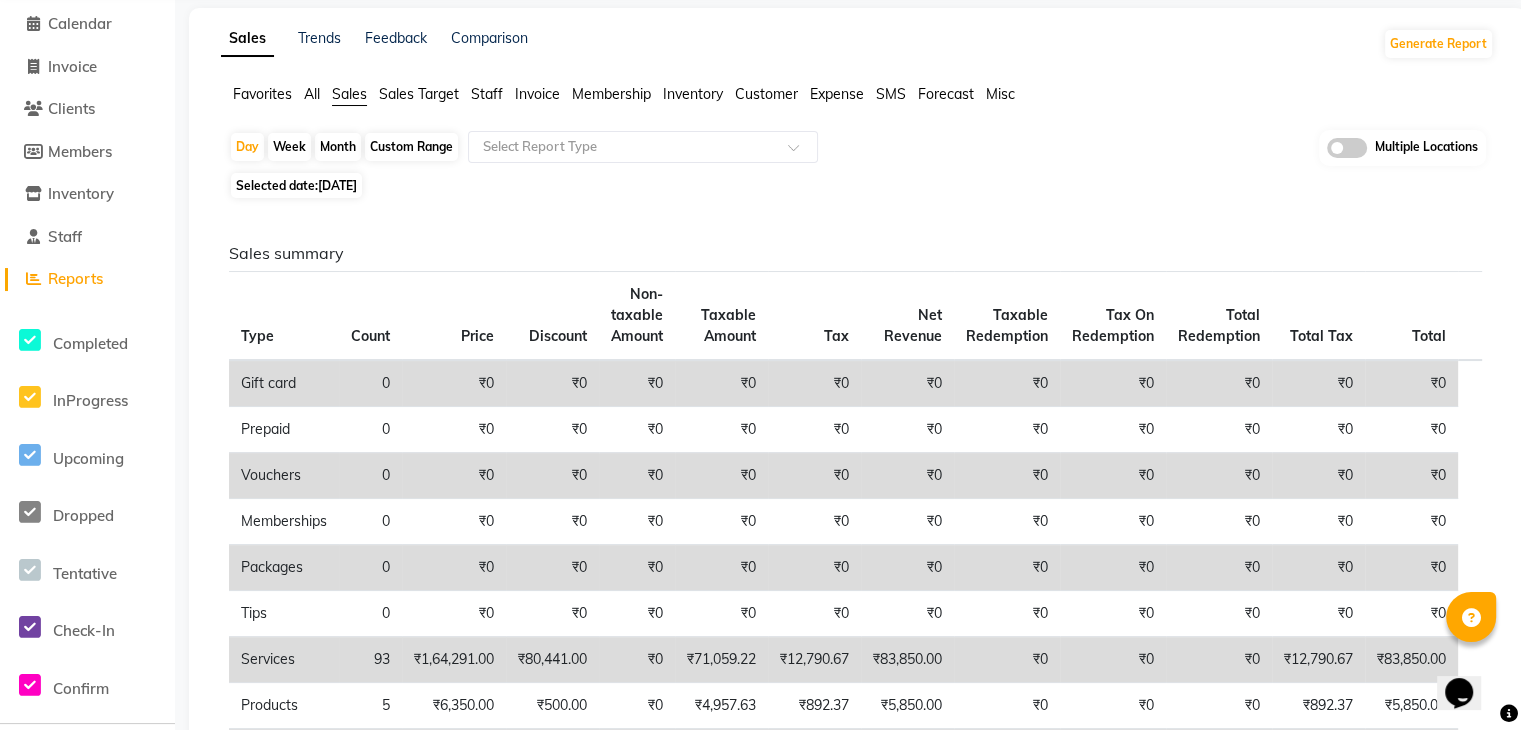 scroll, scrollTop: 0, scrollLeft: 0, axis: both 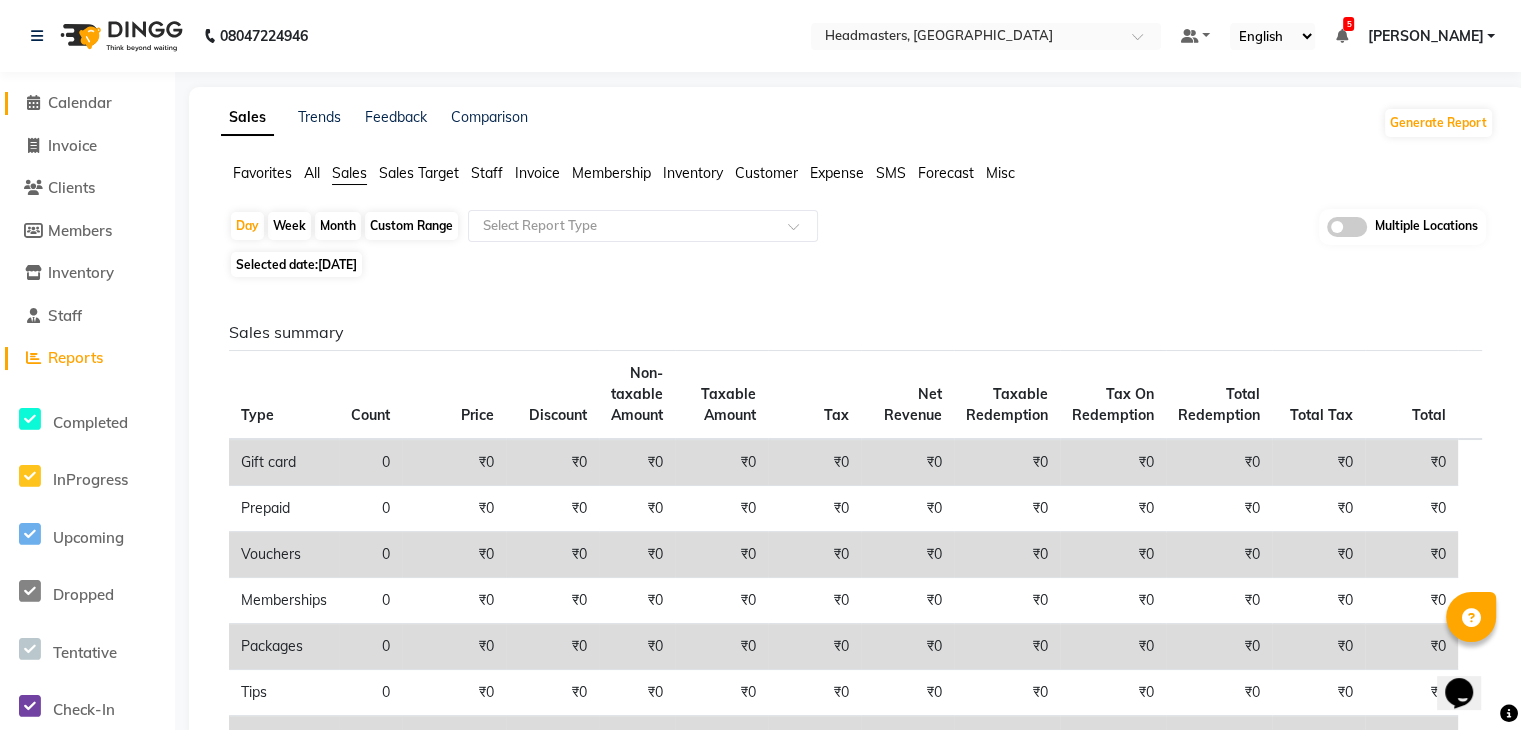 click on "Calendar" 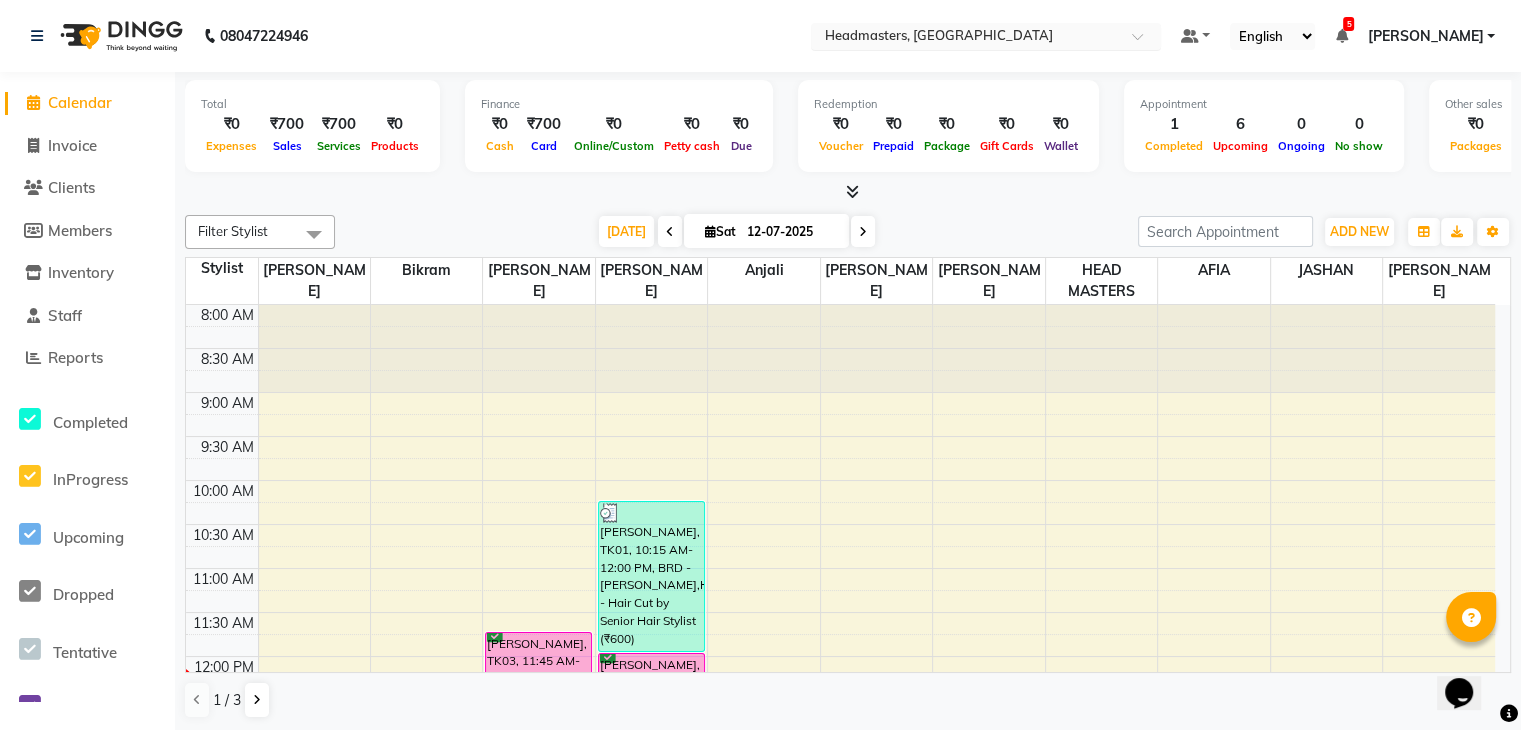 click at bounding box center (966, 38) 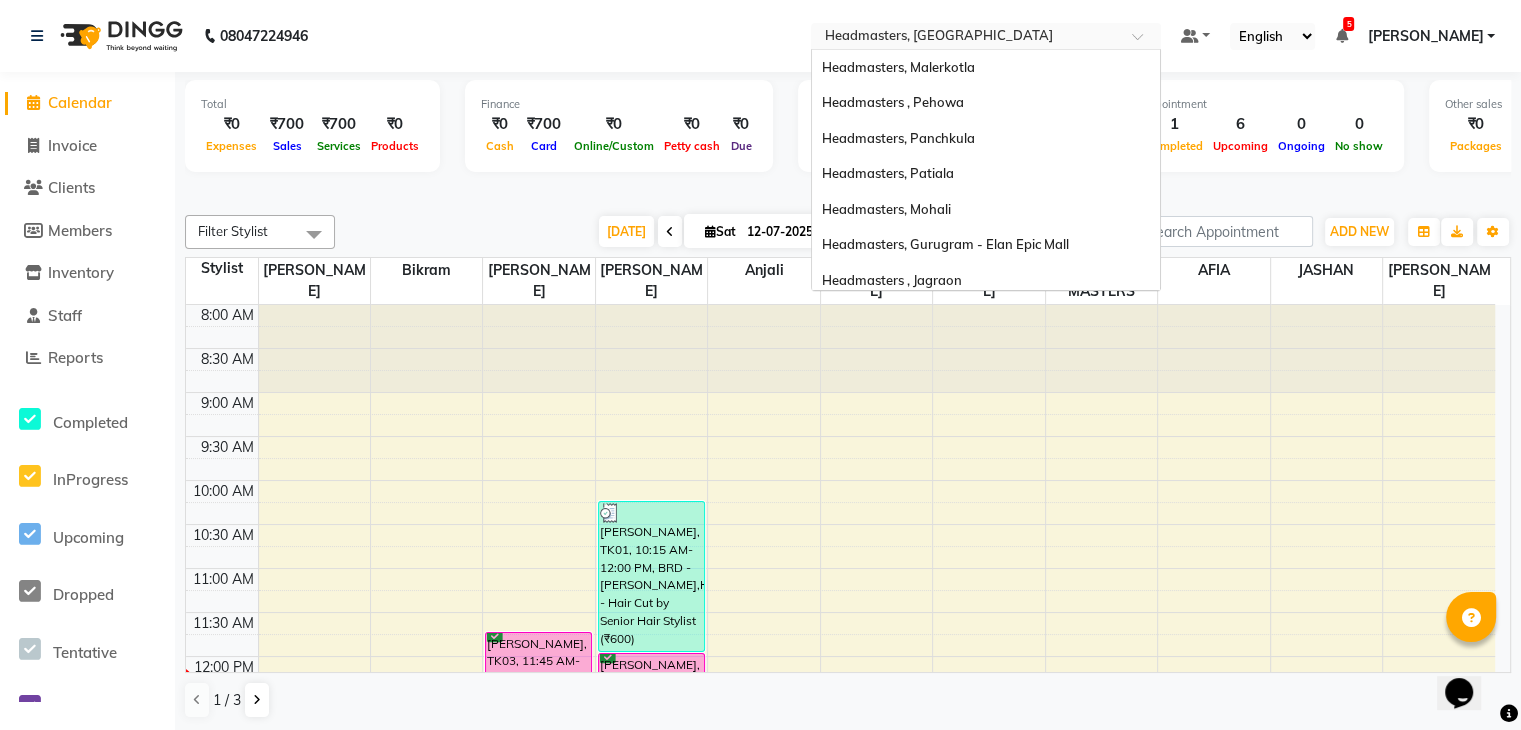 scroll, scrollTop: 328, scrollLeft: 0, axis: vertical 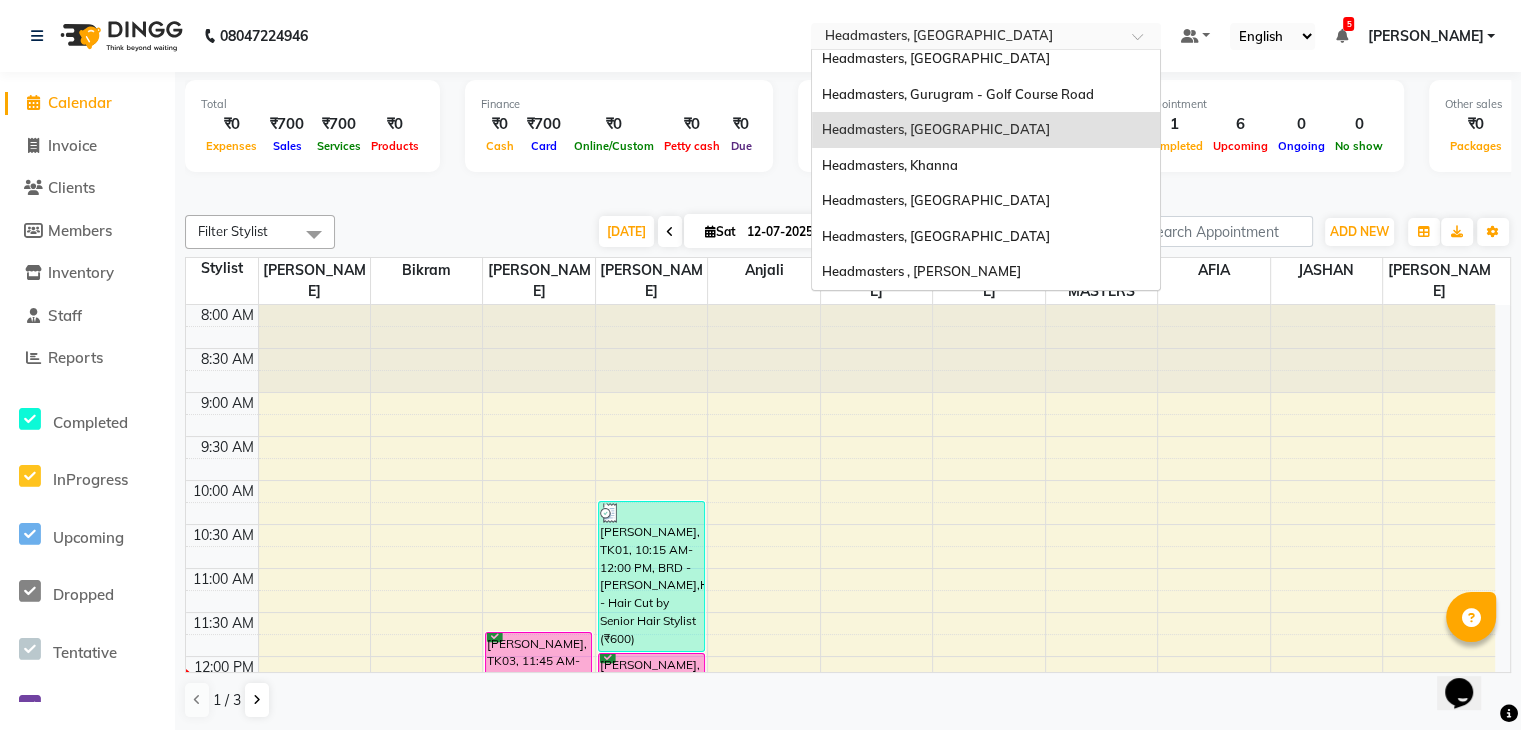 click on "Headmasters, [GEOGRAPHIC_DATA]" at bounding box center (986, 130) 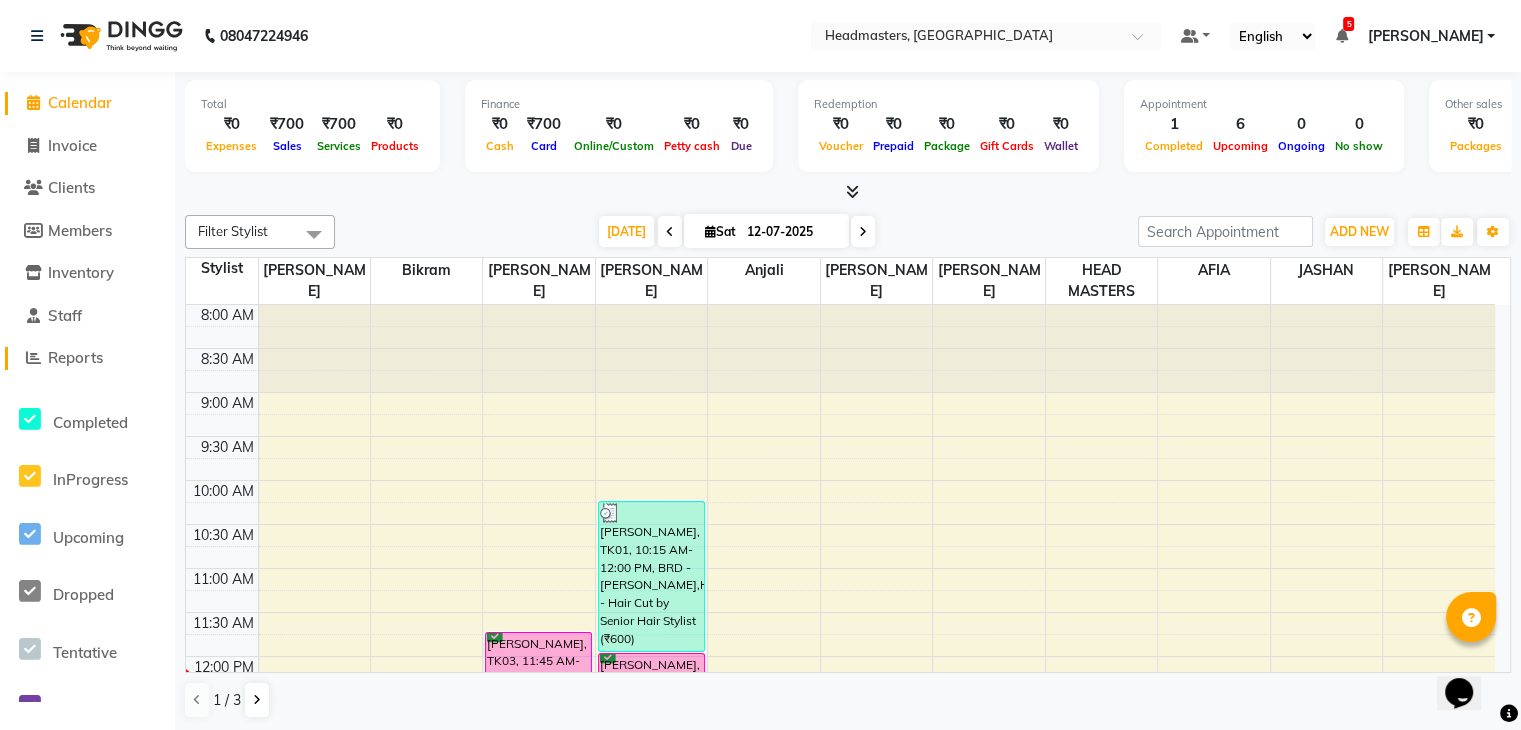 click on "Reports" 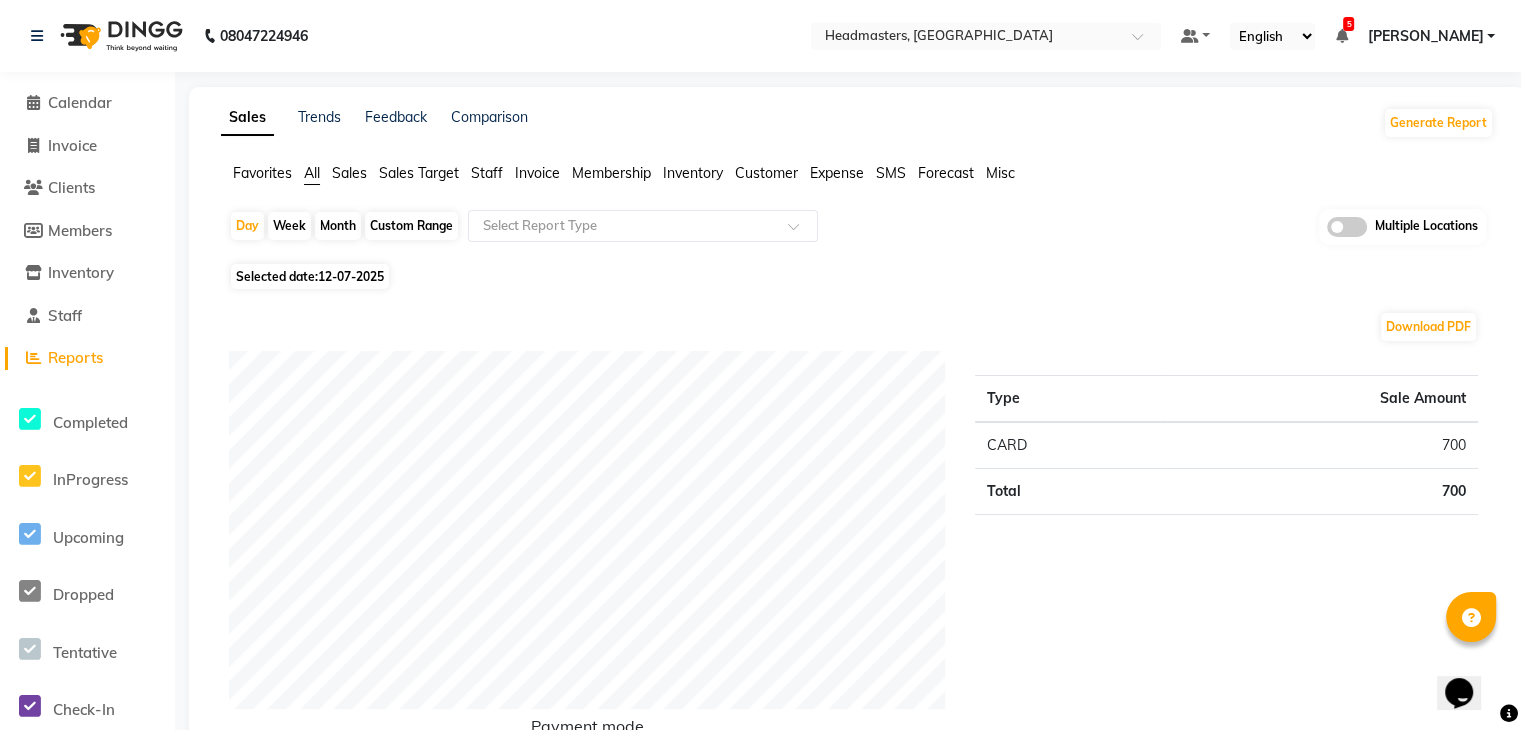 click on "Sales" 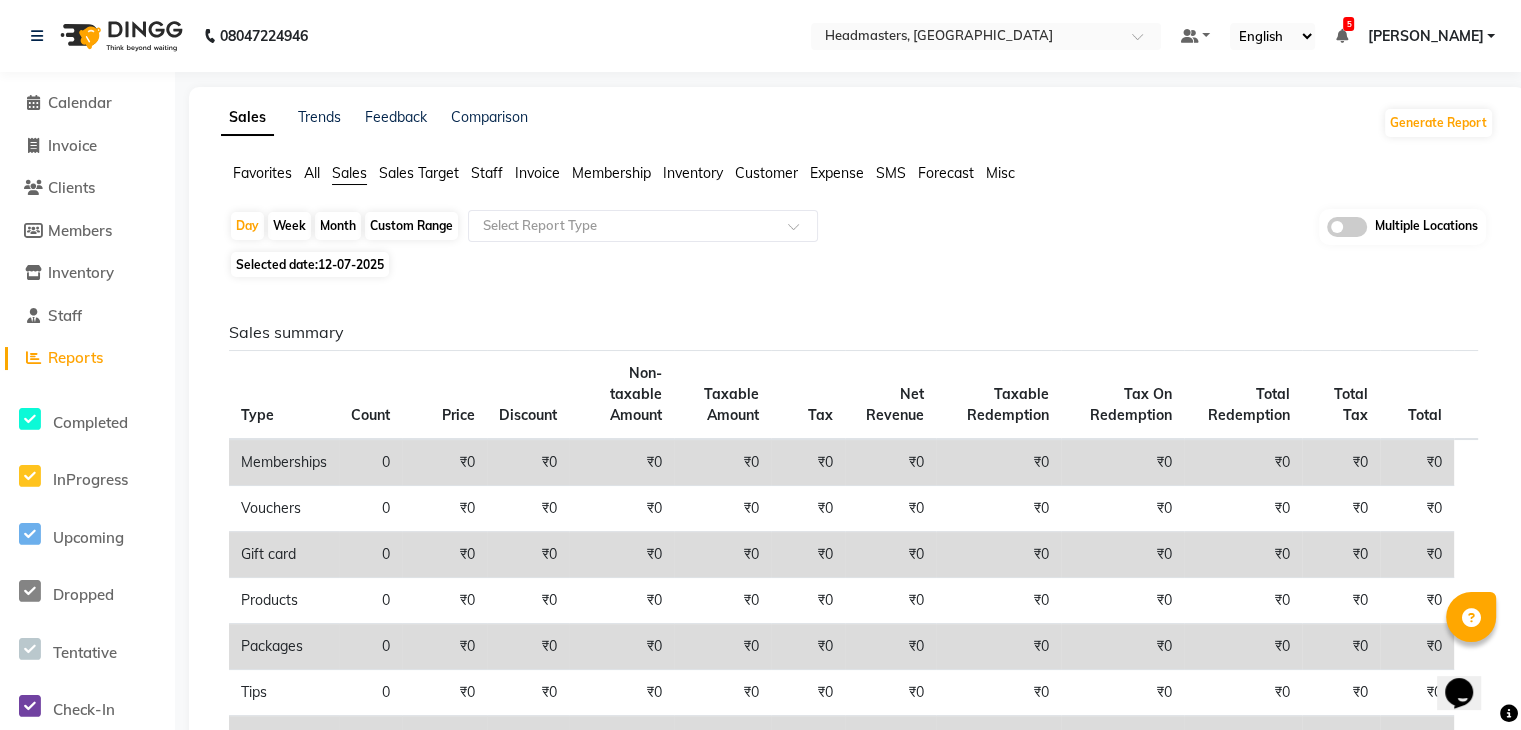 click on "12-07-2025" 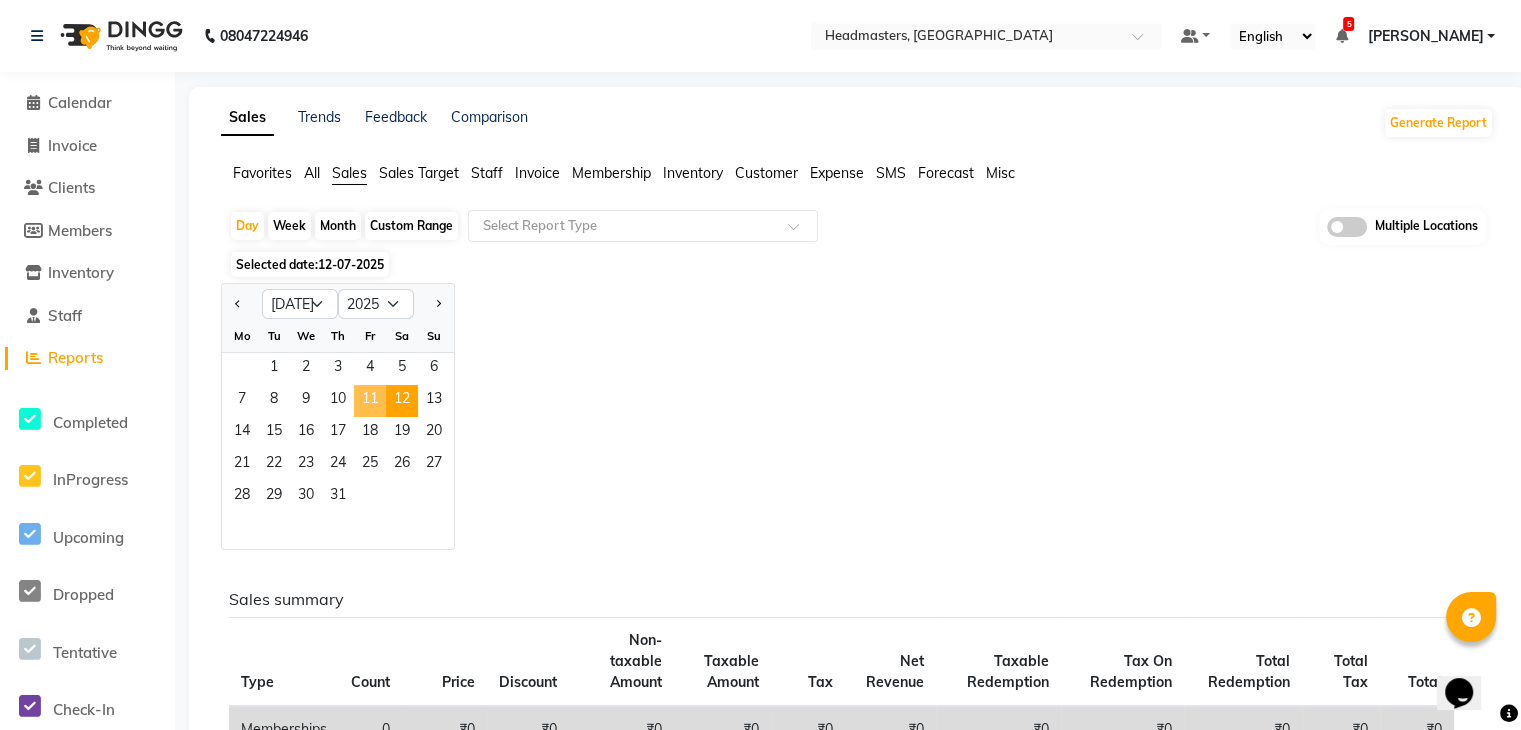click on "11" 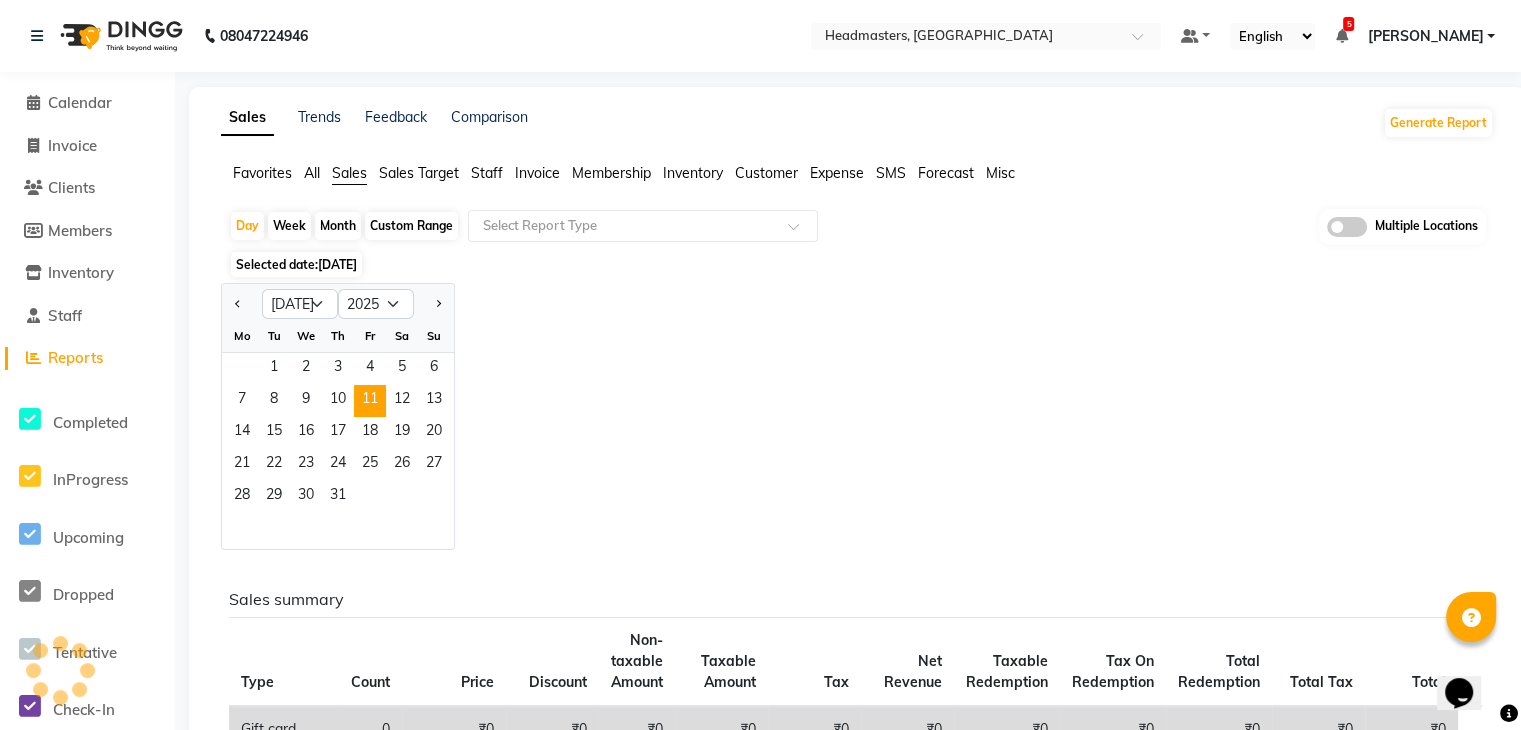 click on "Day   Week   Month   Custom Range  Select Report Type Multiple Locations Selected date:  11-07-2025  Jan Feb Mar Apr May Jun Jul Aug Sep Oct Nov Dec 2015 2016 2017 2018 2019 2020 2021 2022 2023 2024 2025 2026 2027 2028 2029 2030 2031 2032 2033 2034 2035 Mo Tu We Th Fr Sa Su  1   2   3   4   5   6   7   8   9   10   11   12   13   14   15   16   17   18   19   20   21   22   23   24   25   26   27   28   29   30   31  Sales summary Type Count Price Discount Non-taxable Amount Taxable Amount Tax Net Revenue Taxable Redemption Tax On Redemption Total Redemption Total Tax Total  Gift card 0 ₹0 ₹0 ₹0 ₹0 ₹0 ₹0 ₹0 ₹0 ₹0 ₹0 ₹0  Prepaid 0 ₹0 ₹0 ₹0 ₹0 ₹0 ₹0 ₹0 ₹0 ₹0 ₹0 ₹0  Vouchers 0 ₹0 ₹0 ₹0 ₹0 ₹0 ₹0 ₹0 ₹0 ₹0 ₹0 ₹0  Memberships 0 ₹0 ₹0 ₹0 ₹0 ₹0 ₹0 ₹0 ₹0 ₹0 ₹0 ₹0  Packages 0 ₹0 ₹0 ₹0 ₹0 ₹0 ₹0 ₹0 ₹0 ₹0 ₹0 ₹0  Tips 0 ₹0 ₹0 ₹0 ₹0 ₹0 ₹0 ₹0 ₹0 ₹0 ₹0 ₹0  Services 93 ₹1,64,291.00 ₹80,441.00" 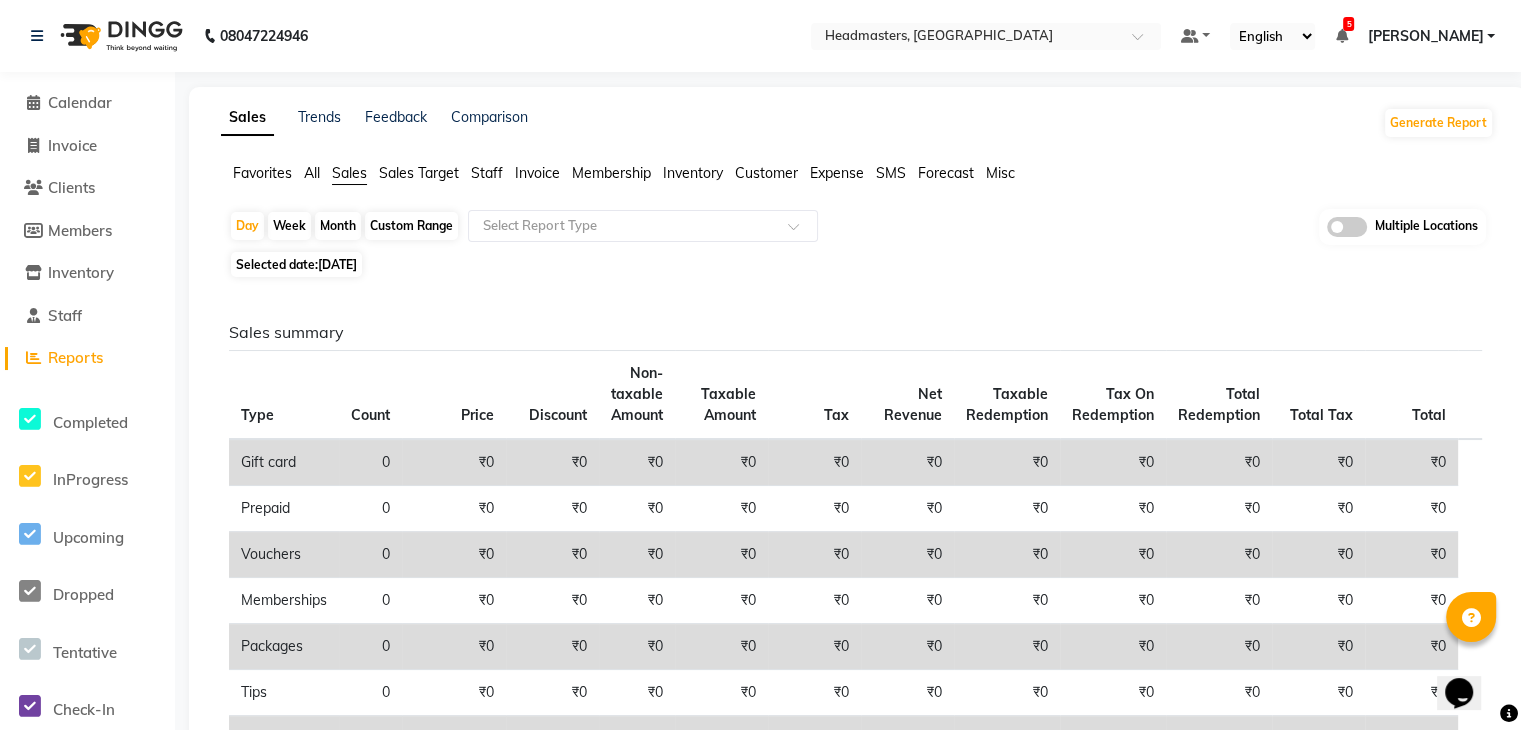click on "Staff" 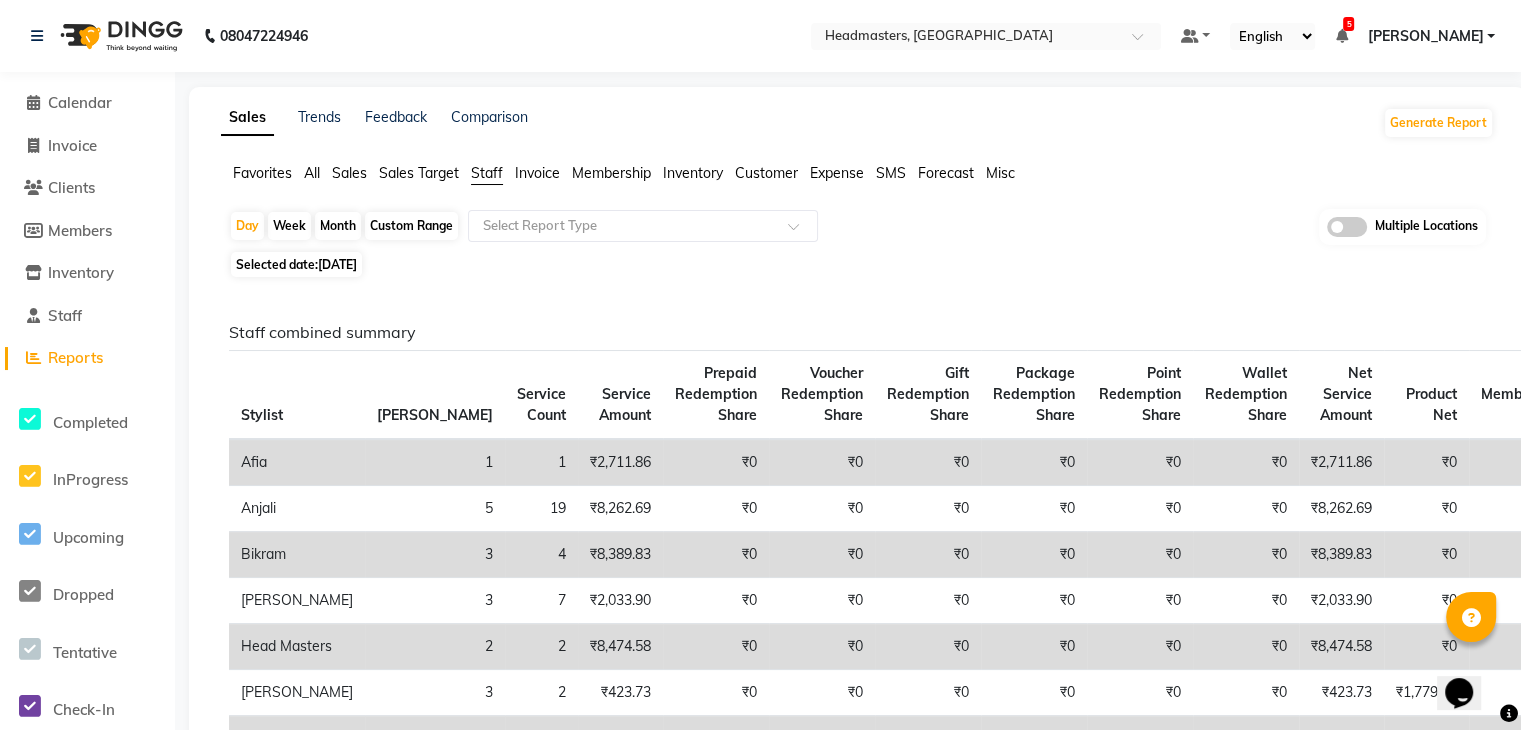 click on "Staff combined summary Stylist Bill Count Service Count Service Amount Prepaid Redemption Share Voucher Redemption Share Gift Redemption Share Package Redemption Share Point Redemption Share Wallet Redemption Share Net Service Amount Product Net Membership Net Prepaid Net Voucher Net Gift Net Package Net  Afia 1 1 ₹2,711.86 ₹0 ₹0 ₹0 ₹0 ₹0 ₹0 ₹2,711.86 ₹0 ₹0 ₹0 ₹0 ₹0 ₹0  Anjali 5 19 ₹8,262.69 ₹0 ₹0 ₹0 ₹0 ₹0 ₹0 ₹8,262.69 ₹0 ₹0 ₹0 ₹0 ₹0 ₹0  Bikram 3 4 ₹8,389.83 ₹0 ₹0 ₹0 ₹0 ₹0 ₹0 ₹8,389.83 ₹0 ₹0 ₹0 ₹0 ₹0 ₹0  Harjinder 3 7 ₹2,033.90 ₹0 ₹0 ₹0 ₹0 ₹0 ₹0 ₹2,033.90 ₹0 ₹0 ₹0 ₹0 ₹0 ₹0  Head Masters 2 2 ₹8,474.58 ₹0 ₹0 ₹0 ₹0 ₹0 ₹0 ₹8,474.58 ₹0 ₹0 ₹0 ₹0 ₹0 ₹0  Jashan  3 2 ₹423.73 ₹0 ₹0 ₹0 ₹0 ₹0 ₹0 ₹423.73 ₹1,779.66 ₹0 ₹0 ₹0 ₹0 ₹0  Komal 4 14 ₹5,932.21 ₹0 ₹0 ₹0 ₹0 ₹0 ₹0 ₹5,932.21 ₹0 ₹0 ₹0 ₹0 ₹0 ₹0  Love 2 3 ₹1,016.95 ₹0 ₹0 6" 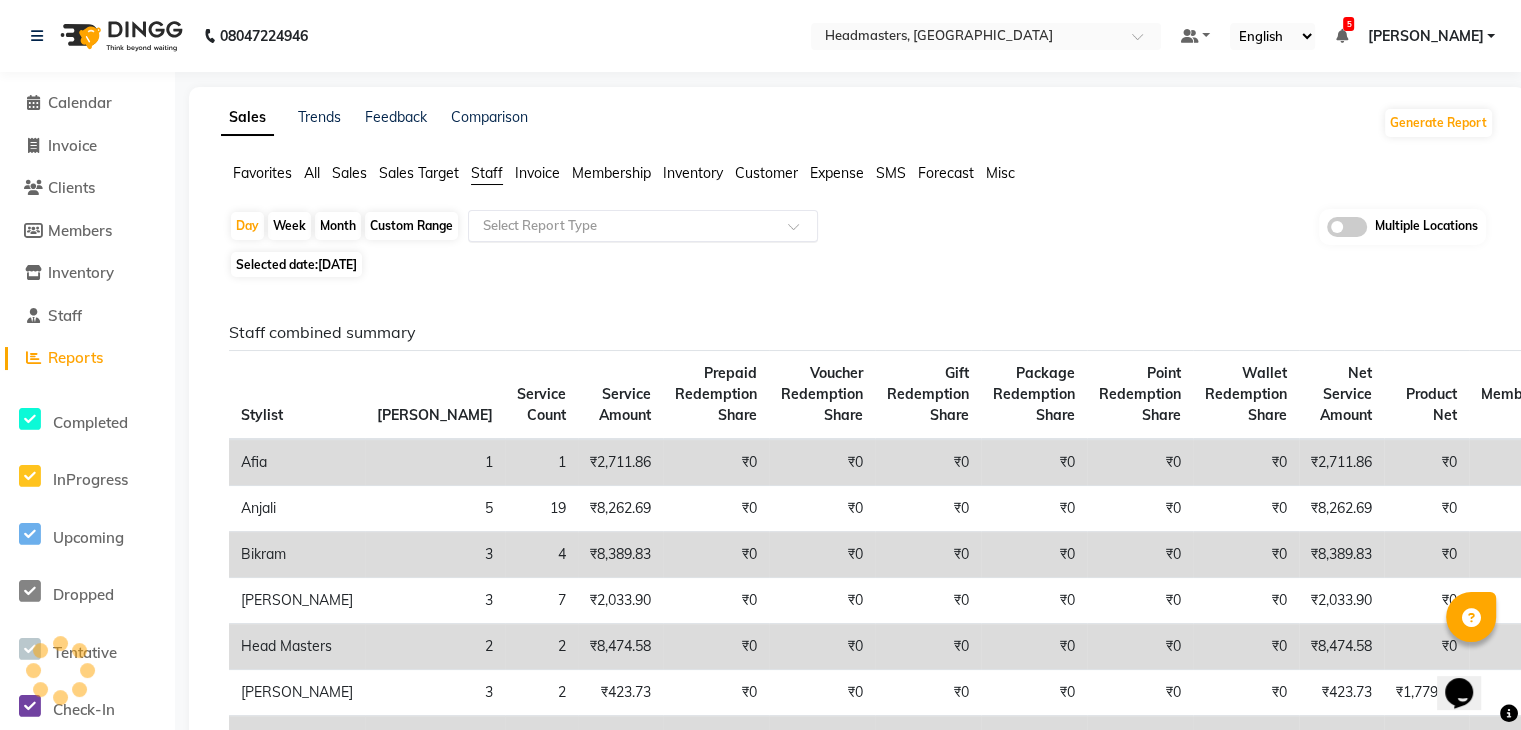 click 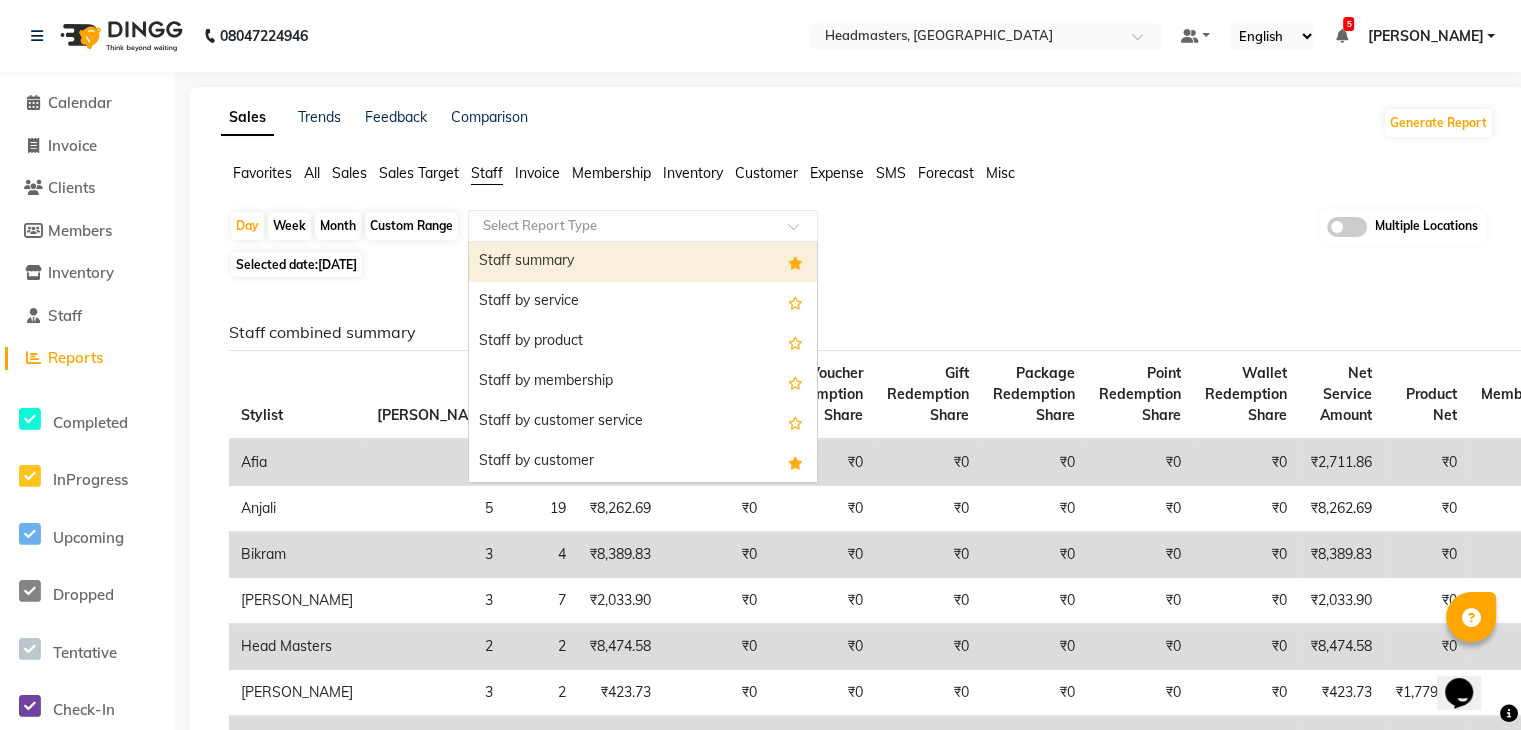 click on "Staff summary" at bounding box center [643, 262] 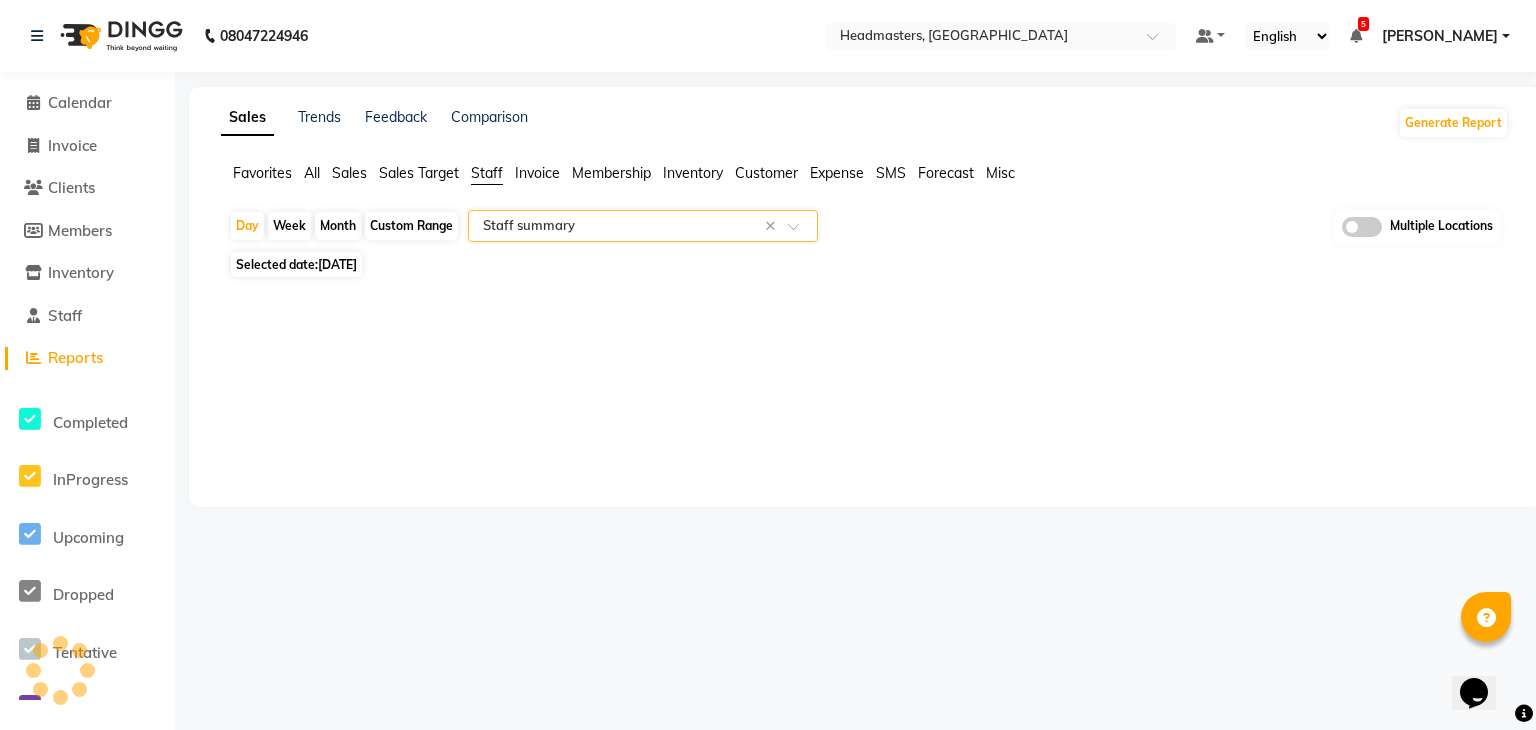 select on "full_report" 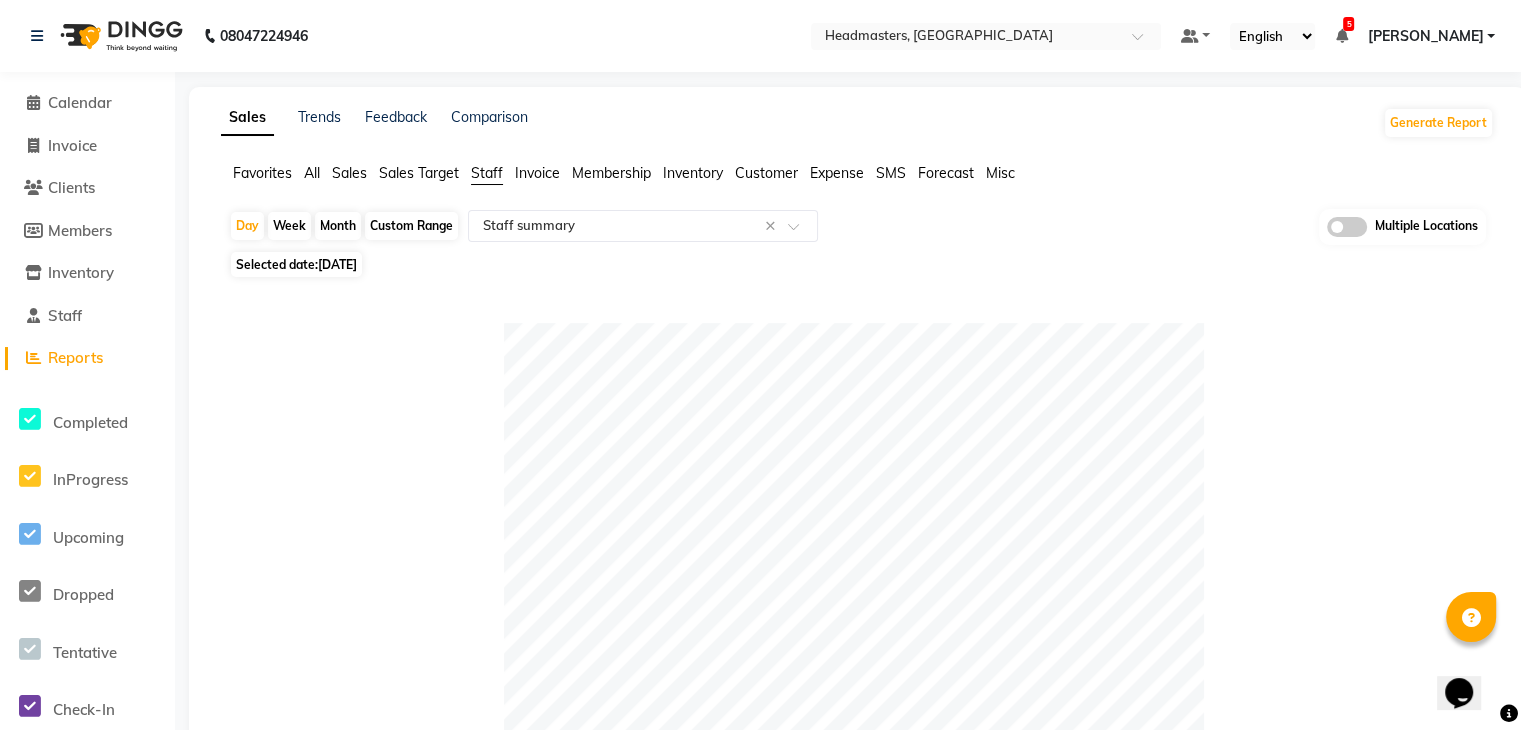 click on "Table View   Pivot View  Pie Chart Bar Chart Select Full Report Filtered Report Select CSV PDF  Export  Show  10 25 50 100  entries Search: Location Stylist Customer Invoices Services Services W/o Tax Memberships Products Packages Vouchers Prepaid Gifts Average Total Total W/o Tax Payment Redemption Redemption Share Emp Code Location Stylist Customer Invoices Services Services W/o Tax Memberships Products Packages Vouchers Prepaid Gifts Average Total Total W/o Tax Payment Redemption Redemption Share Emp Code Total 46 47 ₹83,850.00 ₹71,059.33 ₹0 ₹5,850.00 ₹0 ₹0 ₹0 ₹0 ₹37,100.00 ₹89,700.00 ₹76,016.96 ₹89,700.00 ₹0 ₹0 Headmasters, Batala Sahil Kumar 2 2 ₹11,500.00 ₹9,745.76 ₹0 ₹1,650.00 ₹0 ₹0 ₹0 ₹0 ₹6,575.00 ₹13,150.00 ₹11,144.07 ₹13,150.00 ₹0 ₹0 e3148-04 Headmasters, Batala Head Masters 2 2 ₹10,000.00 ₹8,474.58 ₹0 ₹0 ₹0 ₹0 ₹0 ₹0 ₹5,000.00 ₹10,000.00 ₹8,474.58 ₹10,000.00 ₹0 ₹0 e3148-20 Headmasters, Batala Bikram 3 3 ₹0 ₹0" 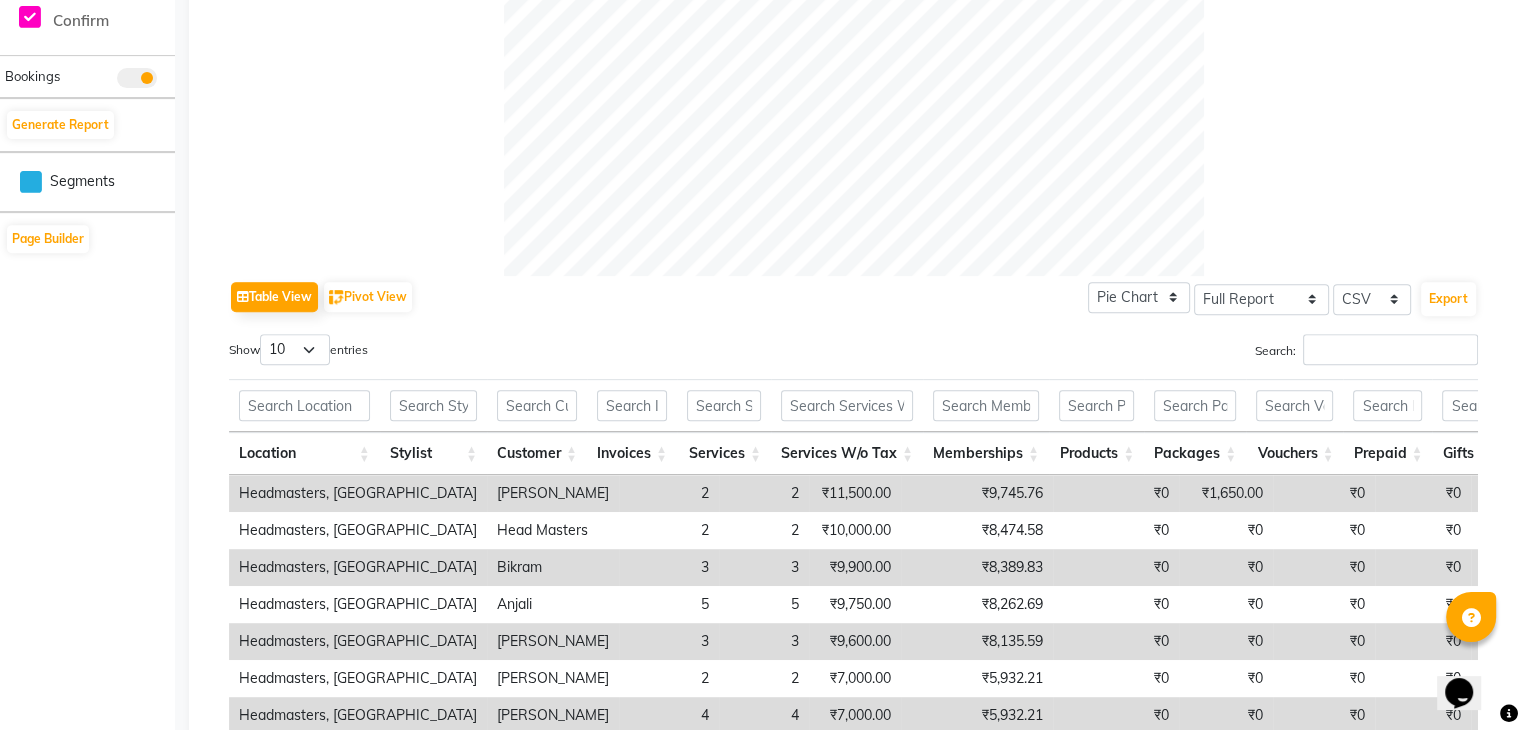 scroll, scrollTop: 1041, scrollLeft: 0, axis: vertical 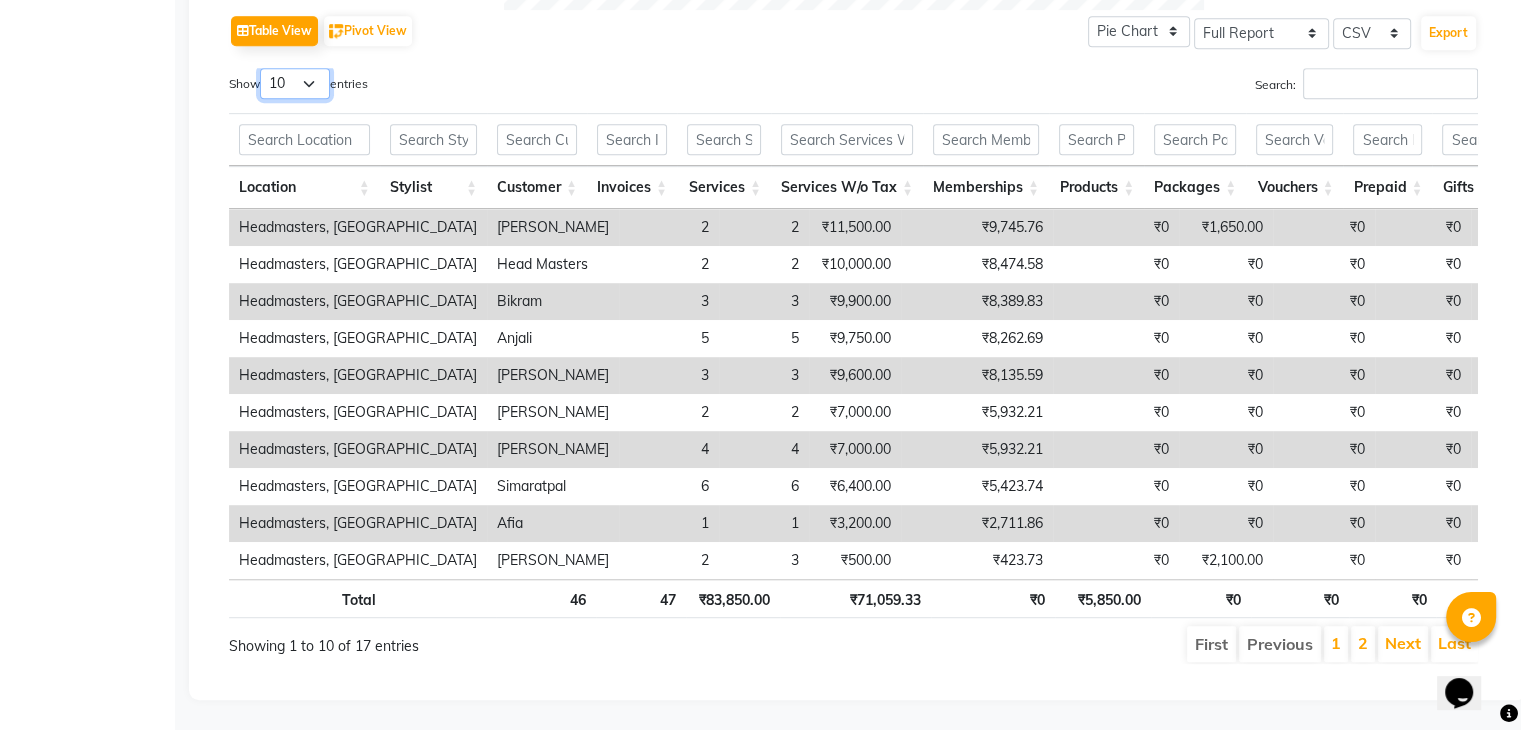 click on "10 25 50 100" at bounding box center [295, 83] 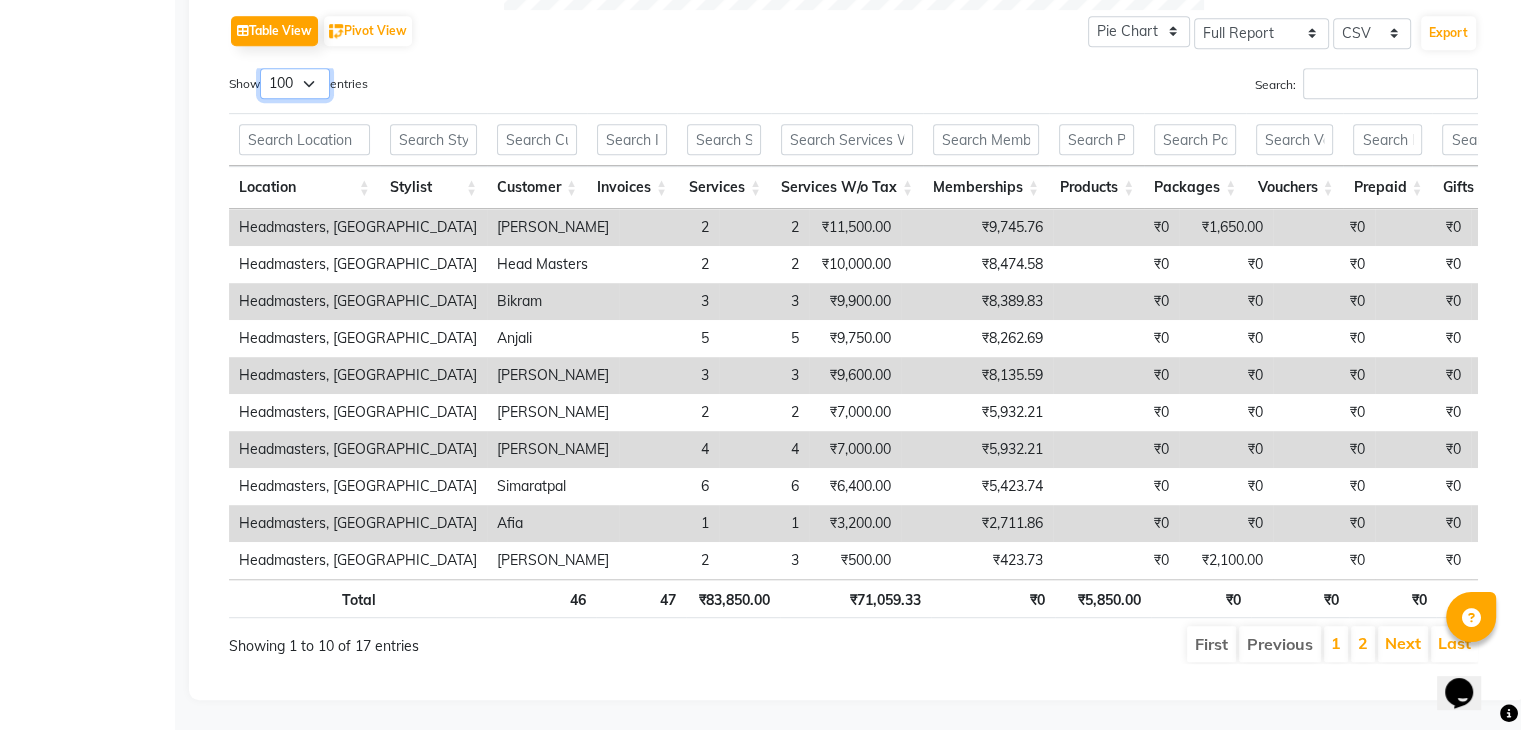 click on "10 25 50 100" at bounding box center [295, 83] 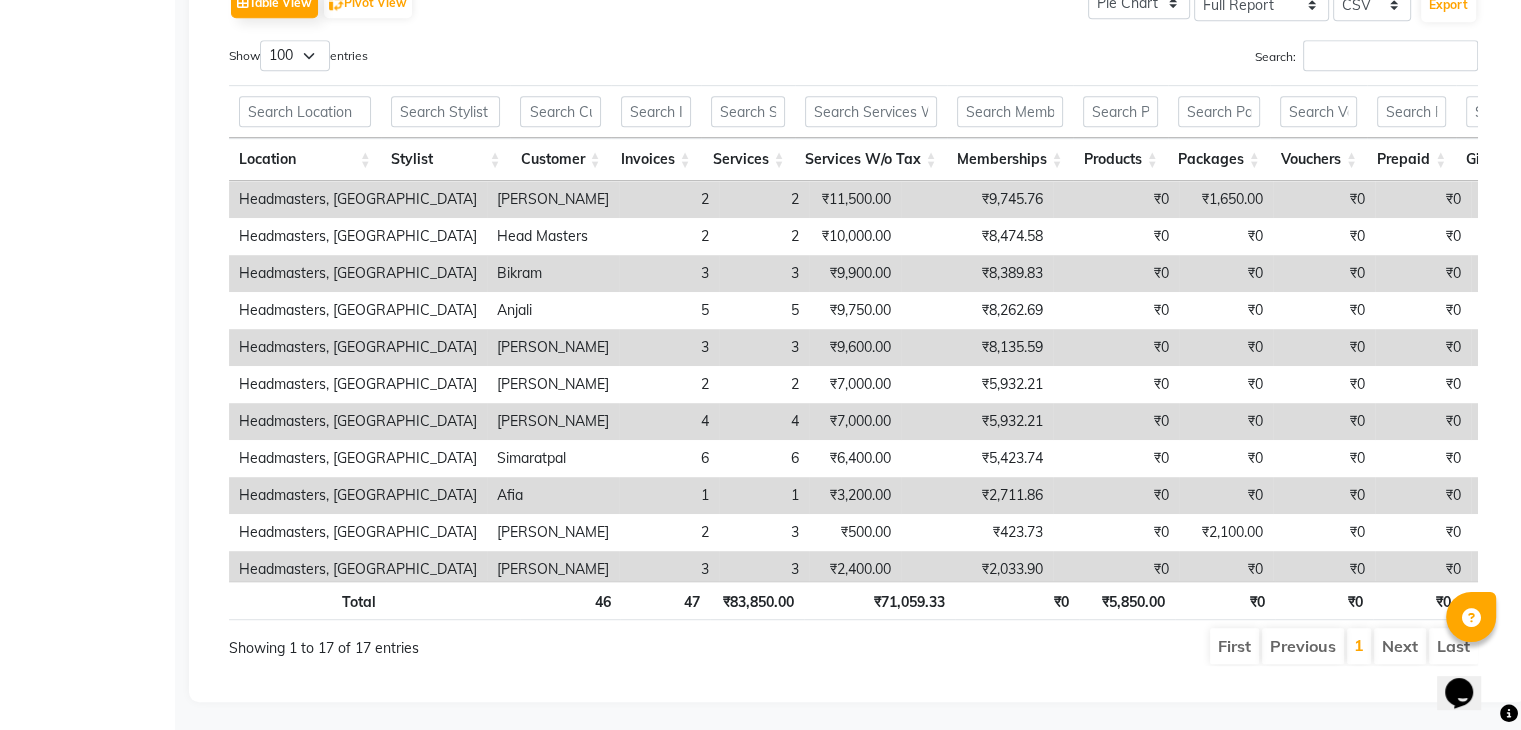 click on "Table View   Pivot View  Pie Chart Bar Chart Select Full Report Filtered Report Select CSV PDF  Export  Show  10 25 50 100  entries Search: Location Stylist Customer Invoices Services Services W/o Tax Memberships Products Packages Vouchers Prepaid Gifts Average Total Total W/o Tax Payment Redemption Redemption Share Emp Code Location Stylist Customer Invoices Services Services W/o Tax Memberships Products Packages Vouchers Prepaid Gifts Average Total Total W/o Tax Payment Redemption Redemption Share Emp Code Total 46 47 ₹83,850.00 ₹71,059.33 ₹0 ₹5,850.00 ₹0 ₹0 ₹0 ₹0 ₹37,100.00 ₹89,700.00 ₹76,016.96 ₹89,700.00 ₹0 ₹0 Headmasters, Batala Sahil Kumar 2 2 ₹11,500.00 ₹9,745.76 ₹0 ₹1,650.00 ₹0 ₹0 ₹0 ₹0 ₹6,575.00 ₹13,150.00 ₹11,144.07 ₹13,150.00 ₹0 ₹0 e3148-04 Headmasters, Batala Head Masters 2 2 ₹10,000.00 ₹8,474.58 ₹0 ₹0 ₹0 ₹0 ₹0 ₹0 ₹5,000.00 ₹10,000.00 ₹8,474.58 ₹10,000.00 ₹0 ₹0 e3148-20 Headmasters, Batala Bikram 3 3 ₹0 ₹0" 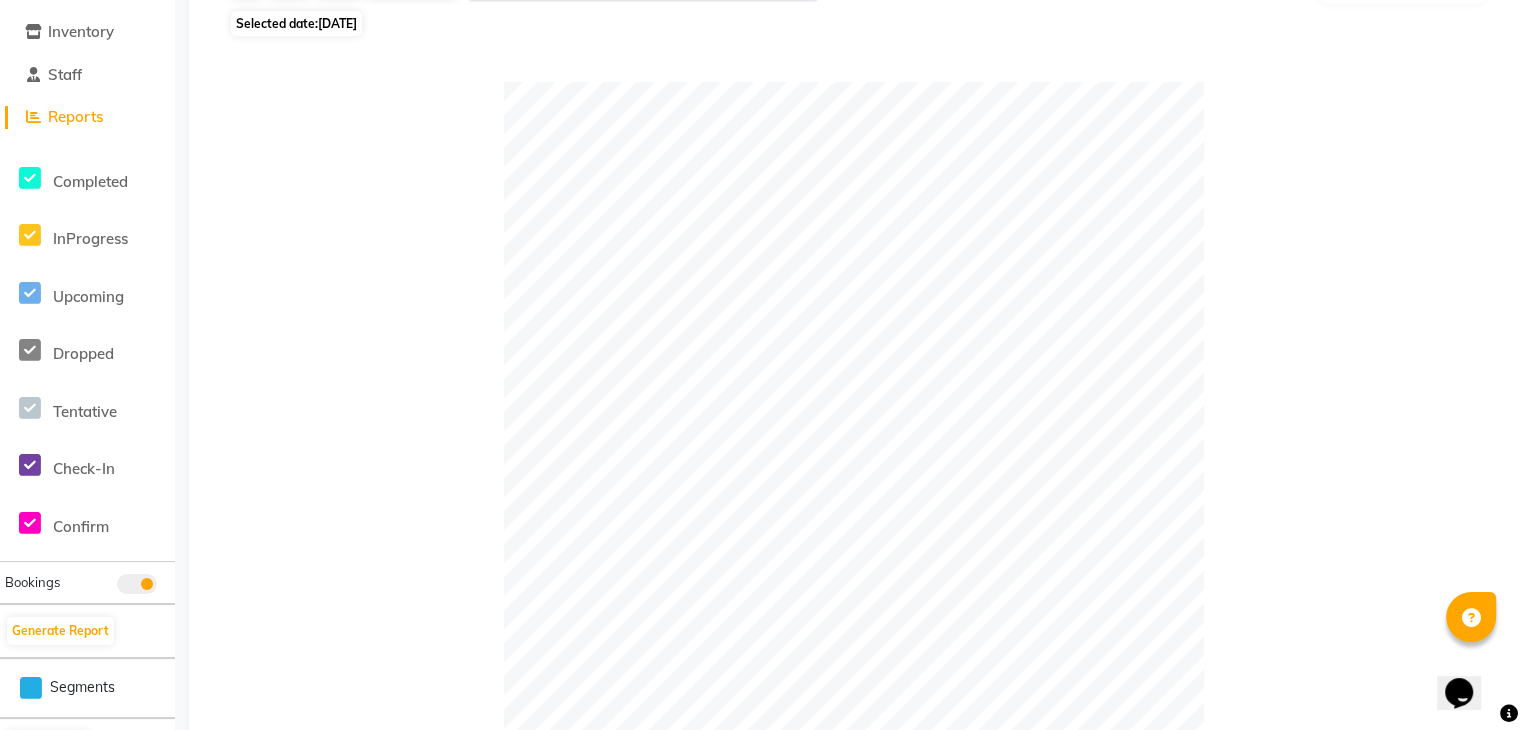scroll, scrollTop: 41, scrollLeft: 0, axis: vertical 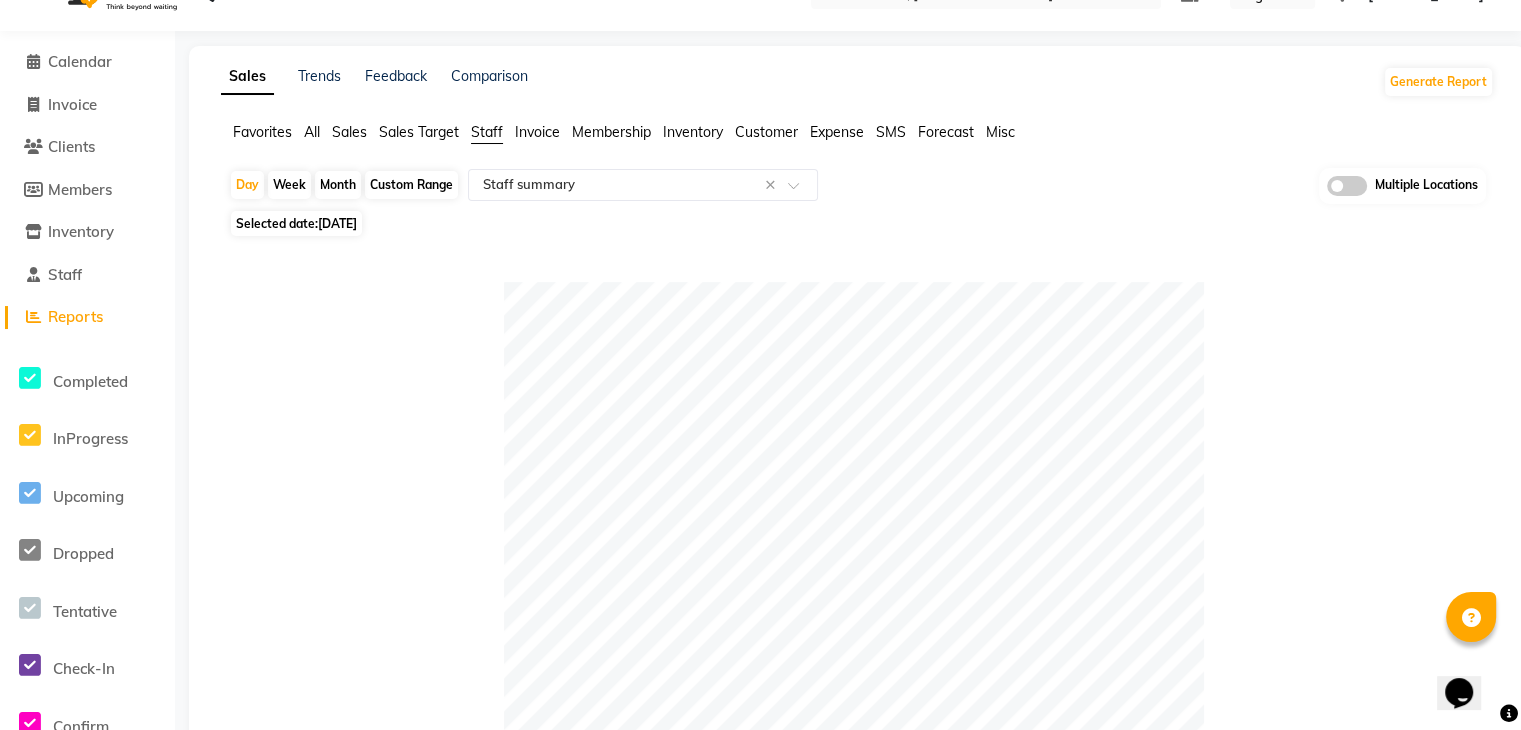 click on "Table View   Pivot View  Pie Chart Bar Chart Select Full Report Filtered Report Select CSV PDF  Export  Show  10 25 50 100  entries Search: Location Stylist Customer Invoices Services Services W/o Tax Memberships Products Packages Vouchers Prepaid Gifts Average Total Total W/o Tax Payment Redemption Redemption Share Emp Code Location Stylist Customer Invoices Services Services W/o Tax Memberships Products Packages Vouchers Prepaid Gifts Average Total Total W/o Tax Payment Redemption Redemption Share Emp Code Total 46 47 ₹83,850.00 ₹71,059.33 ₹0 ₹5,850.00 ₹0 ₹0 ₹0 ₹0 ₹37,100.00 ₹89,700.00 ₹76,016.96 ₹89,700.00 ₹0 ₹0 Headmasters, Batala Sahil Kumar 2 2 ₹11,500.00 ₹9,745.76 ₹0 ₹1,650.00 ₹0 ₹0 ₹0 ₹0 ₹6,575.00 ₹13,150.00 ₹11,144.07 ₹13,150.00 ₹0 ₹0 e3148-04 Headmasters, Batala Head Masters 2 2 ₹10,000.00 ₹8,474.58 ₹0 ₹0 ₹0 ₹0 ₹0 ₹0 ₹5,000.00 ₹10,000.00 ₹8,474.58 ₹10,000.00 ₹0 ₹0 e3148-20 Headmasters, Batala Bikram 3 3 ₹0 ₹0" 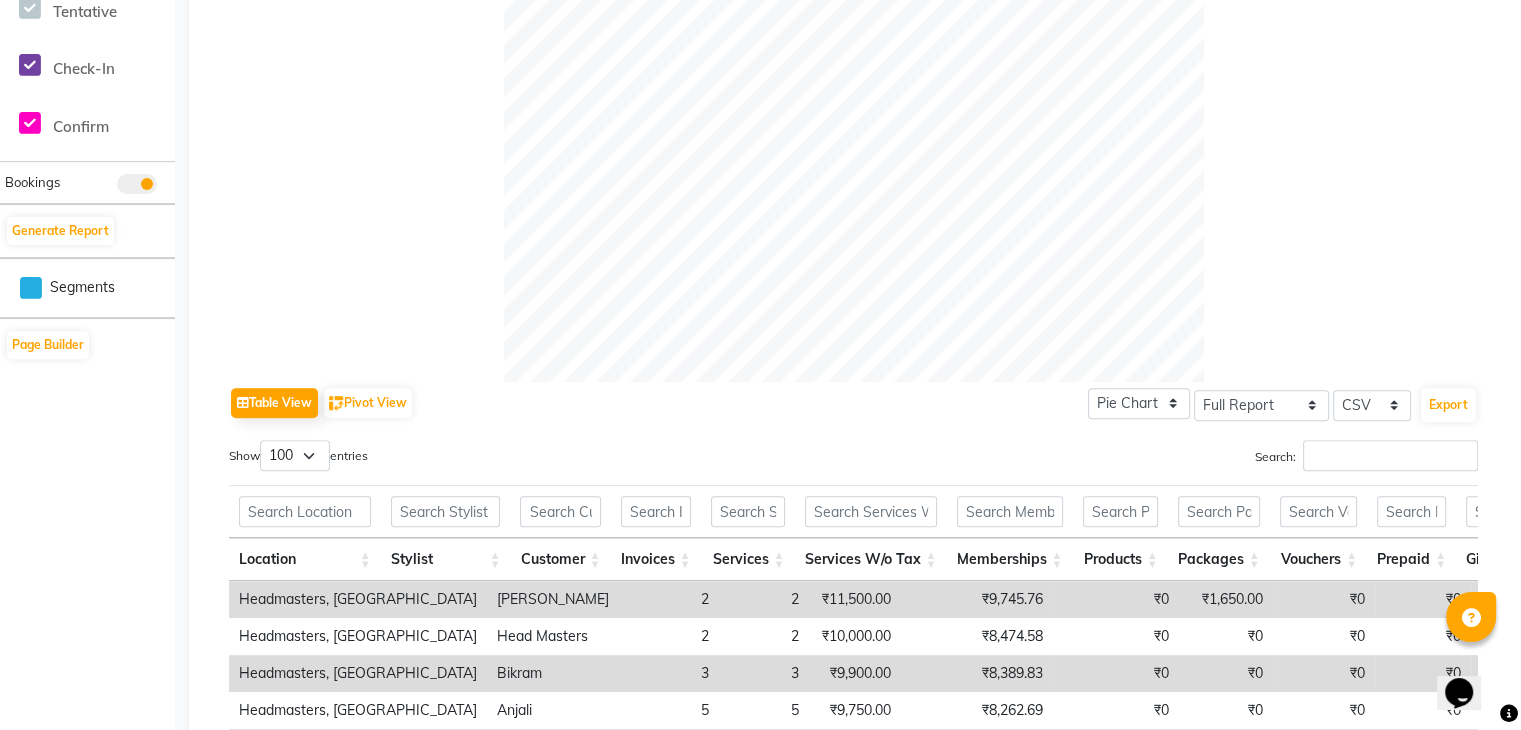 scroll, scrollTop: 1056, scrollLeft: 0, axis: vertical 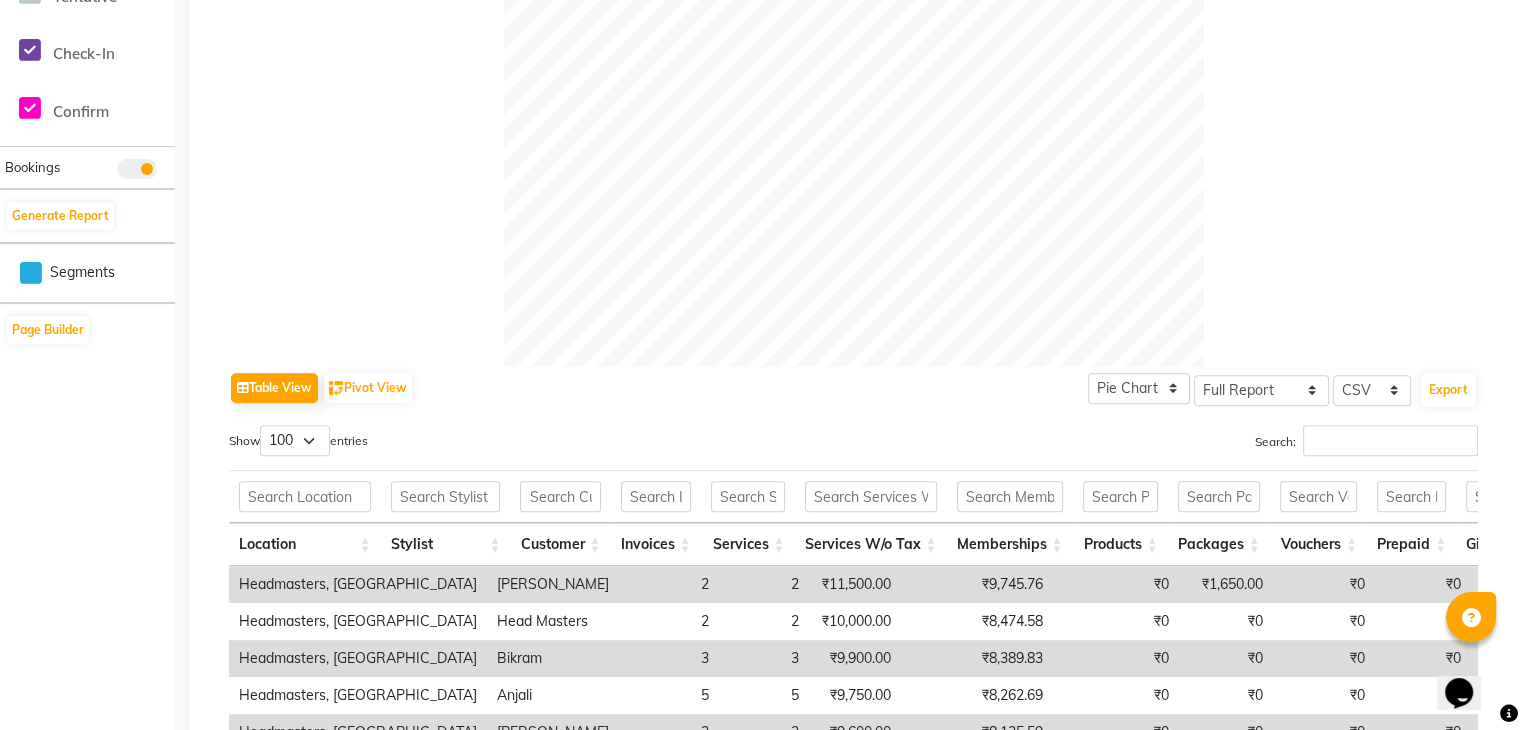 click 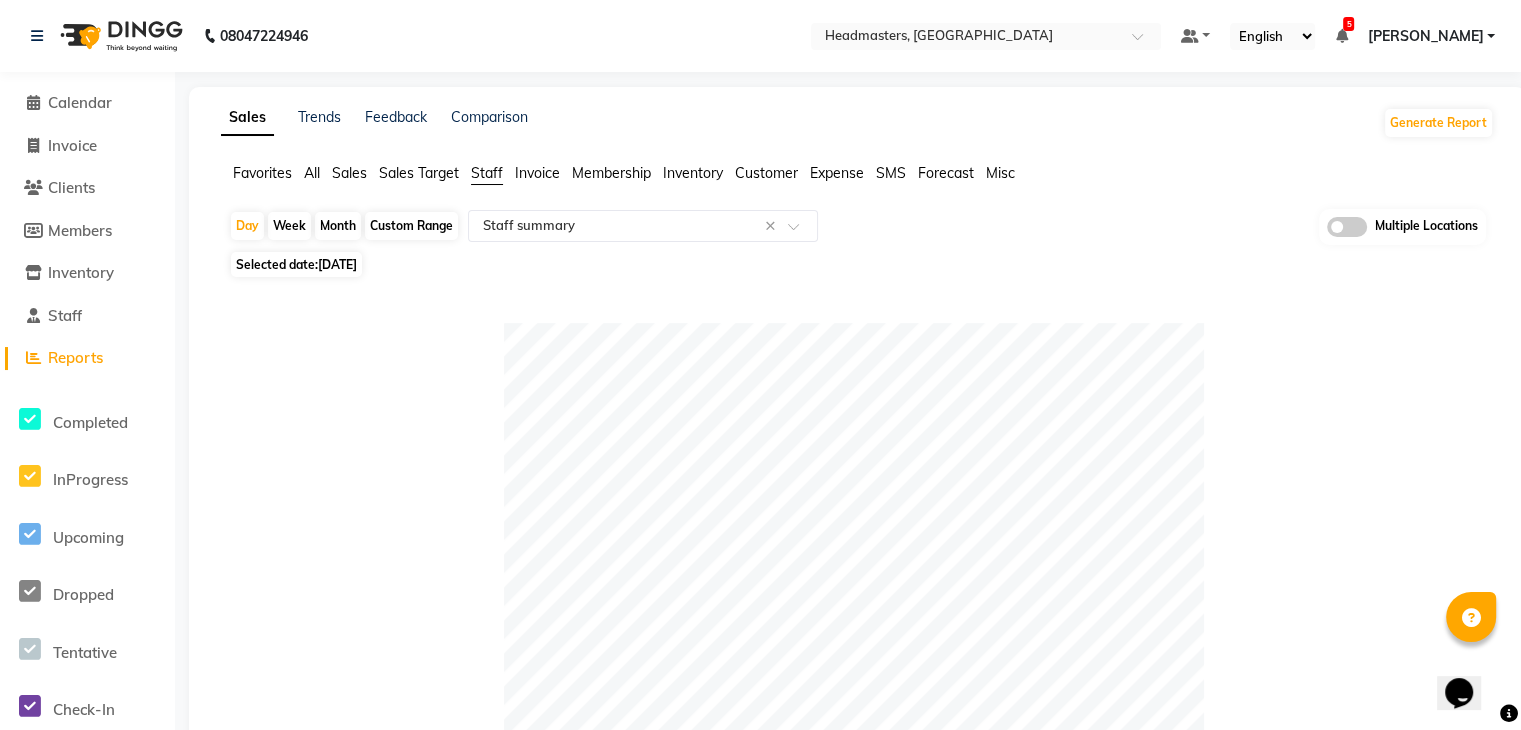 scroll, scrollTop: 700, scrollLeft: 0, axis: vertical 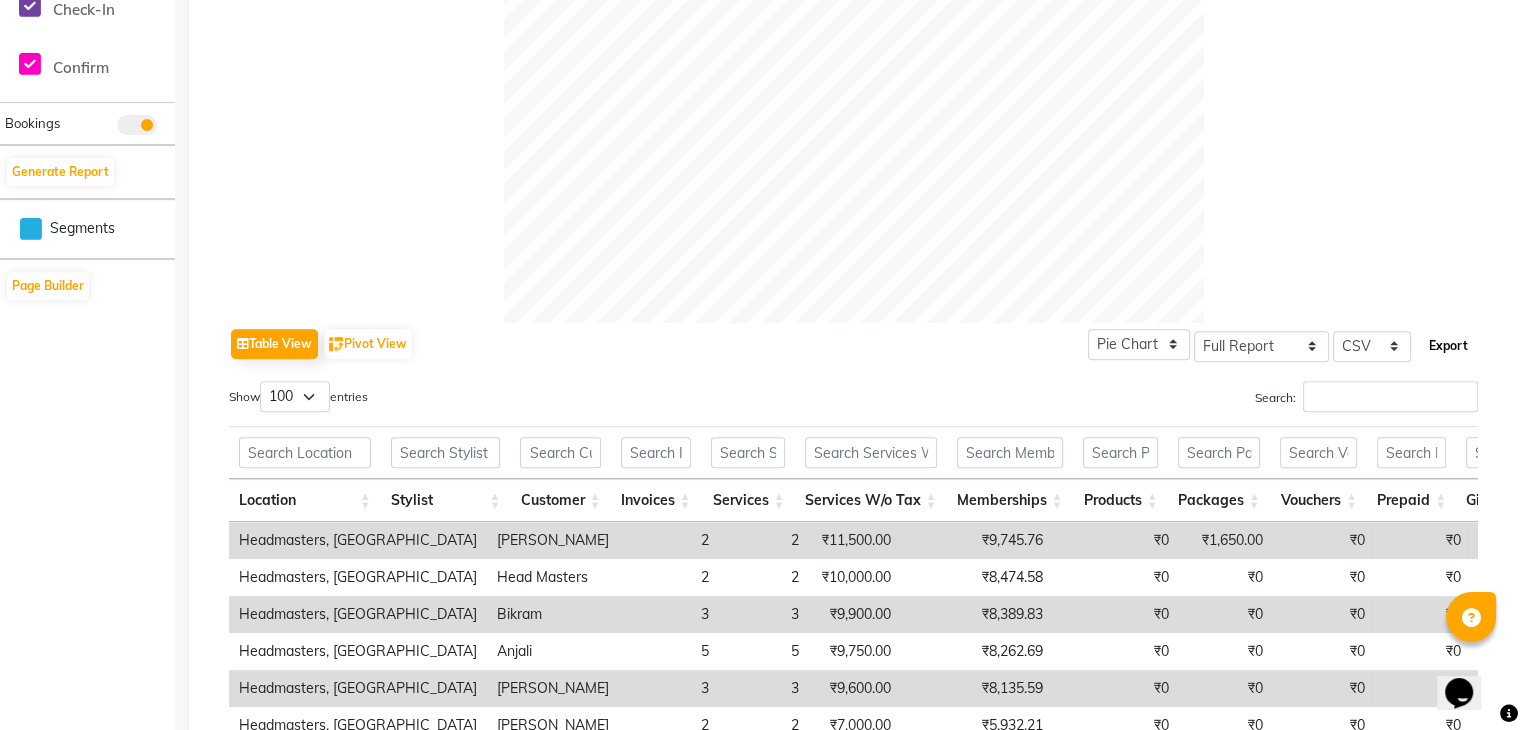 click on "Export" 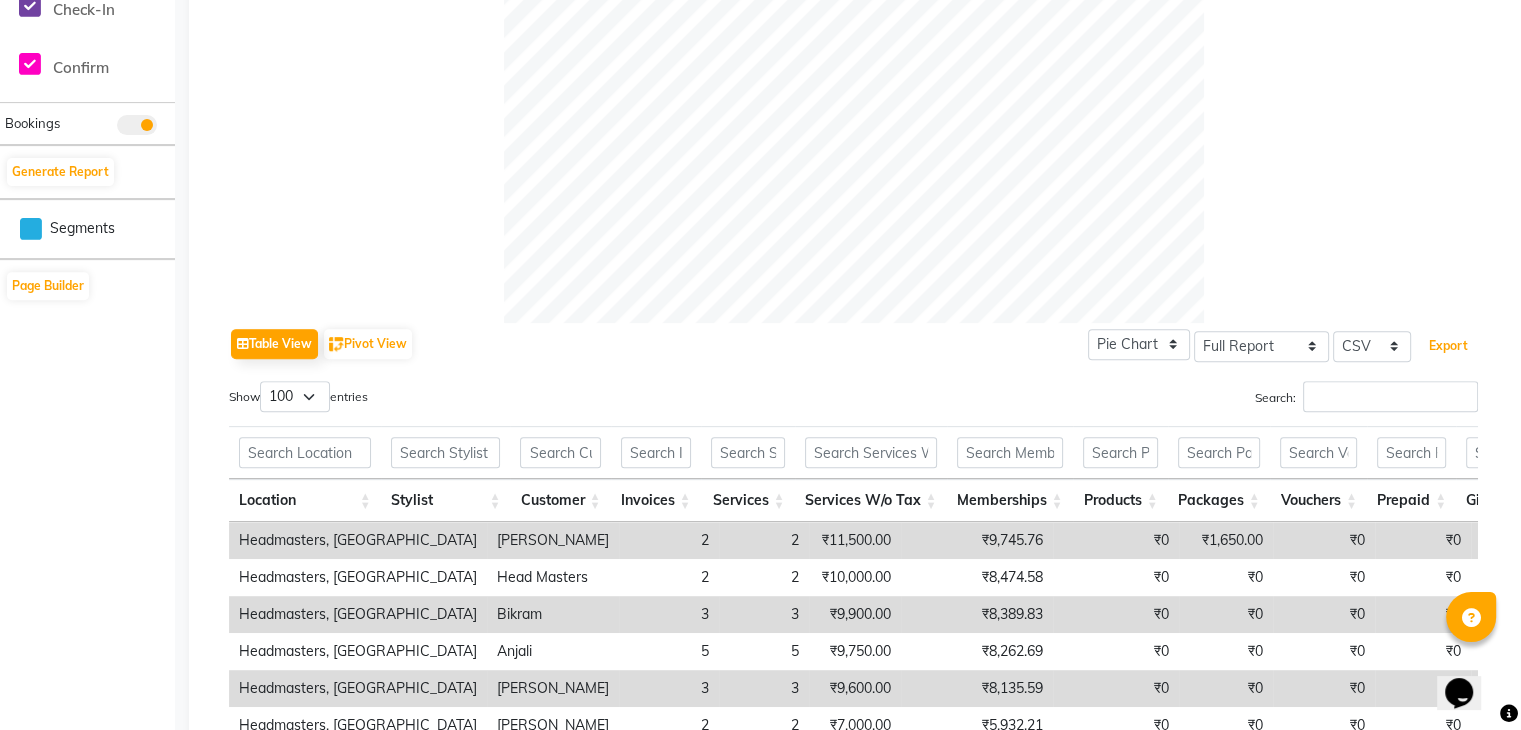 type 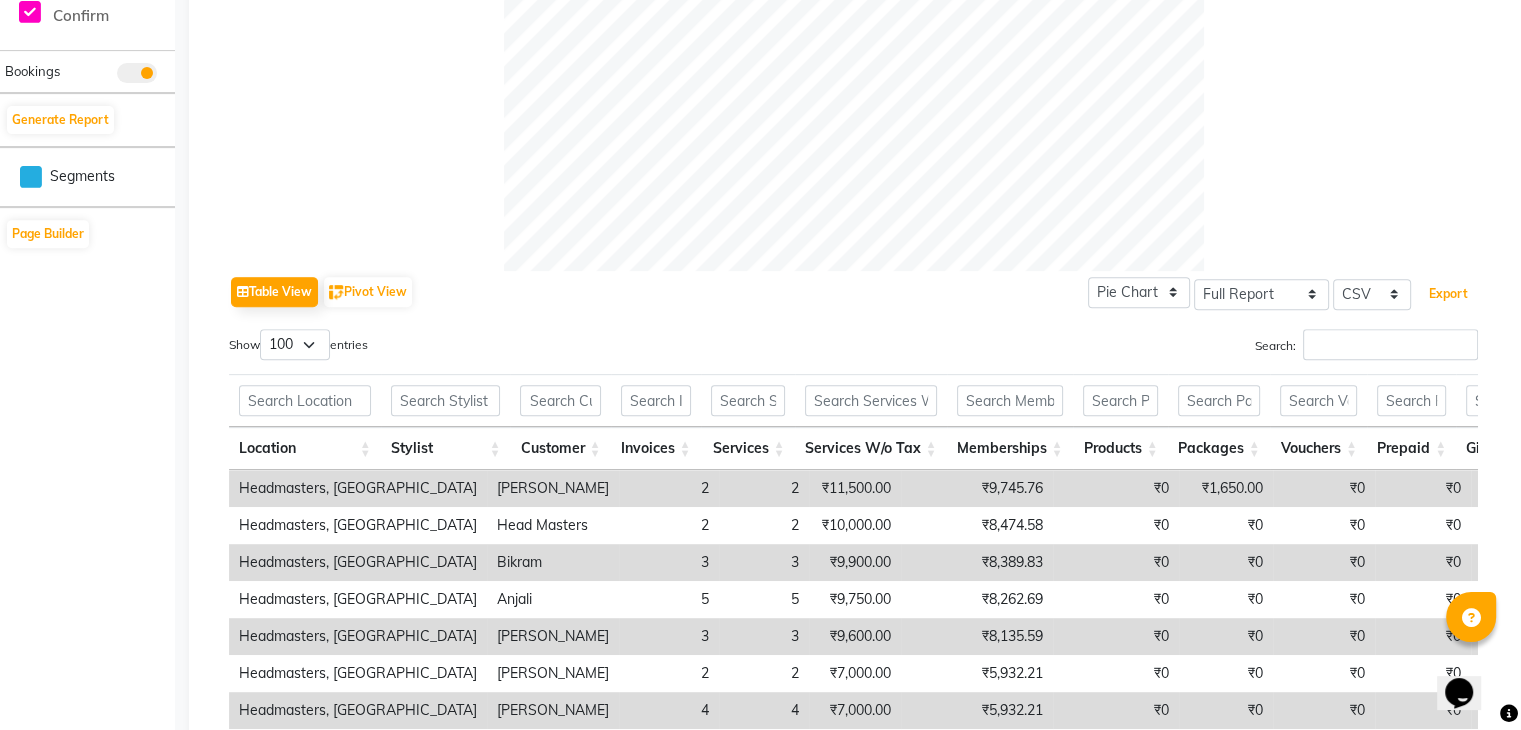 scroll, scrollTop: 800, scrollLeft: 0, axis: vertical 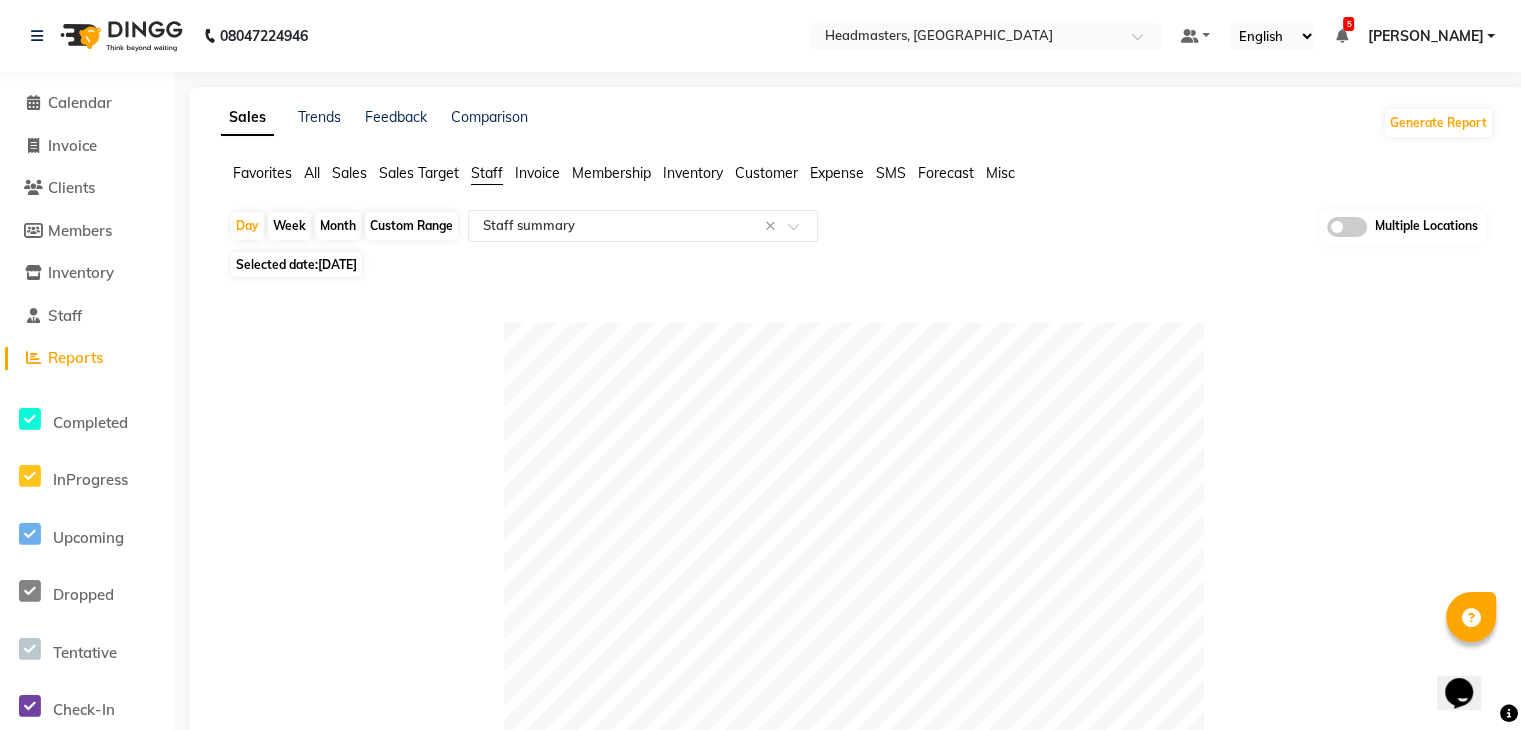 click on "Selected date:  [DATE]" 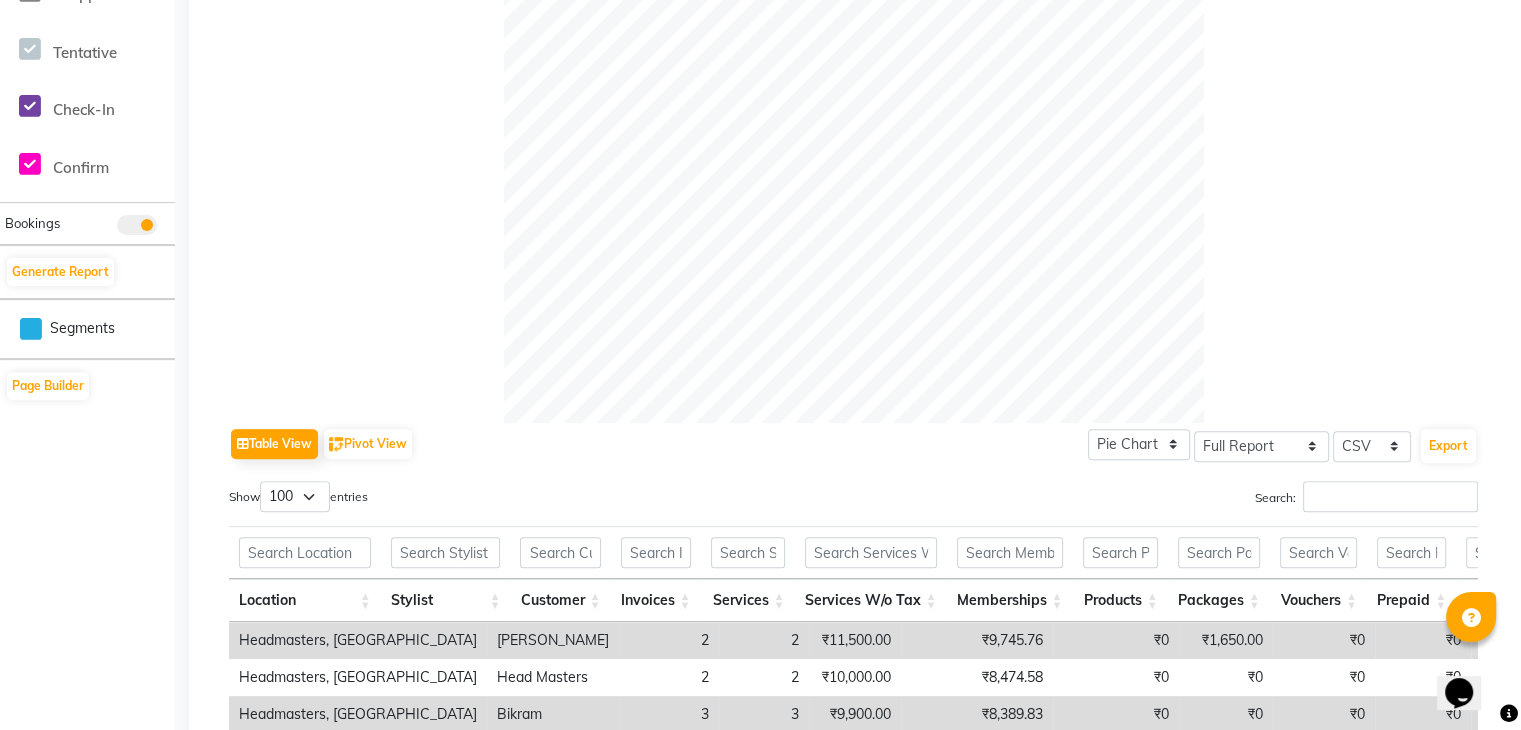 scroll, scrollTop: 900, scrollLeft: 0, axis: vertical 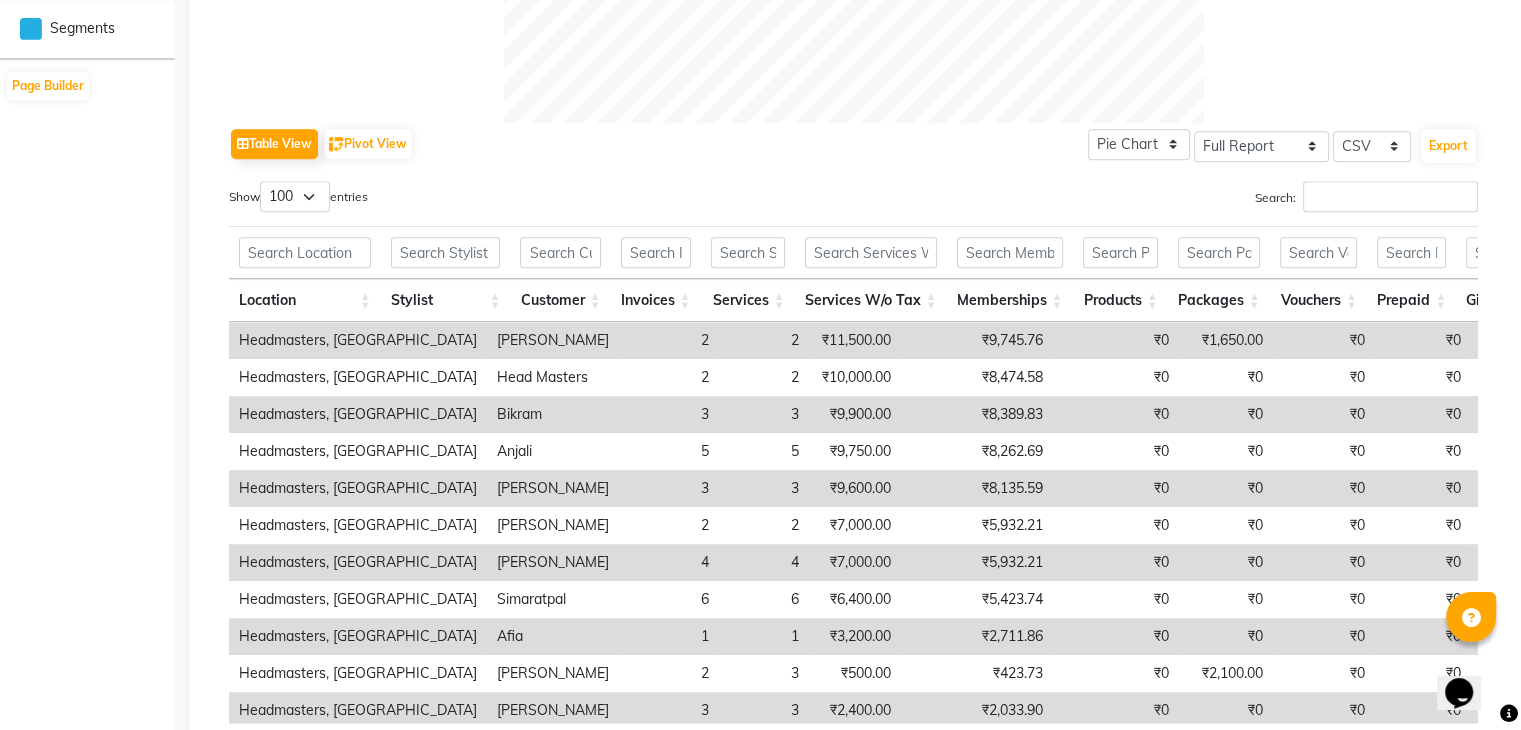 click on "Show  10 25 50 100  entries" at bounding box center [534, 200] 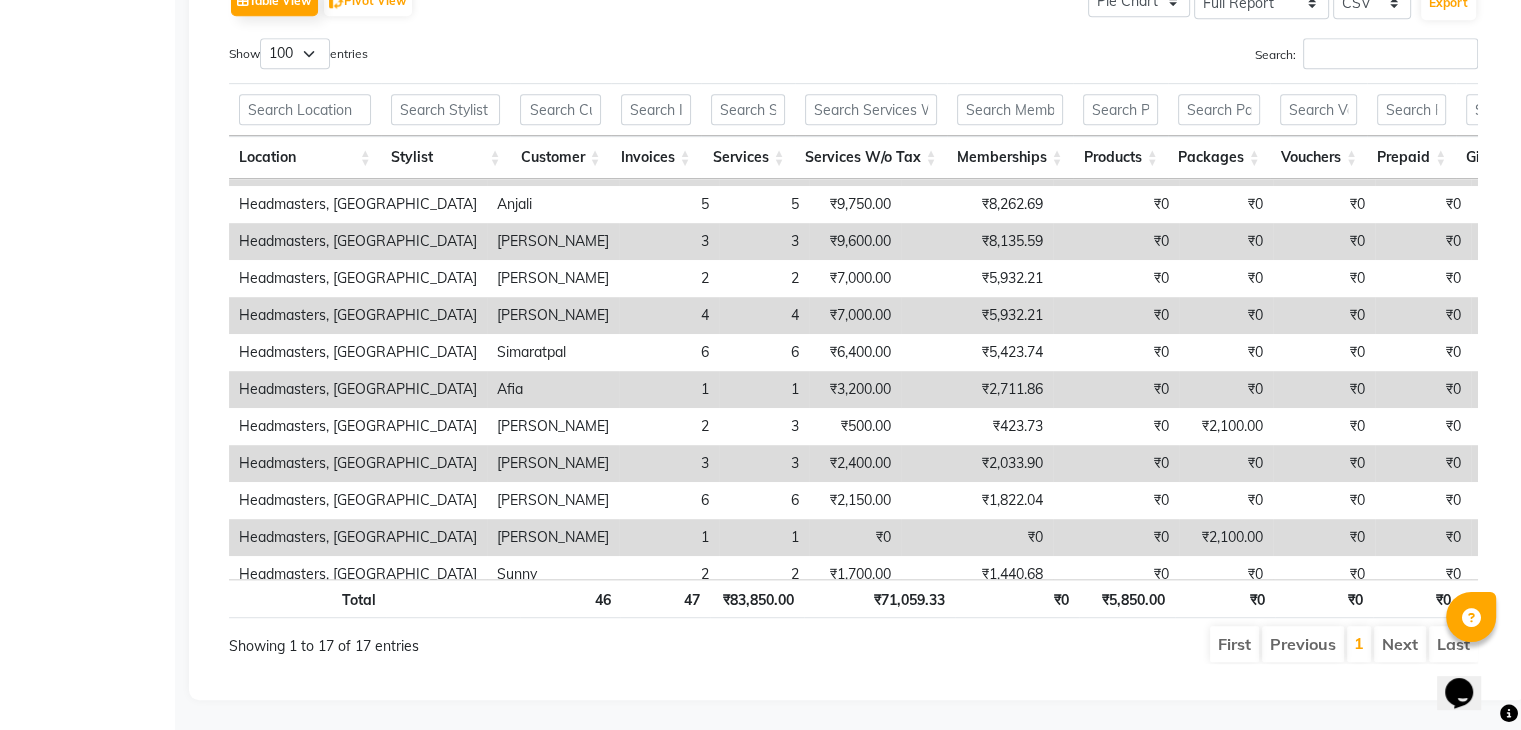 scroll, scrollTop: 0, scrollLeft: 0, axis: both 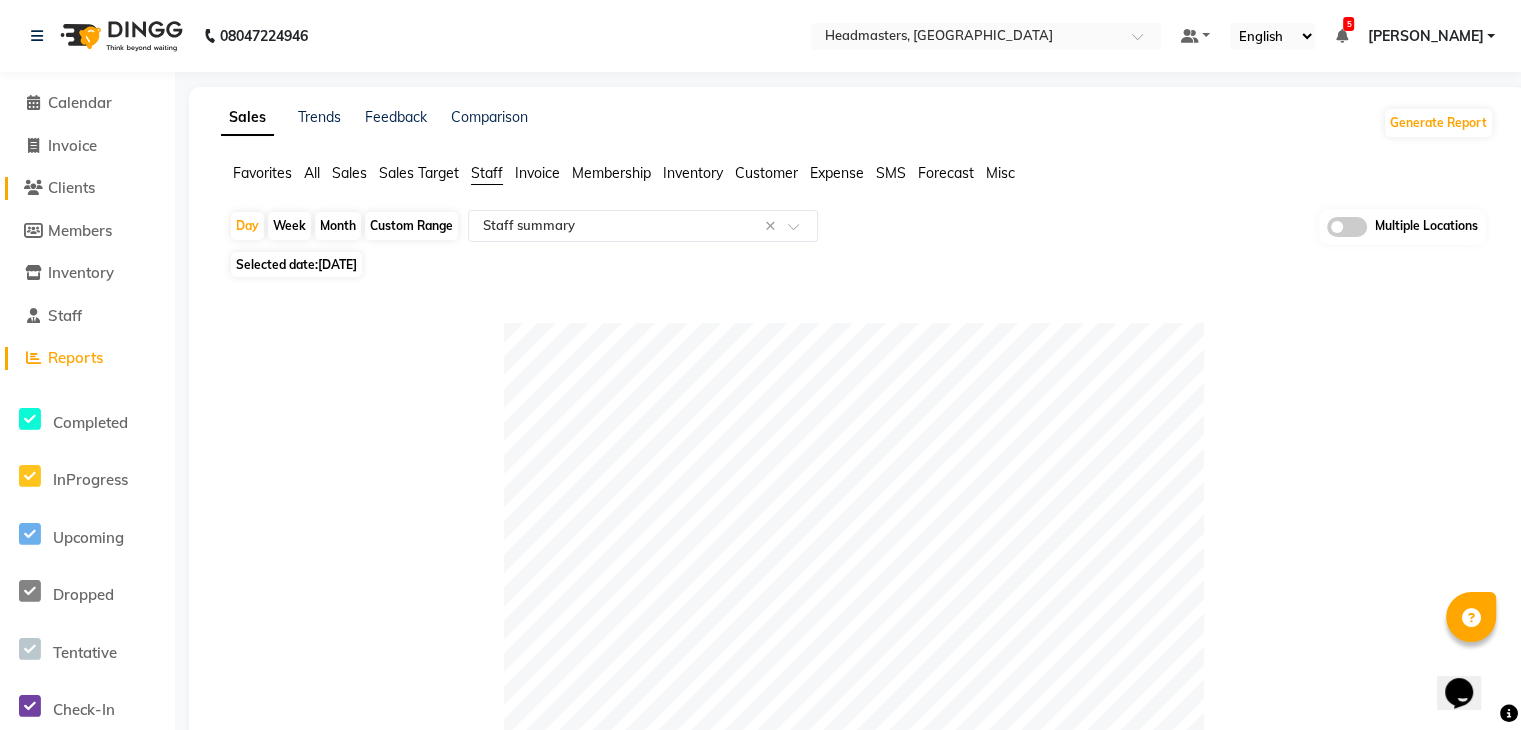 click on "Clients" 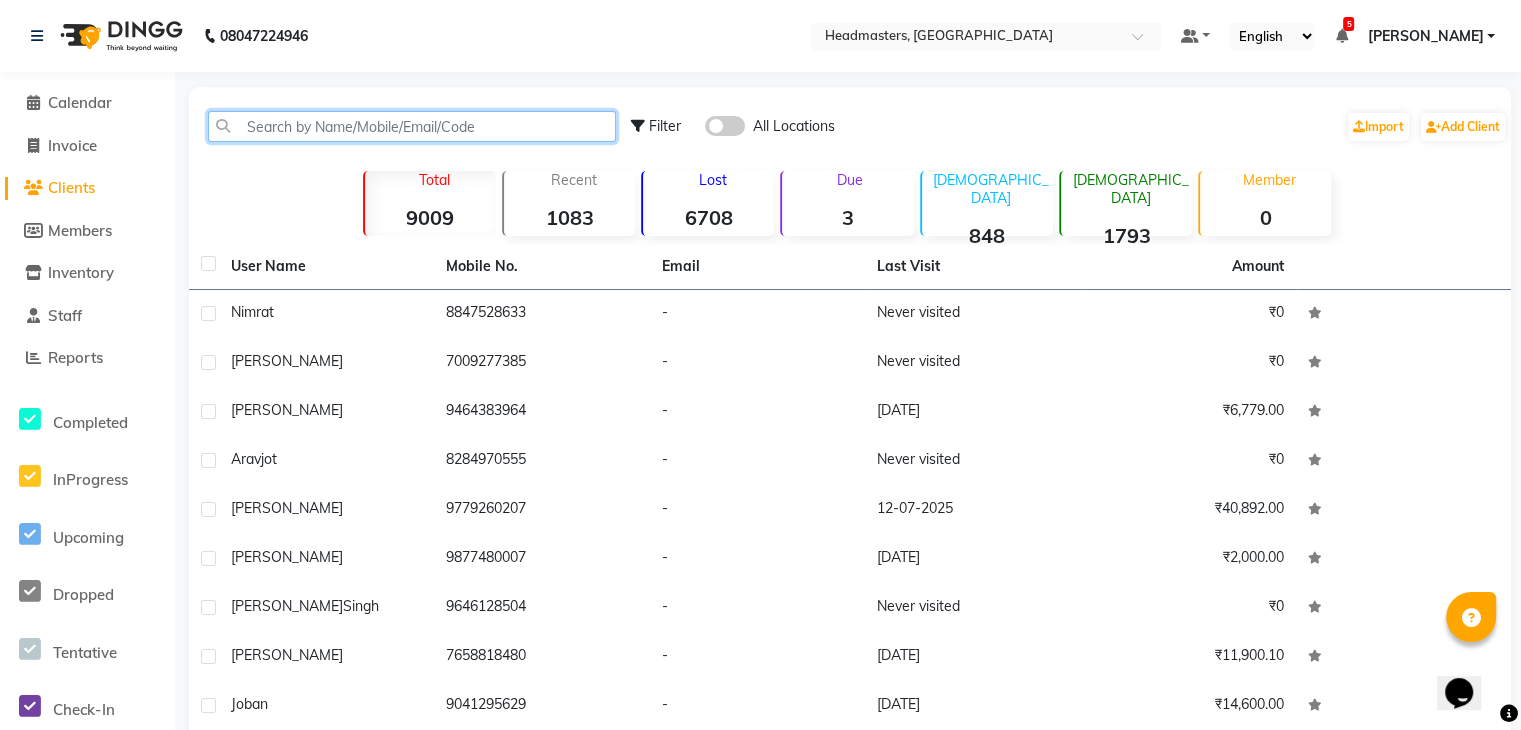 click 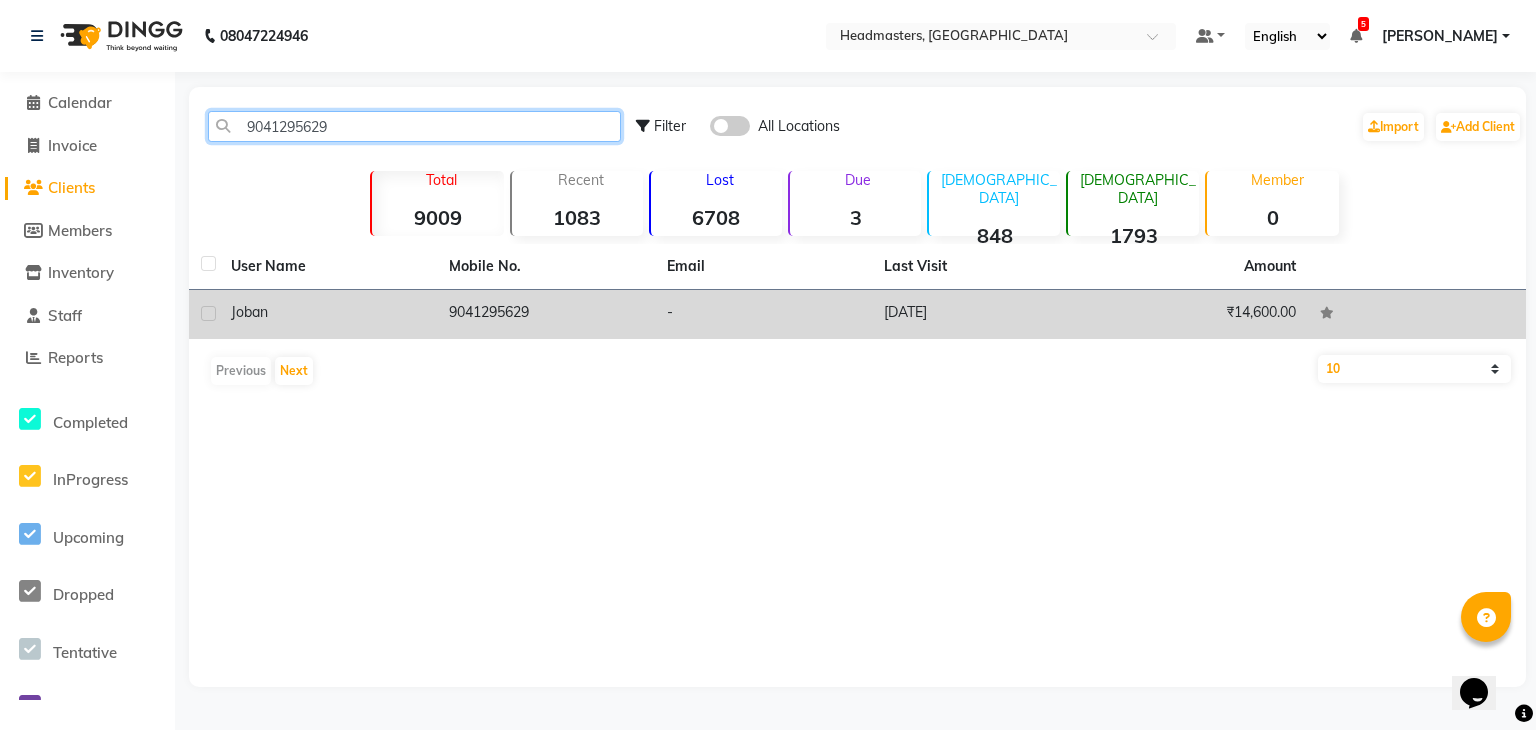 type on "9041295629" 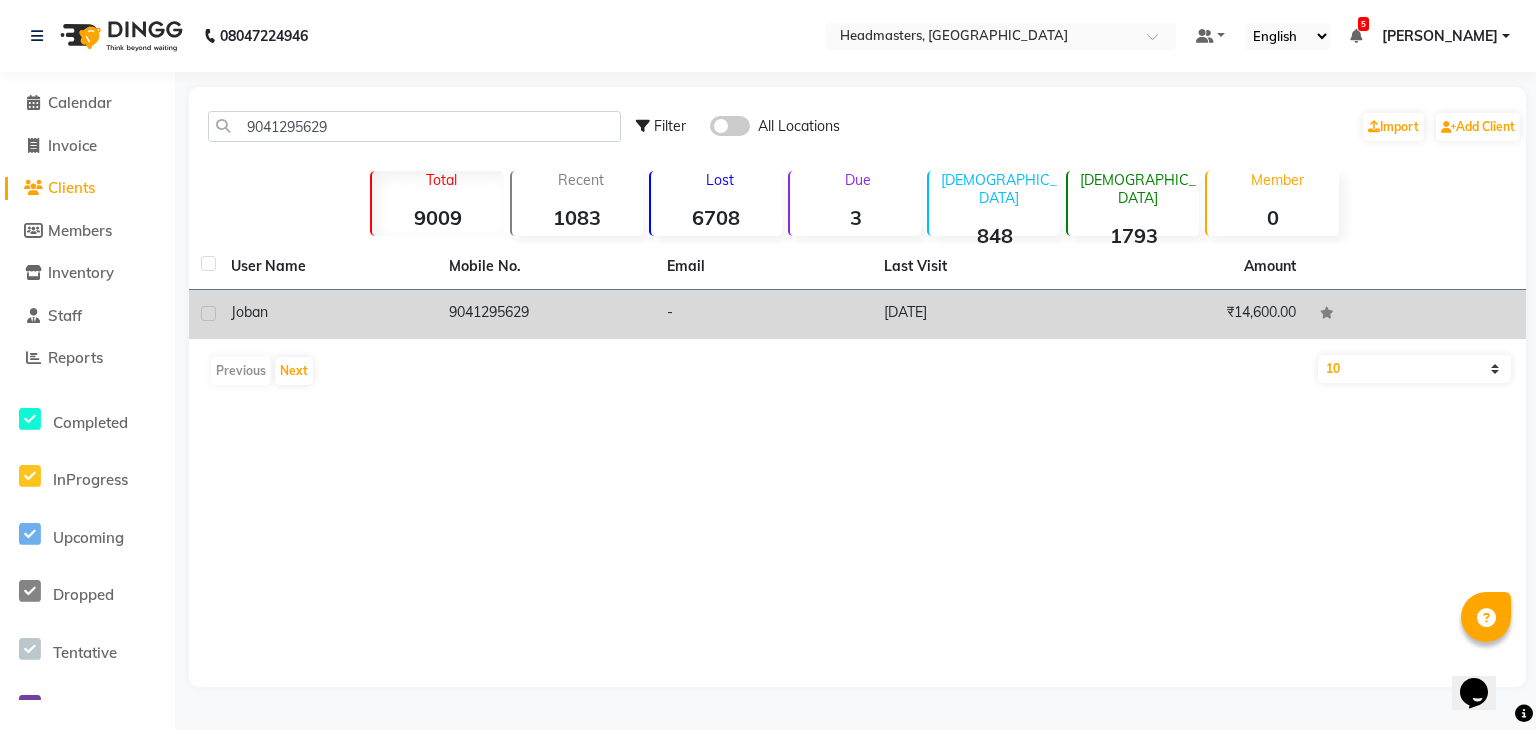 click on "9041295629" 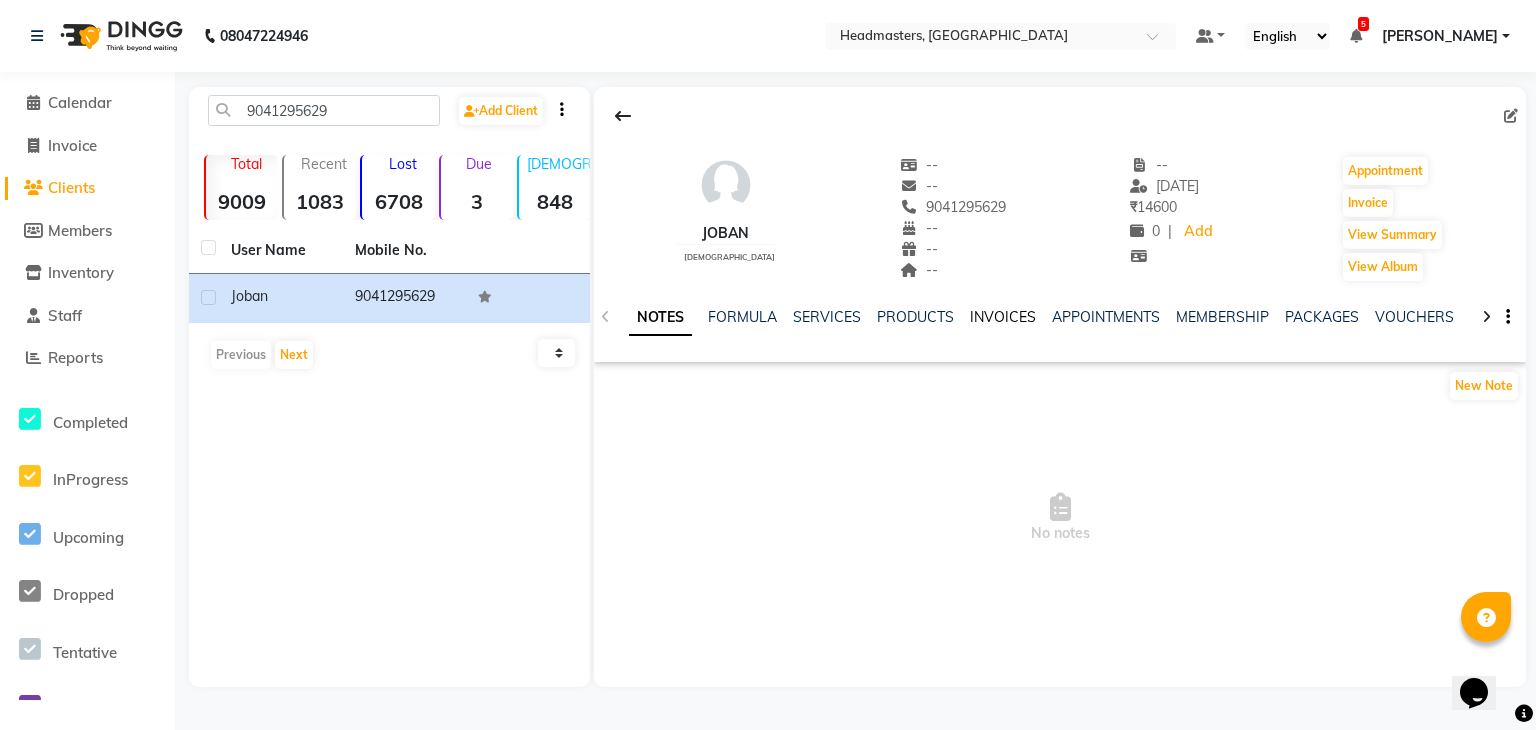 click on "INVOICES" 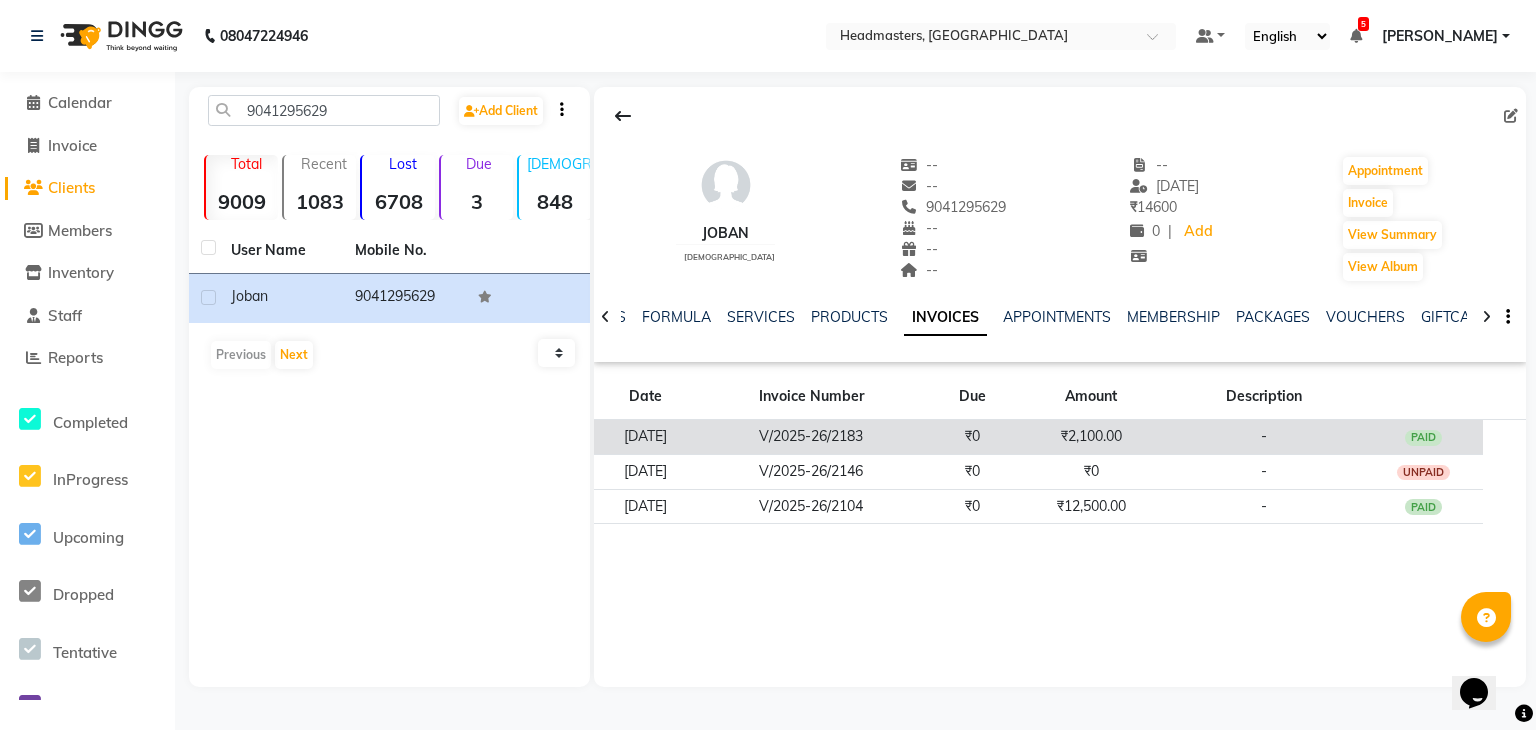 click on "V/2025-26/2183" 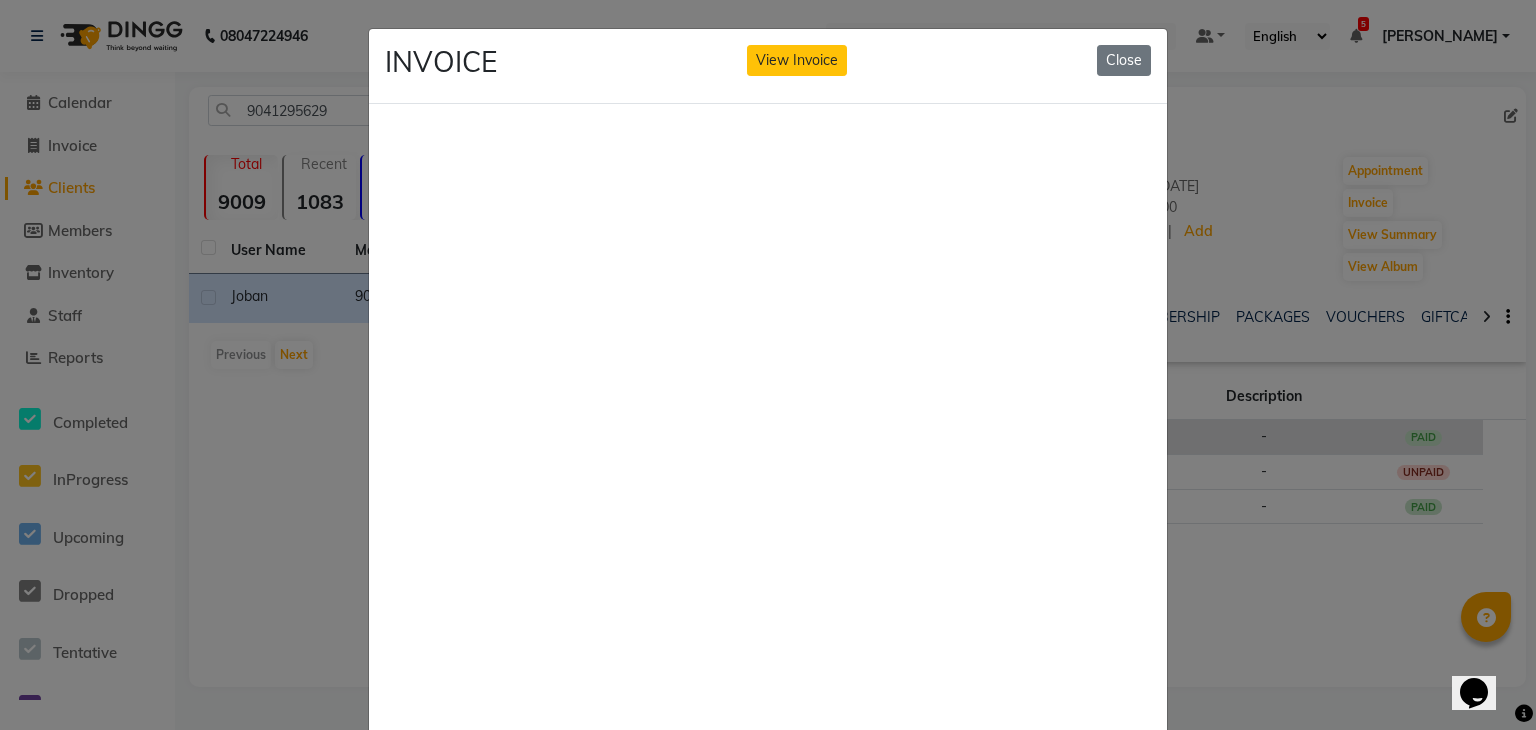 scroll, scrollTop: 100, scrollLeft: 0, axis: vertical 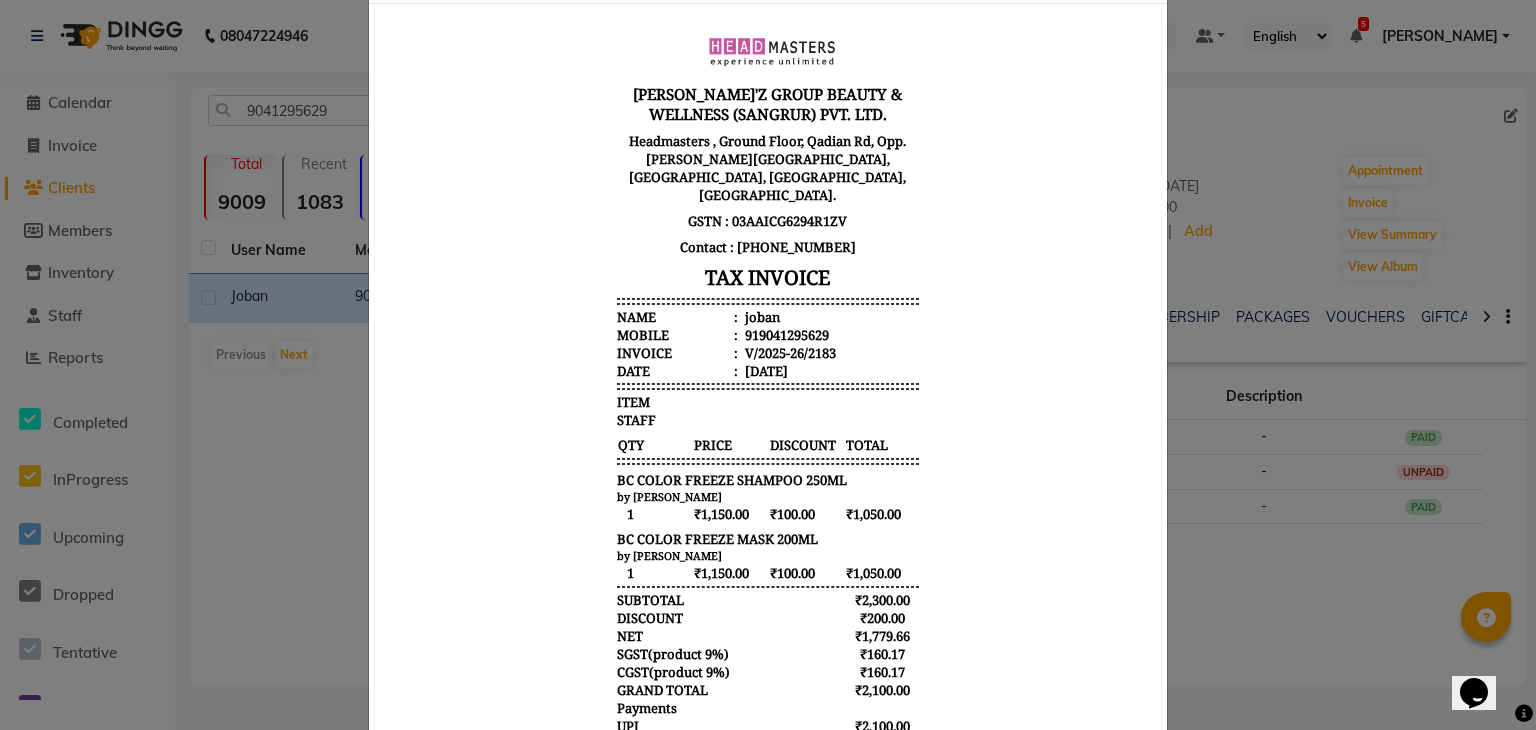 click on "INVOICE View Invoice Close" 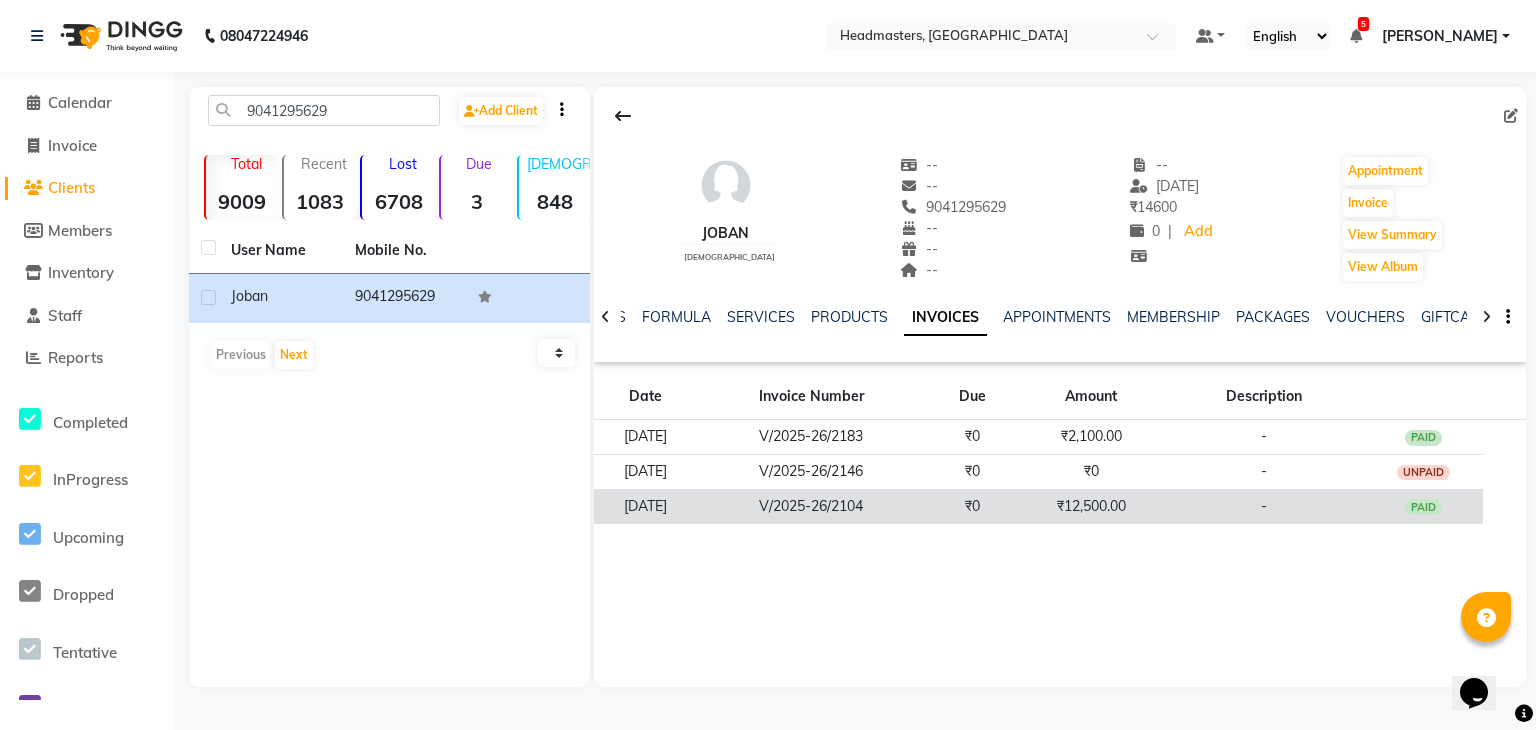 click on "₹12,500.00" 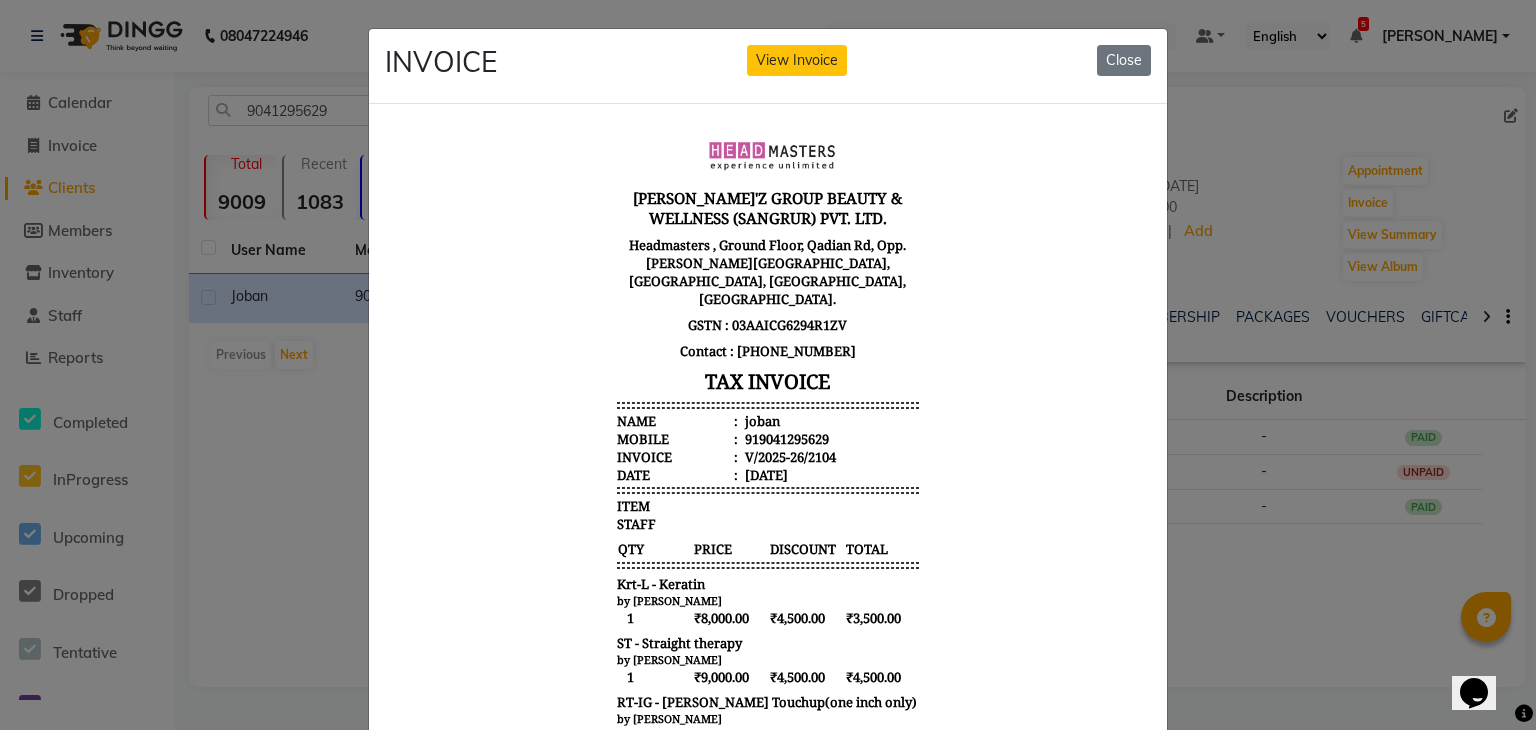 scroll, scrollTop: 16, scrollLeft: 0, axis: vertical 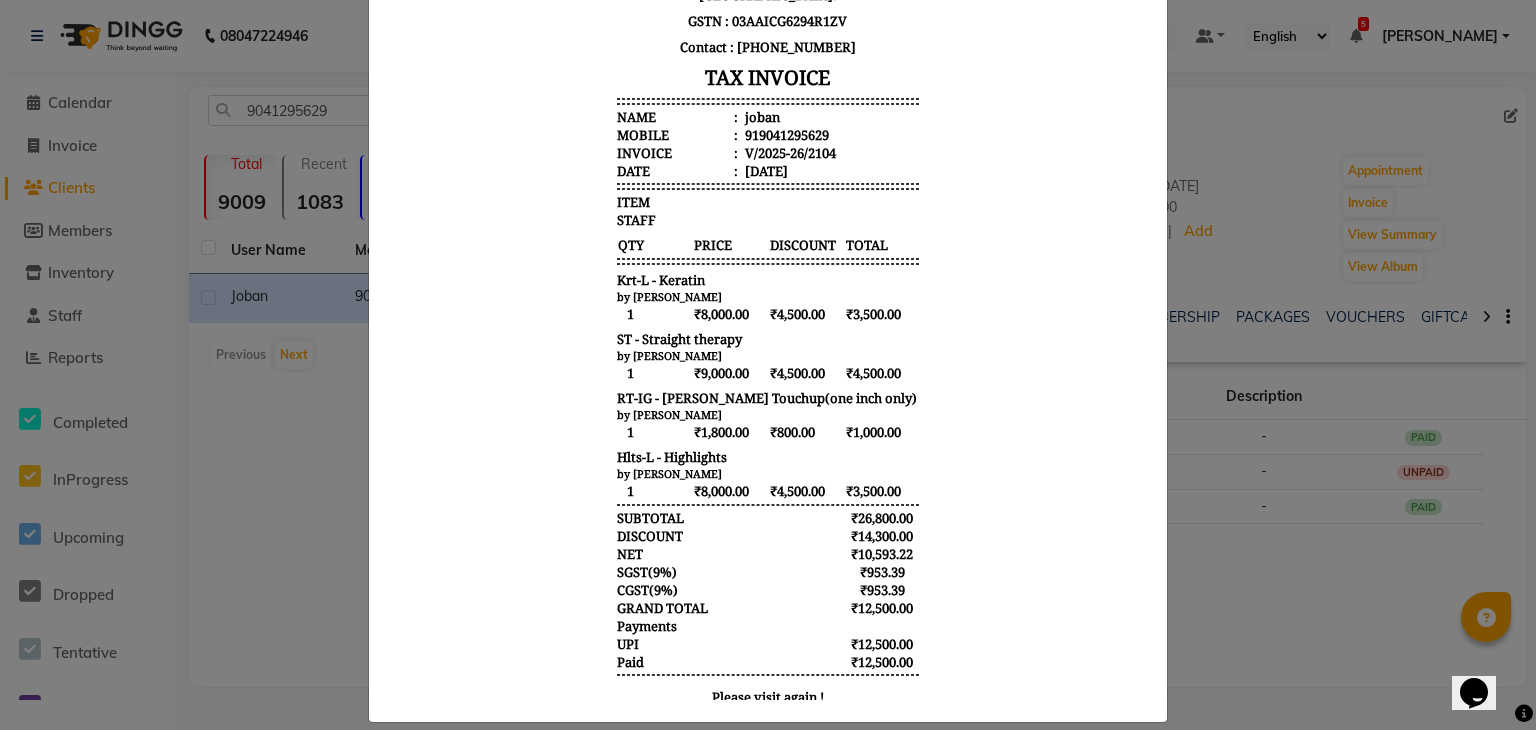 click on "INVOICE View Invoice Close" 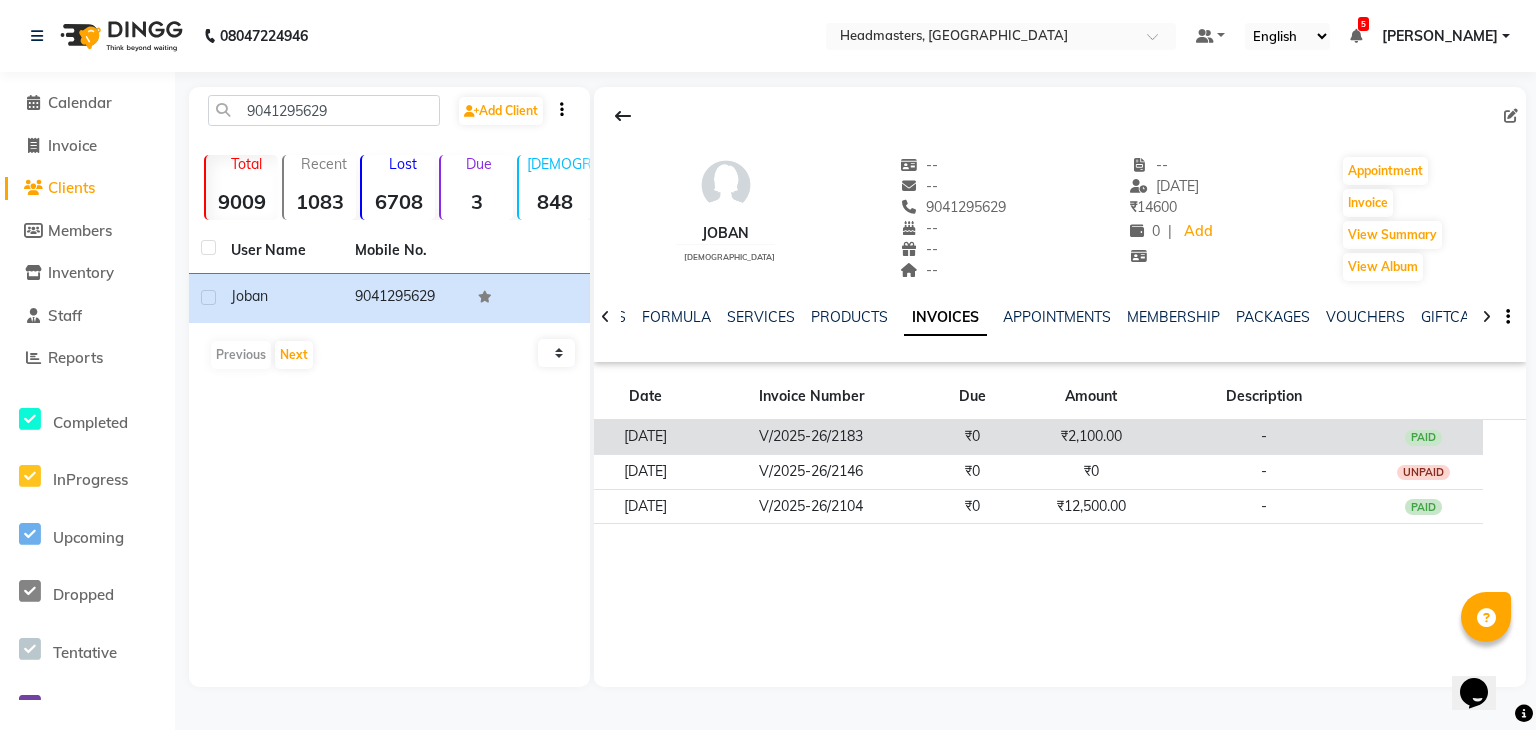 click on "₹2,100.00" 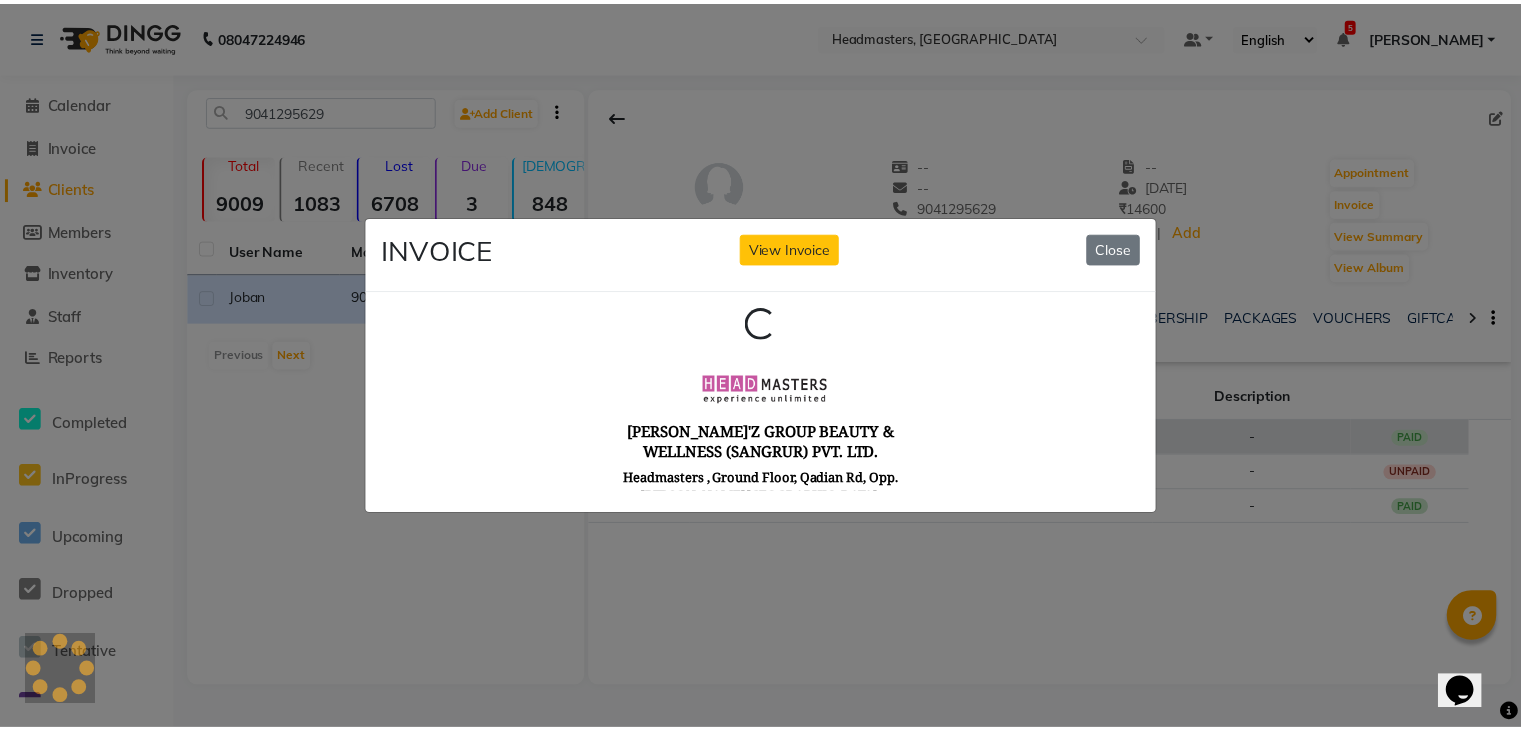 scroll, scrollTop: 0, scrollLeft: 0, axis: both 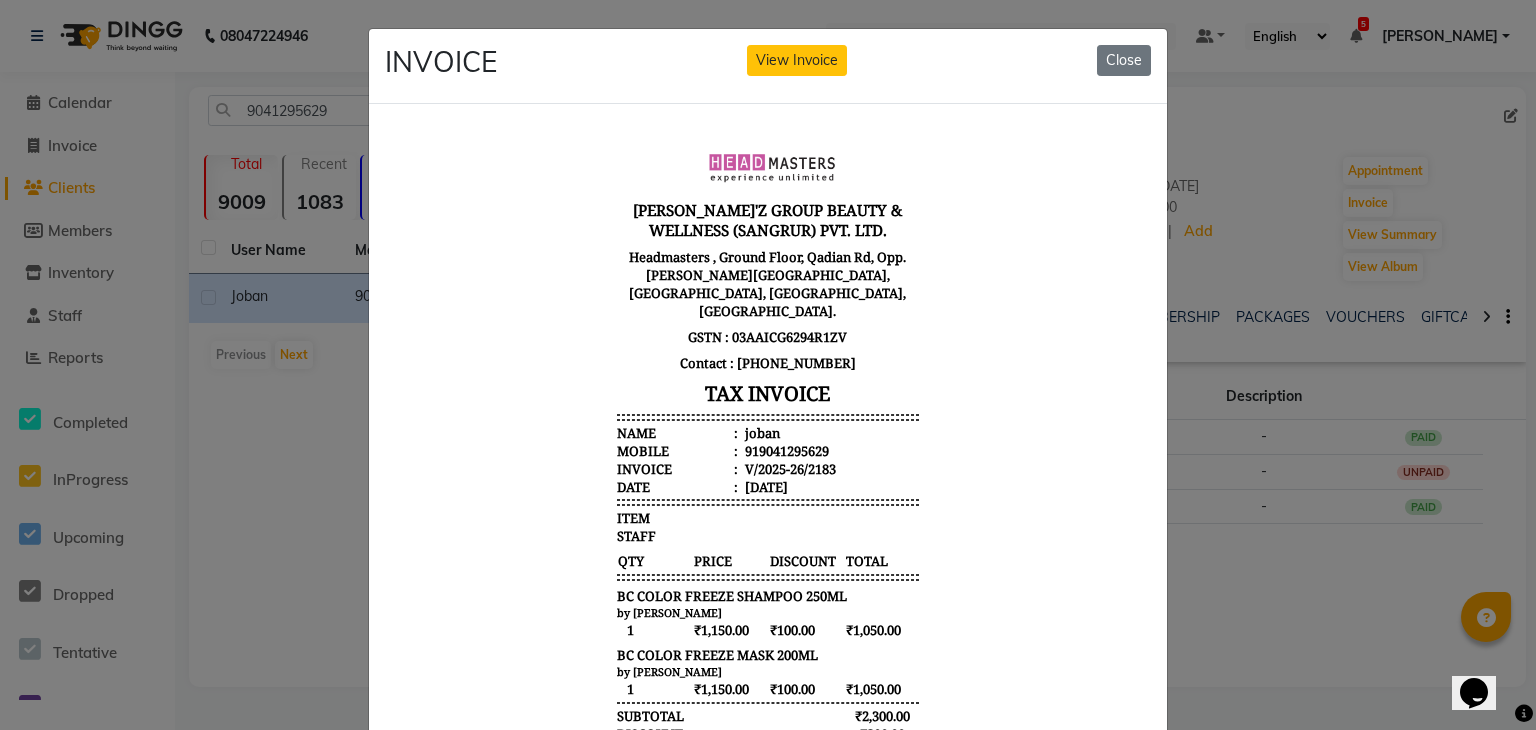 click on "INVOICE View Invoice Close" 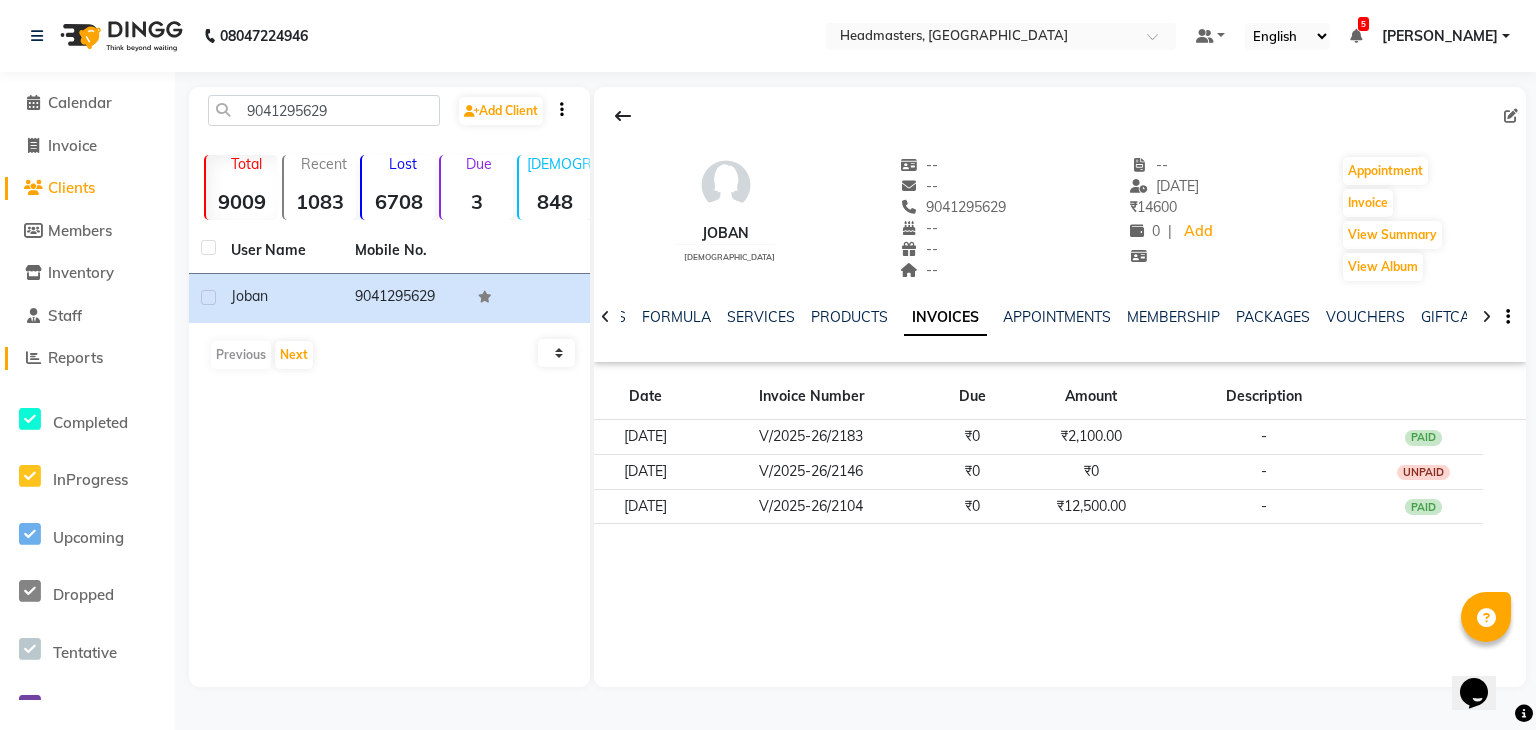 click on "Reports" 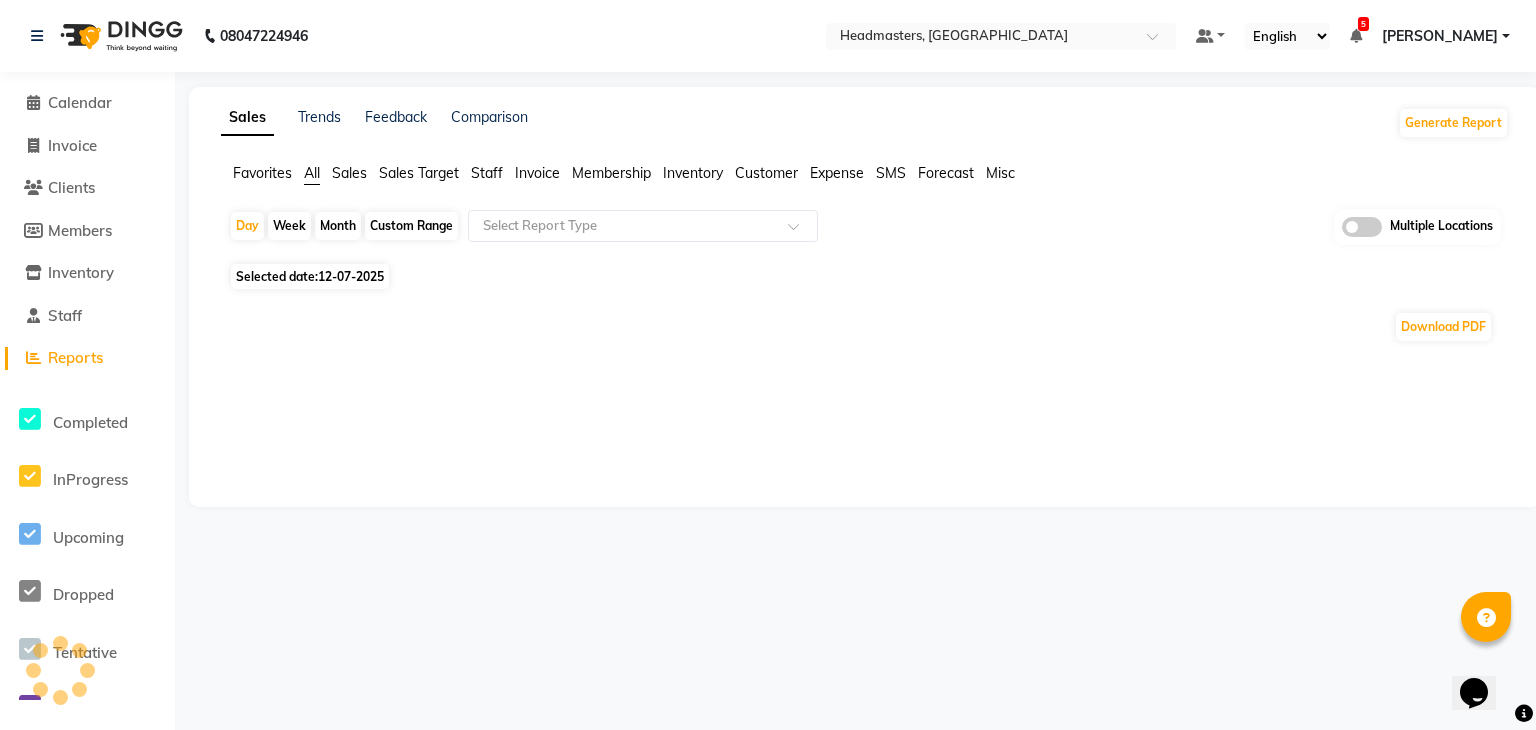 click on "Staff" 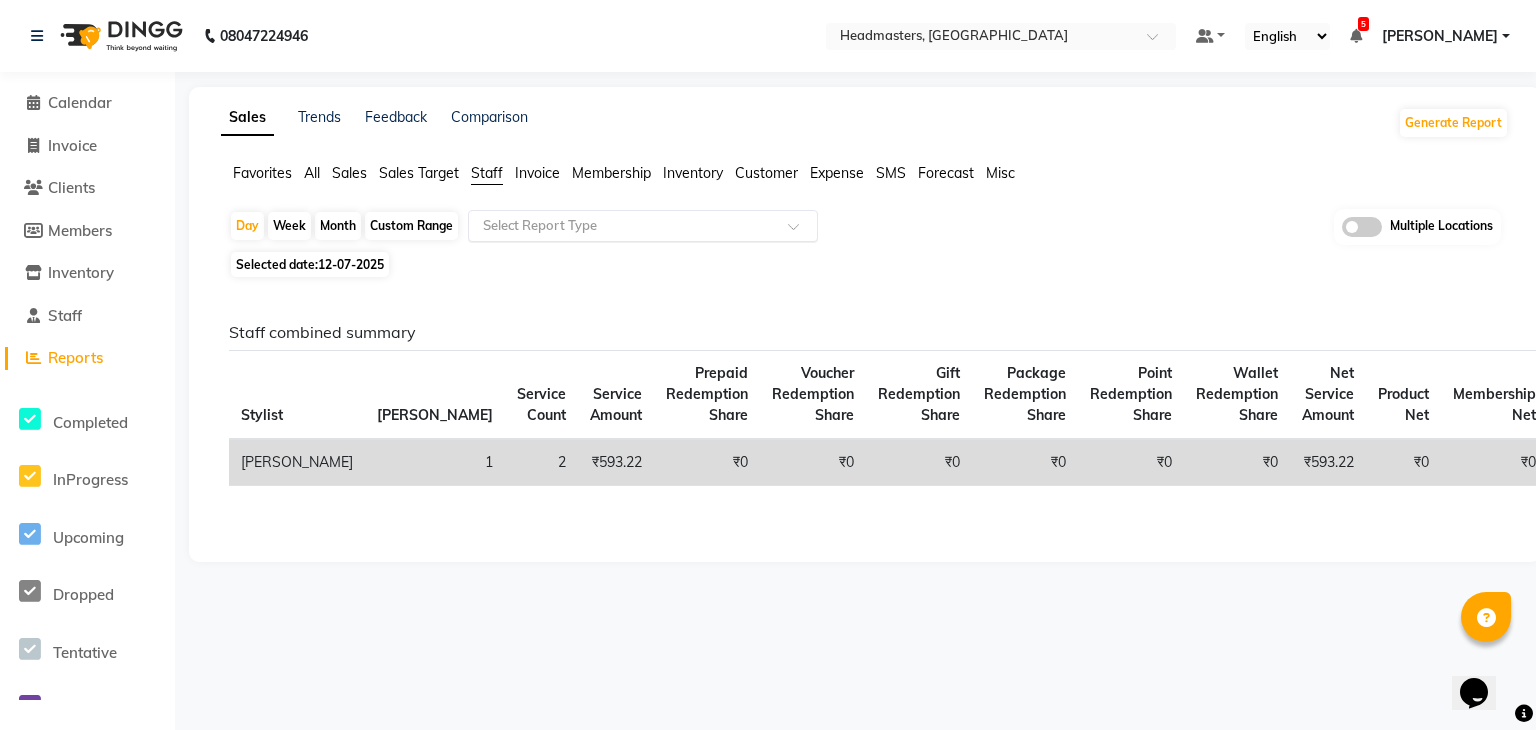 click 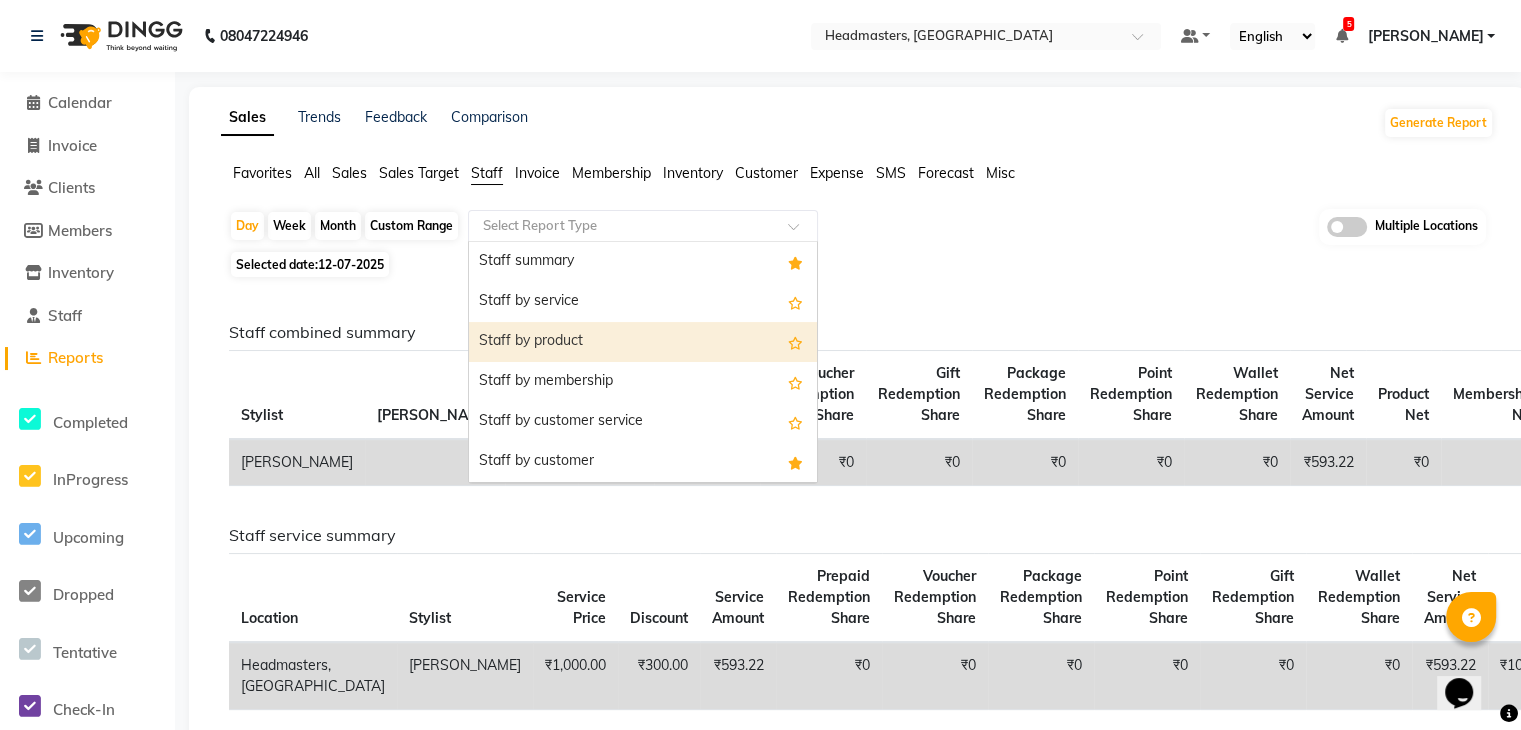 click on "Staff by product" at bounding box center [643, 342] 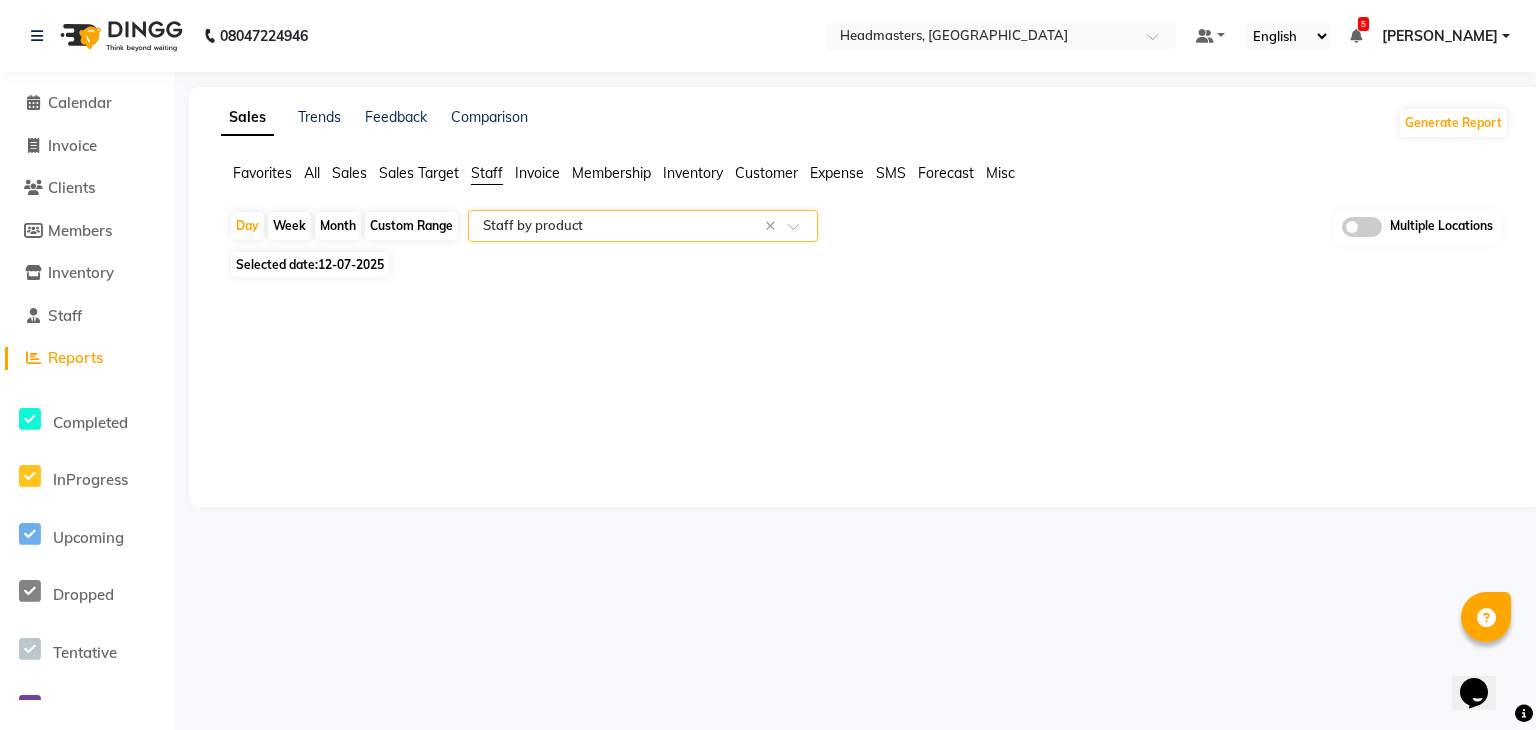 click on "12-07-2025" 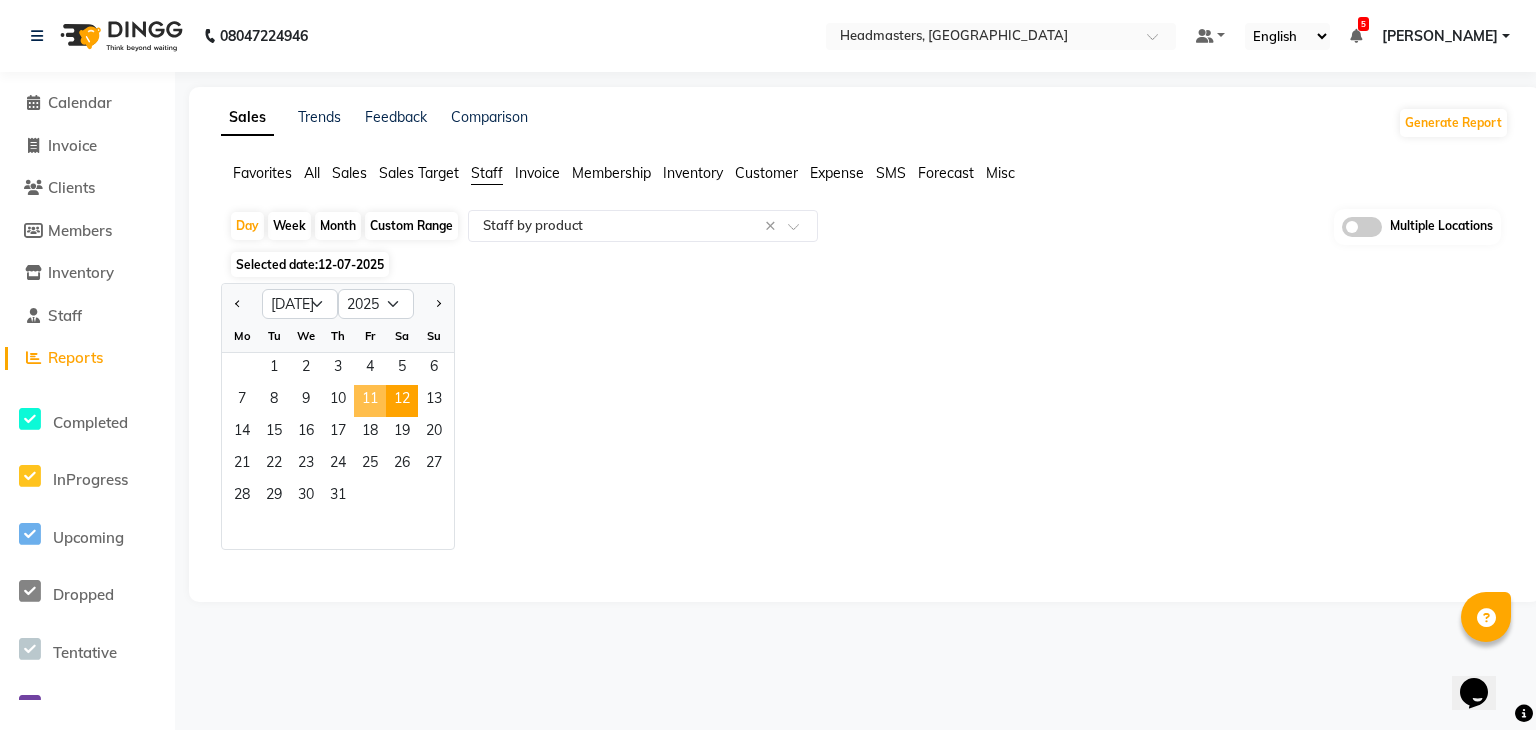 click on "11" 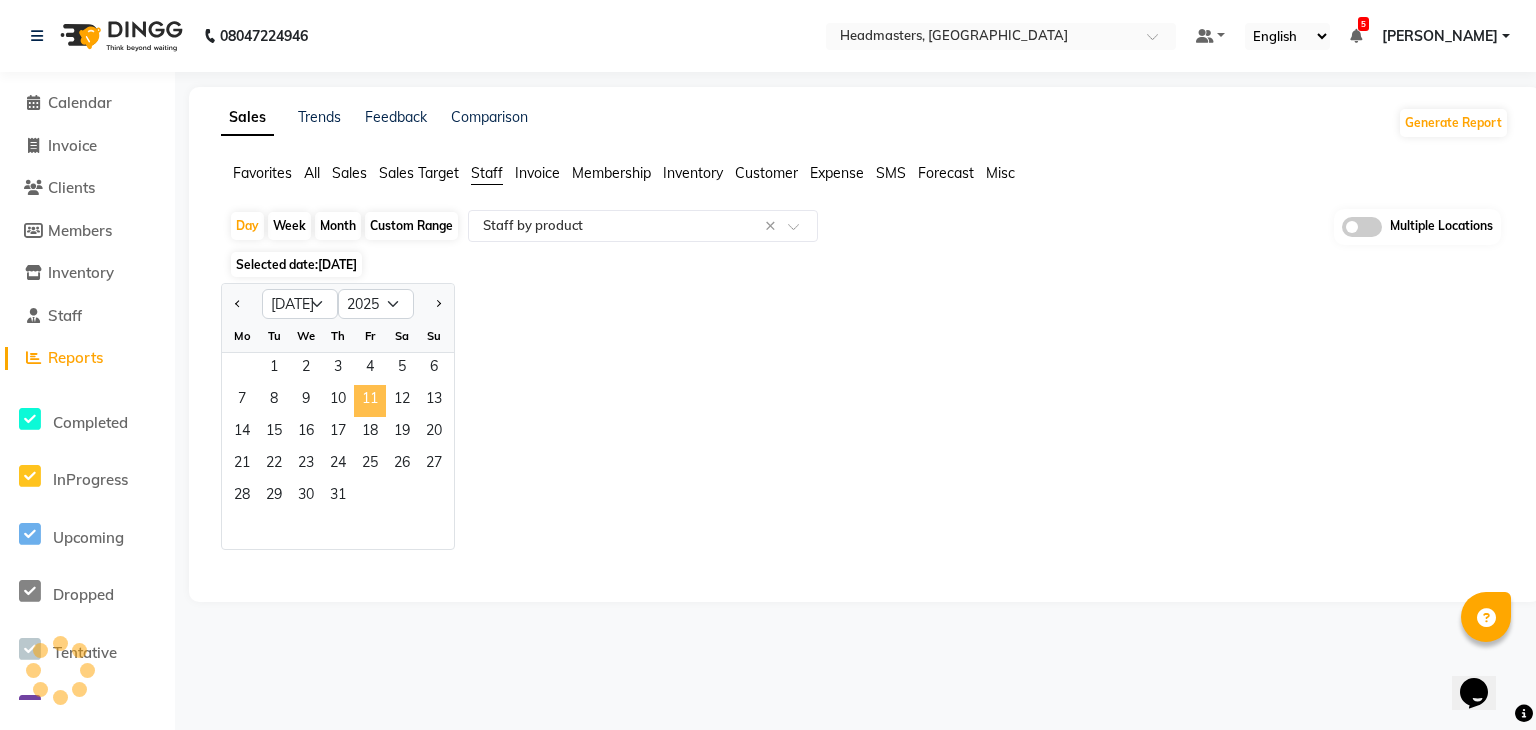 select on "full_report" 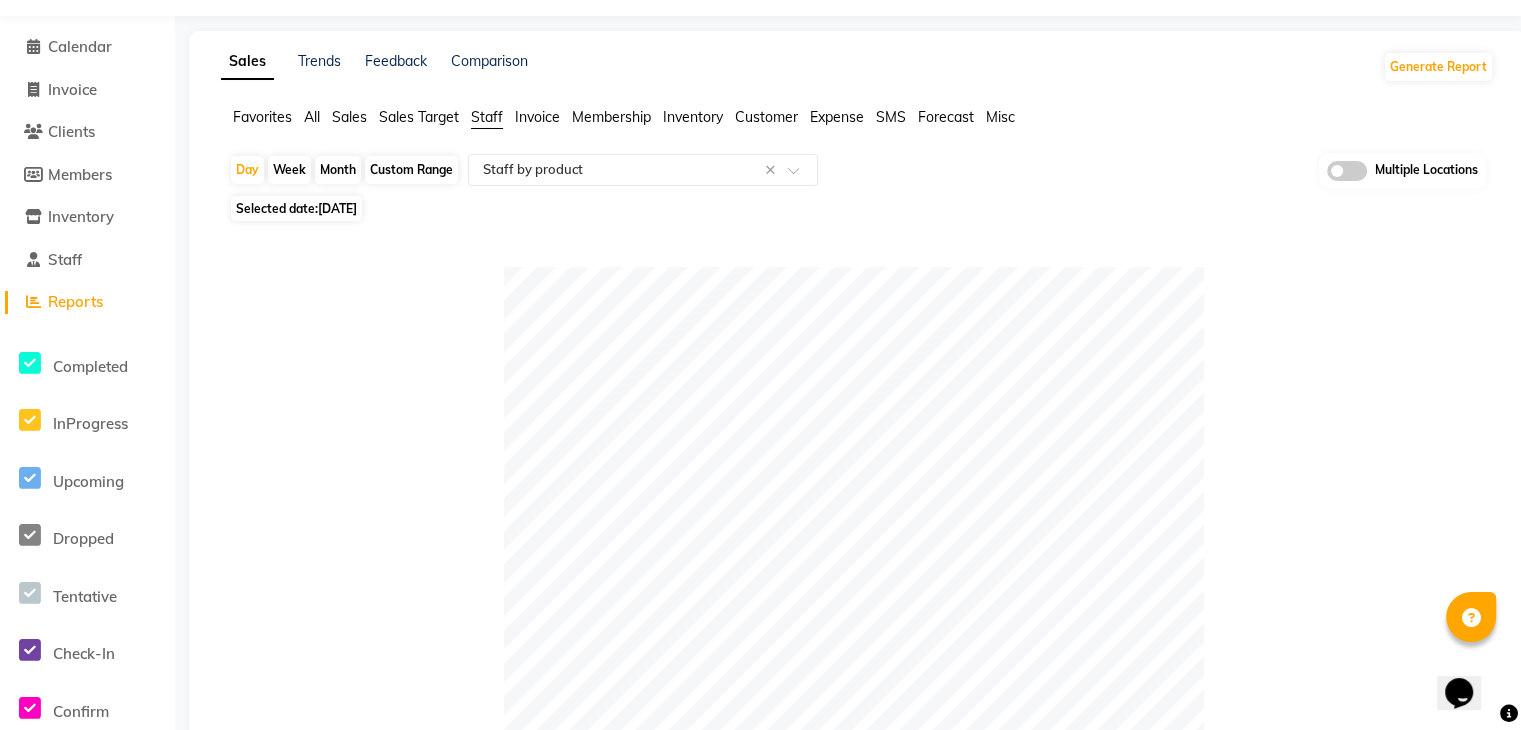 scroll, scrollTop: 0, scrollLeft: 0, axis: both 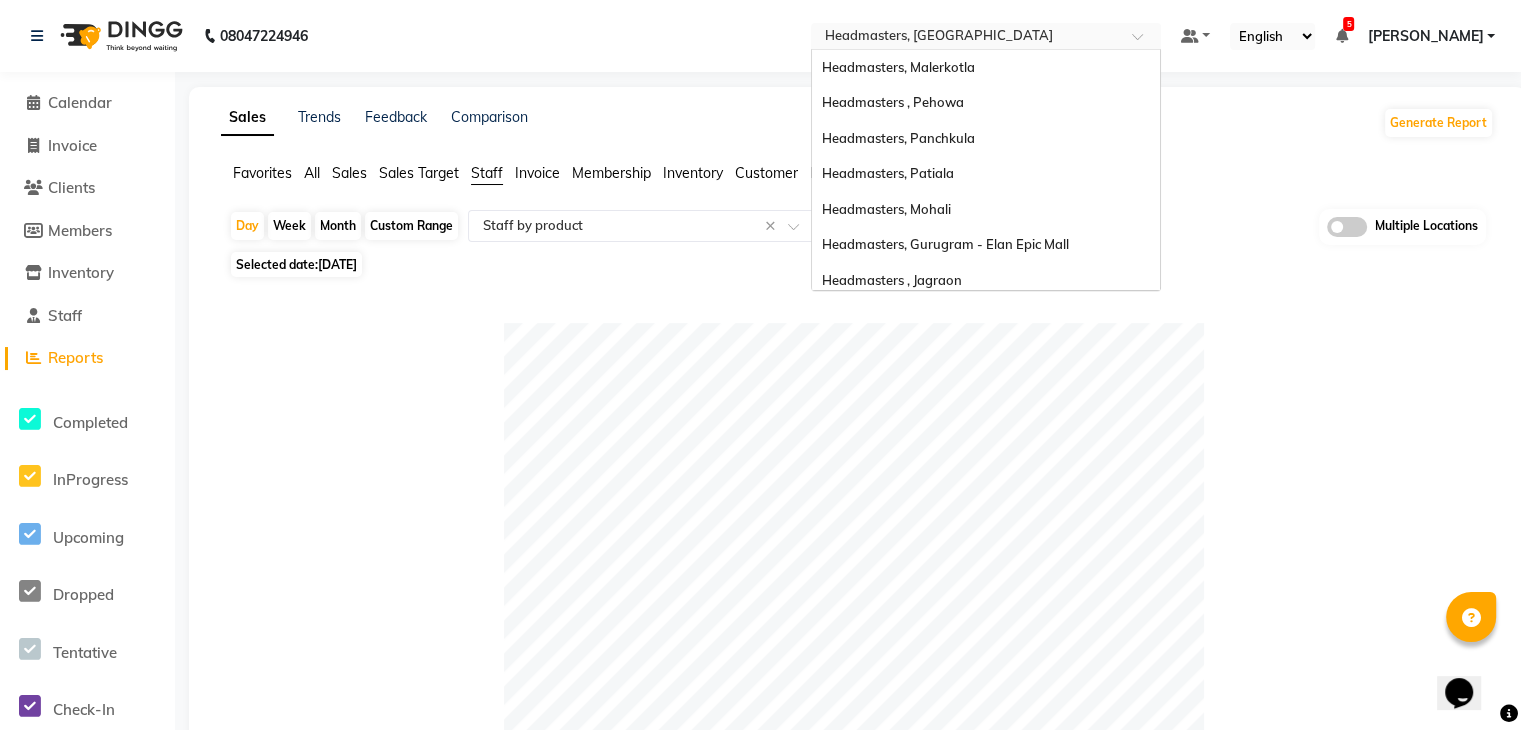 click at bounding box center (966, 38) 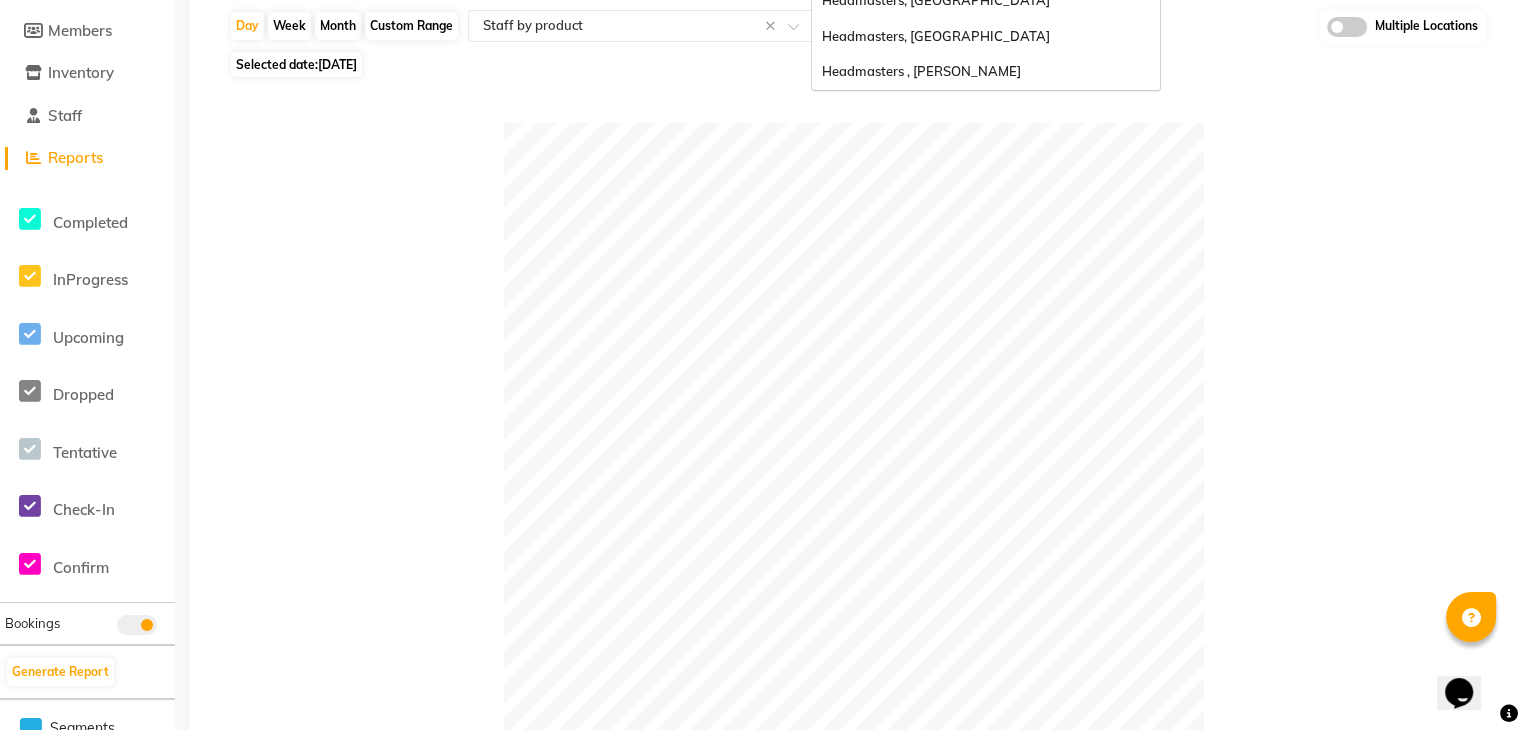 scroll, scrollTop: 0, scrollLeft: 0, axis: both 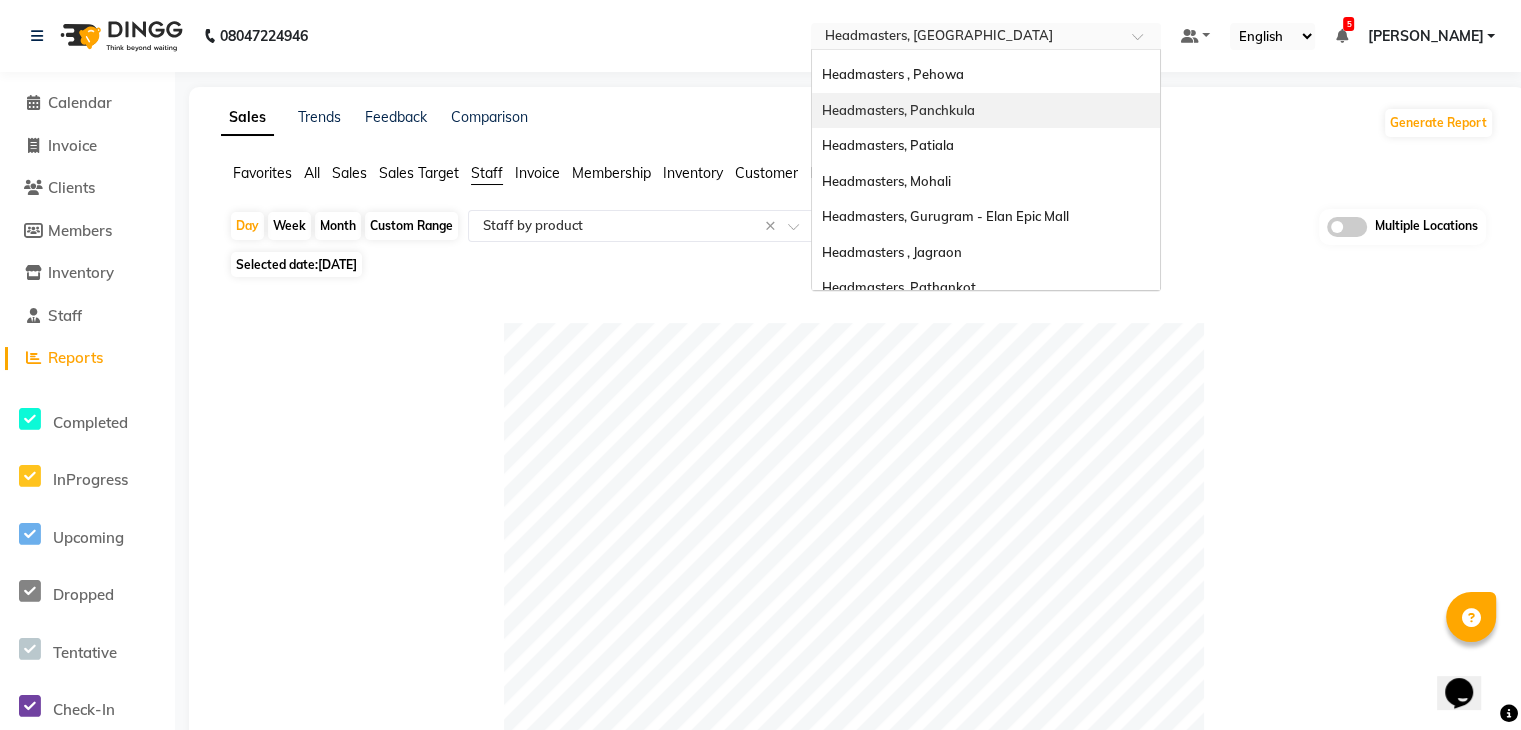 click on "Headmasters, Panchkula" at bounding box center (986, 111) 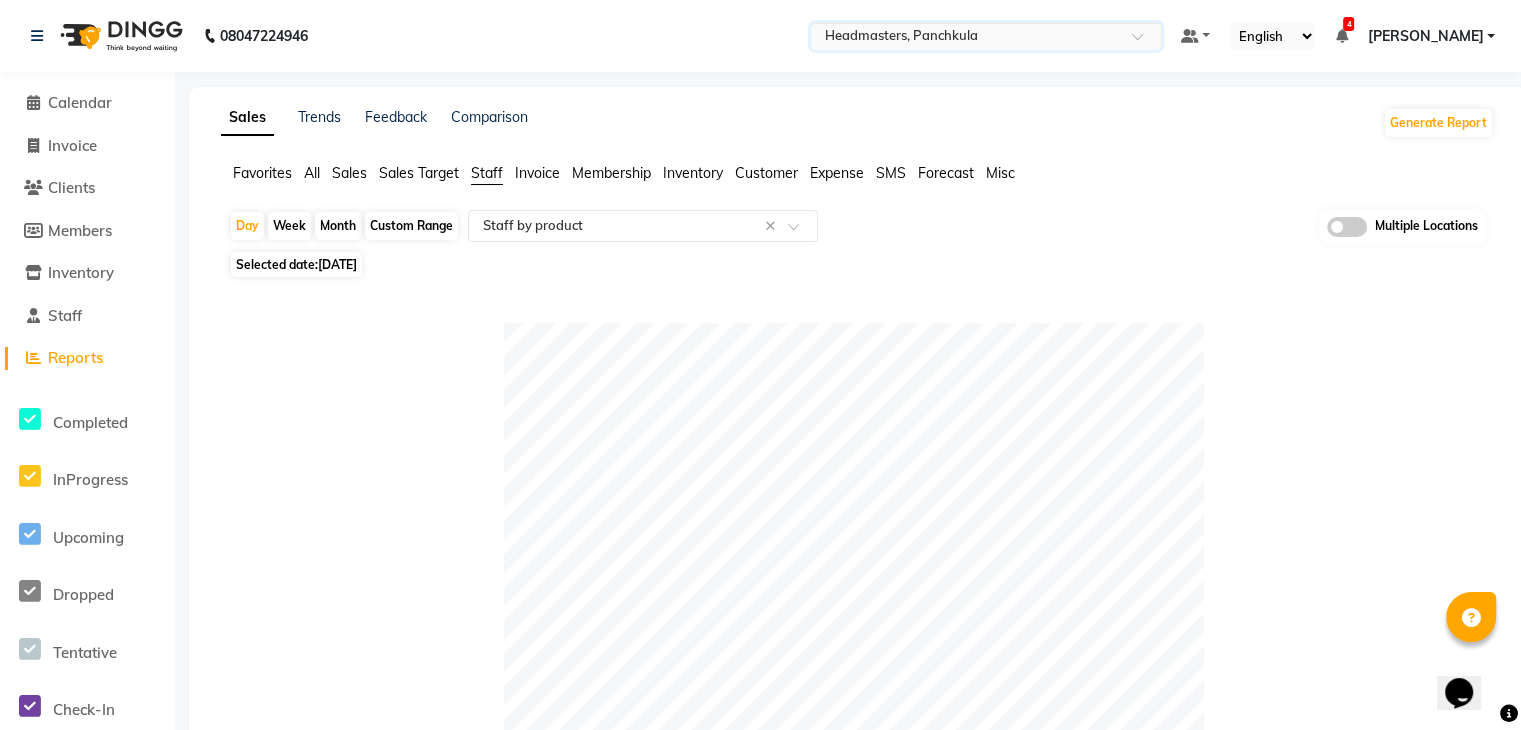 click on "[DATE]" 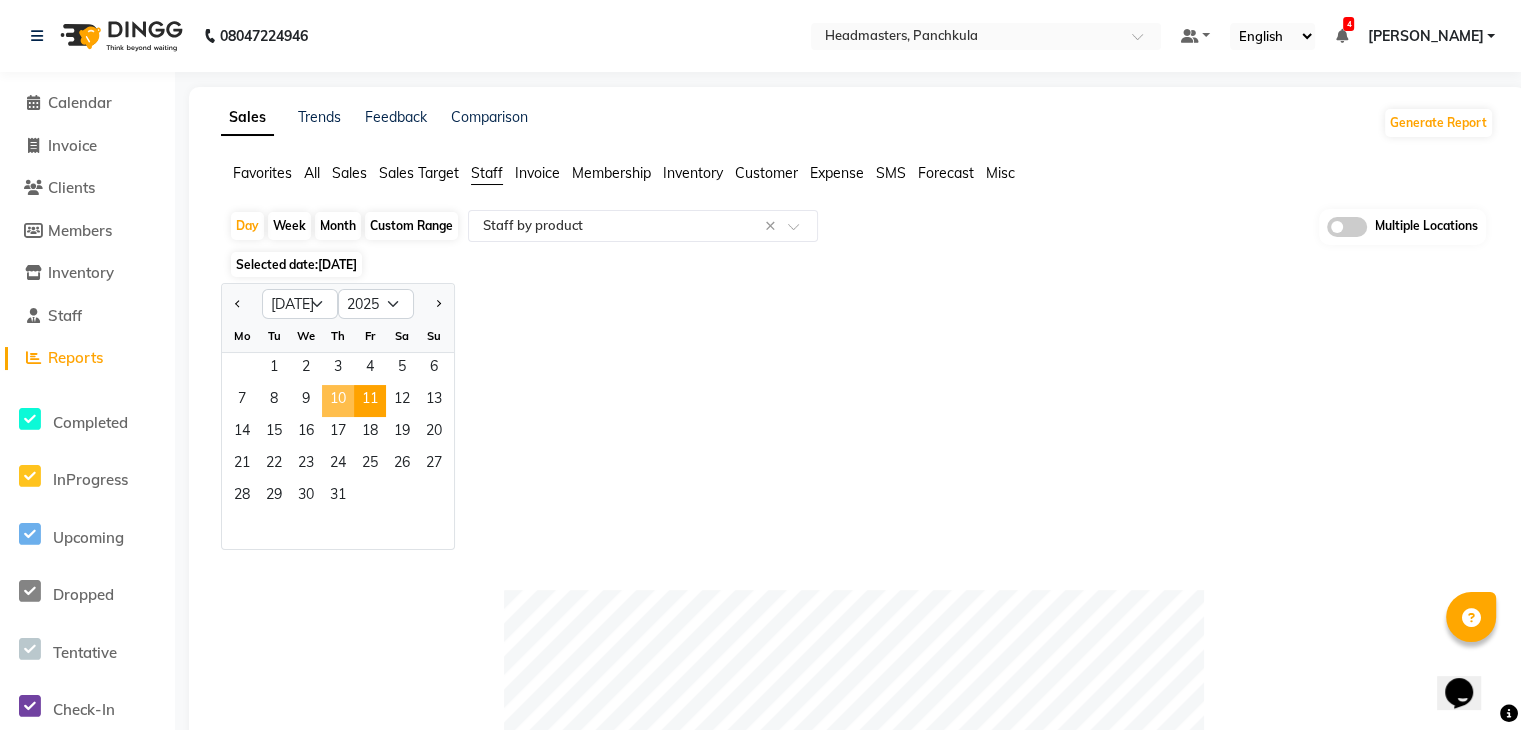 drag, startPoint x: 343, startPoint y: 399, endPoint x: 556, endPoint y: 399, distance: 213 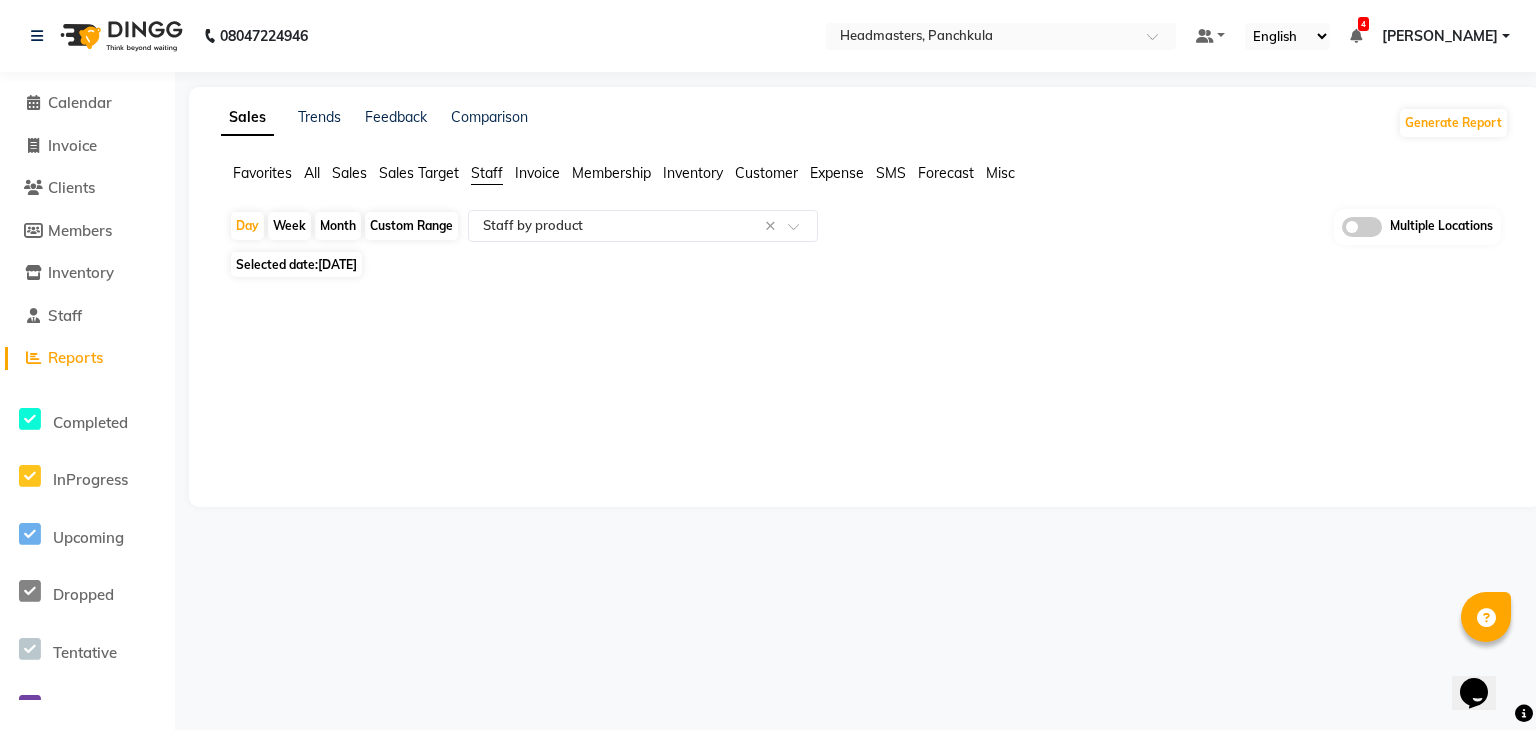 click on "Sales Trends Feedback Comparison Generate Report Favorites All Sales Sales Target Staff Invoice Membership Inventory Customer Expense SMS Forecast Misc  Day   Week   Month   Custom Range  Select Report Type × Staff by product × Multiple Locations Selected date:  10-07-2025  ★ Mark as Favorite  Choose how you'd like to save "" report to favorites  Save to Personal Favorites:   Only you can see this report in your favorites tab. Share with Organization:   Everyone in your organization can see this report in their favorites tab.  Save to Favorites" 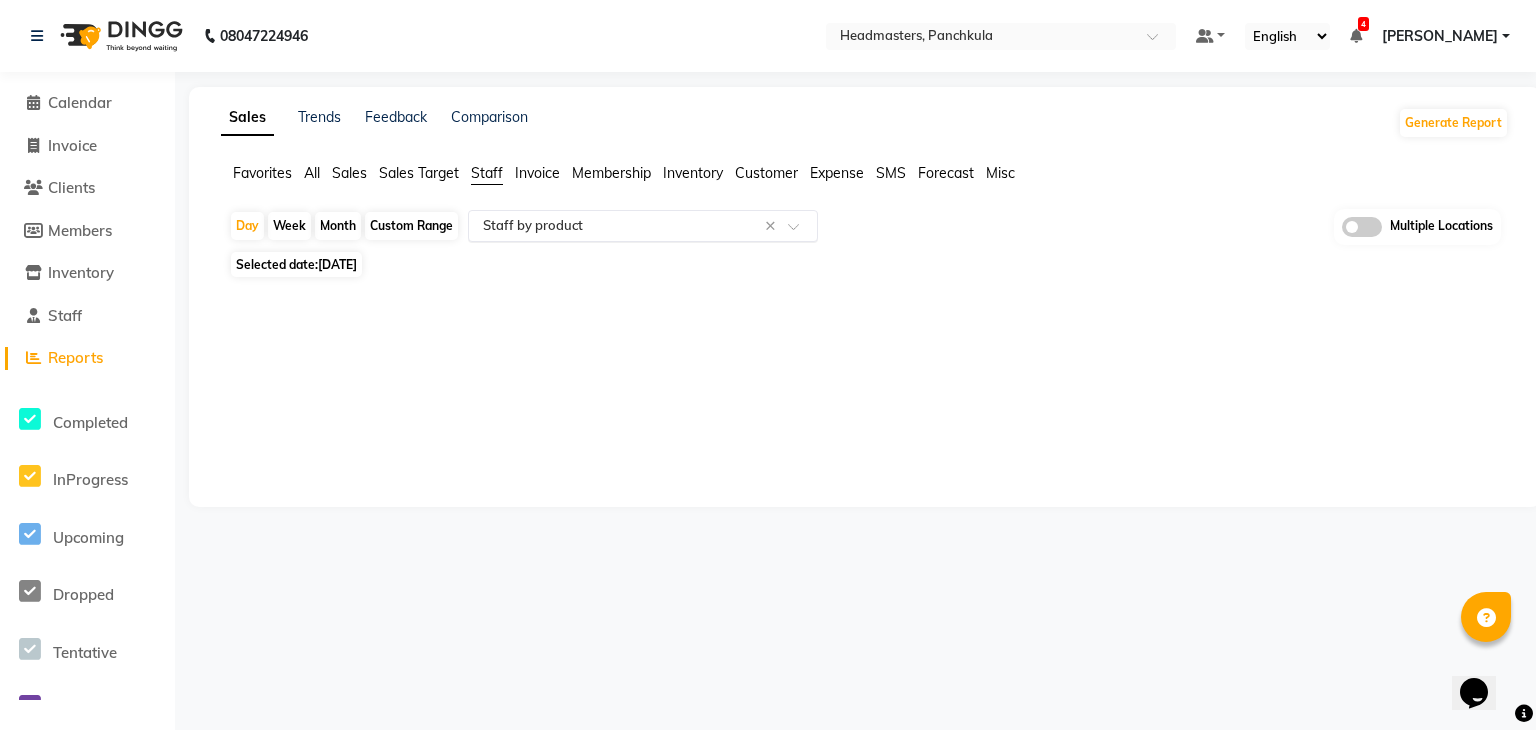click 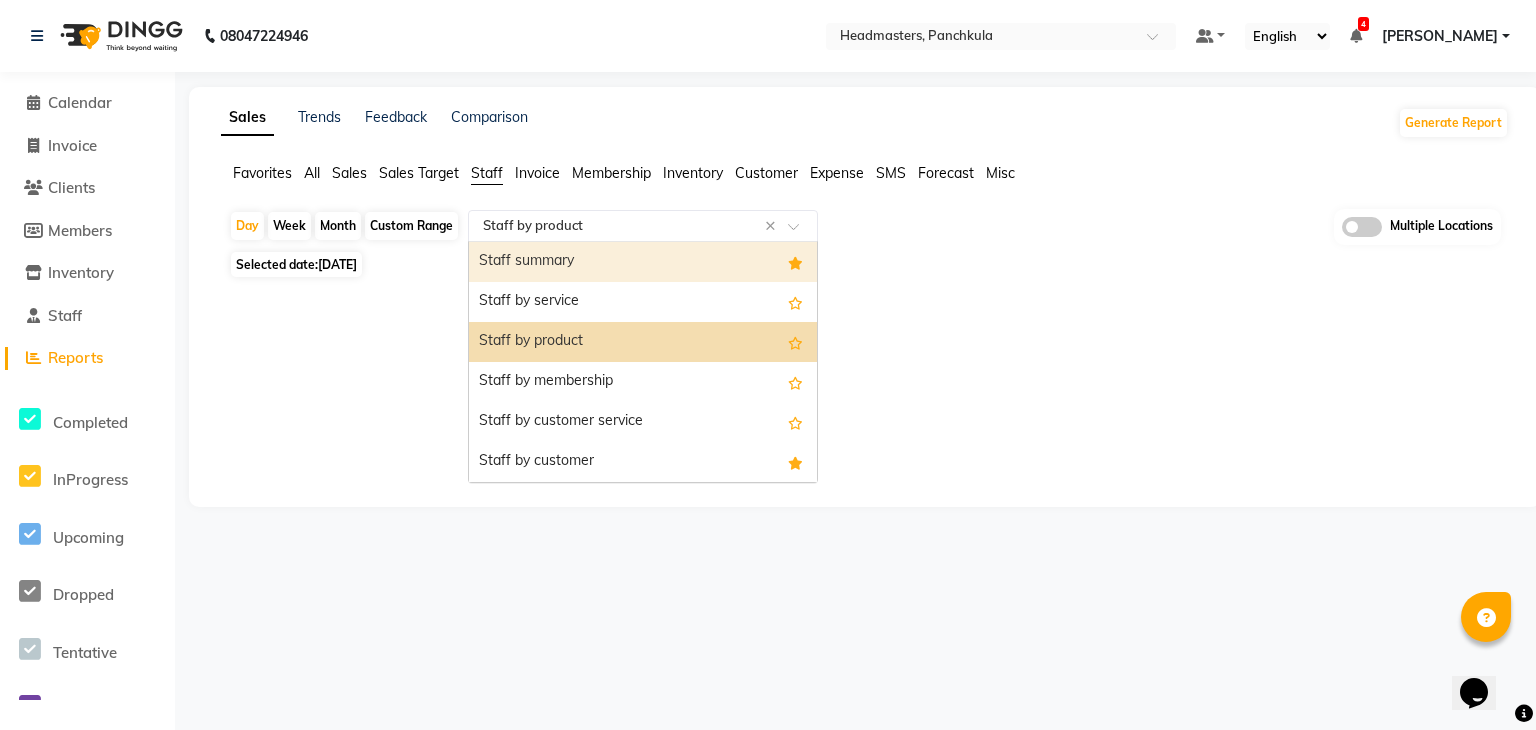 click on "Staff summary" at bounding box center [643, 262] 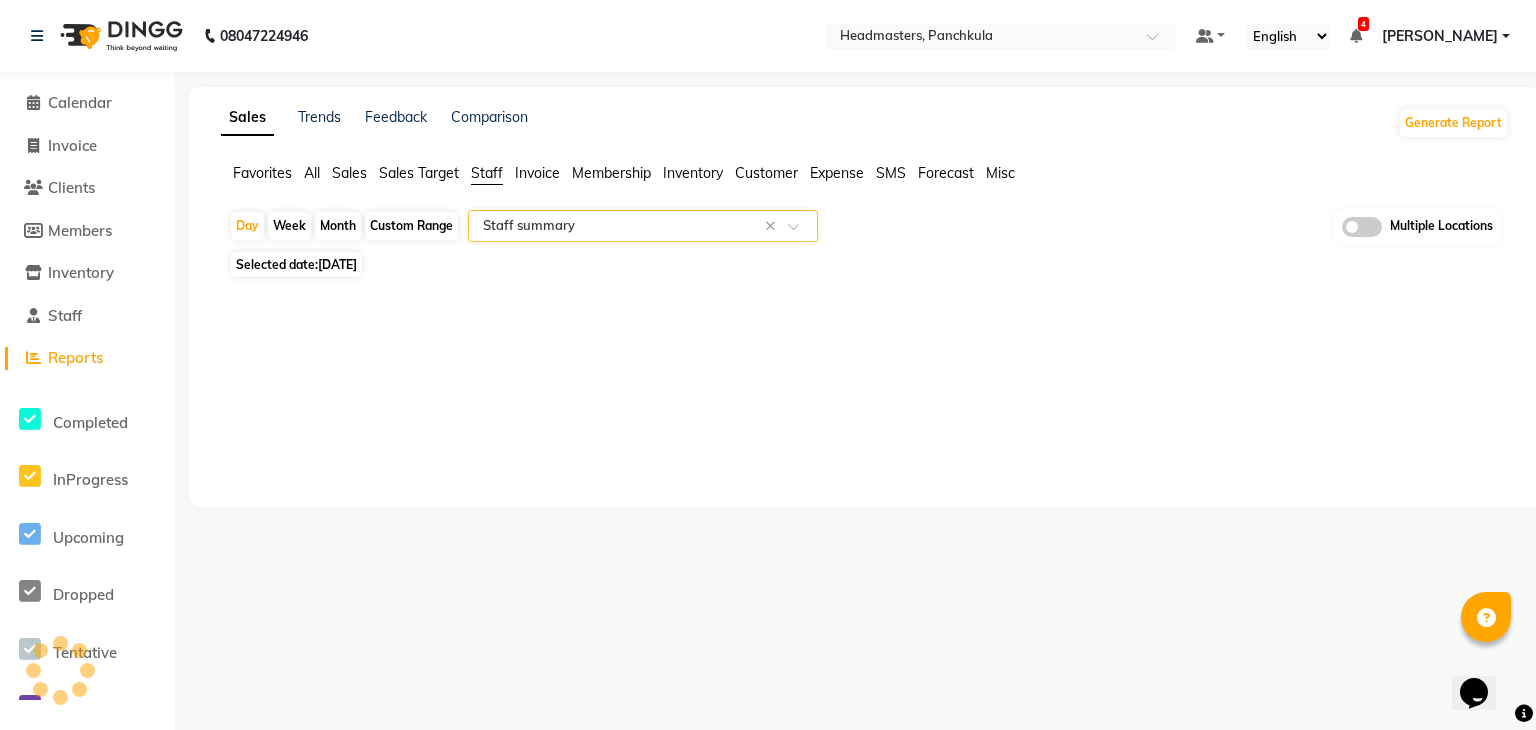 click 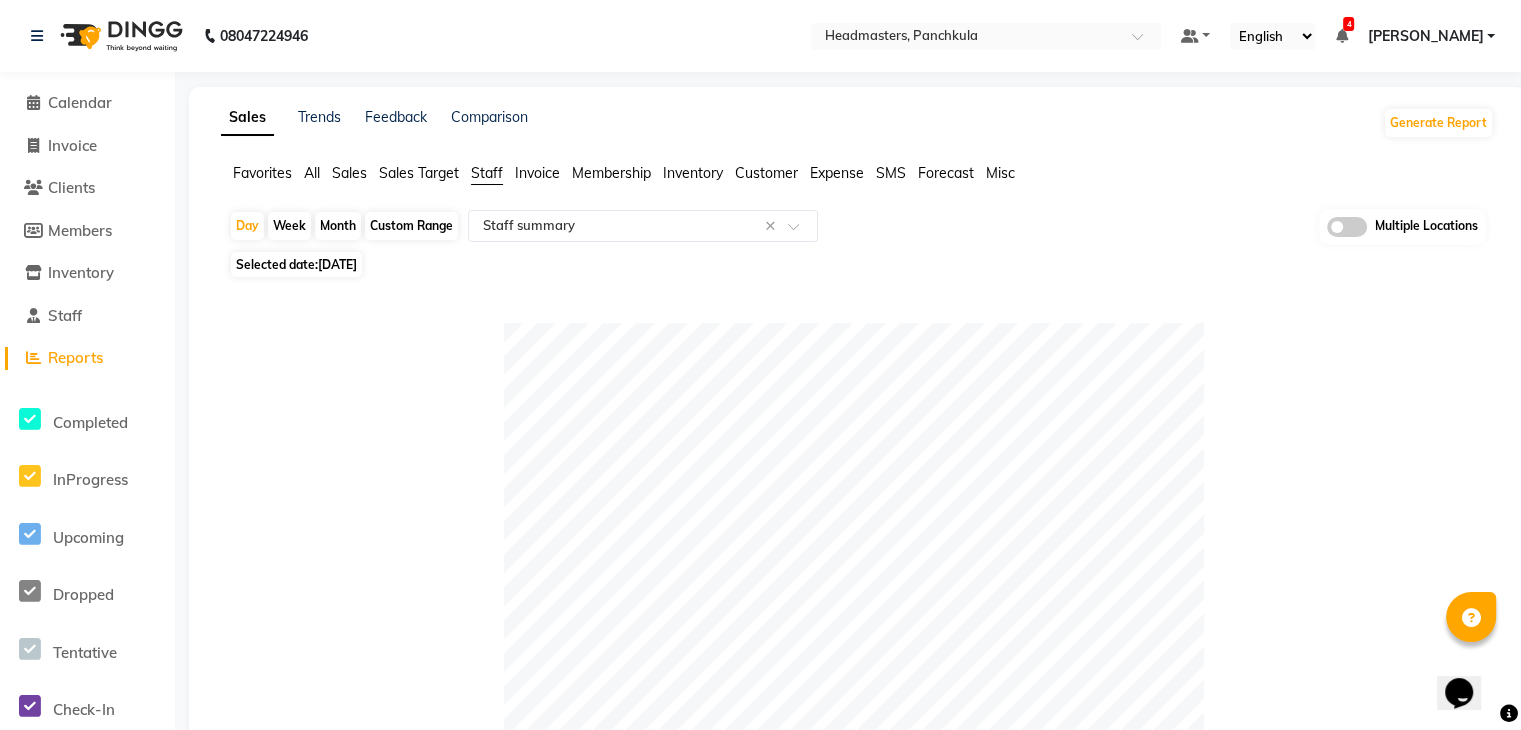 click on "Table View   Pivot View  Pie Chart Bar Chart Select Full Report Filtered Report Select CSV PDF  Export  Show  10 25 50 100  entries Search: Location Stylist Customer Invoices Services Services W/o Tax Memberships Products Packages Vouchers Prepaid Gifts Average Total Total W/o Tax Payment Redemption Redemption Share Emp Code Location Stylist Customer Invoices Services Services W/o Tax Memberships Products Packages Vouchers Prepaid Gifts Average Total Total W/o Tax Payment Redemption Redemption Share Emp Code Total 17 17 ₹30,827.97 ₹26,228.85 ₹0 ₹0 ₹0 ₹0 ₹0 ₹0 ₹8,317.26 ₹30,827.97 ₹26,228.85 ₹30,150.00 ₹677.97 ₹400.00 Headmasters, Panchkula Sandeep 4 4 ₹14,000.00 ₹11,864.41 ₹0 ₹0 ₹0 ₹0 ₹0 ₹0 ₹3,500.00 ₹14,000.00 ₹11,864.41 ₹14,000.00 ₹0 ₹0 e3255-04 Headmasters, Panchkula Reena 3 3 ₹8,000.00 ₹6,779.67 ₹0 ₹0 ₹0 ₹0 ₹0 ₹0 ₹2,666.67 ₹8,000.00 ₹6,779.67 ₹8,000.00 ₹0 ₹0 e3255-06 Headmasters, Panchkula Danish  4 4 ₹5,300.00 ₹0 5" 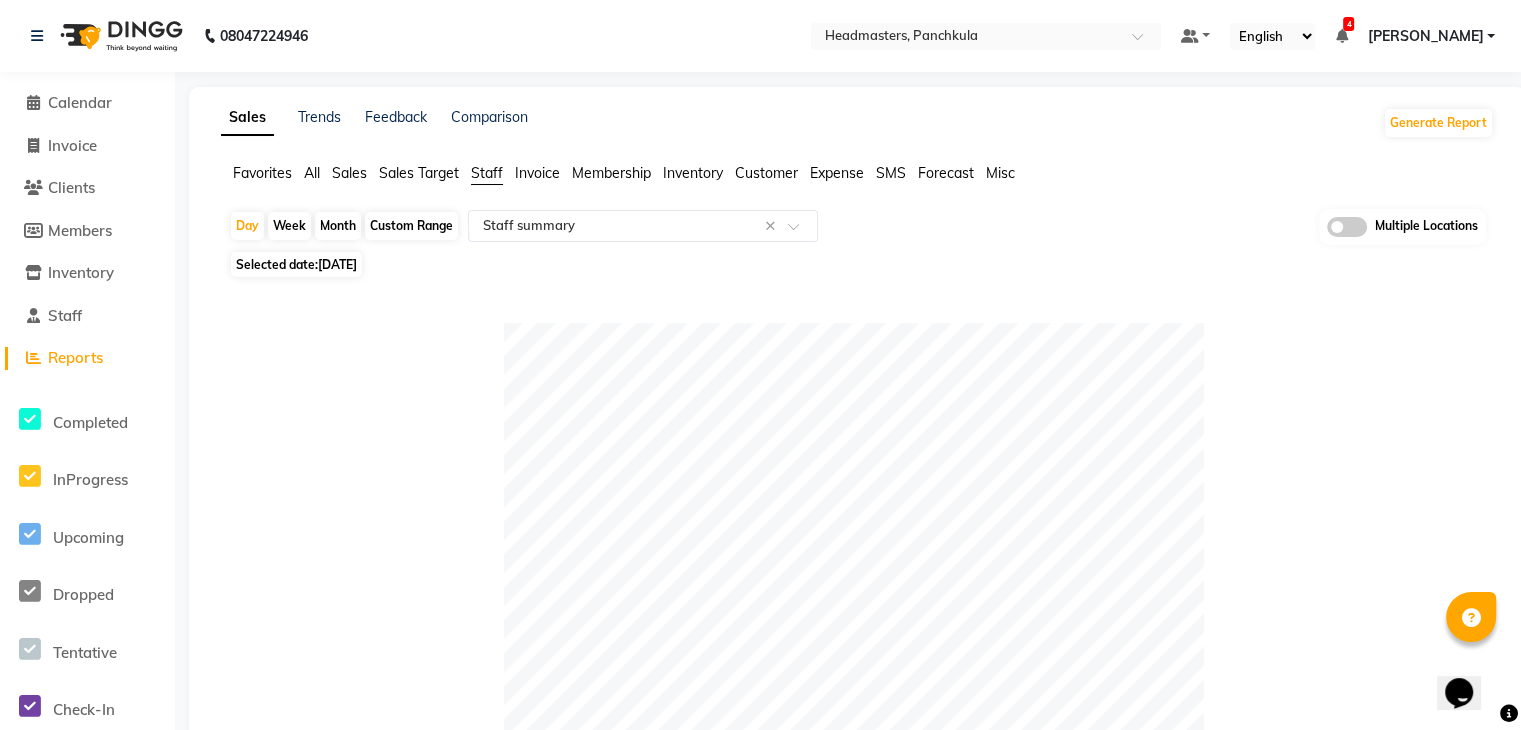 click 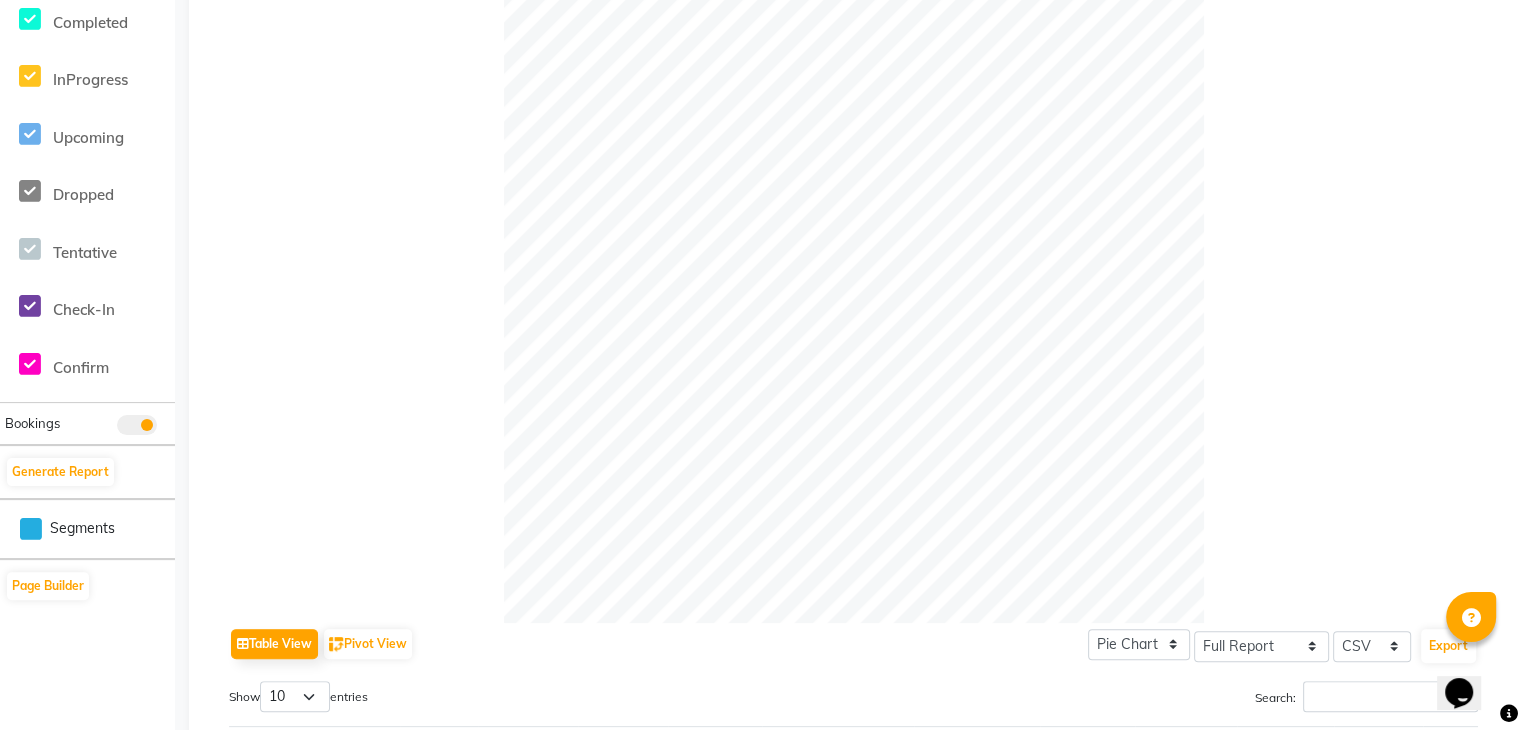 scroll, scrollTop: 700, scrollLeft: 0, axis: vertical 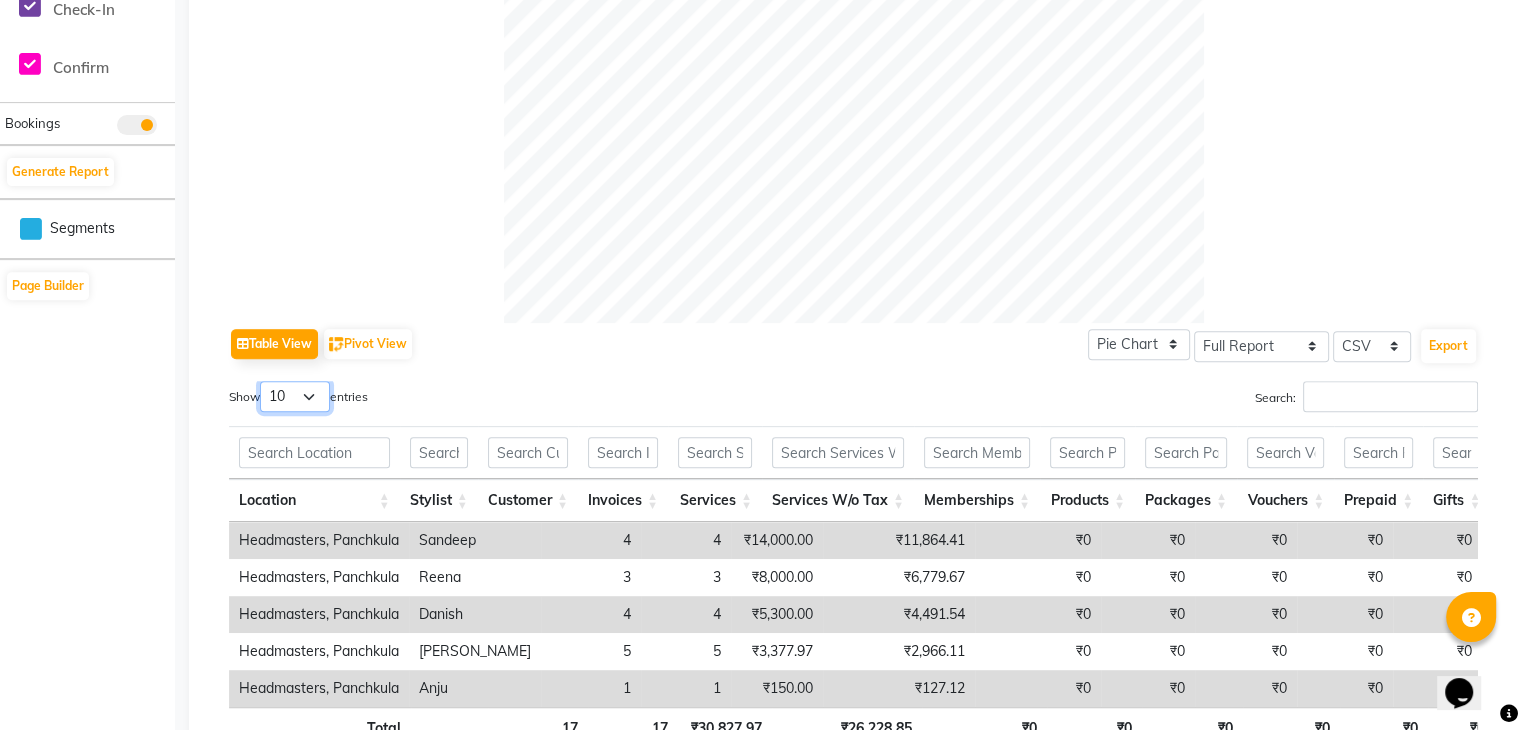 click on "10 25 50 100" at bounding box center (295, 396) 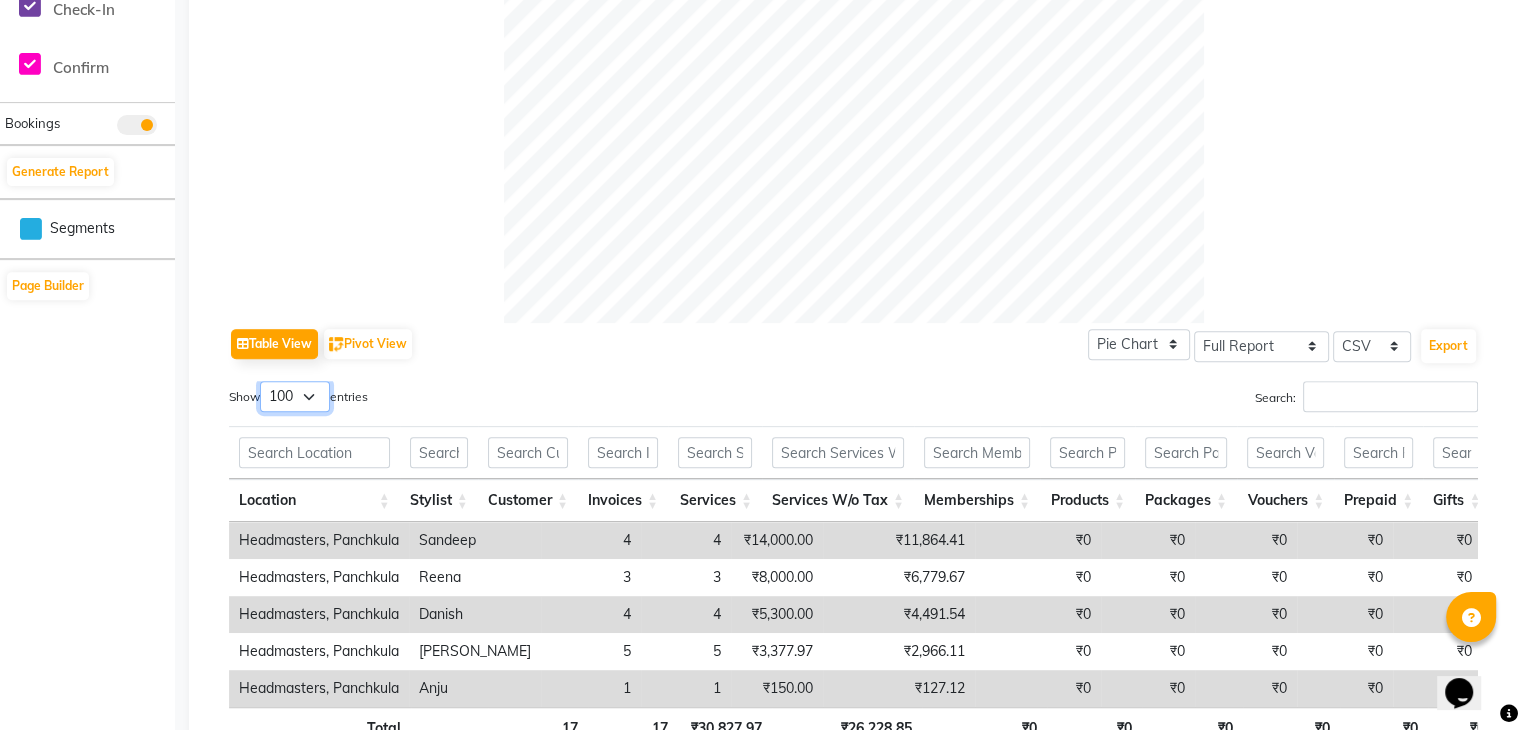 click on "10 25 50 100" at bounding box center (295, 396) 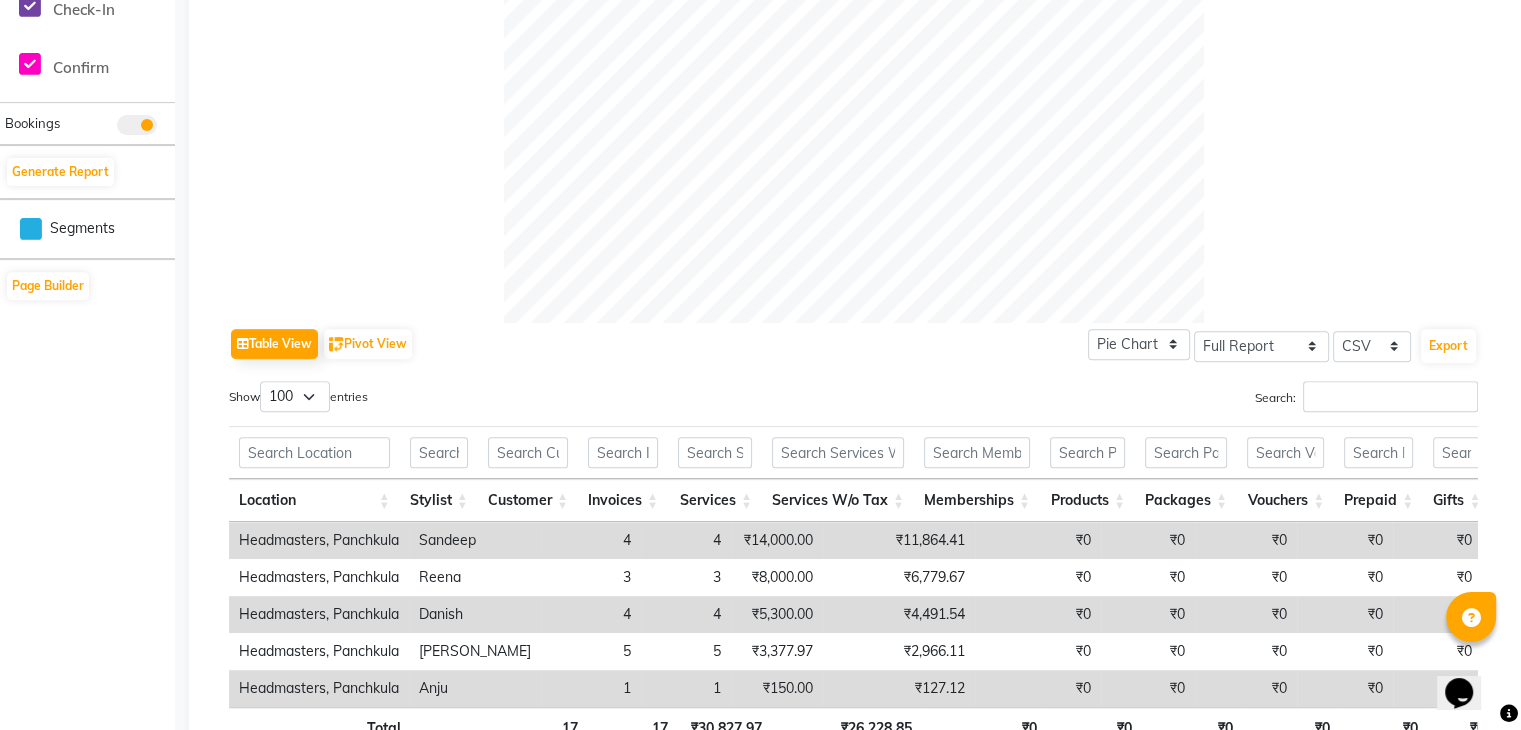 click on "Table View   Pivot View  Pie Chart Bar Chart Select Full Report Filtered Report Select CSV PDF  Export" 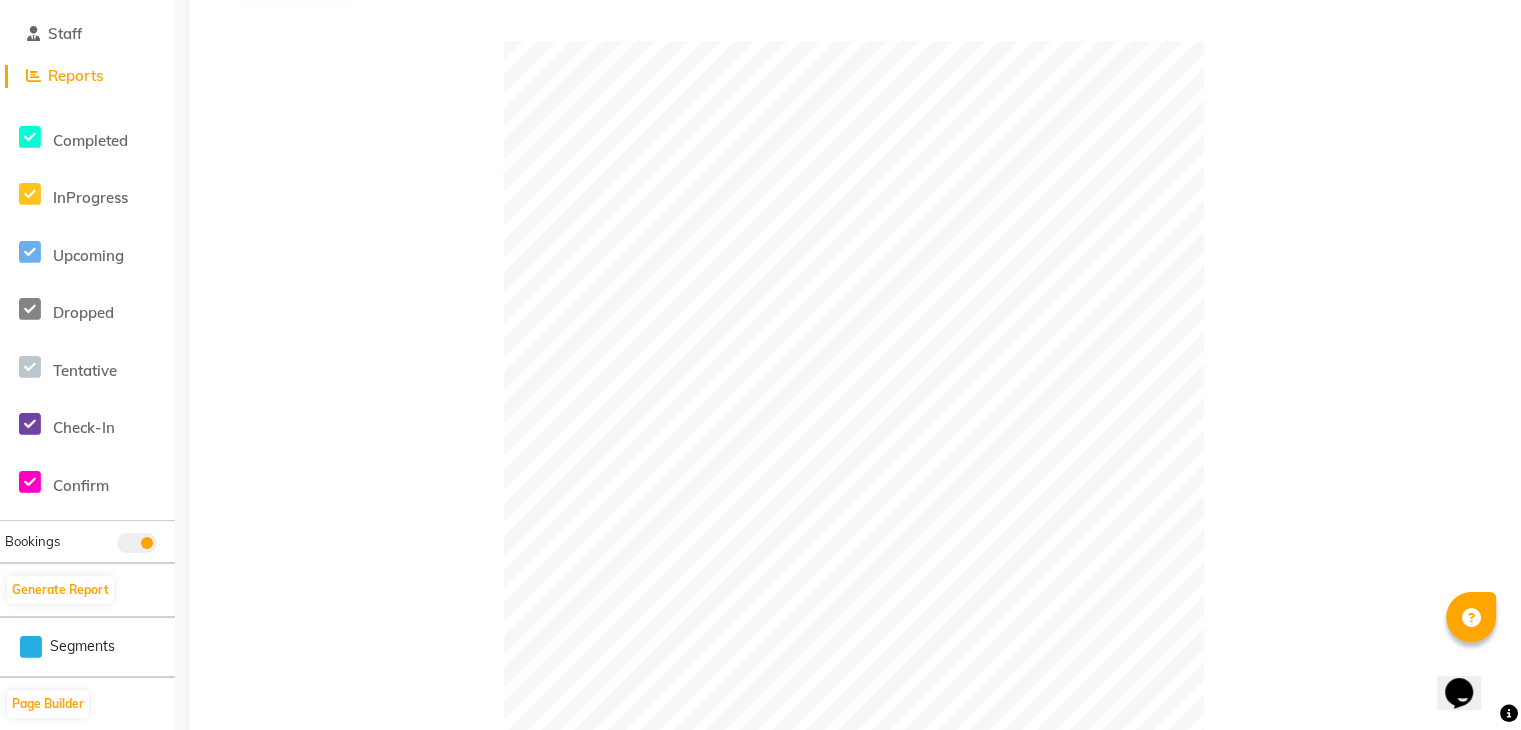 scroll, scrollTop: 0, scrollLeft: 0, axis: both 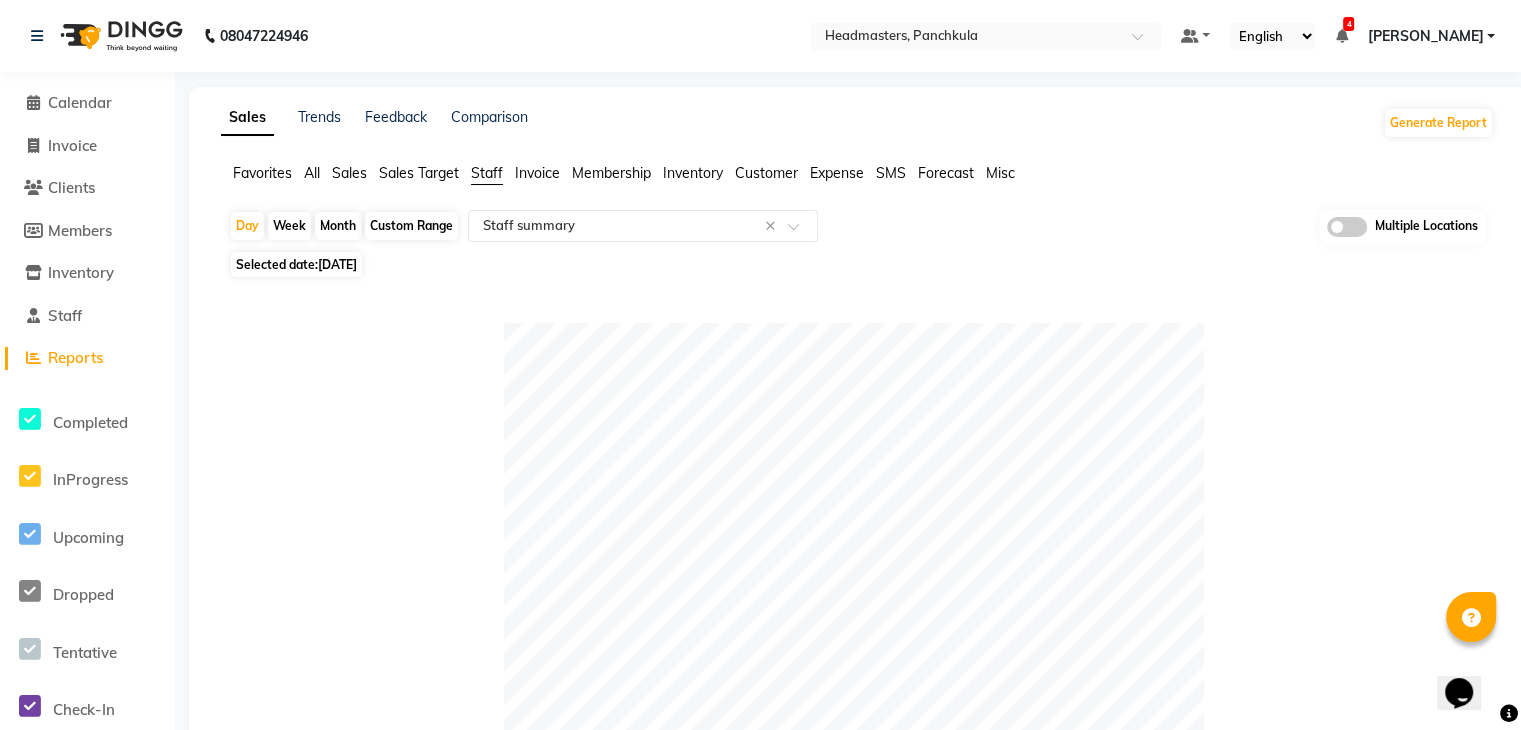 click 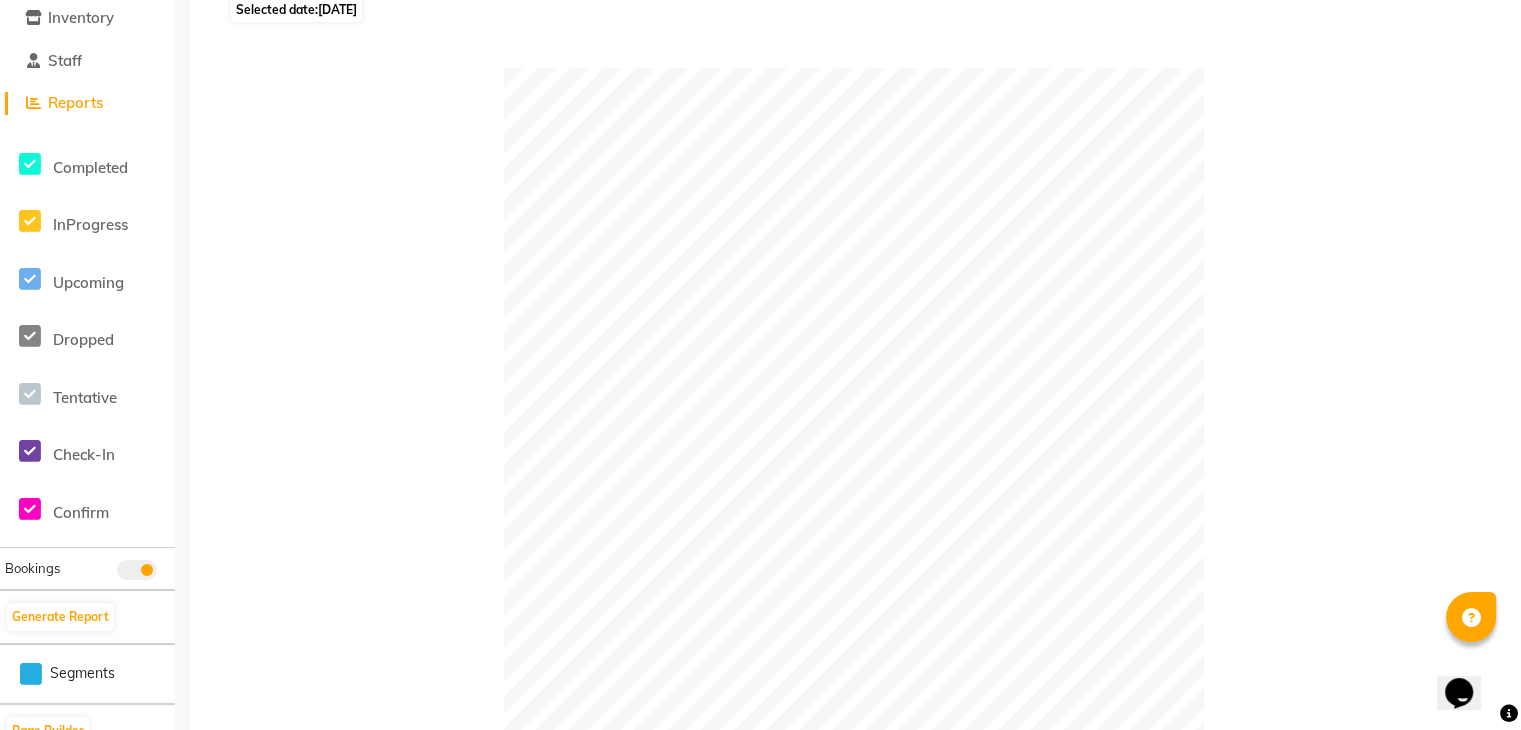 scroll, scrollTop: 0, scrollLeft: 0, axis: both 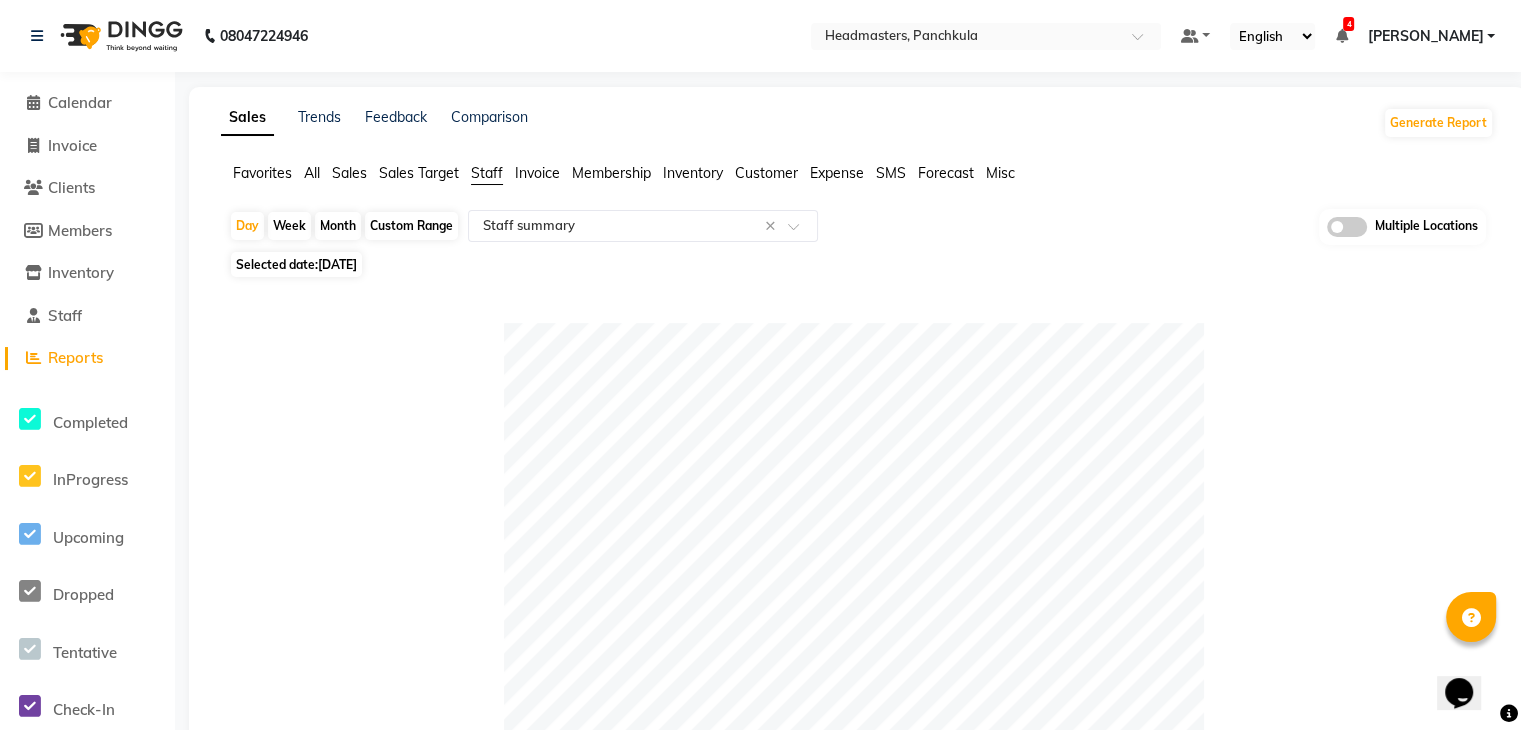 click on "10-07-2025" 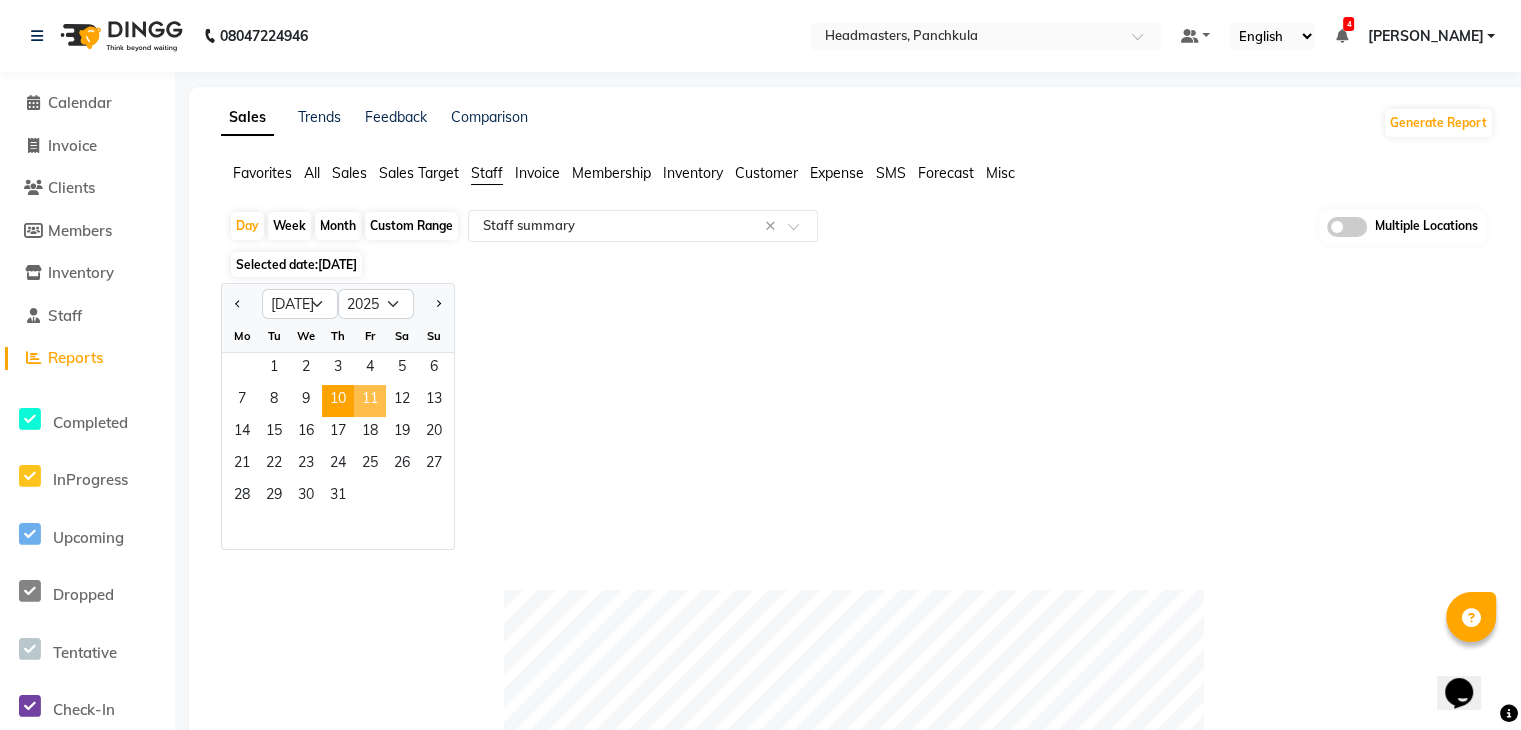 click on "11" 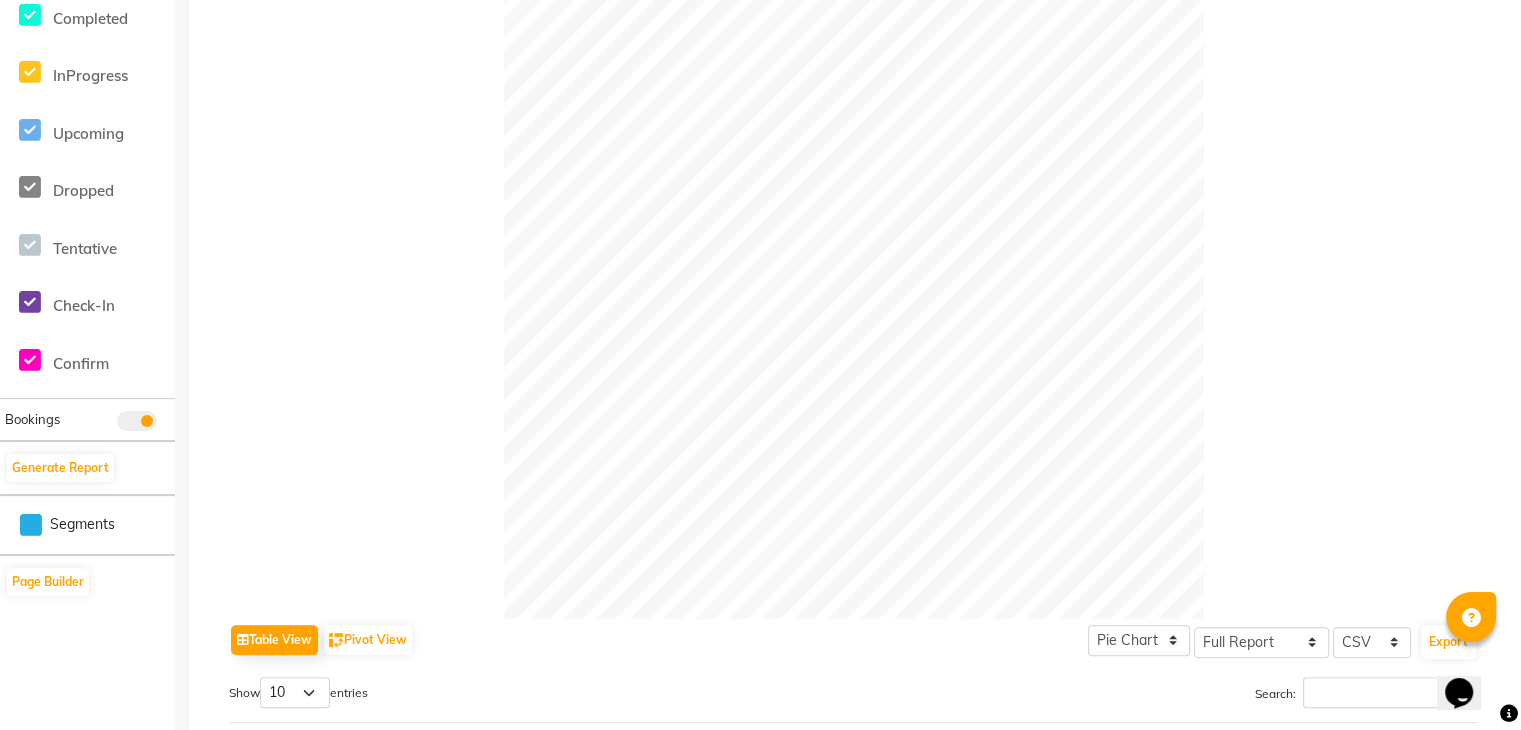 scroll, scrollTop: 104, scrollLeft: 0, axis: vertical 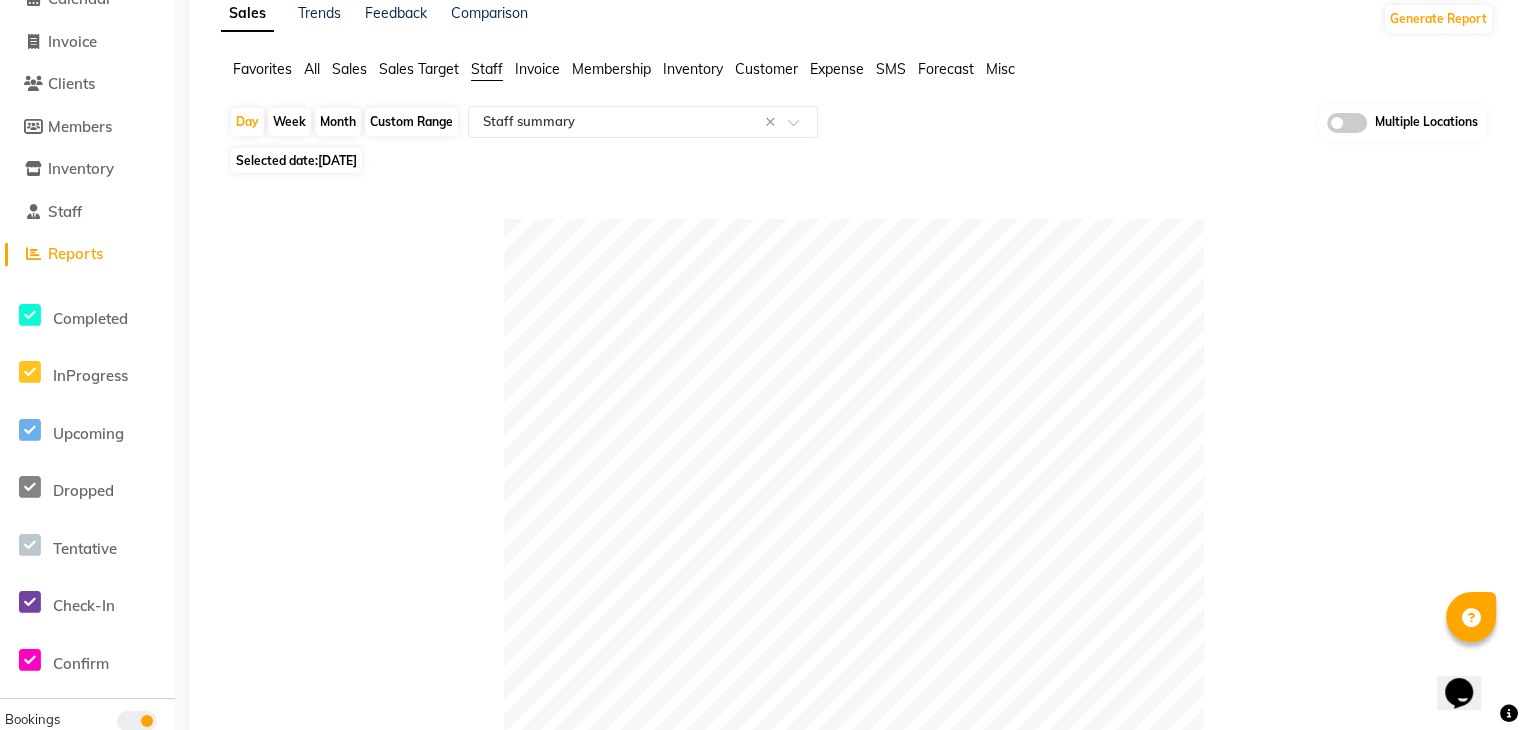 click on "Sales" 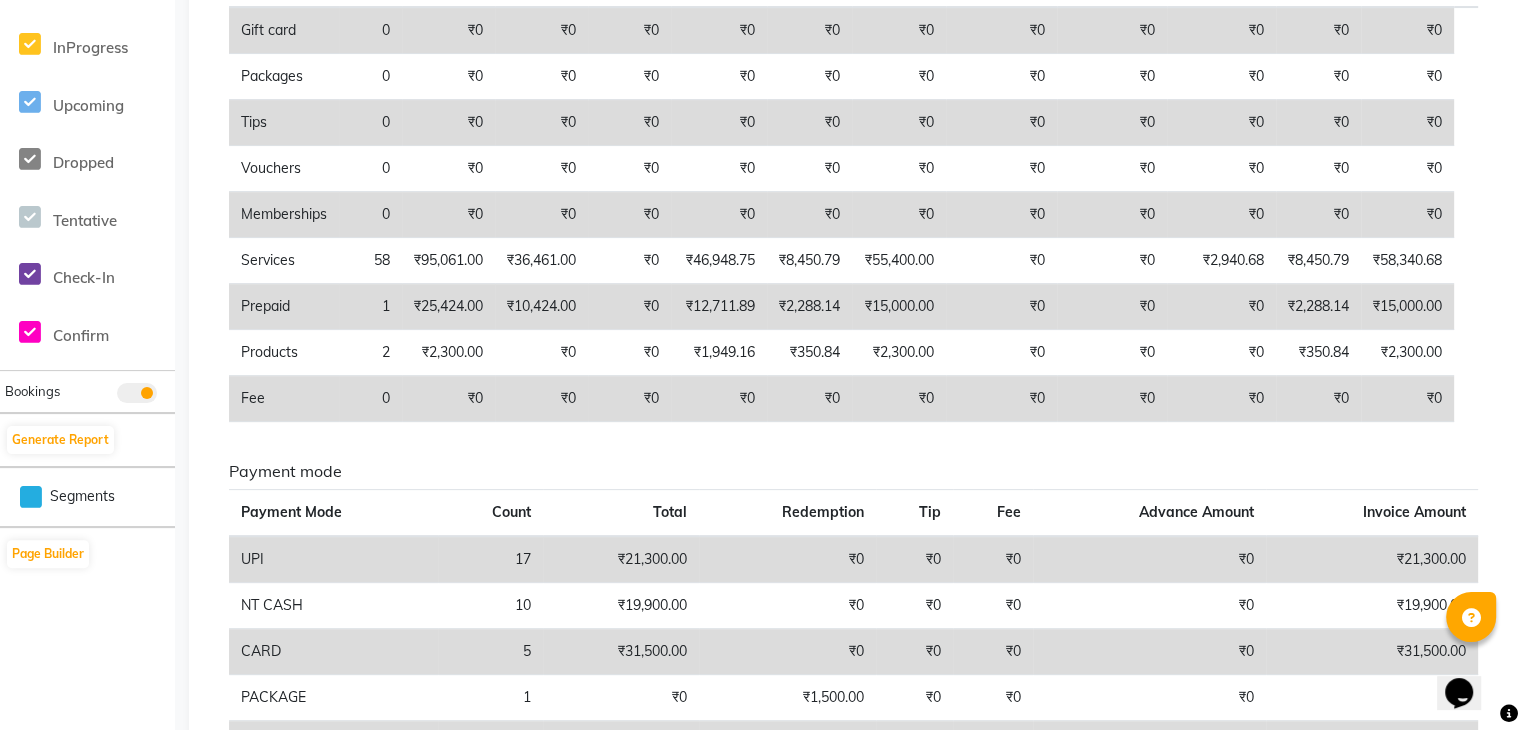 scroll, scrollTop: 504, scrollLeft: 0, axis: vertical 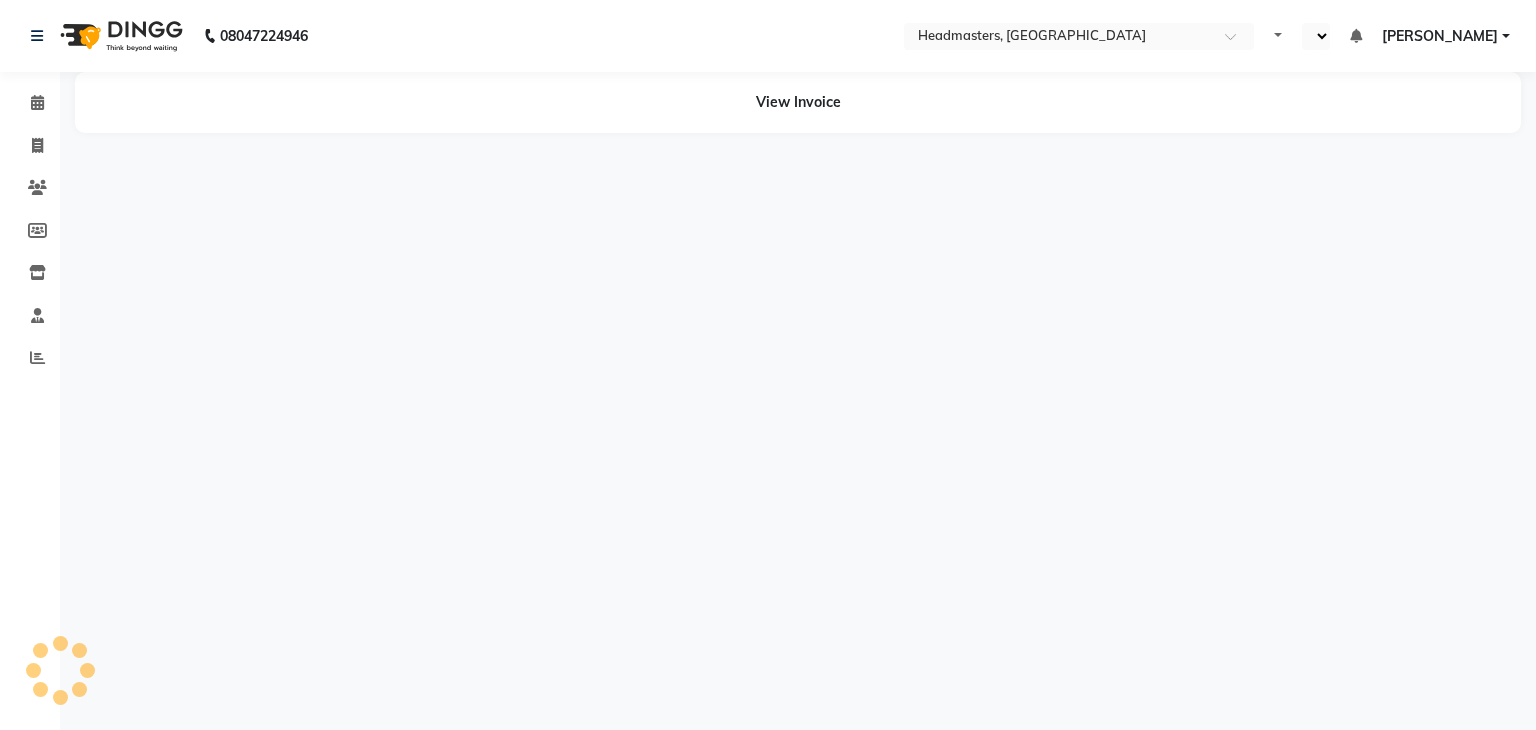 select on "en" 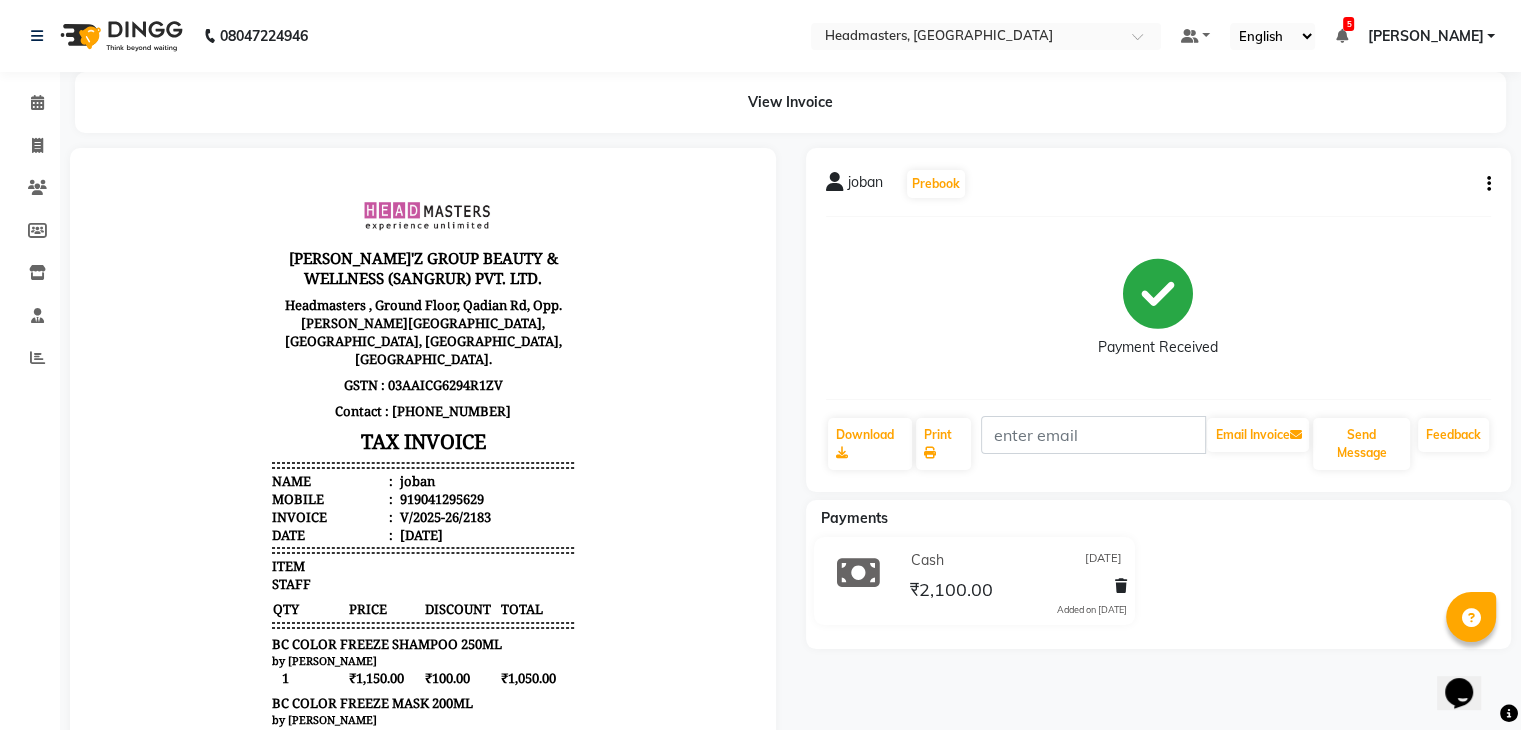 scroll, scrollTop: 0, scrollLeft: 0, axis: both 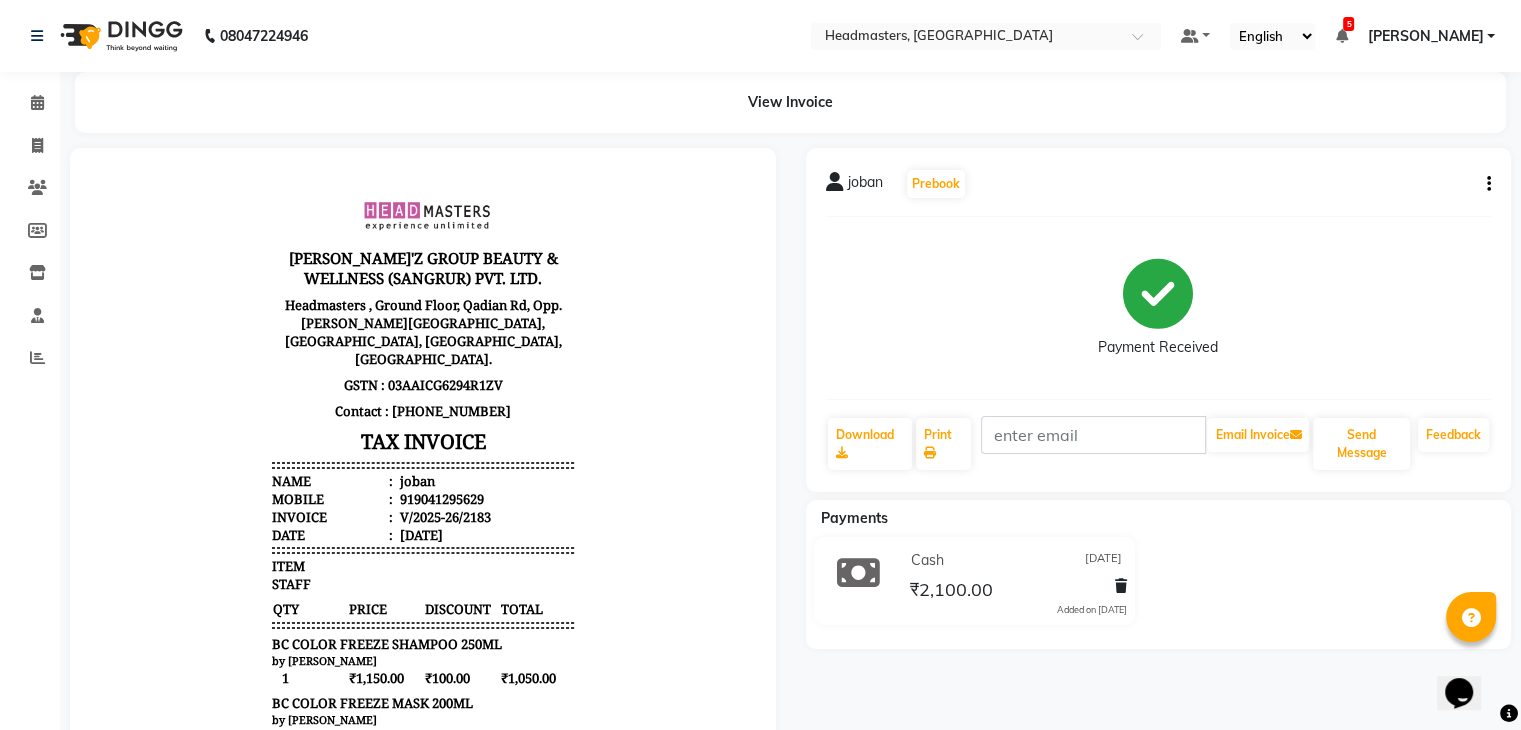 click 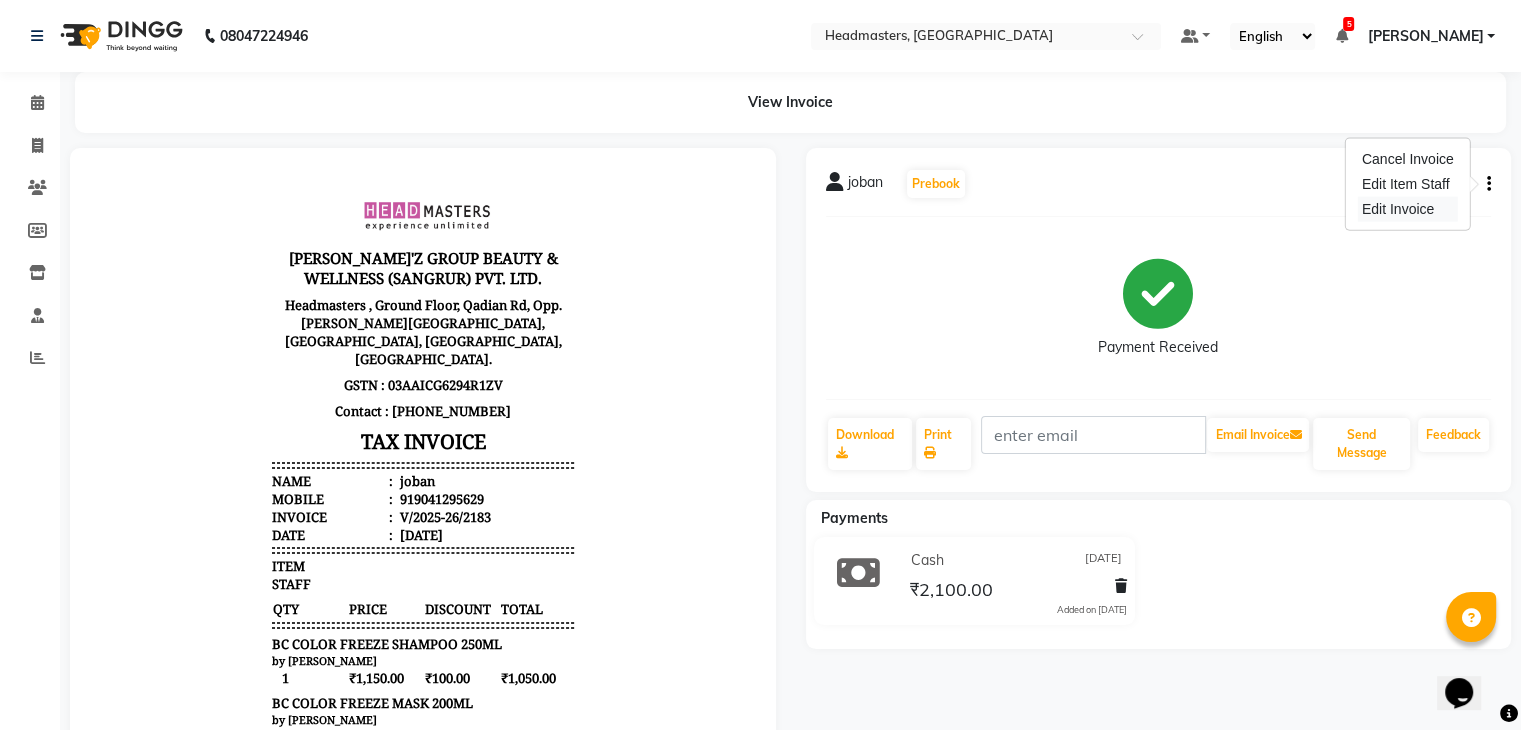 click on "Edit Invoice" at bounding box center [1408, 209] 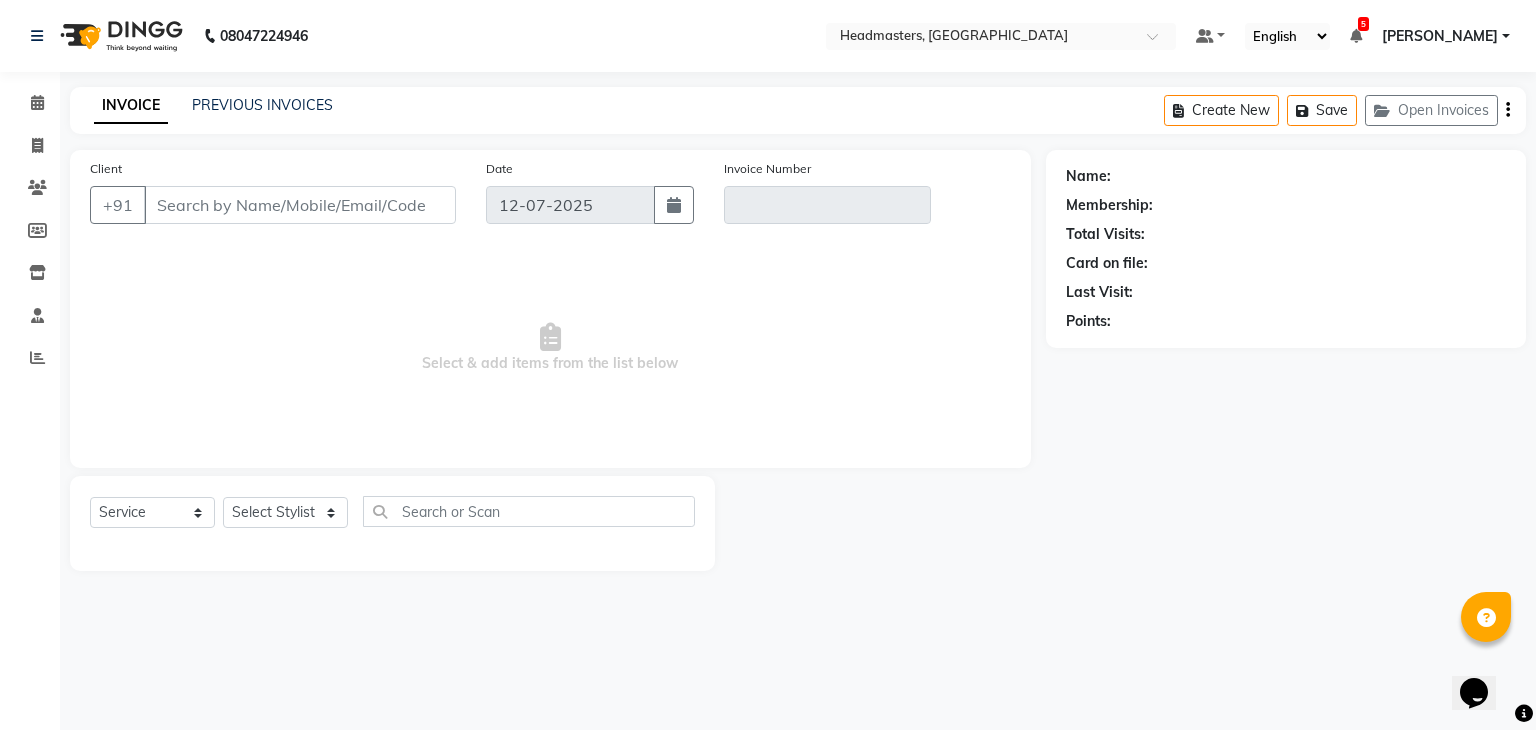 type on "9041295629" 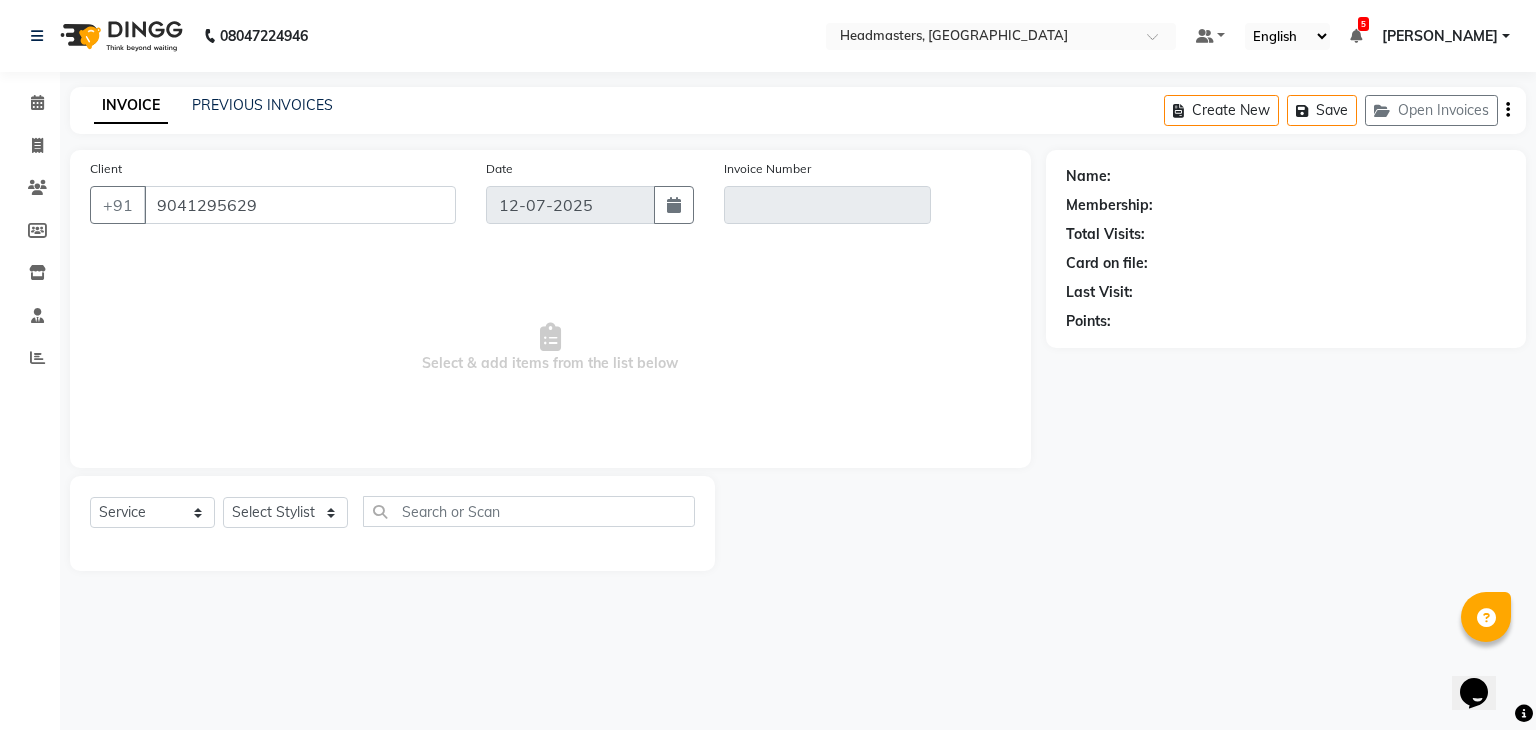type on "V/2025-26/2183" 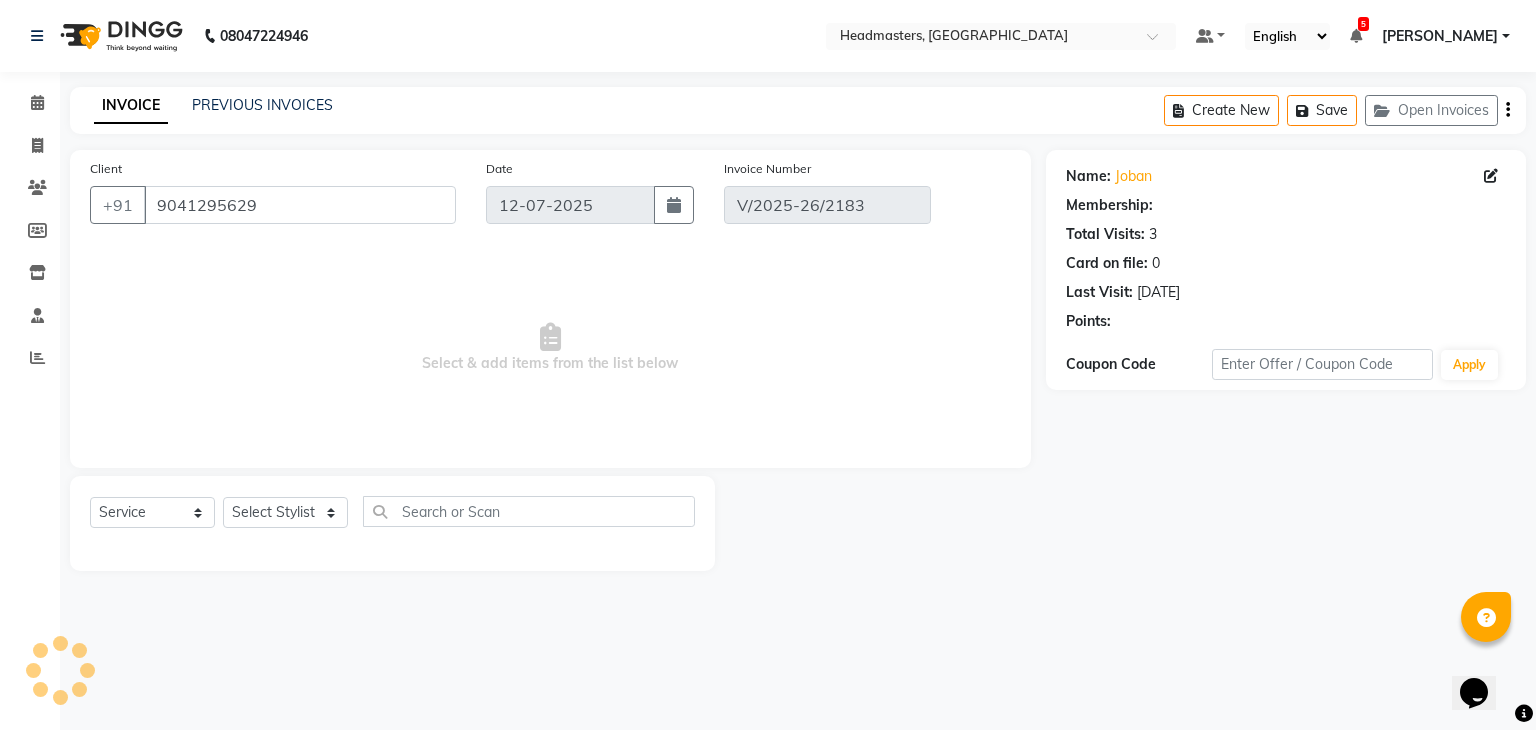 type on "[DATE]" 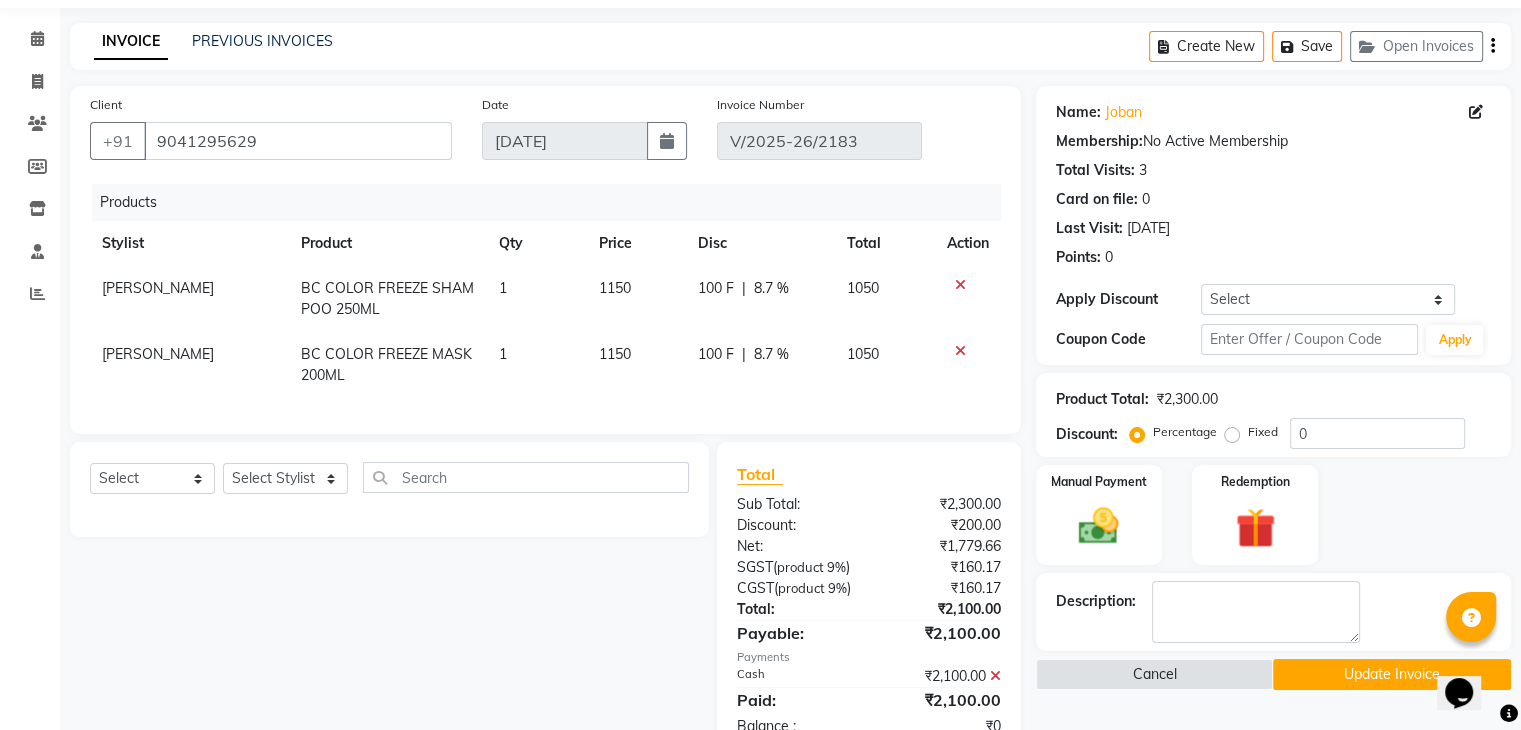 scroll, scrollTop: 158, scrollLeft: 0, axis: vertical 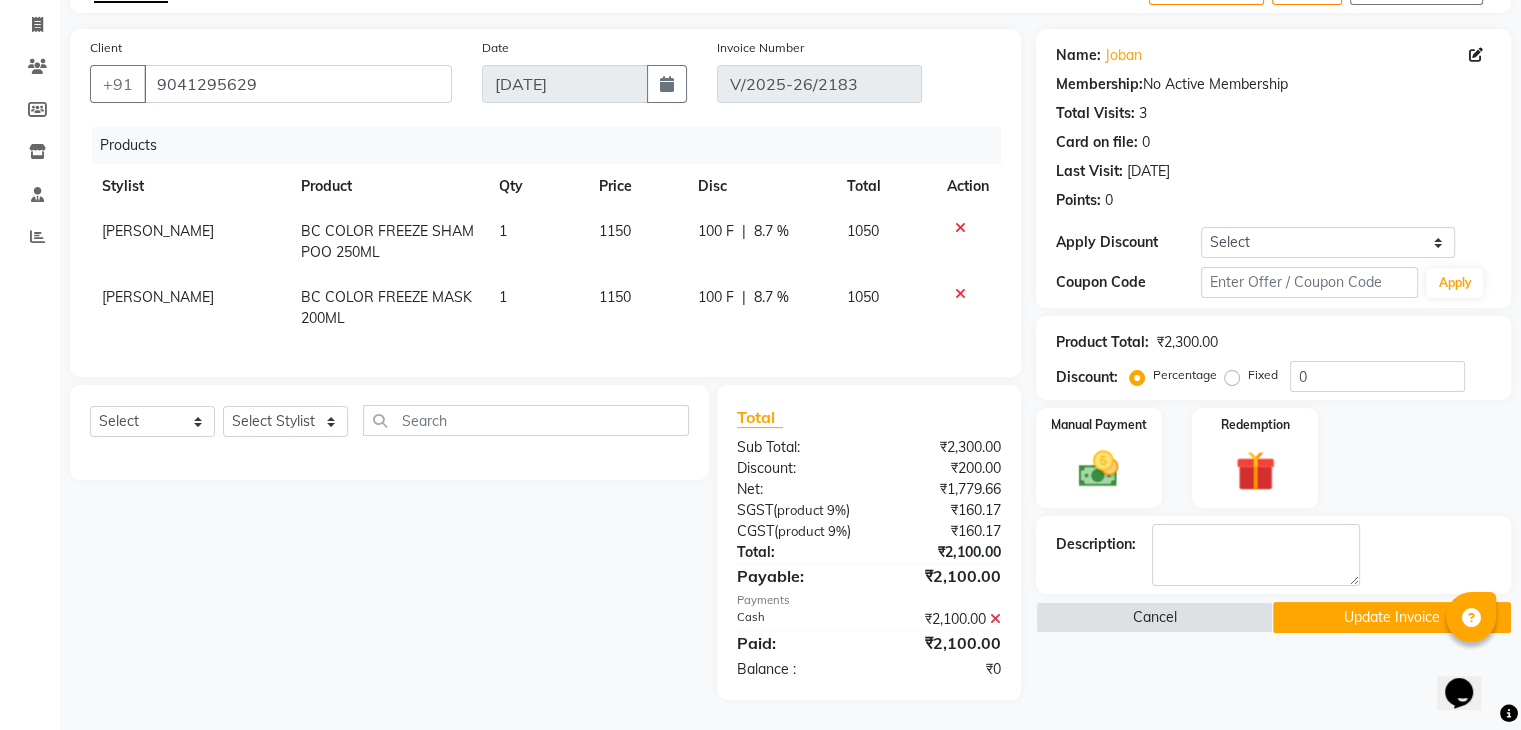 click 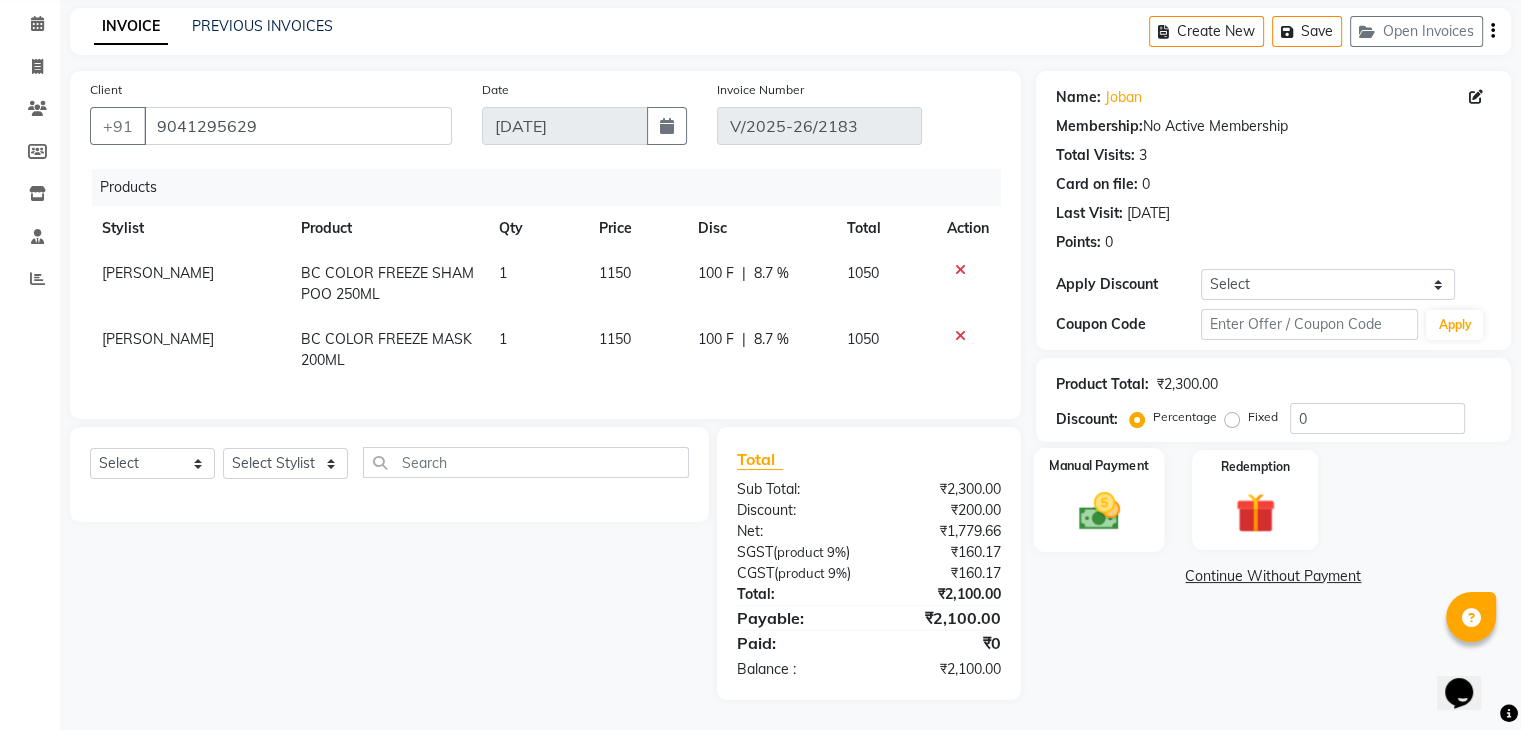 click 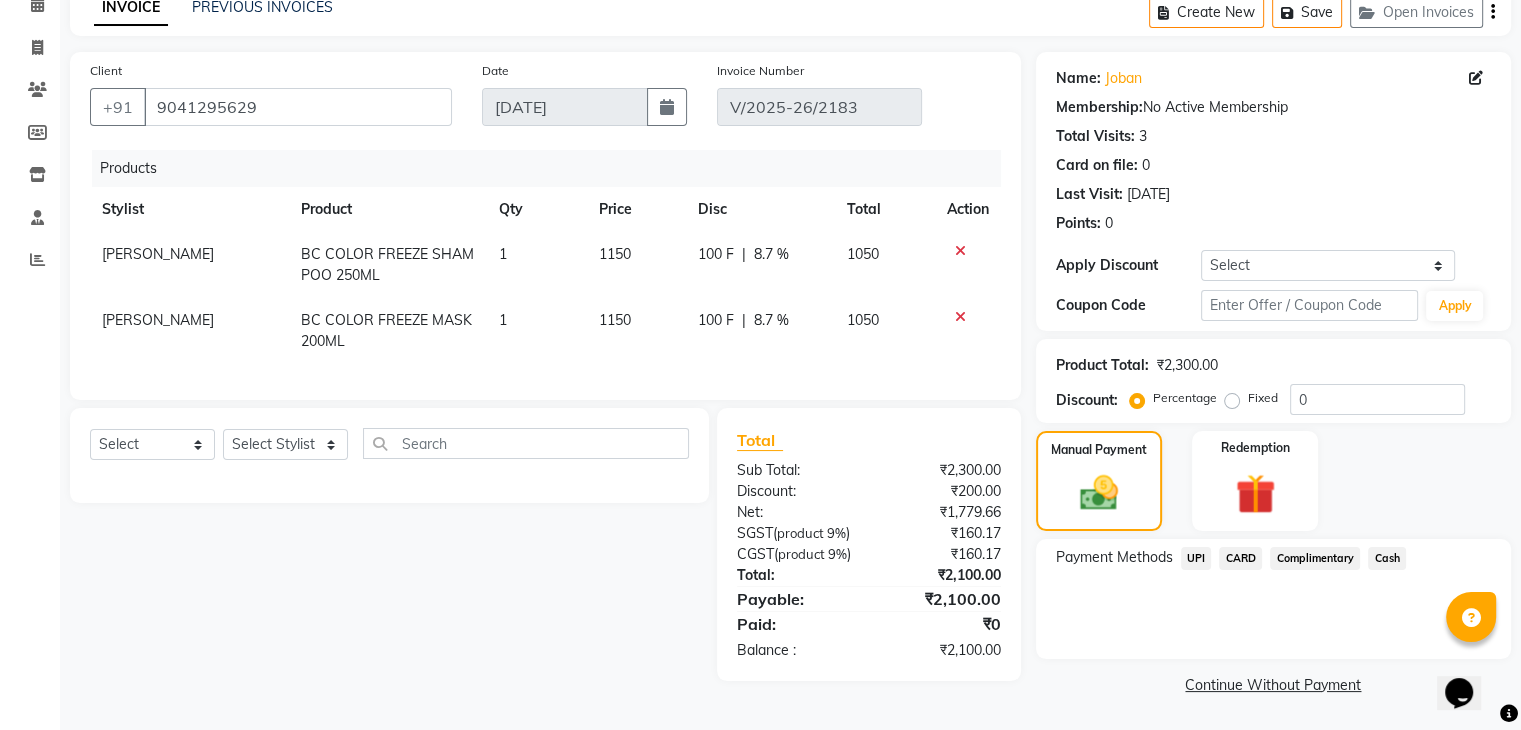 click on "UPI" 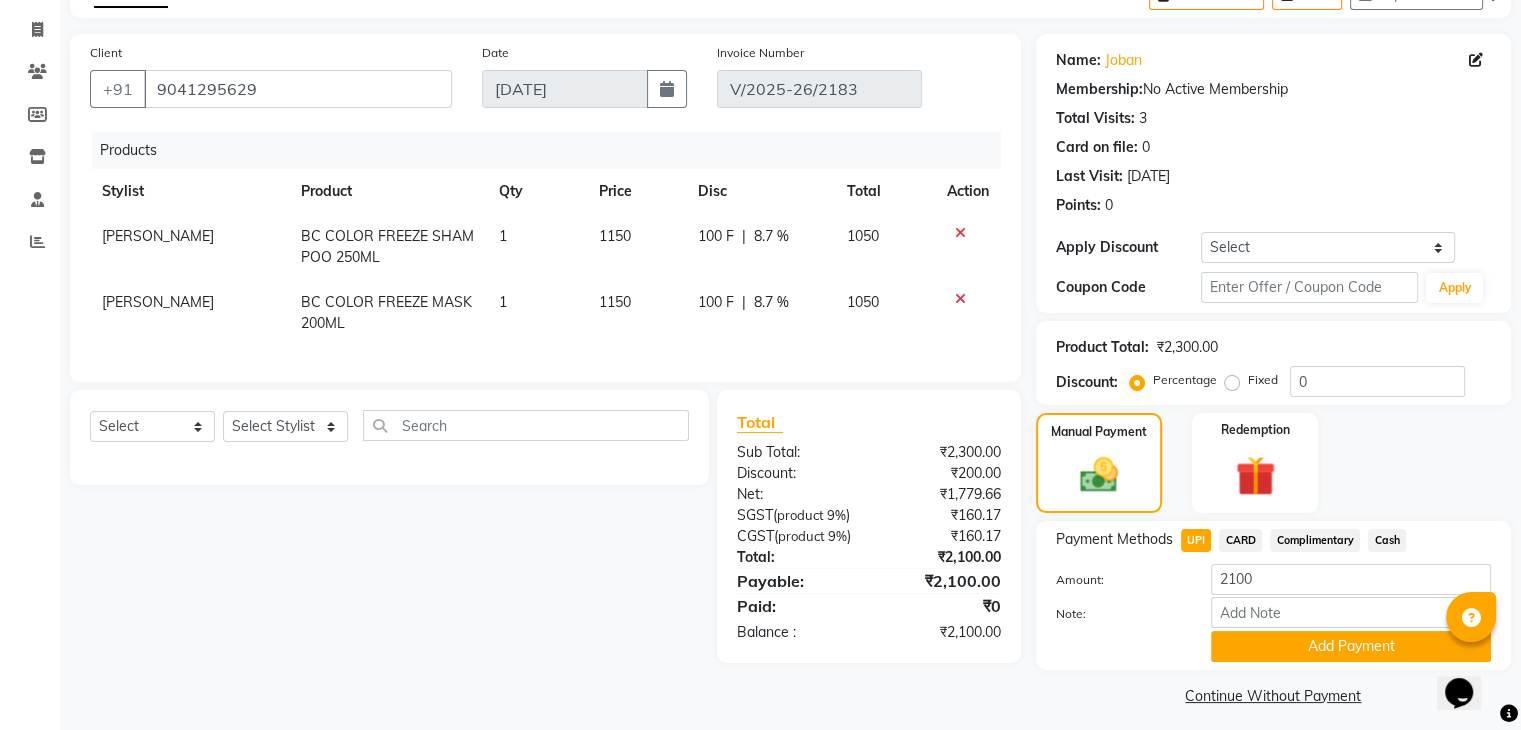 scroll, scrollTop: 128, scrollLeft: 0, axis: vertical 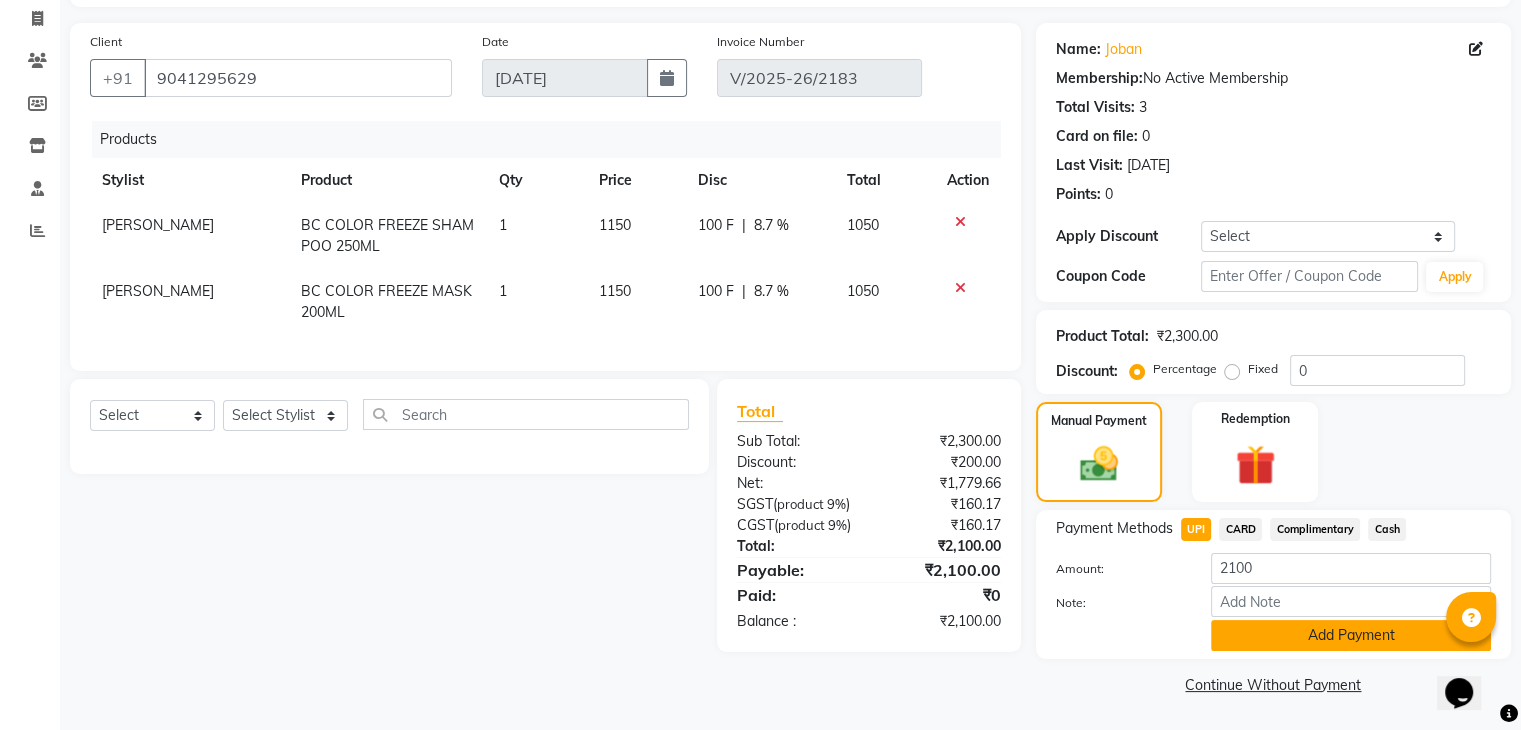 click on "Add Payment" 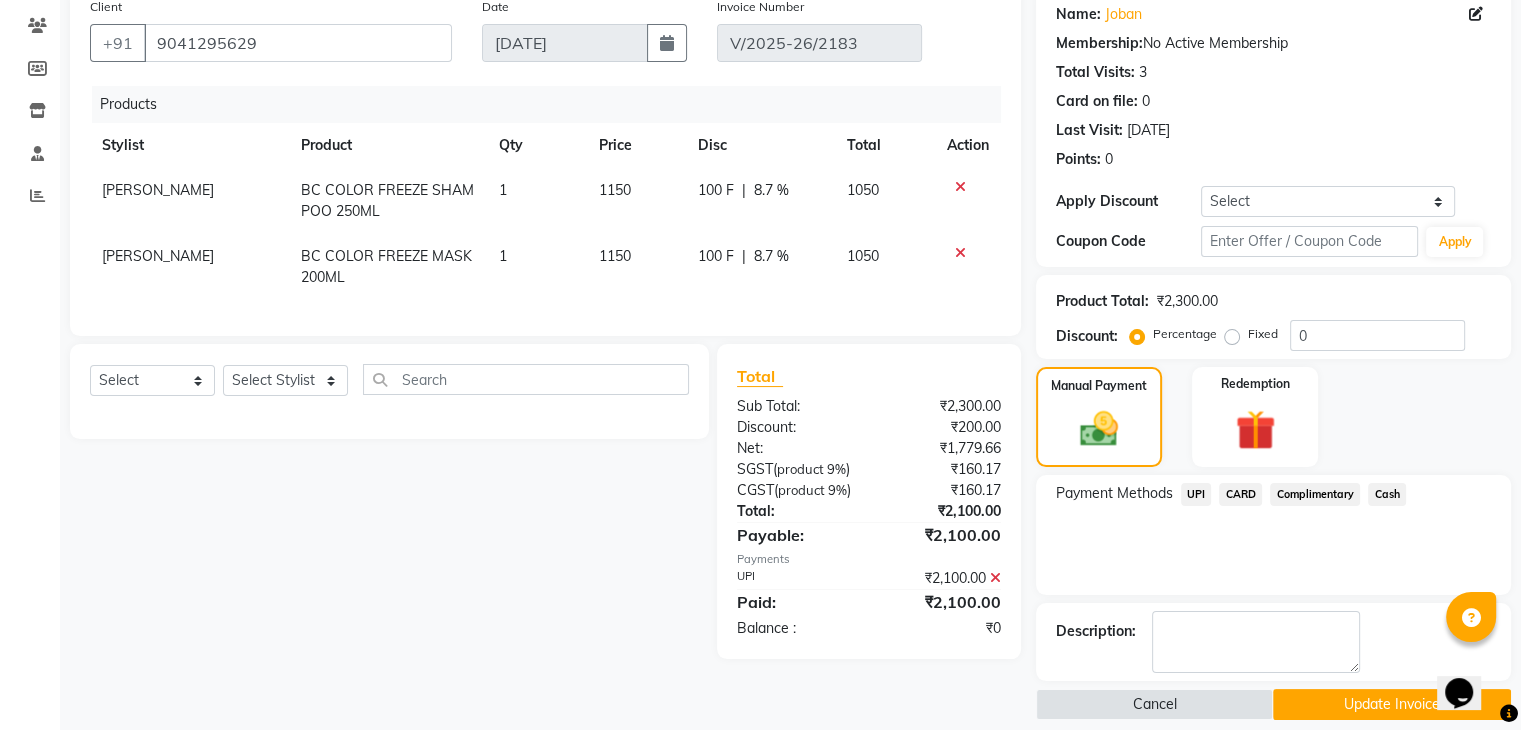 scroll, scrollTop: 180, scrollLeft: 0, axis: vertical 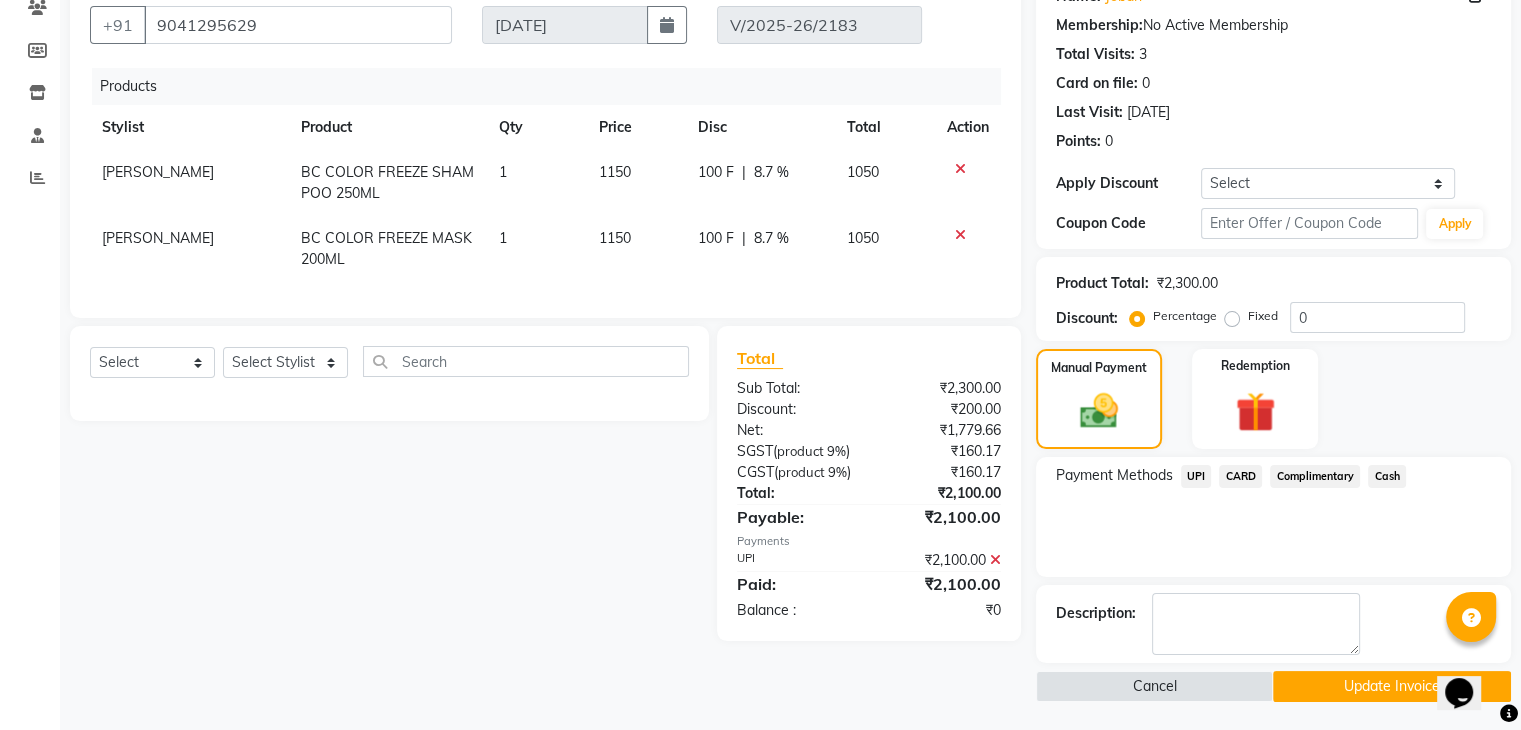 click on "Update Invoice" 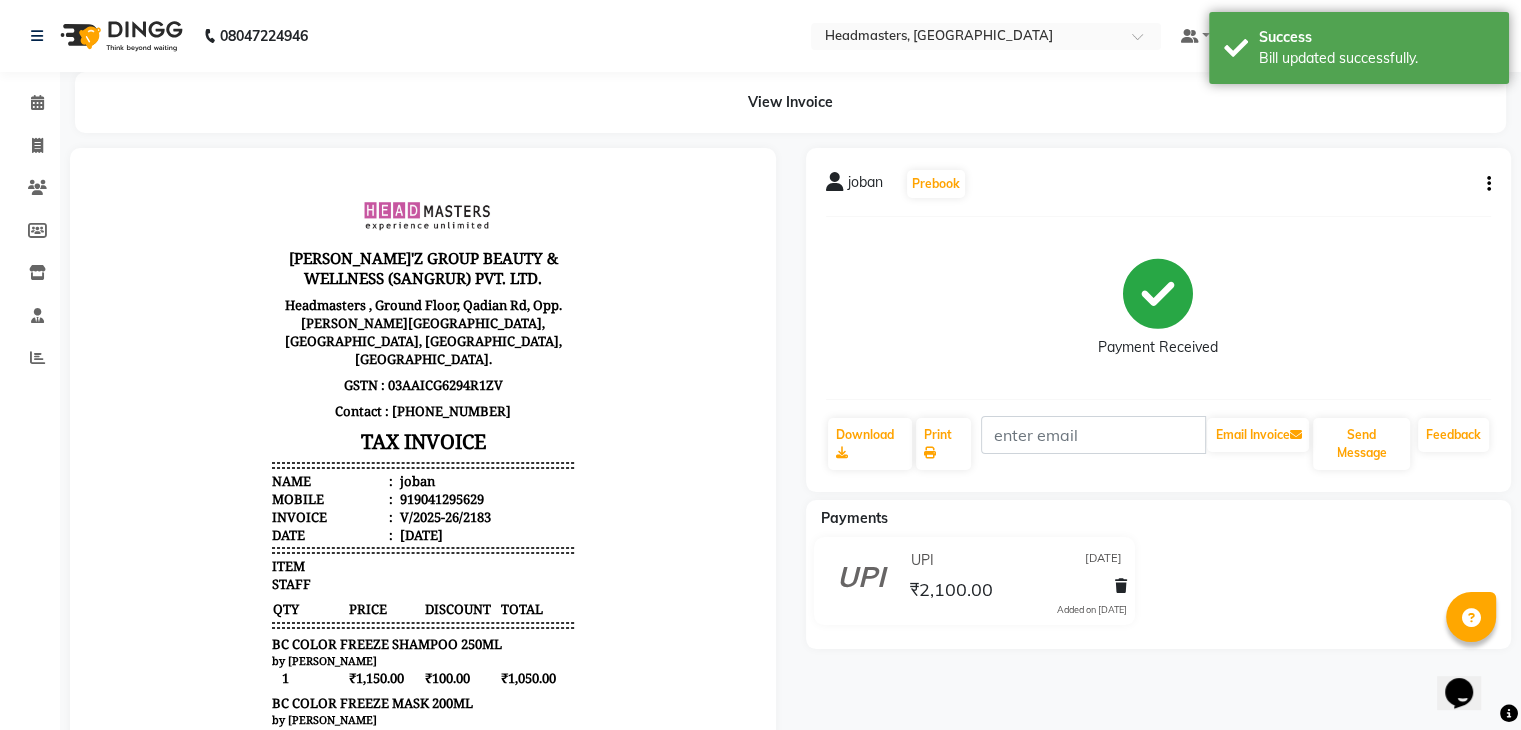 scroll, scrollTop: 0, scrollLeft: 0, axis: both 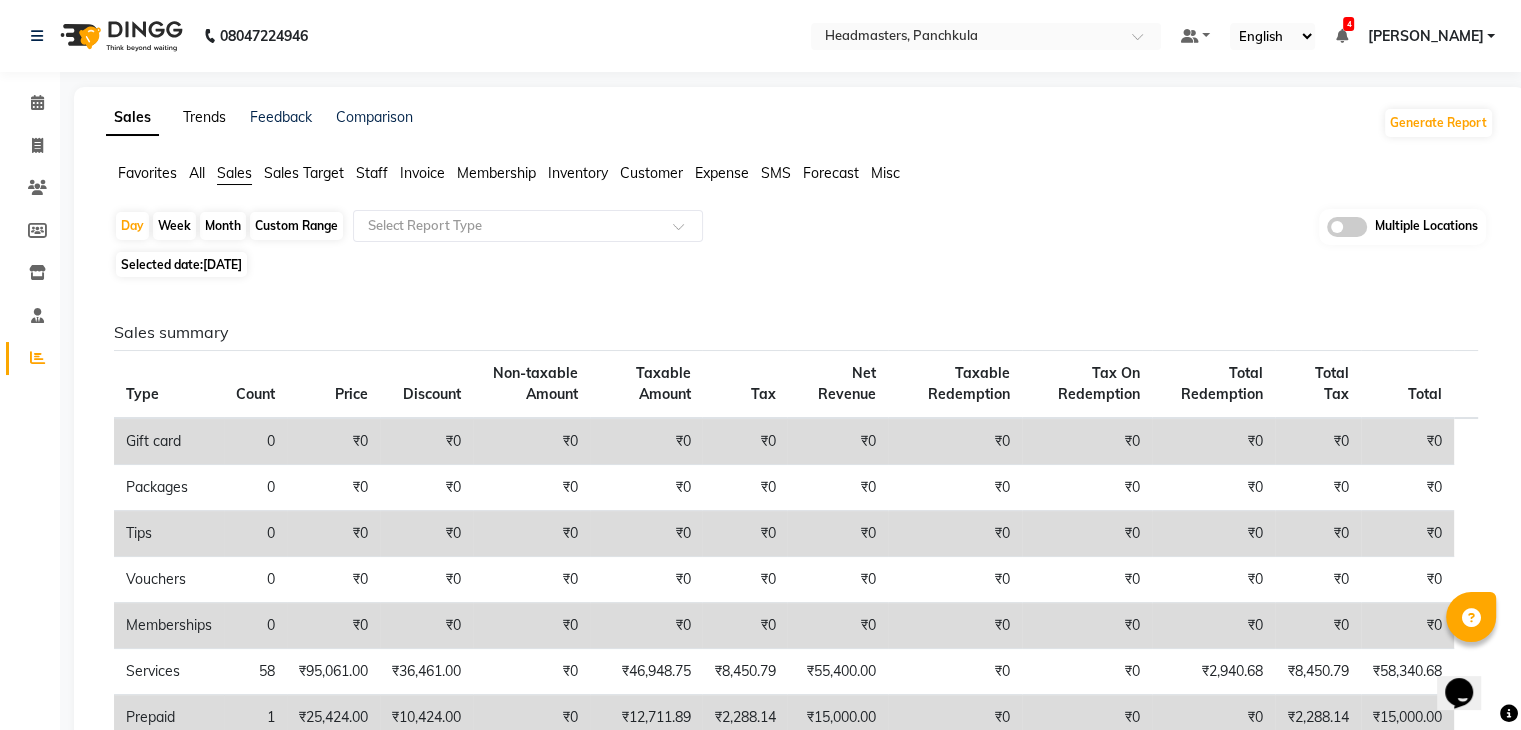 click on "Trends" 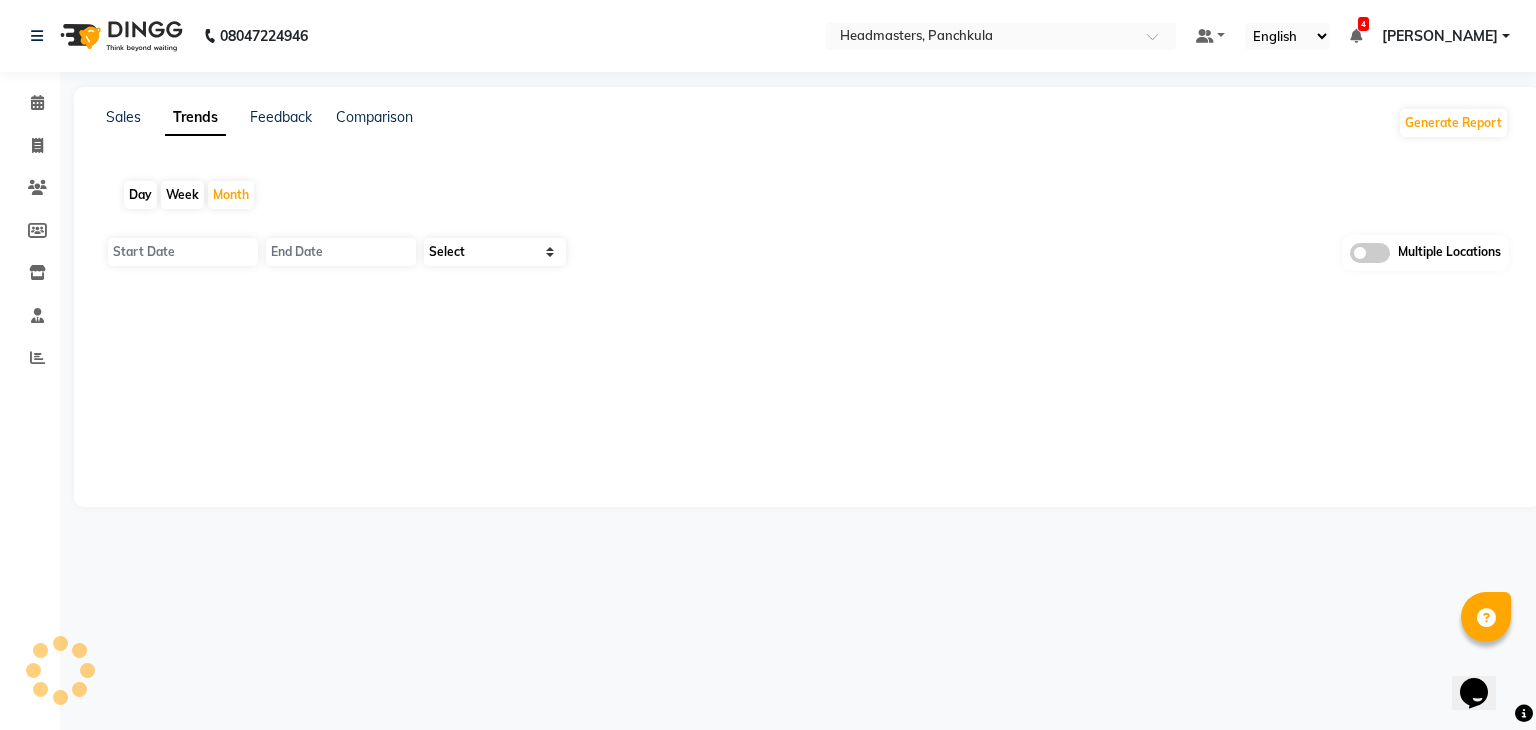 type on "[DATE]" 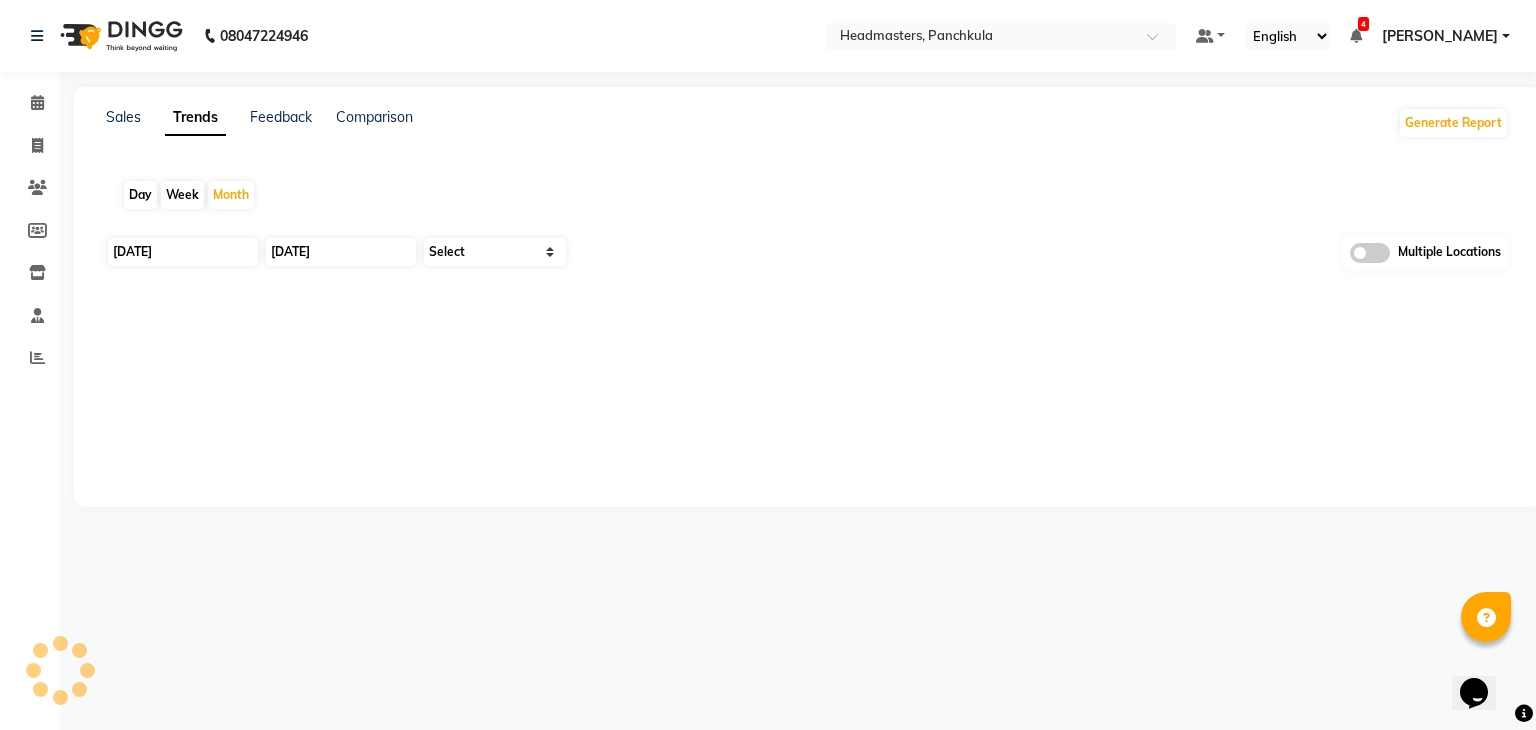 select on "by_client" 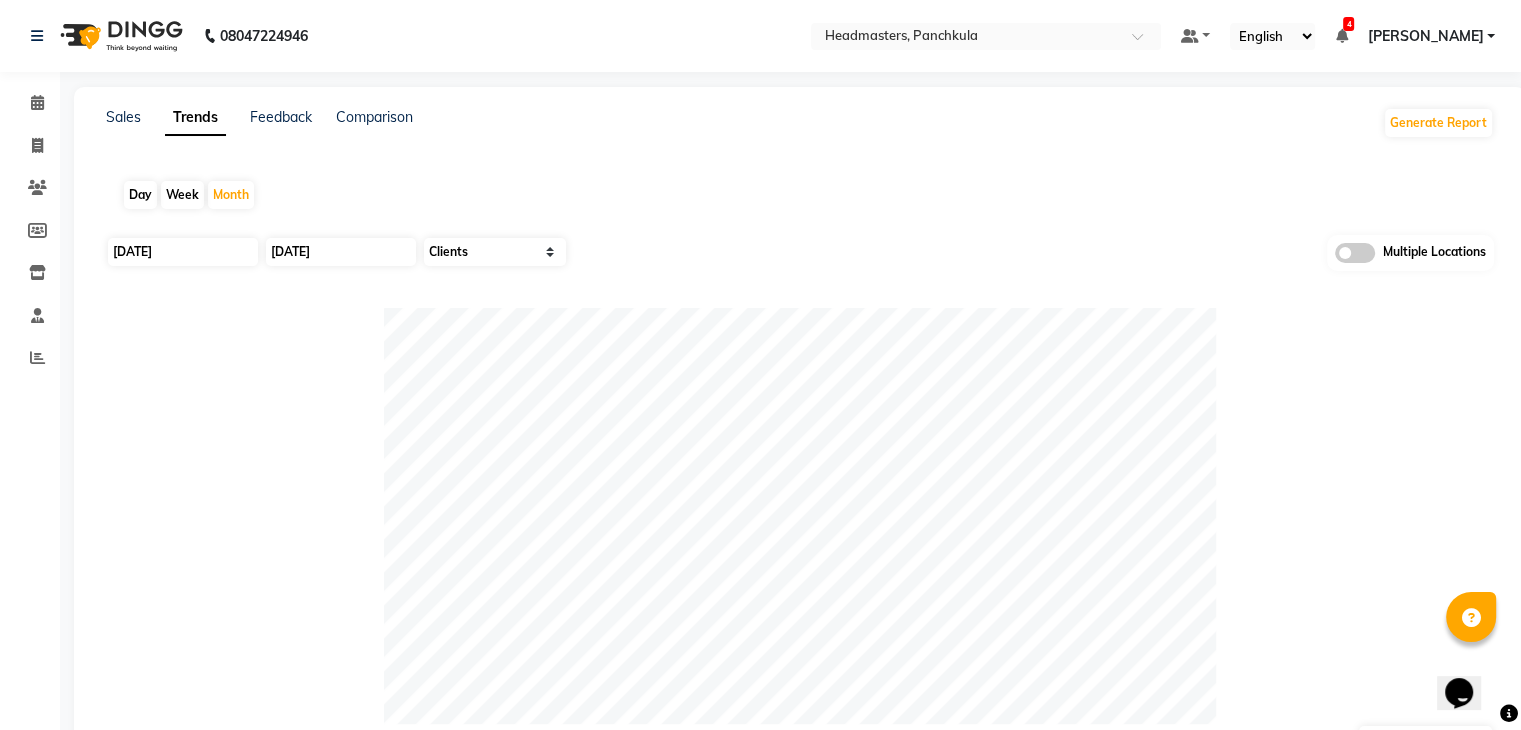 click on "Day" 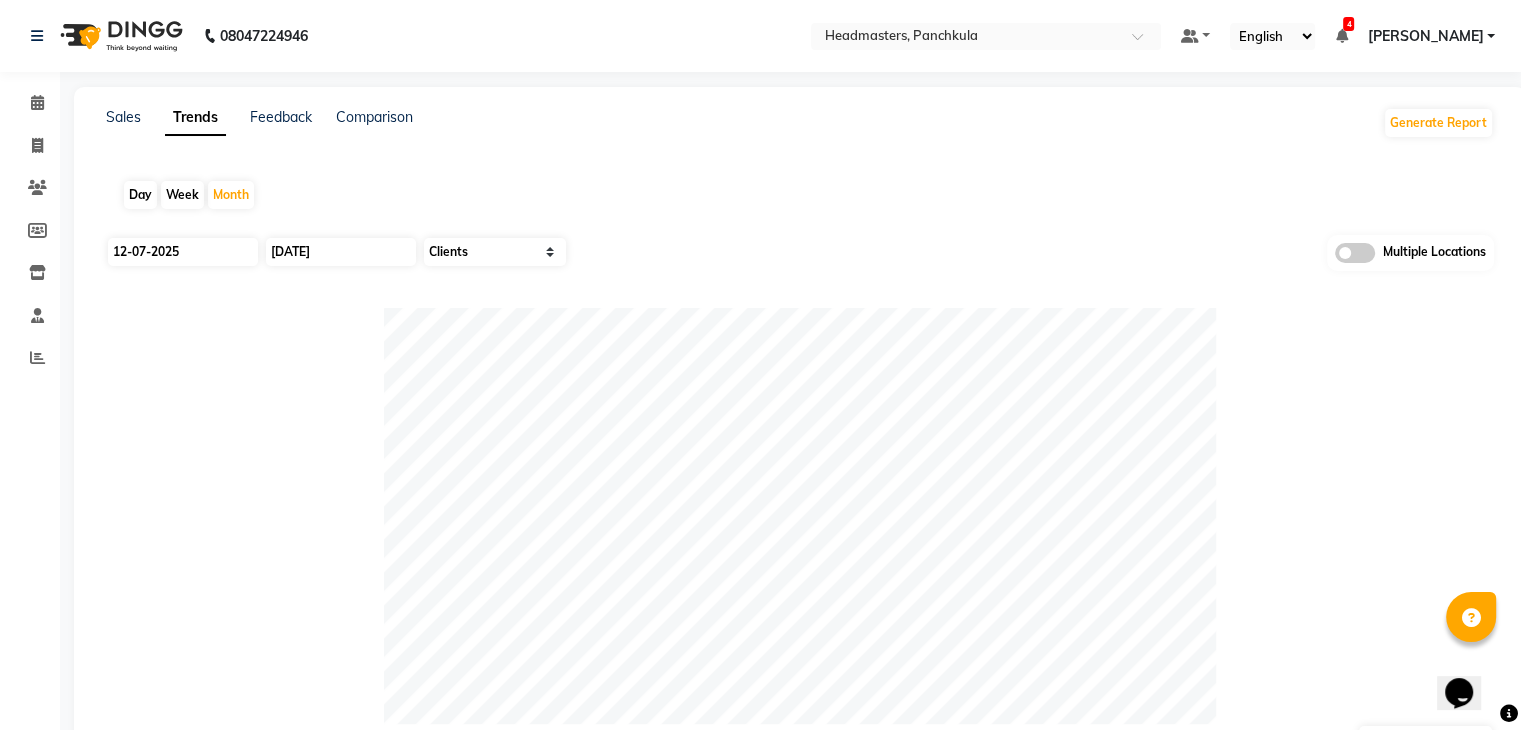 type on "12-07-2025" 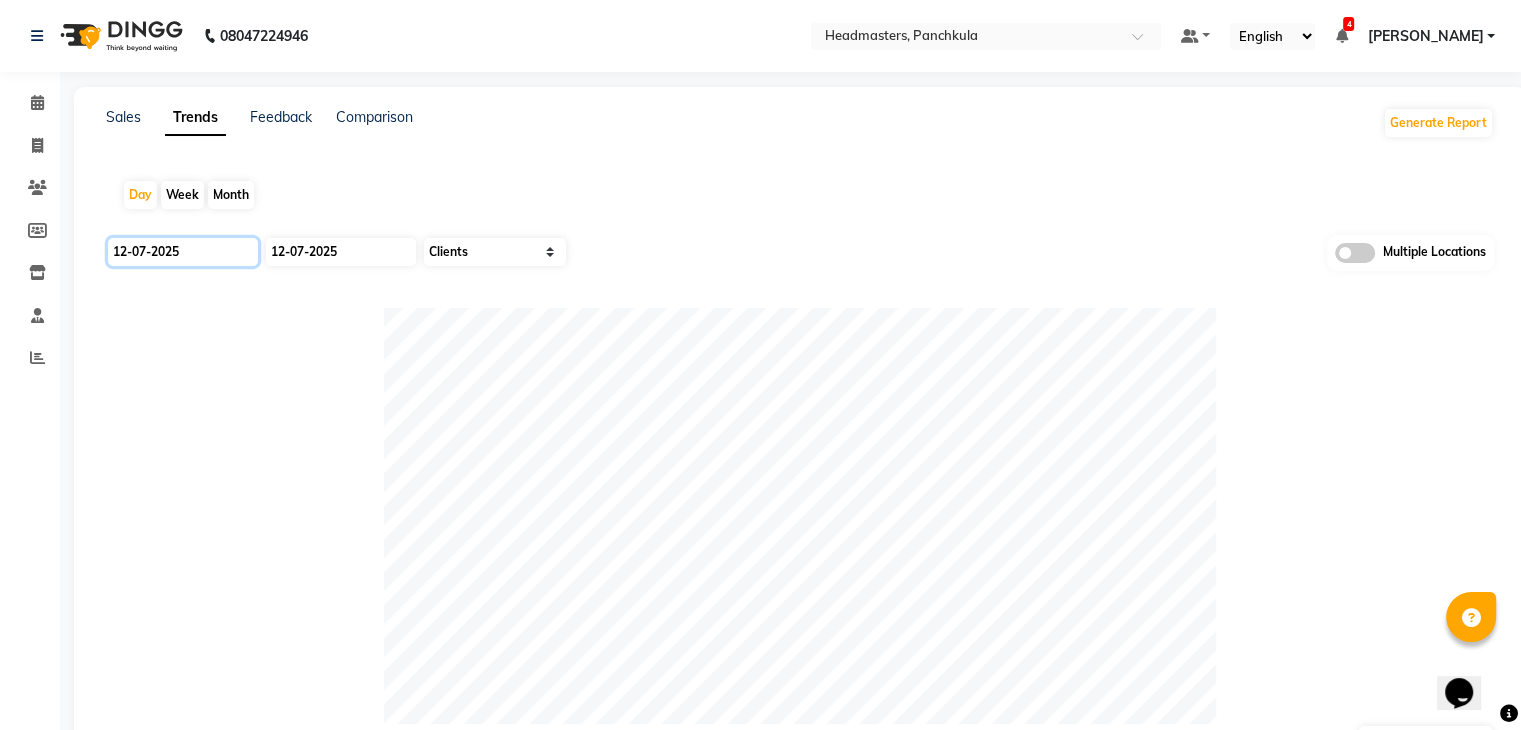 click on "12-07-2025" 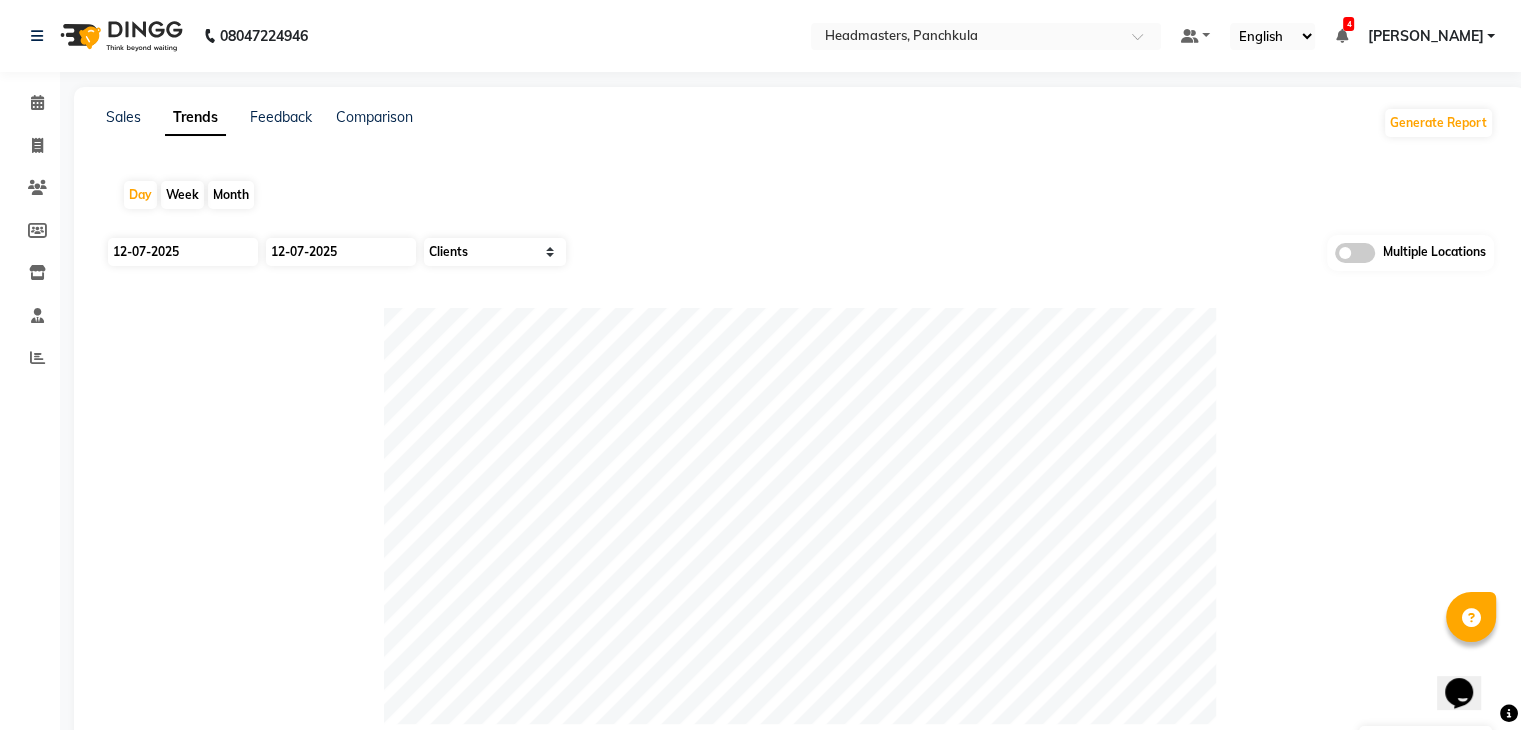 select on "7" 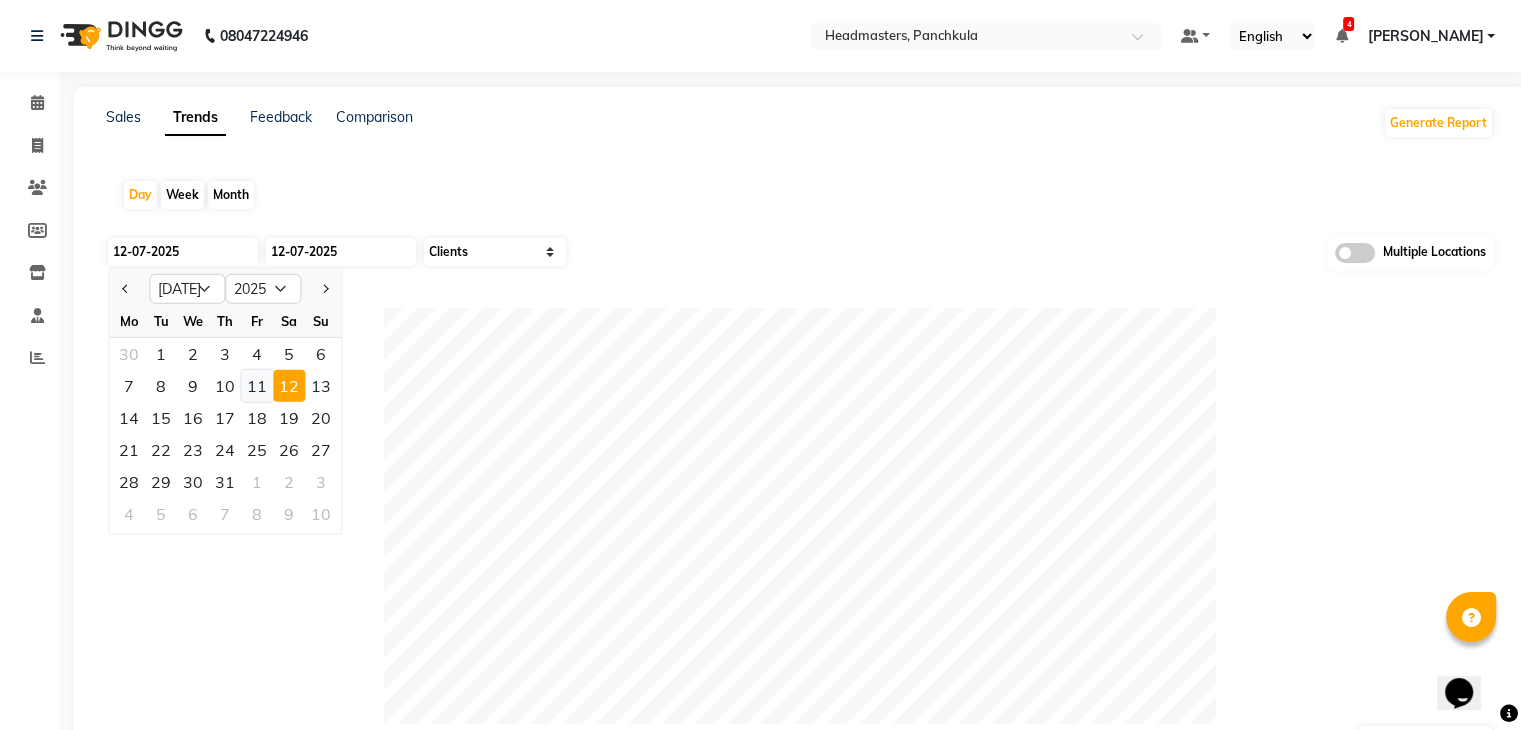 click on "11" 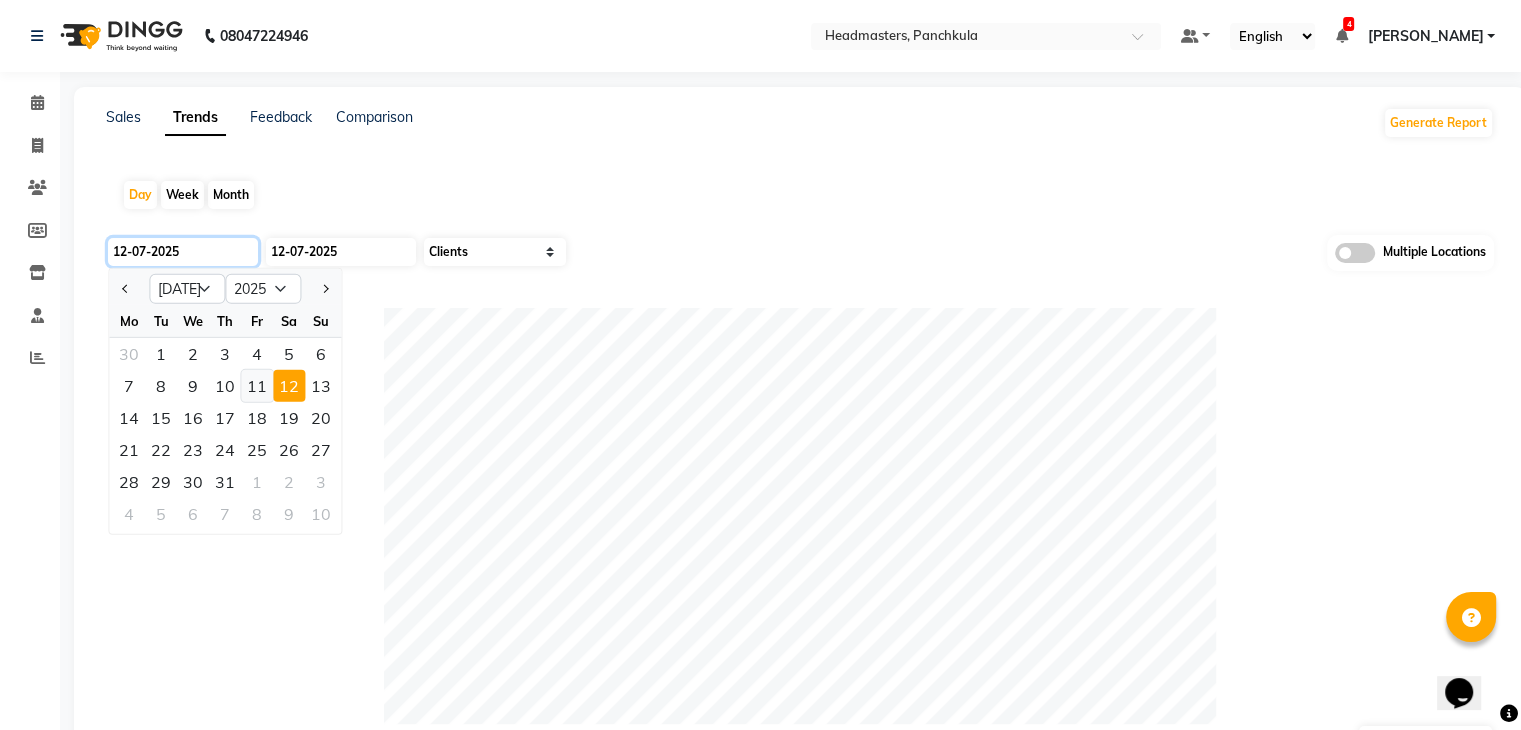 type on "[DATE]" 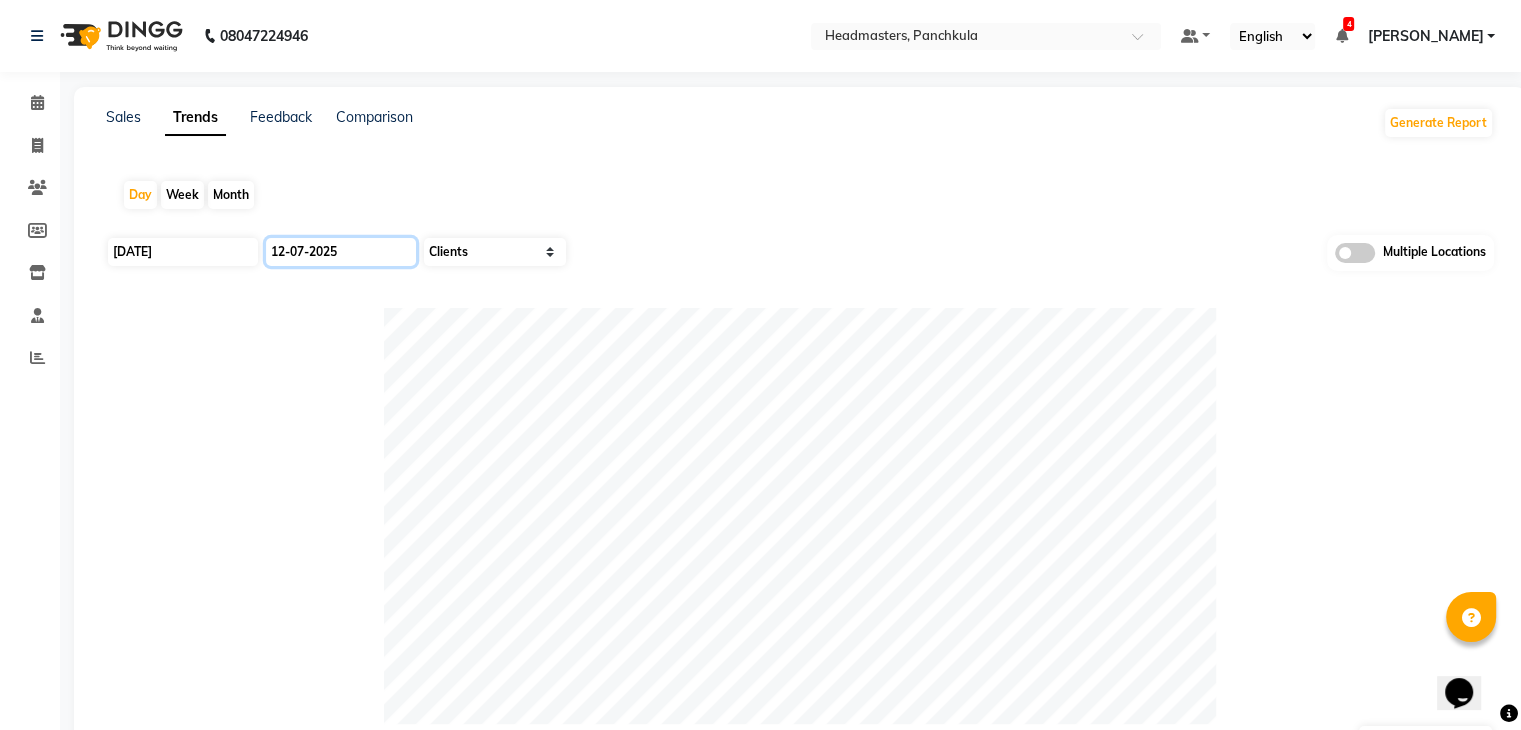 click on "12-07-2025" 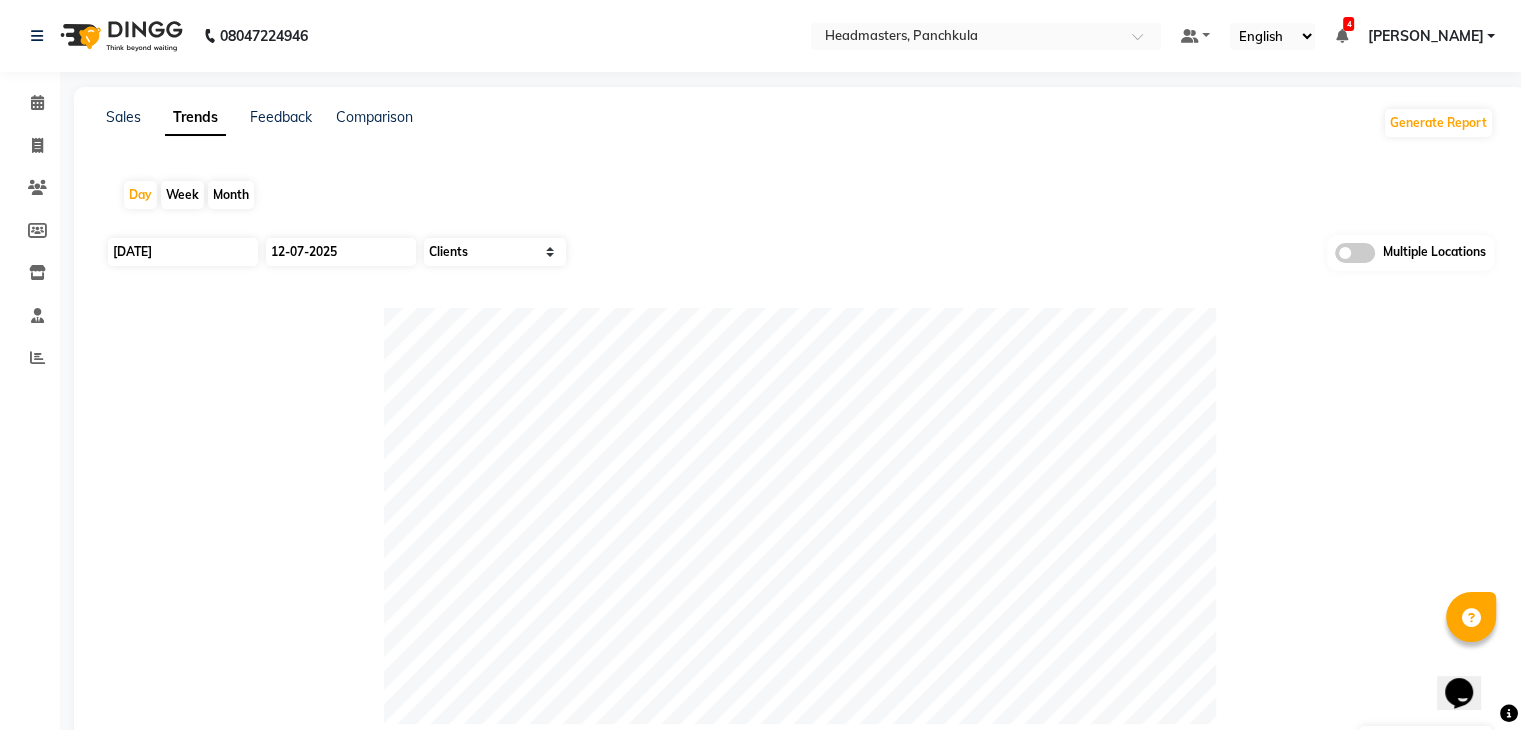 select on "7" 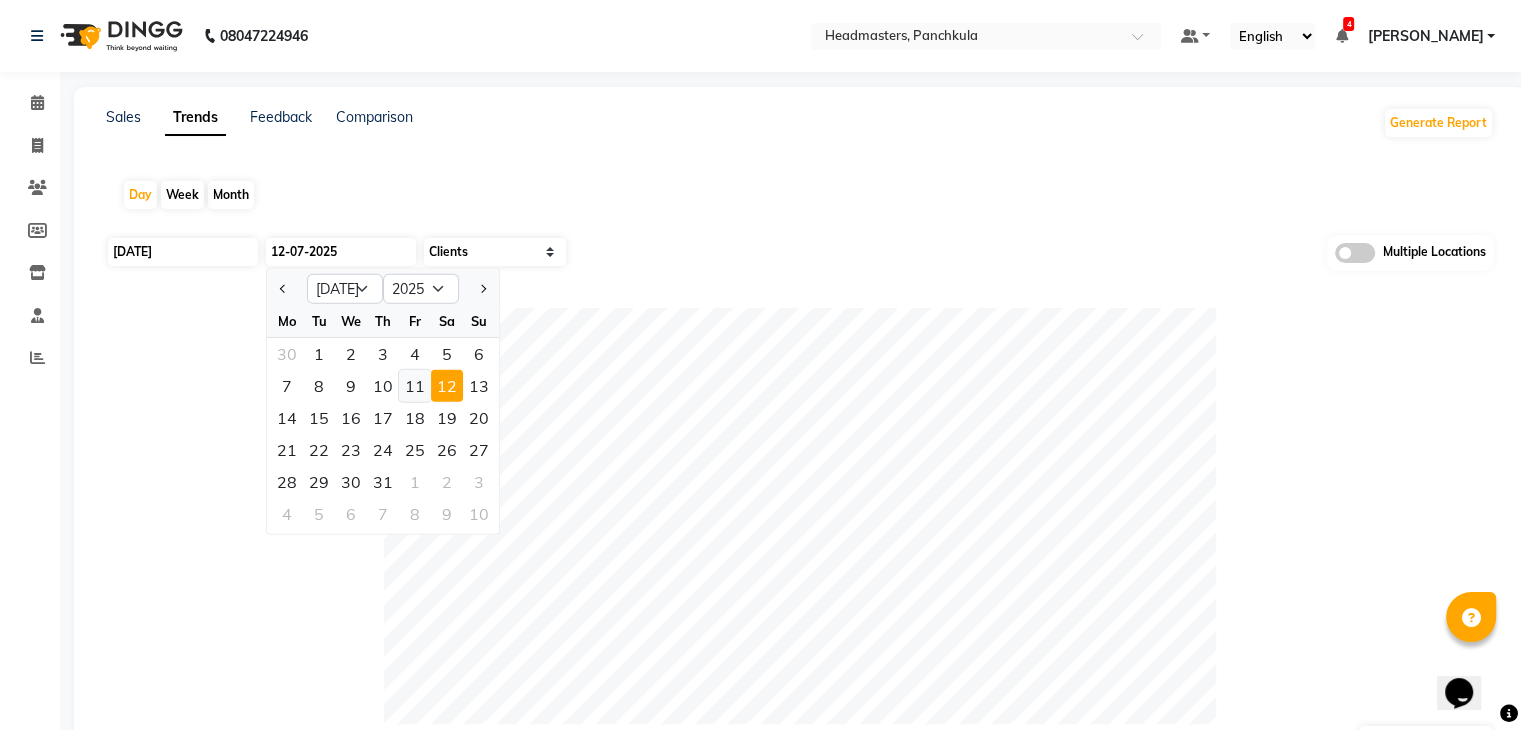 click on "11" 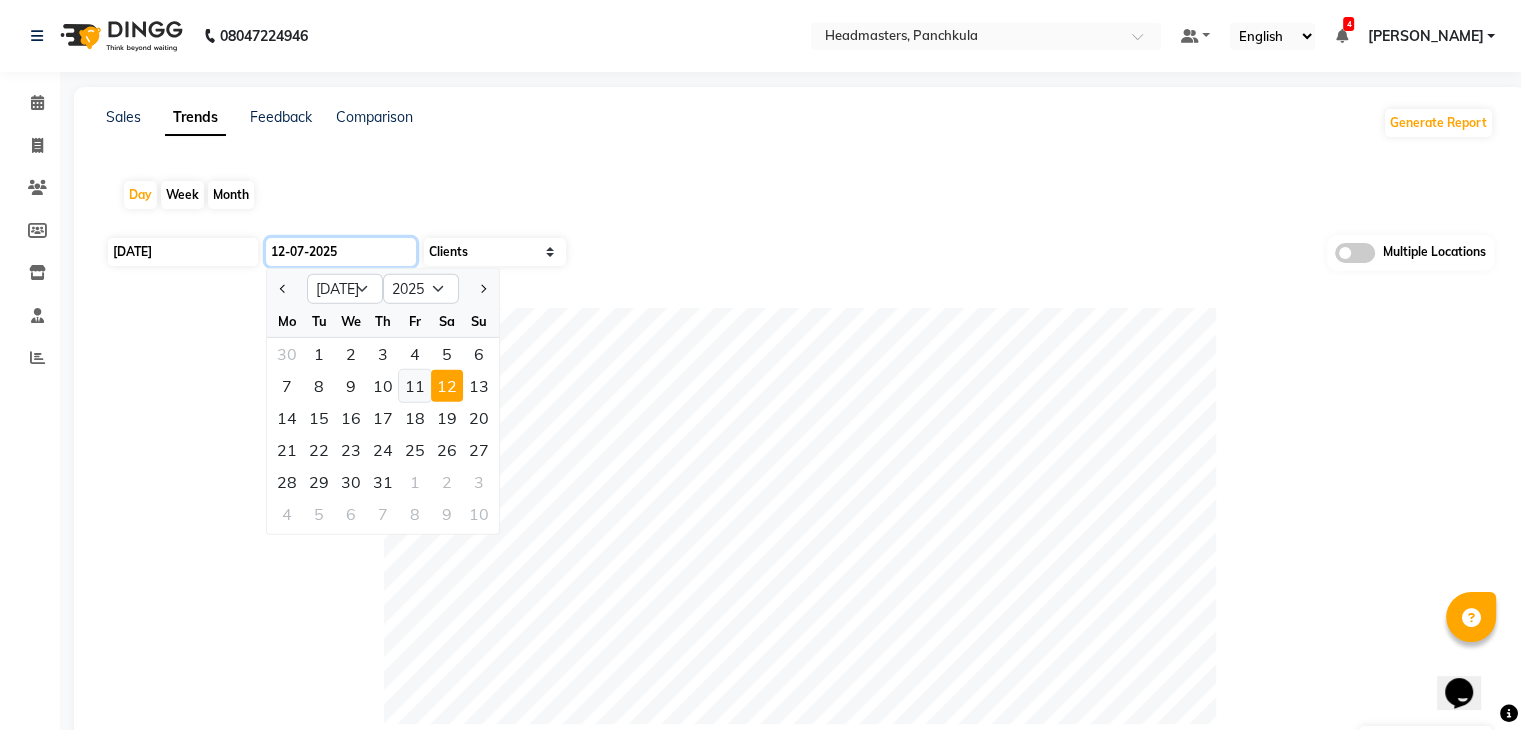 type on "[DATE]" 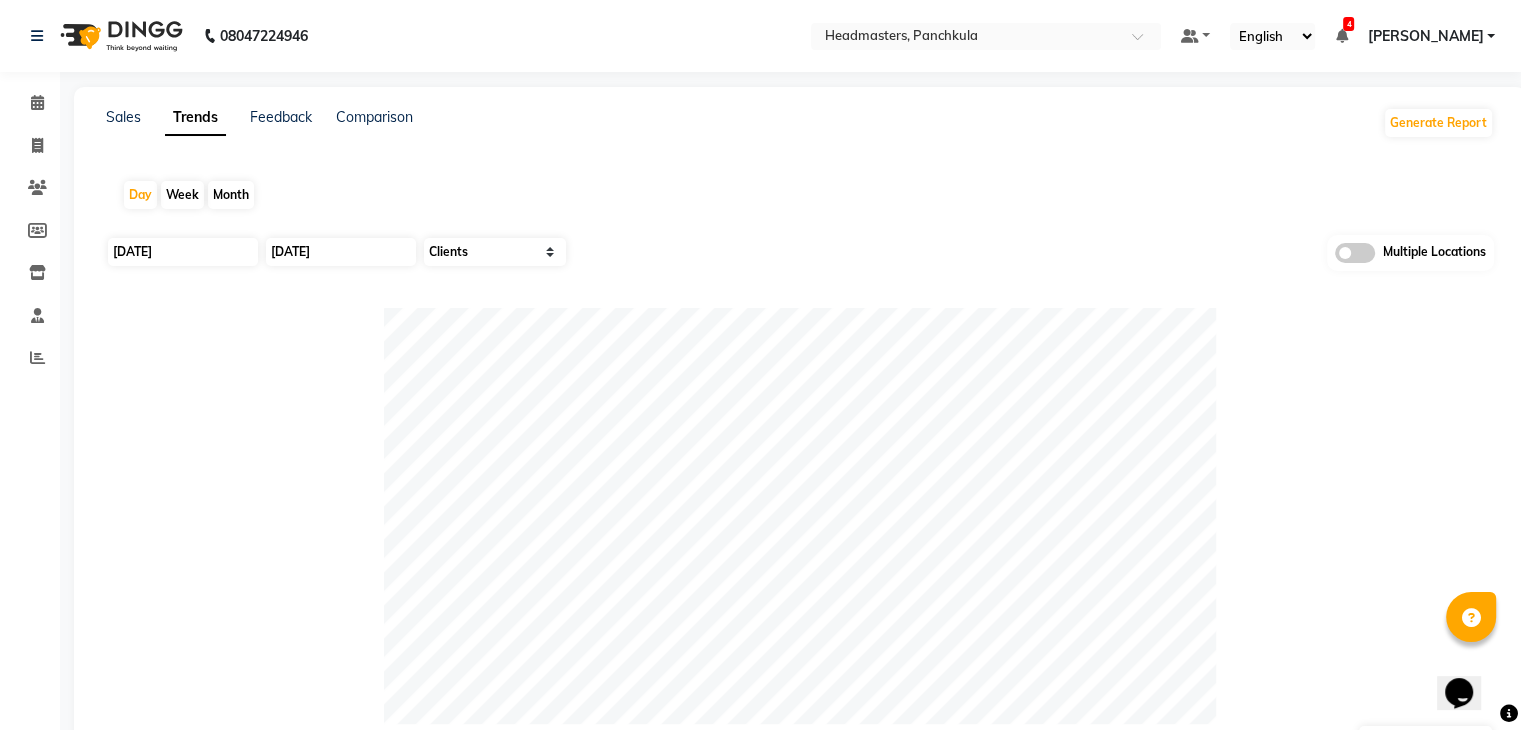 click 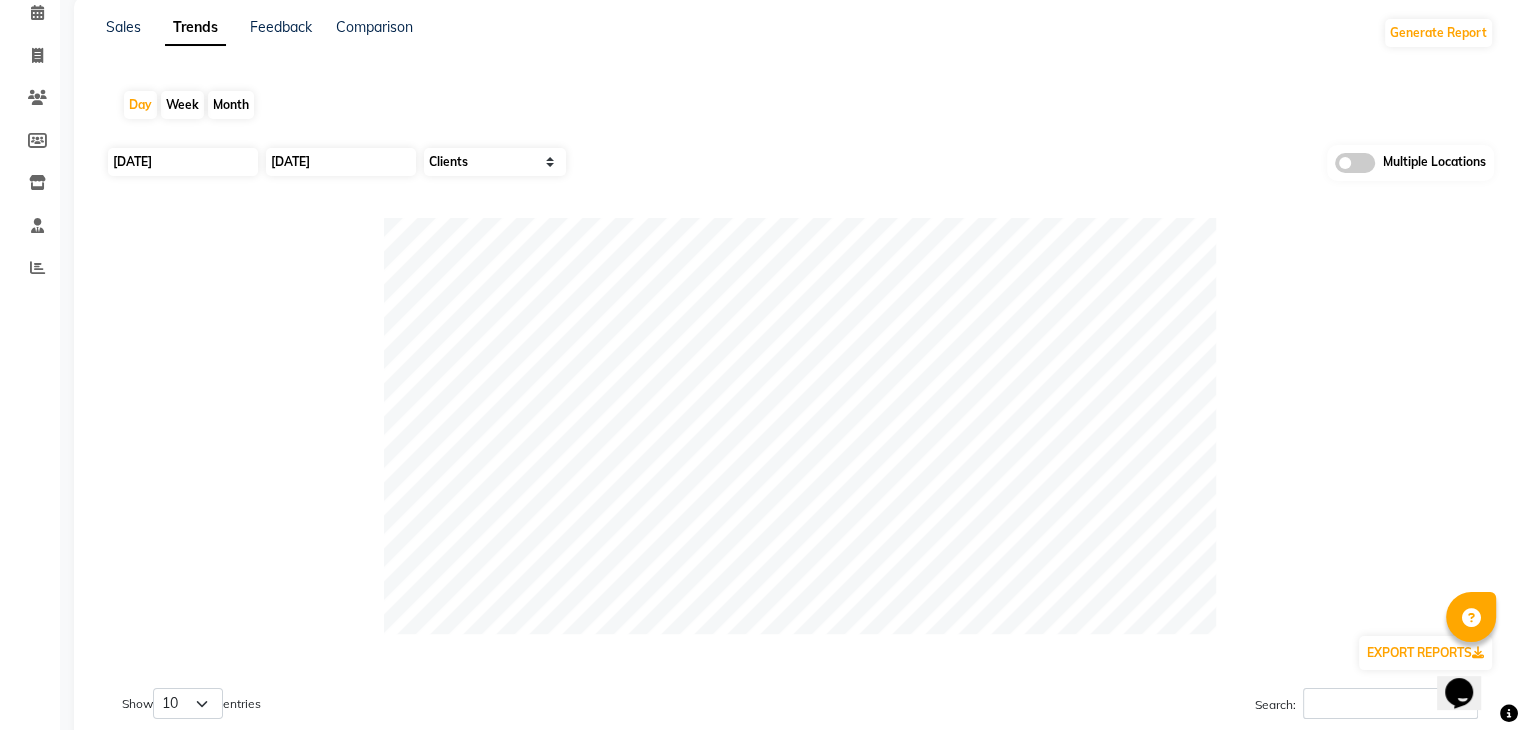 scroll, scrollTop: 0, scrollLeft: 0, axis: both 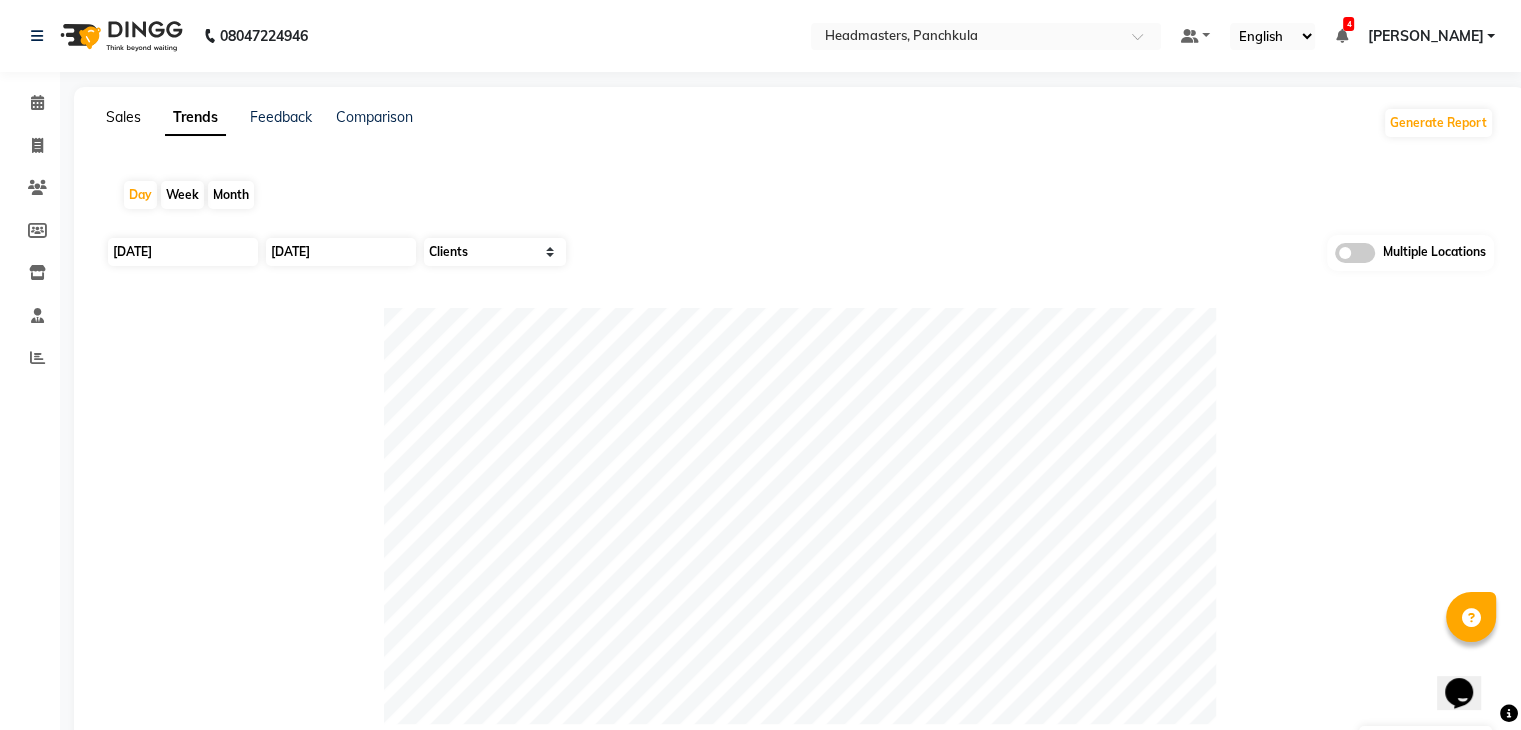 click on "Sales" 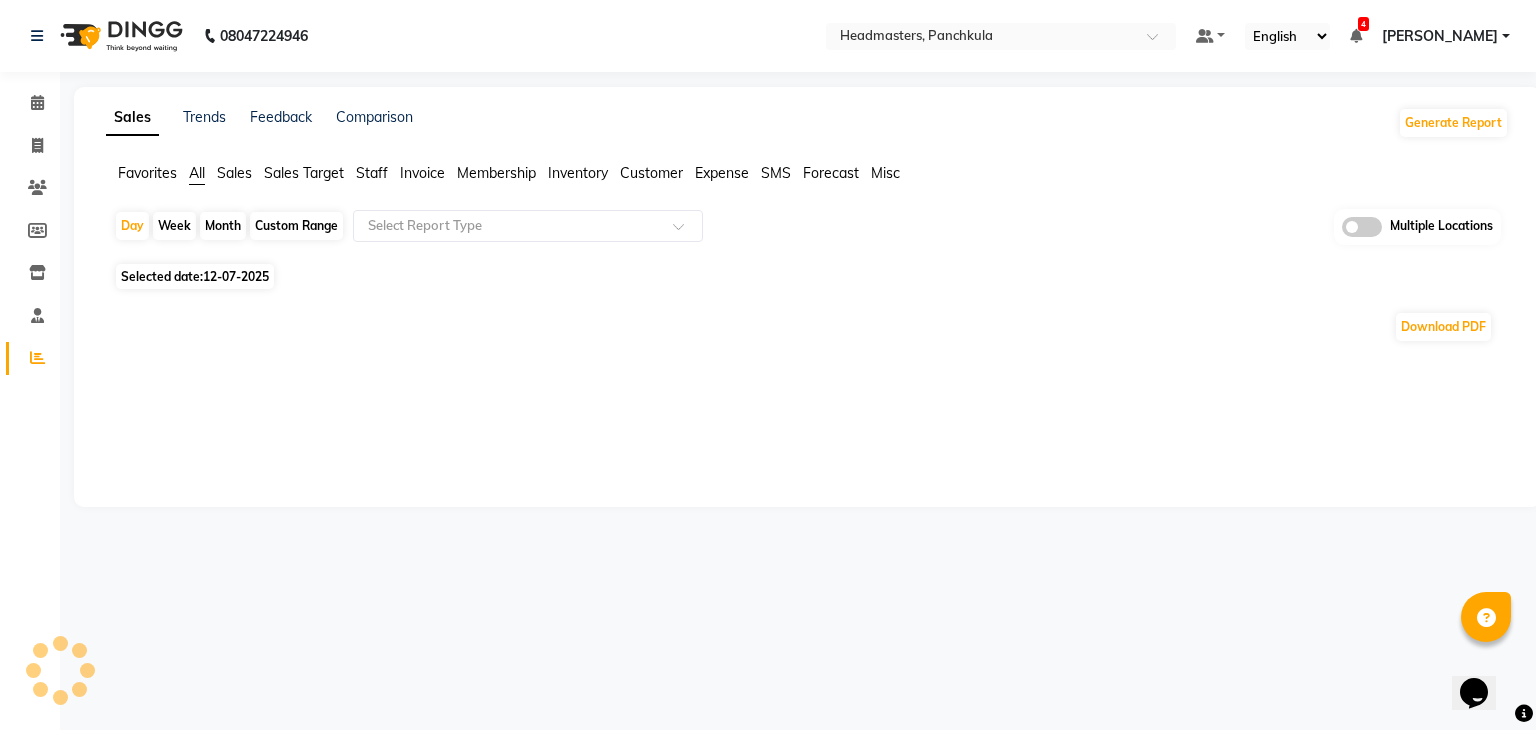click on "Favorites" 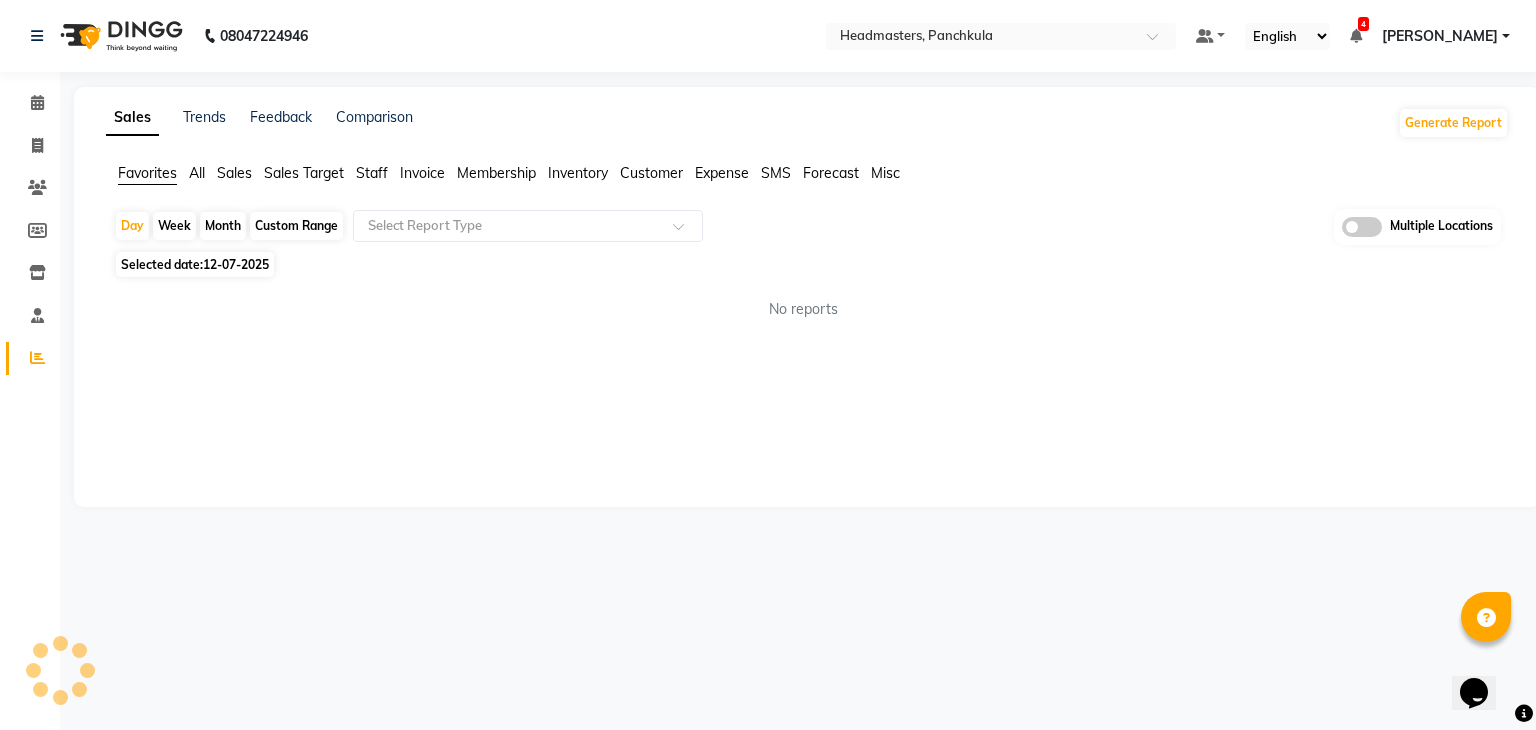 click on "12-07-2025" 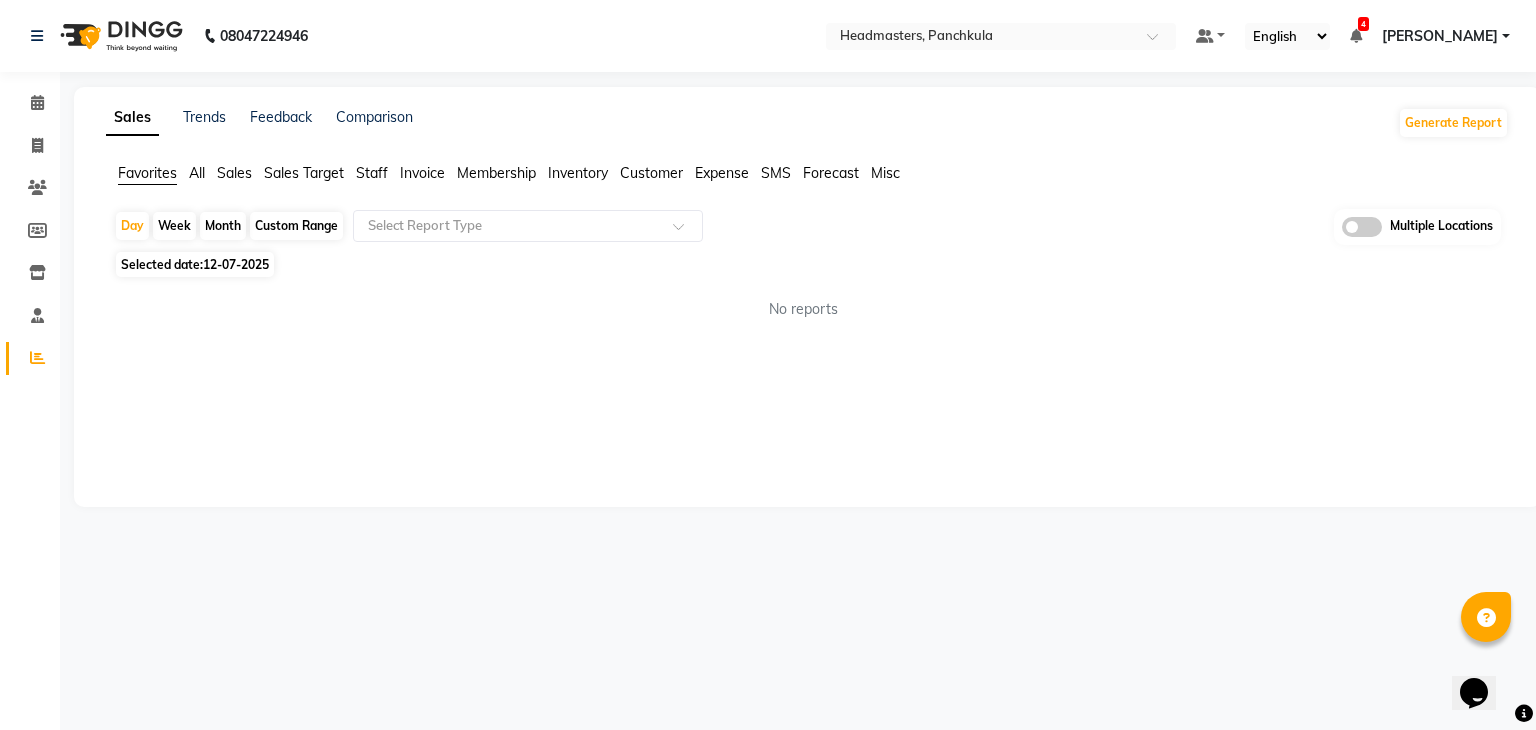 click on "Selected date:  [DATE]" 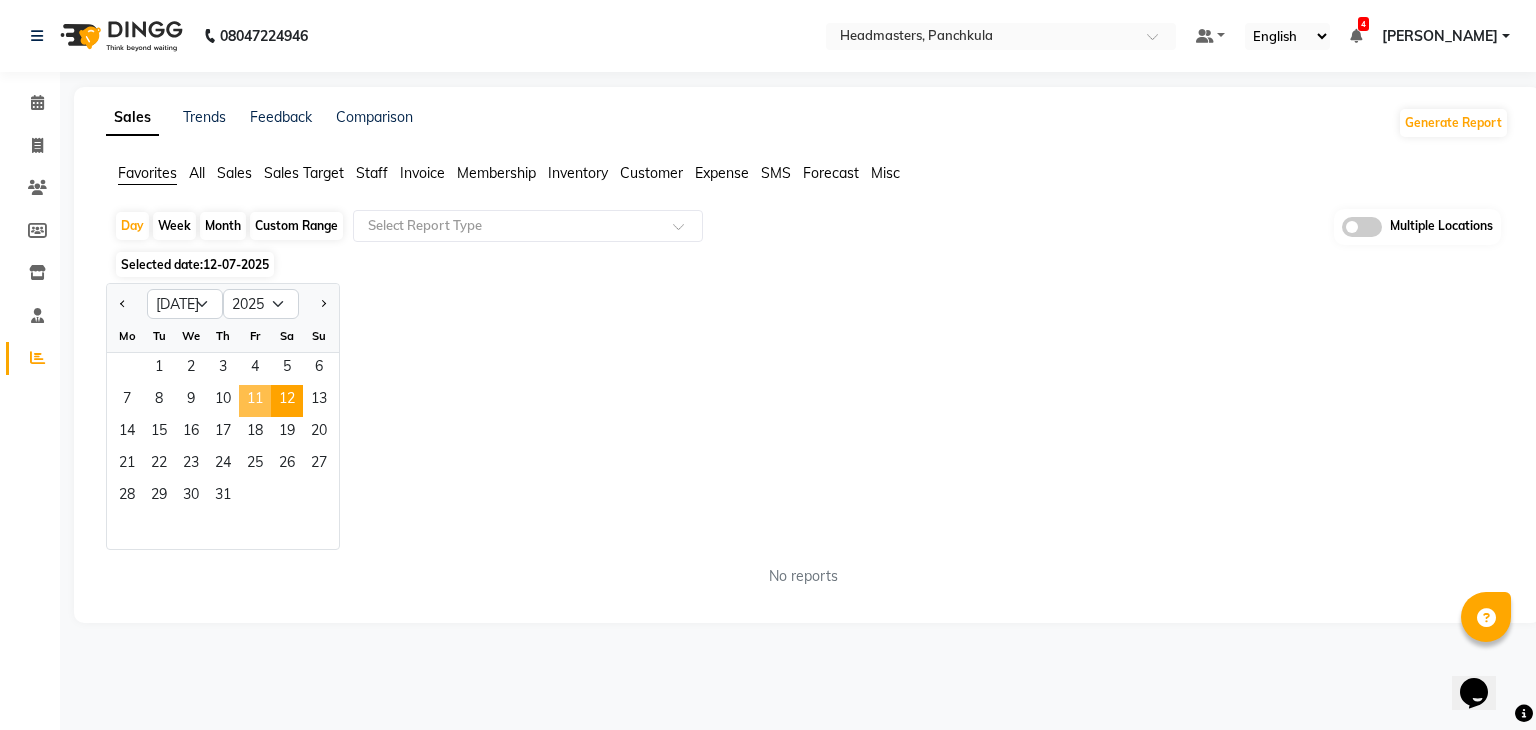 click on "11" 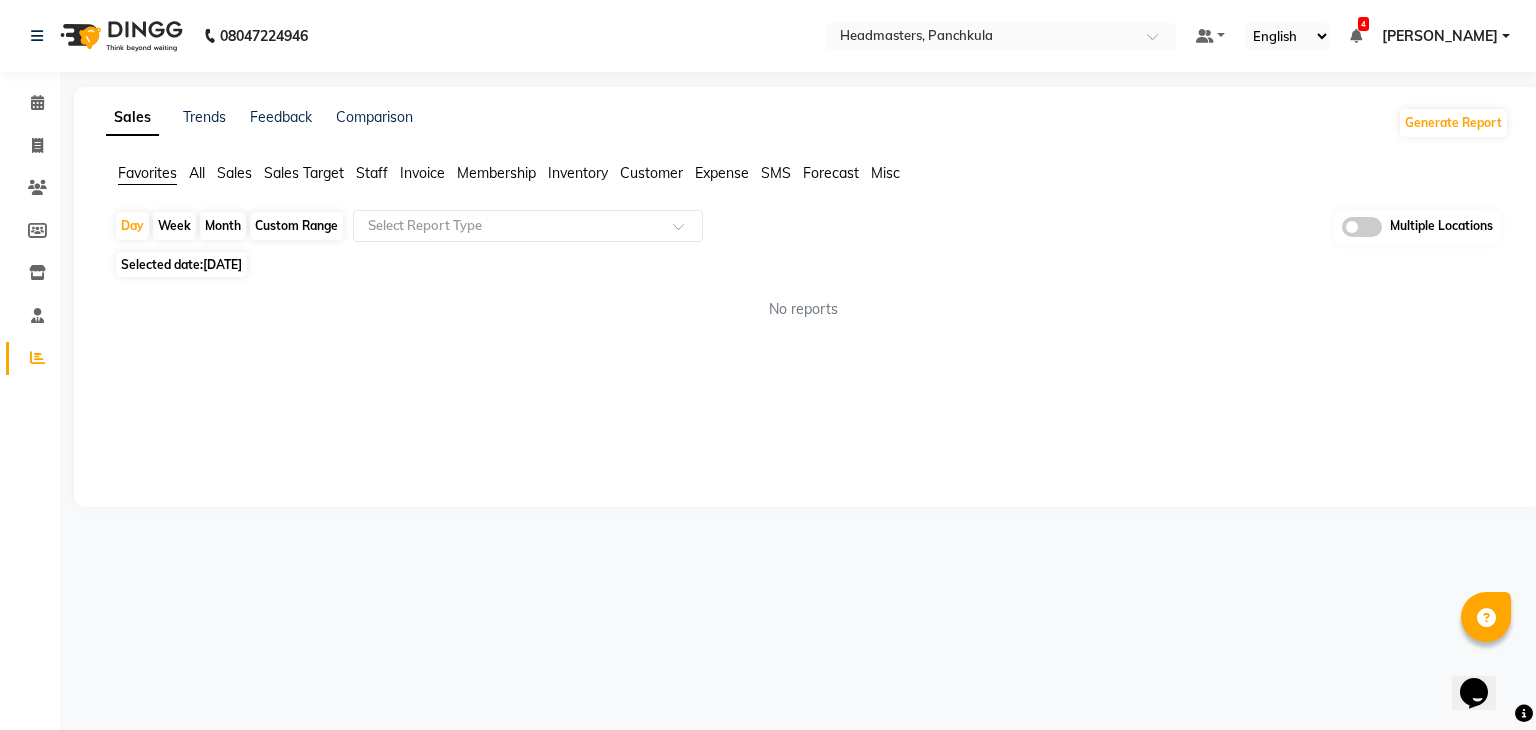 click on "Sales Trends Feedback Comparison Generate Report Favorites All Sales Sales Target Staff Invoice Membership Inventory Customer Expense SMS Forecast Misc  Day   Week   Month   Custom Range  Select Report Type Multiple Locations Selected date:  [DATE]  No reports ★ [PERSON_NAME] as Favorite  Choose how you'd like to save "" report to favorites  Save to Personal Favorites:   Only you can see this report in your favorites tab. Share with Organization:   Everyone in your organization can see this report in their favorites tab.  Save to Favorites" 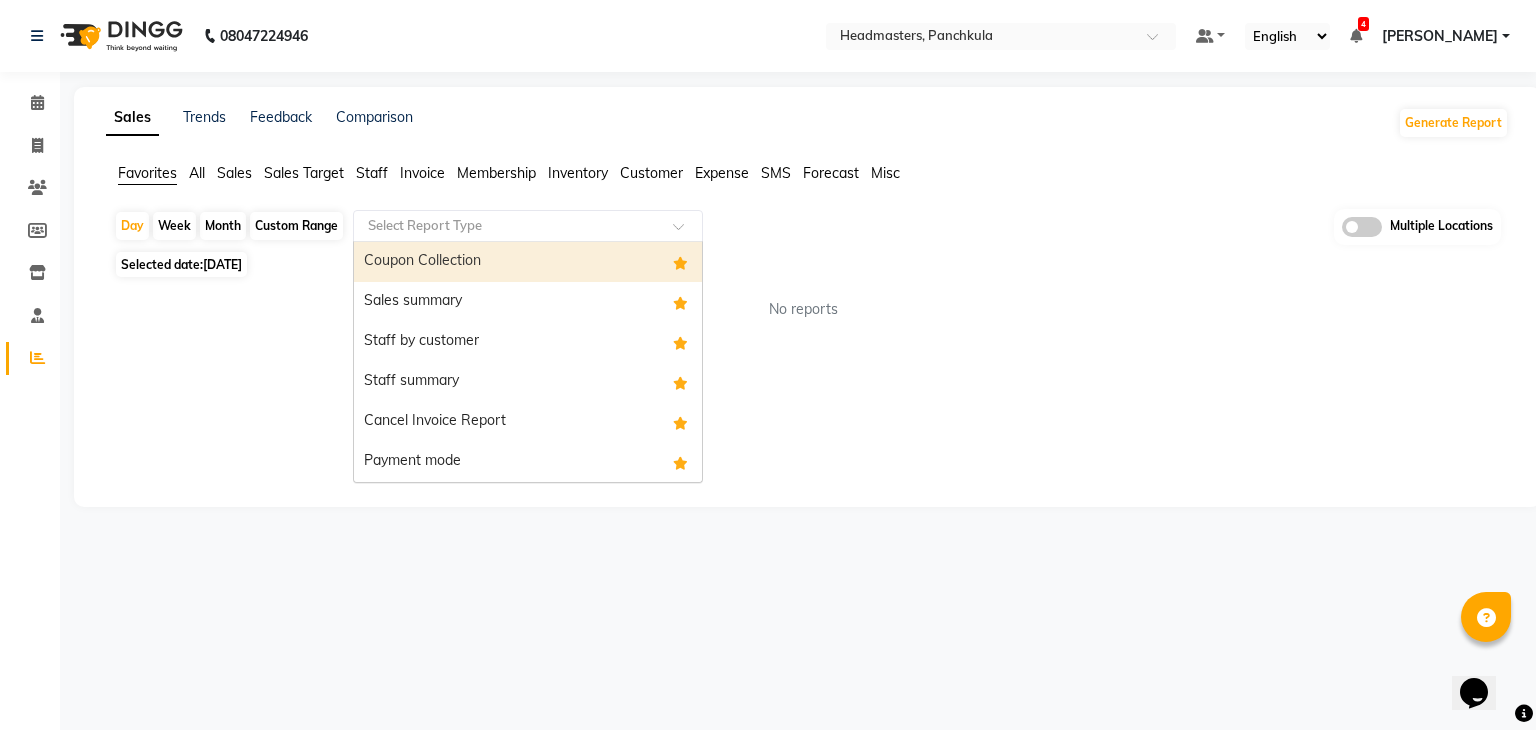 click on "Select Report Type" 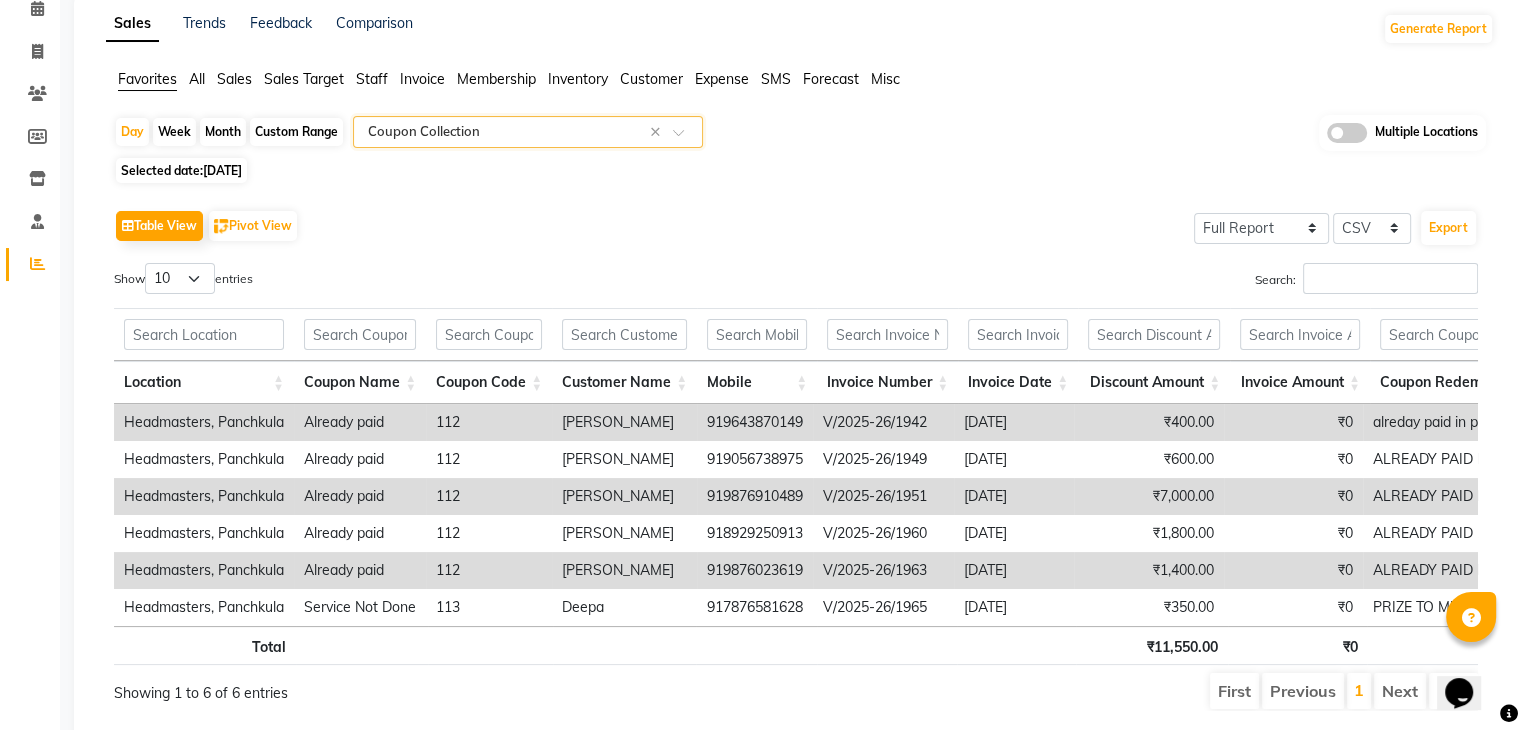 scroll, scrollTop: 169, scrollLeft: 0, axis: vertical 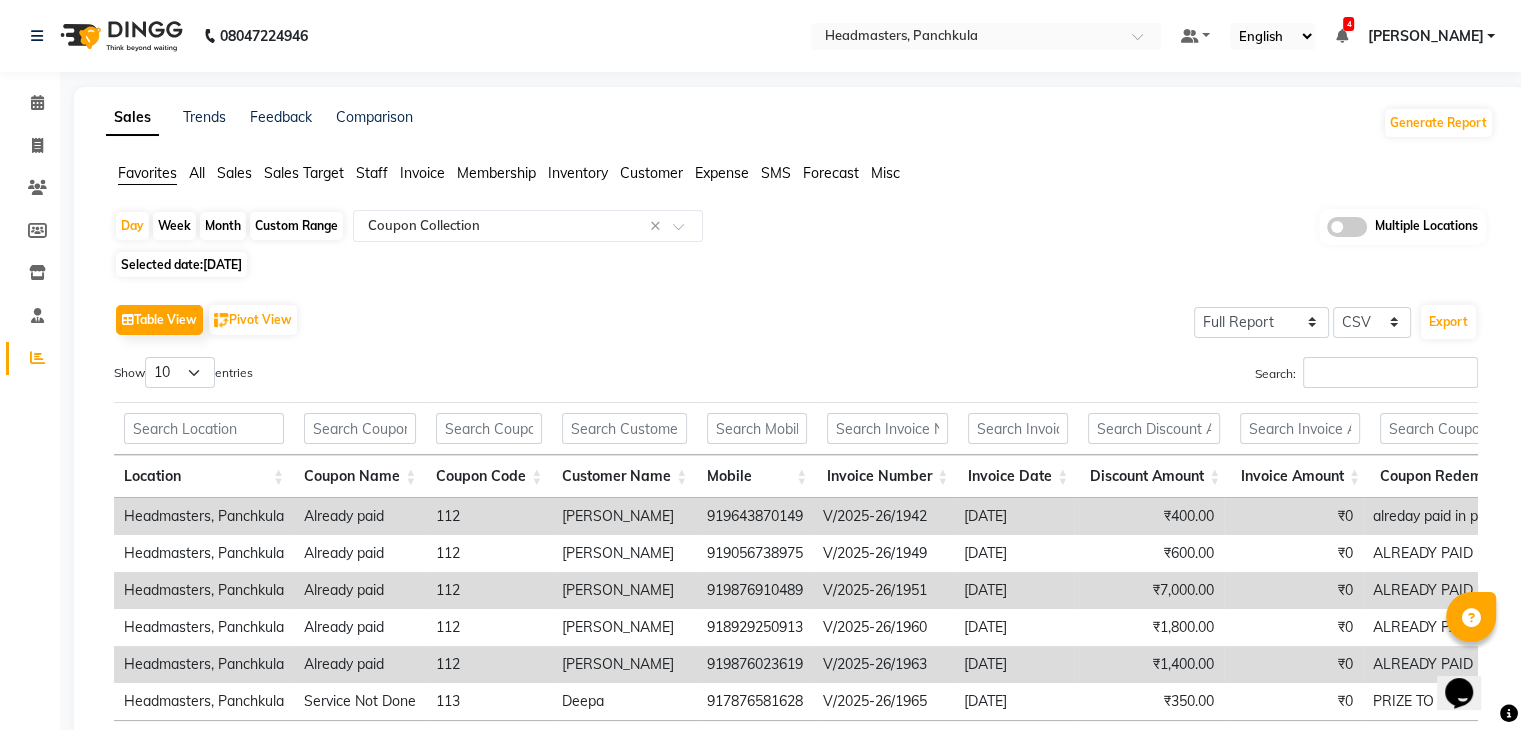 click on "08047224946 Select Location × Headmasters, Panchkula Default Panel My Panel English ENGLISH Español العربية मराठी हिंदी ગુજરાતી தமிழ் 中文 4 Notifications nothing to show VISHAL KUMAR Manage Profile Change Password Sign out  Version:3.15.4" 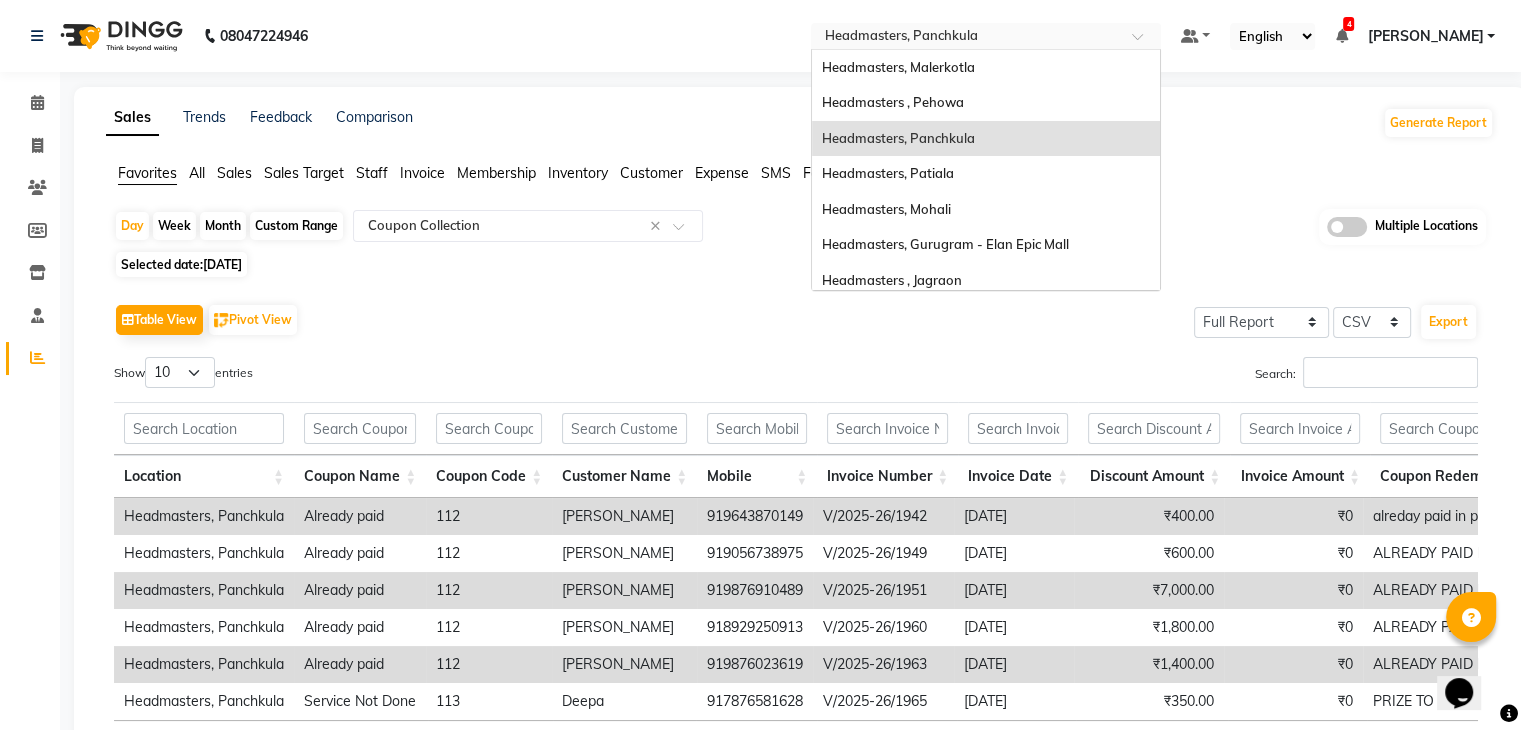 click at bounding box center (966, 38) 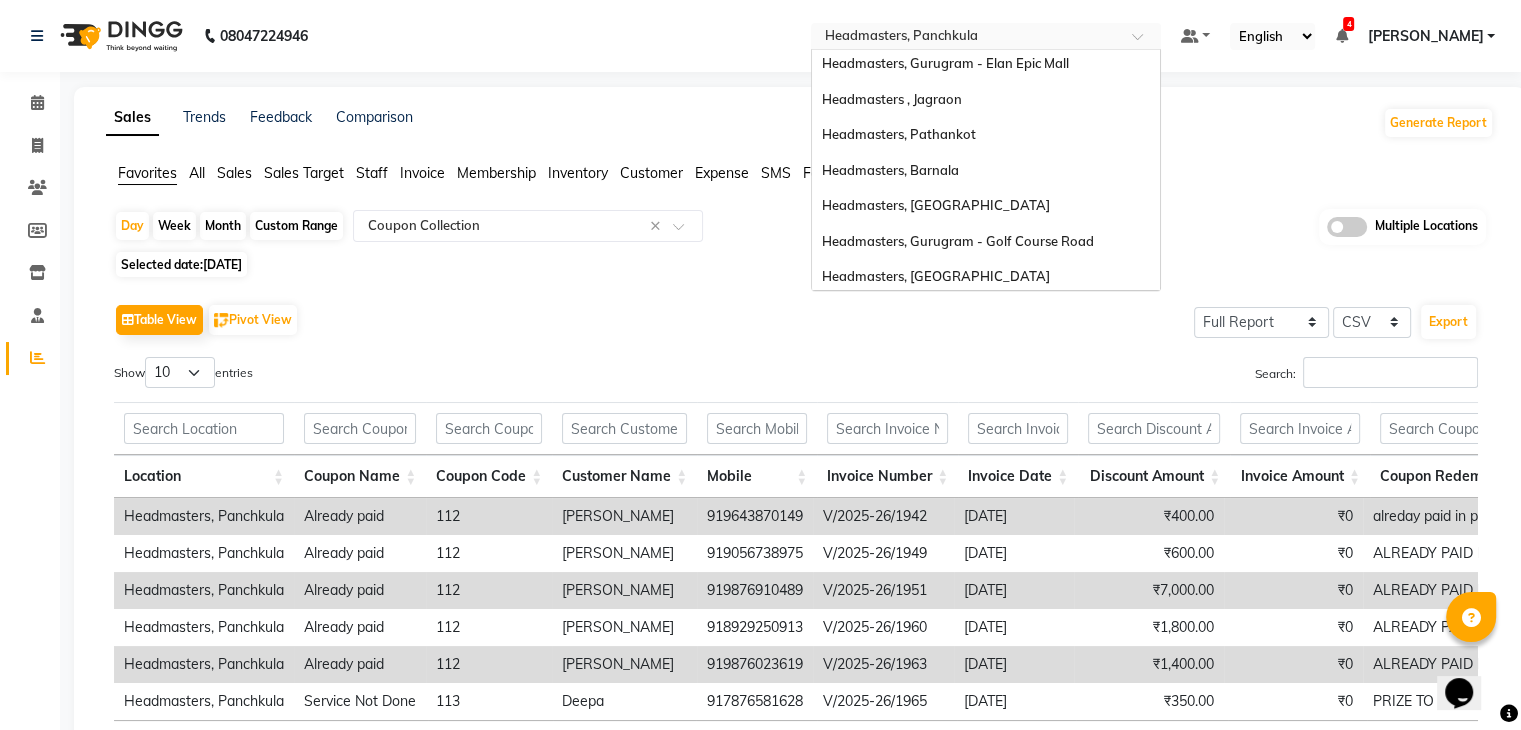 scroll, scrollTop: 300, scrollLeft: 0, axis: vertical 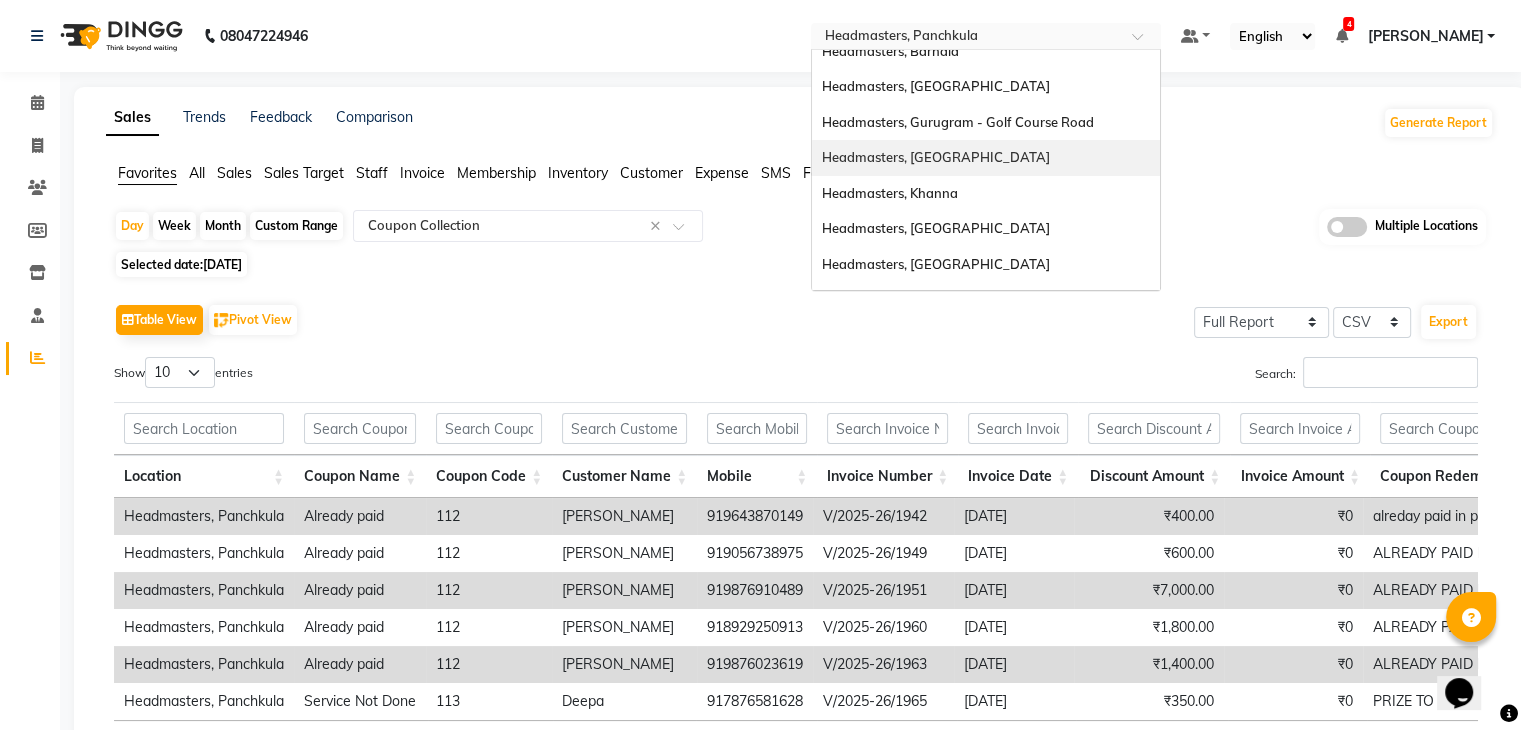 click on "Headmasters, [GEOGRAPHIC_DATA]" at bounding box center [986, 158] 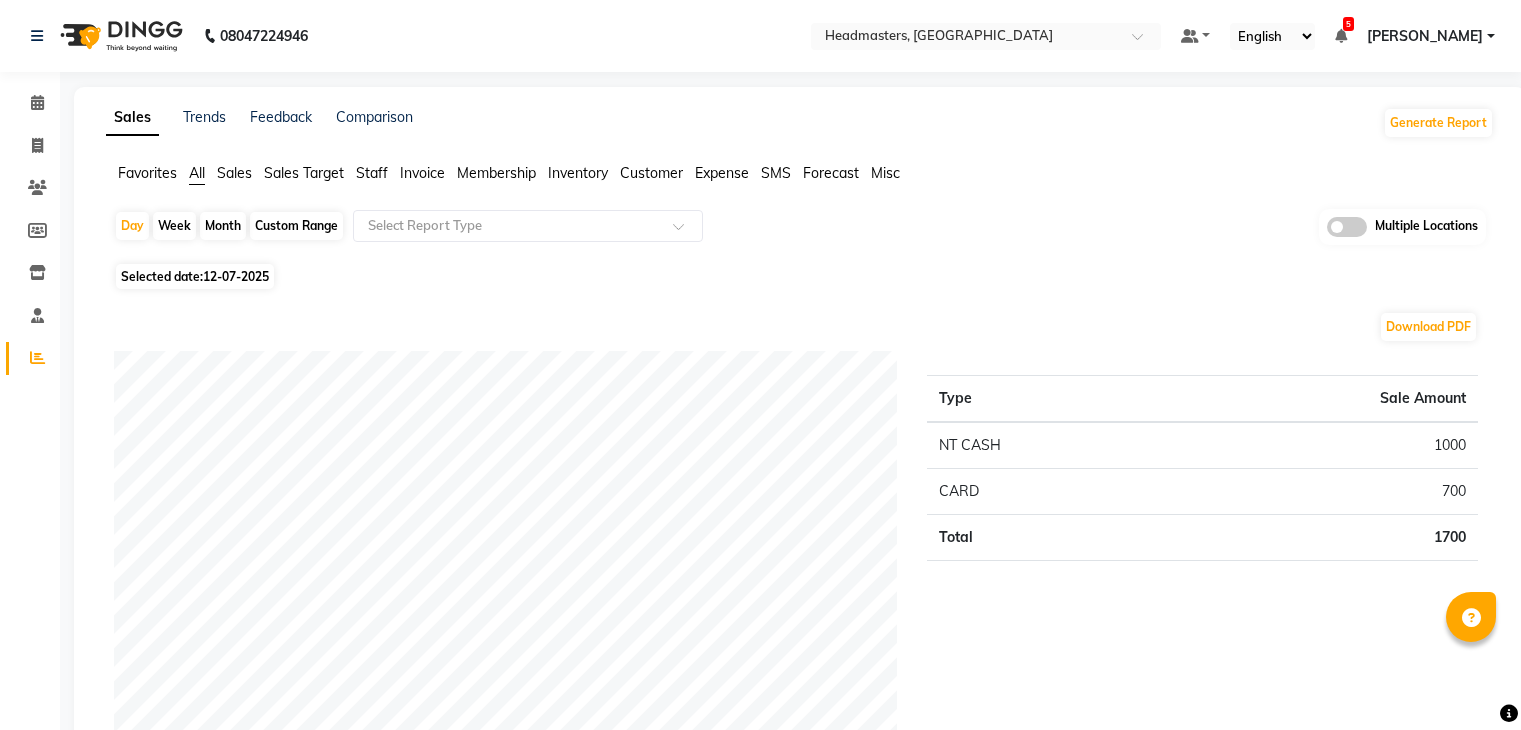 scroll, scrollTop: 0, scrollLeft: 0, axis: both 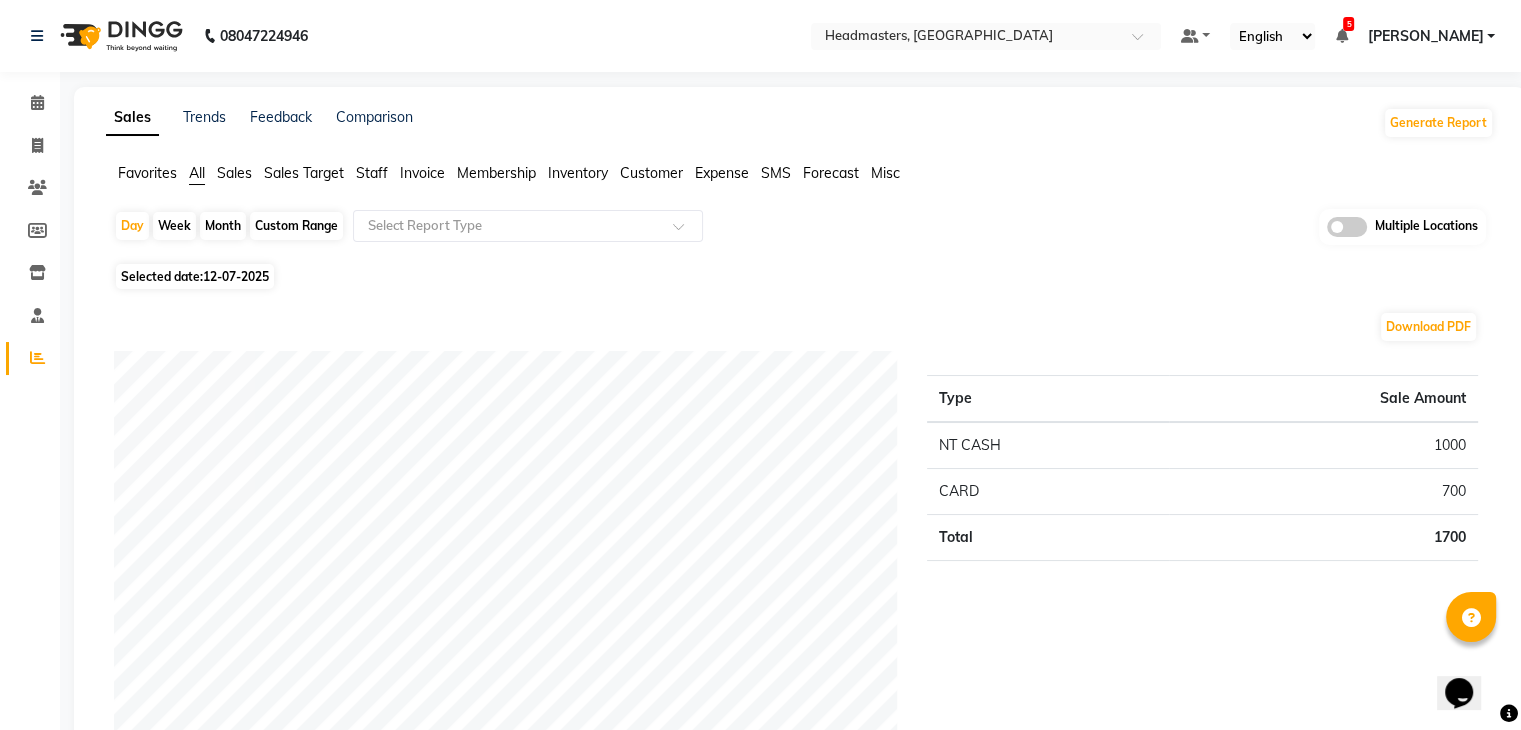 drag, startPoint x: 231, startPoint y: 179, endPoint x: 240, endPoint y: 288, distance: 109.370926 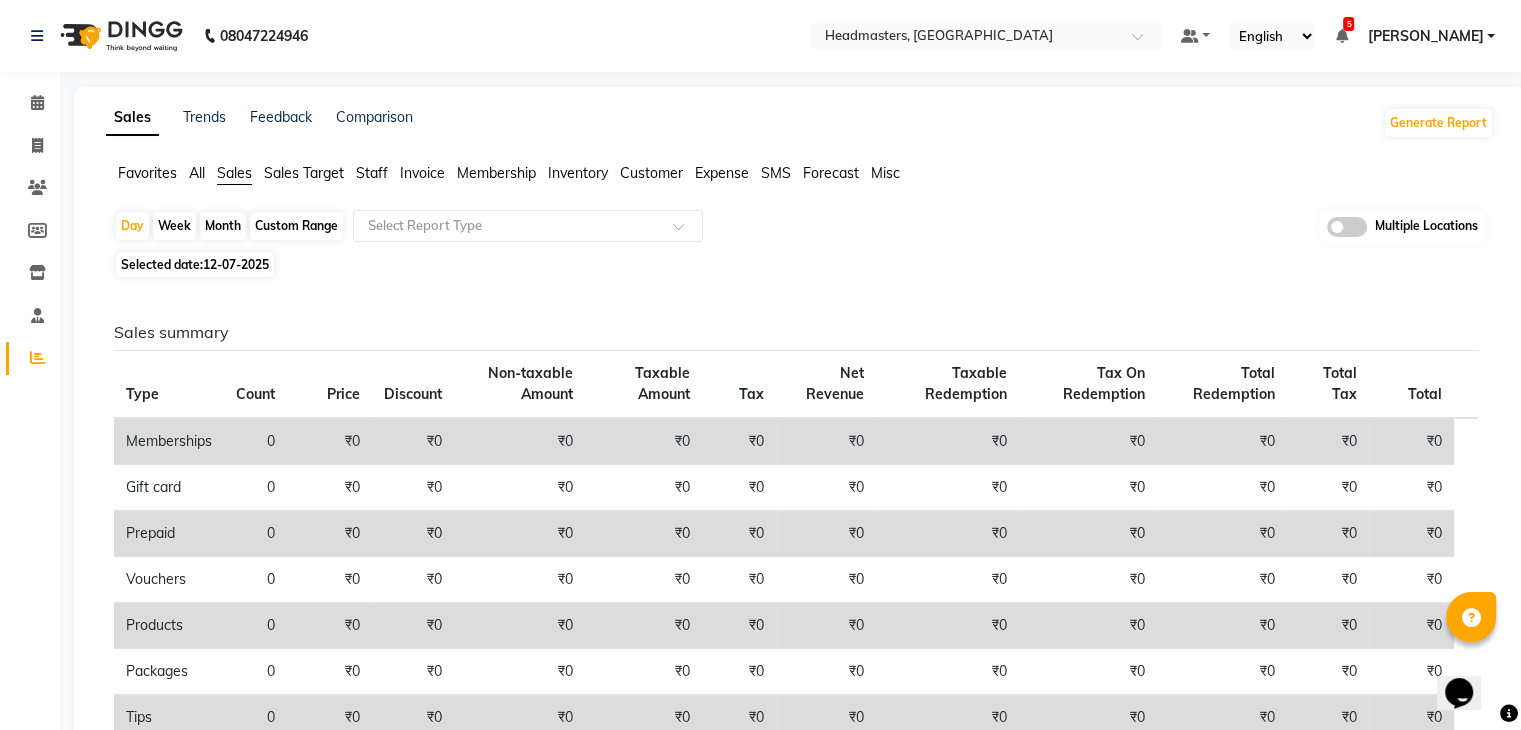 click on "12-07-2025" 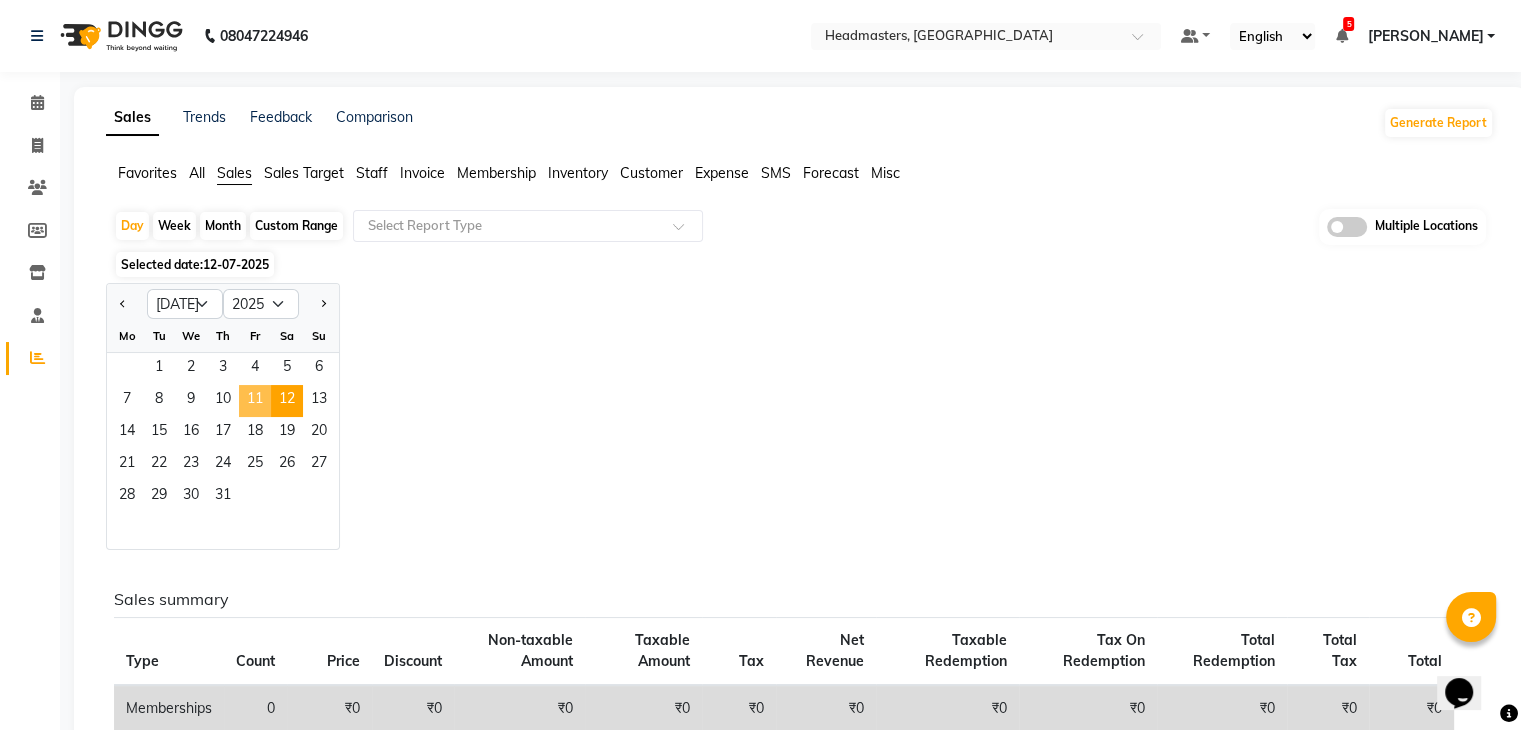 click on "11" 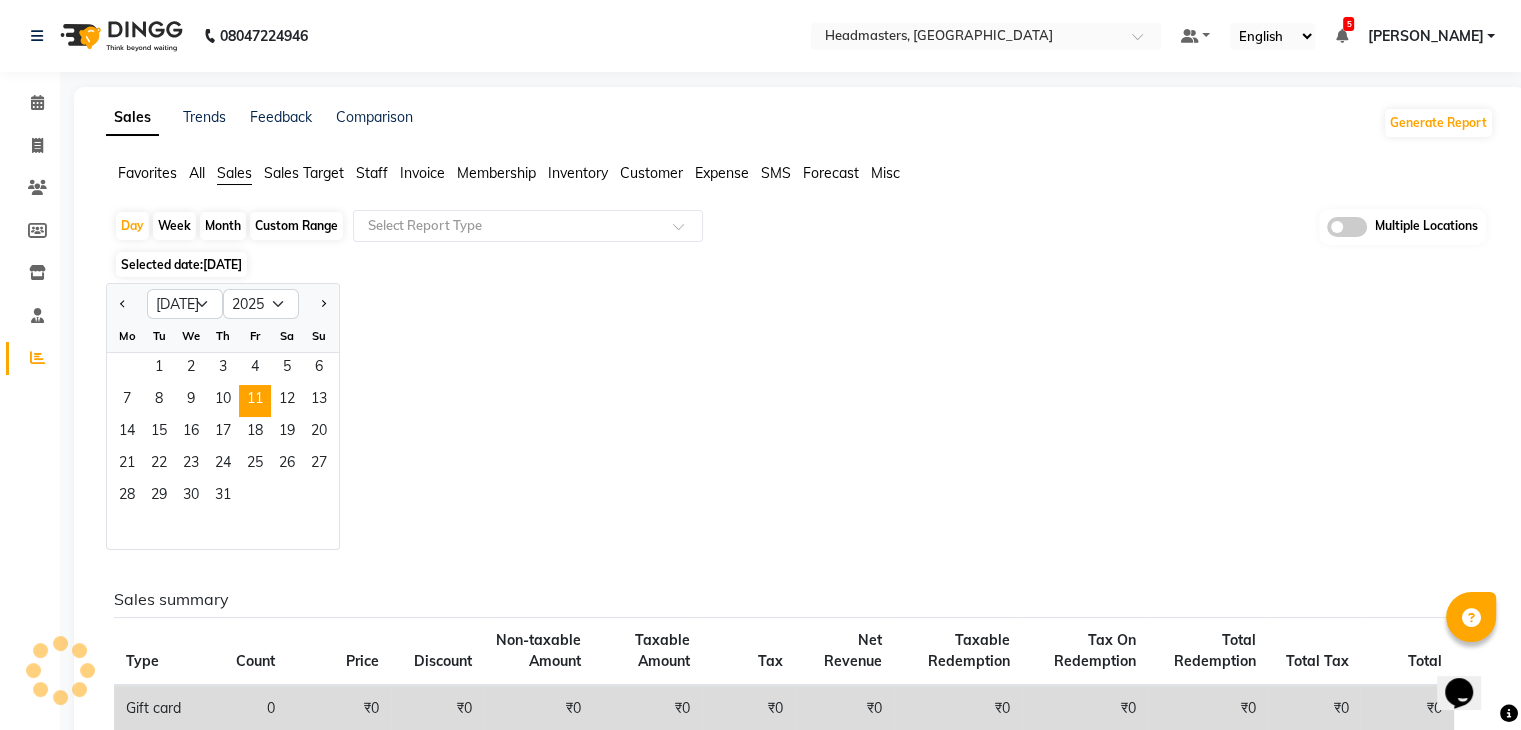 click on "Jan Feb Mar Apr May Jun Jul Aug Sep Oct Nov Dec 2015 2016 2017 2018 2019 2020 2021 2022 2023 2024 2025 2026 2027 2028 2029 2030 2031 2032 2033 2034 2035 Mo Tu We Th Fr Sa Su  1   2   3   4   5   6   7   8   9   10   11   12   13   14   15   16   17   18   19   20   21   22   23   24   25   26   27   28   29   30   31" 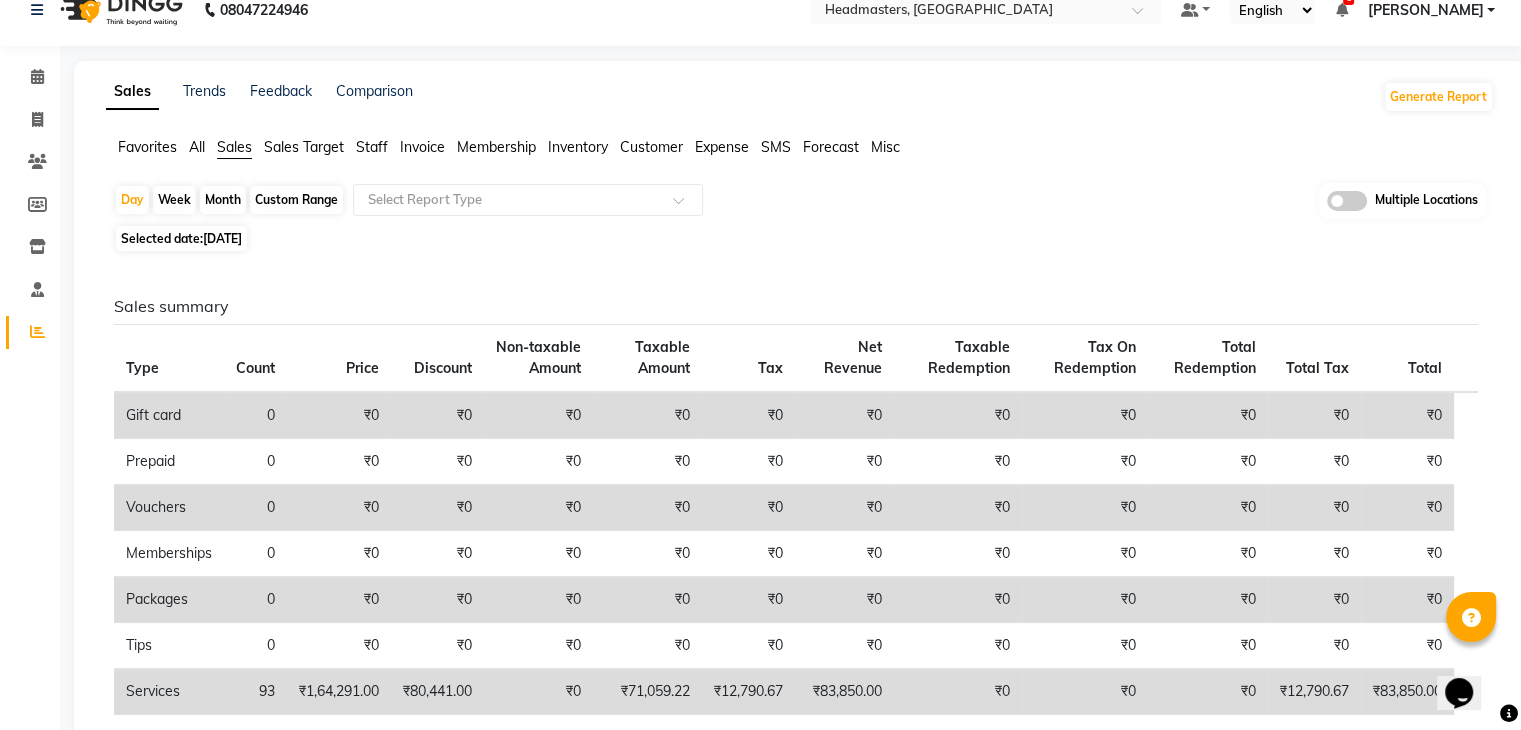 scroll, scrollTop: 0, scrollLeft: 0, axis: both 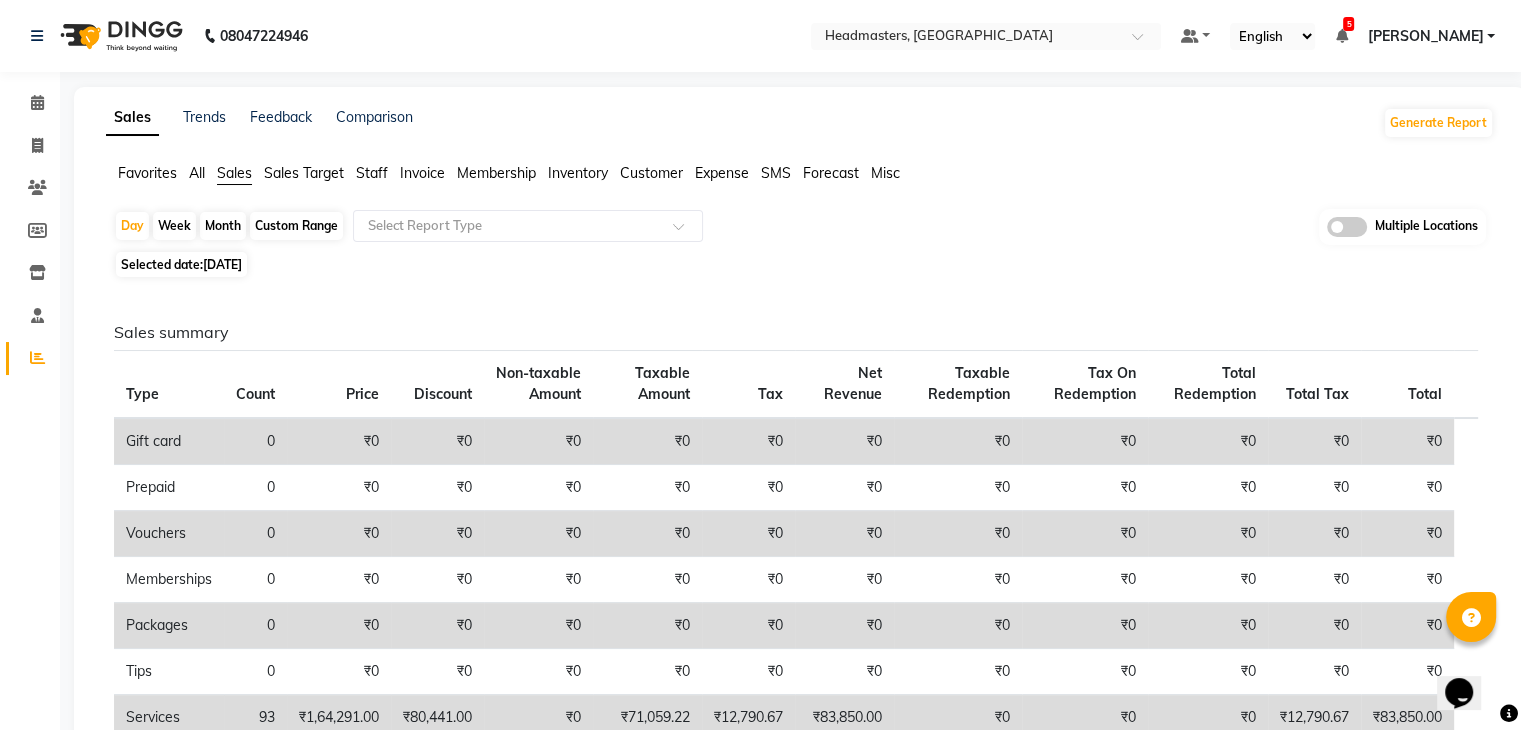 click on "Sales summary Type Count Price Discount Non-taxable Amount Taxable Amount Tax Net Revenue Taxable Redemption Tax On Redemption Total Redemption Total Tax Total  Gift card 0 ₹0 ₹0 ₹0 ₹0 ₹0 ₹0 ₹0 ₹0 ₹0 ₹0 ₹0  Prepaid 0 ₹0 ₹0 ₹0 ₹0 ₹0 ₹0 ₹0 ₹0 ₹0 ₹0 ₹0  Vouchers 0 ₹0 ₹0 ₹0 ₹0 ₹0 ₹0 ₹0 ₹0 ₹0 ₹0 ₹0  Memberships 0 ₹0 ₹0 ₹0 ₹0 ₹0 ₹0 ₹0 ₹0 ₹0 ₹0 ₹0  Packages 0 ₹0 ₹0 ₹0 ₹0 ₹0 ₹0 ₹0 ₹0 ₹0 ₹0 ₹0  Tips 0 ₹0 ₹0 ₹0 ₹0 ₹0 ₹0 ₹0 ₹0 ₹0 ₹0 ₹0  Services 93 ₹1,64,291.00 ₹80,441.00 ₹0 ₹71,059.22 ₹12,790.67 ₹83,850.00 ₹0 ₹0 ₹0 ₹12,790.67 ₹83,850.00  Products 5 ₹6,350.00 ₹500.00 ₹0 ₹4,957.63 ₹892.37 ₹5,850.00 ₹0 ₹0 ₹0 ₹892.37 ₹5,850.00  Fee 0 ₹0 ₹0 ₹0 ₹0 ₹0 ₹0 ₹0 ₹0 ₹0 ₹0 ₹0 Payment mode Payment Mode Count Total Redemption Tip Fee Advance Amount Invoice Amount  NT CASH 20 ₹55,450.00 ₹0 ₹0 ₹0 ₹0 ₹55,450.00  UPI 14 ₹21,800.00" 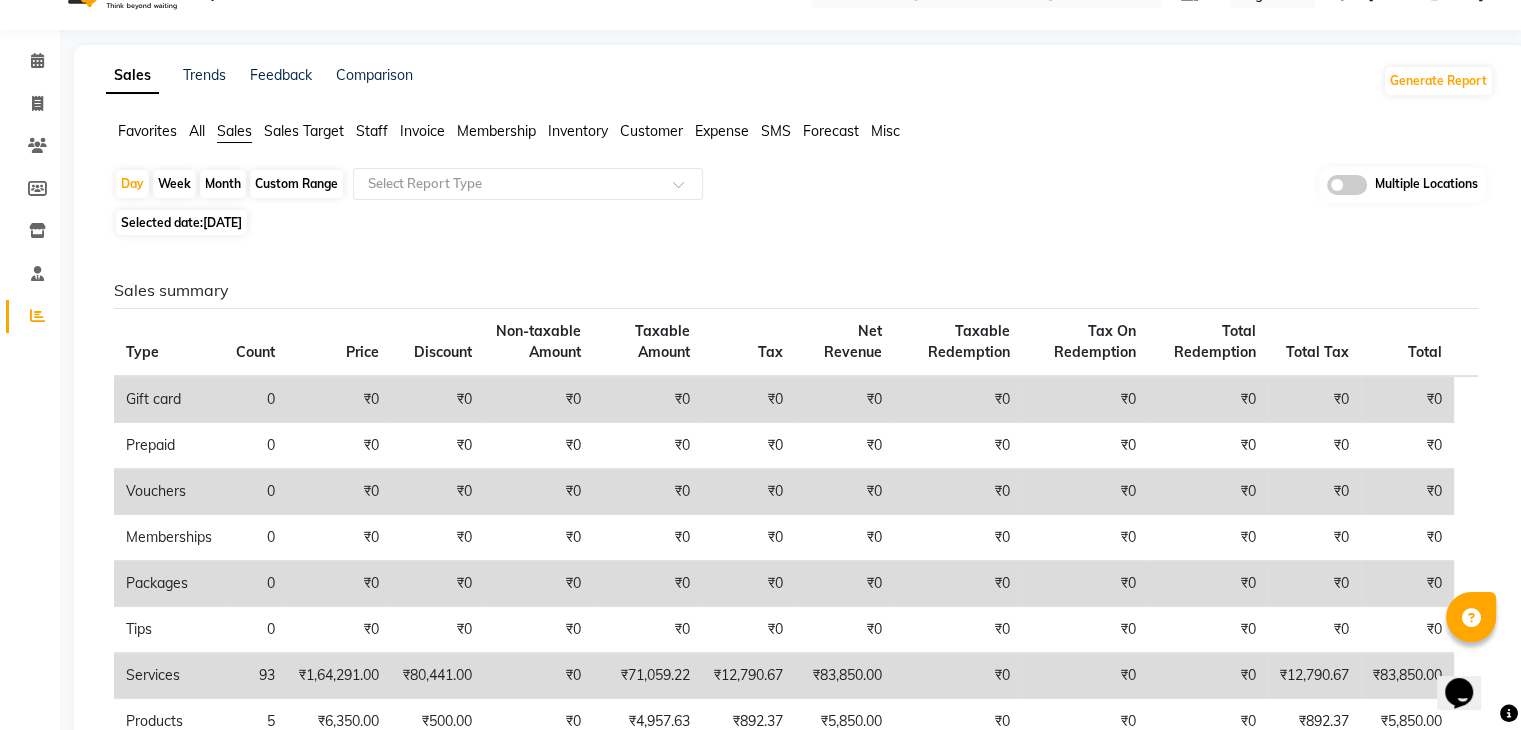 scroll, scrollTop: 0, scrollLeft: 0, axis: both 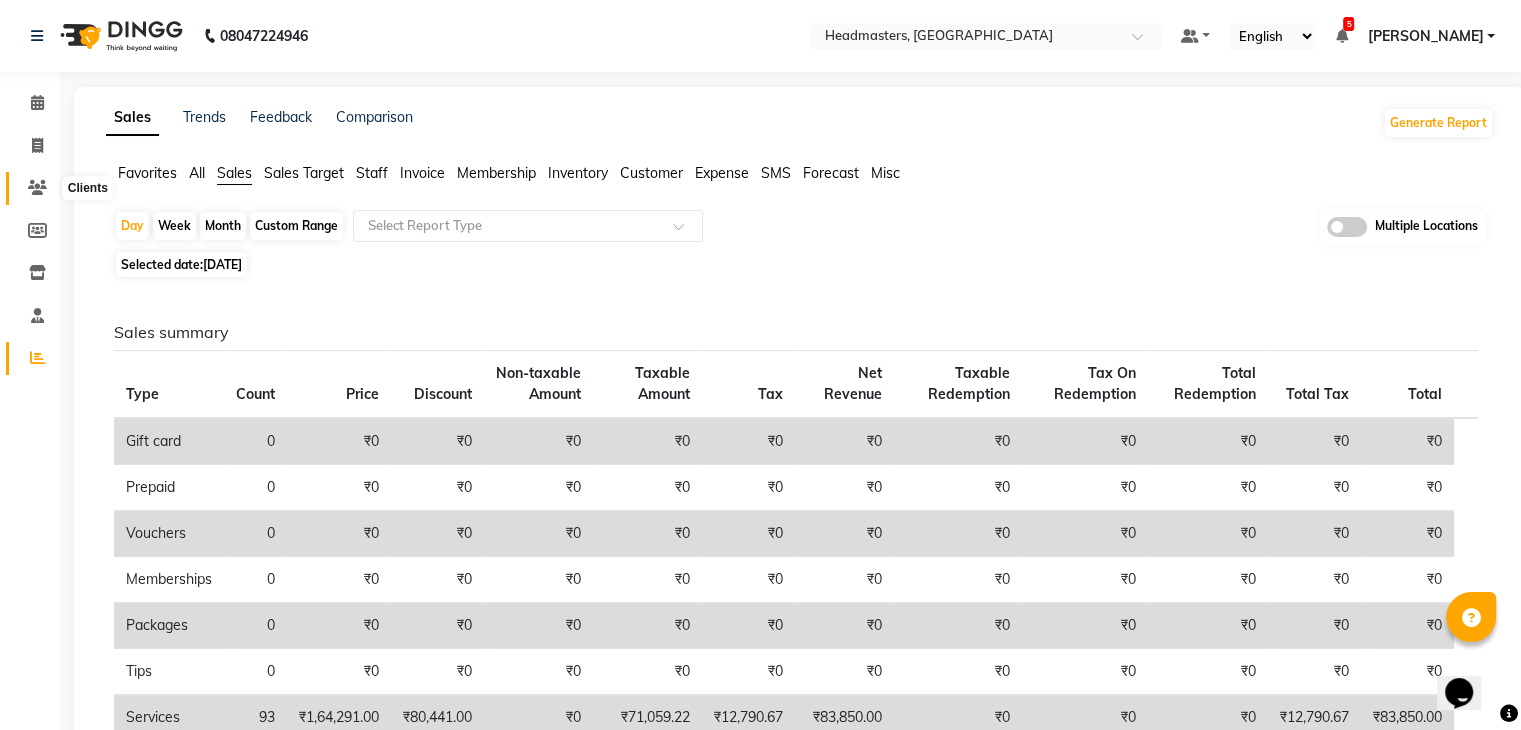 click 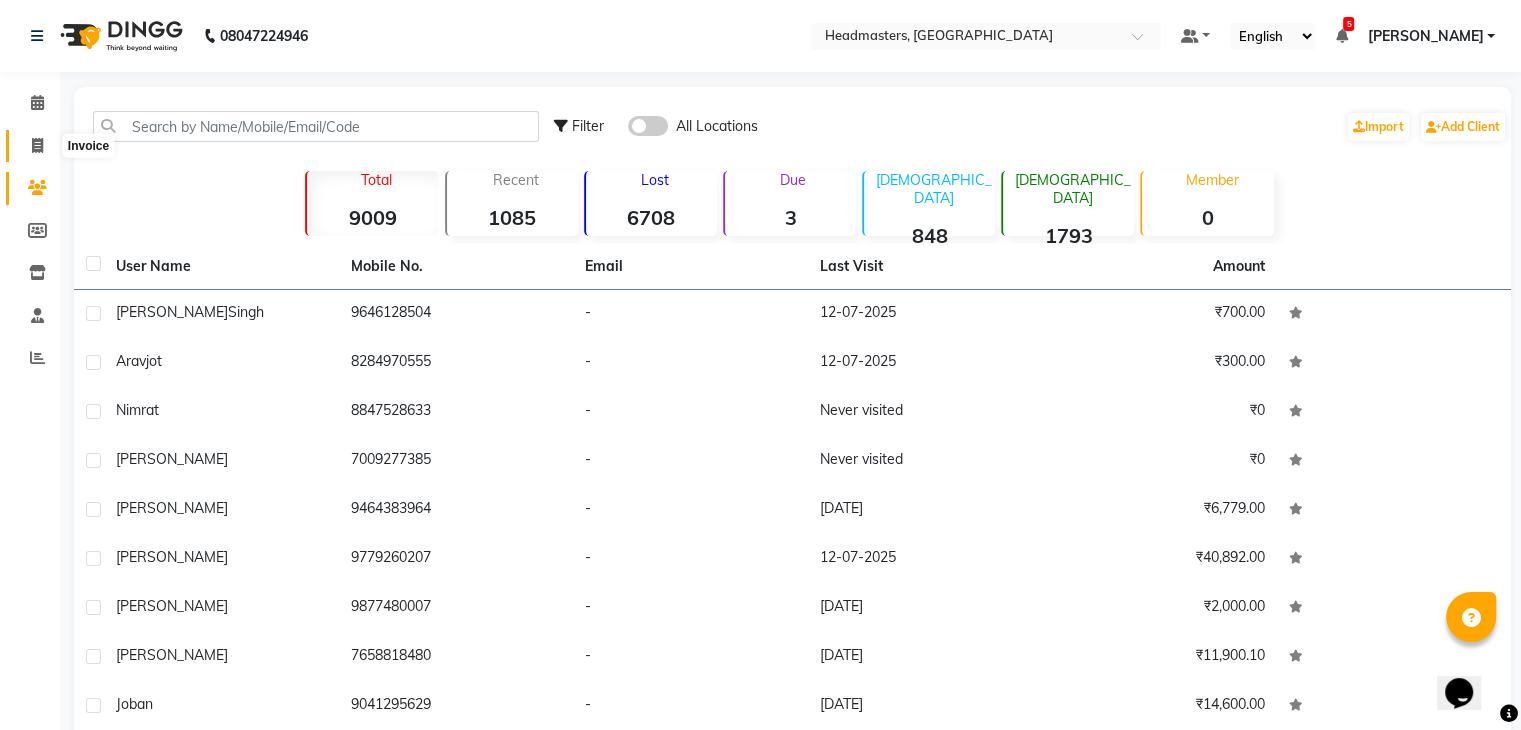 click 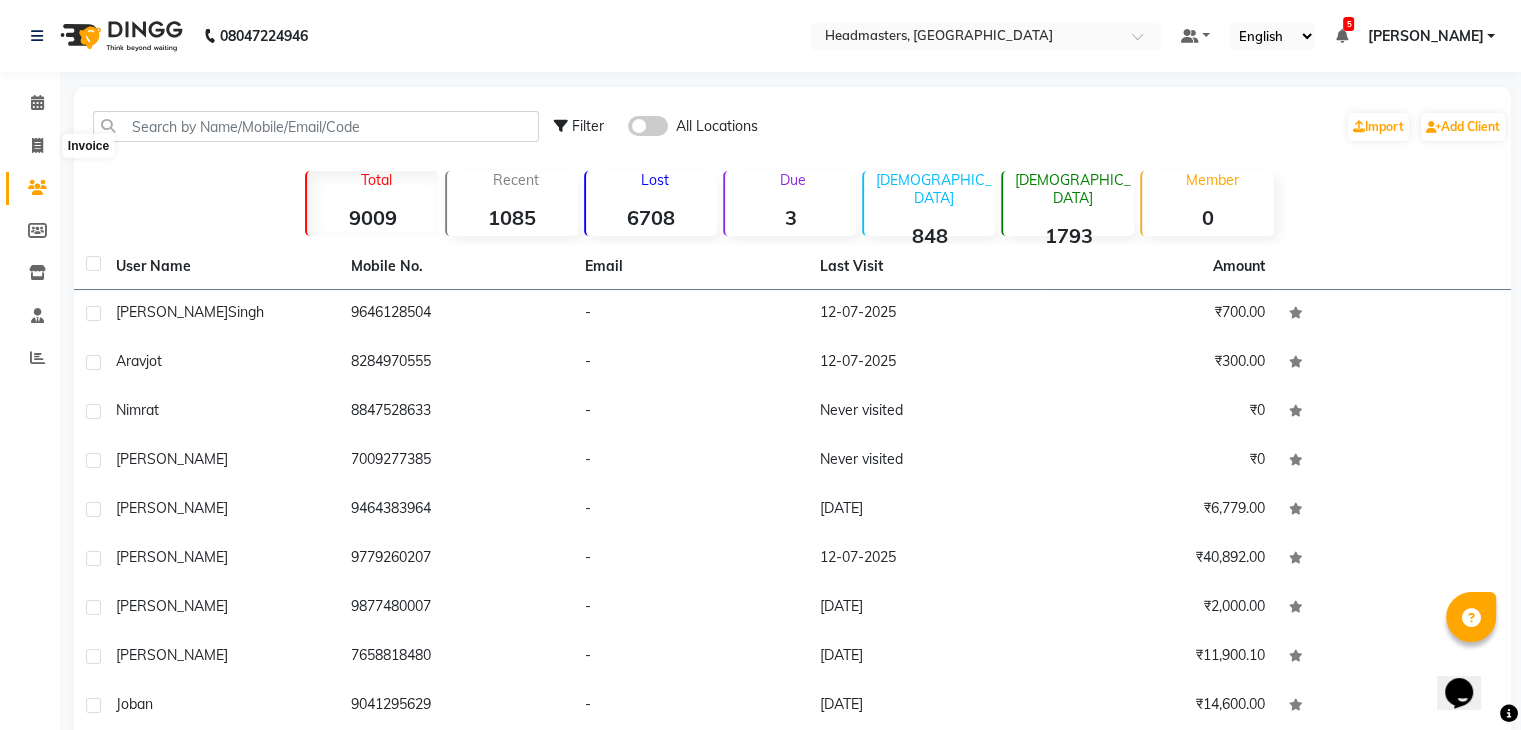 select on "service" 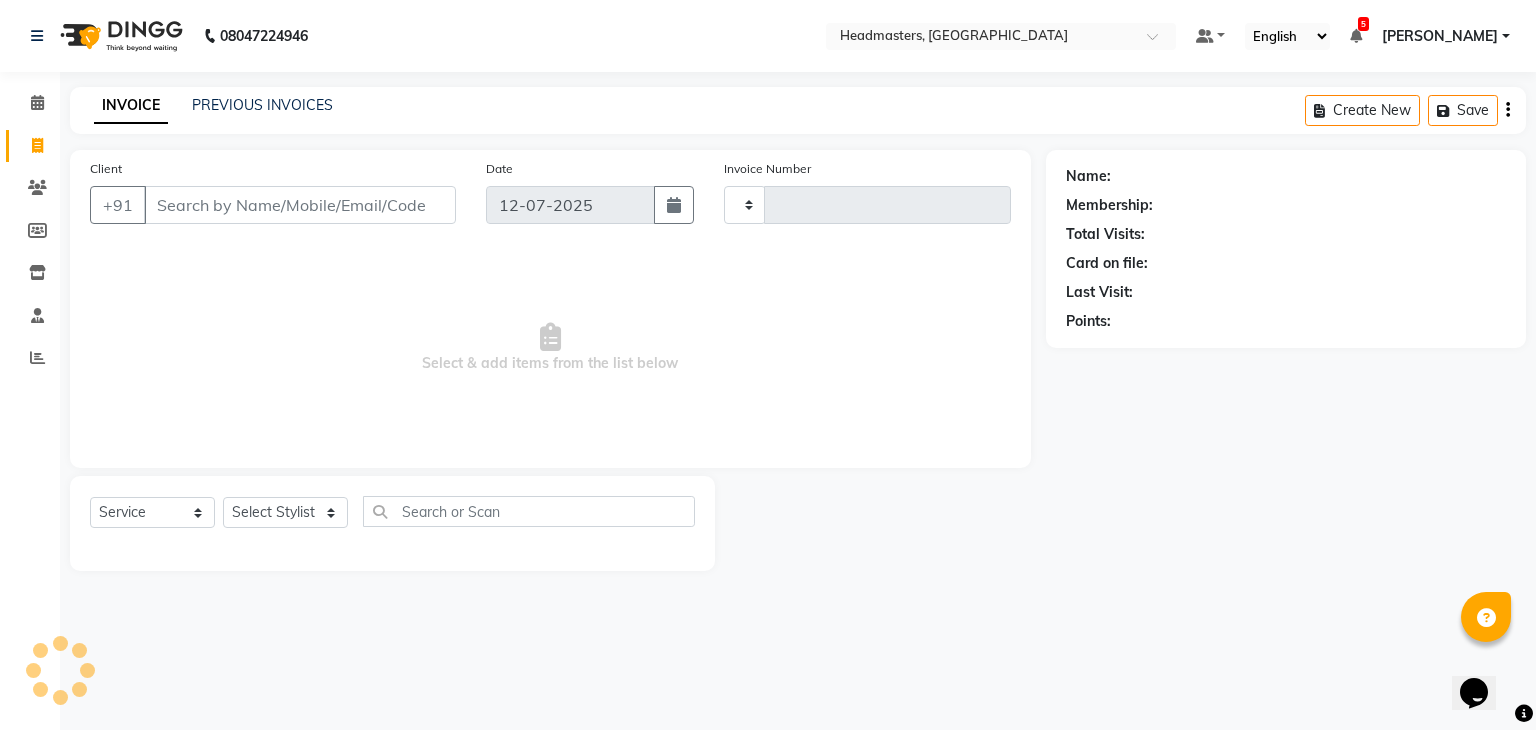 type on "2199" 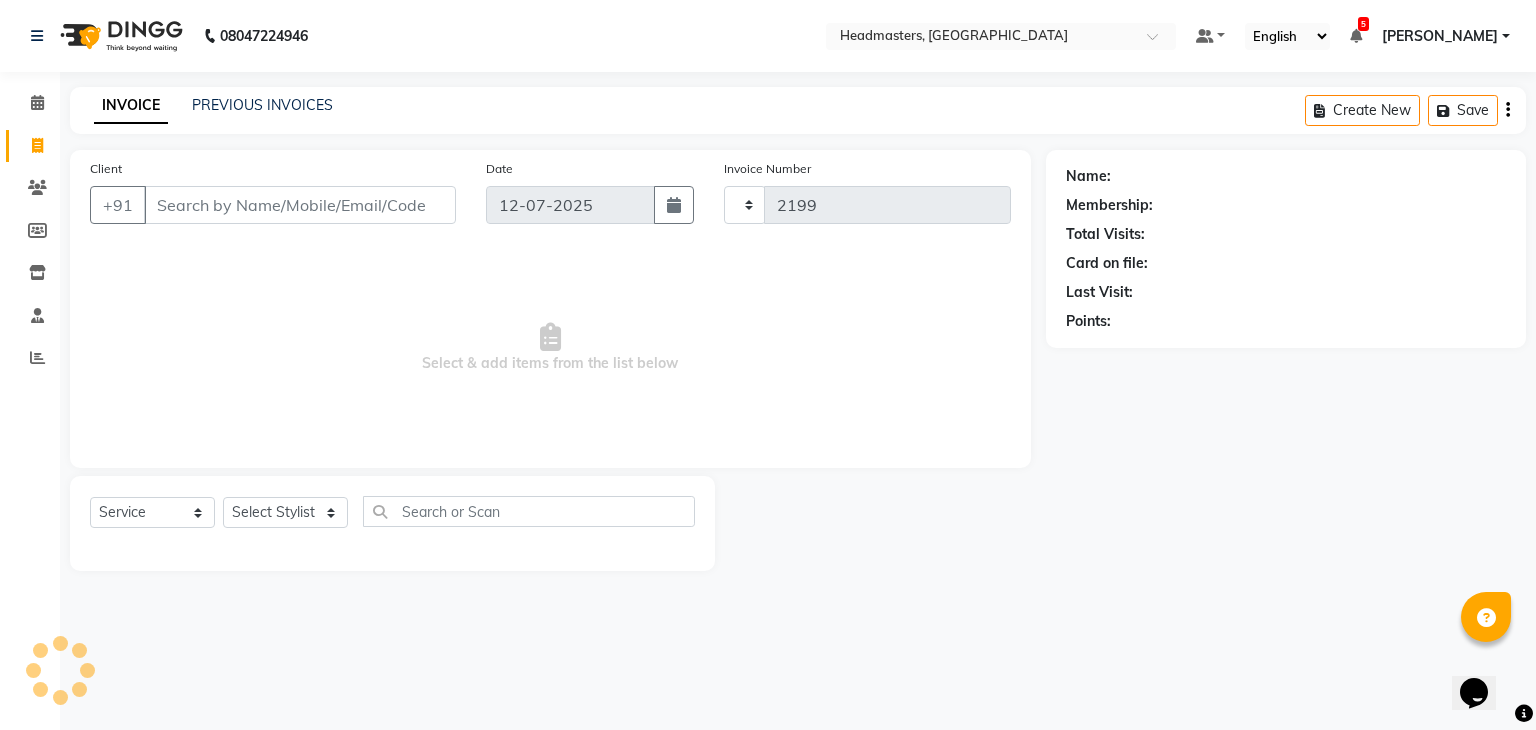 select on "7136" 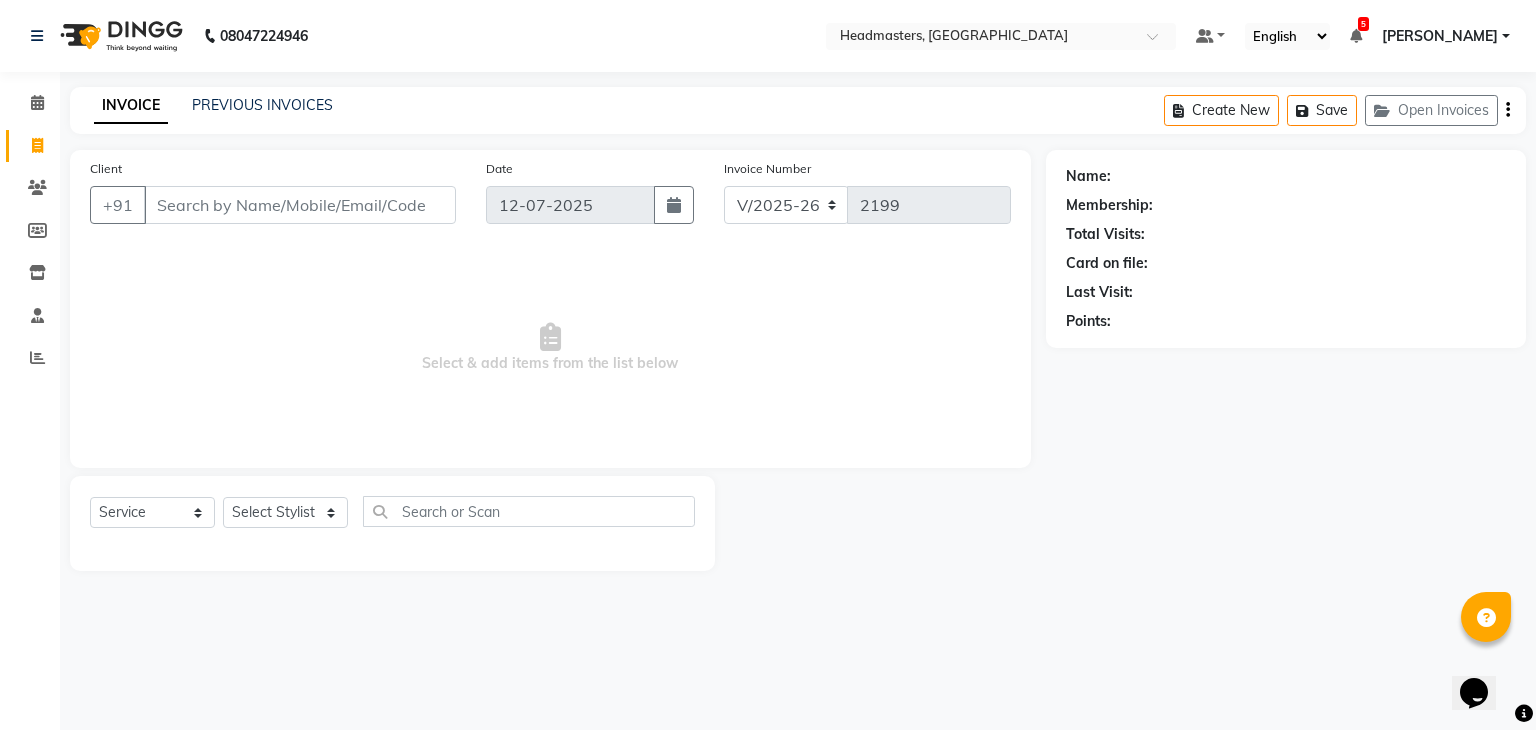 click on "INVOICE PREVIOUS INVOICES" 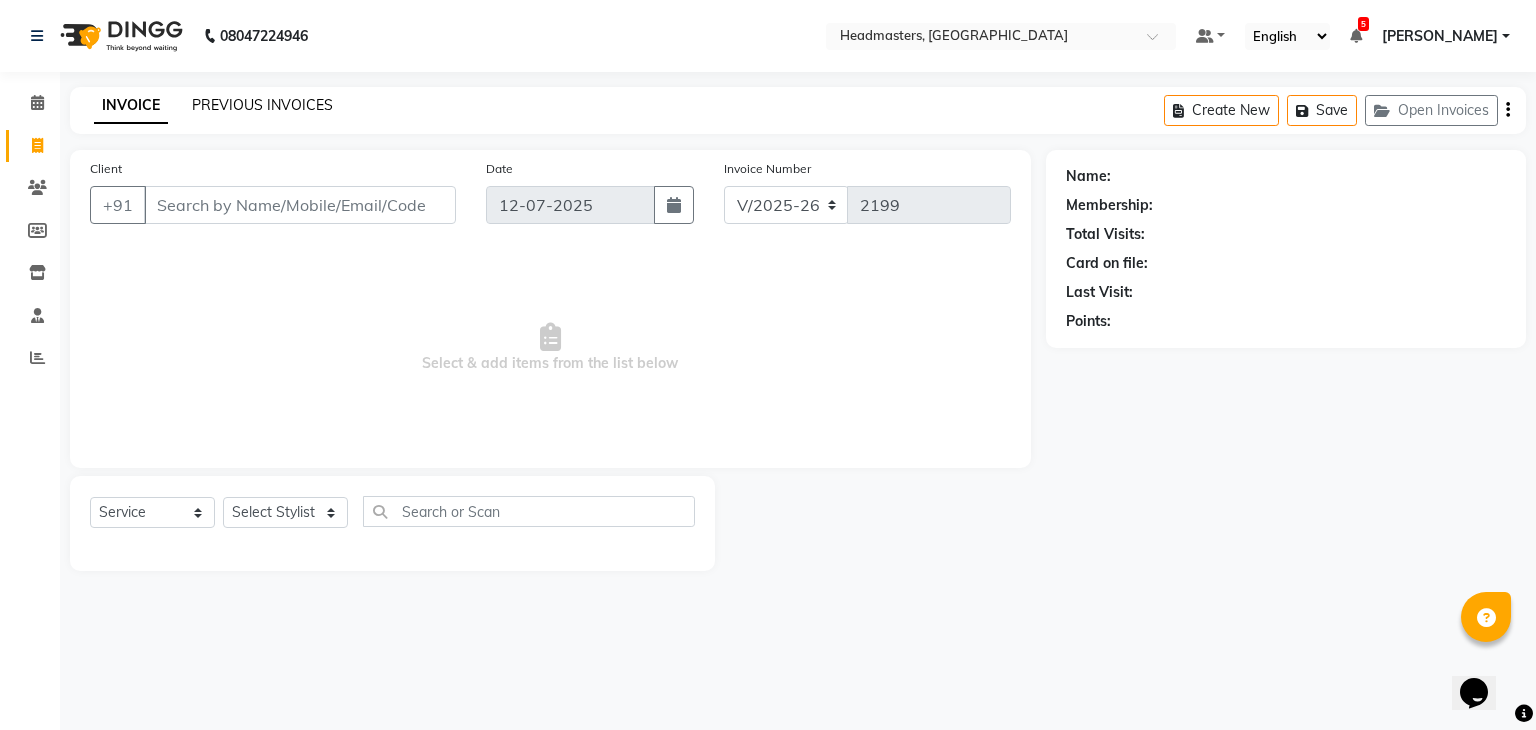 click on "PREVIOUS INVOICES" 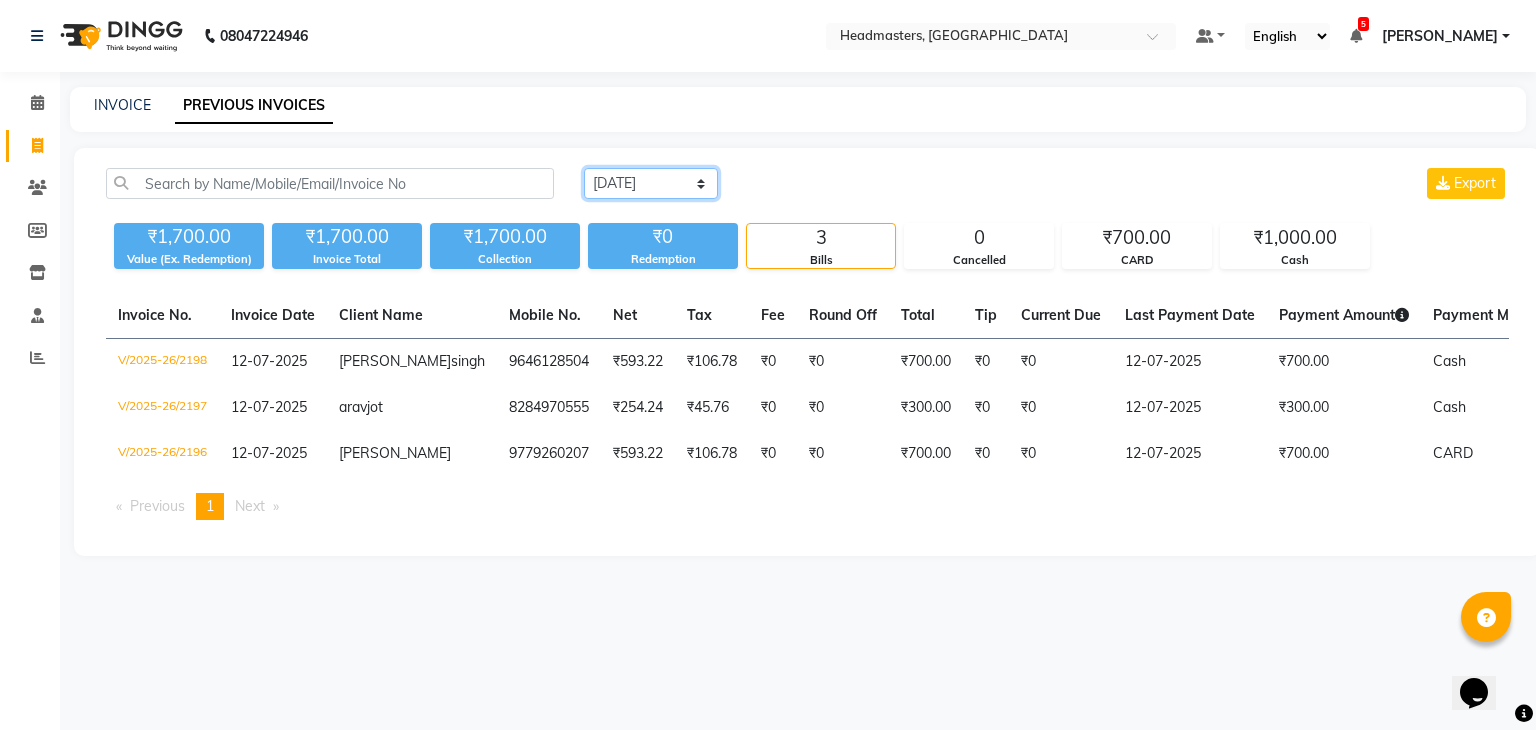 click on "Today Yesterday Custom Range" 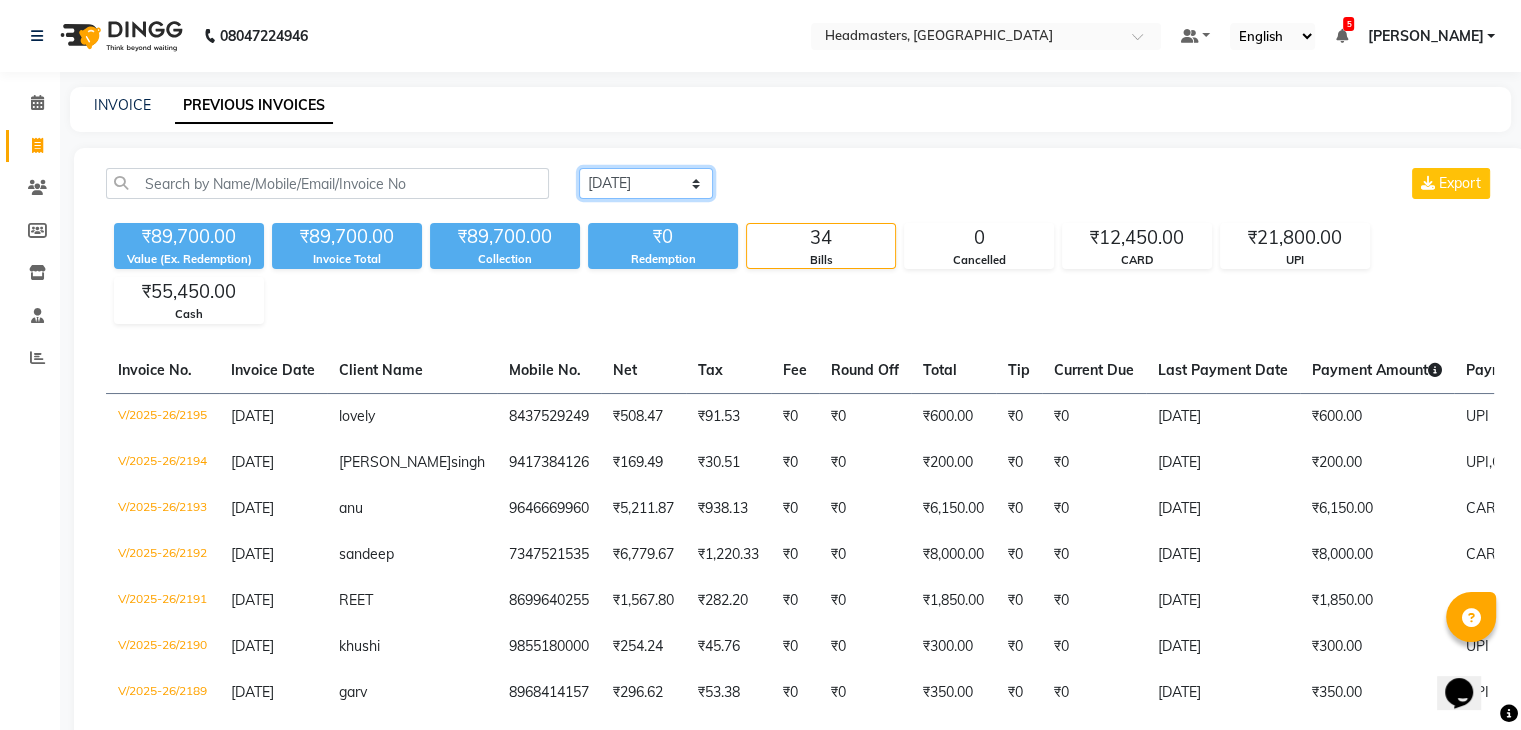scroll, scrollTop: 500, scrollLeft: 0, axis: vertical 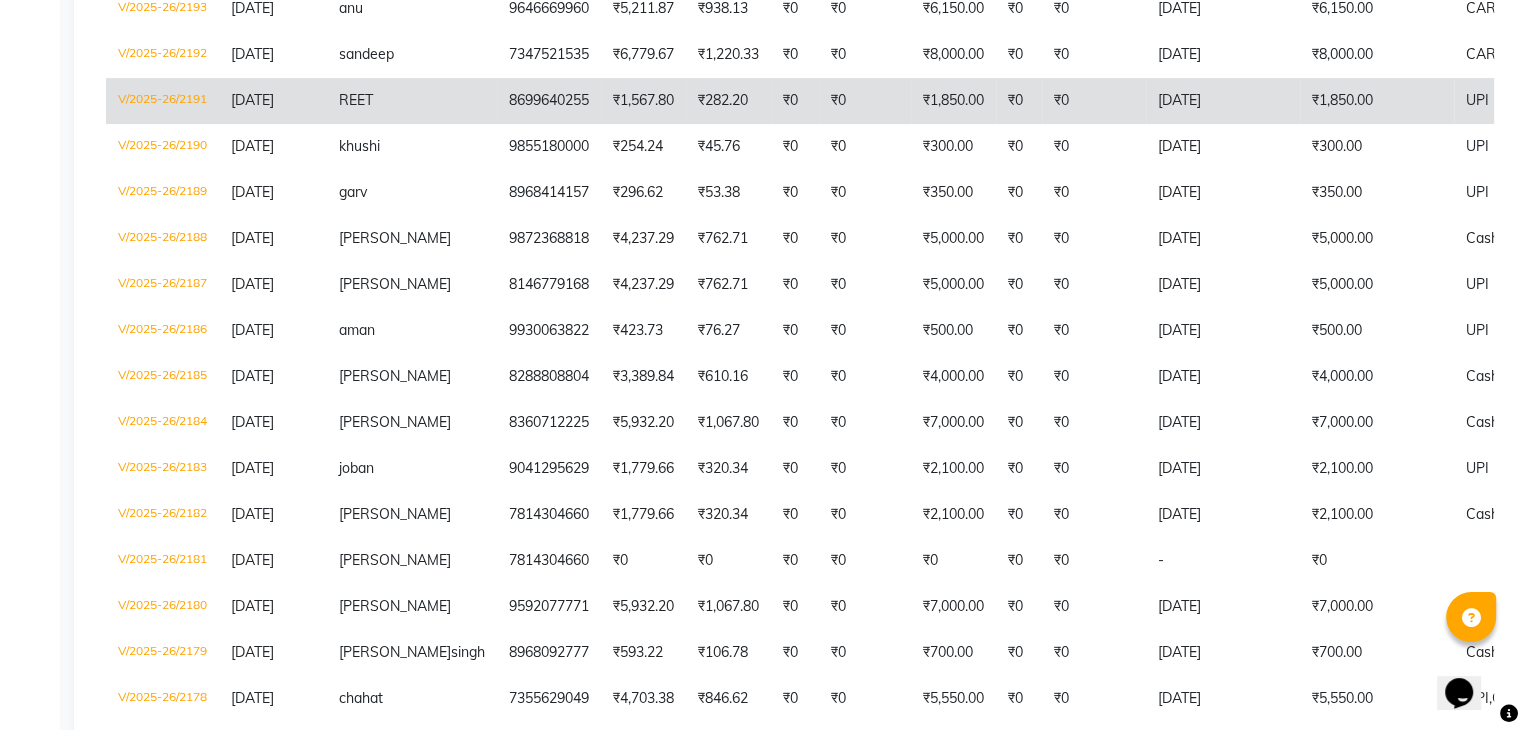 click on "REET" 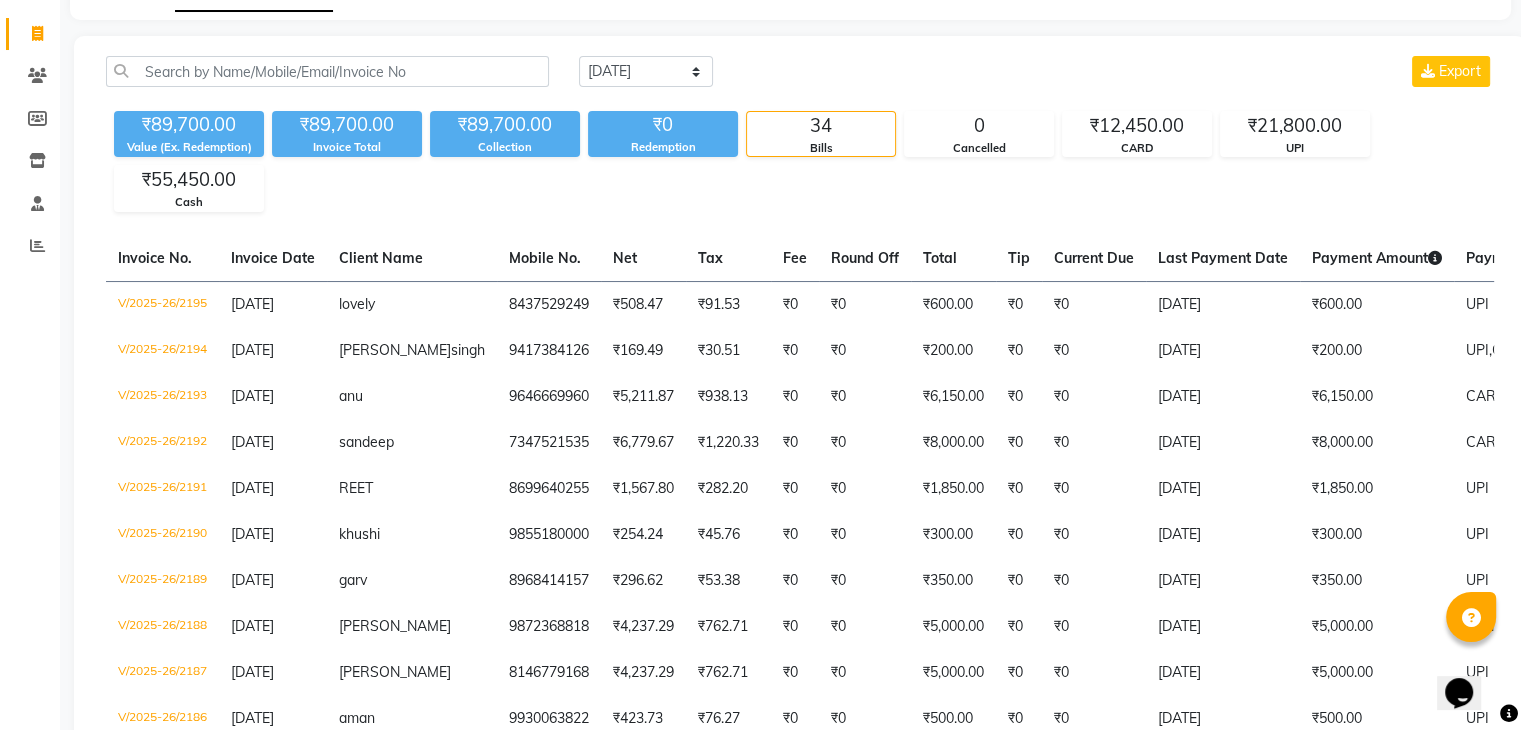scroll, scrollTop: 0, scrollLeft: 0, axis: both 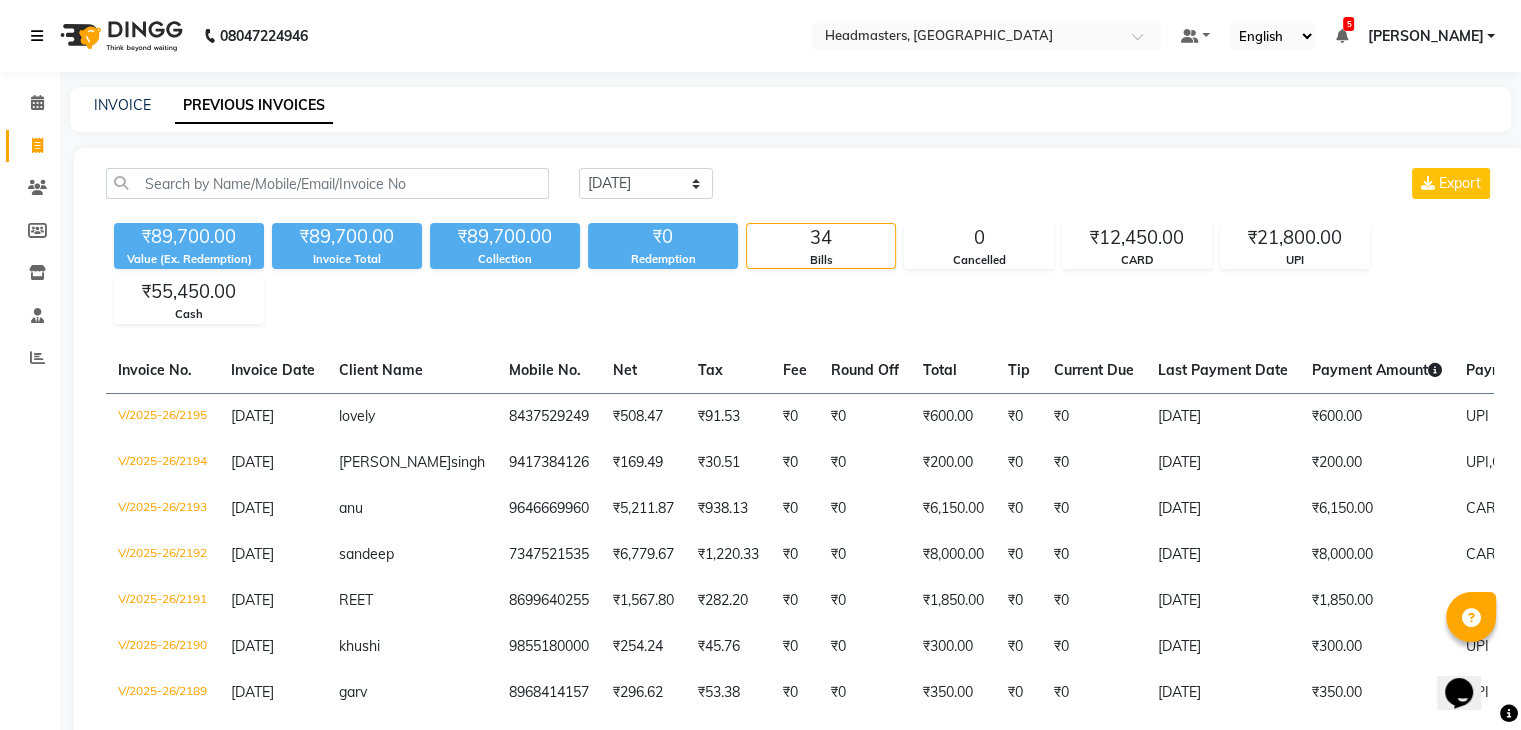 click at bounding box center (37, 36) 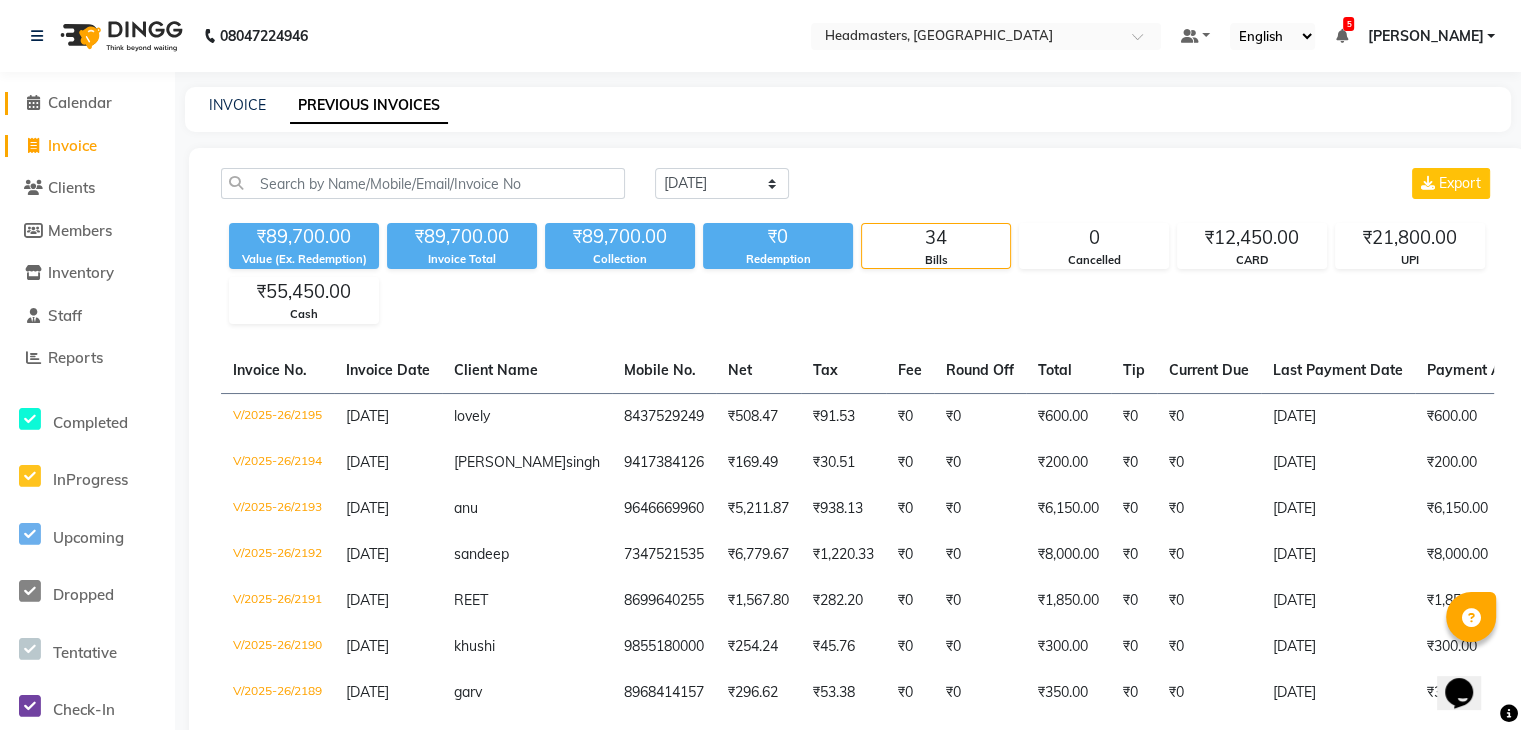 click on "Calendar" 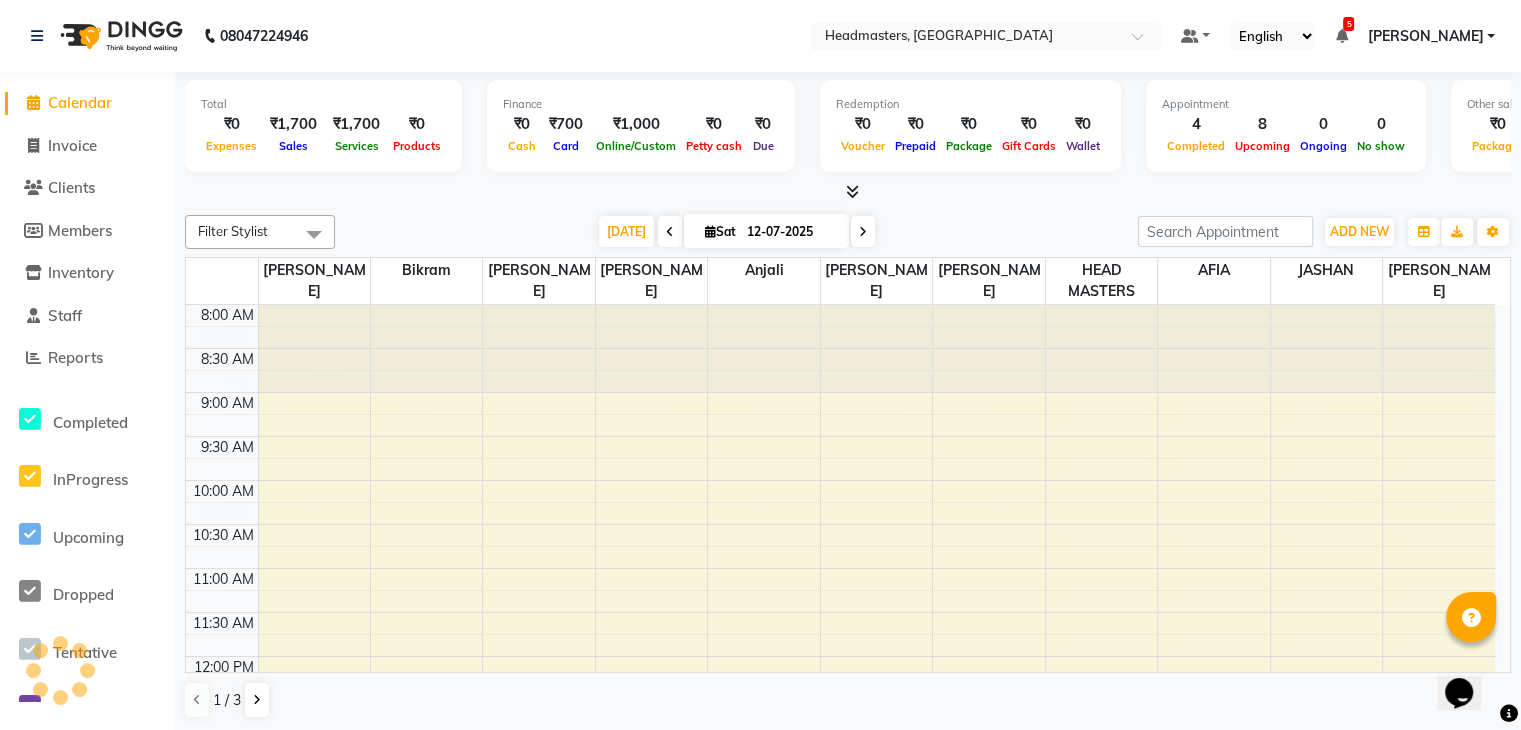 scroll, scrollTop: 0, scrollLeft: 0, axis: both 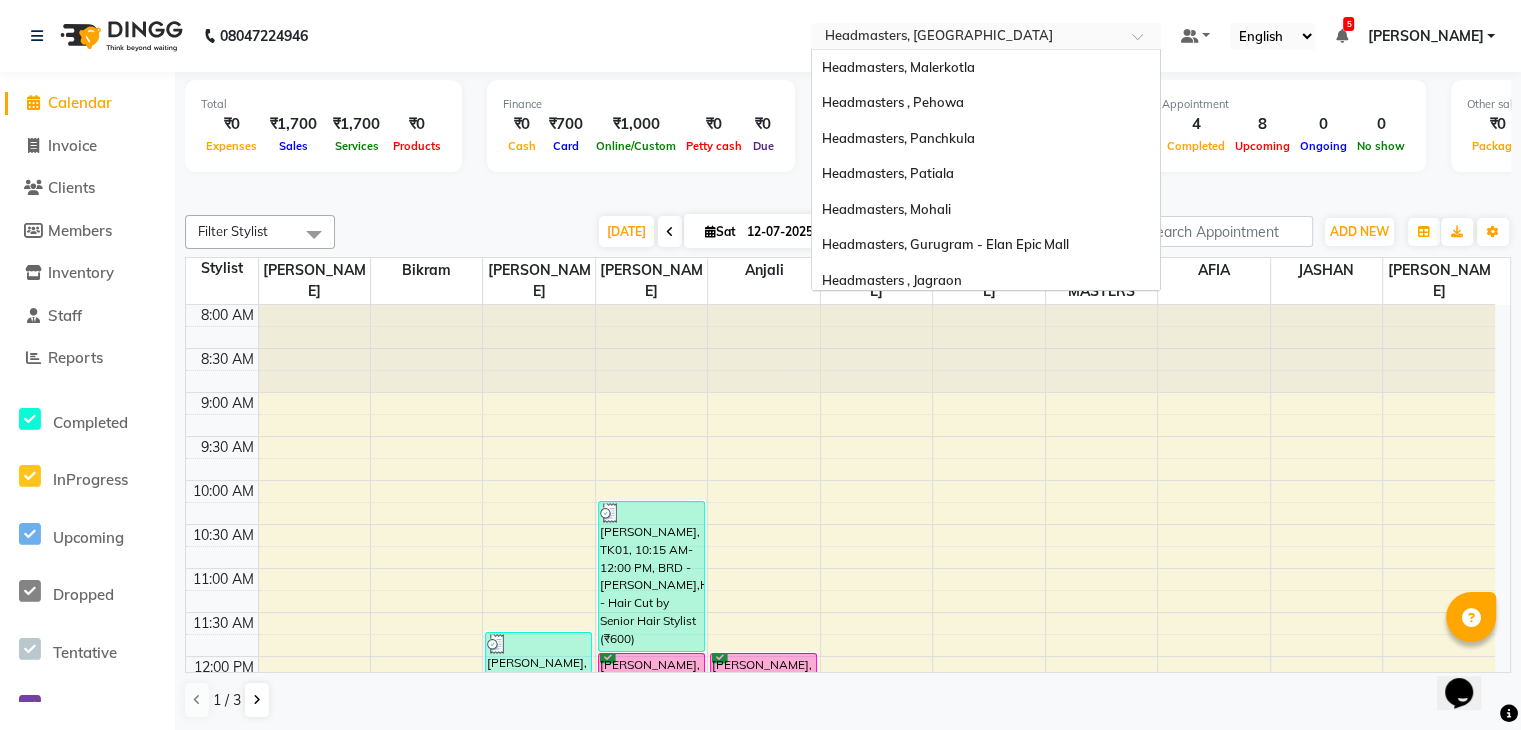 click at bounding box center (966, 38) 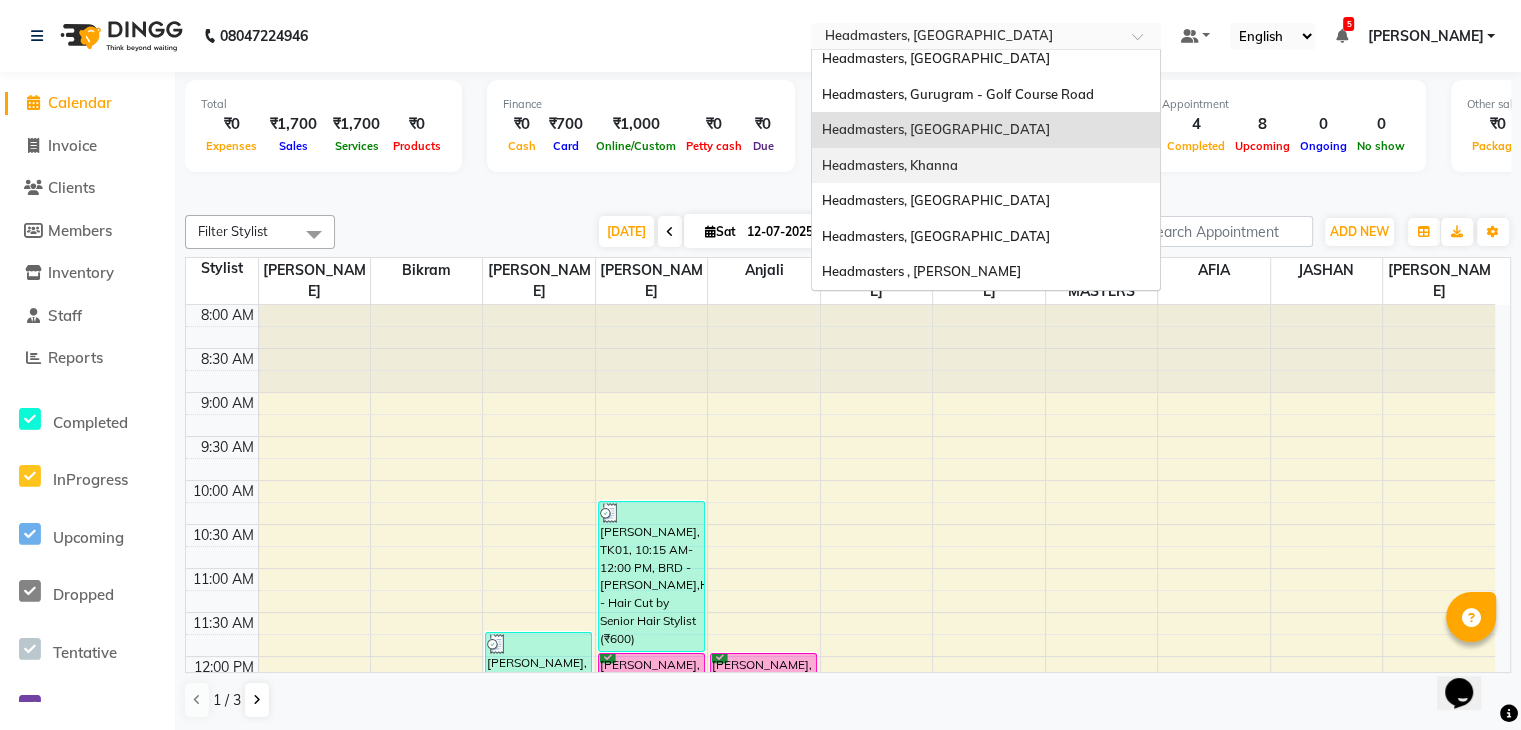scroll, scrollTop: 1, scrollLeft: 0, axis: vertical 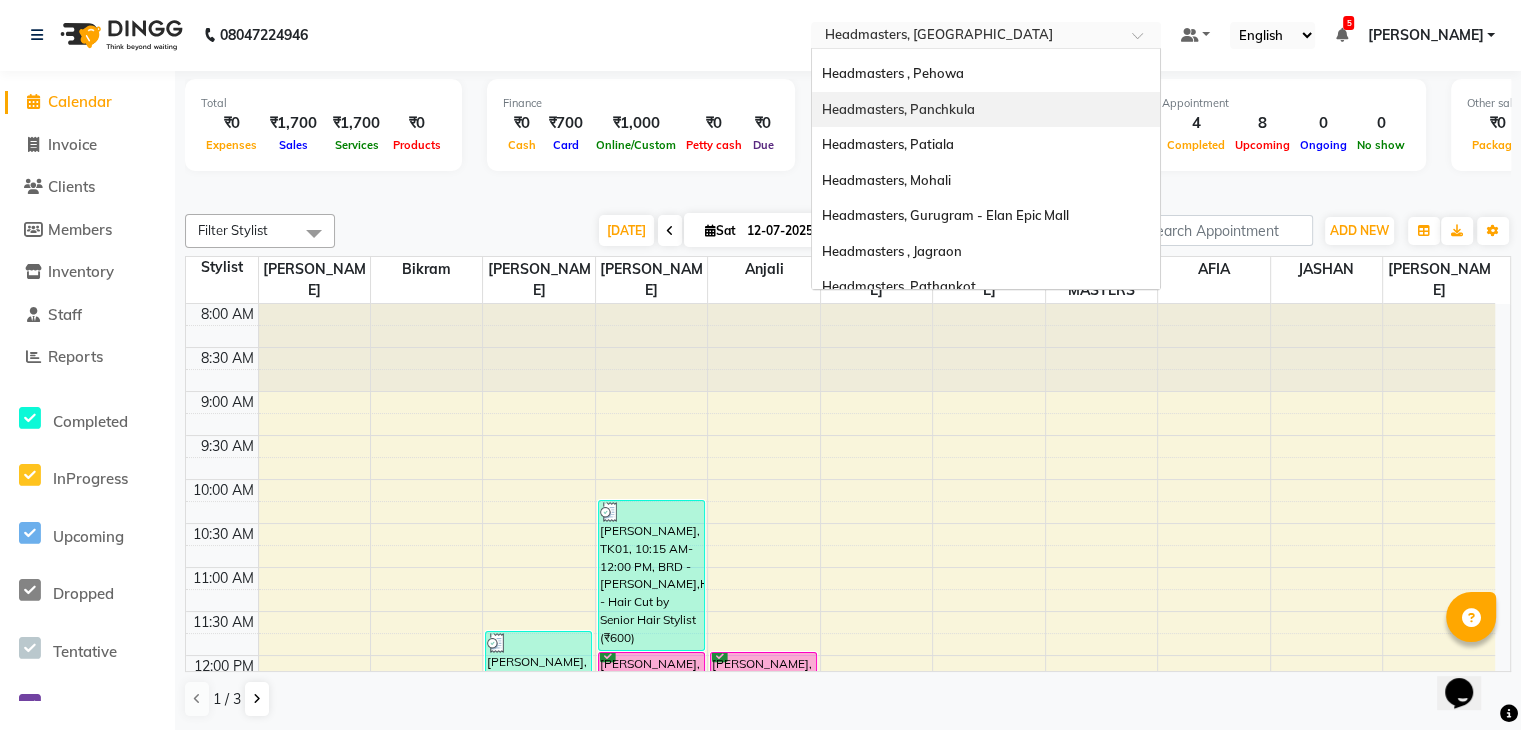 click on "Headmasters, Panchkula" at bounding box center [986, 110] 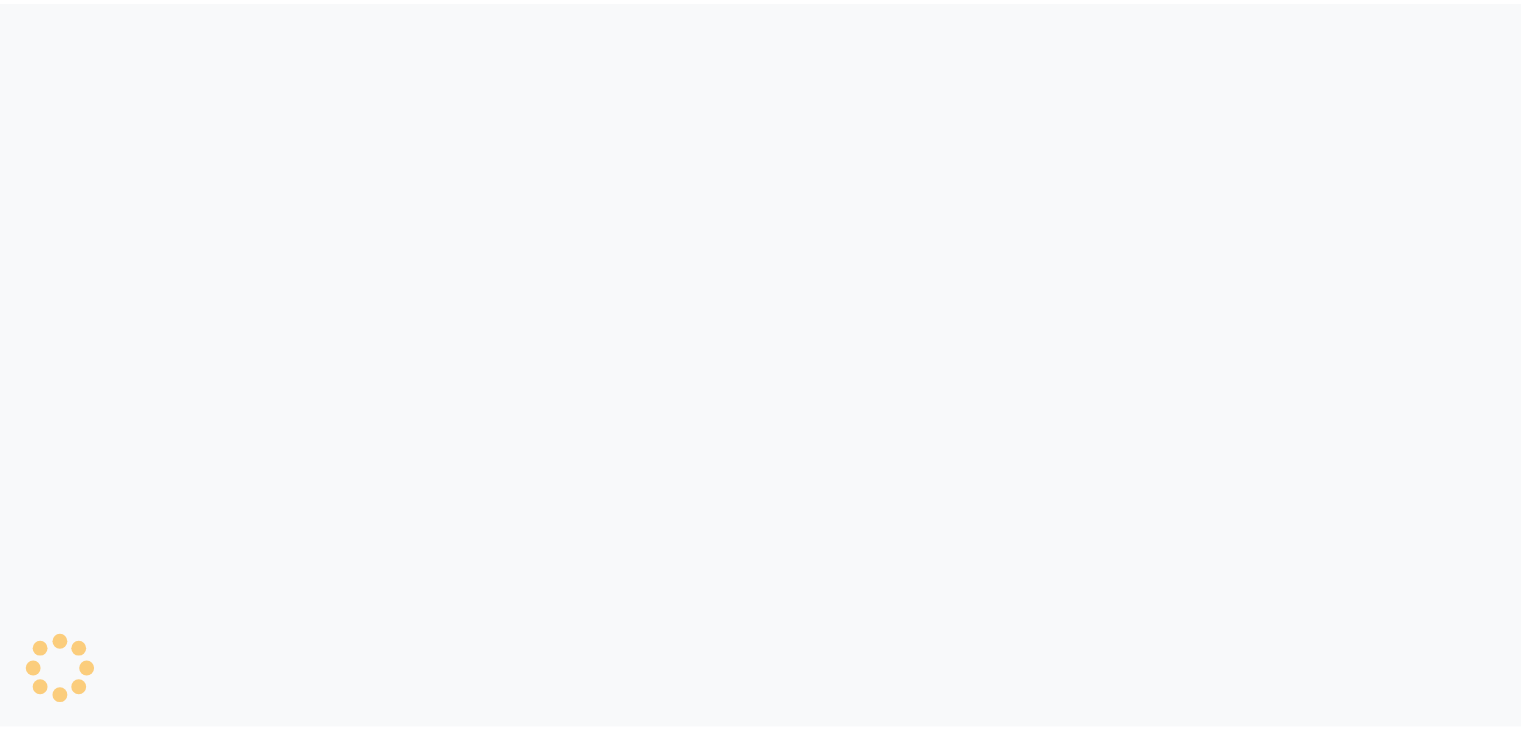 scroll, scrollTop: 0, scrollLeft: 0, axis: both 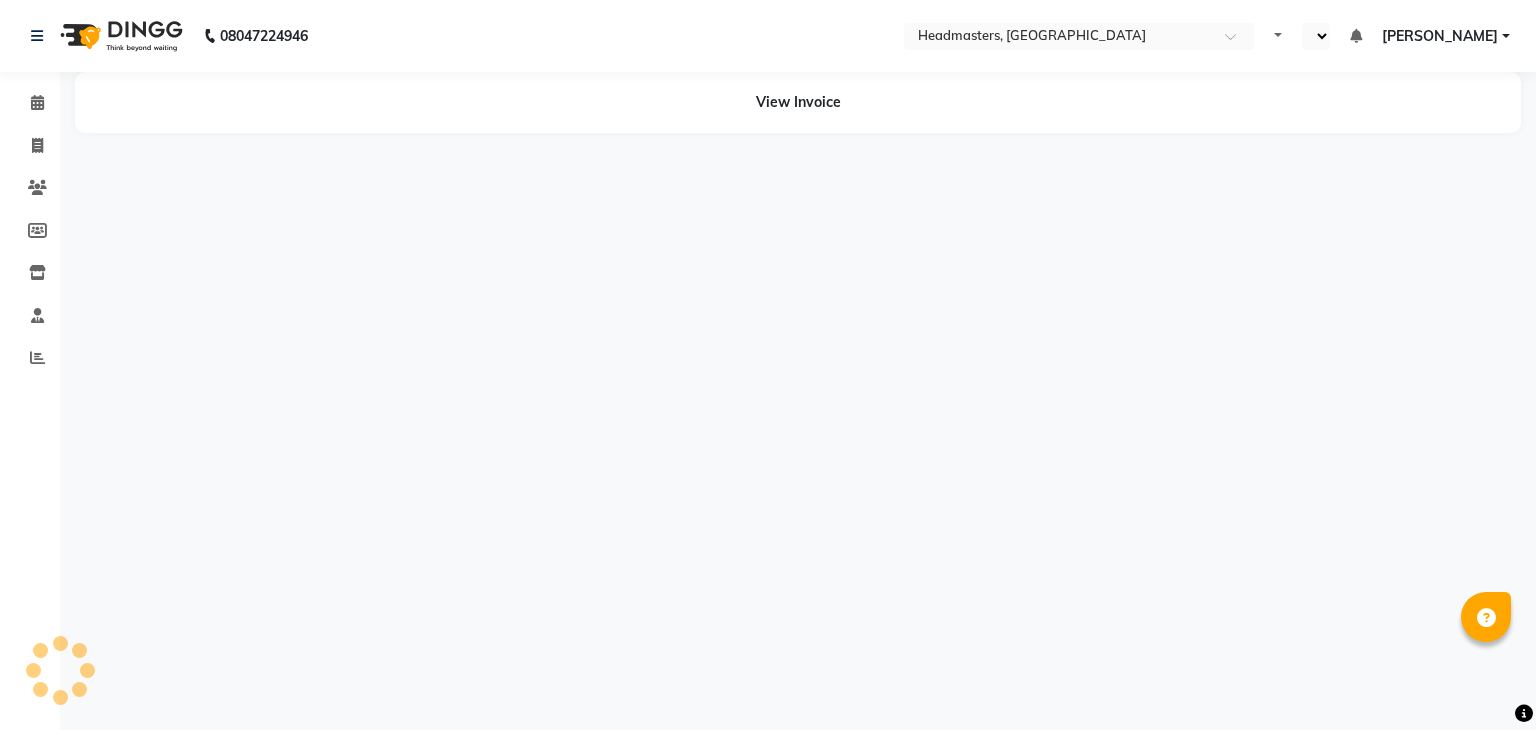 select on "en" 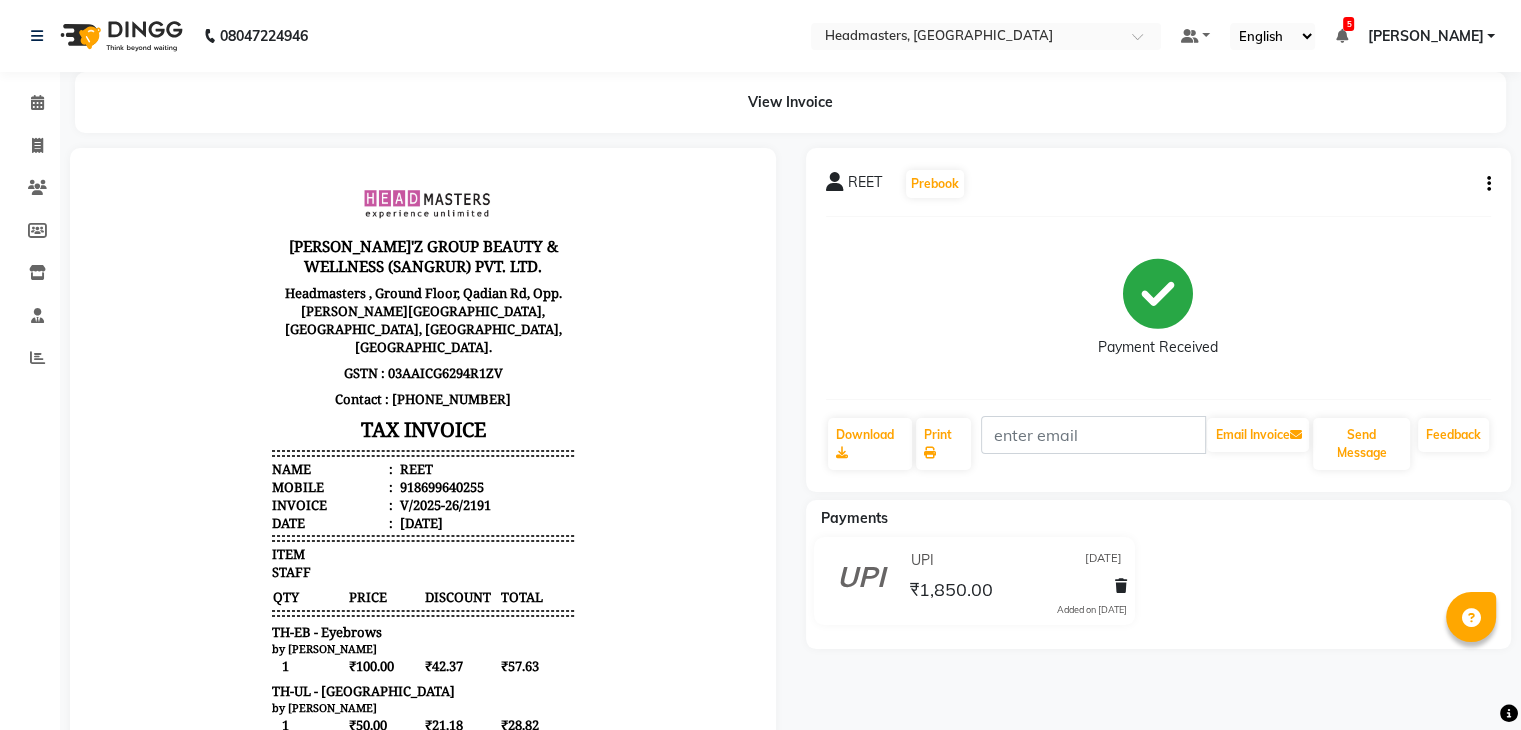 scroll, scrollTop: 16, scrollLeft: 0, axis: vertical 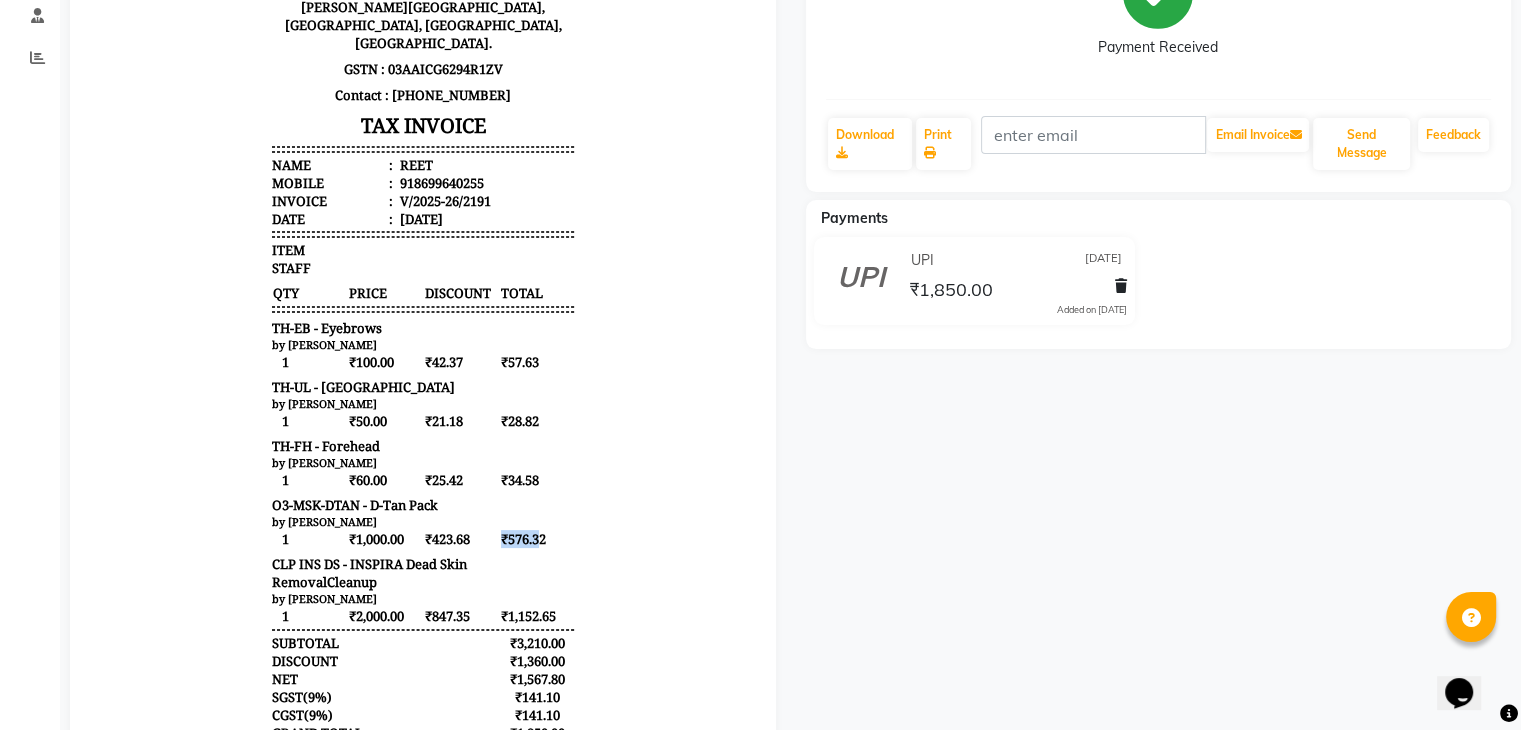 drag, startPoint x: 522, startPoint y: 511, endPoint x: 484, endPoint y: 515, distance: 38.209946 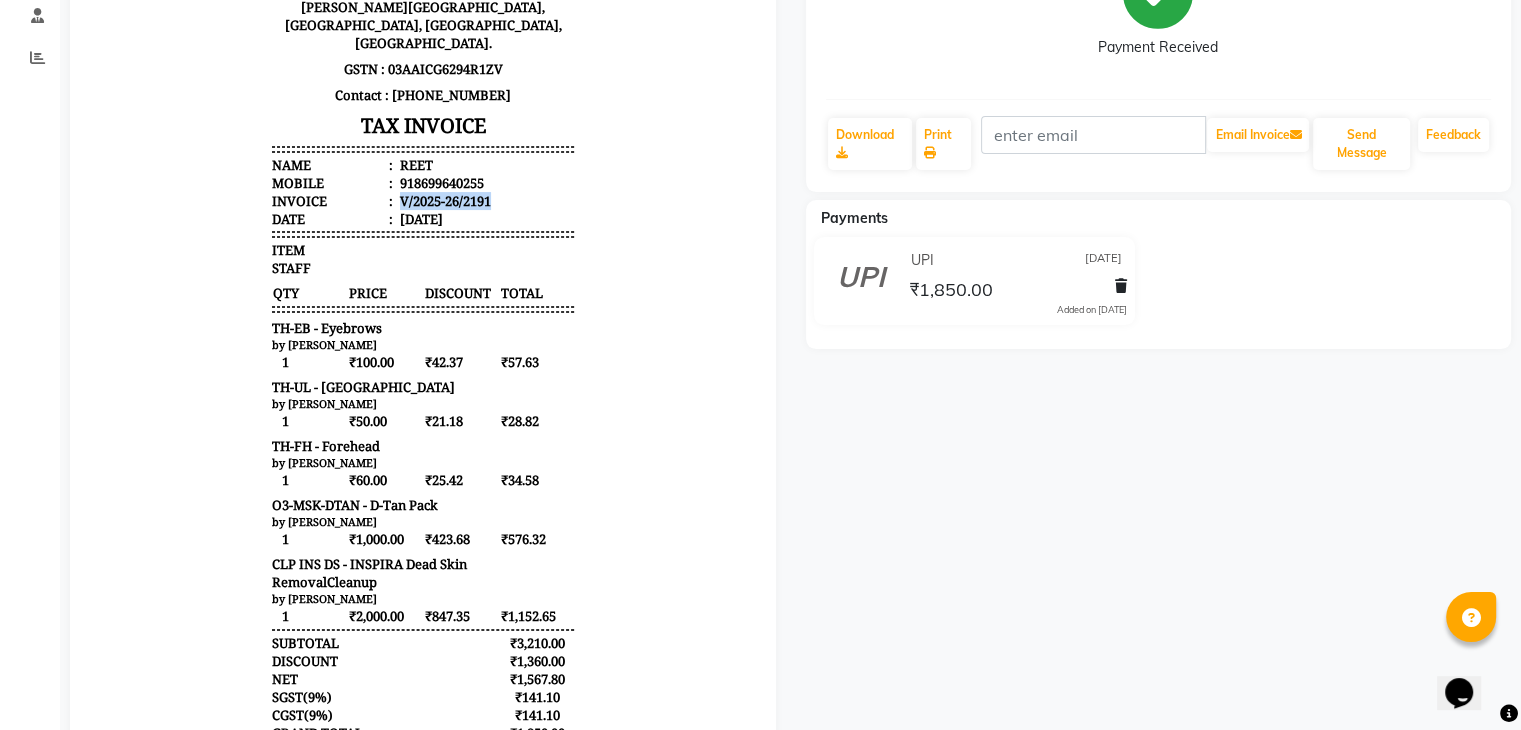 drag, startPoint x: 483, startPoint y: 177, endPoint x: 381, endPoint y: 175, distance: 102.01961 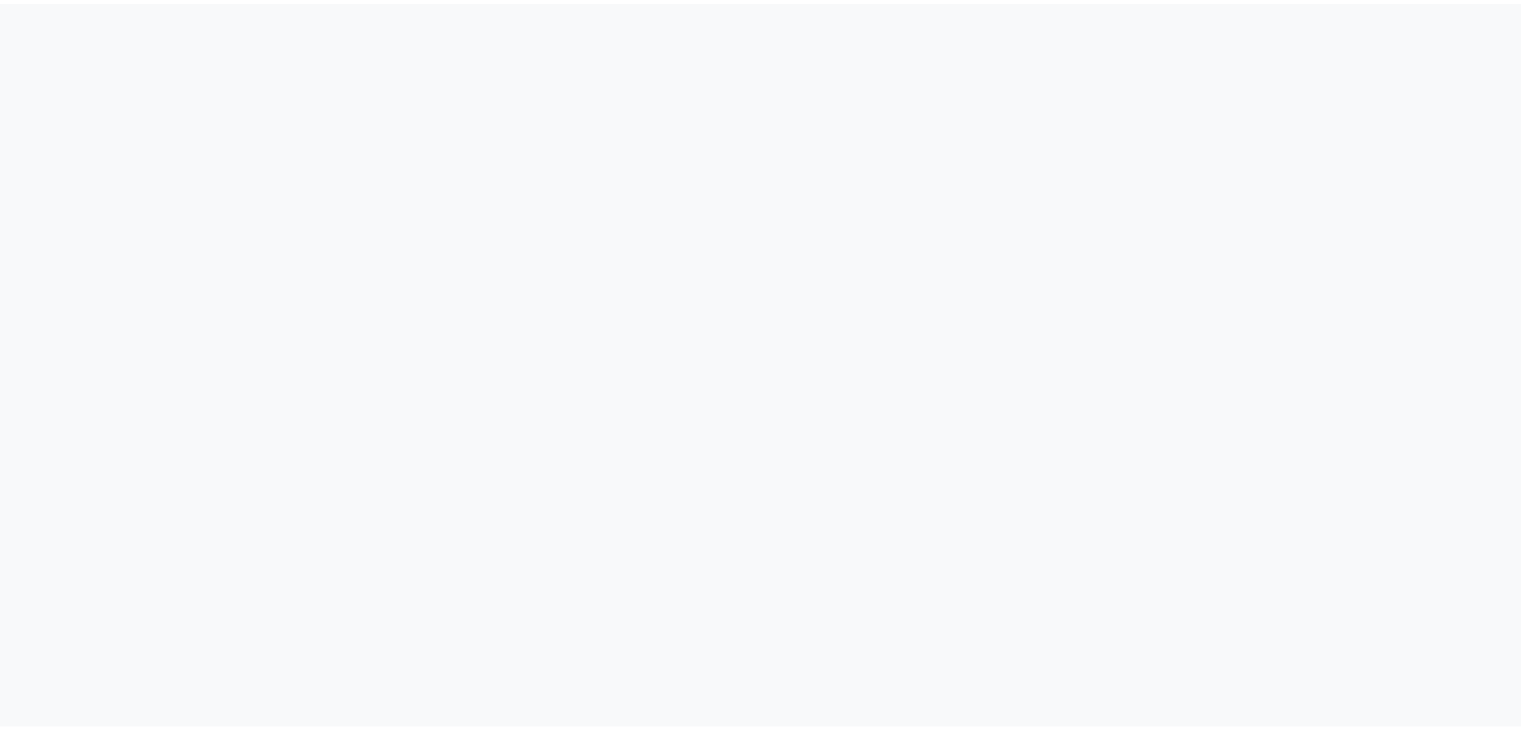 scroll, scrollTop: 0, scrollLeft: 0, axis: both 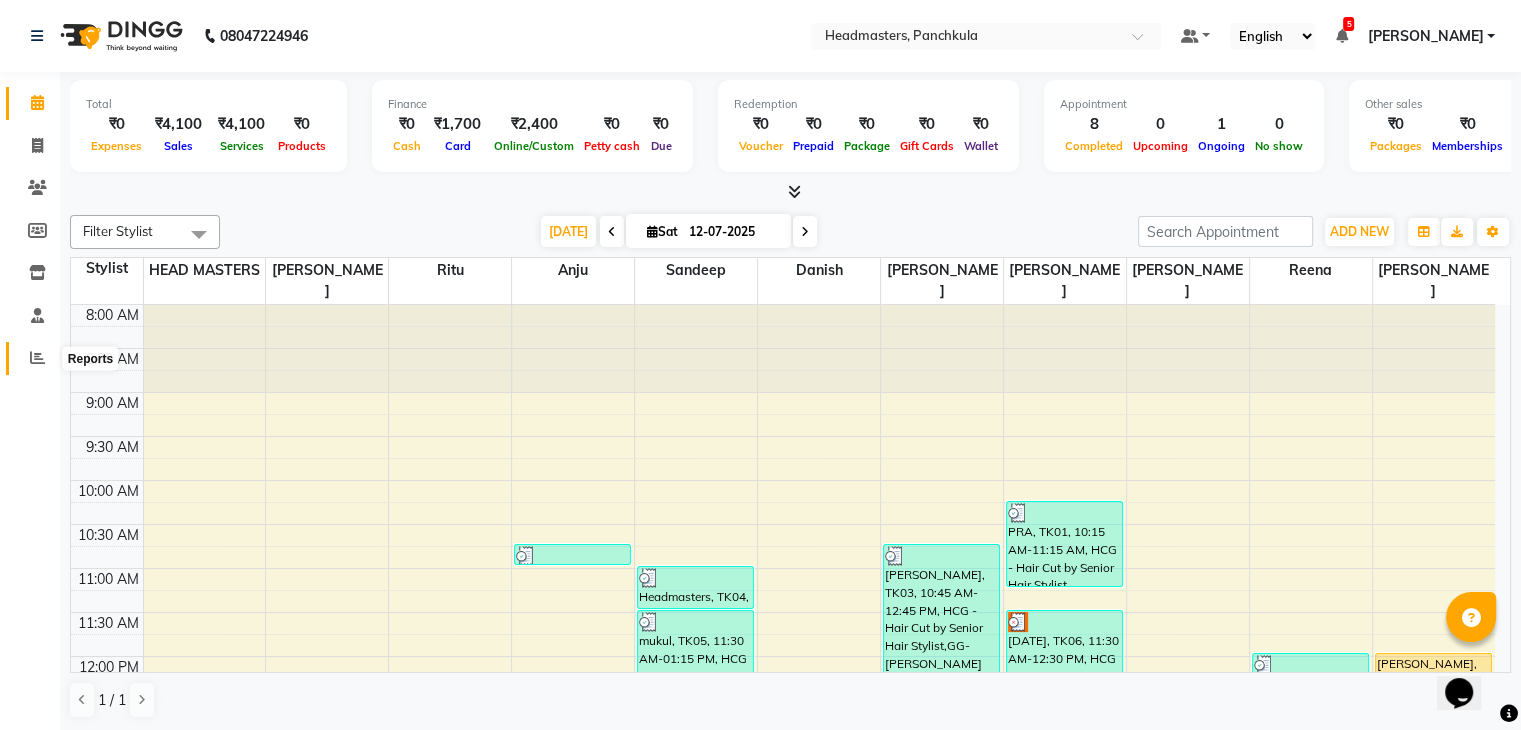 click 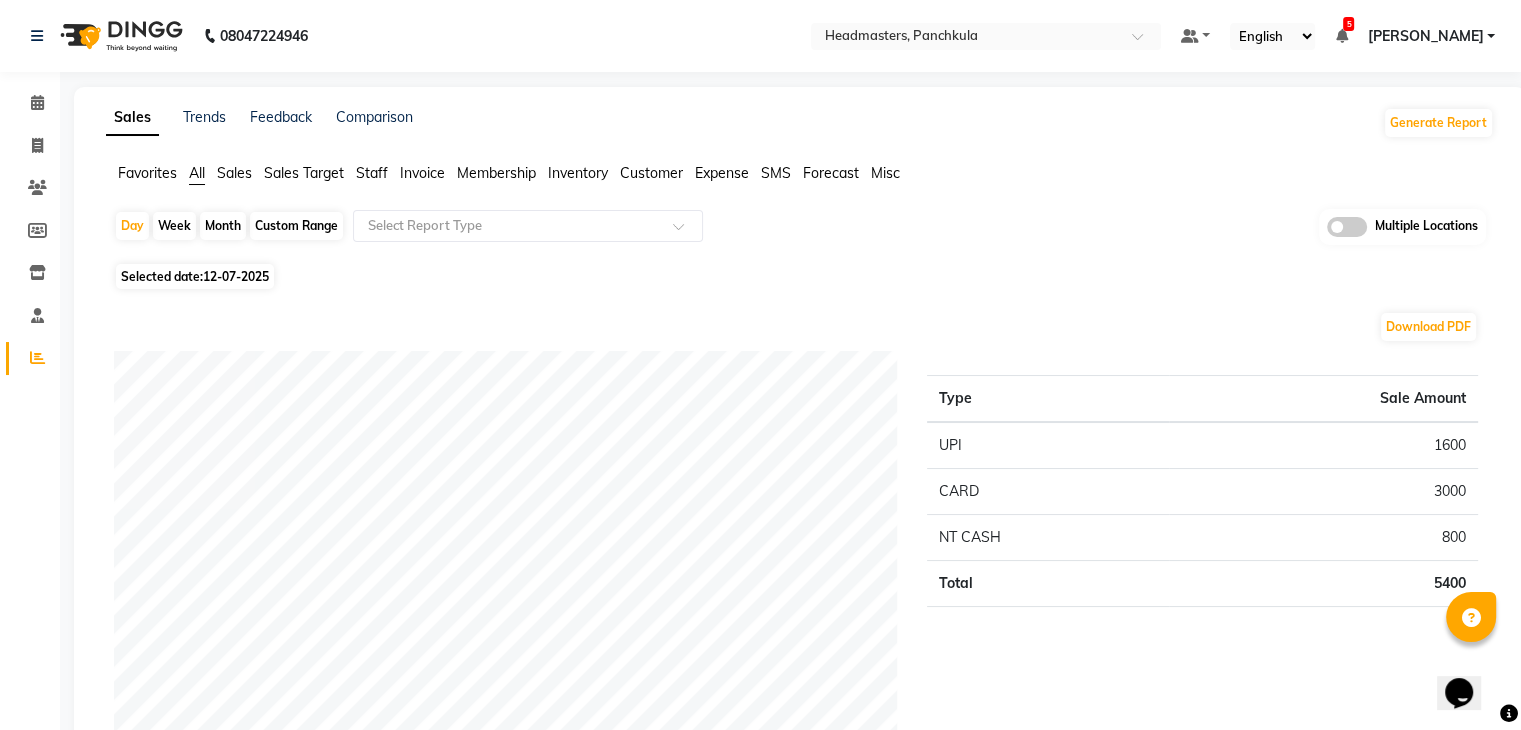 click on "Sales" 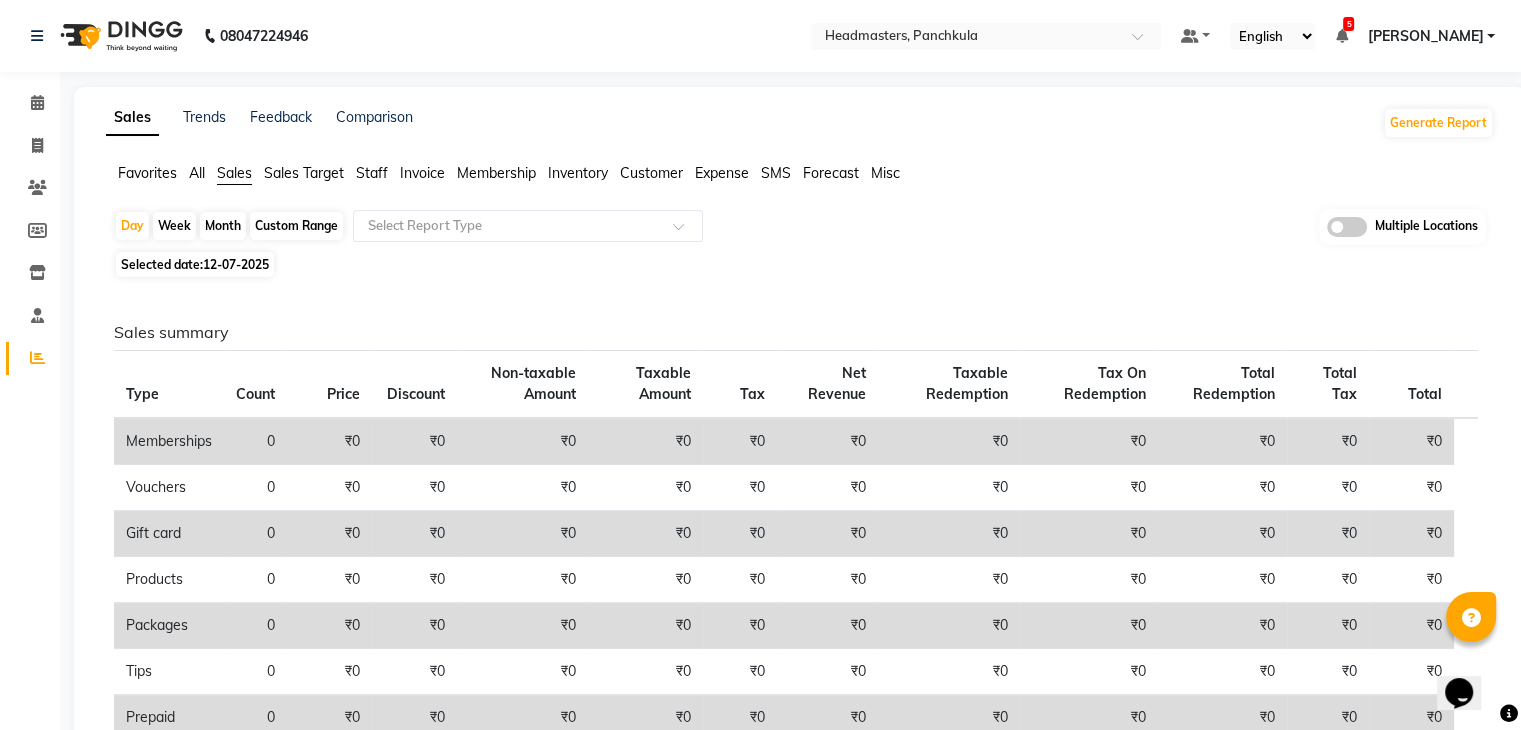 click on "12-07-2025" 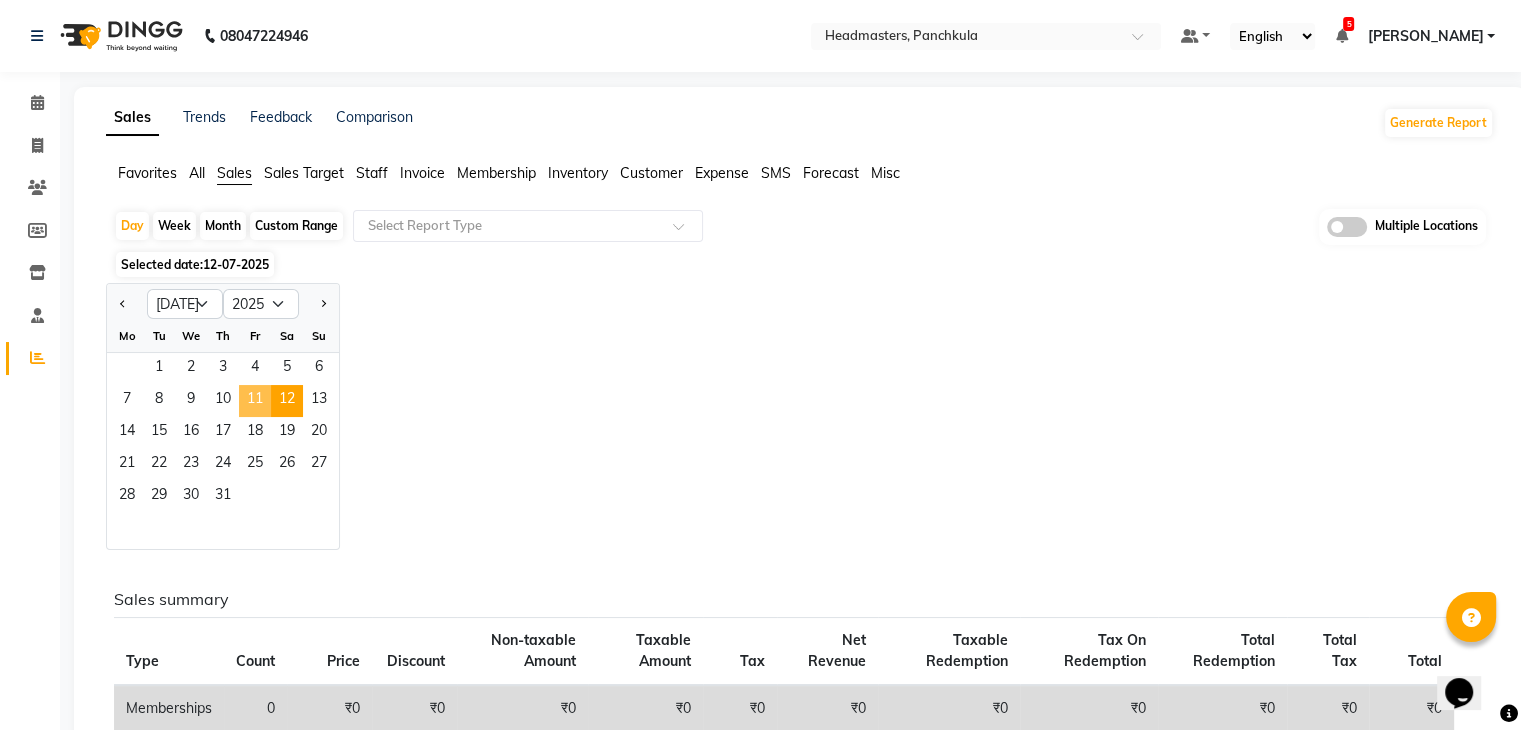 click on "11" 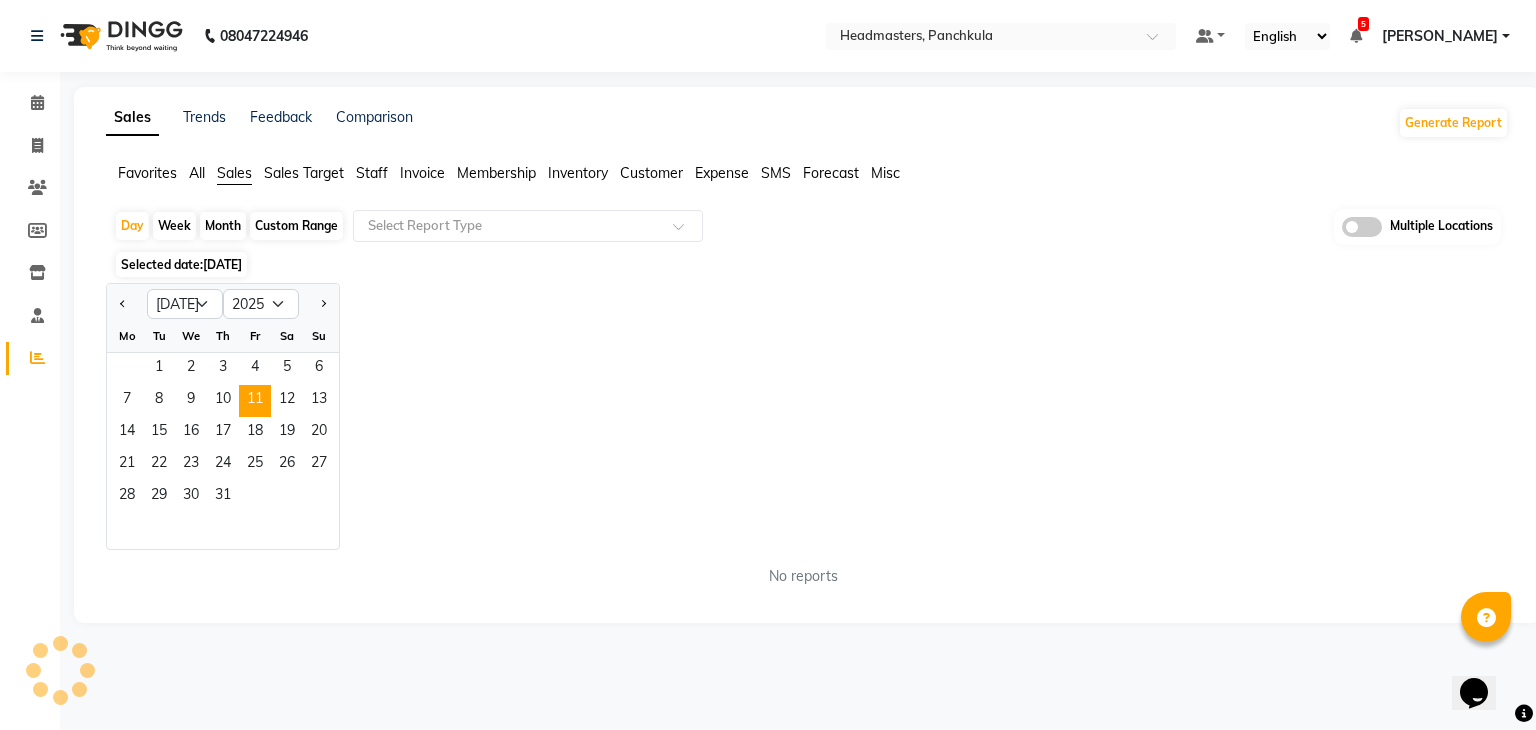 click on "Jan Feb Mar Apr May Jun [DATE] Aug Sep Oct Nov [DATE] 2016 2017 2018 2019 2020 2021 2022 2023 2024 2025 2026 2027 2028 2029 2030 2031 2032 2033 2034 2035 Mo Tu We Th Fr Sa Su  1   2   3   4   5   6   7   8   9   10   11   12   13   14   15   16   17   18   19   20   21   22   23   24   25   26   27   28   29   30   31" 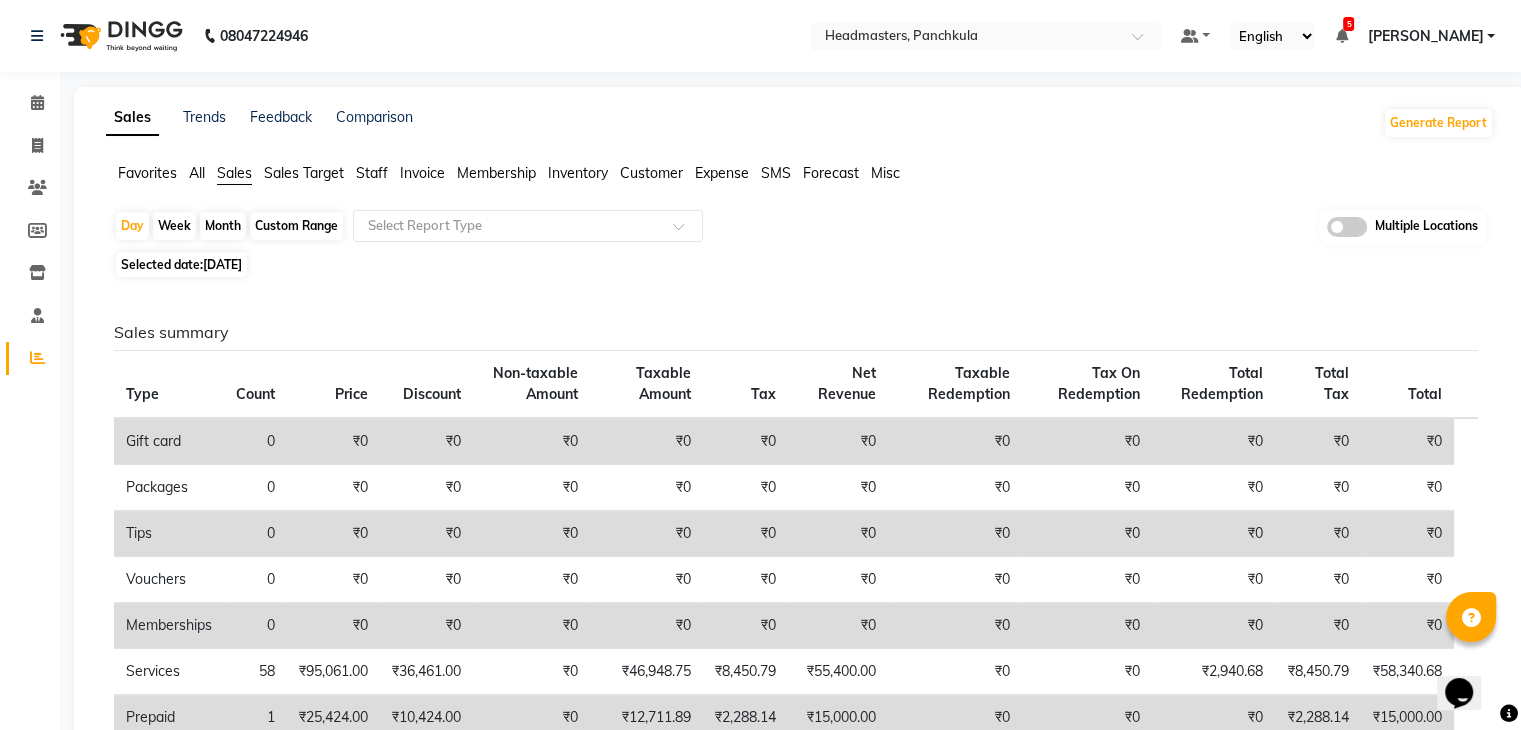click on "Staff" 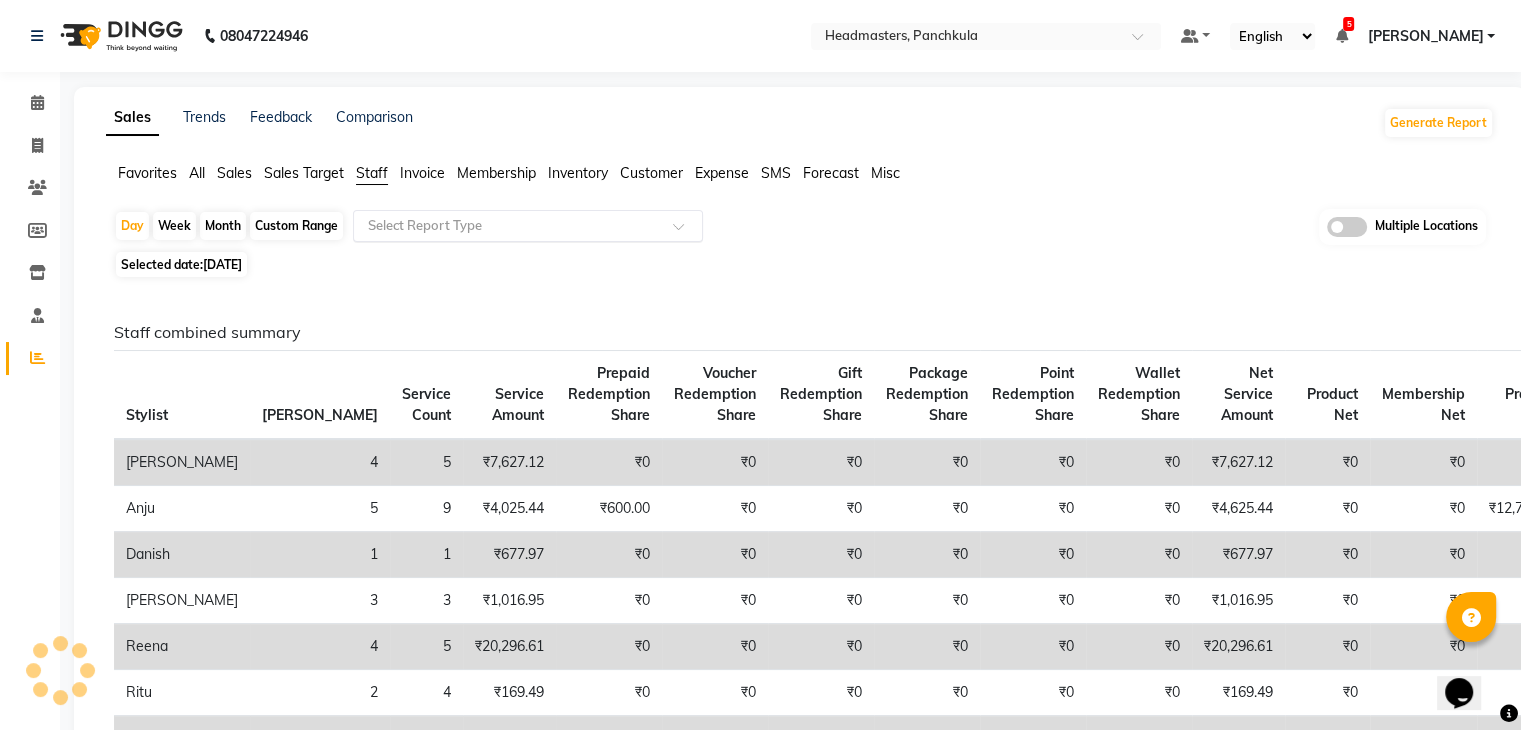 click 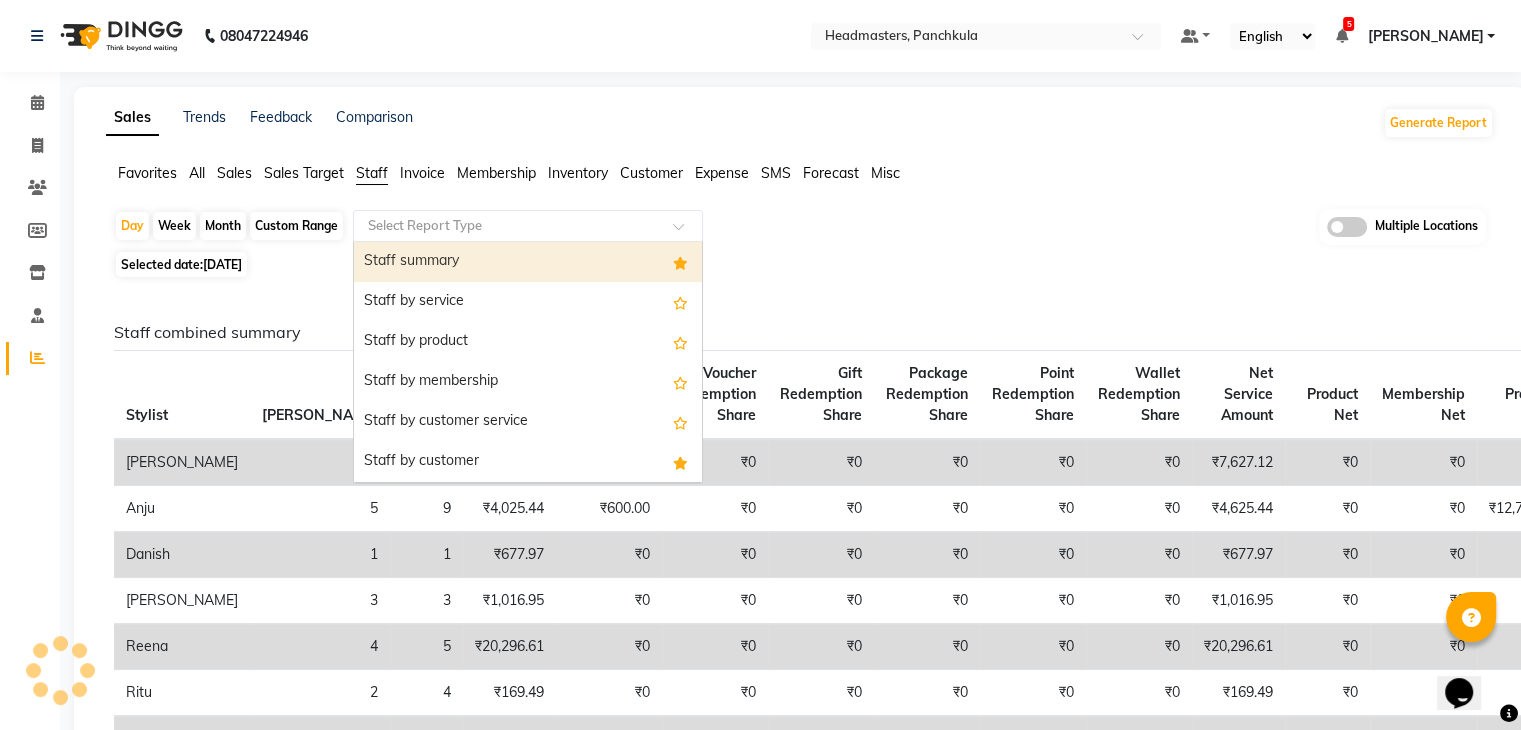 click on "Staff summary" at bounding box center [528, 262] 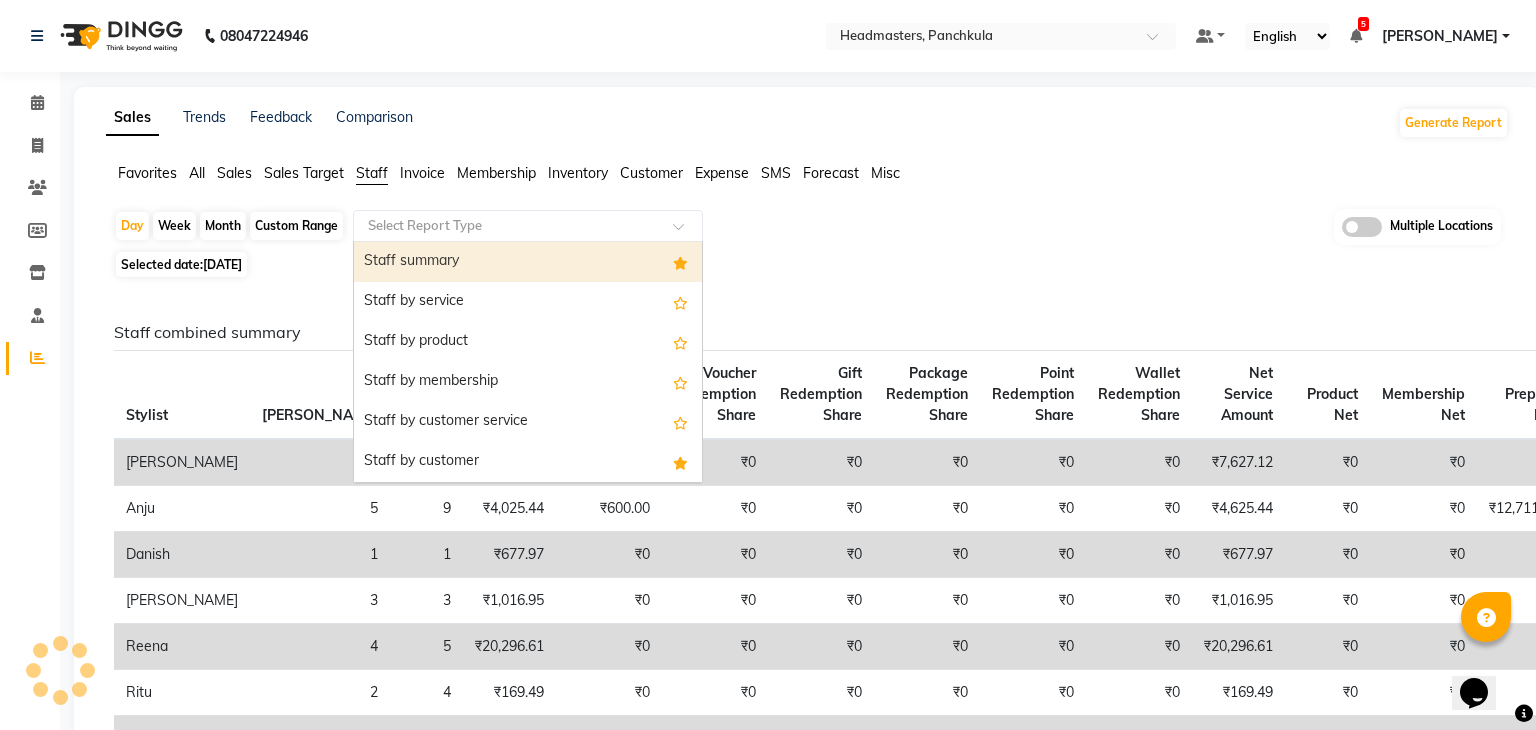 select on "full_report" 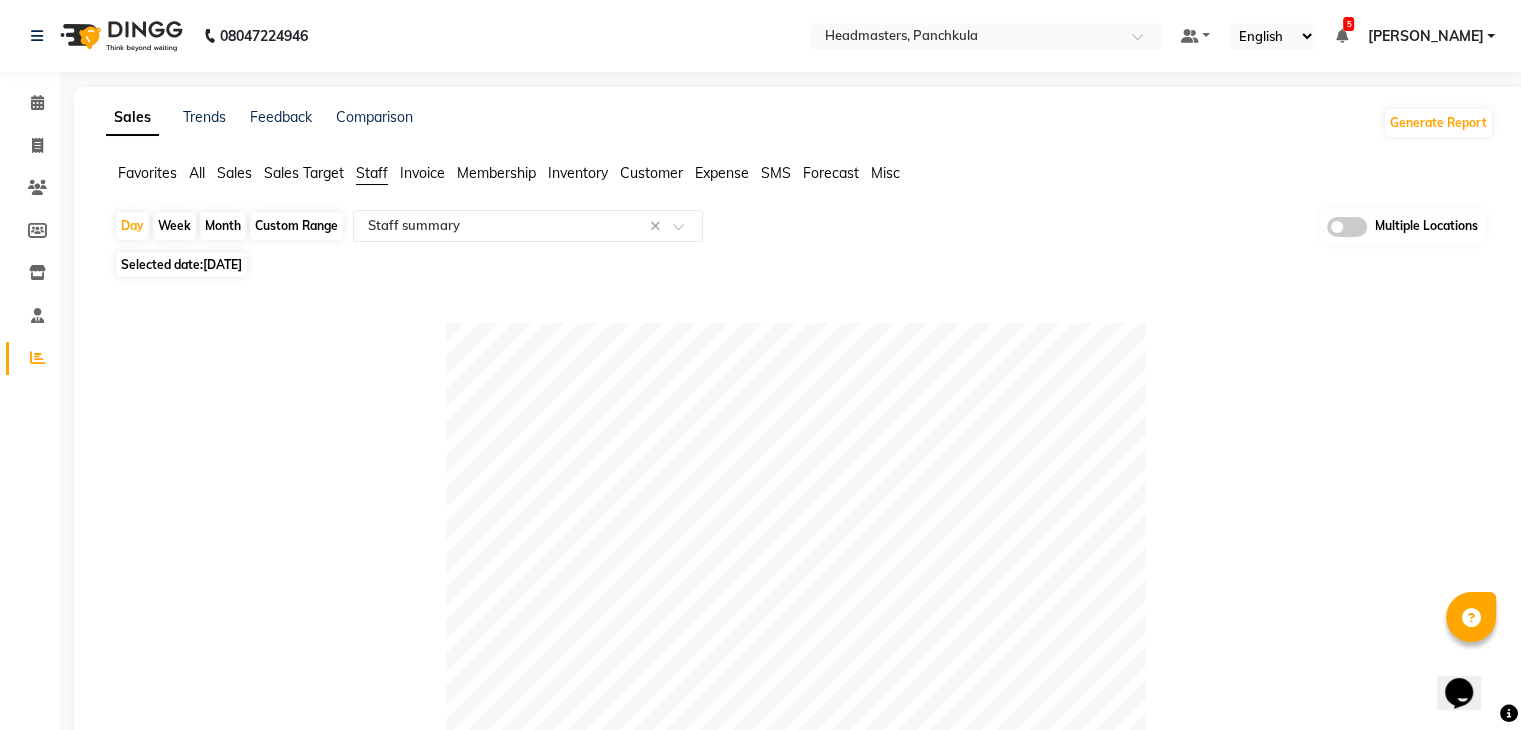 click on "Selected date:  [DATE]" 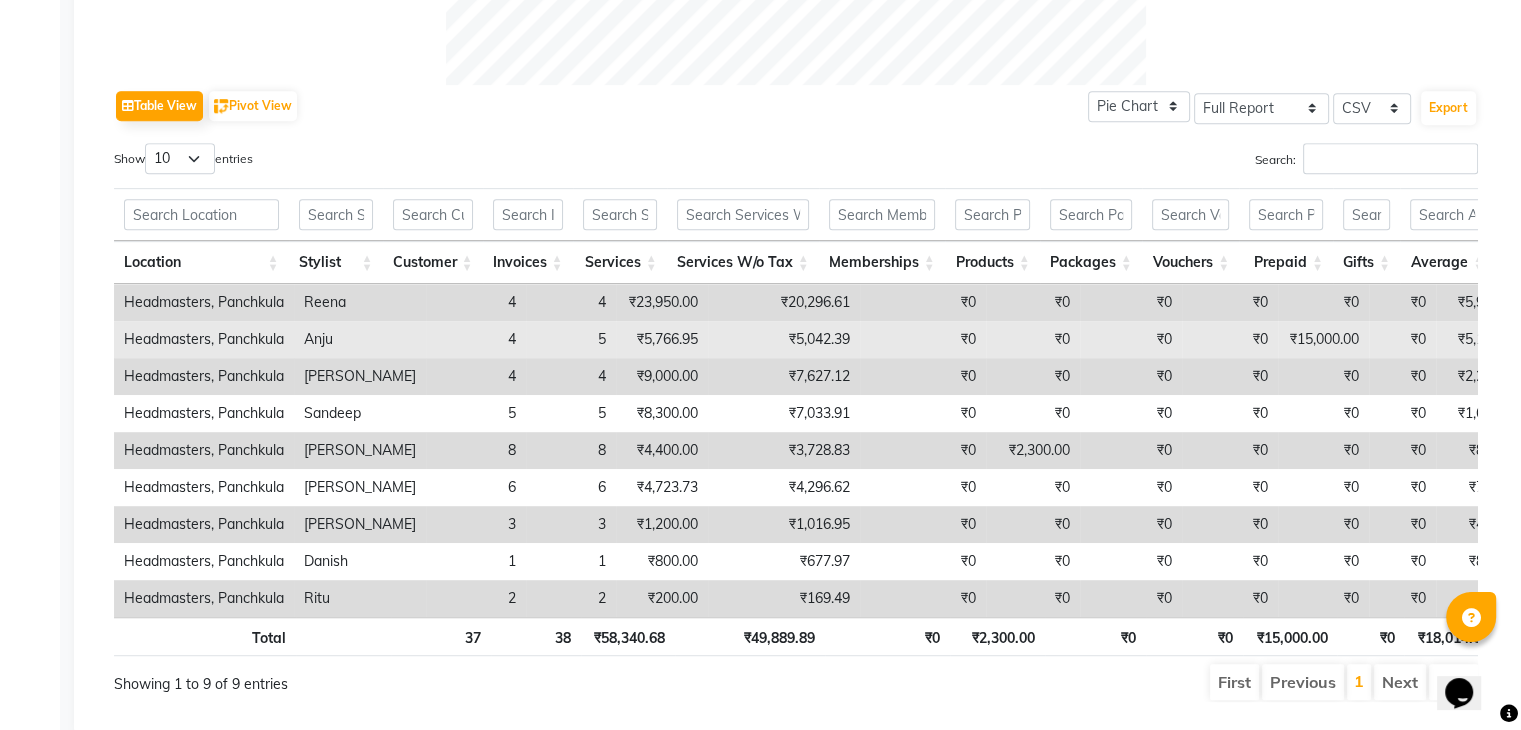 scroll, scrollTop: 1000, scrollLeft: 0, axis: vertical 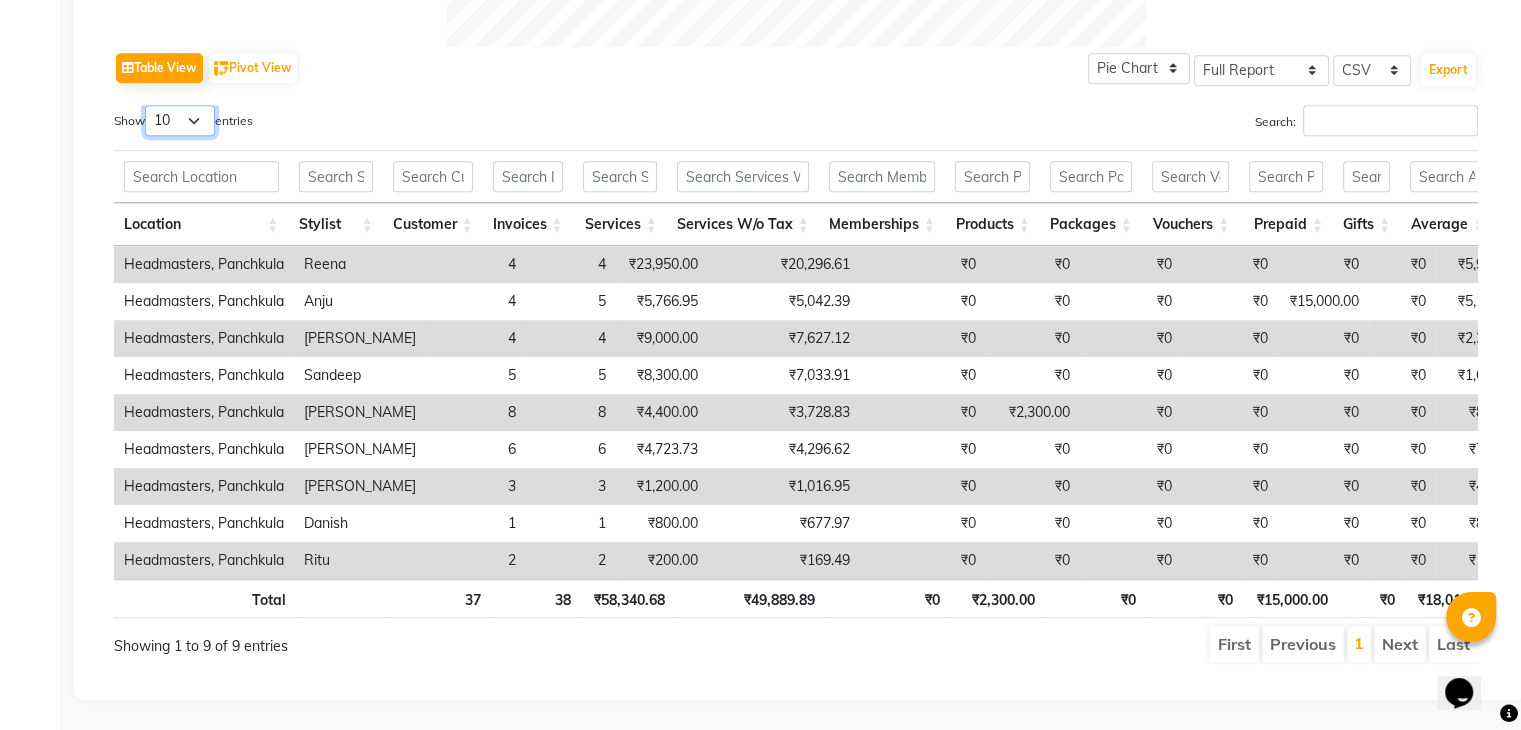 click on "10 25 50 100" at bounding box center [180, 120] 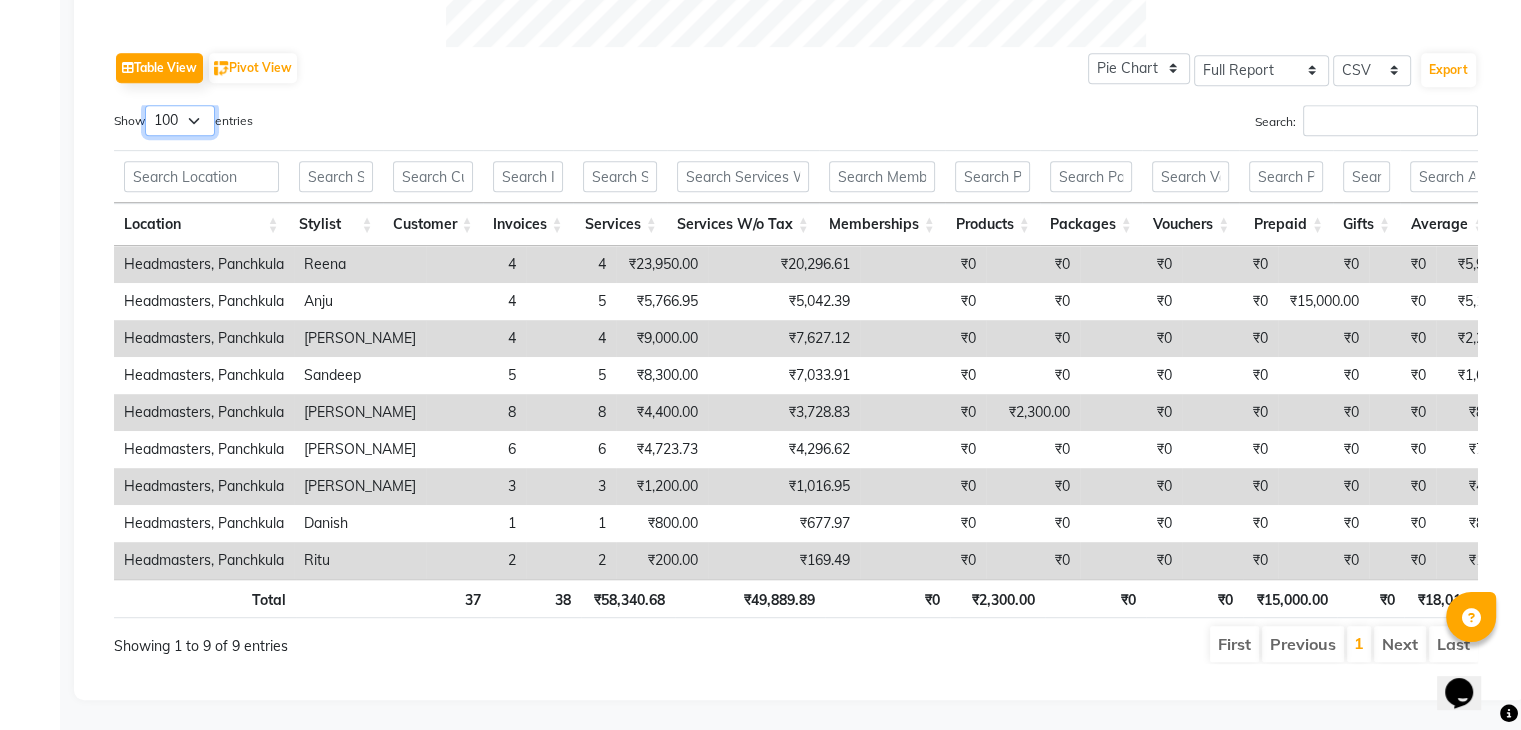 click on "10 25 50 100" at bounding box center [180, 120] 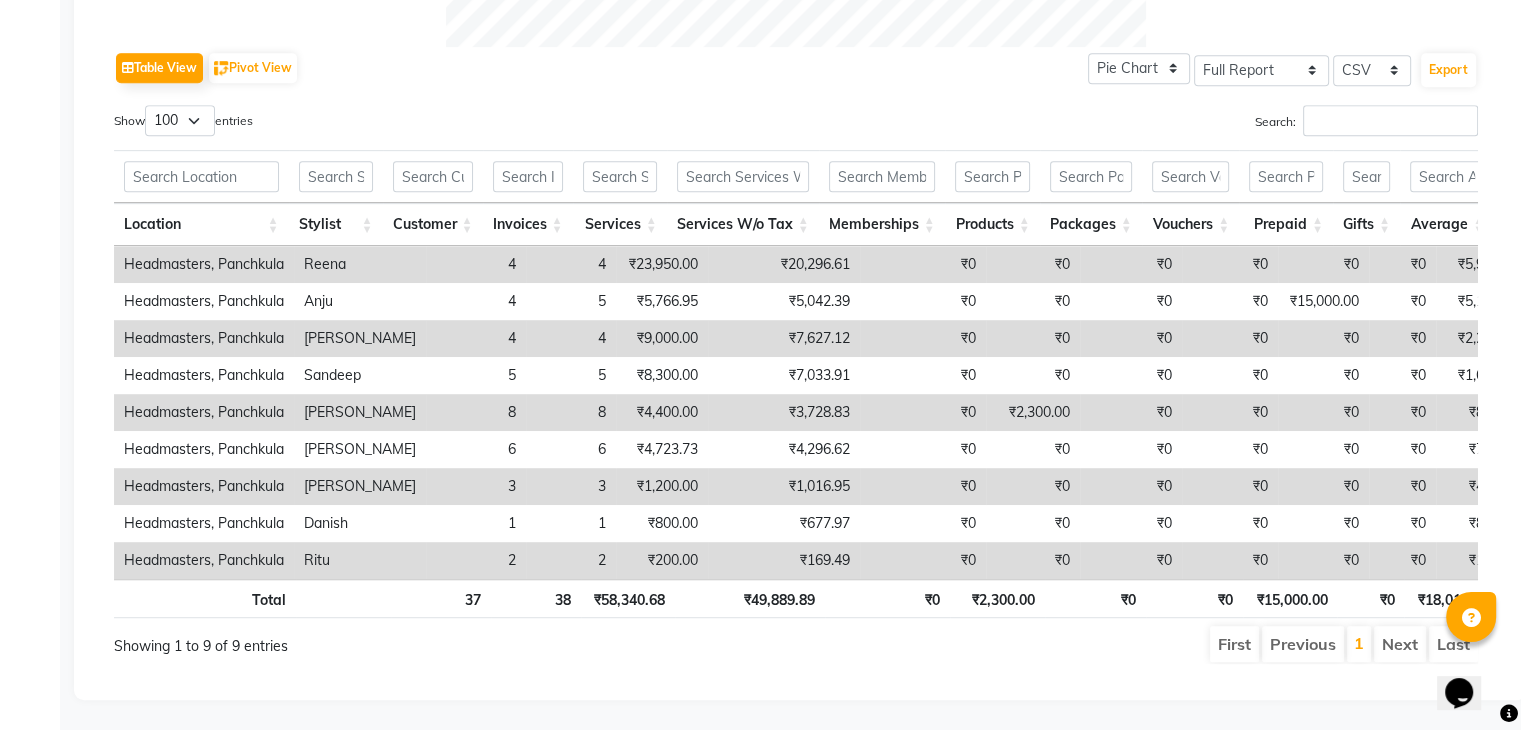 click on "Table View   Pivot View  Pie Chart Bar Chart Select Full Report Filtered Report Select CSV PDF  Export  Show  10 25 50 100  entries Search: Location Stylist Customer Invoices Services Services W/o Tax Memberships Products Packages Vouchers Prepaid Gifts Average Total Total W/o Tax Payment Redemption Redemption Share Emp Code Location Stylist Customer Invoices Services Services W/o Tax Memberships Products Packages Vouchers Prepaid Gifts Average Total Total W/o Tax Payment Redemption Redemption Share Emp Code Total 37 38 ₹58,340.68 ₹49,889.89 ₹0 ₹2,300.00 ₹0 ₹0 ₹15,000.00 ₹0 ₹18,014.03 ₹75,640.68 ₹64,550.91 ₹72,700.00 ₹2,940.68 ₹2,350.00 Headmasters, Panchkula Reena 4 4 ₹23,950.00 ₹20,296.61 ₹0 ₹0 ₹0 ₹0 ₹0 ₹0 ₹5,987.50 ₹23,950.00 ₹20,296.61 ₹23,950.00 ₹0 ₹0 e3255-06 Headmasters, Panchkula Anju 4 5 ₹5,766.95 ₹5,042.39 ₹0 ₹0 ₹0 ₹0 ₹15,000.00 ₹0 ₹5,191.74 ₹20,766.95 ₹17,754.25 ₹19,750.00 ₹1,016.95 ₹600.00 e3255-04 [PERSON_NAME] 4 4 5 5" 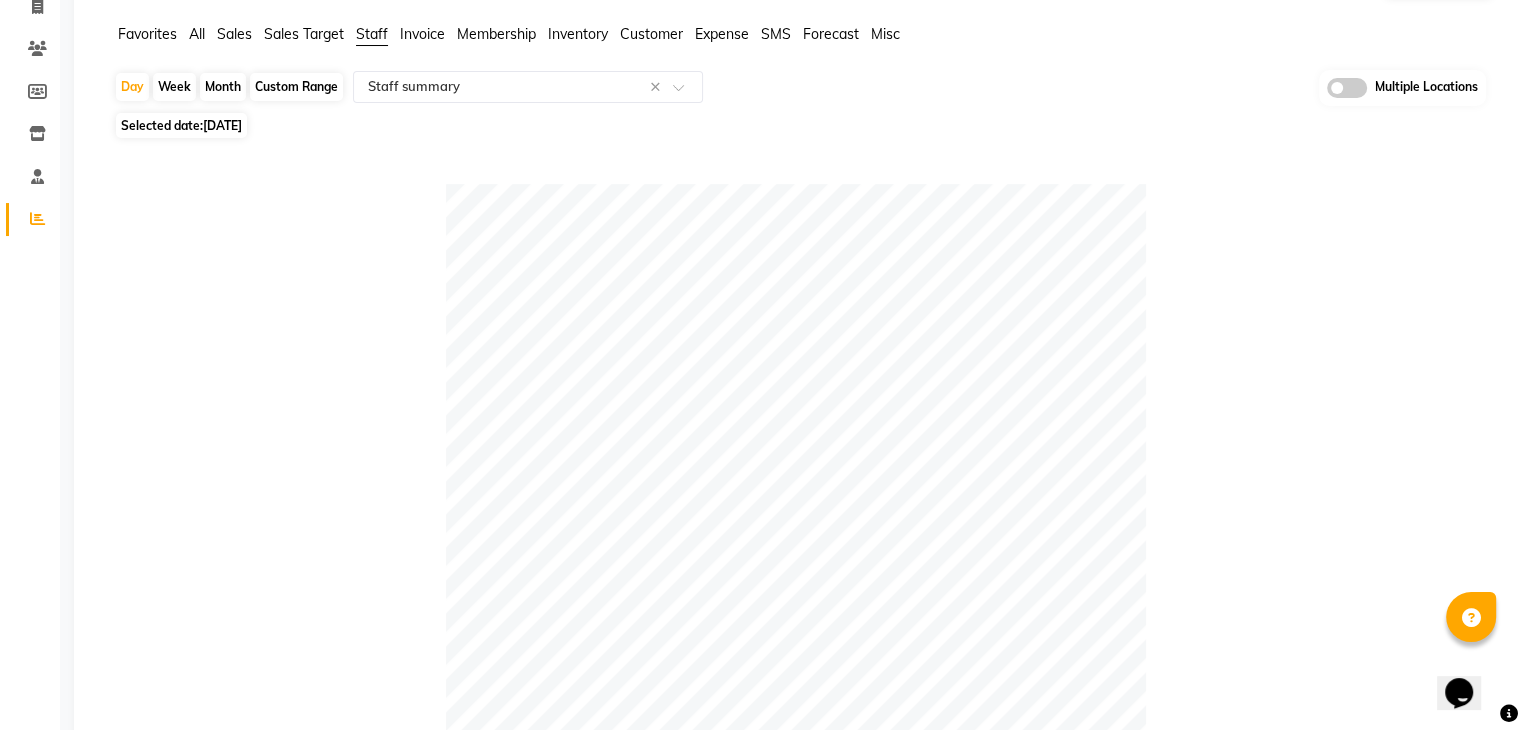 scroll, scrollTop: 4, scrollLeft: 0, axis: vertical 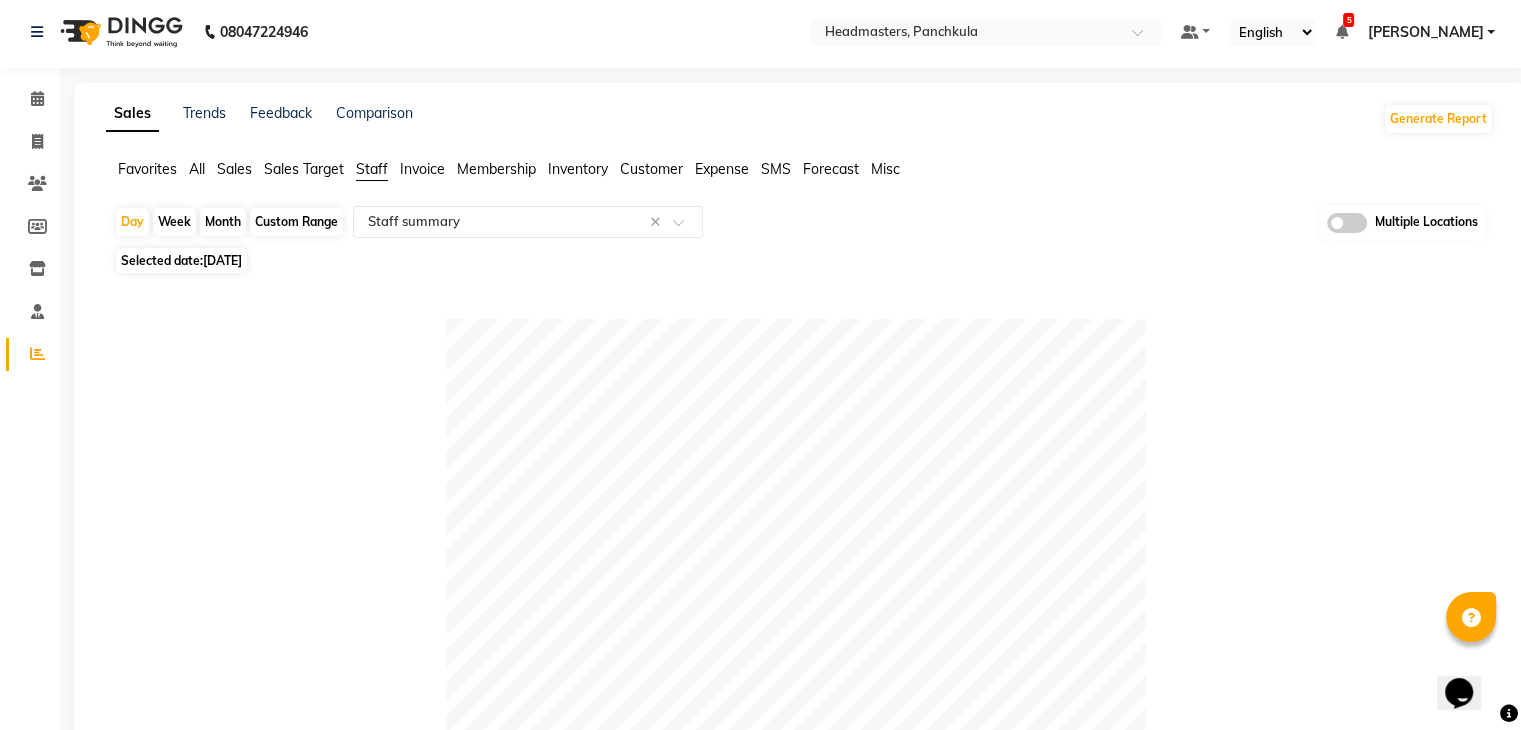 click on "Table View   Pivot View  Pie Chart Bar Chart Select Full Report Filtered Report Select CSV PDF  Export  Show  10 25 50 100  entries Search: Location Stylist Customer Invoices Services Services W/o Tax Memberships Products Packages Vouchers Prepaid Gifts Average Total Total W/o Tax Payment Redemption Redemption Share Emp Code Location Stylist Customer Invoices Services Services W/o Tax Memberships Products Packages Vouchers Prepaid Gifts Average Total Total W/o Tax Payment Redemption Redemption Share Emp Code Total 37 38 ₹58,340.68 ₹49,889.89 ₹0 ₹2,300.00 ₹0 ₹0 ₹15,000.00 ₹0 ₹18,014.03 ₹75,640.68 ₹64,550.91 ₹72,700.00 ₹2,940.68 ₹2,350.00 Headmasters, Panchkula Reena 4 4 ₹23,950.00 ₹20,296.61 ₹0 ₹0 ₹0 ₹0 ₹0 ₹0 ₹5,987.50 ₹23,950.00 ₹20,296.61 ₹23,950.00 ₹0 ₹0 e3255-06 Headmasters, Panchkula Anju 4 5 ₹5,766.95 ₹5,042.39 ₹0 ₹0 ₹0 ₹0 ₹15,000.00 ₹0 ₹5,191.74 ₹20,766.95 ₹17,754.25 ₹19,750.00 ₹1,016.95 ₹600.00 e3255-04 [PERSON_NAME] 4 4 5 5" 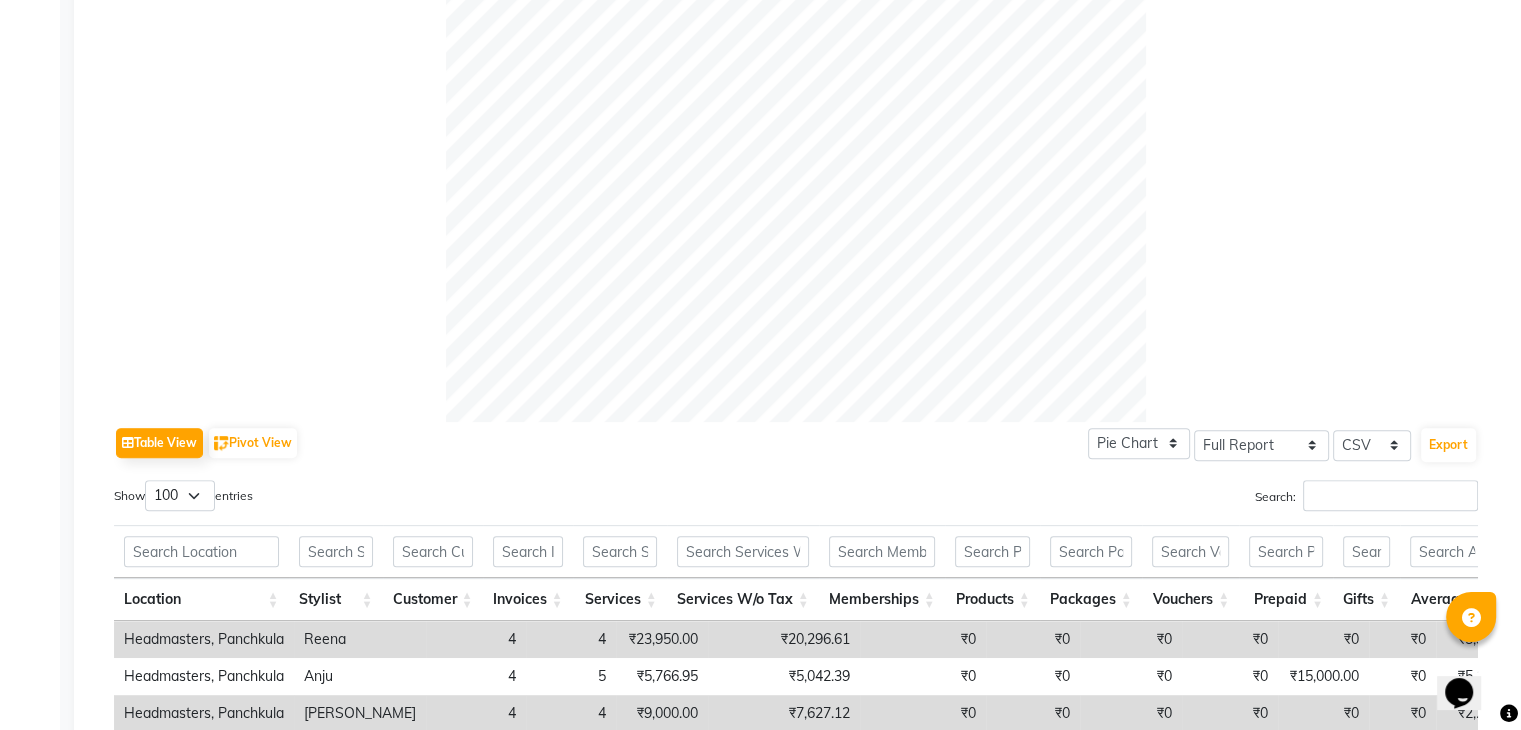 scroll, scrollTop: 704, scrollLeft: 0, axis: vertical 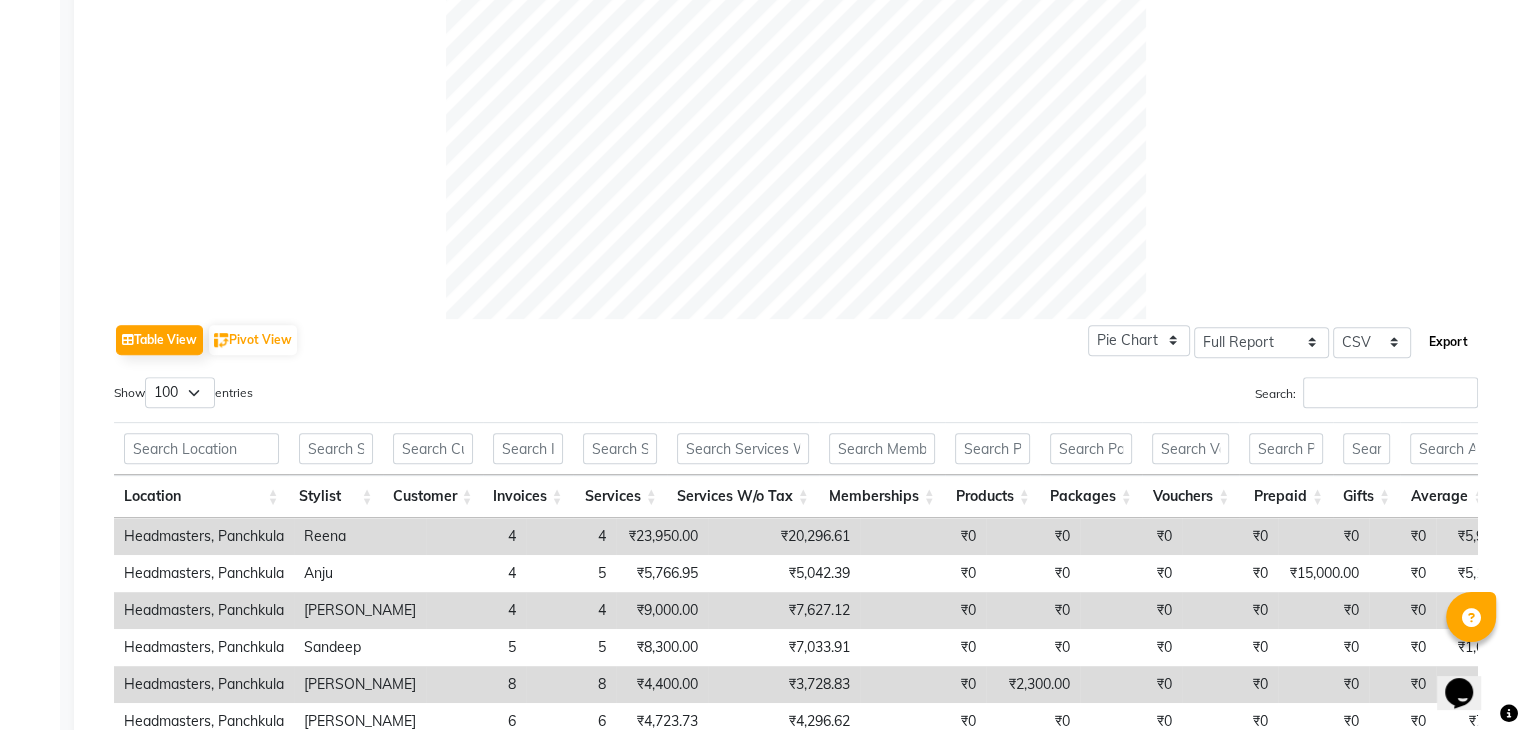 click on "Export" 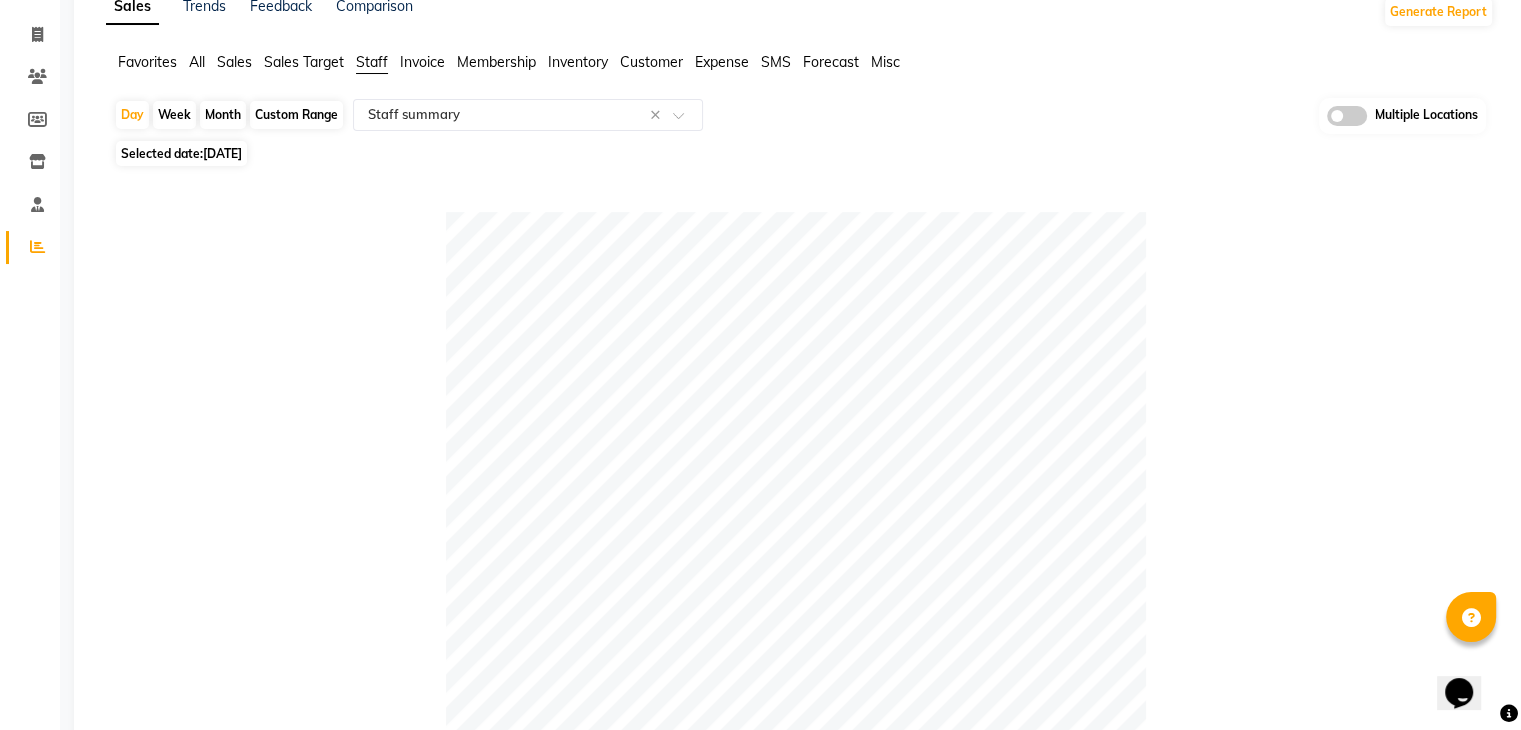 scroll, scrollTop: 0, scrollLeft: 0, axis: both 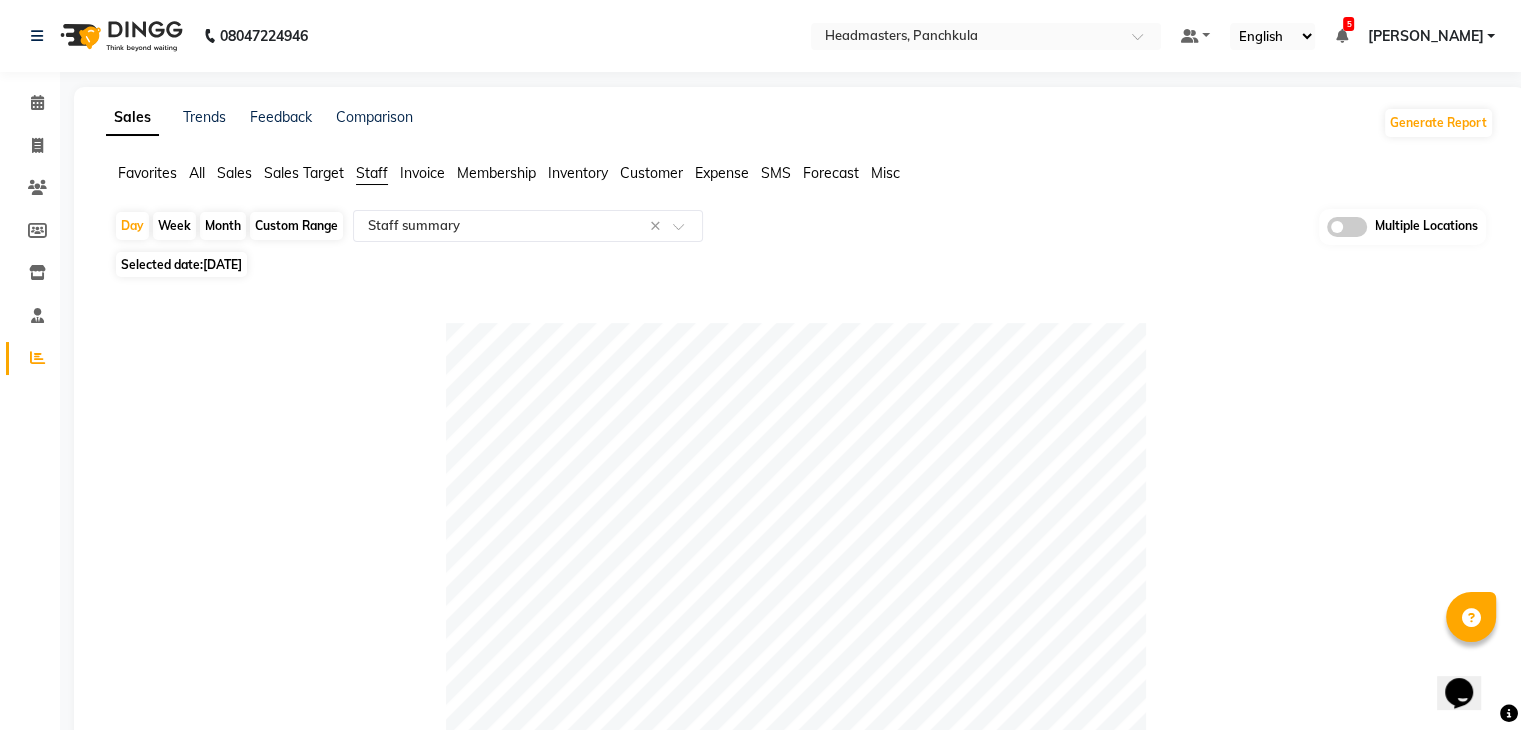 type 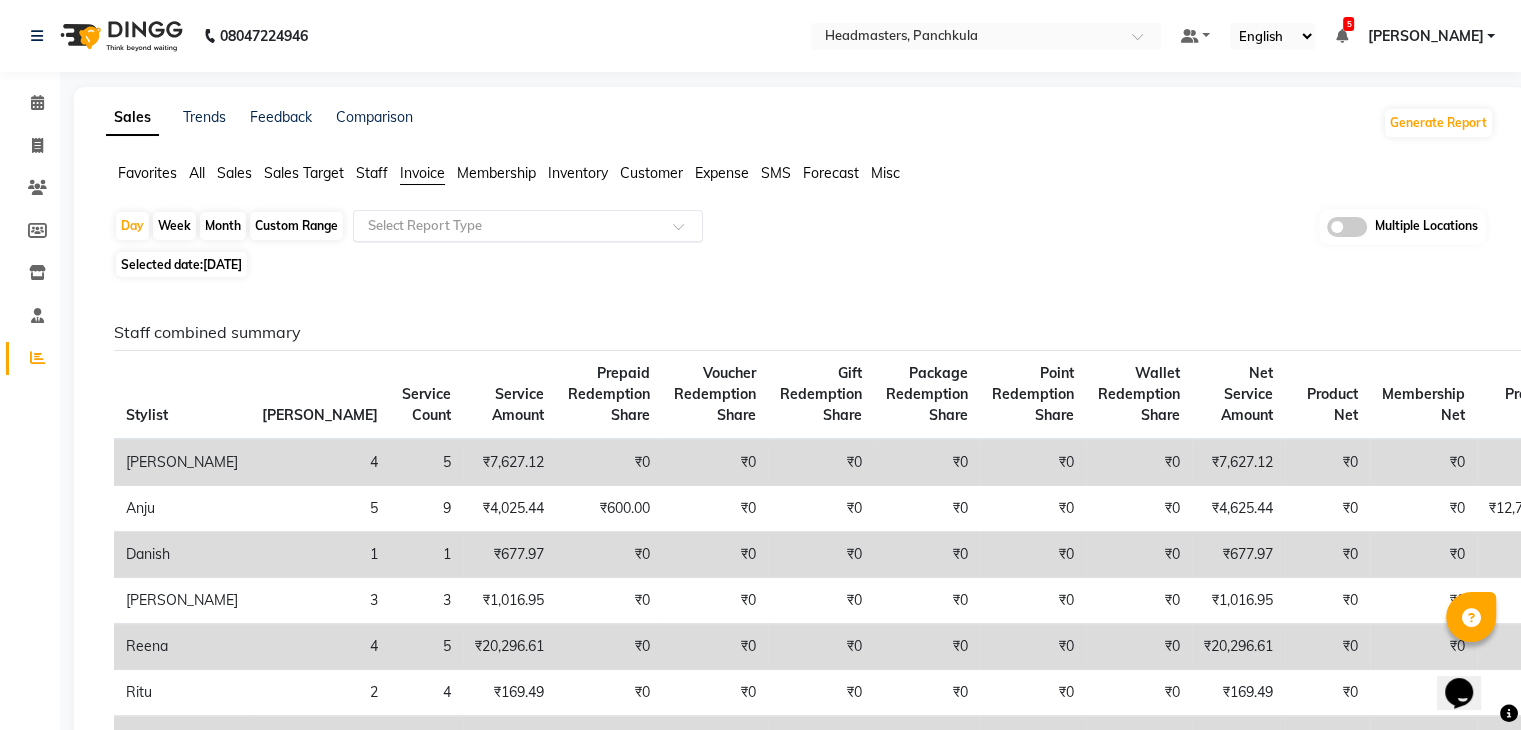 click 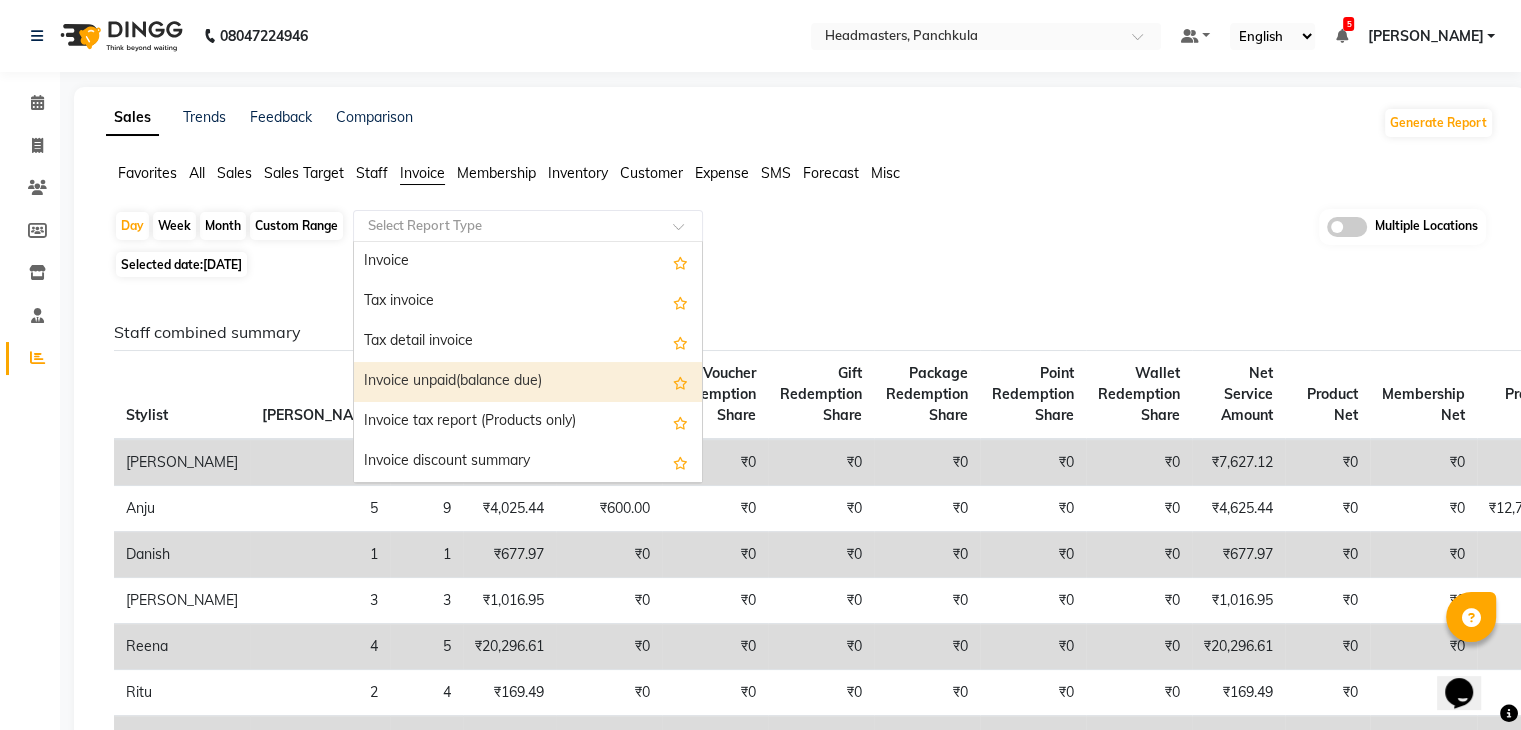 scroll, scrollTop: 360, scrollLeft: 0, axis: vertical 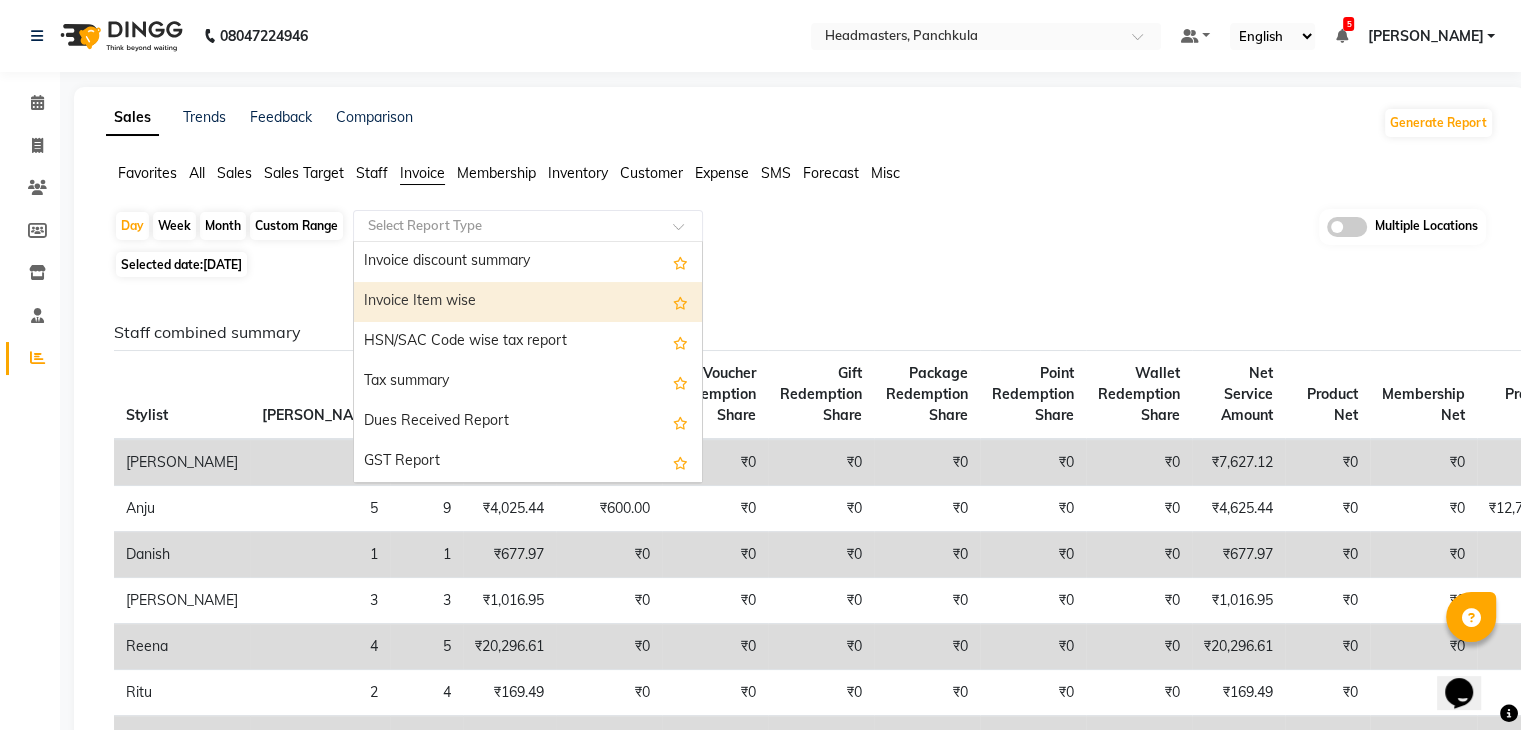 click on "Invoice Item wise" at bounding box center [528, 302] 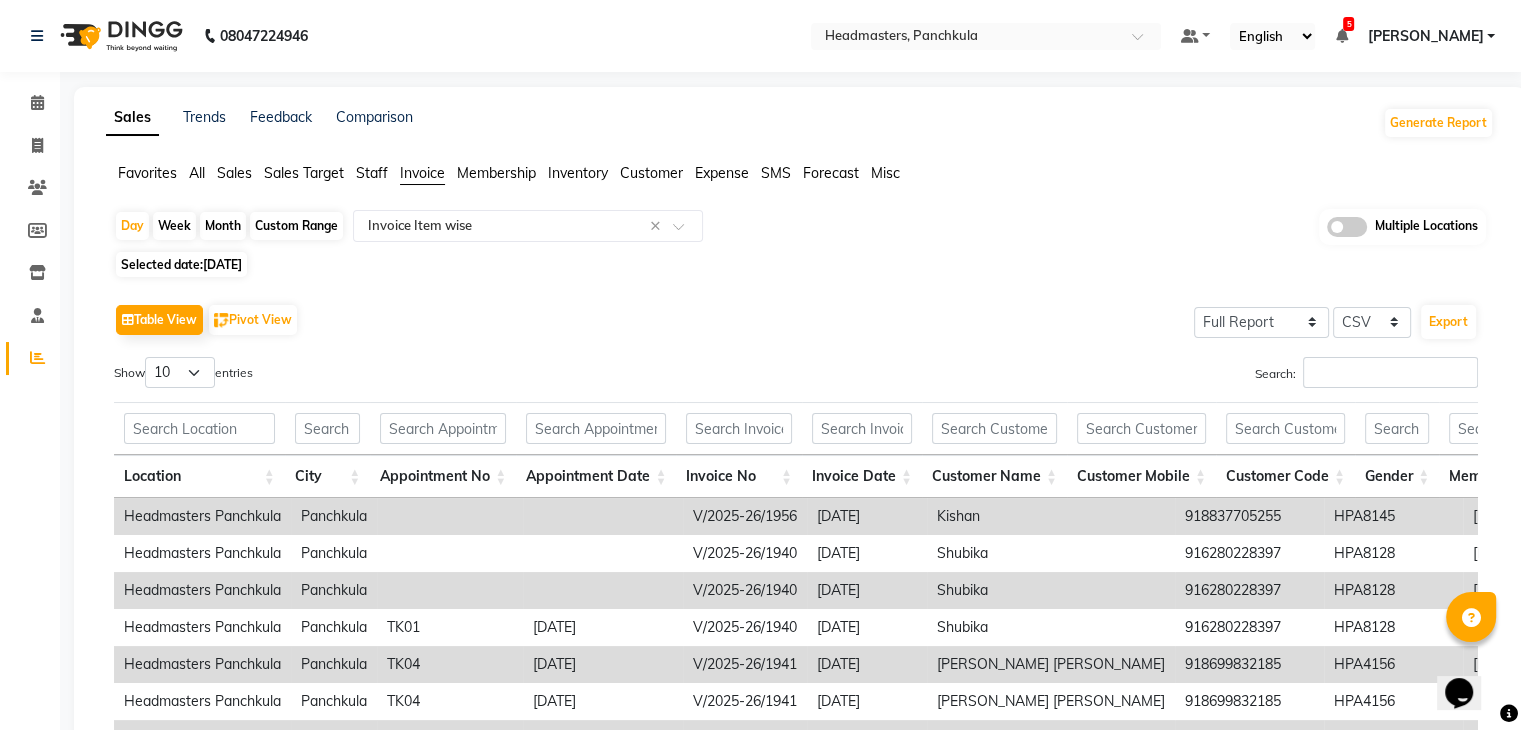 click on "Table View   Pivot View  Select Full Report Filtered Report Select CSV PDF  Export  Show  10 25 50 100  entries Search: Location City Appointment No Appointment Date Invoice No Invoice Date Customer Name Customer Mobile Customer Code Gender Member Visit Tax Number Source Employee Name Category Sub Category Item Type Item Code Item Name Hsn/sac Code Service Time Quantity Unit Price Item Price Discount Discount Type Employee Share % Total W/o Tax Total Tax Total With Tax Cash Card Online Custom Prepaid Card Redemption Package Redemption Gift Card Redemption Wallet Redemption Payment Mode Invoice Status Comment Location City Appointment No Appointment Date Invoice No Invoice Date Customer Name Customer Mobile Customer Code Gender Member Visit Tax Number Source Employee Name Category Sub Category Item Type Item Code Item Name Hsn/sac Code Service Time Quantity Unit Price Item Price Discount Discount Type Employee Share % Total W/o Tax Total Tax Total With Tax Cash Card Online Custom Prepaid Card Redemption 61" 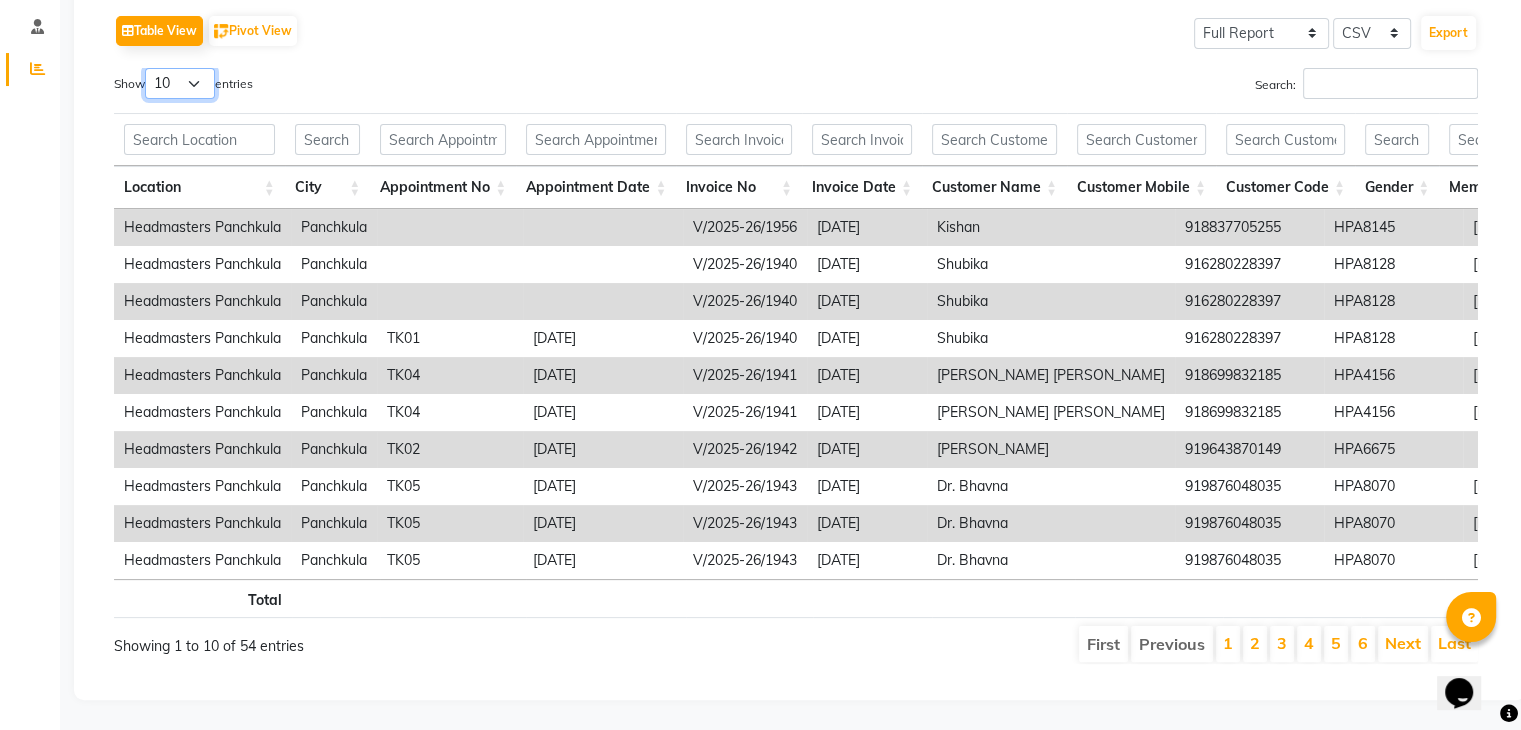 click on "10 25 50 100" at bounding box center [180, 83] 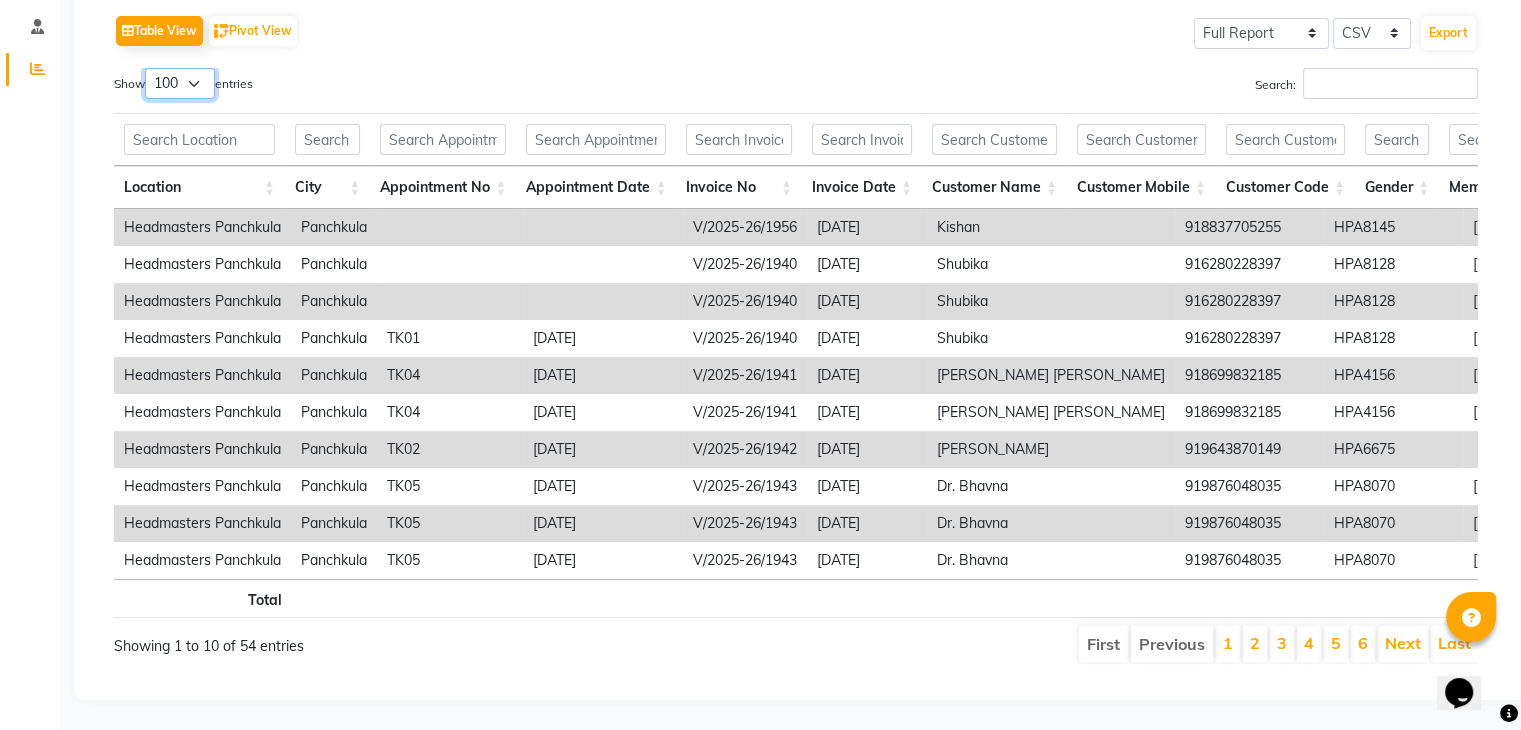 click on "10 25 50 100" at bounding box center (180, 83) 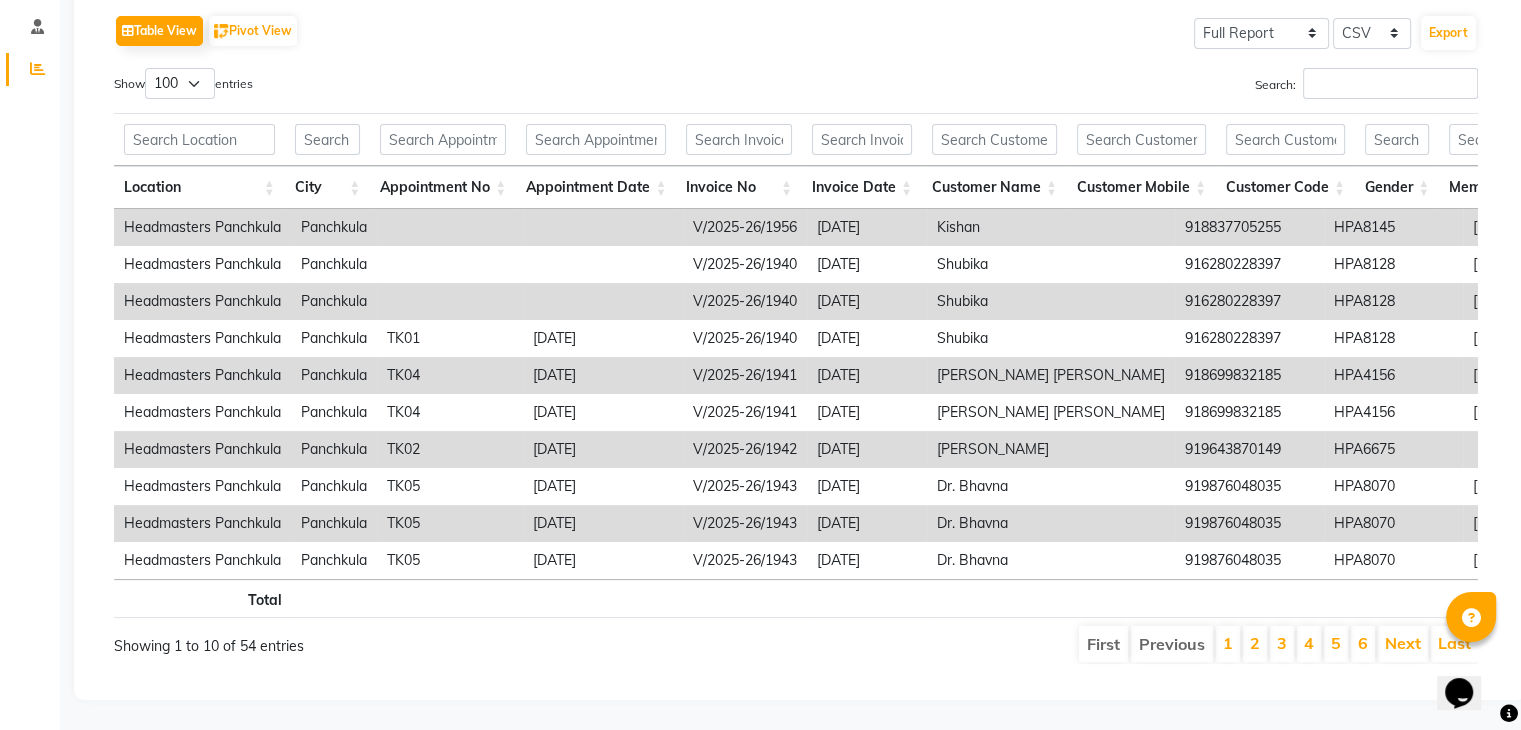 click on "Show  10 25 50 100  entries" at bounding box center (447, 87) 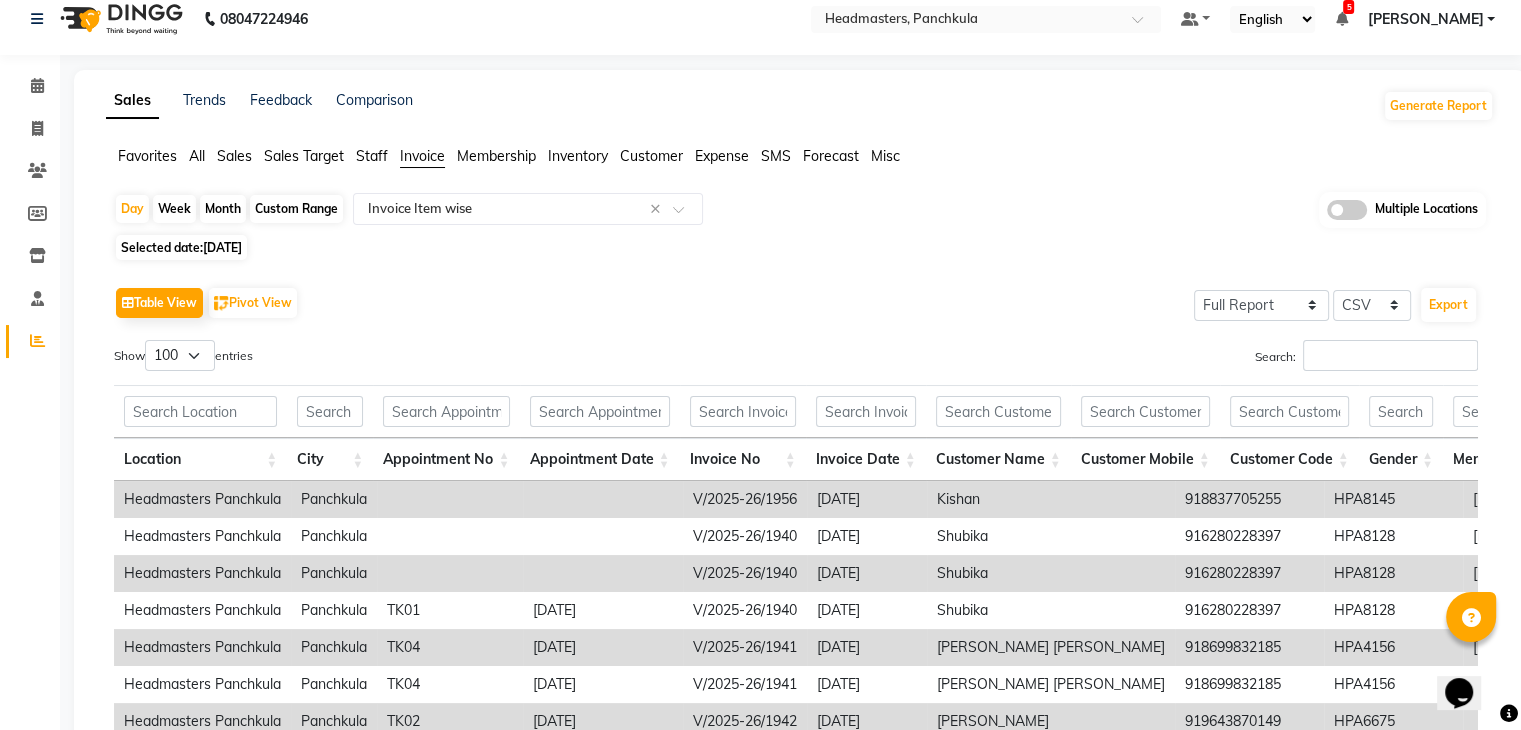 scroll, scrollTop: 317, scrollLeft: 0, axis: vertical 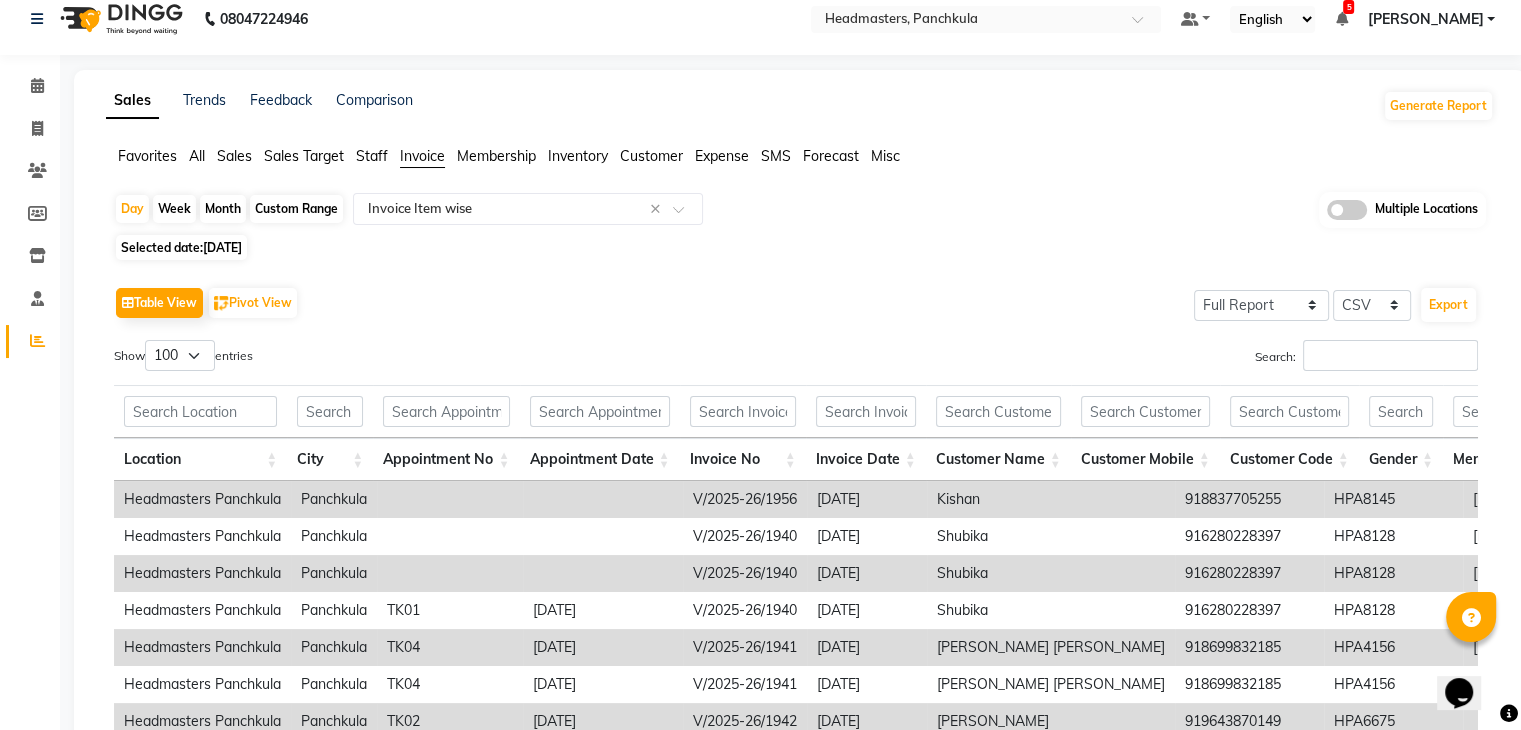click on "Day   Week   Month   Custom Range  Select Report Type × Invoice Item wise × Multiple Locations Selected date:  [DATE]   Table View   Pivot View  Select Full Report Filtered Report Select CSV PDF  Export  Show  10 25 50 100  entries Search: Location City Appointment No Appointment Date Invoice No Invoice Date Customer Name Customer Mobile Customer Code Gender Member Visit Tax Number Source Employee Name Category Sub Category Item Type Item Code Item Name Hsn/sac Code Service Time Quantity Unit Price Item Price Discount Discount Type Employee Share % Total W/o Tax Total Tax Total With Tax Cash Card Online Custom Prepaid Card Redemption Package Redemption Gift Card Redemption Wallet Redemption Payment Mode Invoice Status Comment Location City Appointment No Appointment Date Invoice No Invoice Date Customer Name Customer Mobile Customer Code Gender Member Visit Tax Number Source Employee Name Category Sub Category Item Type Item Code Item Name Hsn/sac Code Service Time Quantity Unit Price Item Price Cash" 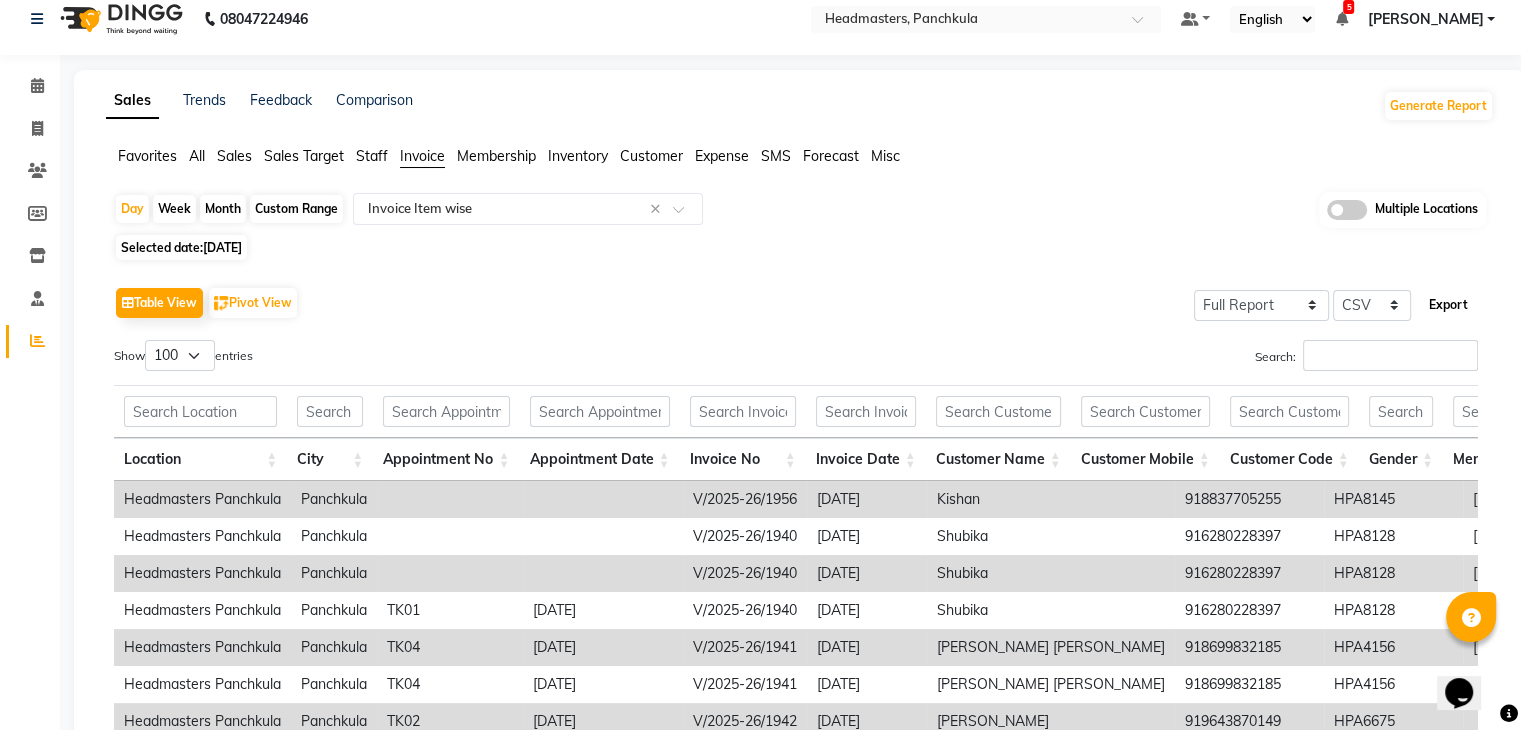 click on "Export" 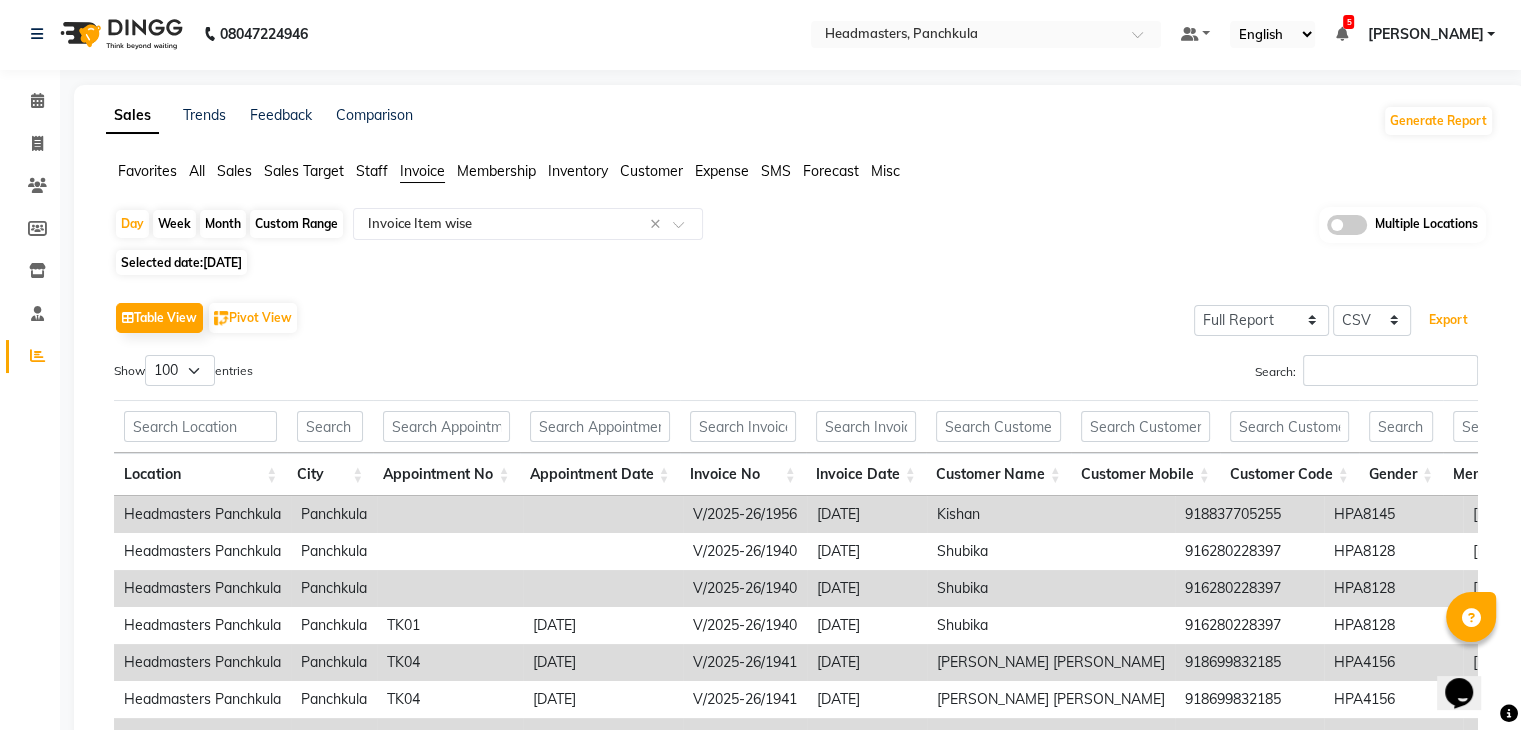 scroll, scrollTop: 0, scrollLeft: 0, axis: both 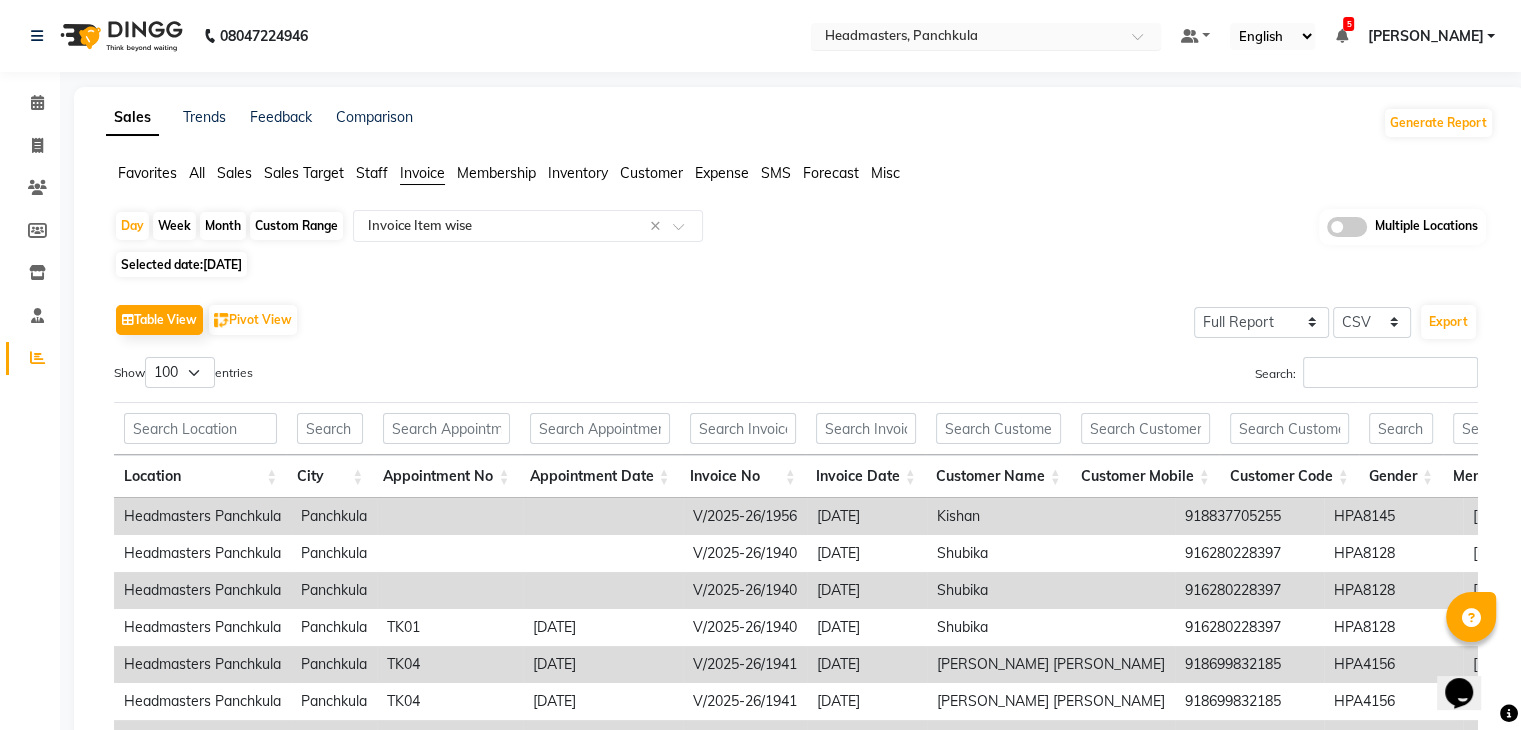 click at bounding box center [966, 38] 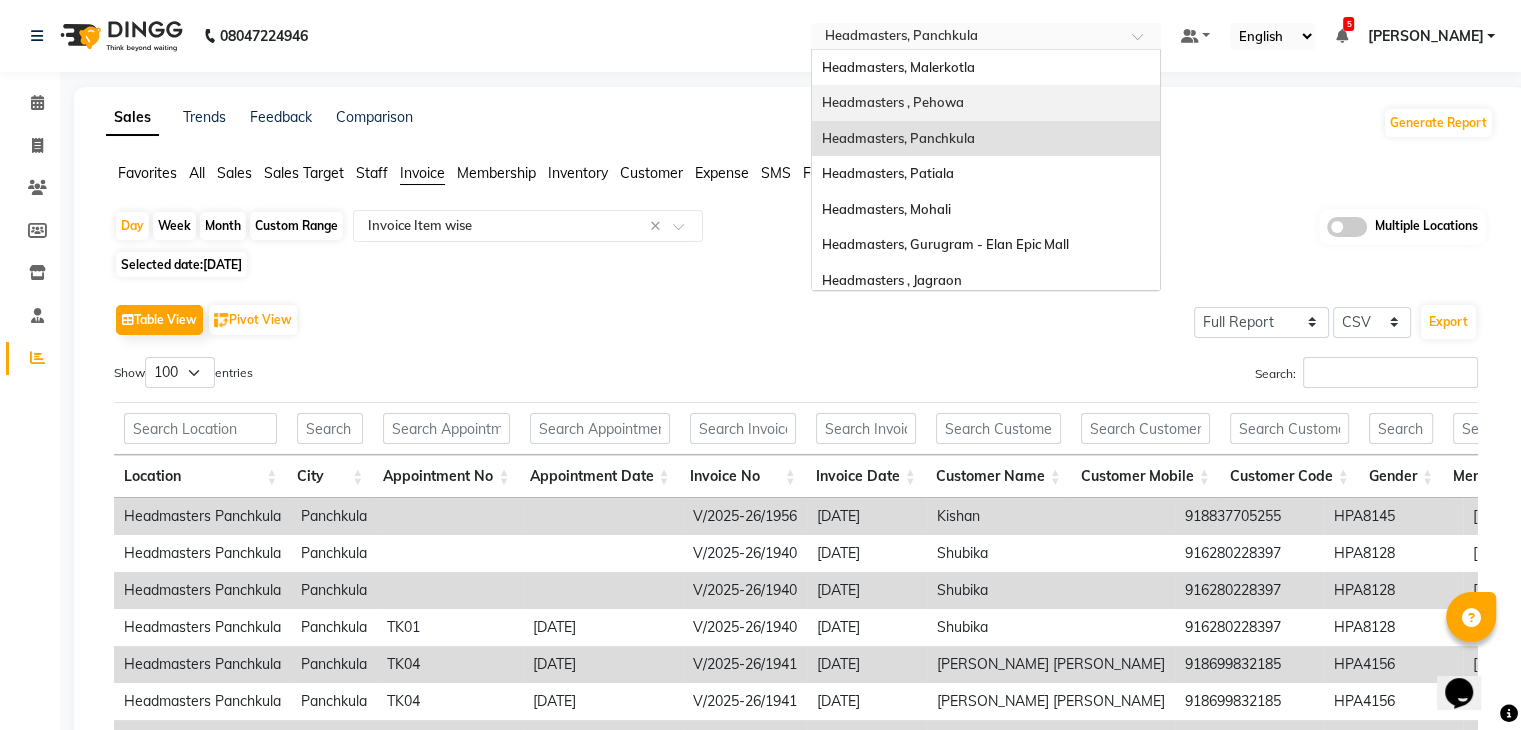 click on "Headmasters , Pehowa" at bounding box center (986, 103) 